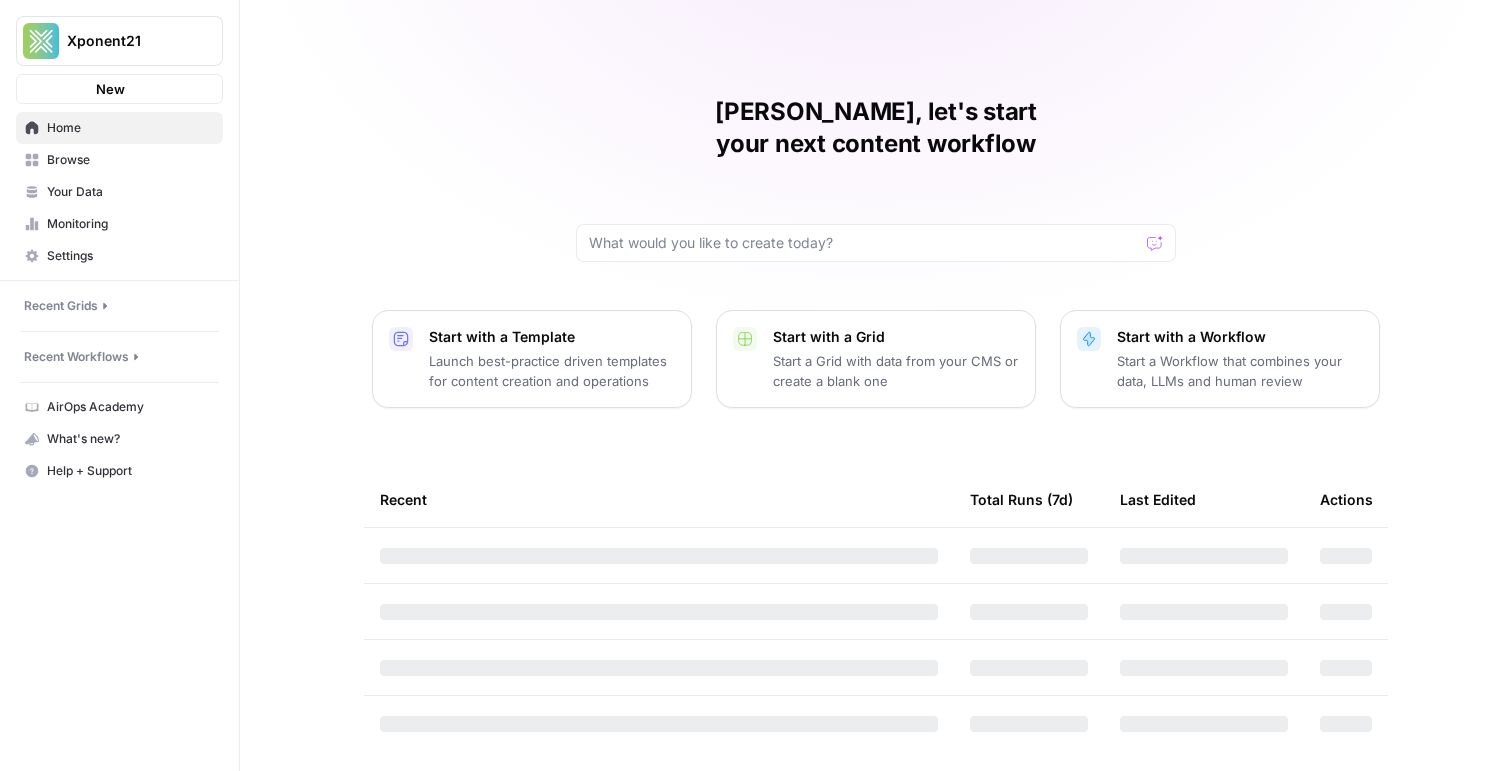 scroll, scrollTop: 0, scrollLeft: 0, axis: both 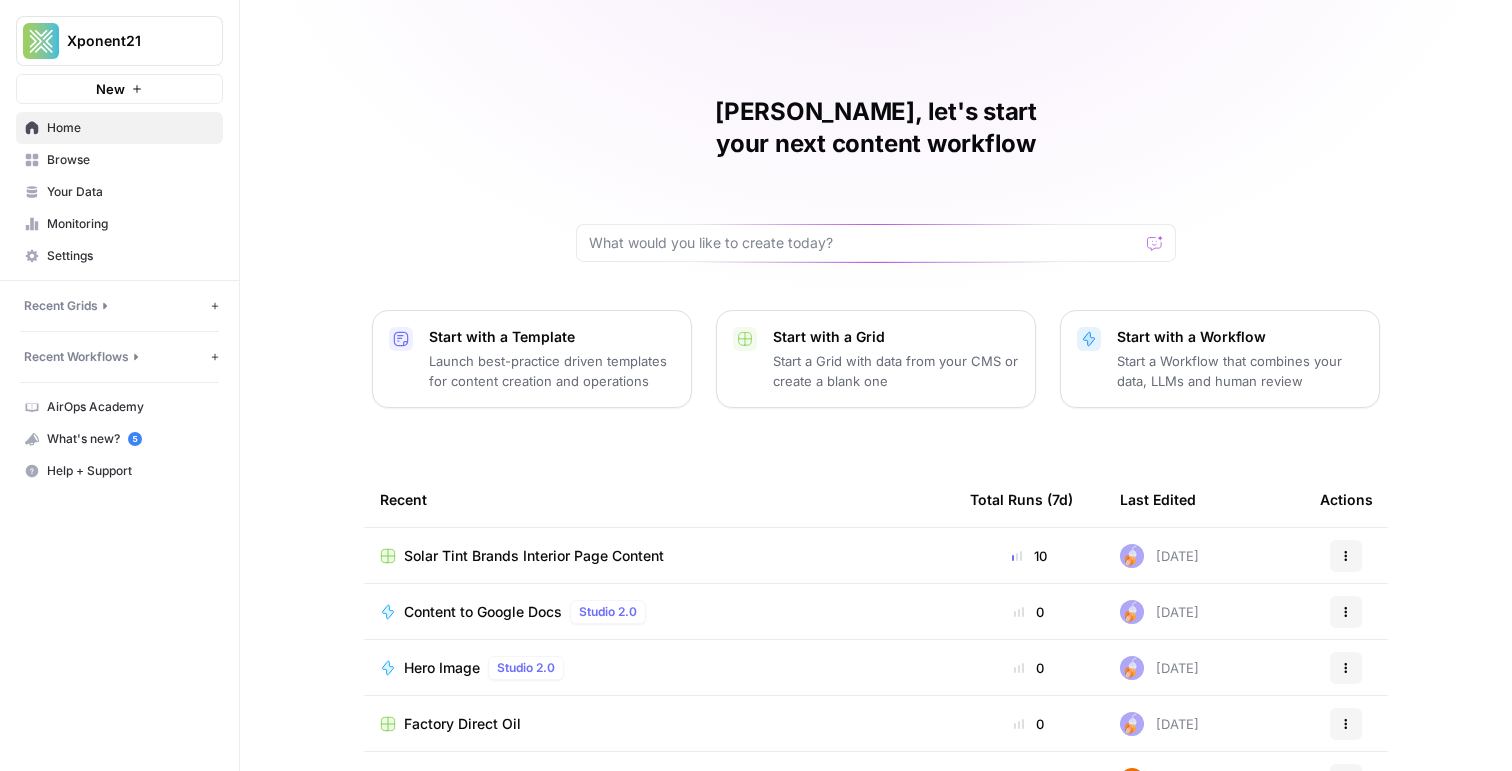 click on "Solar Tint Brands Interior Page Content" at bounding box center (534, 556) 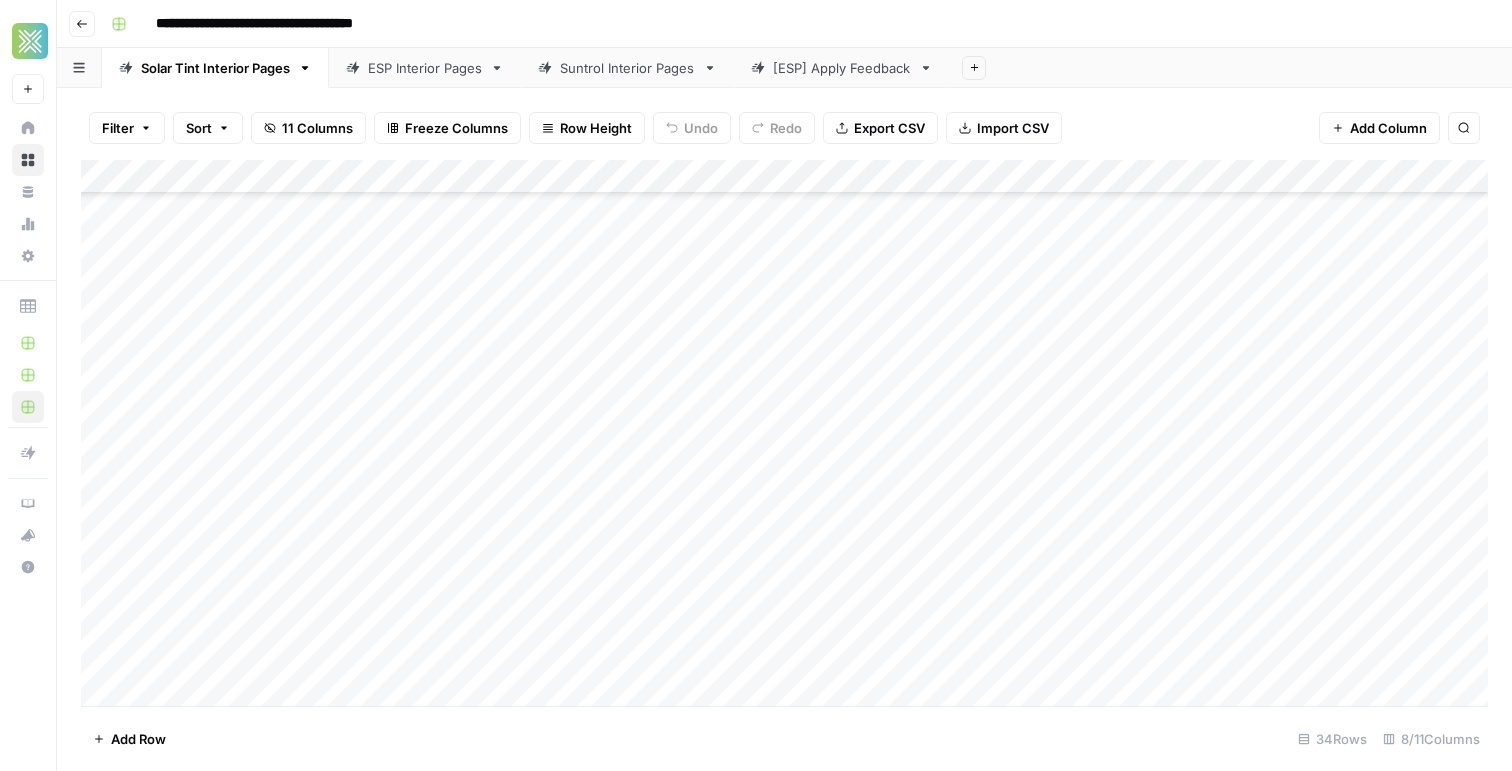 scroll, scrollTop: 676, scrollLeft: 0, axis: vertical 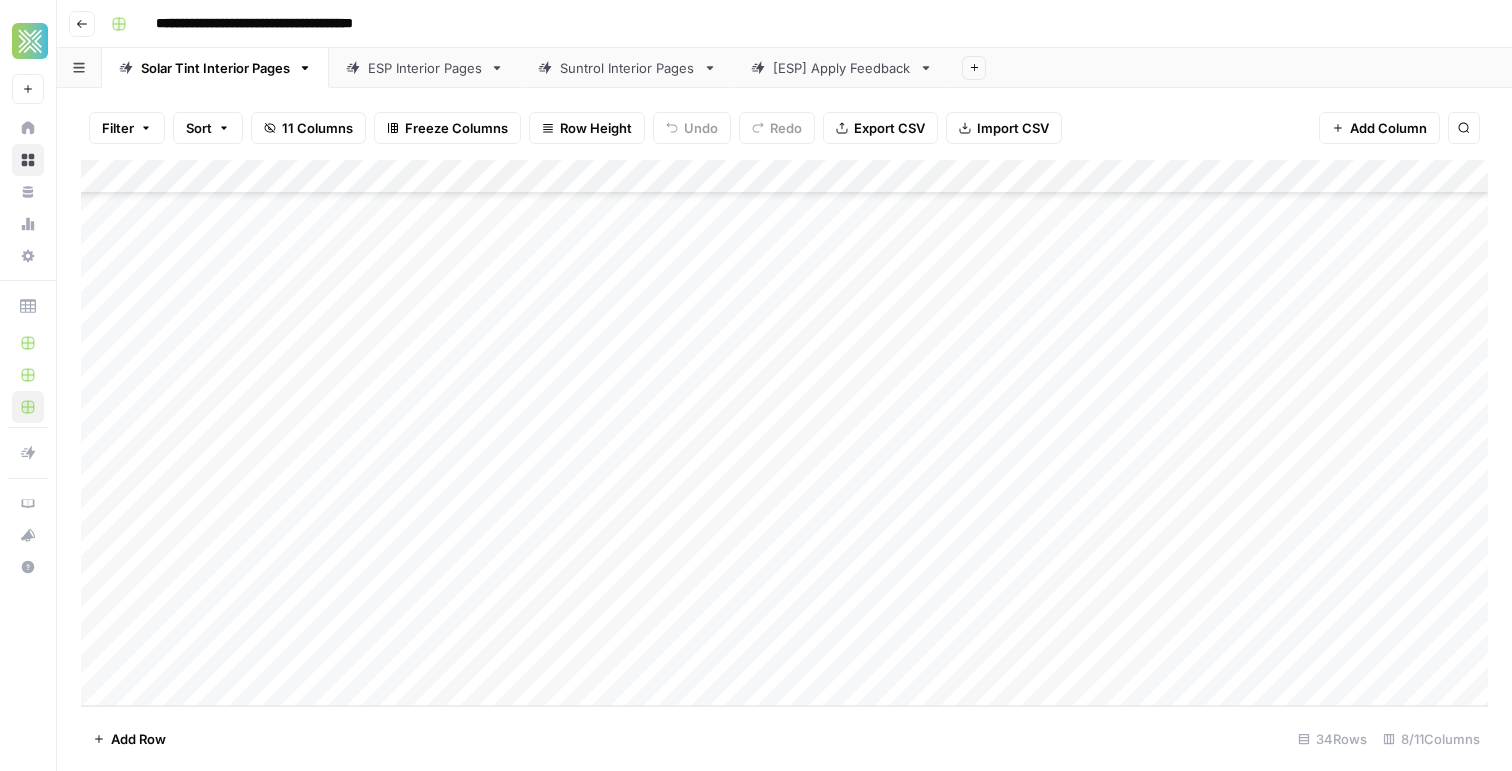 click on "Suntrol Interior Pages" at bounding box center [627, 68] 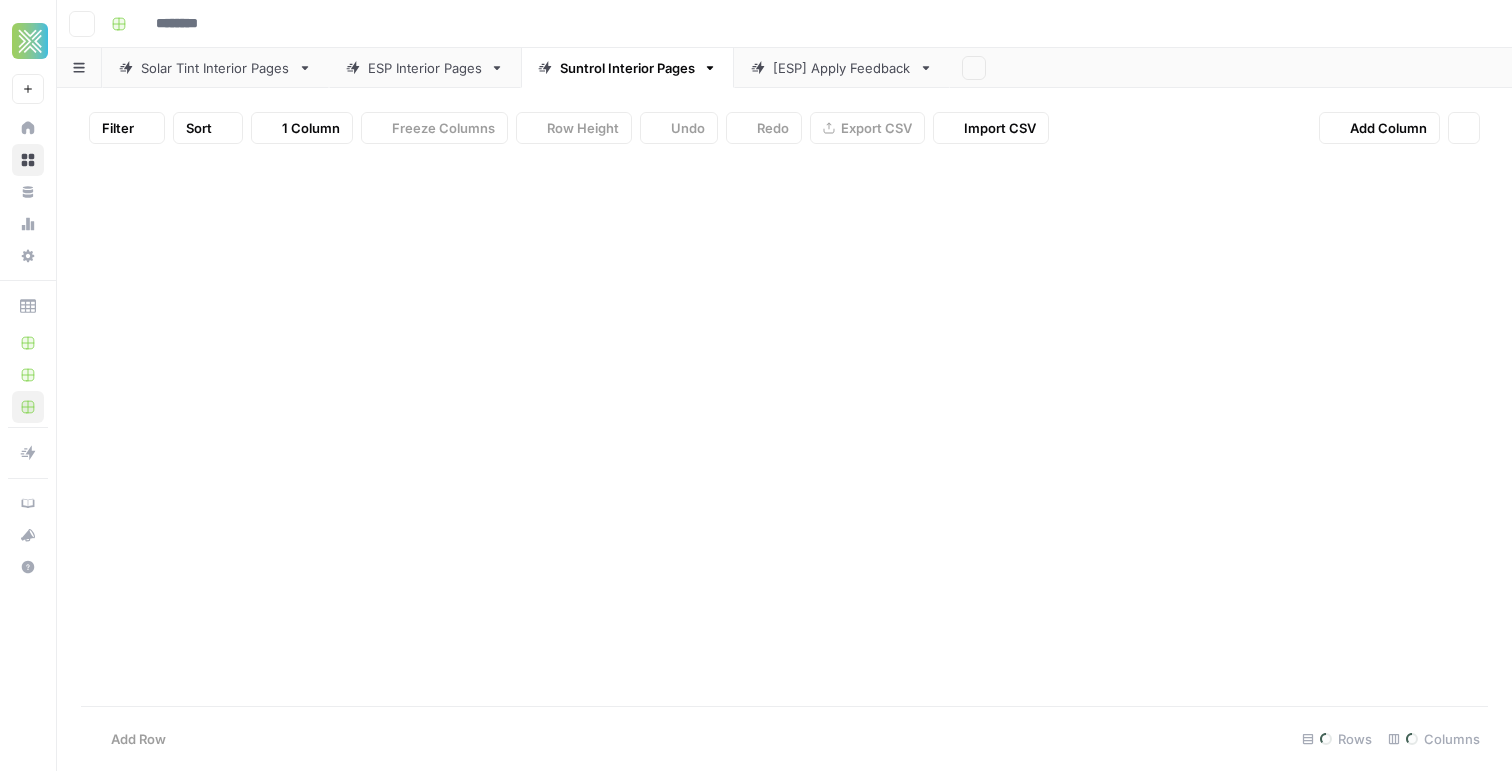 type on "**********" 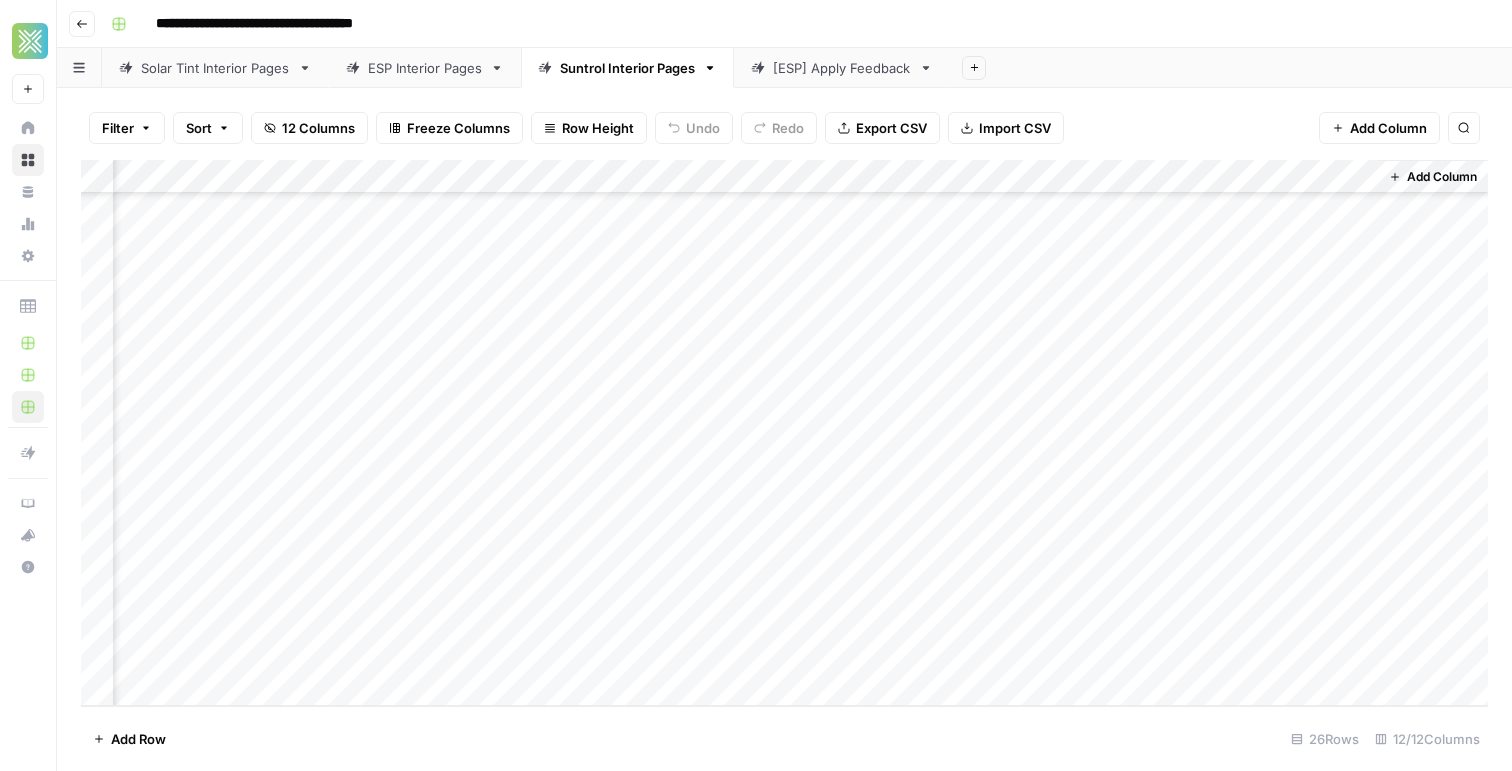 scroll, scrollTop: 404, scrollLeft: 897, axis: both 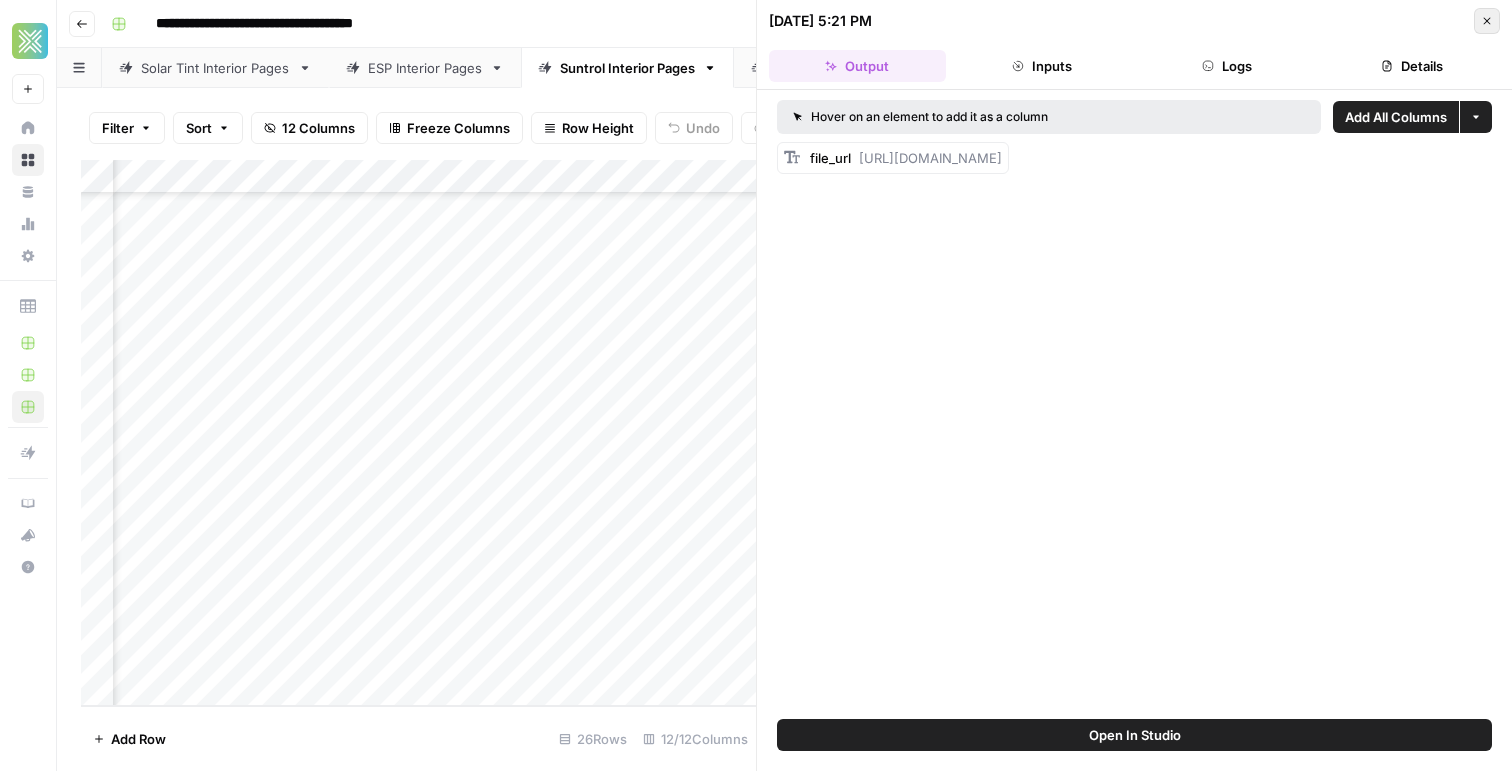 click on "Close" at bounding box center (1487, 21) 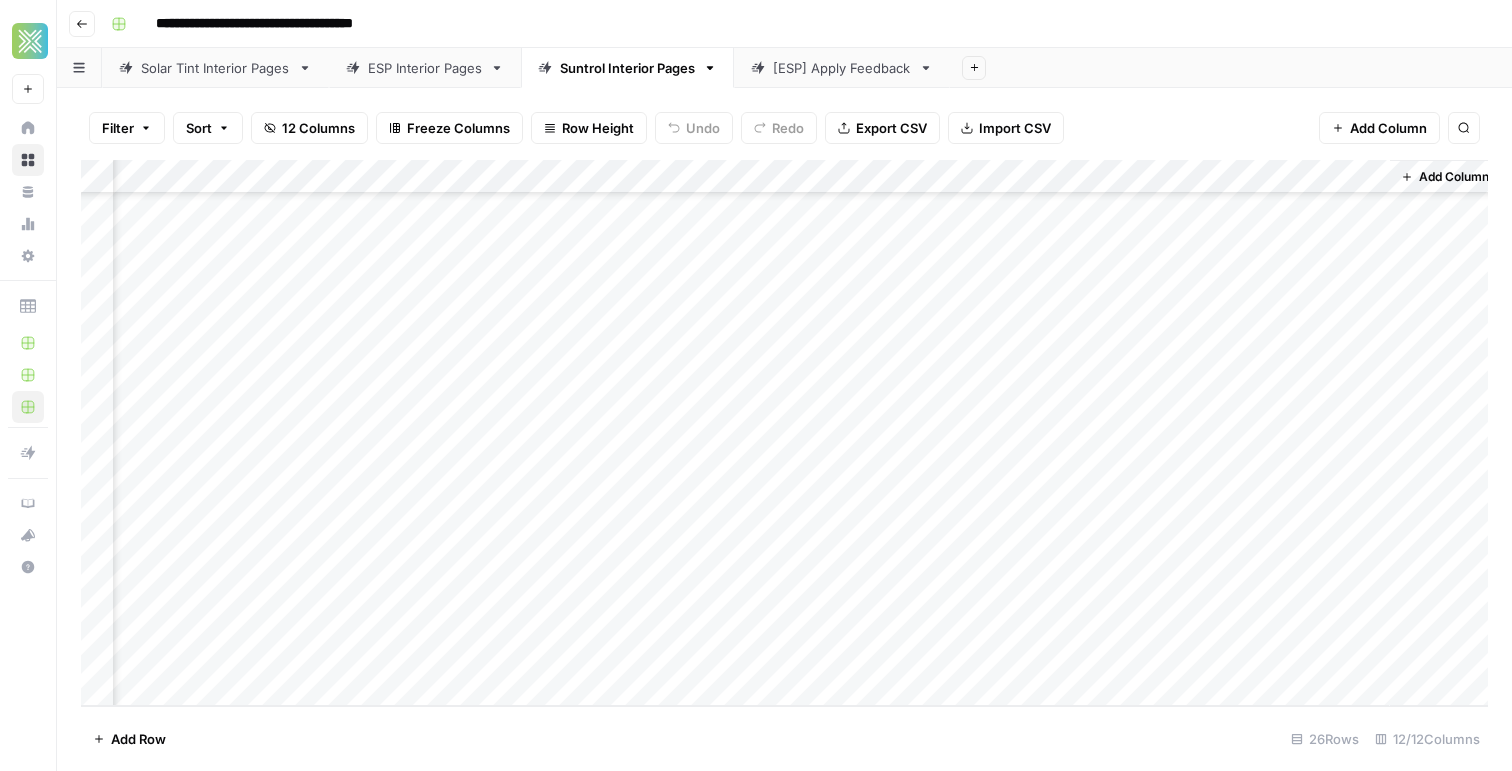 scroll, scrollTop: 404, scrollLeft: 873, axis: both 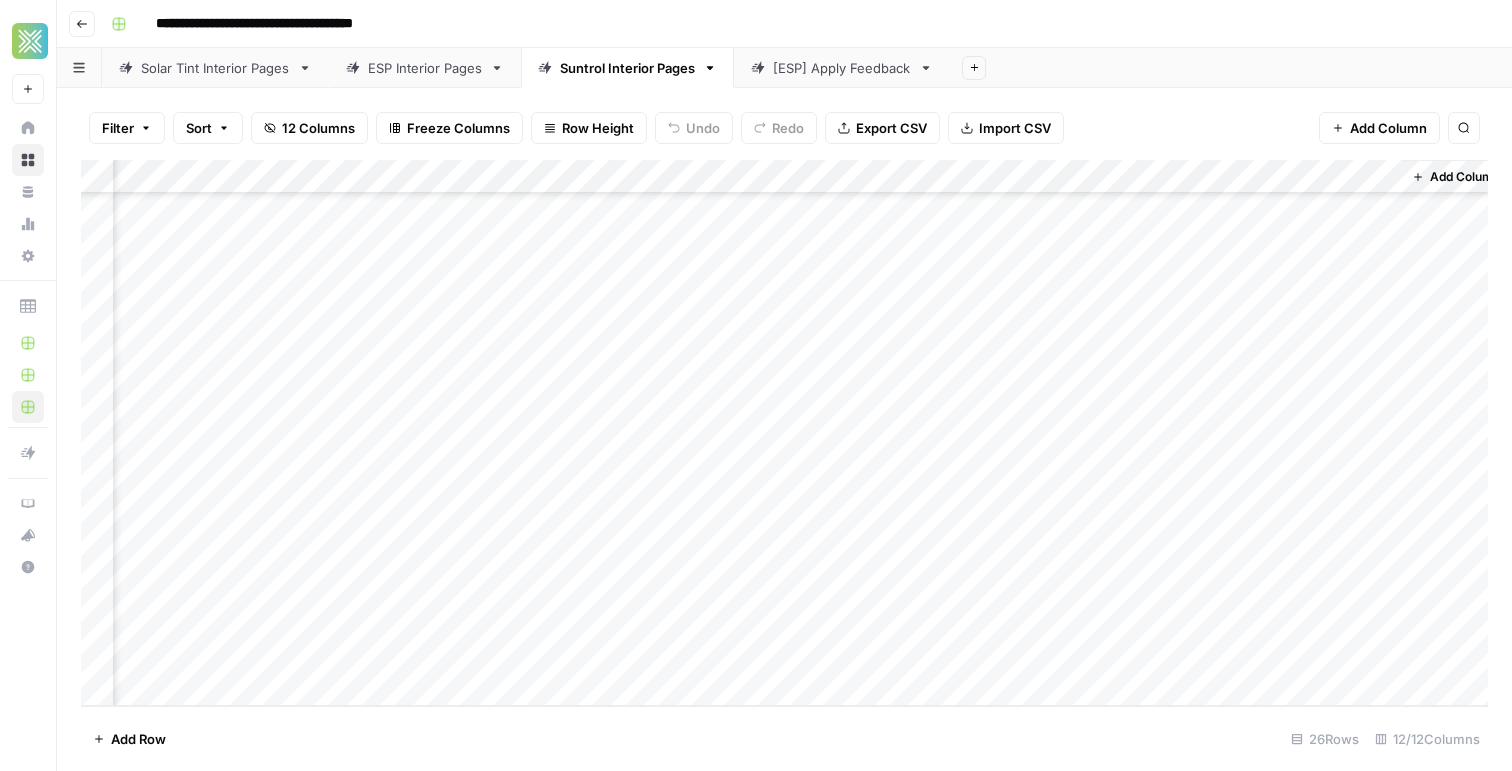 click on "Add Column" at bounding box center [784, 433] 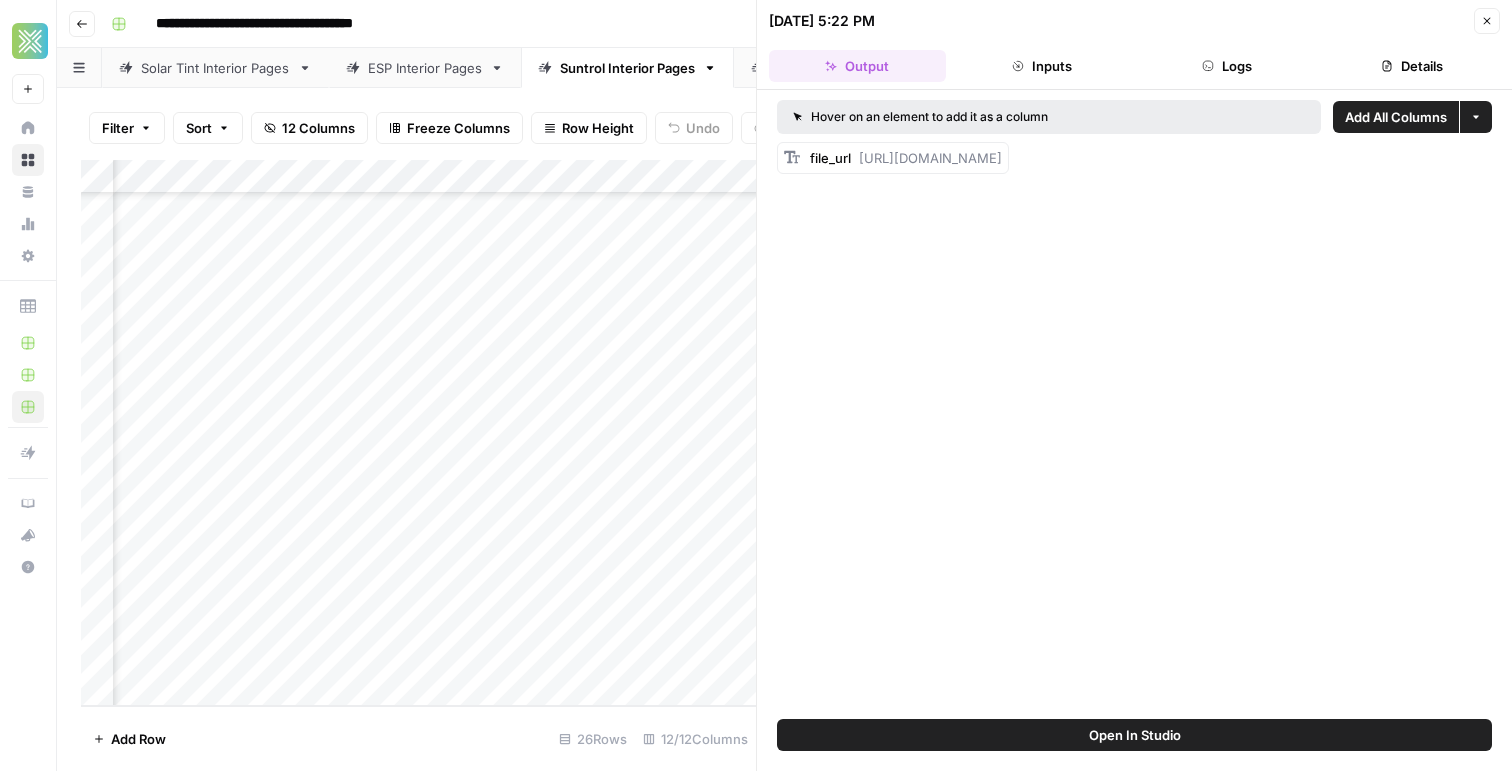 drag, startPoint x: 860, startPoint y: 153, endPoint x: 1483, endPoint y: 181, distance: 623.6289 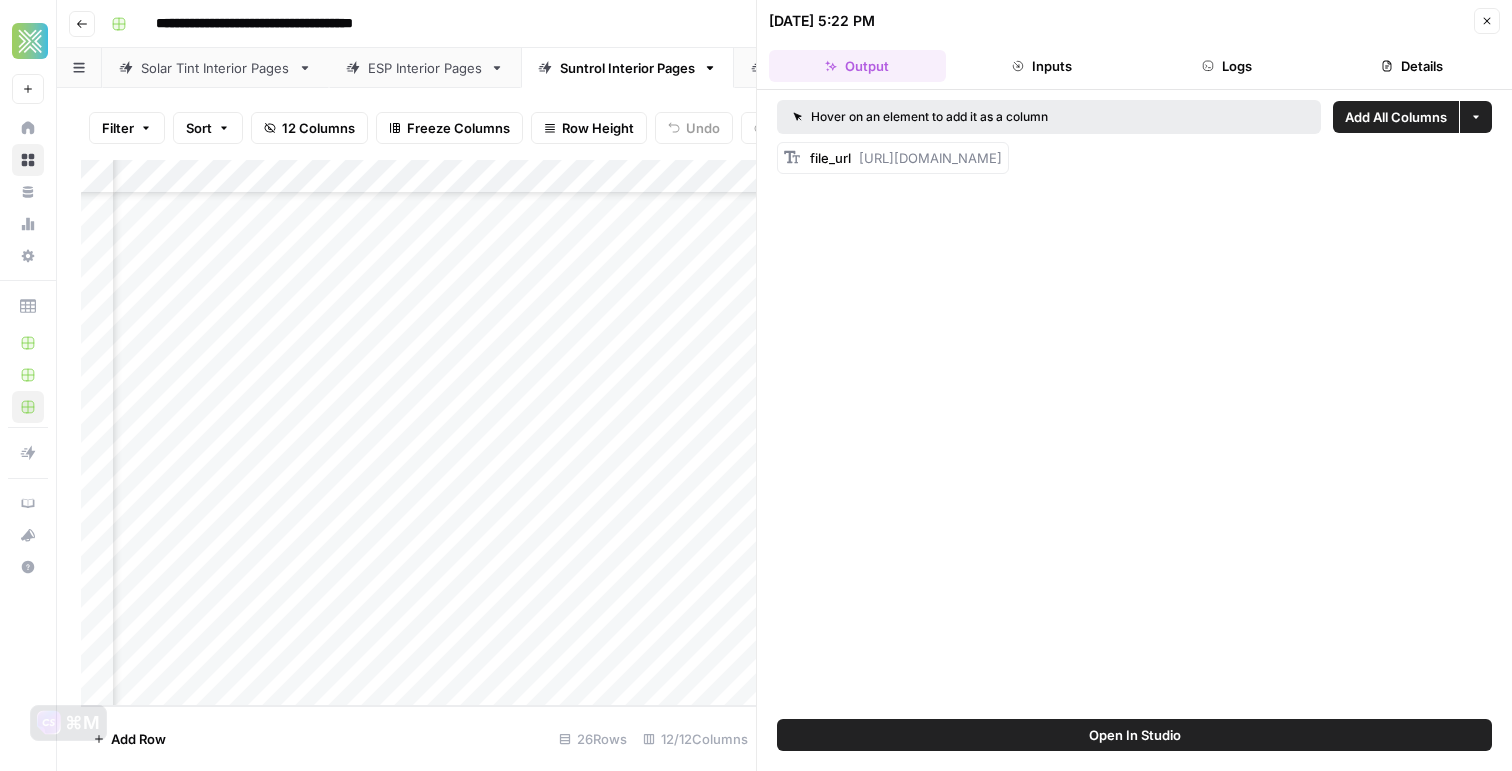 copy on "https://docs.google.com/document/d/1MclczufMMm_HhnLUSUAyNhWdqqWBaLUxLEv5J5asfhw/edit" 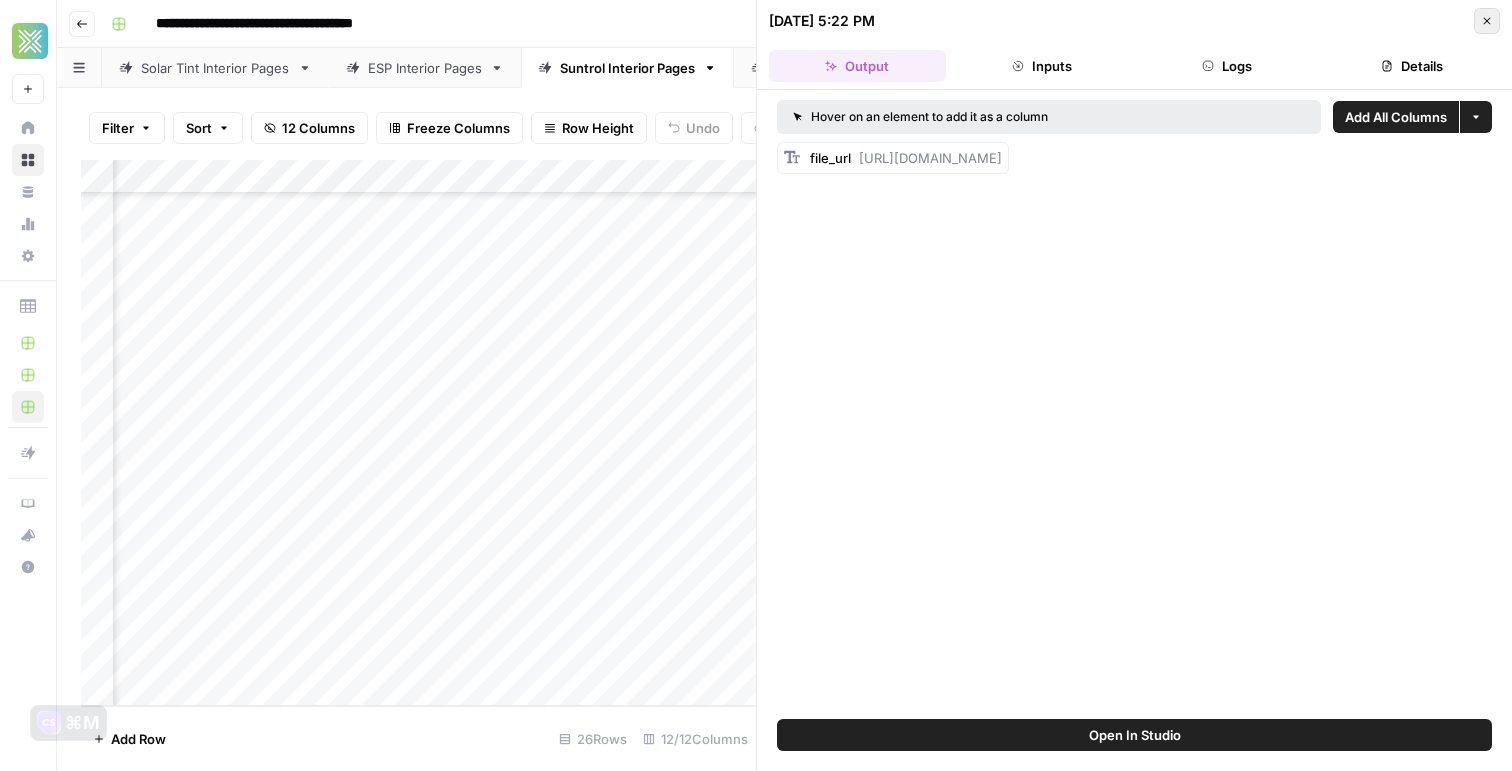 click on "Close" at bounding box center [1487, 21] 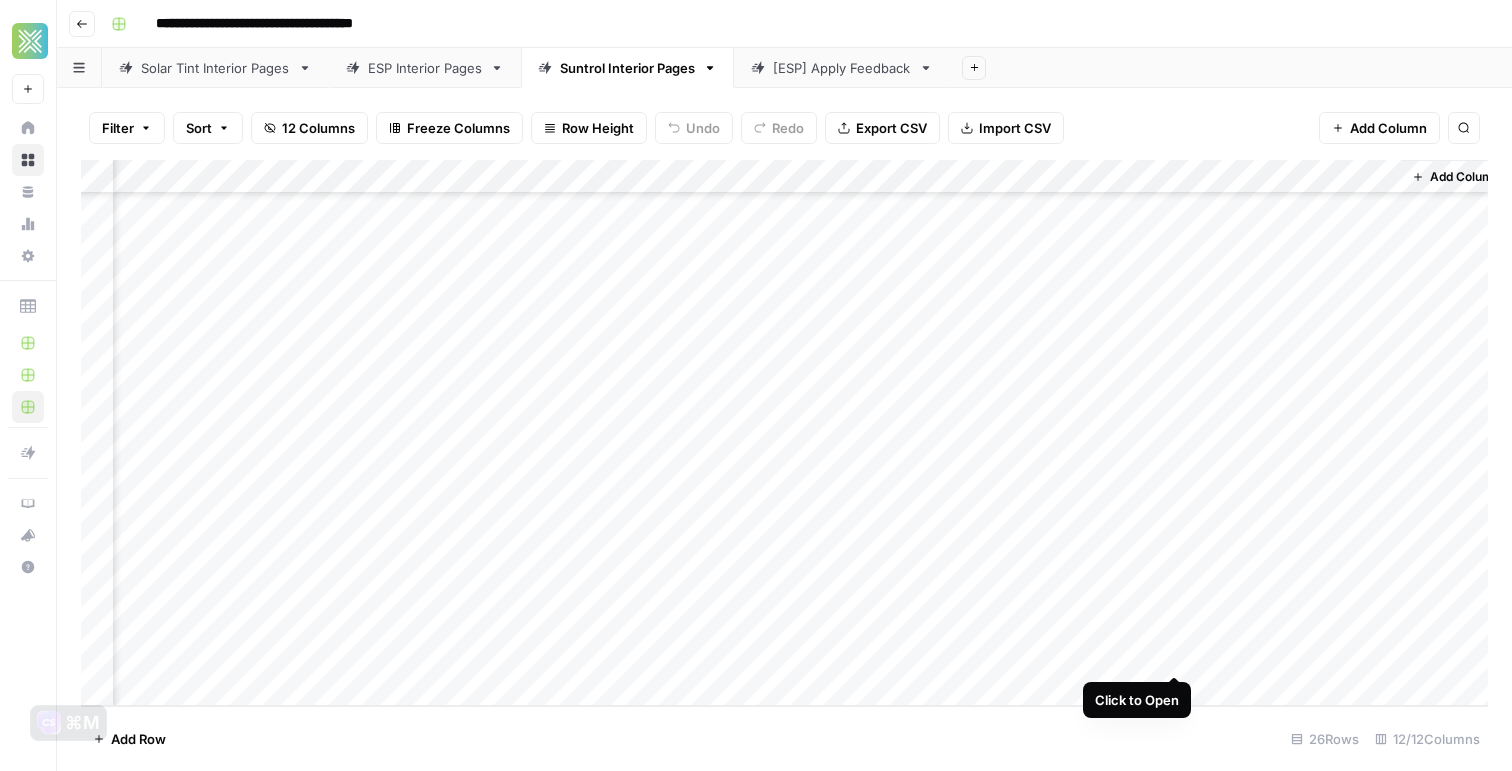 click on "Add Column" at bounding box center (784, 433) 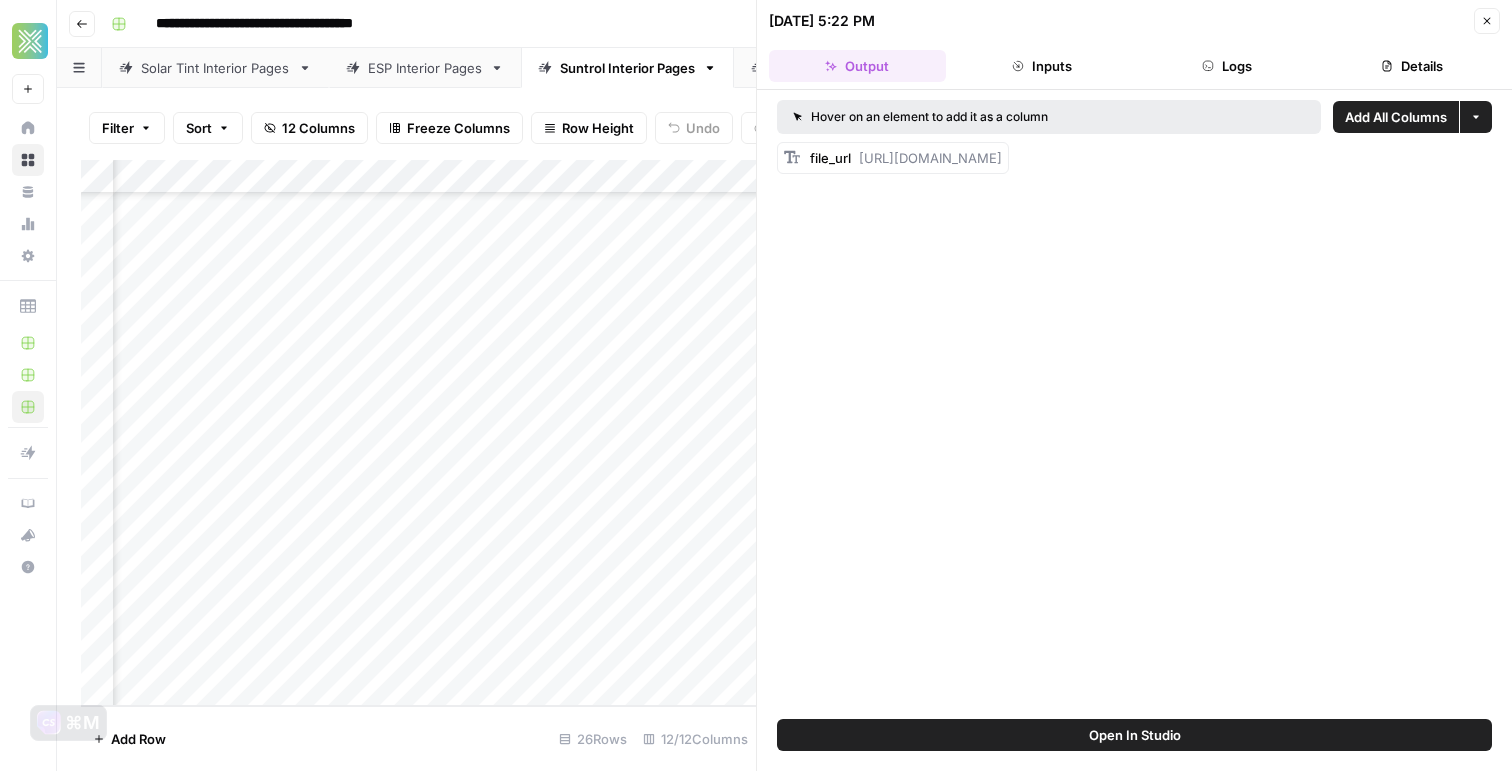 drag, startPoint x: 861, startPoint y: 159, endPoint x: 1492, endPoint y: 158, distance: 631.0008 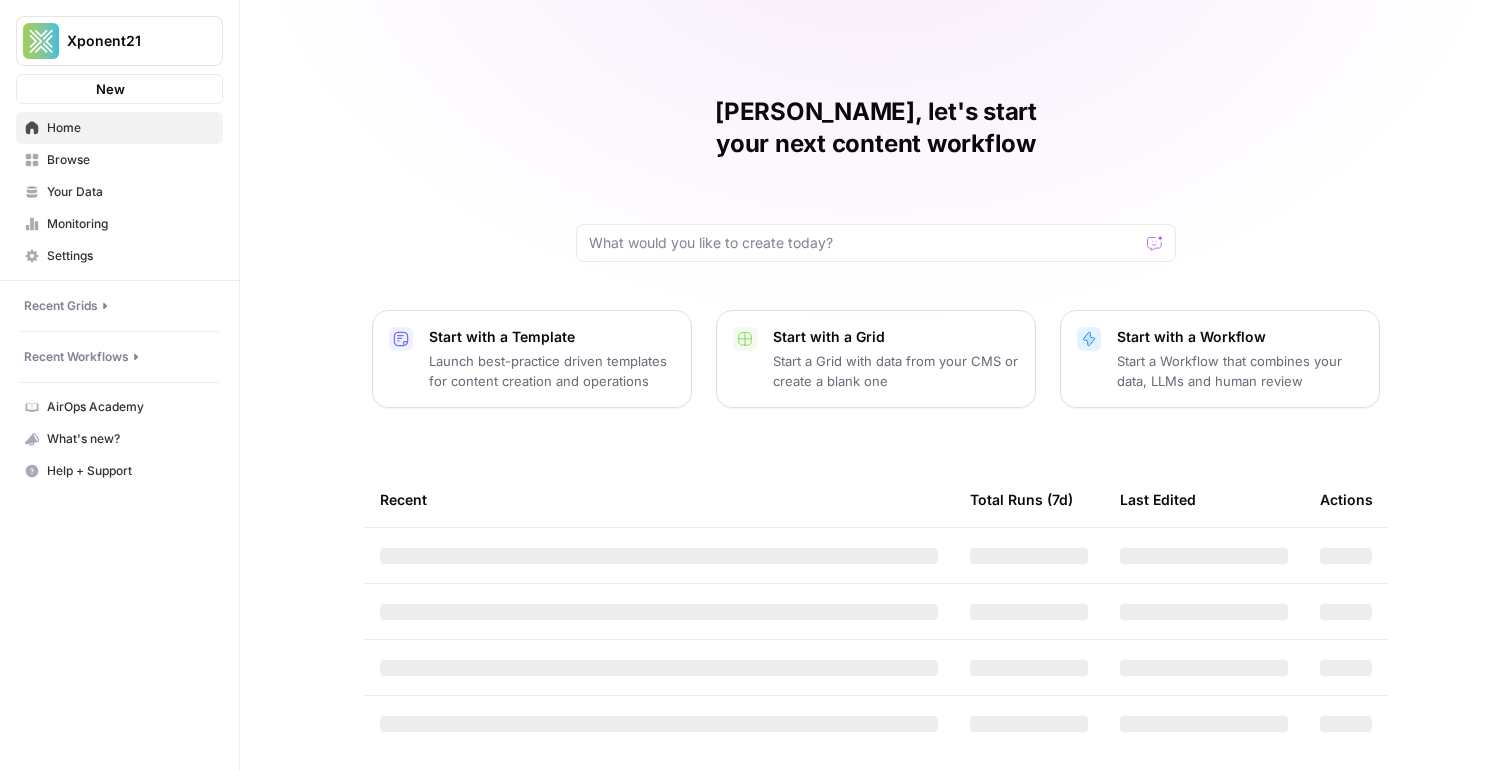 scroll, scrollTop: 0, scrollLeft: 0, axis: both 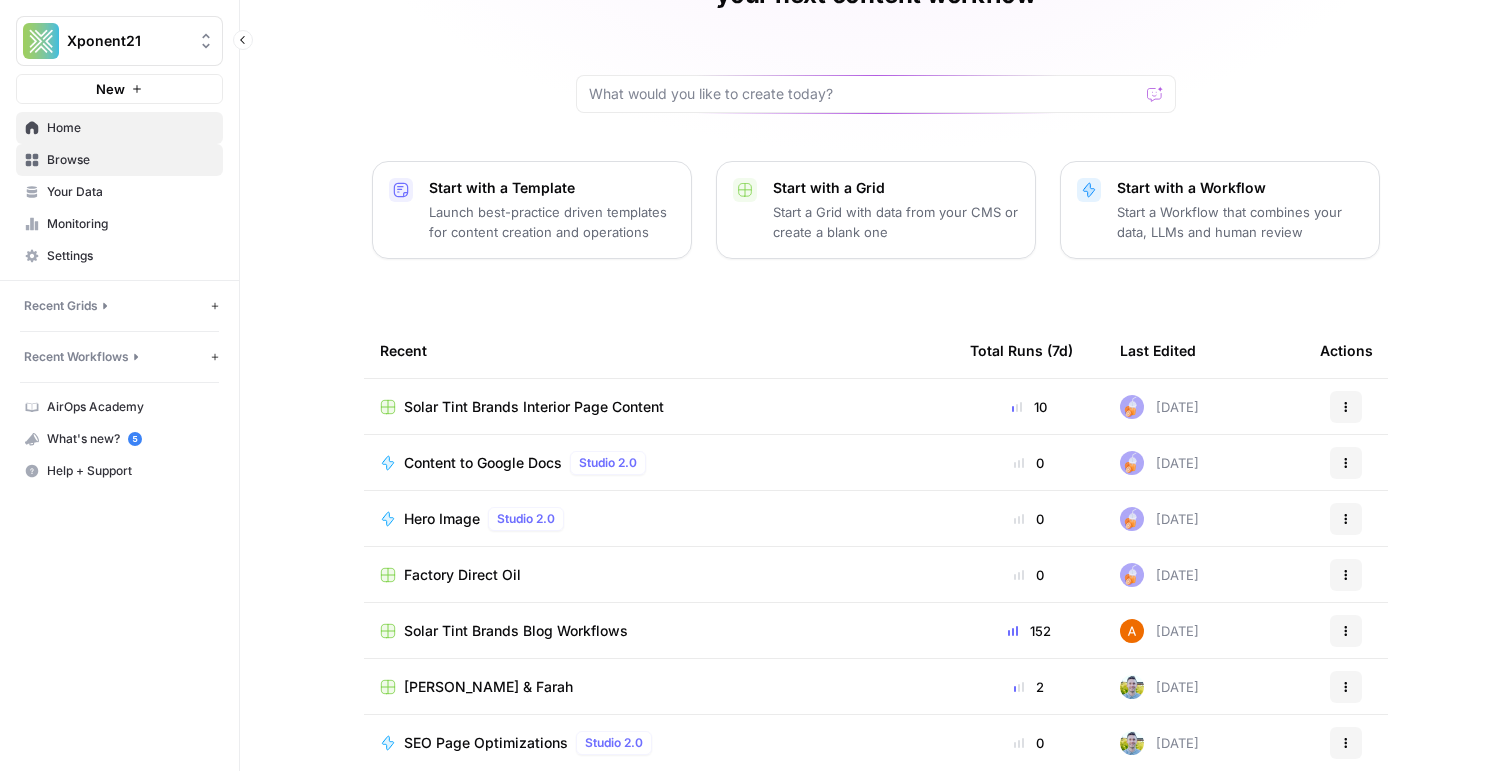 click on "Browse" at bounding box center [130, 160] 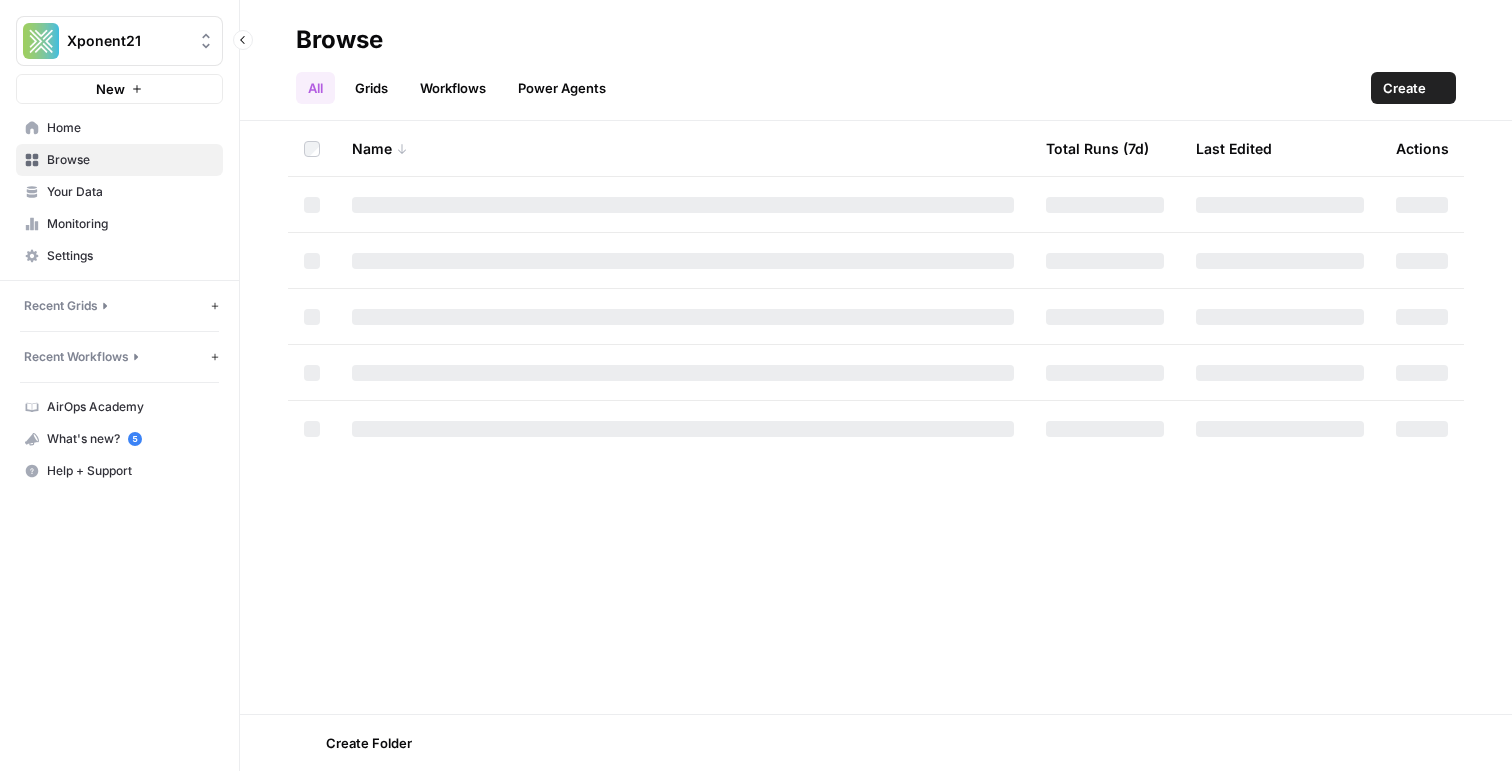scroll, scrollTop: 0, scrollLeft: 0, axis: both 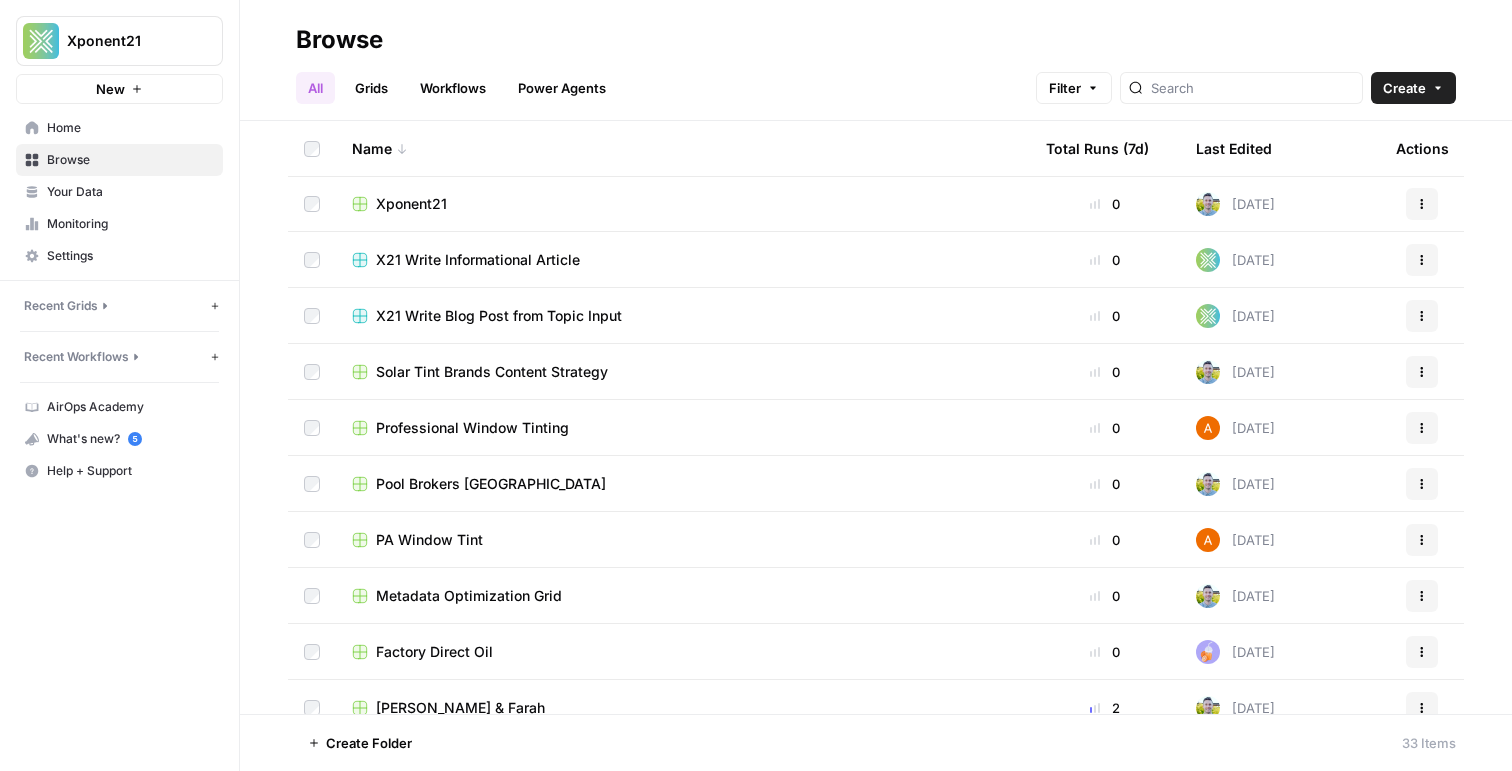 click on "Professional Window Tinting" at bounding box center (472, 428) 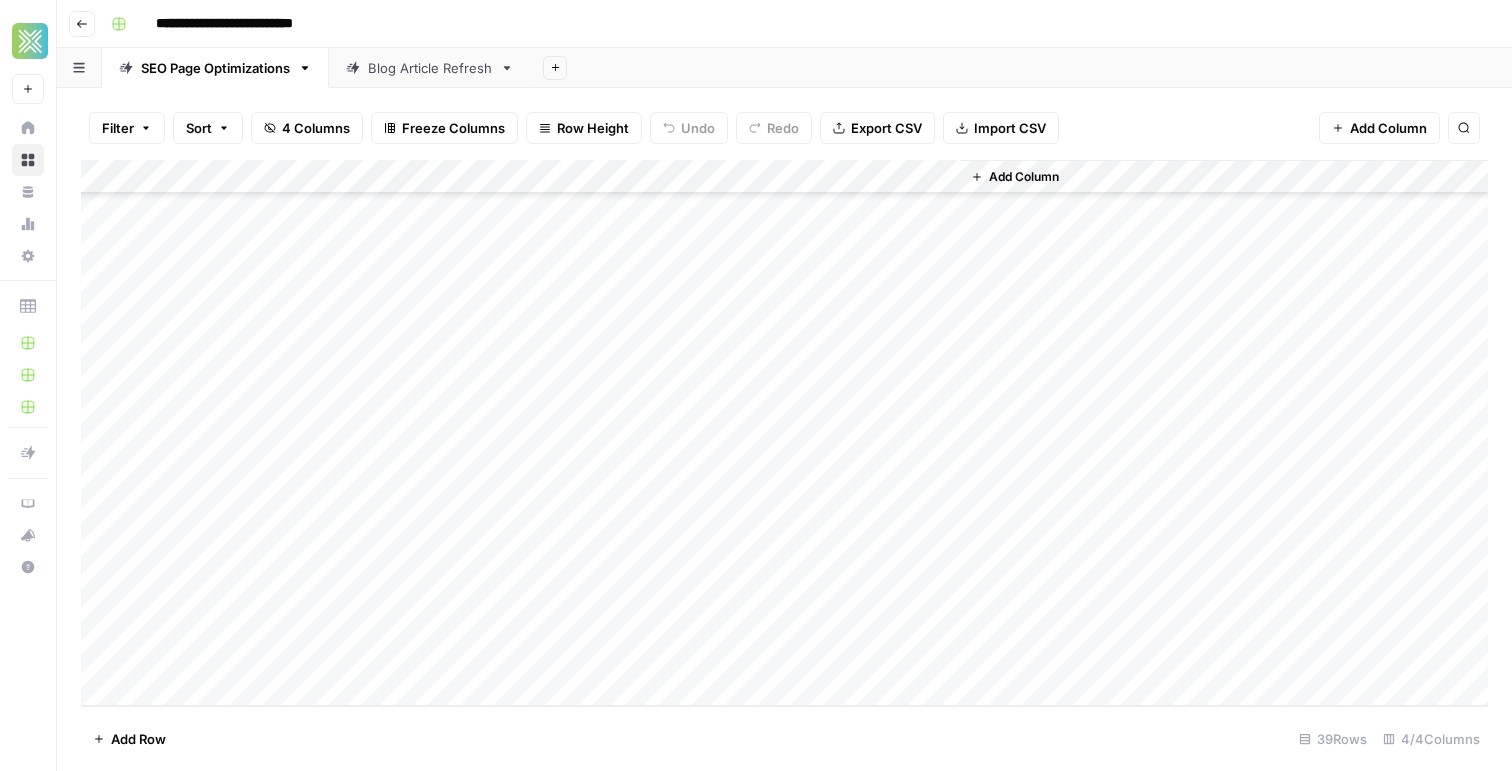 scroll, scrollTop: 0, scrollLeft: 0, axis: both 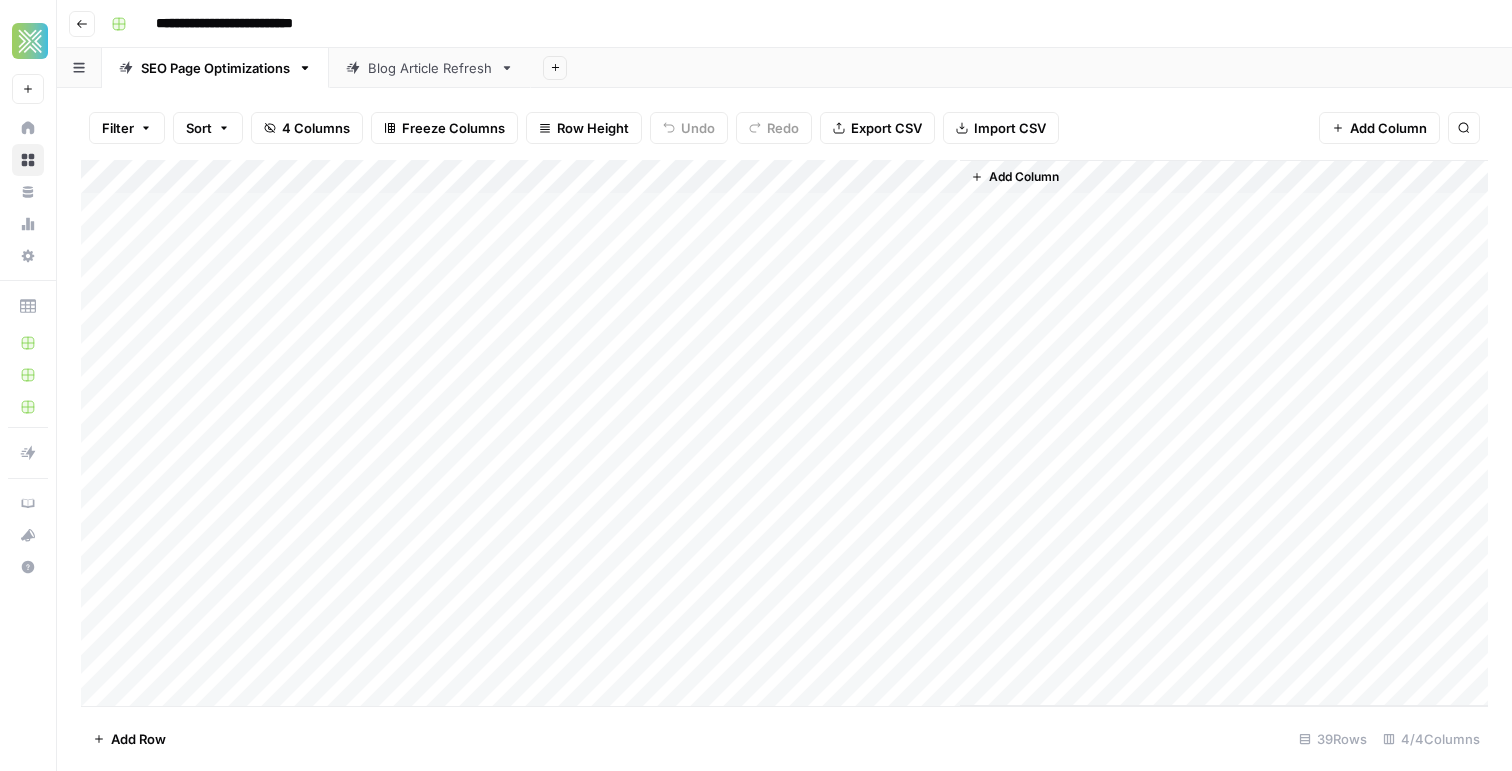 click on "Blog Article Refresh" at bounding box center (430, 68) 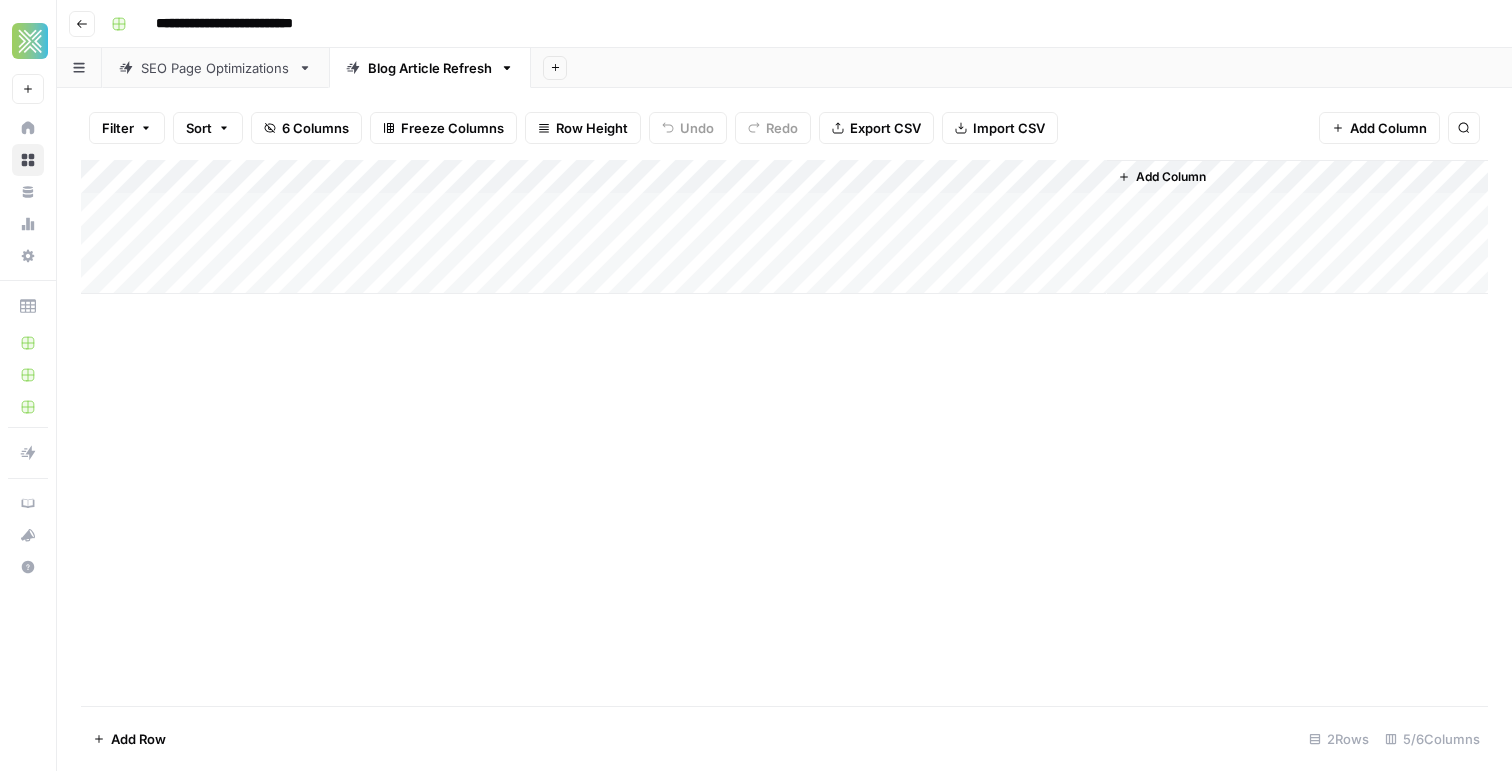 click on "SEO Page Optimizations" at bounding box center (215, 68) 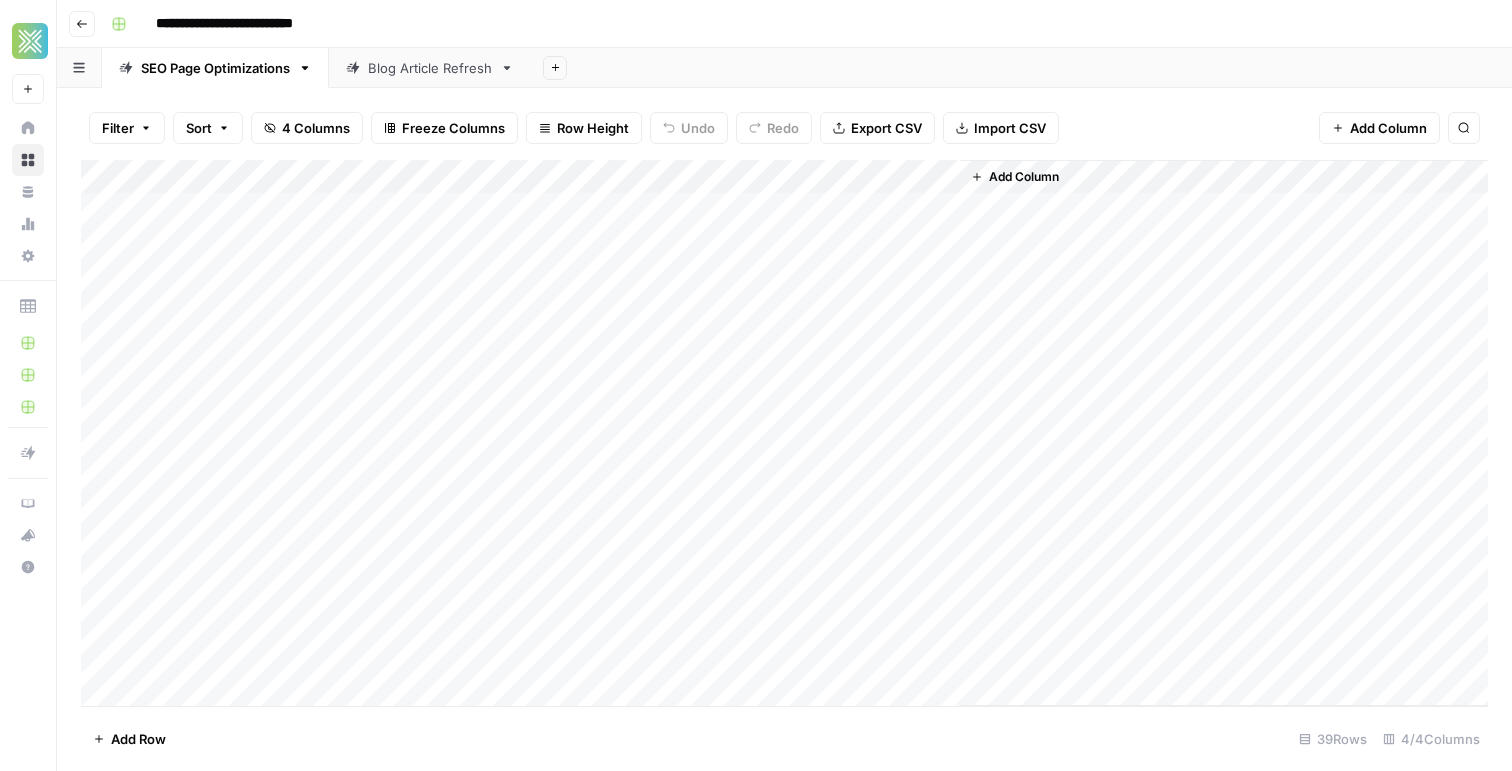 click on "Add Column" at bounding box center [784, 433] 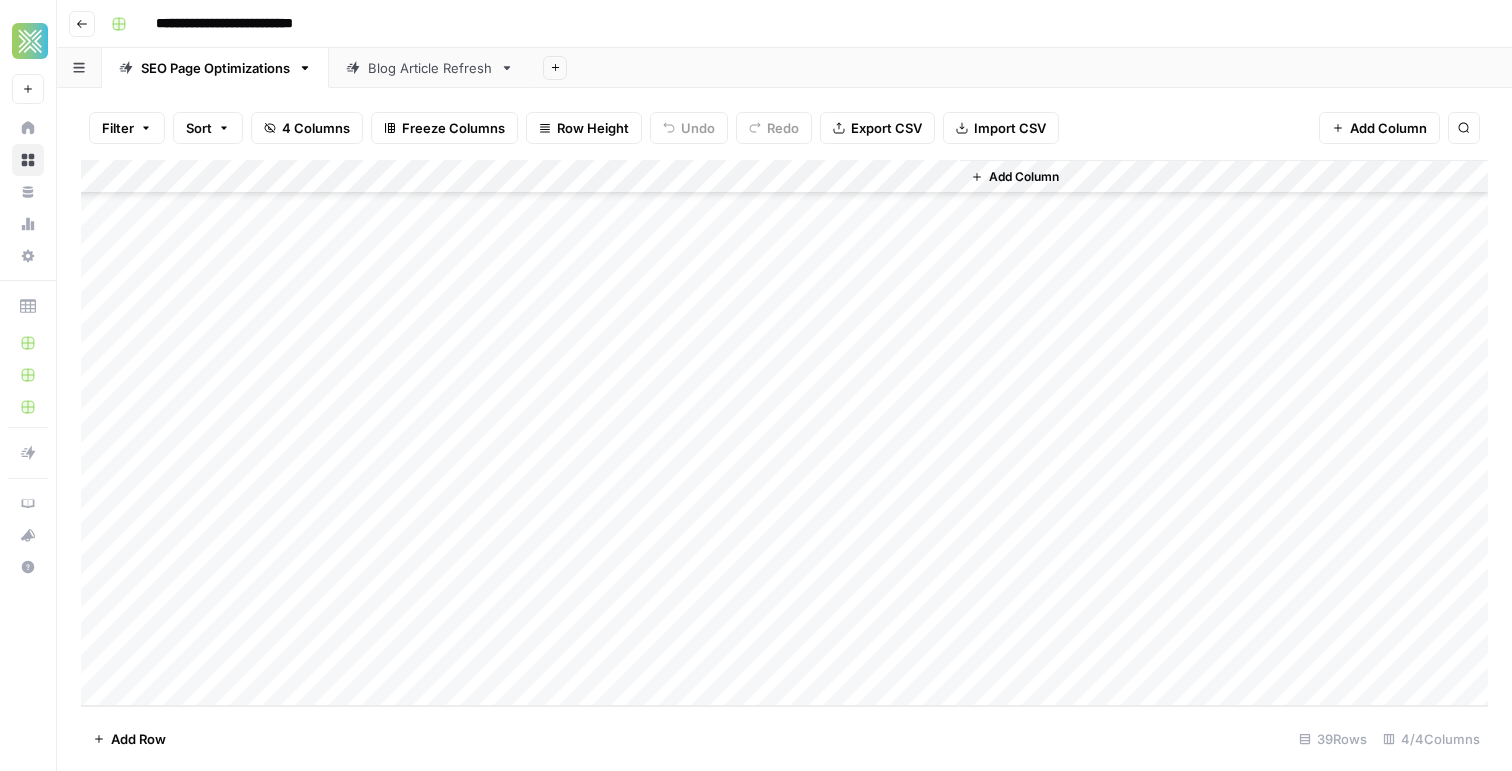 scroll, scrollTop: 827, scrollLeft: 0, axis: vertical 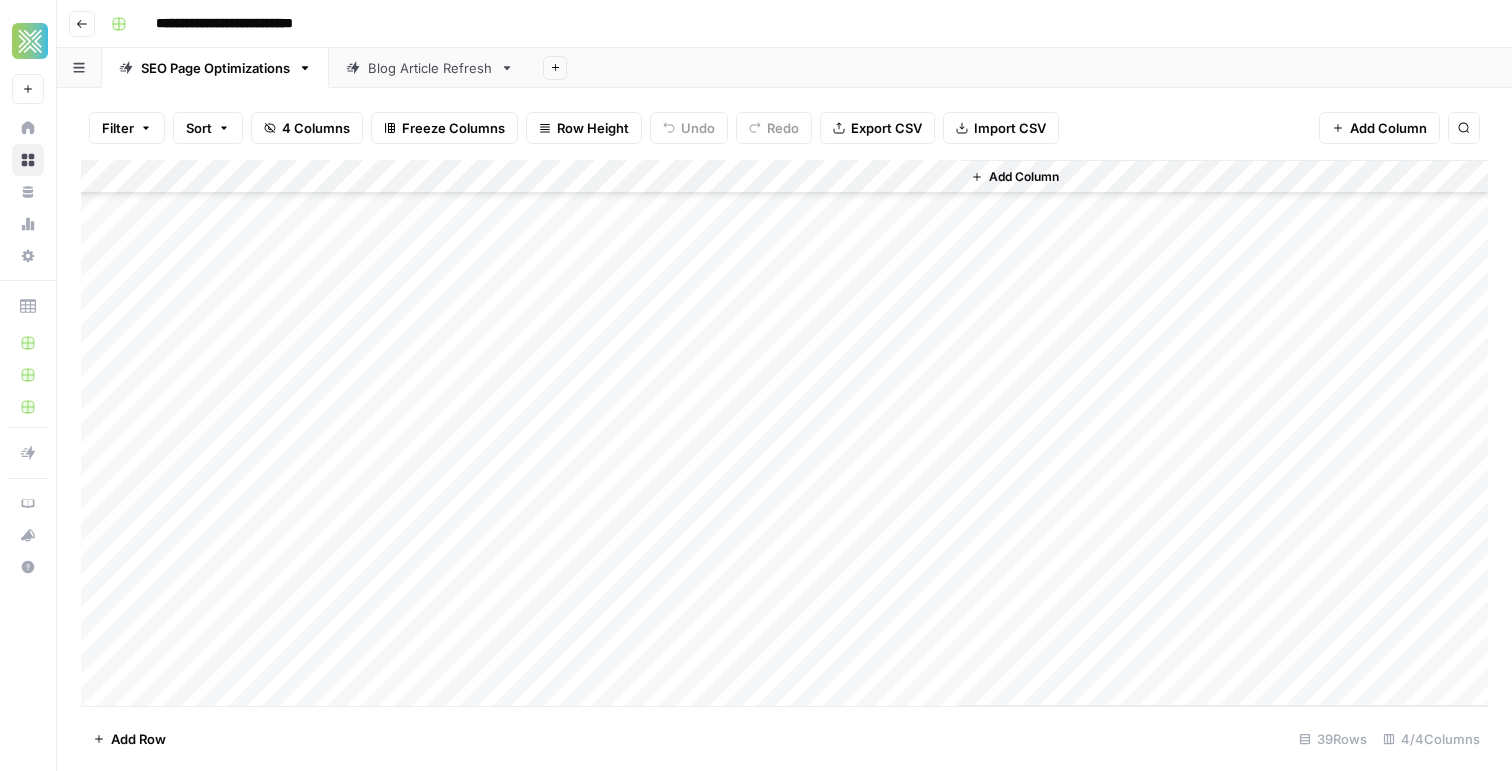 click on "Add Column" at bounding box center (784, 433) 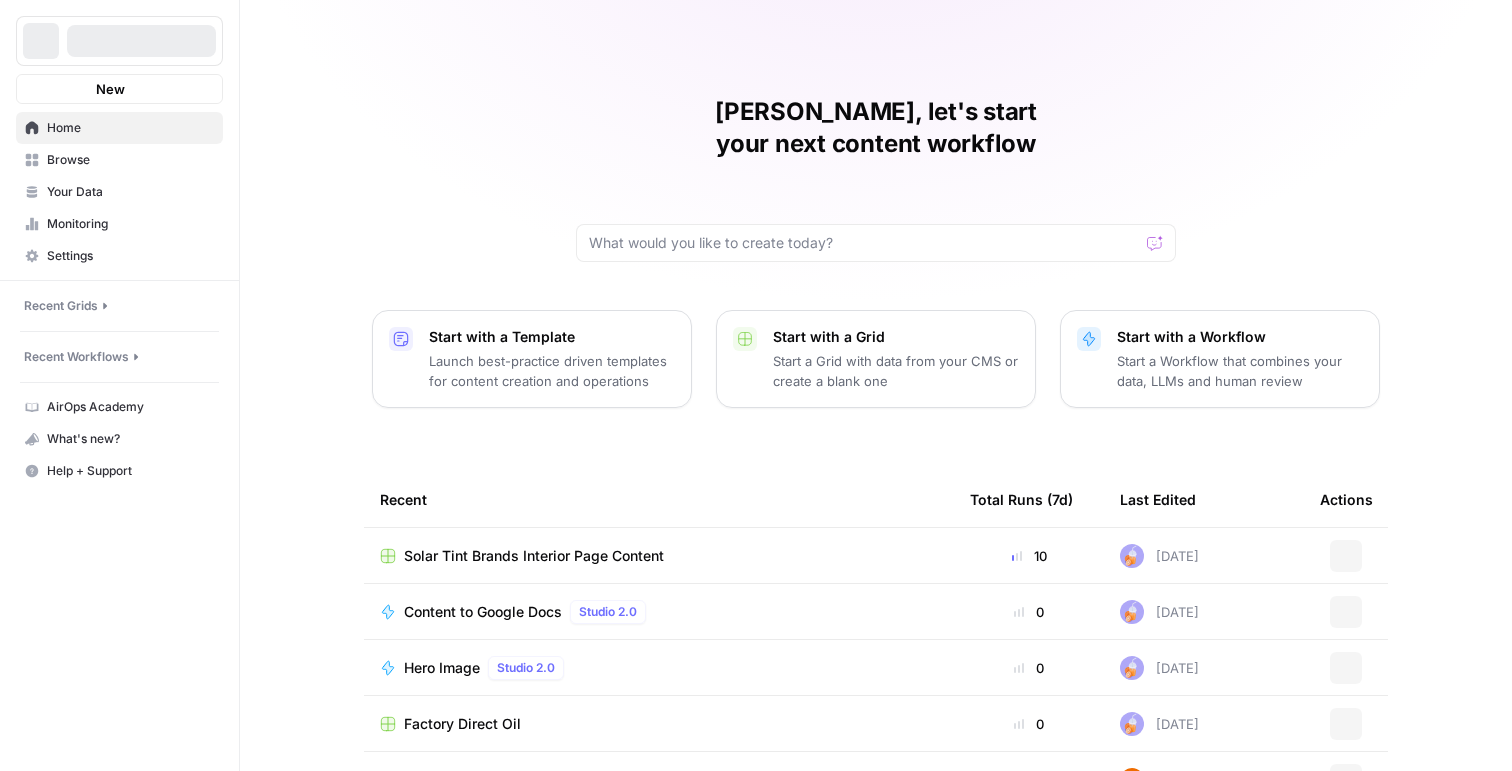 scroll, scrollTop: 0, scrollLeft: 0, axis: both 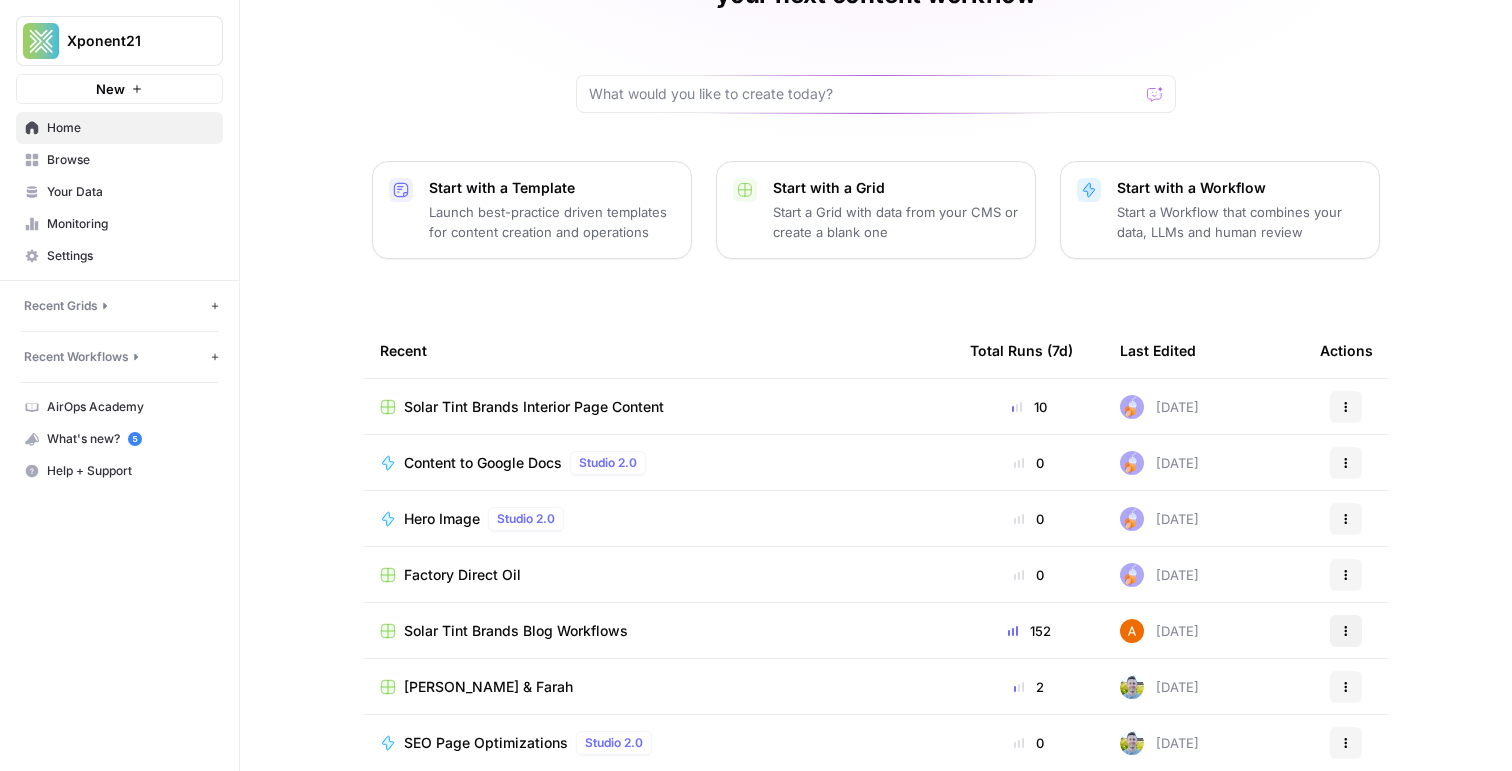 click on "Actions" at bounding box center [1346, 631] 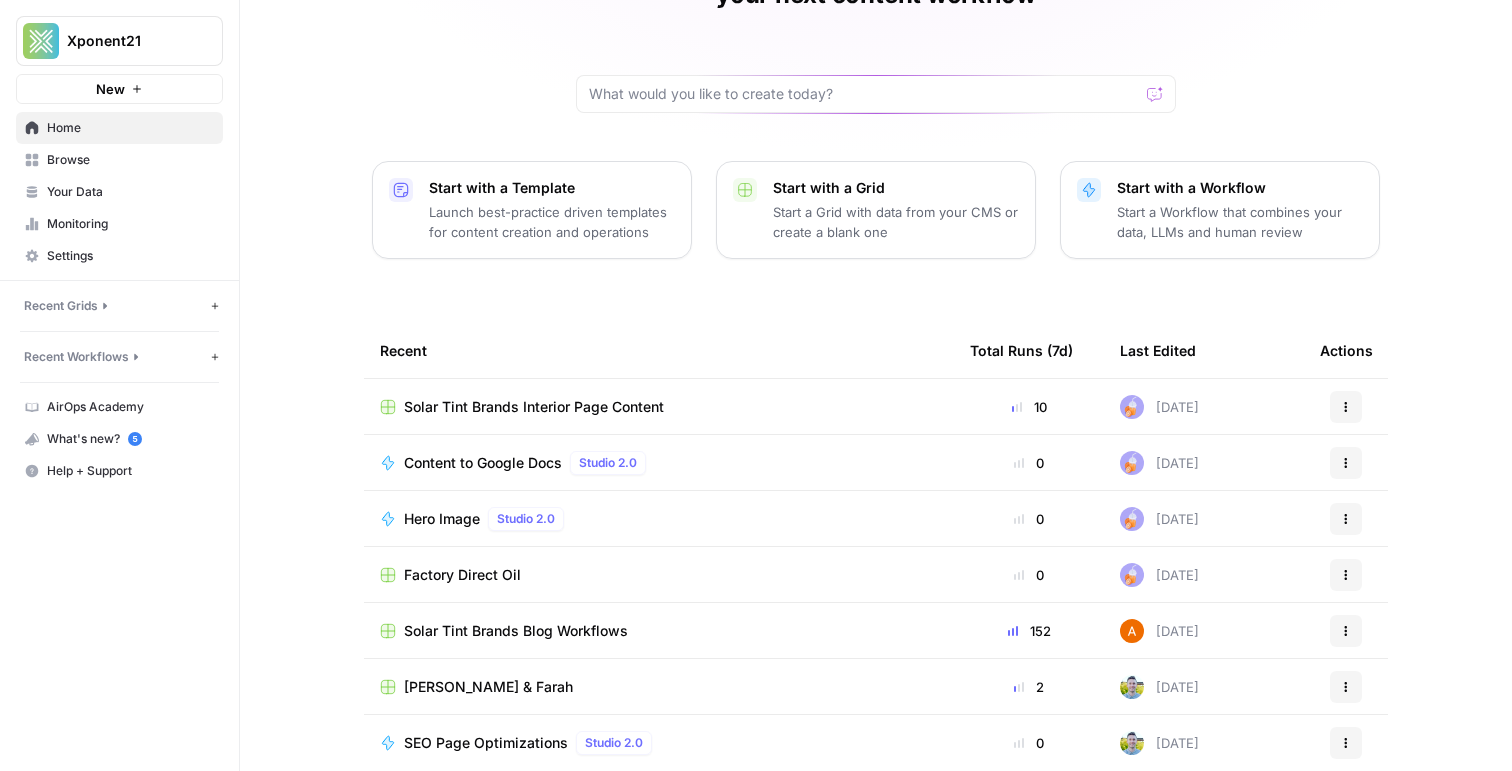 click on "Solar Tint Brands Blog Workflows" at bounding box center (659, 630) 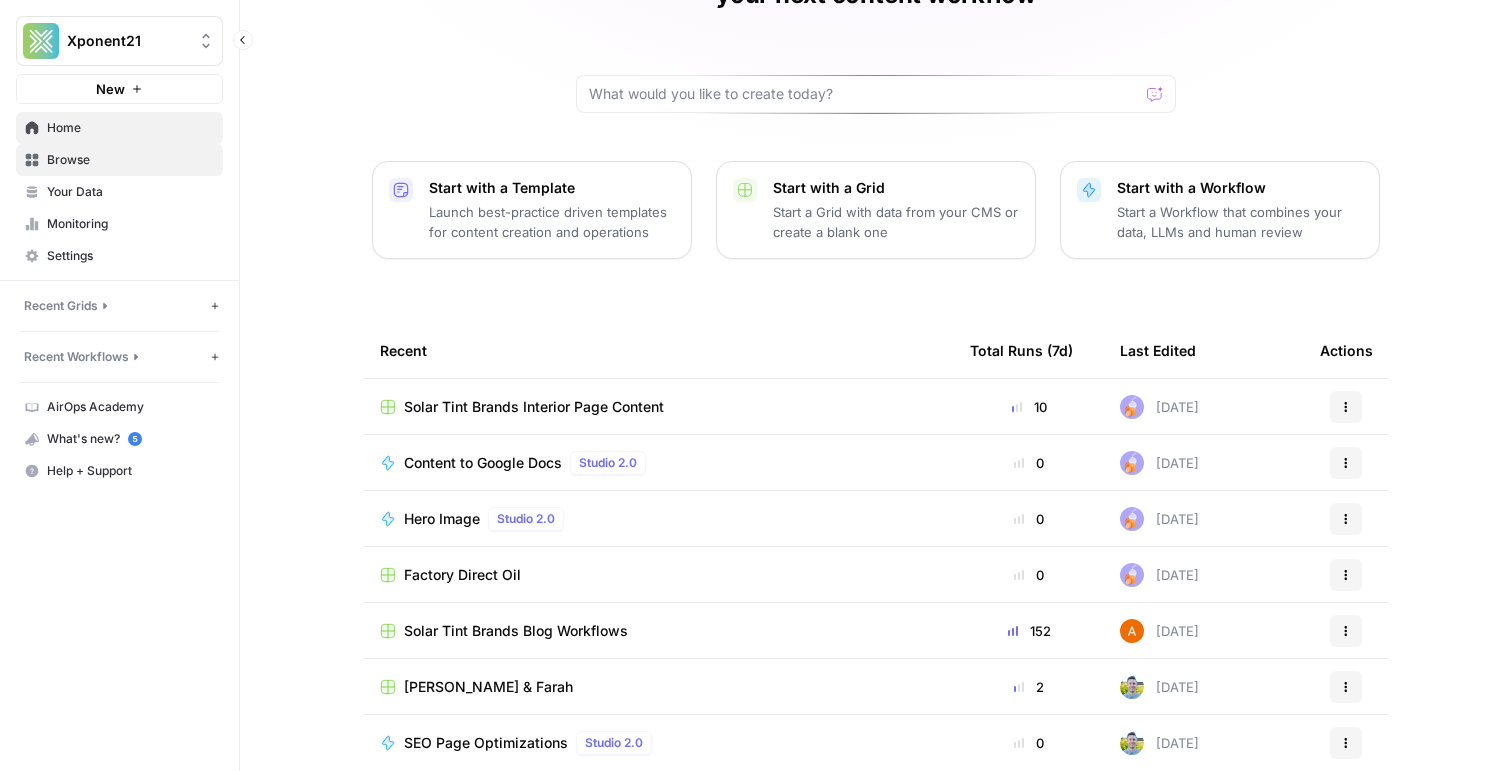 click on "Browse" at bounding box center [130, 160] 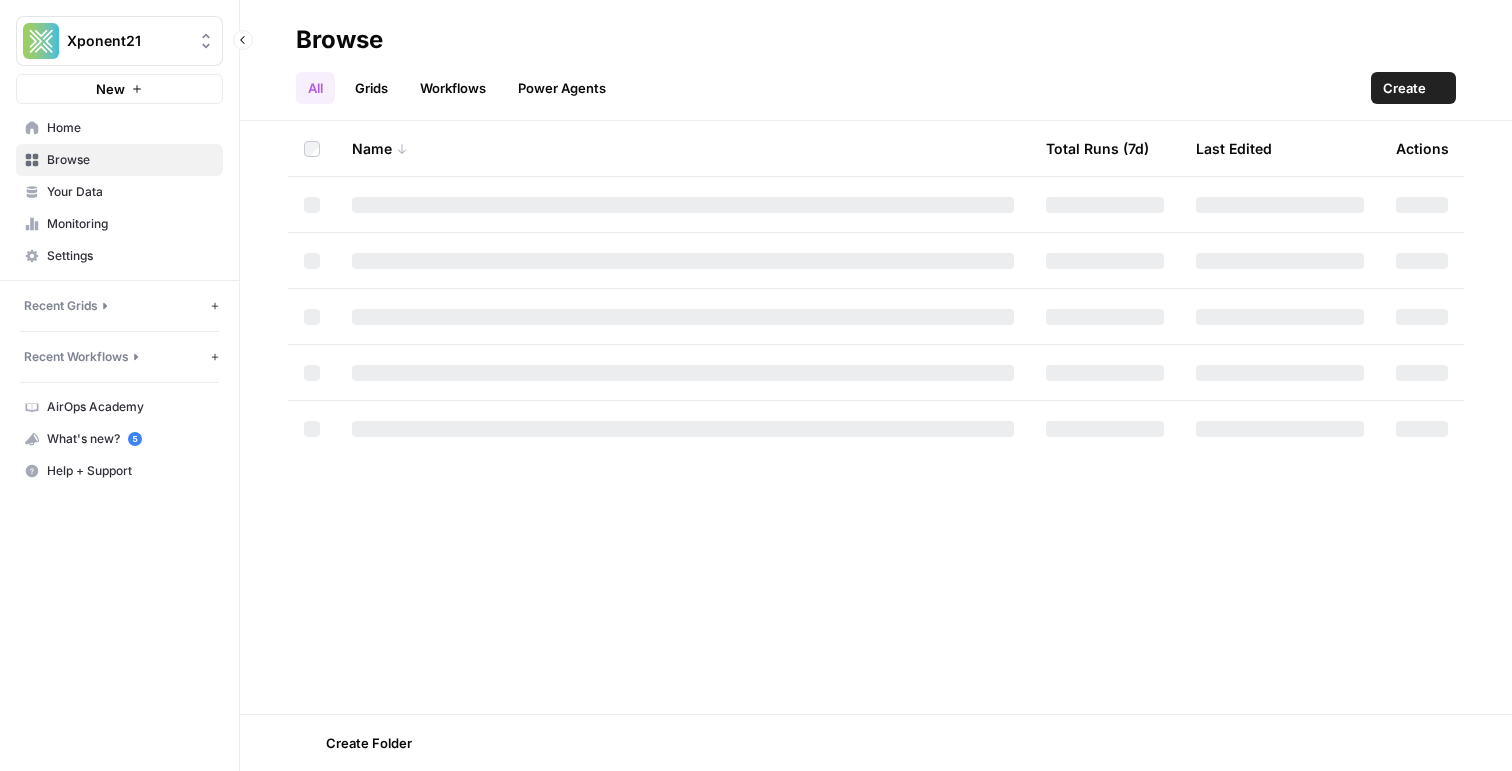 scroll, scrollTop: 0, scrollLeft: 0, axis: both 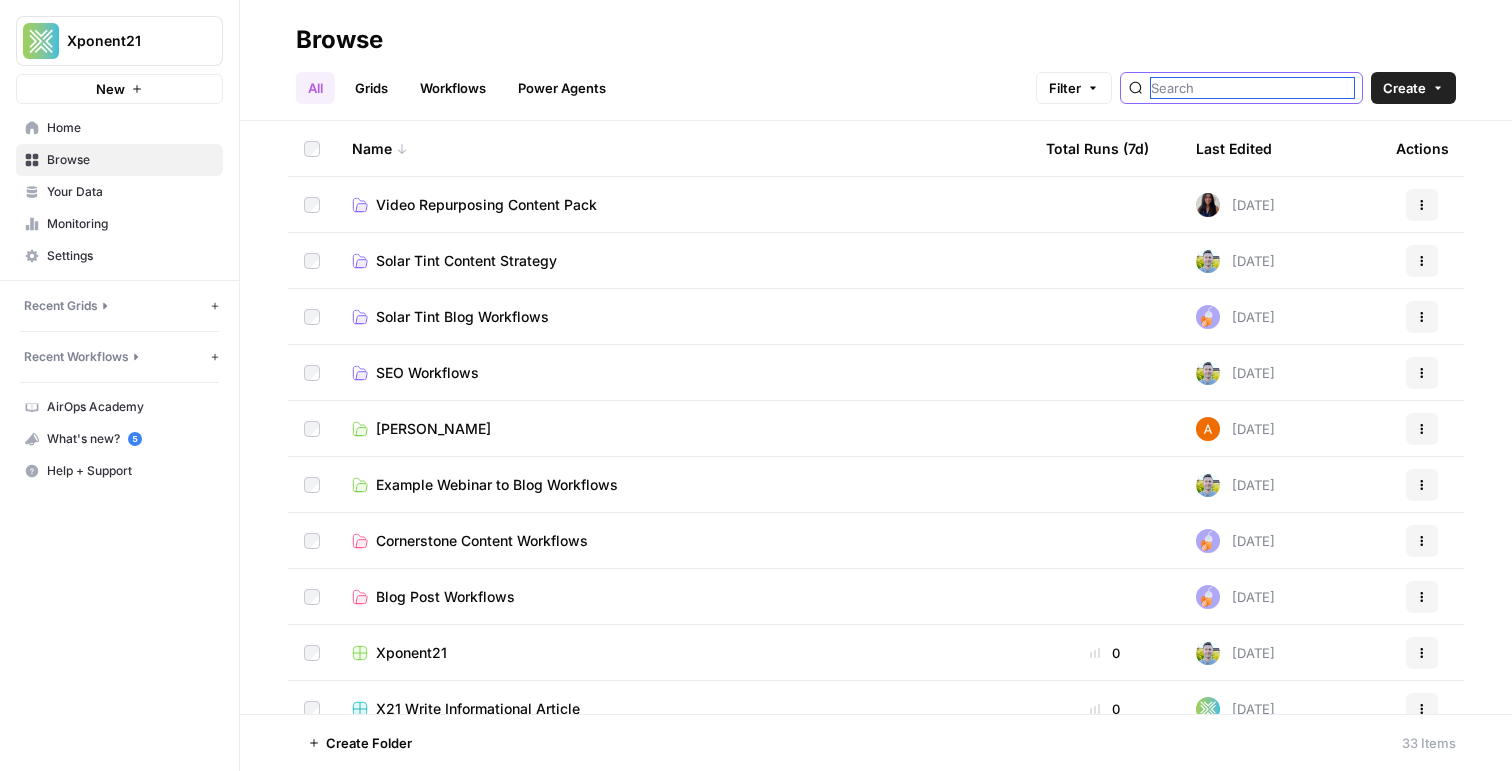 click at bounding box center [1252, 88] 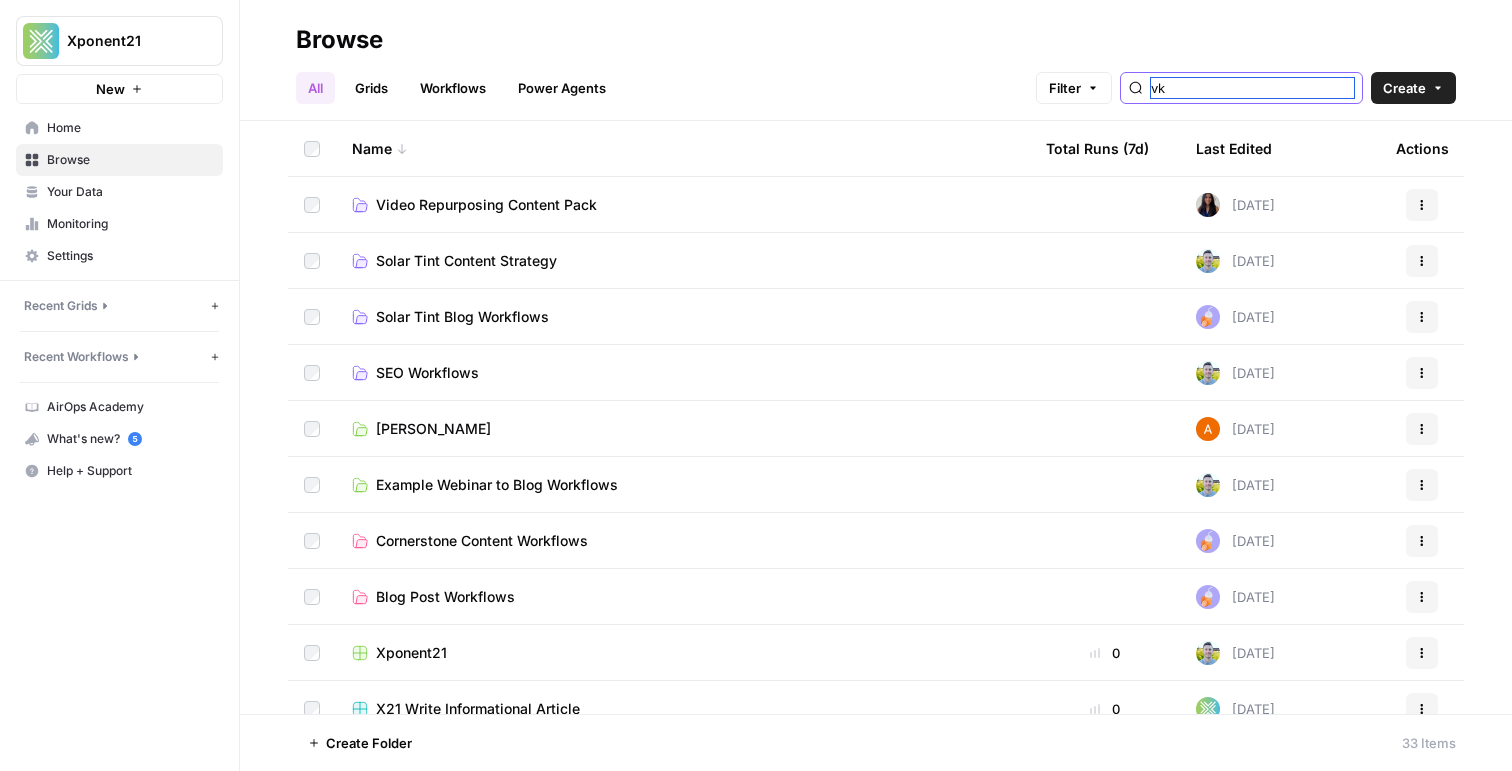 type on "v" 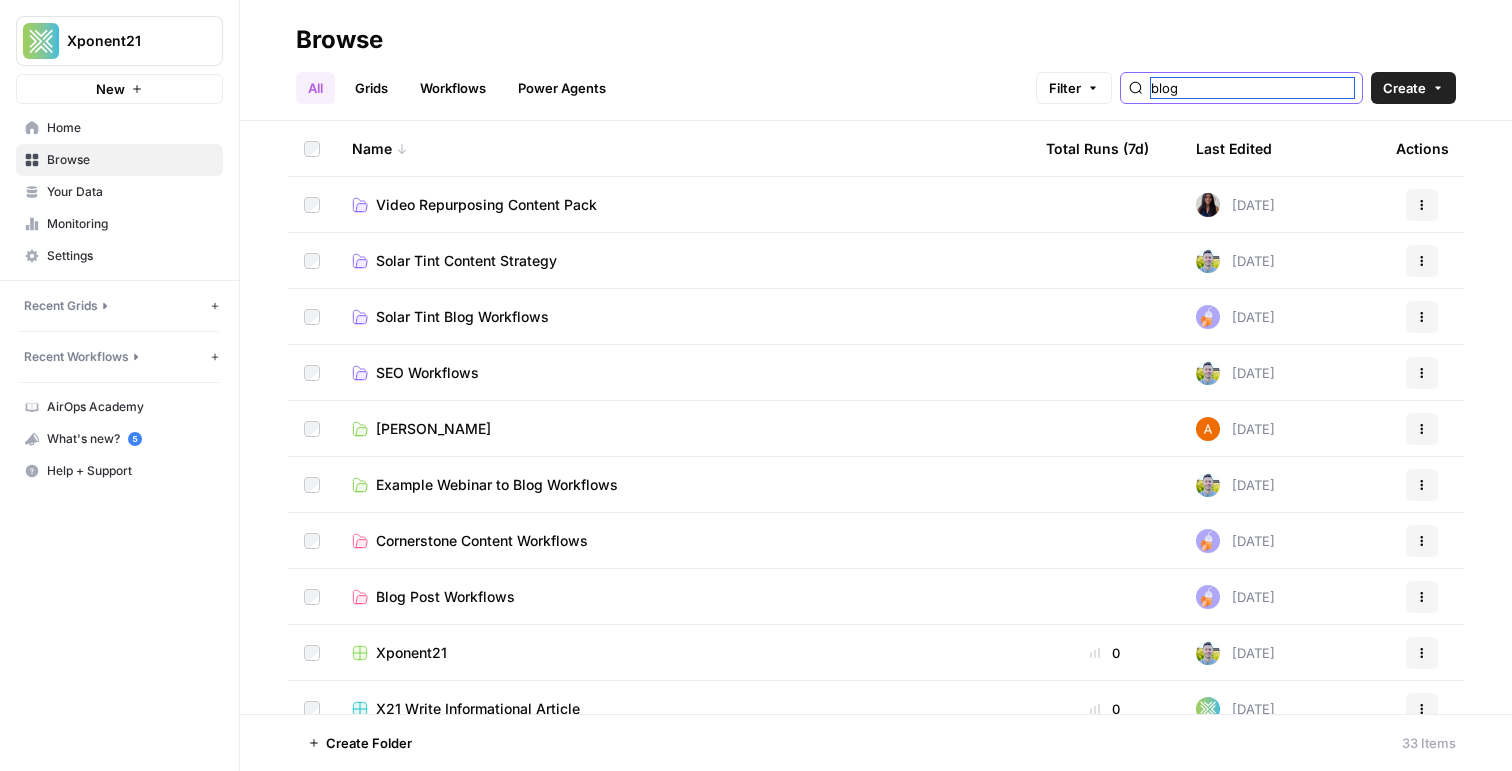 type on "blog" 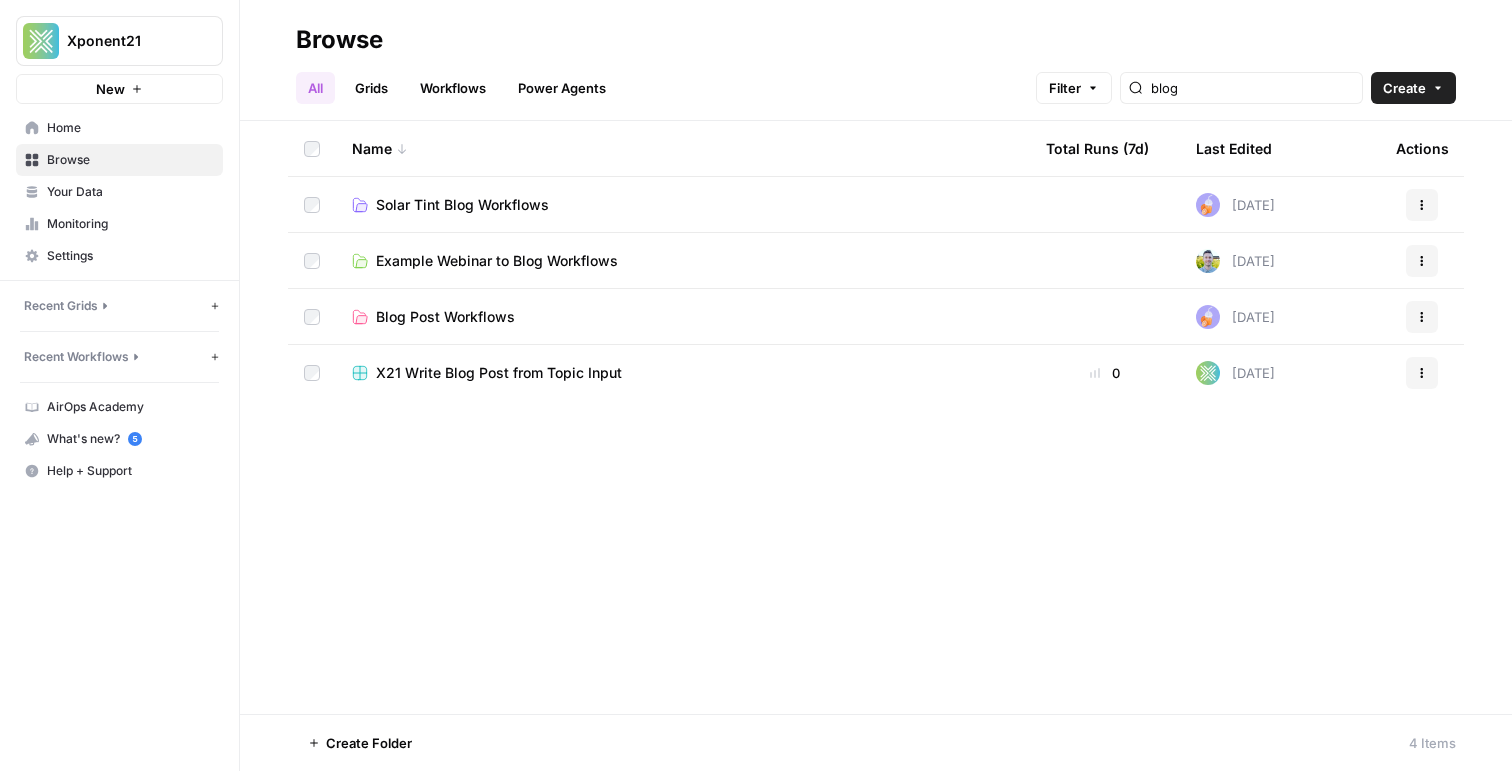 click on "Blog Post Workflows" at bounding box center [445, 317] 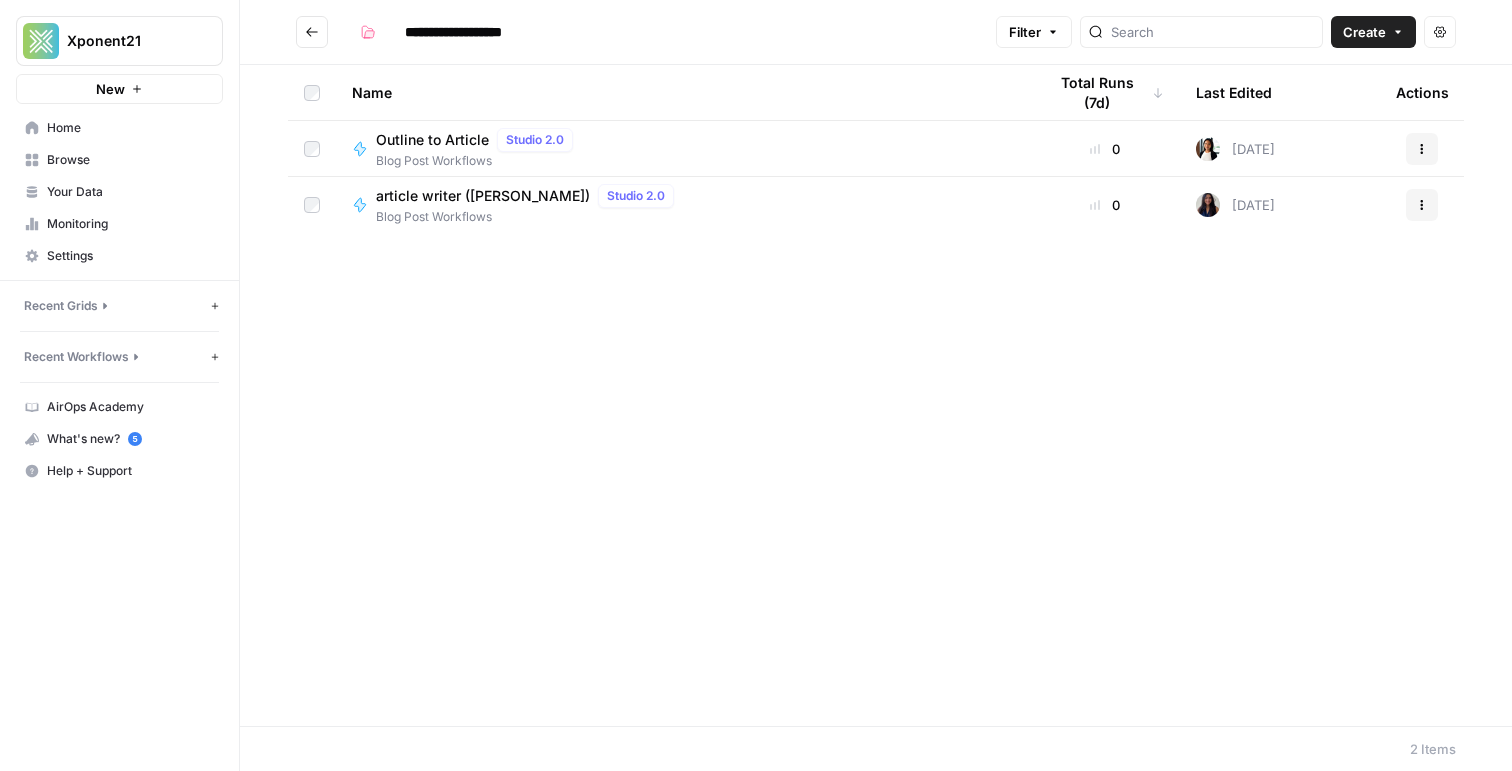 click 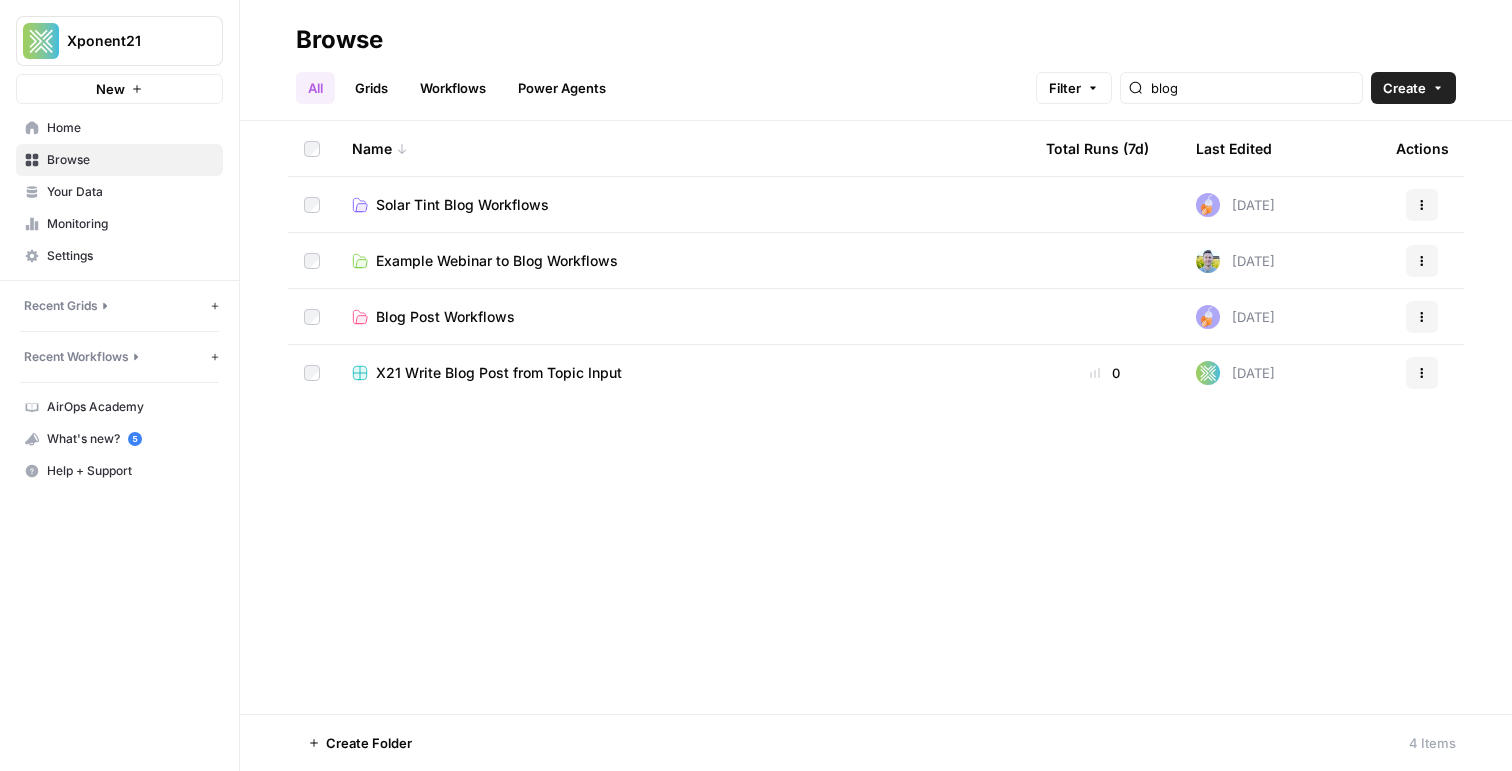 click on "Solar Tint Blog Workflows" at bounding box center [462, 205] 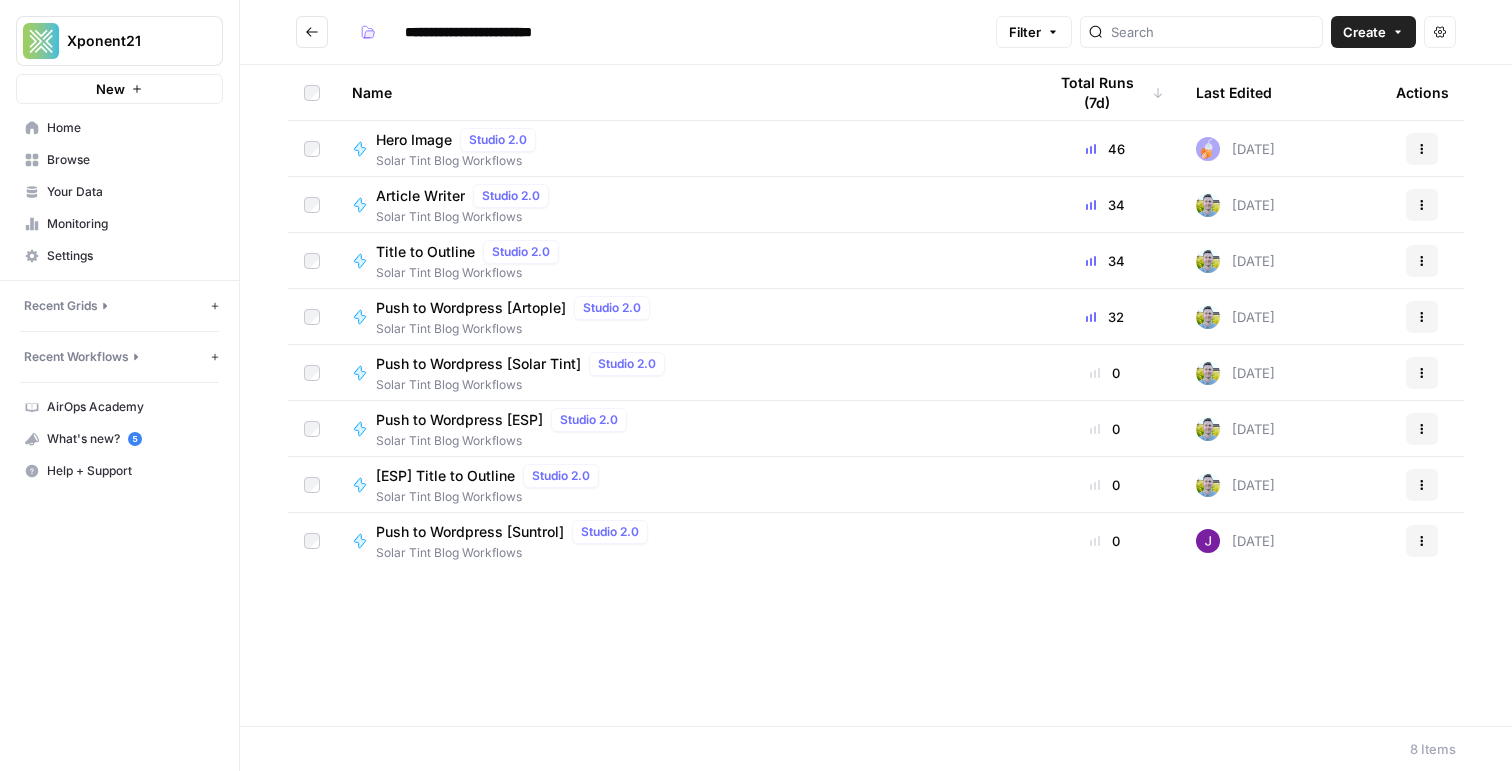 click 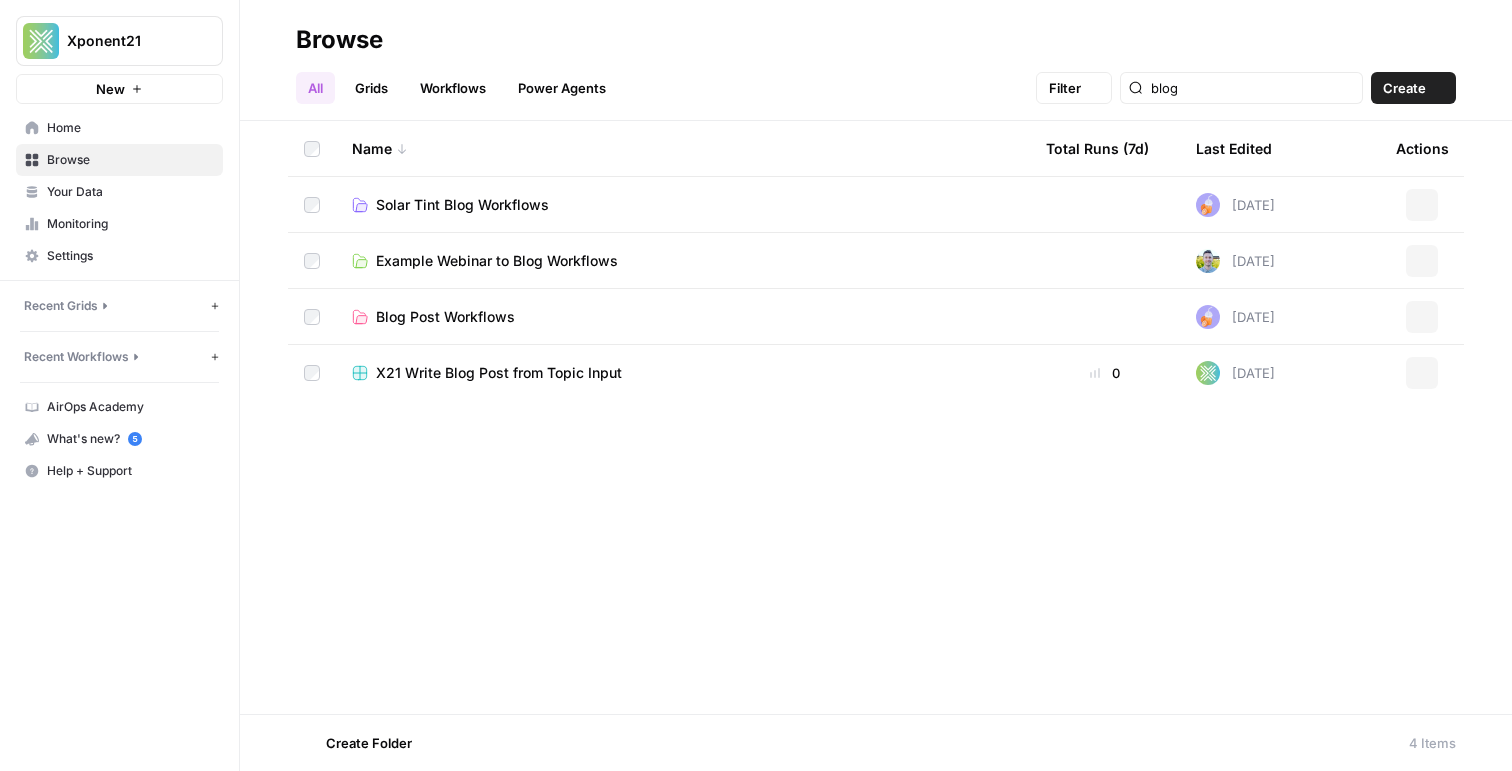 click on "Browse" at bounding box center [339, 40] 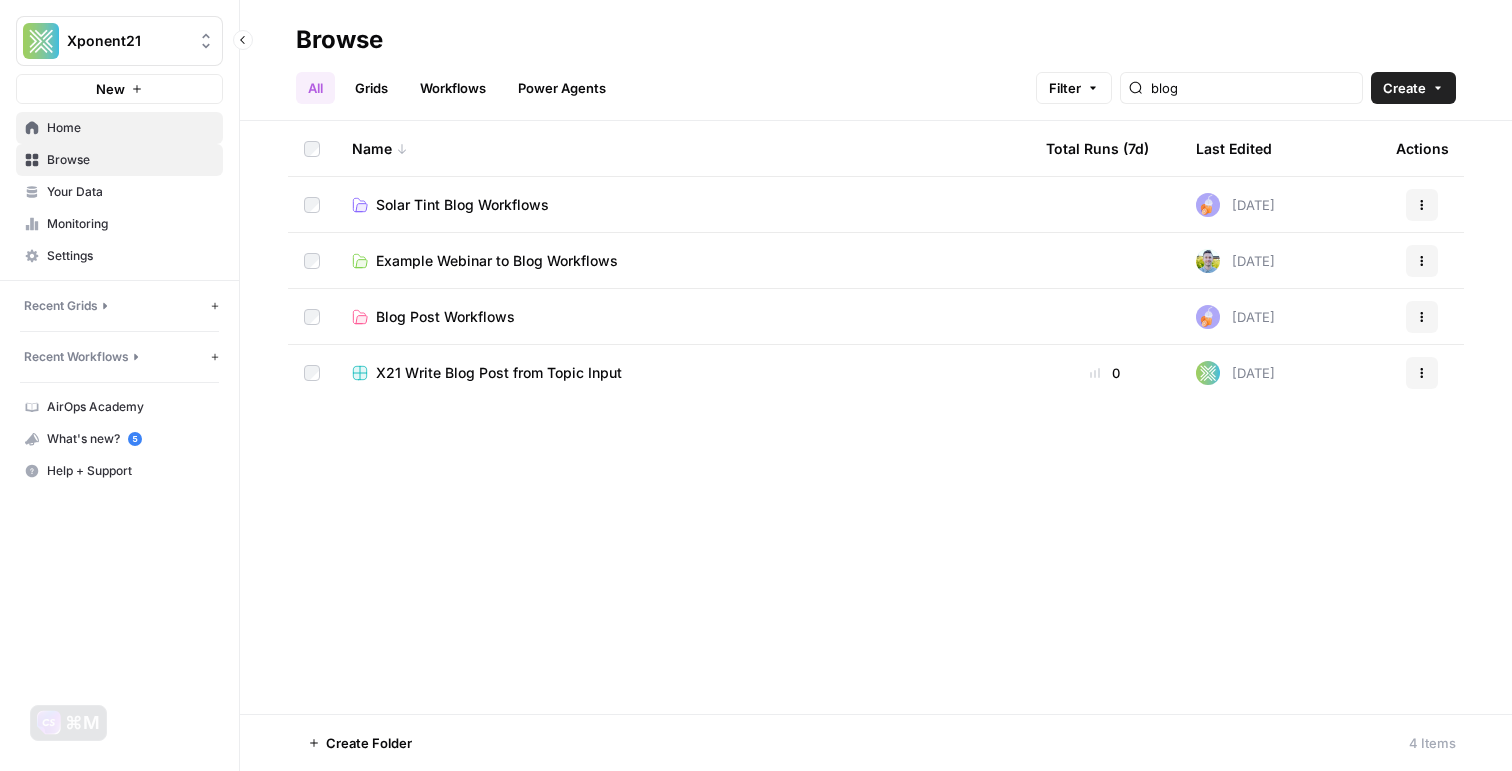 click on "Home" at bounding box center (130, 128) 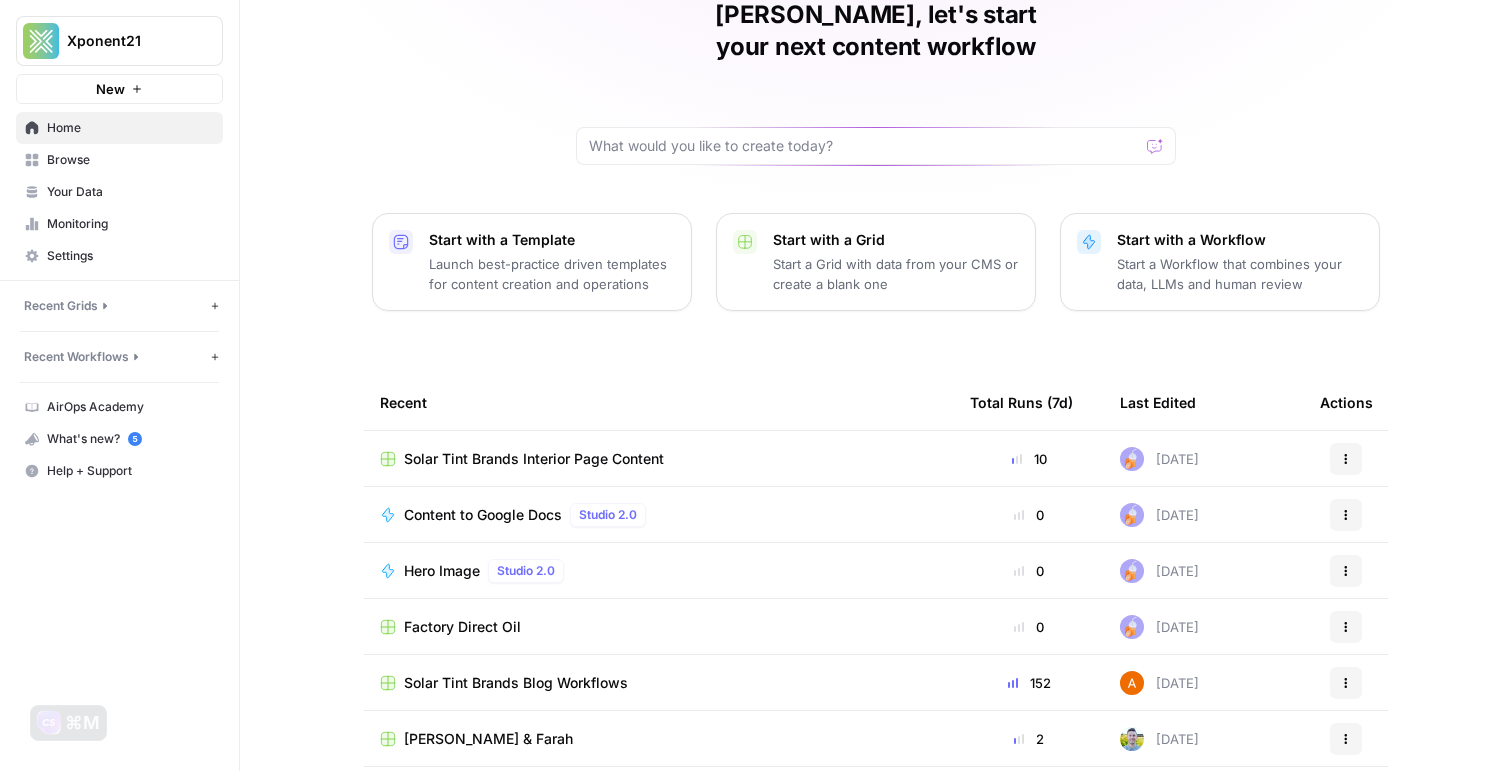 scroll, scrollTop: 112, scrollLeft: 0, axis: vertical 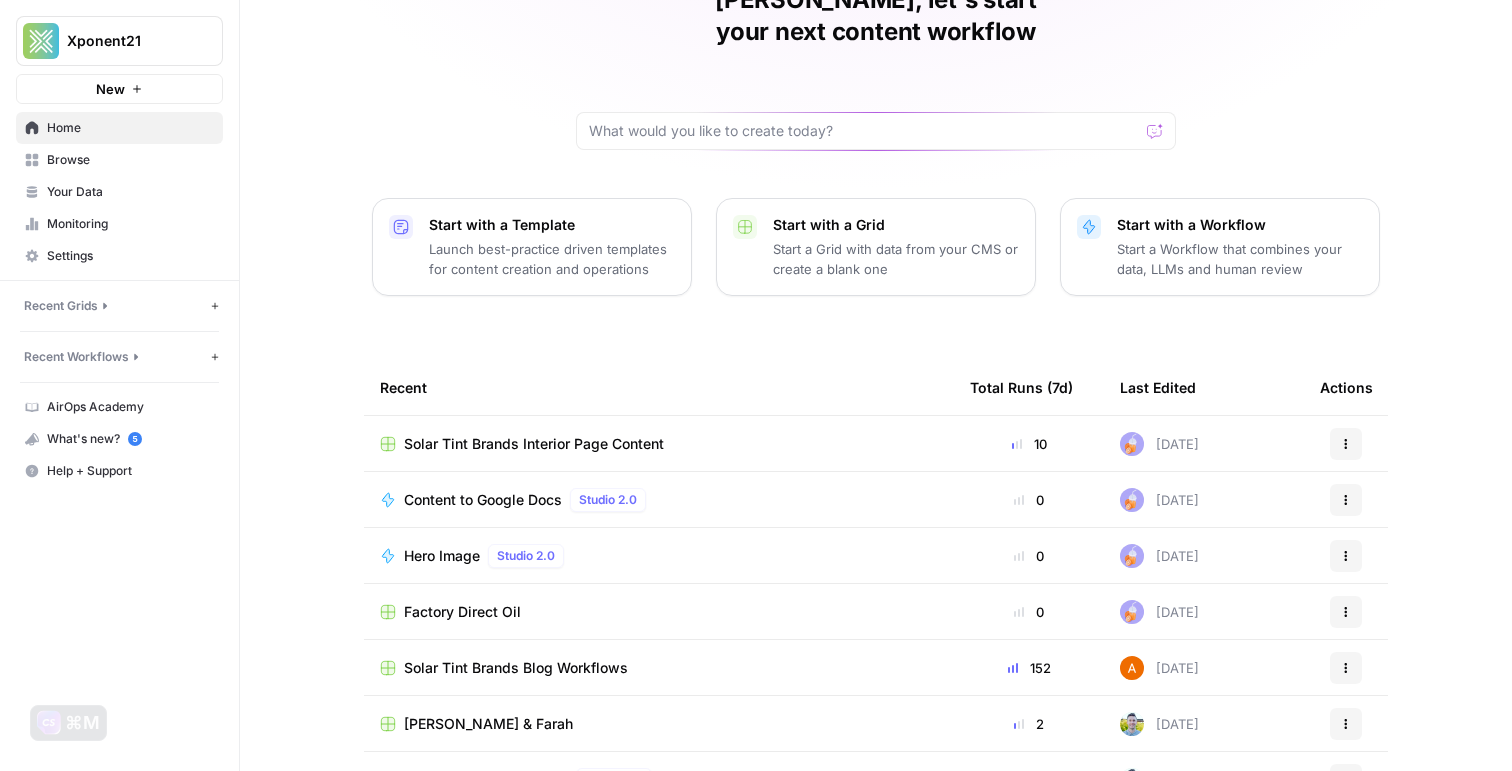 click on "Solar Tint Brands Blog Workflows" at bounding box center [516, 668] 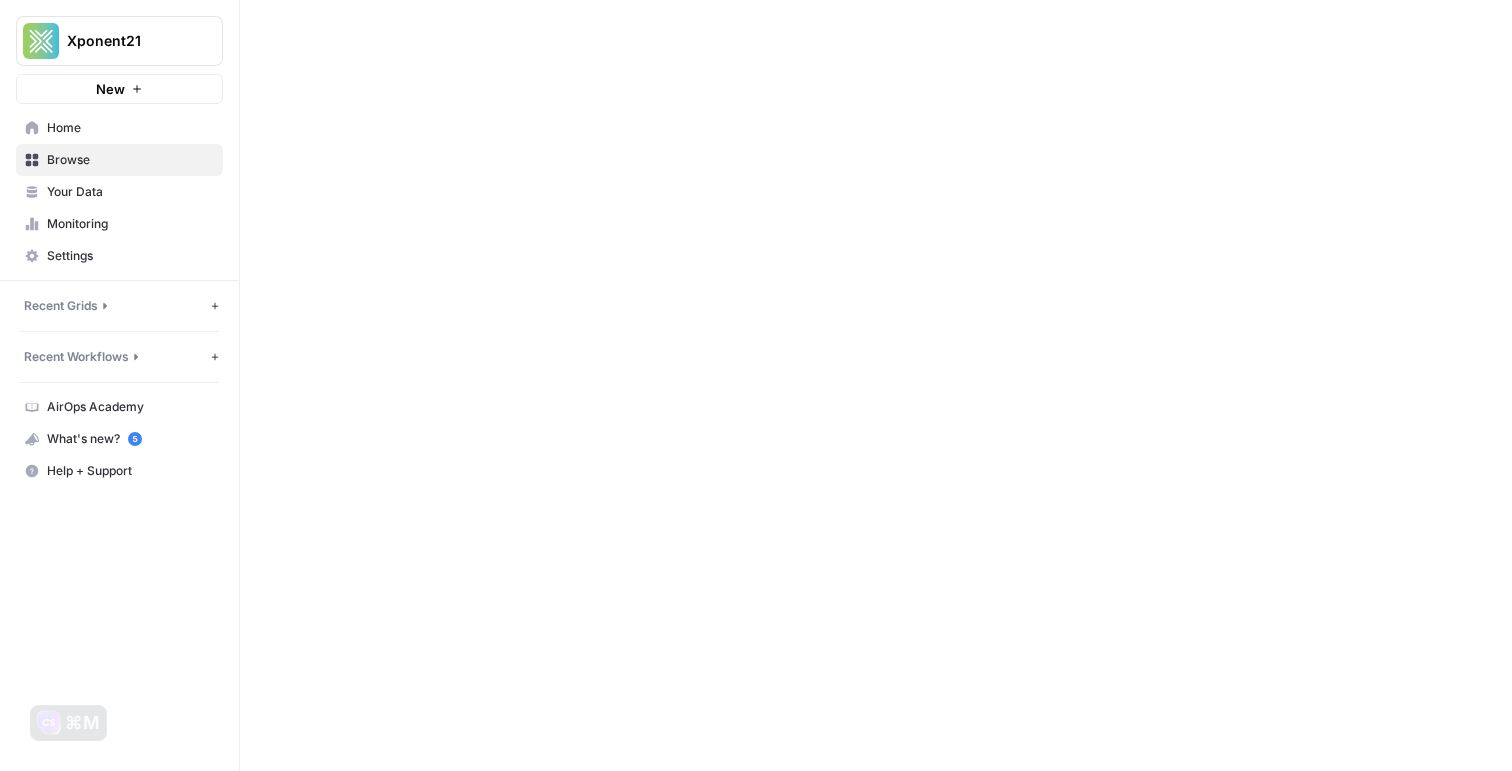 scroll, scrollTop: 0, scrollLeft: 0, axis: both 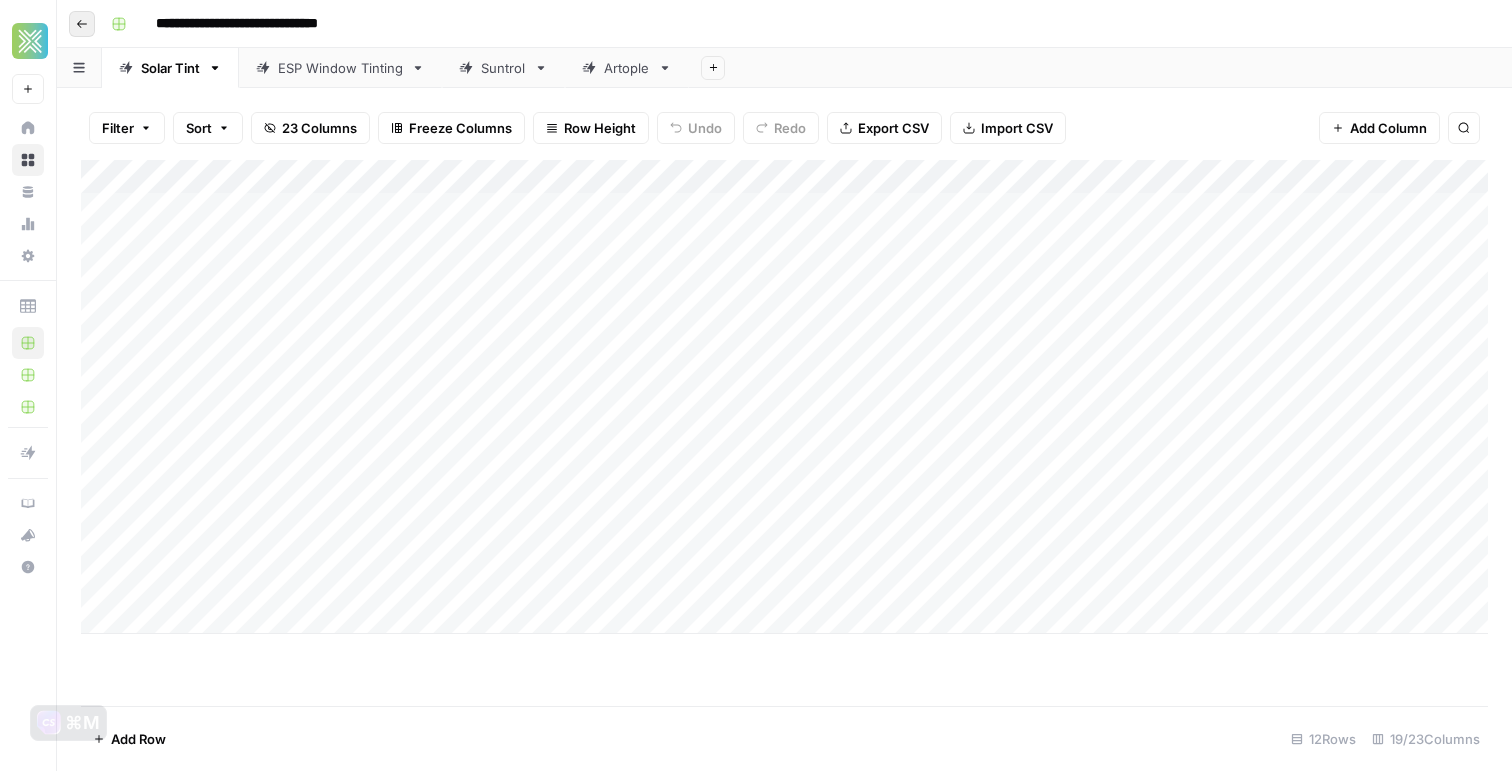 click 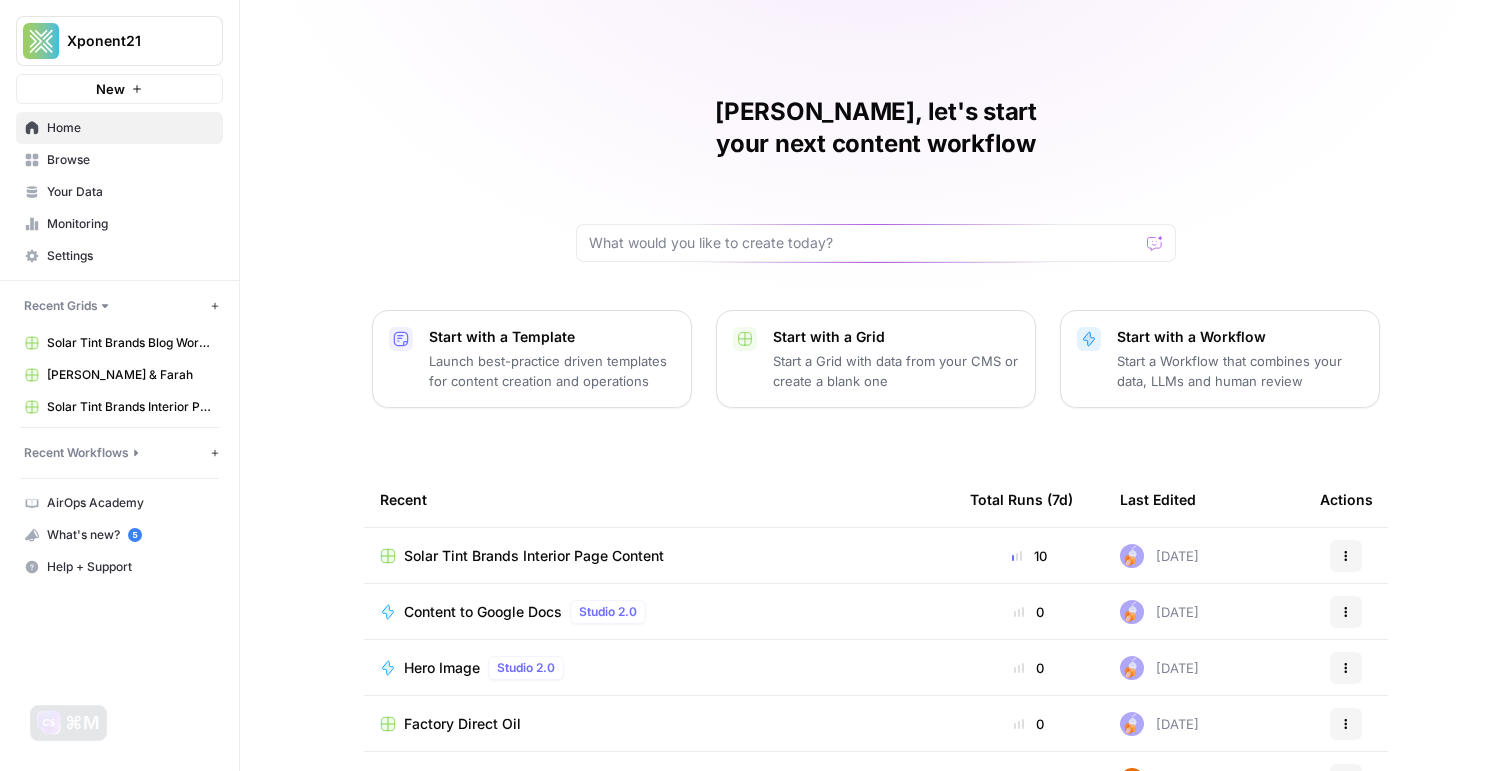 scroll, scrollTop: 149, scrollLeft: 0, axis: vertical 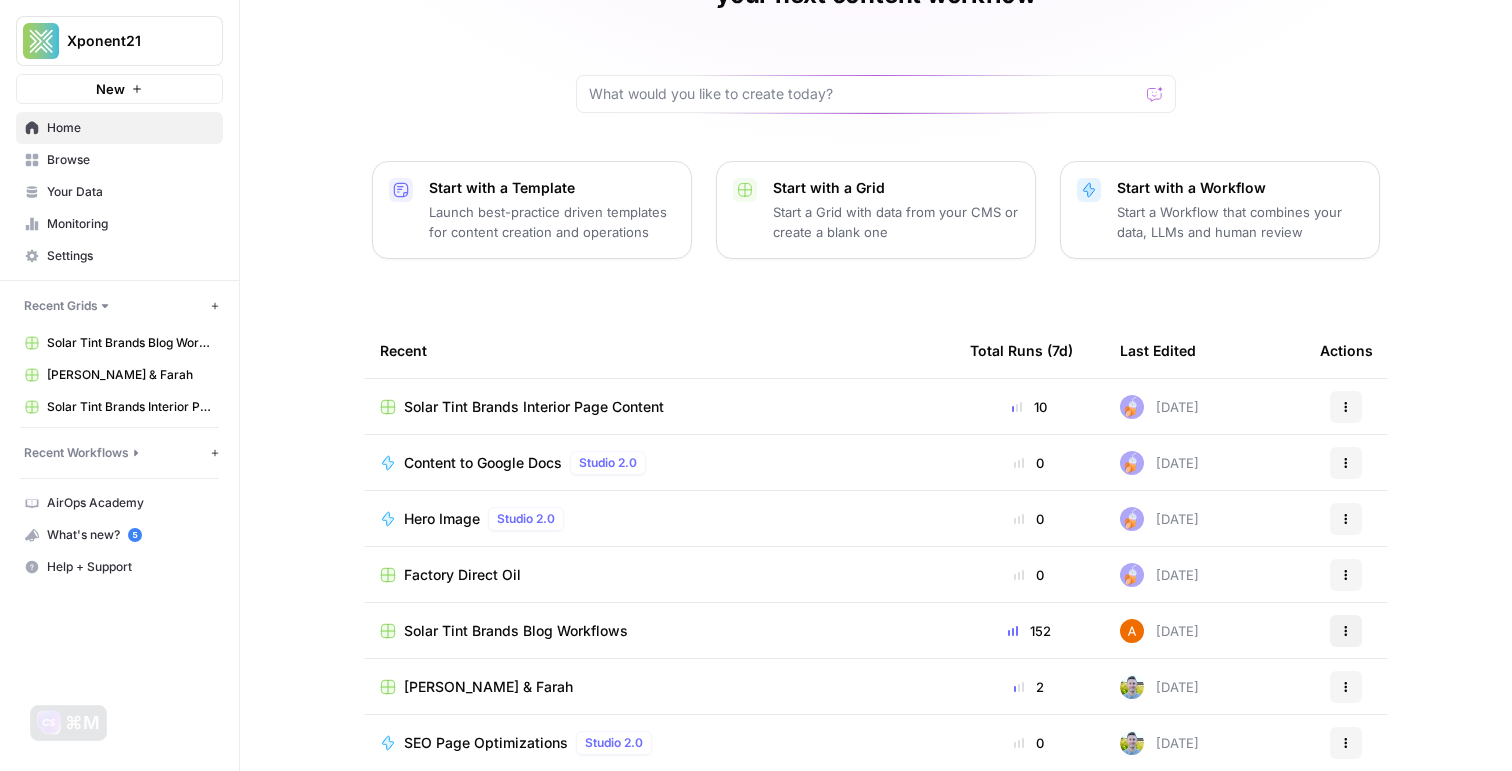 click on "Actions" at bounding box center [1346, 631] 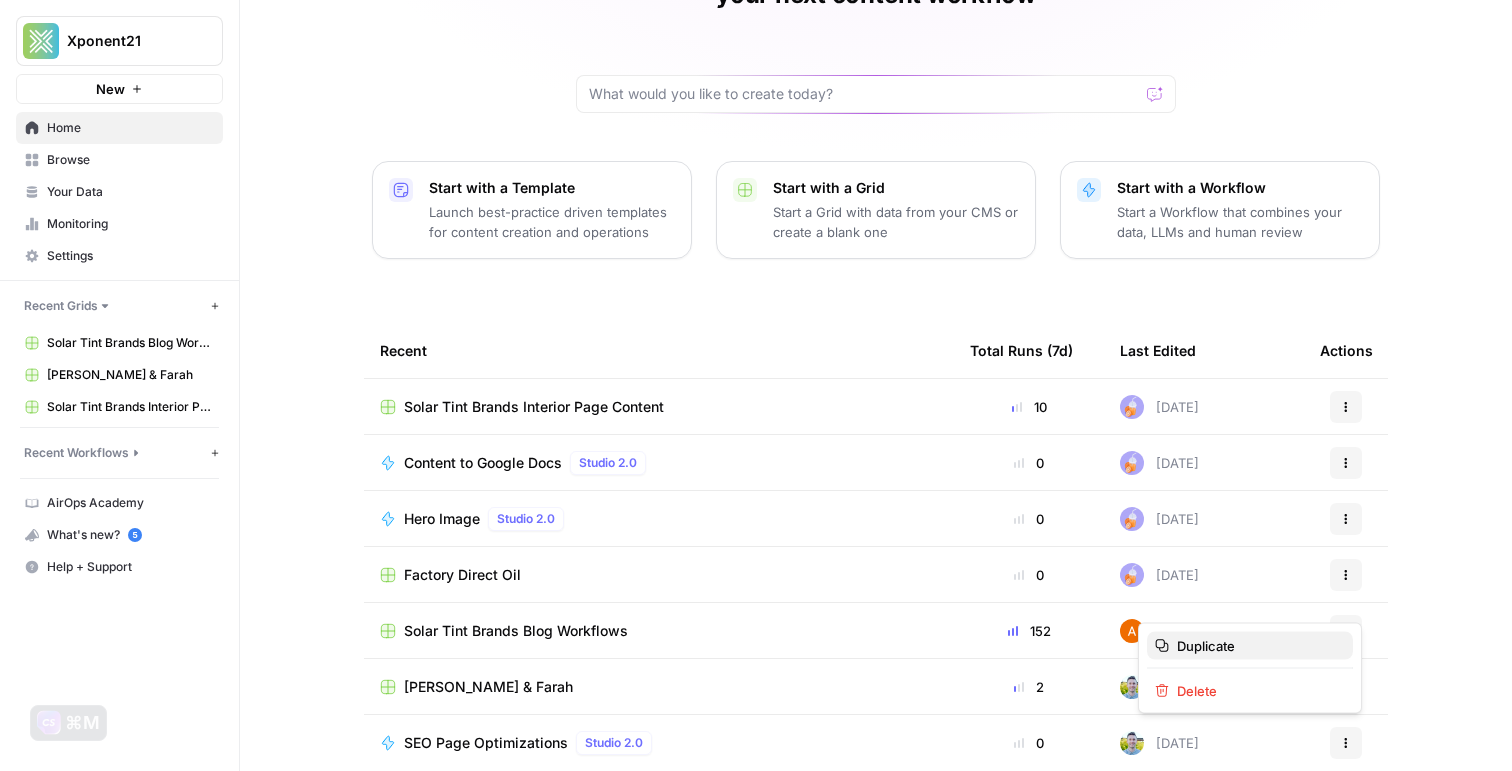 click on "Duplicate" at bounding box center [1206, 646] 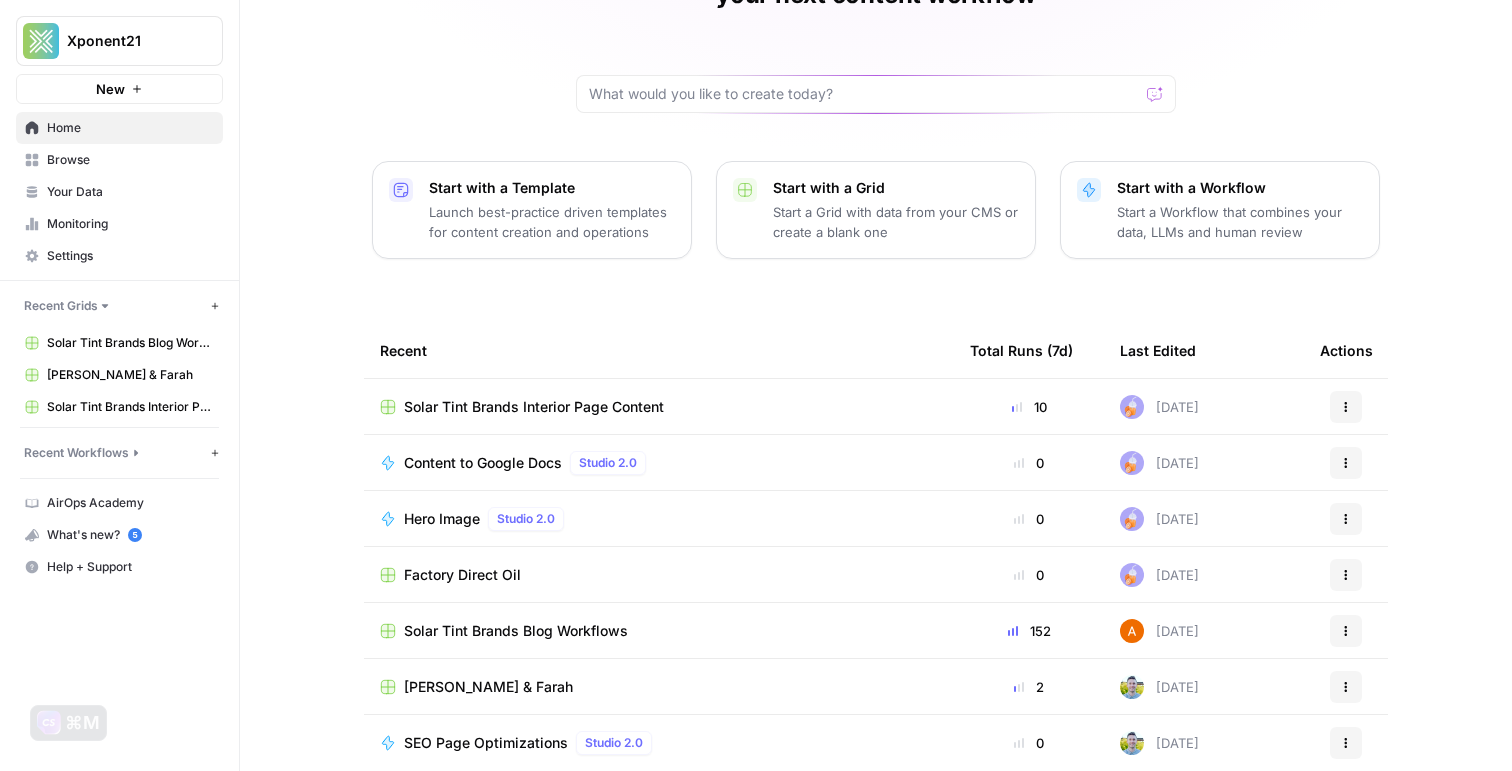 scroll, scrollTop: 0, scrollLeft: 0, axis: both 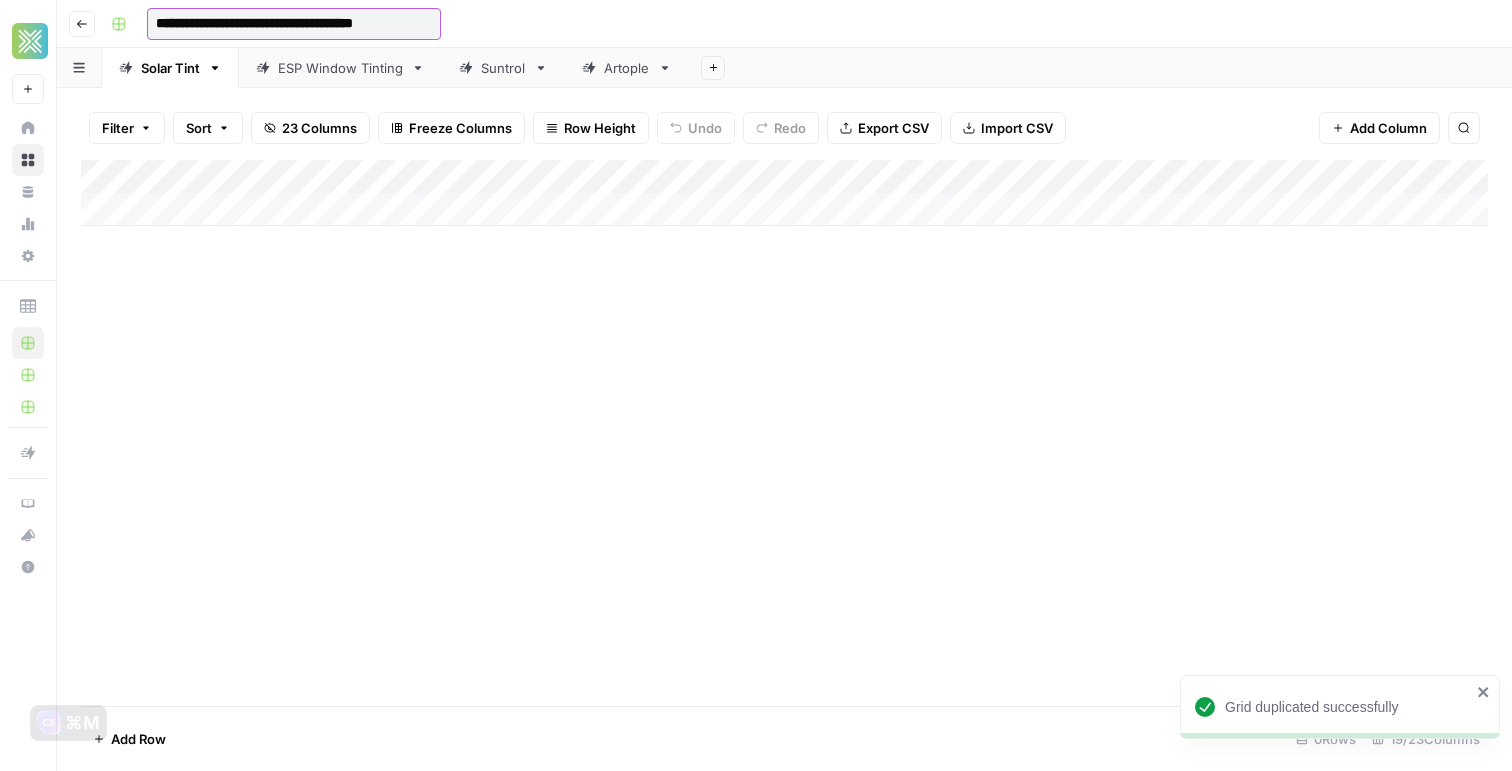 click on "**********" at bounding box center [294, 24] 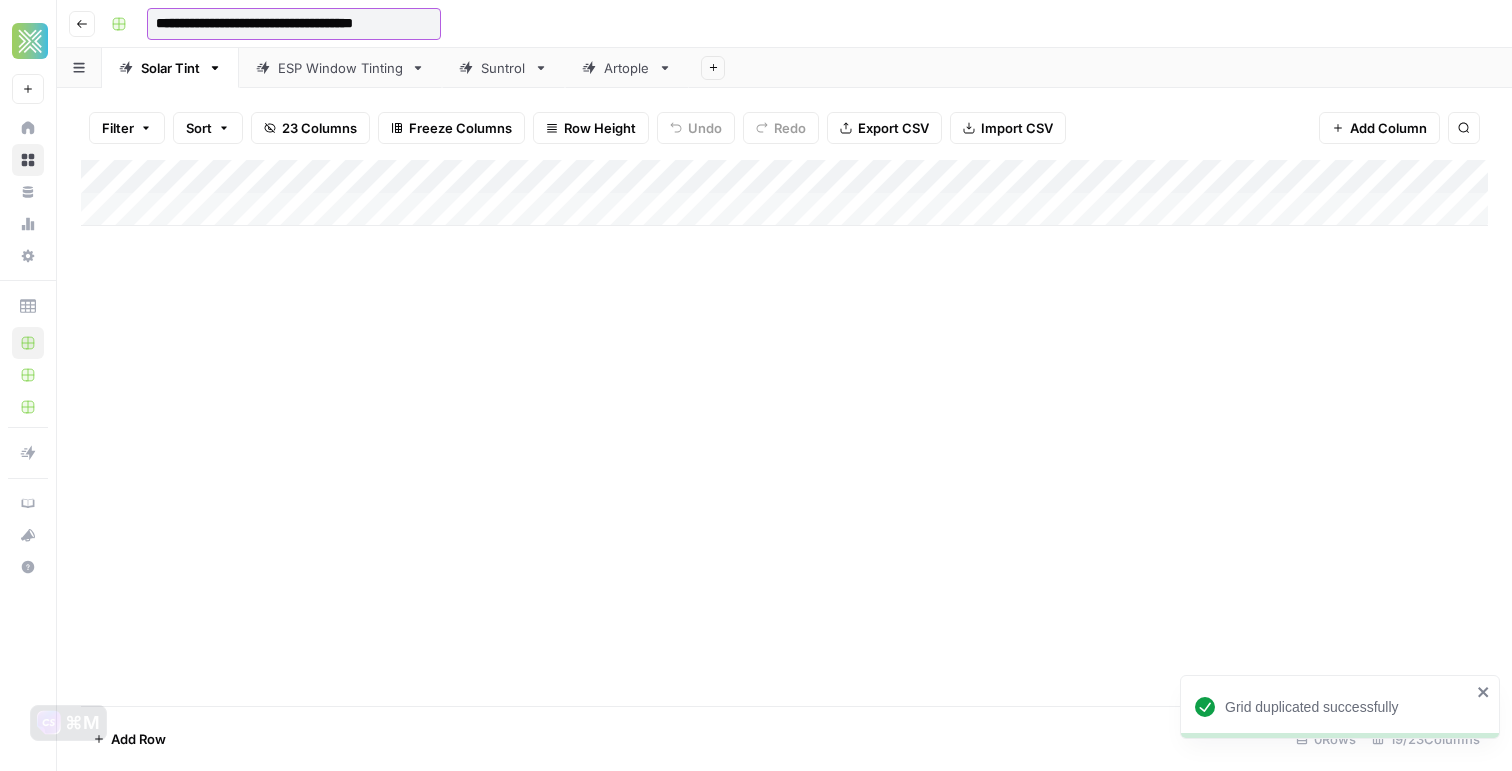 drag, startPoint x: 272, startPoint y: 23, endPoint x: 154, endPoint y: 23, distance: 118 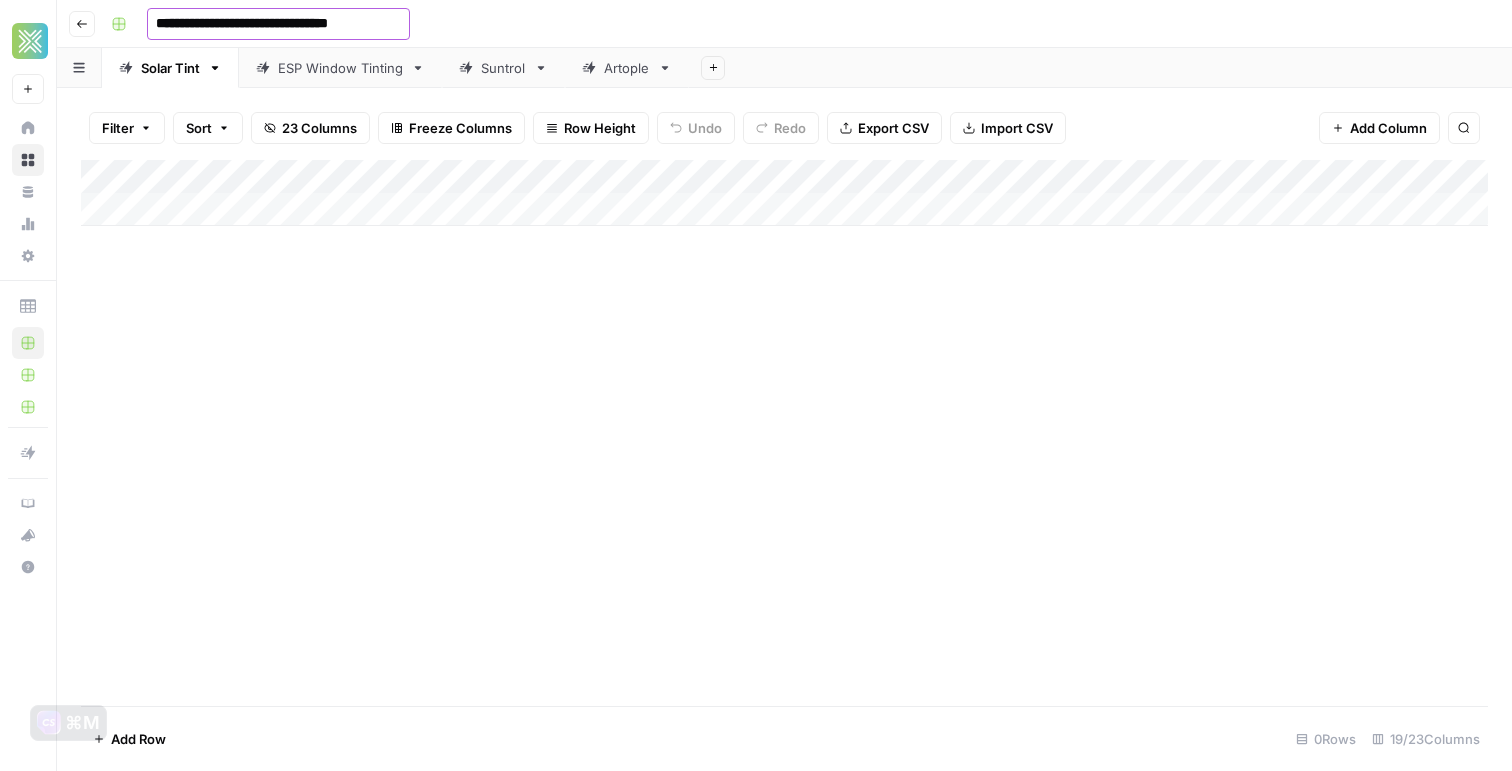 drag, startPoint x: 345, startPoint y: 23, endPoint x: 435, endPoint y: 21, distance: 90.02222 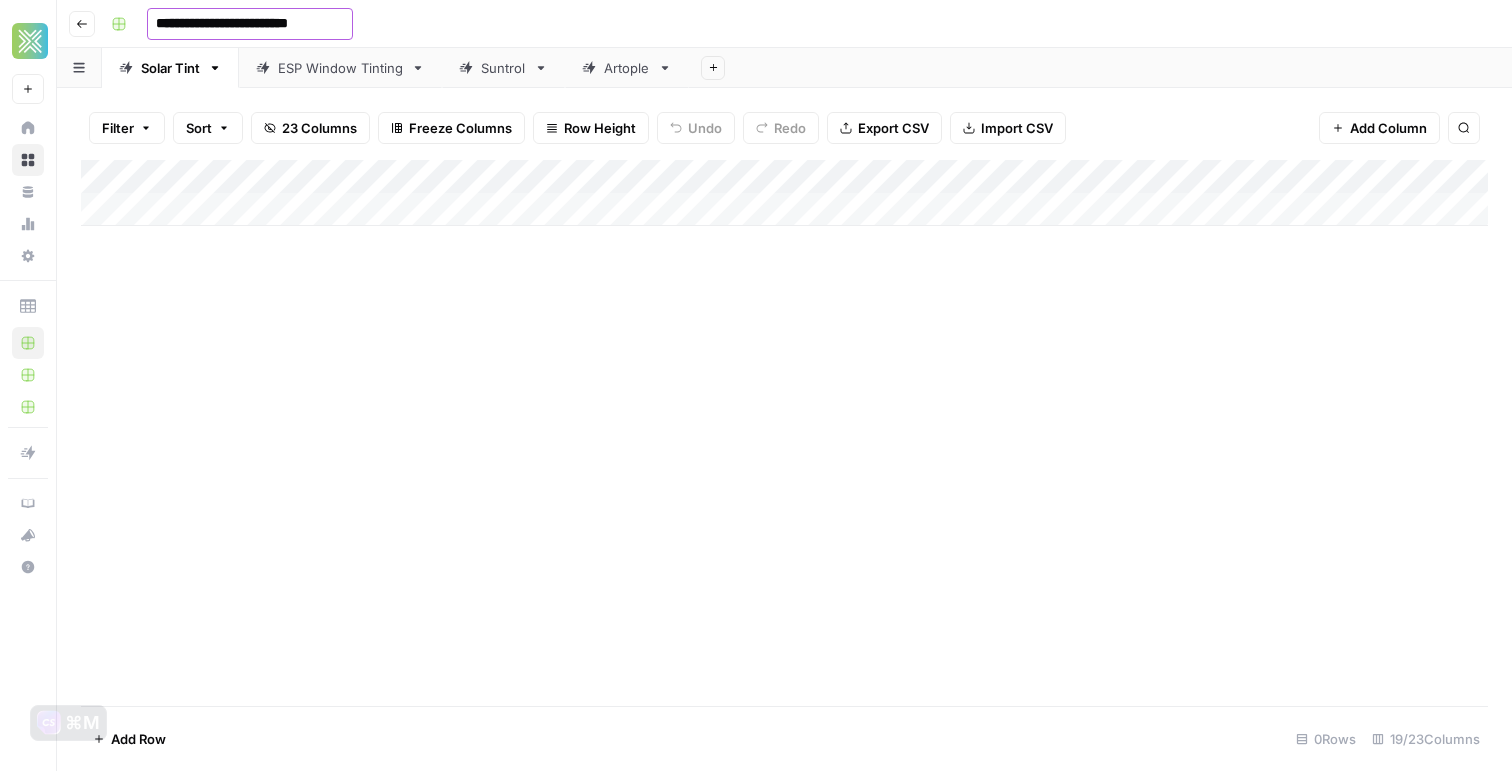 click on "Solar Tint" at bounding box center [170, 68] 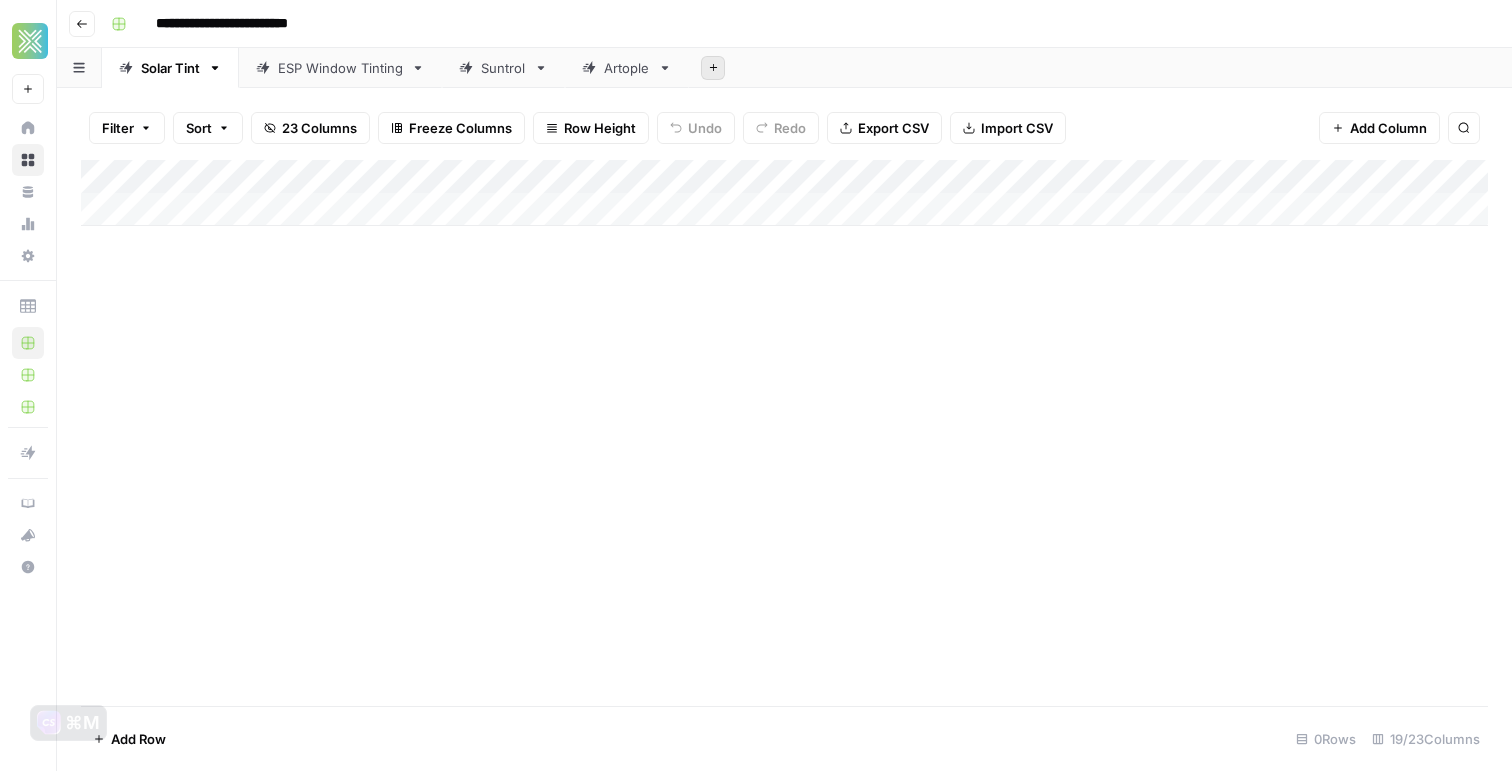 click on "Add Sheet" at bounding box center (713, 68) 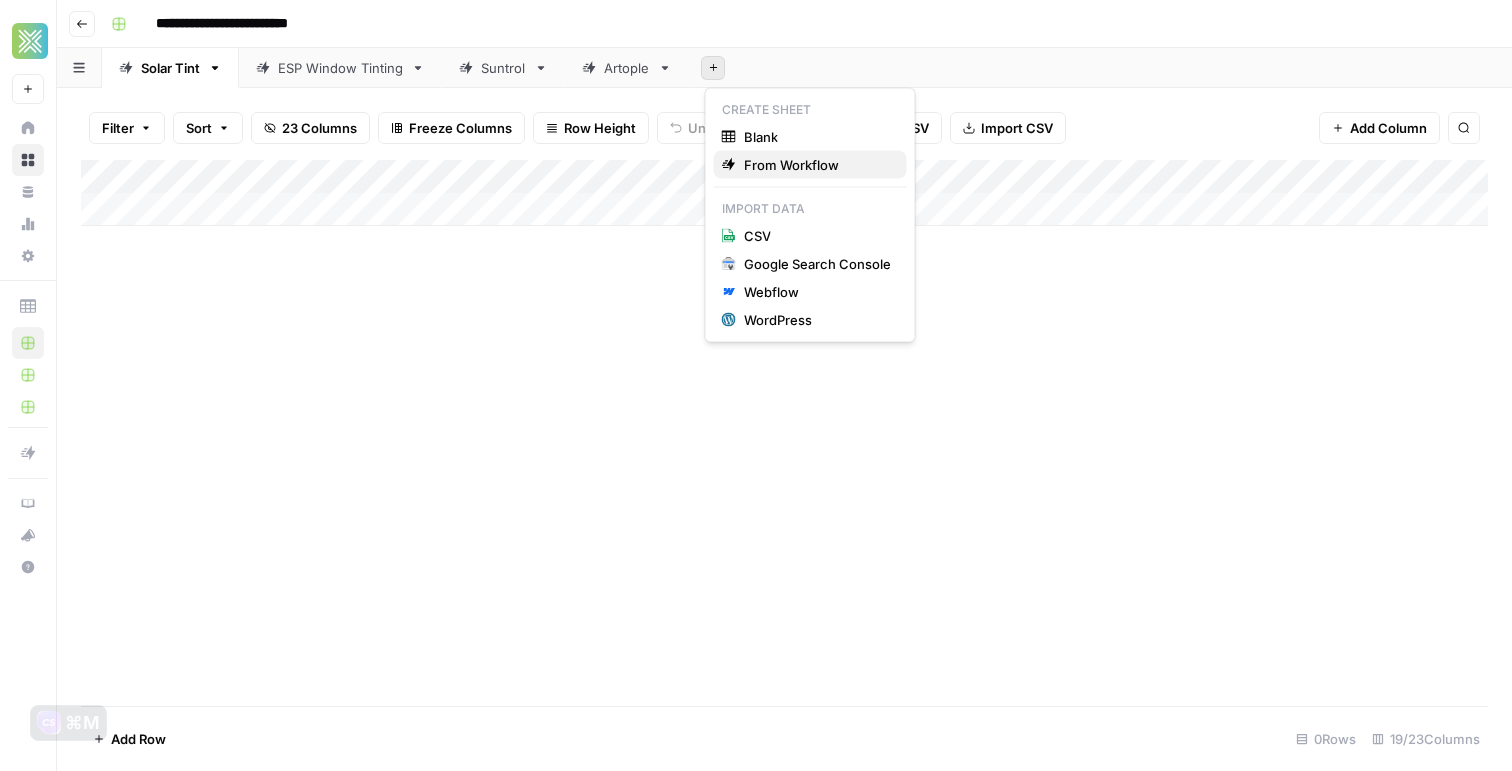click on "From Workflow" at bounding box center [791, 165] 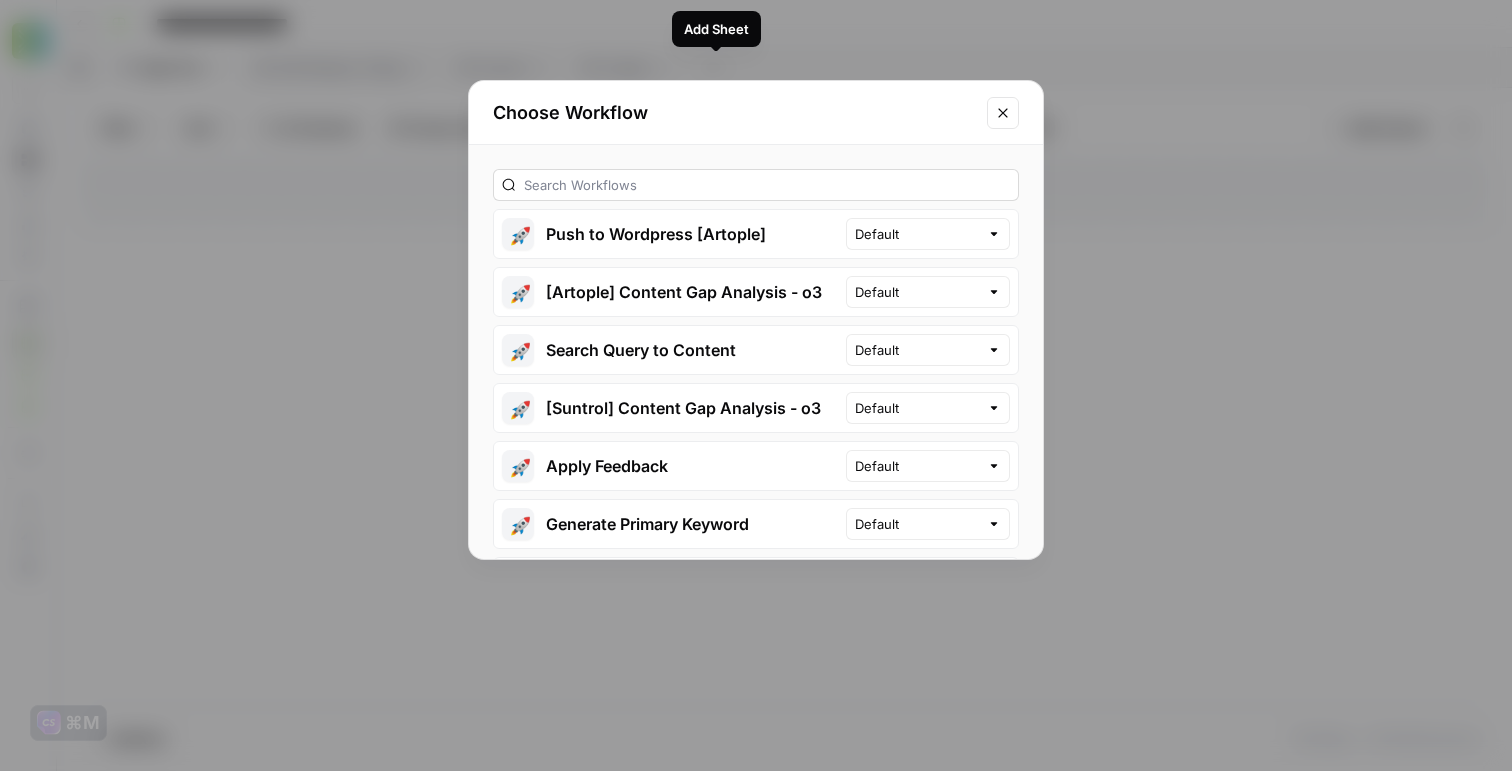 click at bounding box center [756, 185] 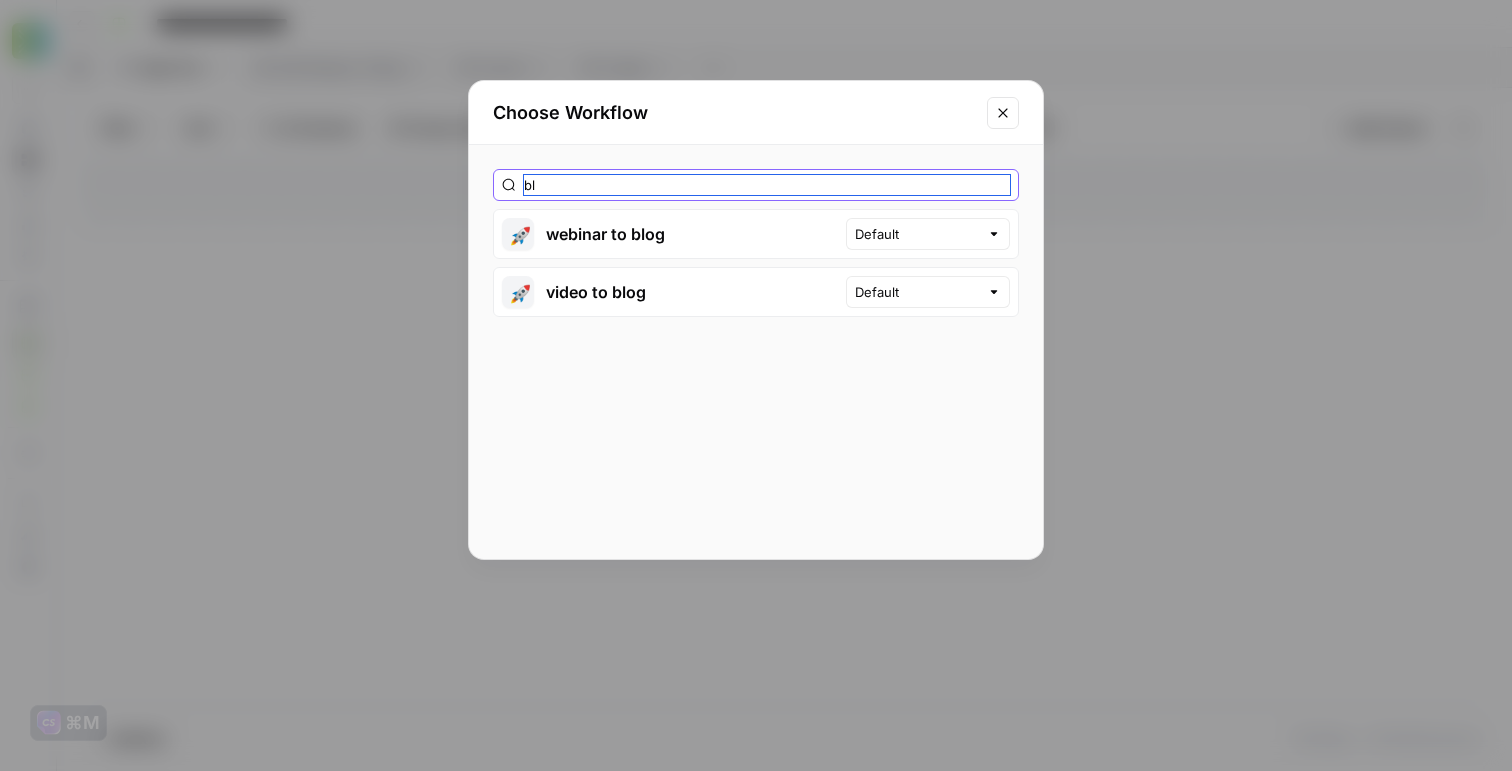 type on "b" 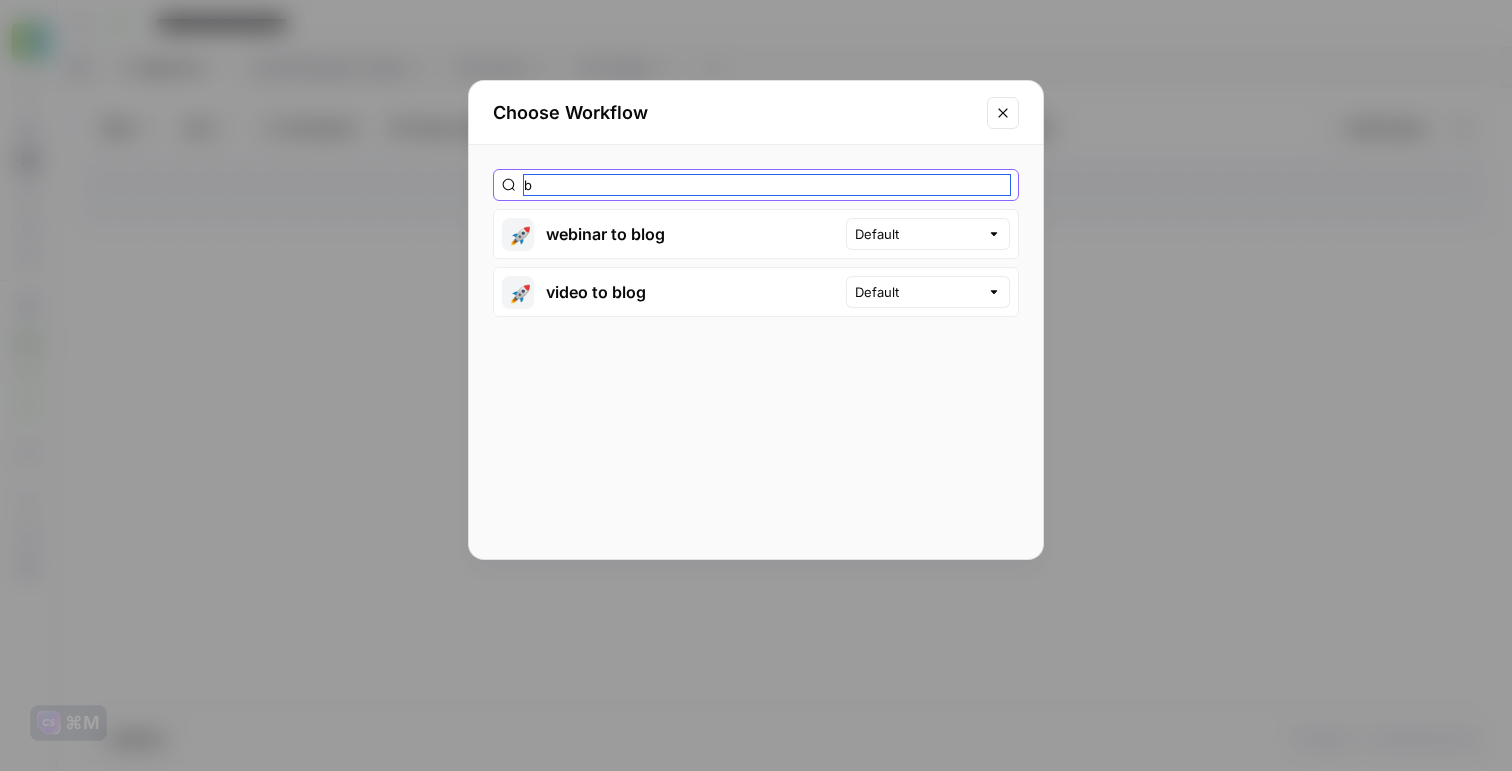 type 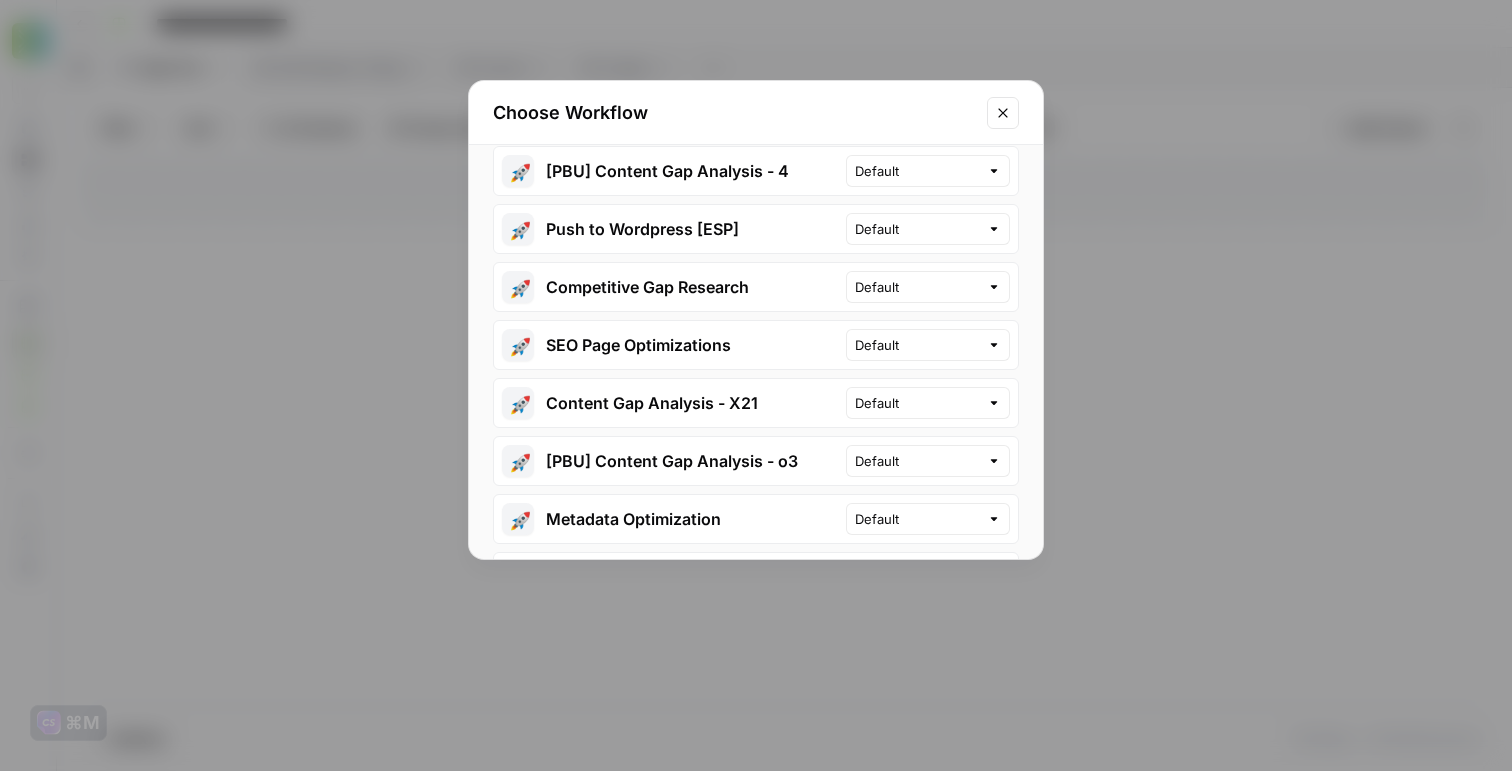 scroll, scrollTop: 654, scrollLeft: 0, axis: vertical 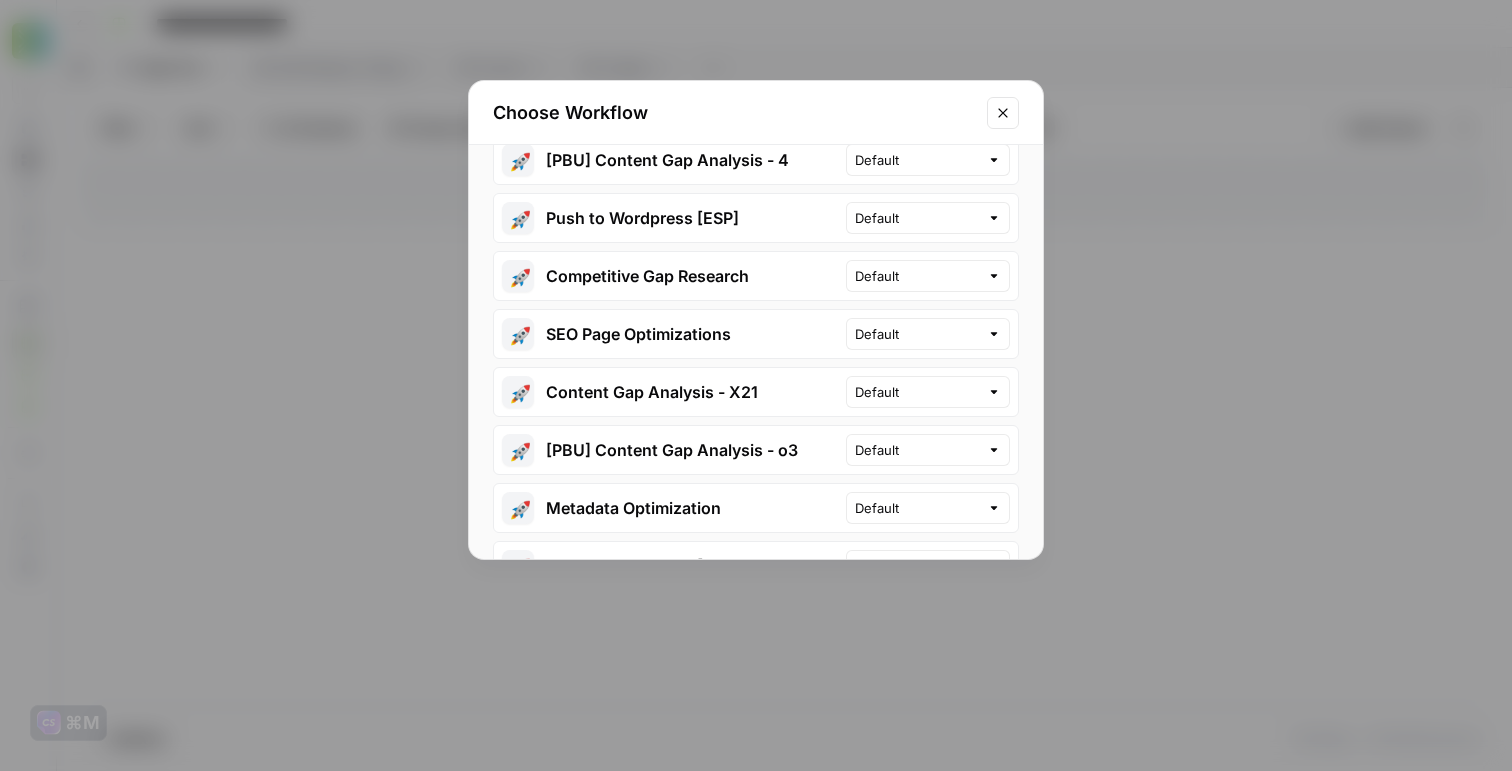 click 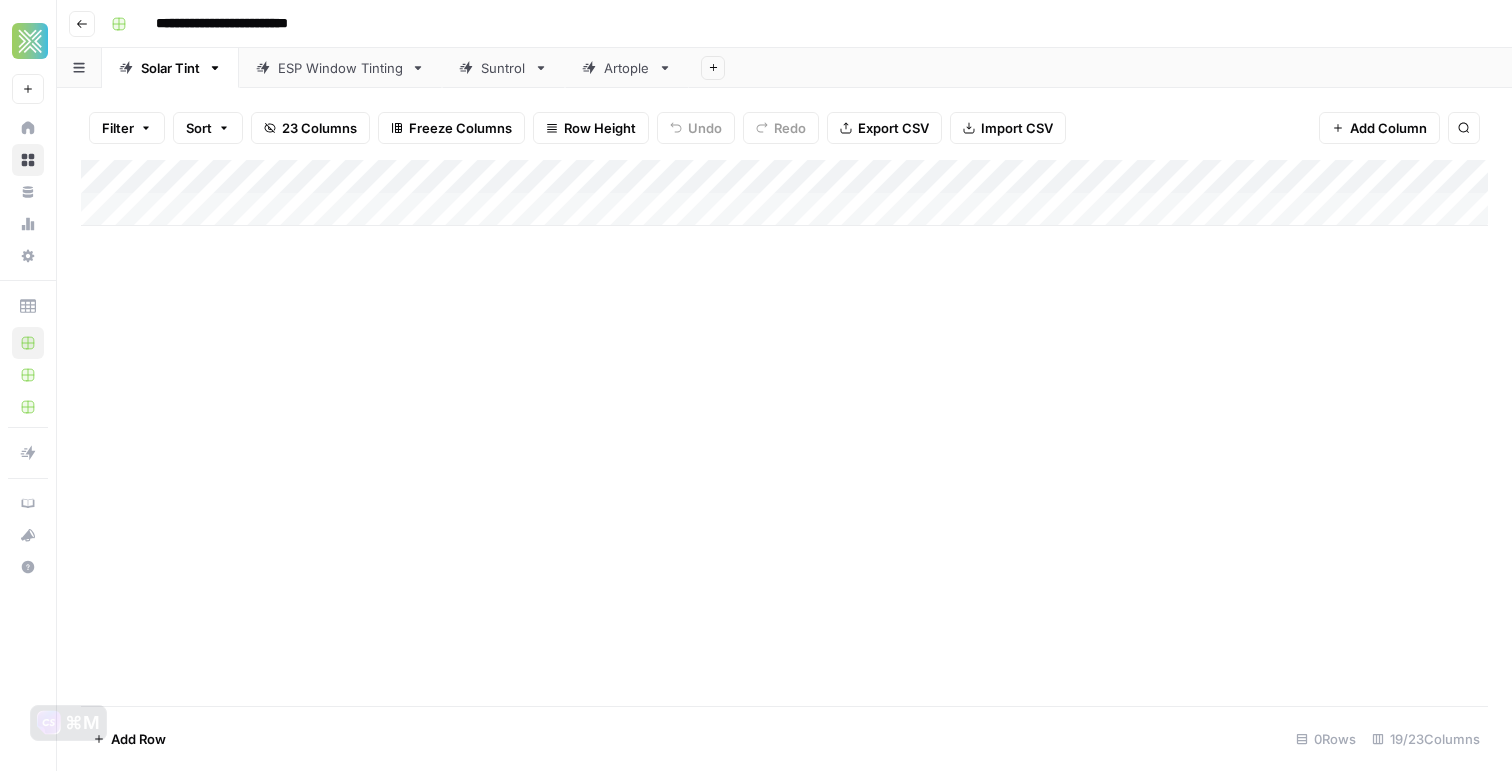 click 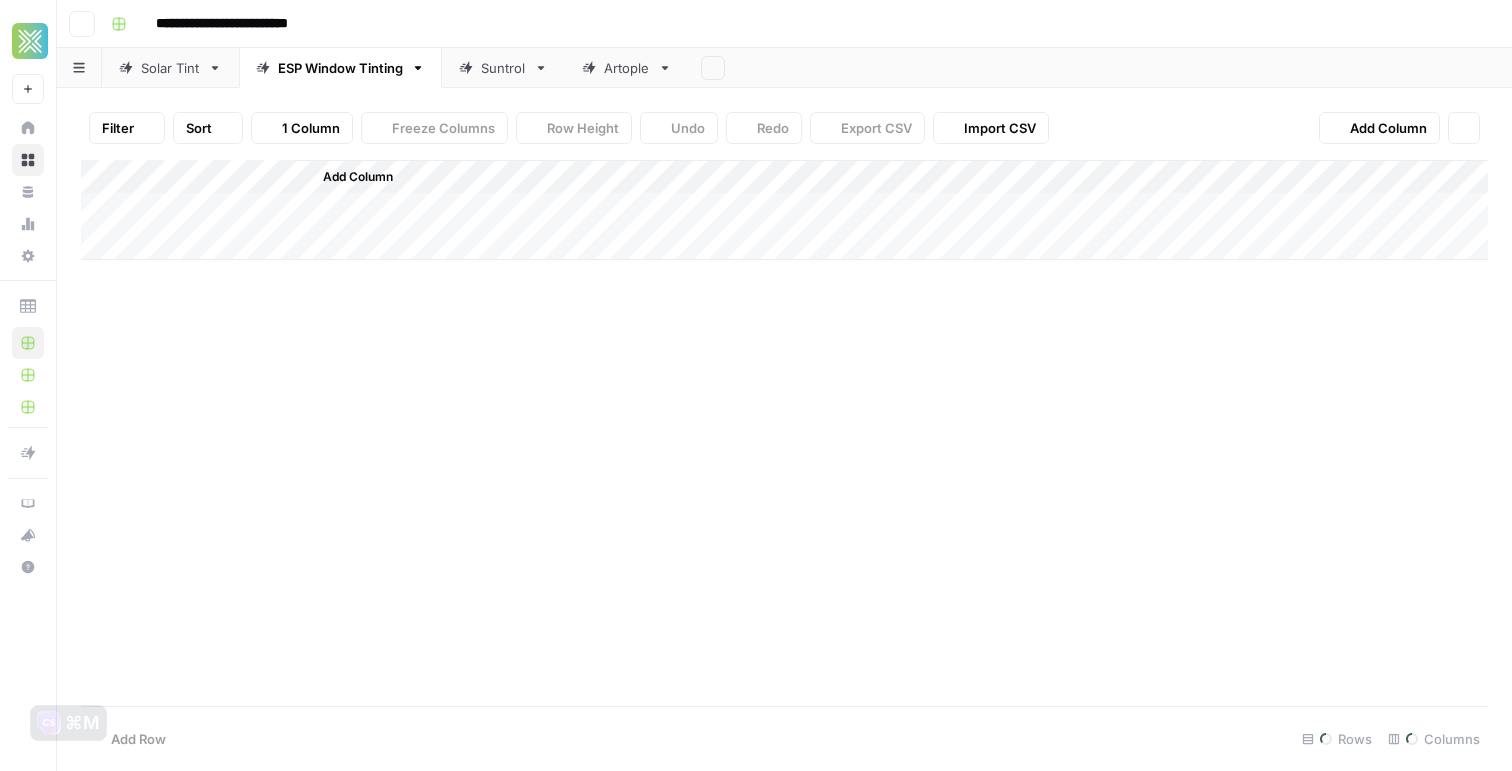 click on "ESP Window Tinting" at bounding box center [340, 68] 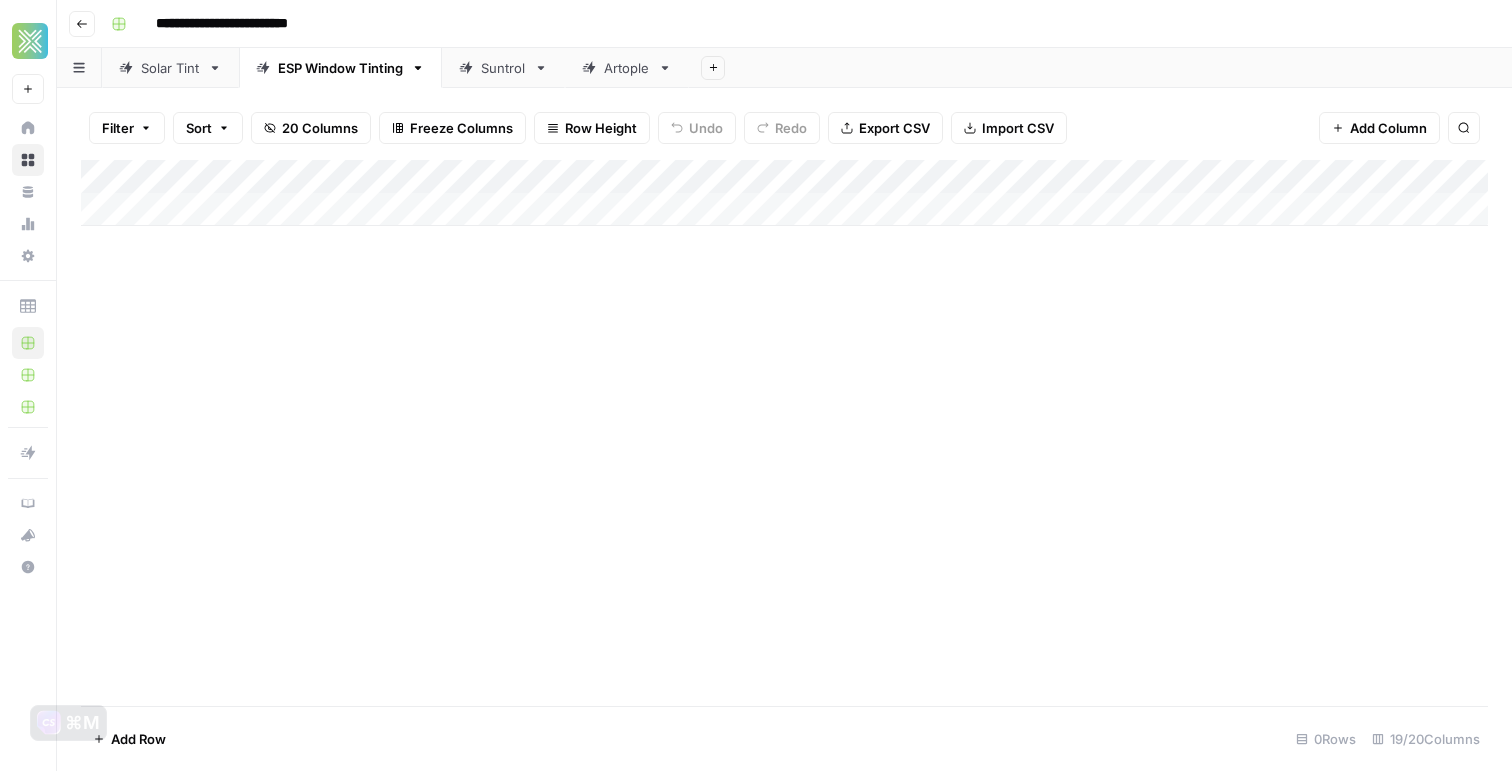 click on "Artople" at bounding box center (627, 68) 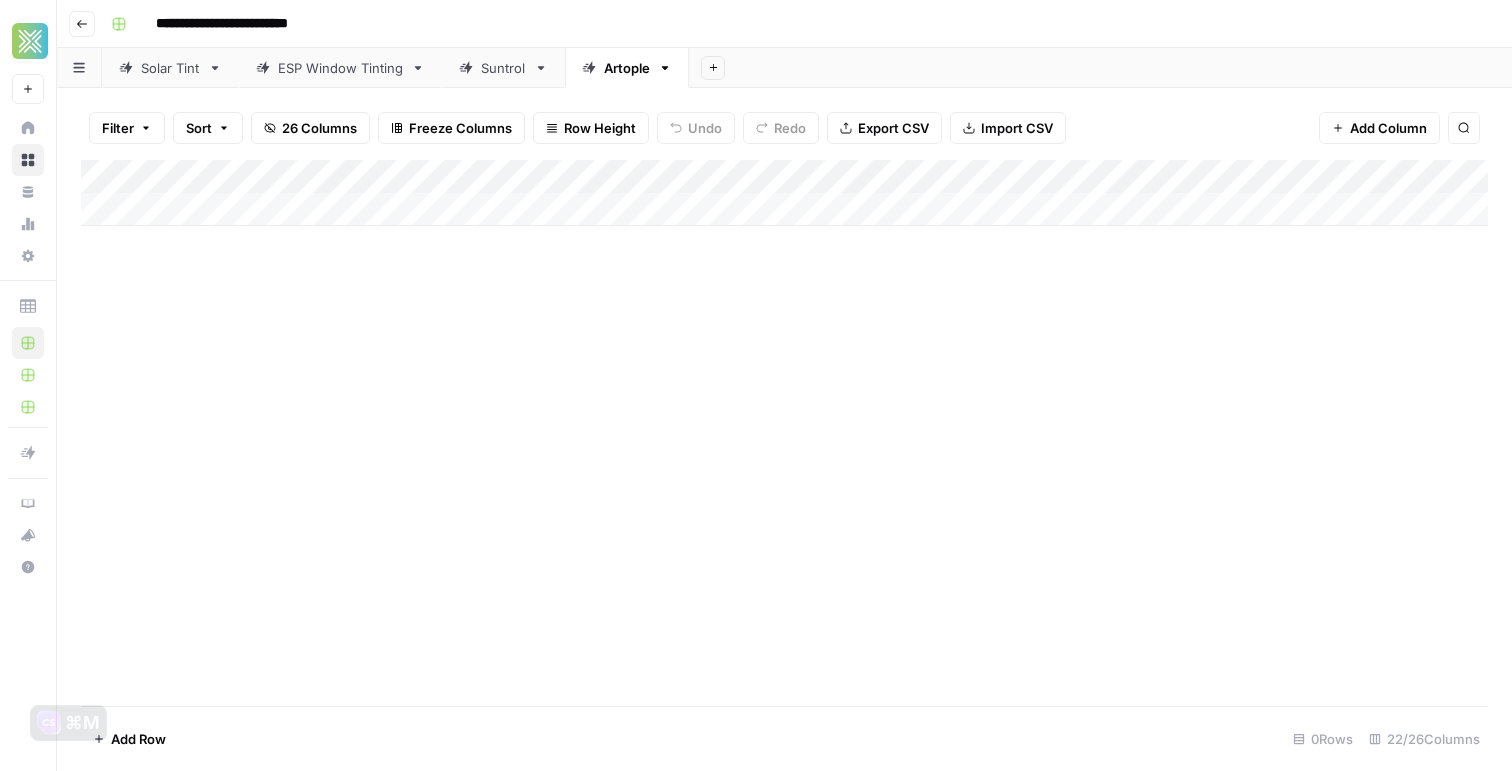 click 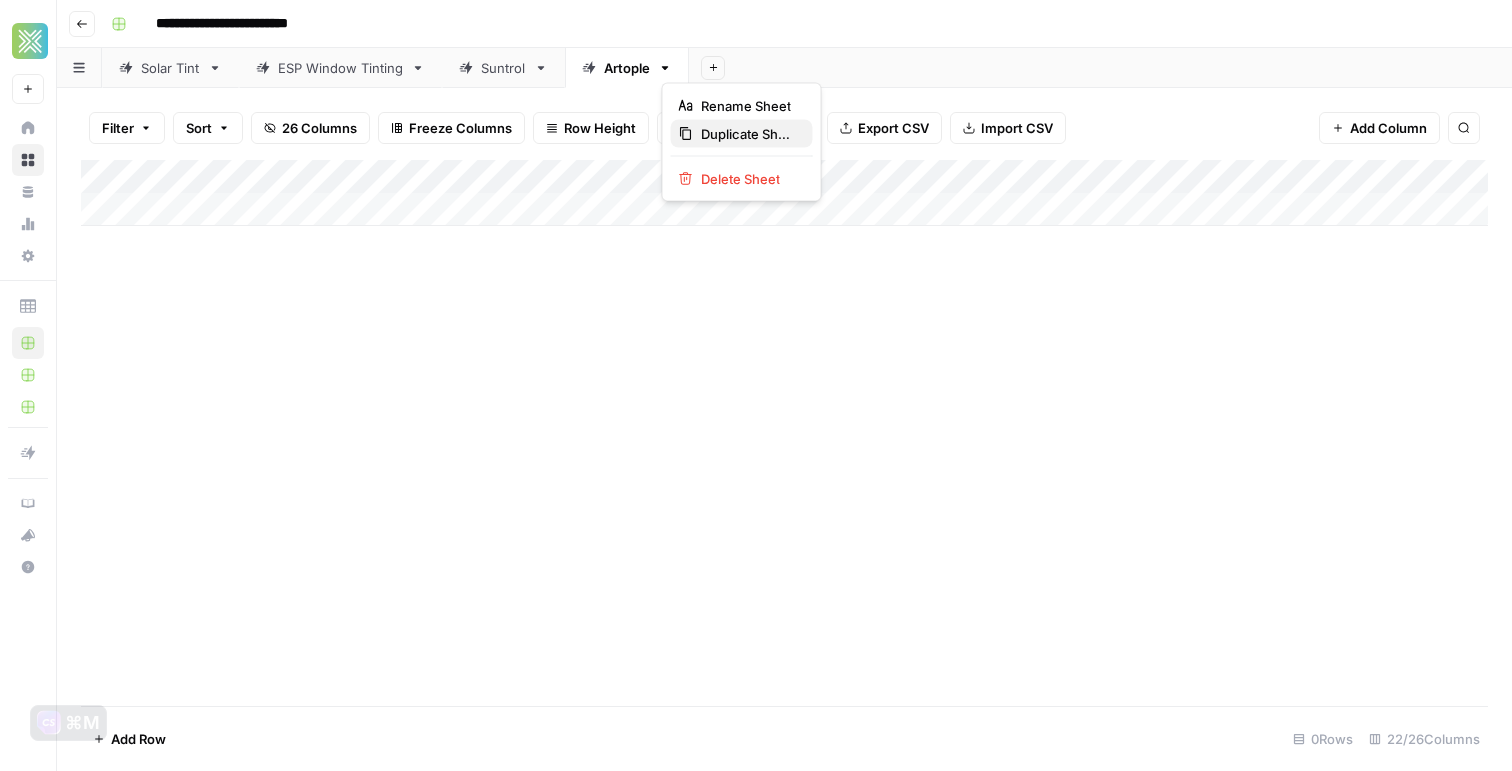 click on "Duplicate Sheet" at bounding box center (749, 134) 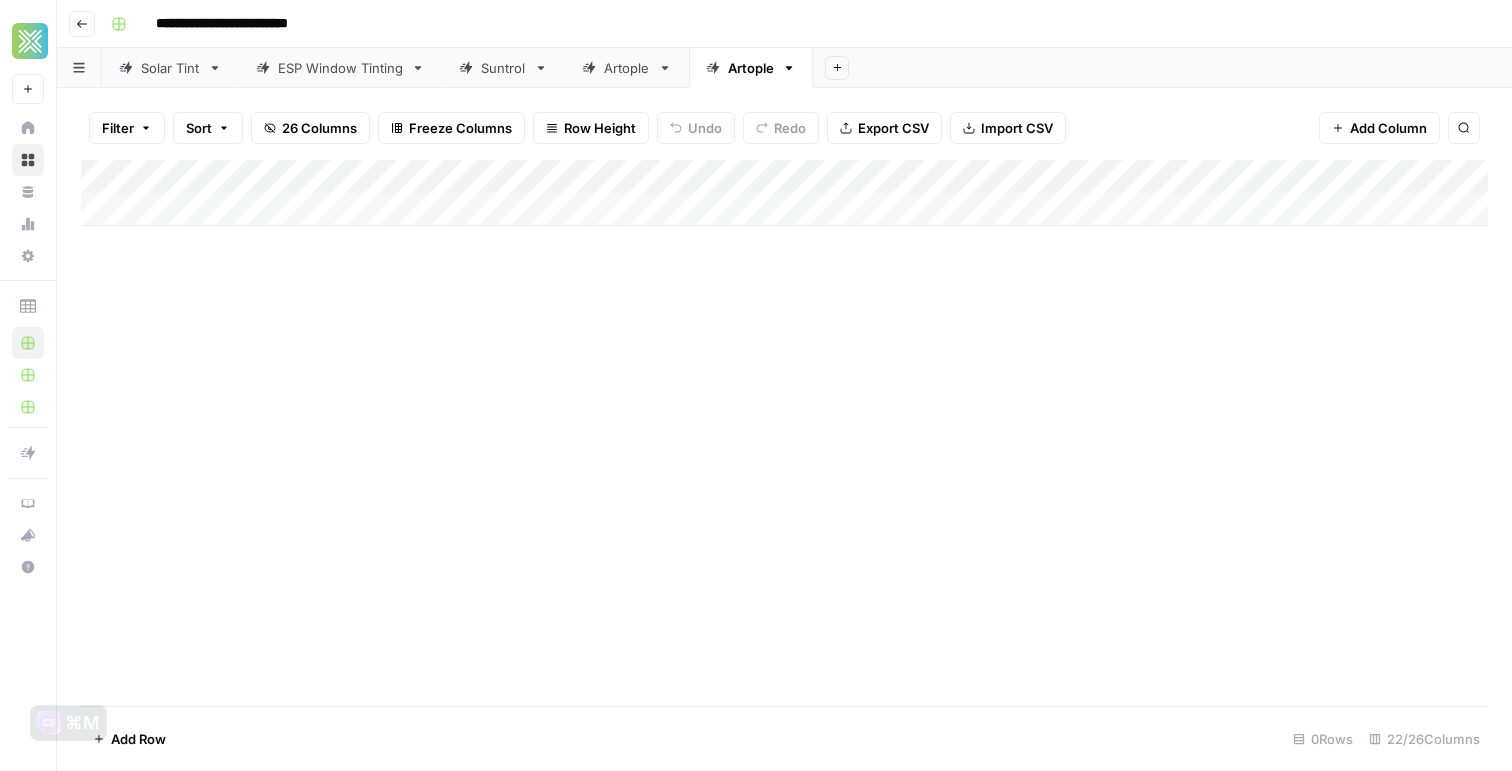 click on "Artople" at bounding box center (751, 68) 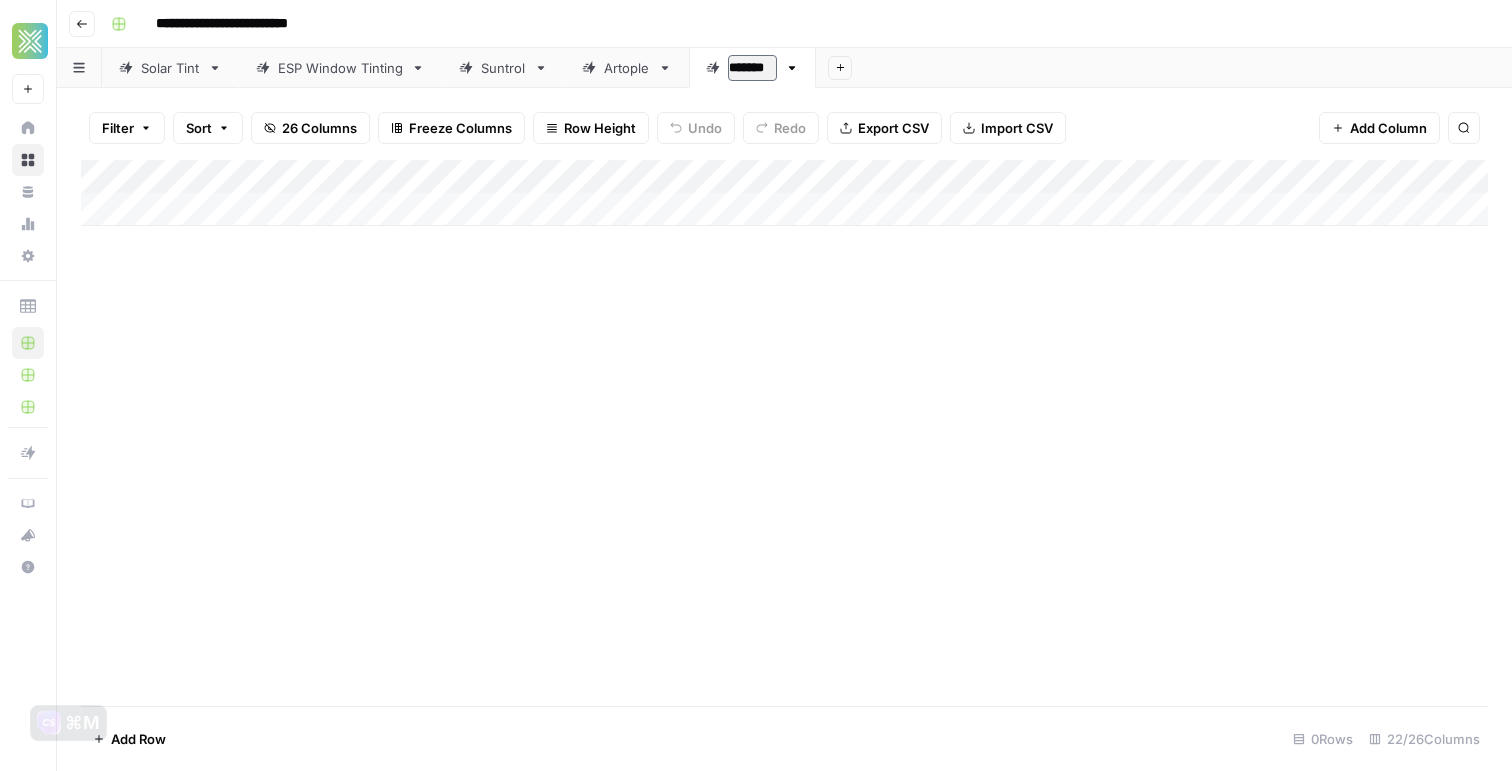 click on "*******" at bounding box center (752, 68) 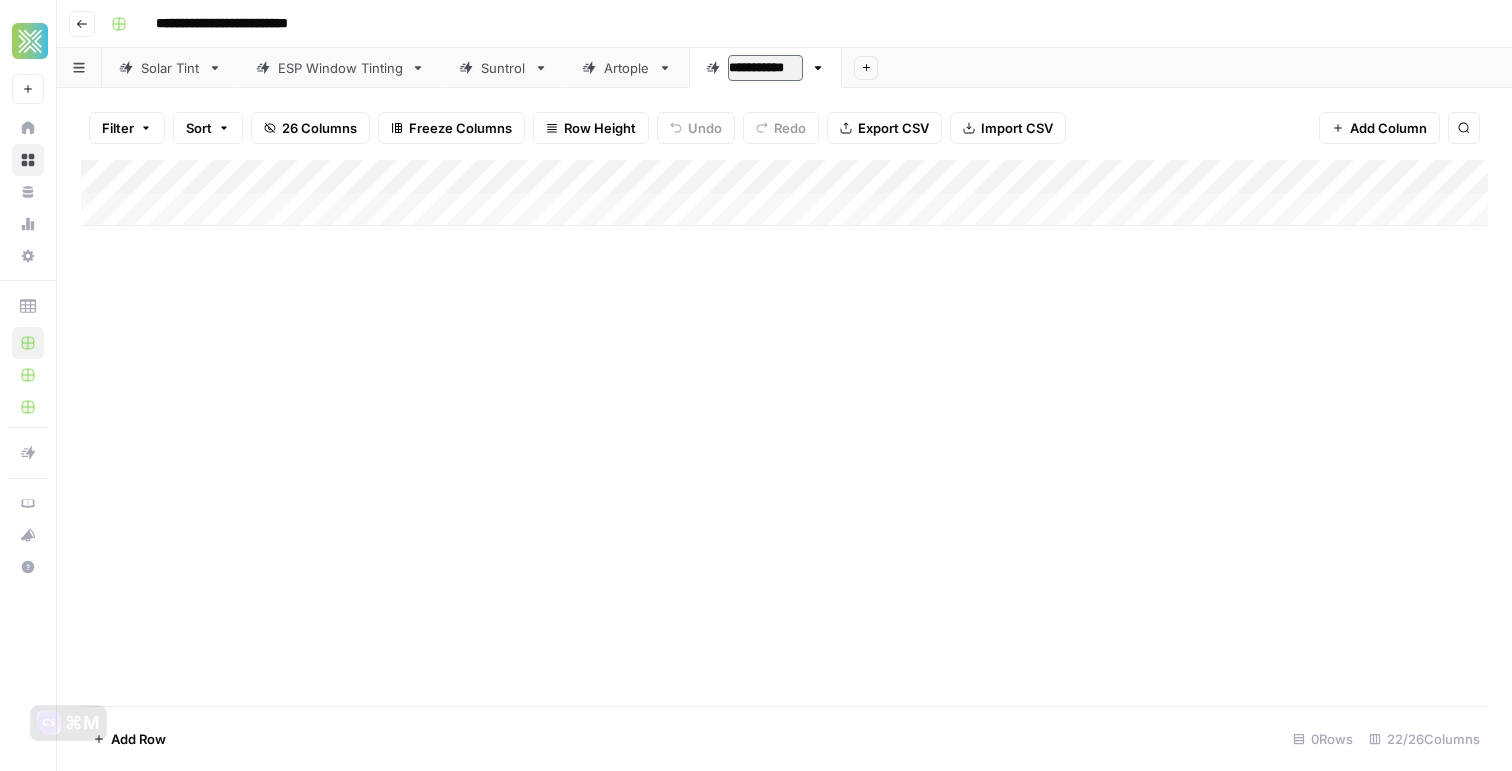 type on "**********" 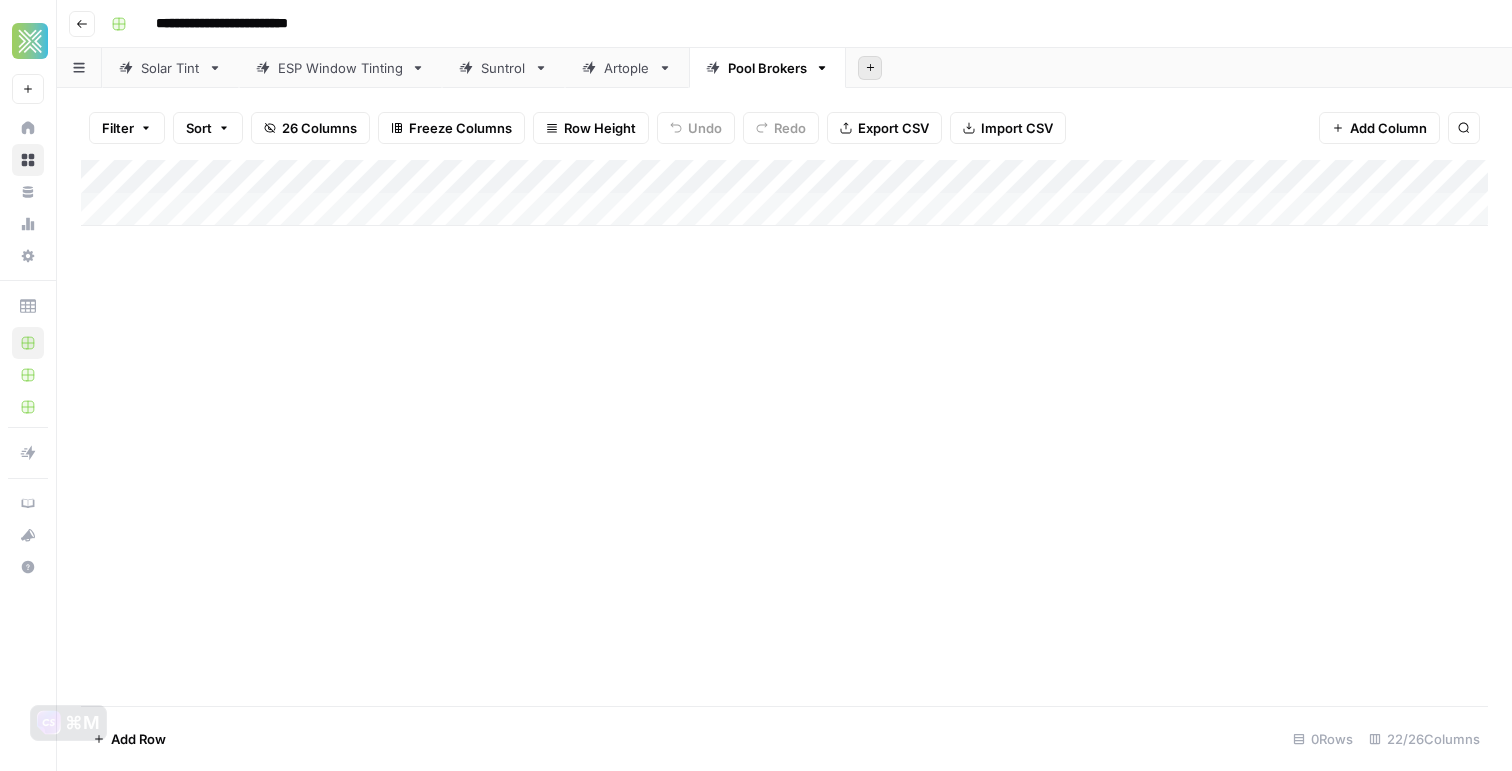 click on "Add Sheet" at bounding box center [870, 68] 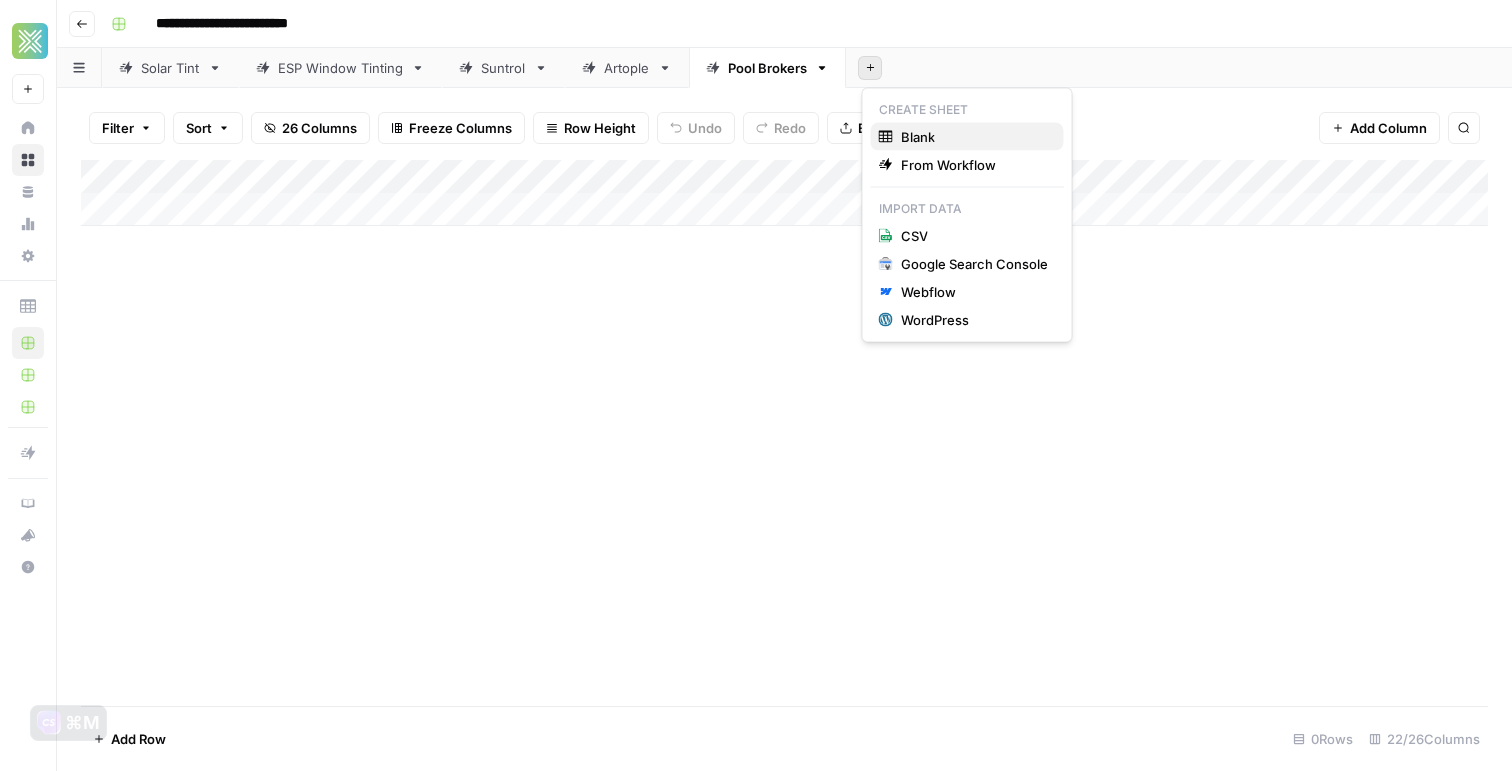 click on "Blank" at bounding box center (918, 137) 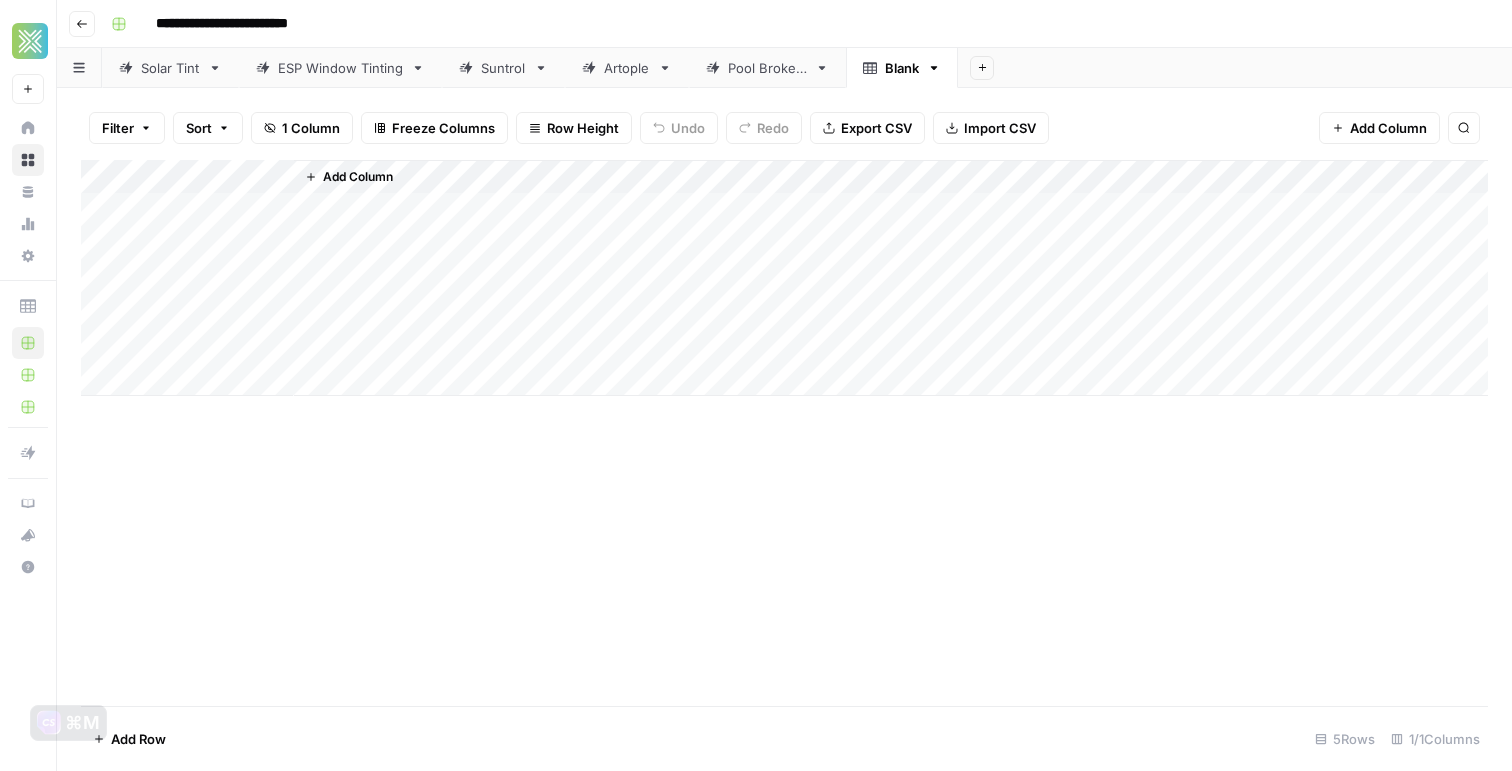click on "Pool Brokers" at bounding box center (767, 68) 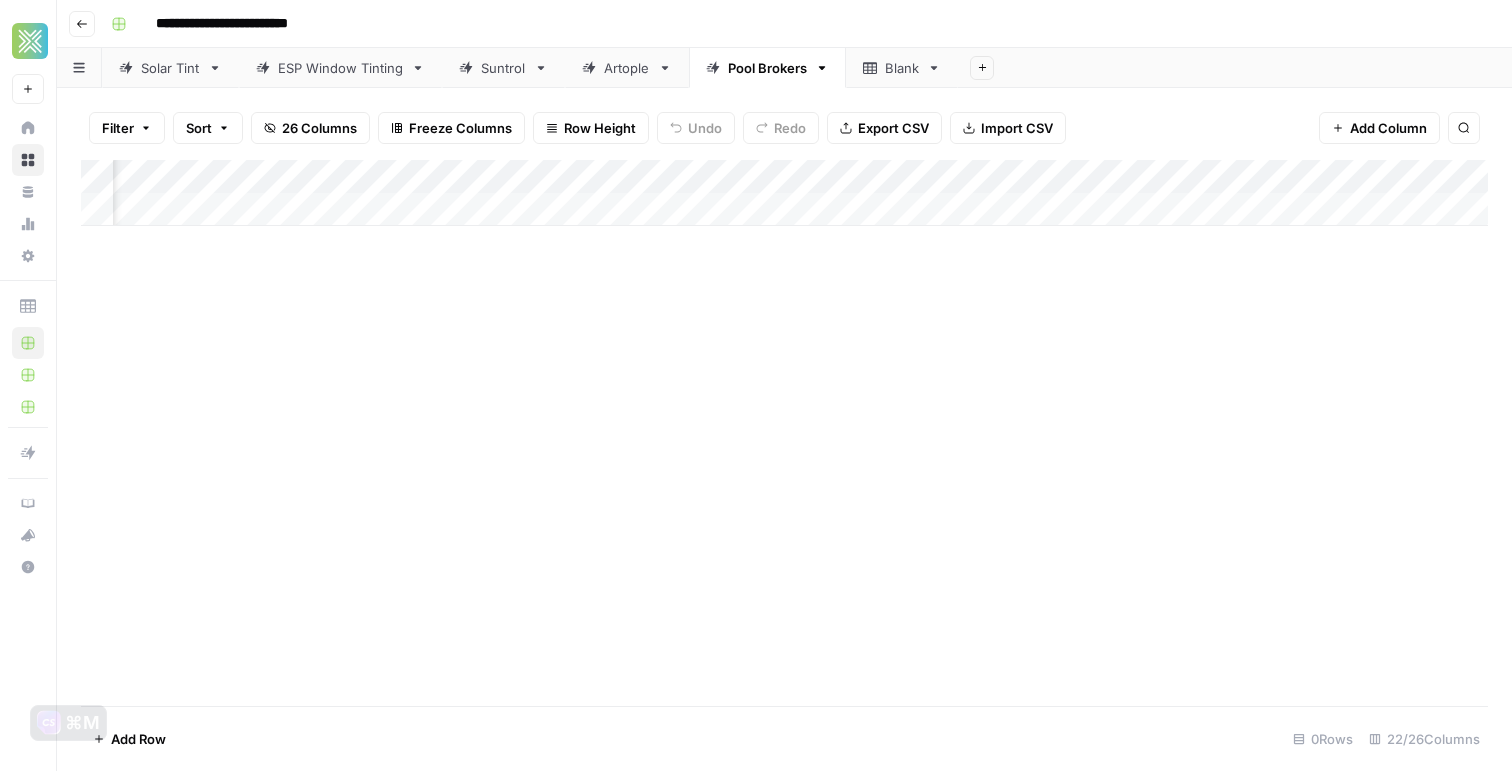 scroll, scrollTop: 0, scrollLeft: 500, axis: horizontal 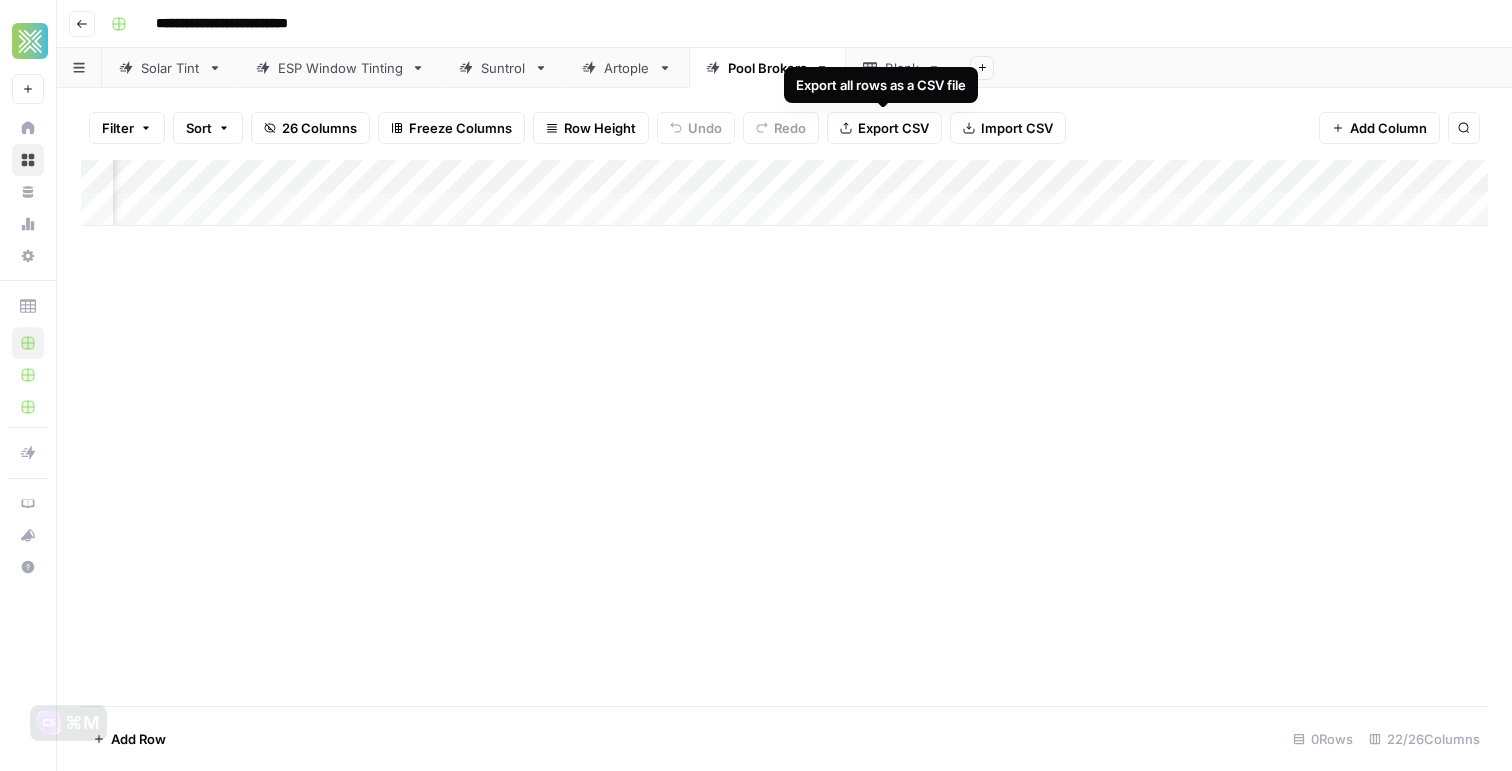 click on "Export all rows as a CSV file" at bounding box center (881, 85) 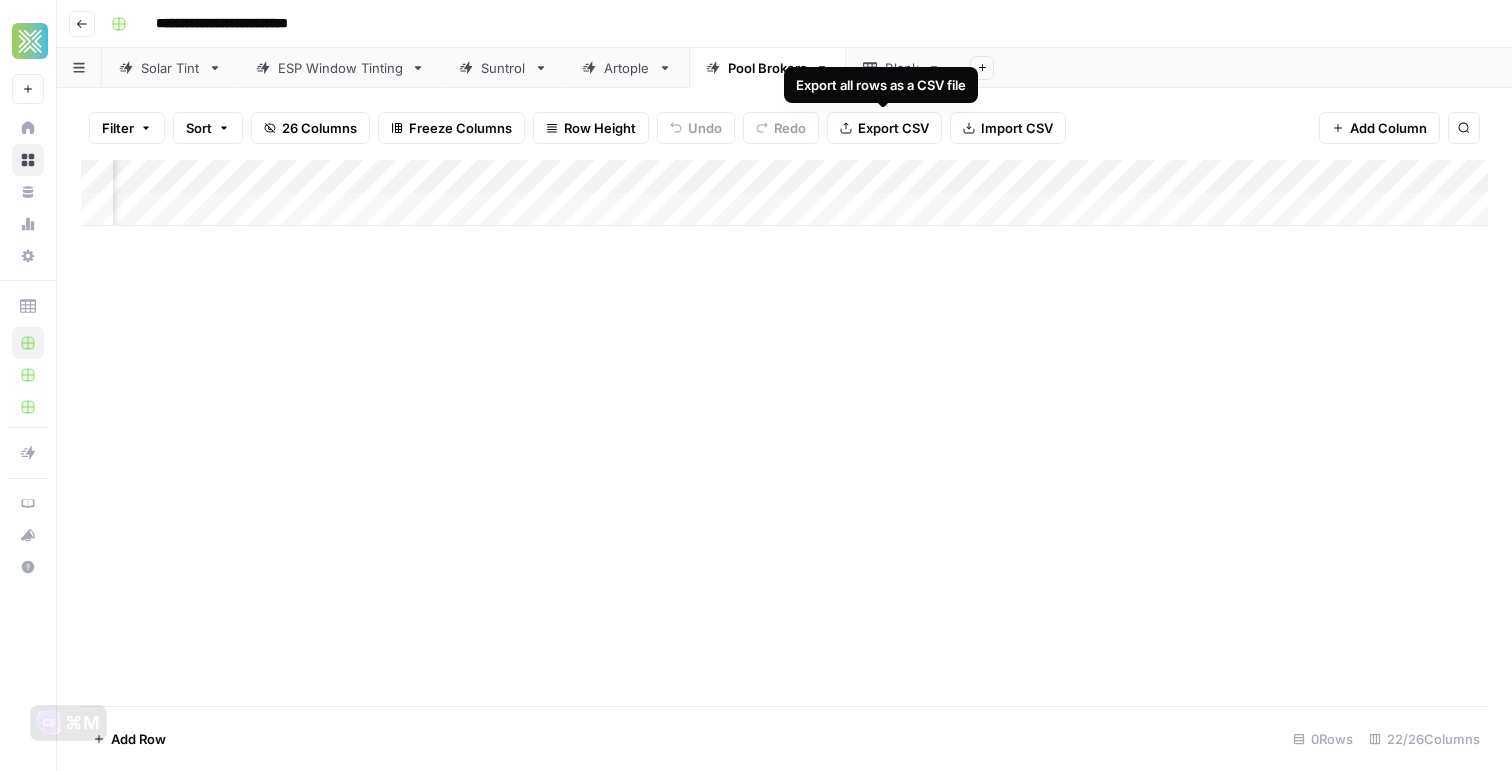 click 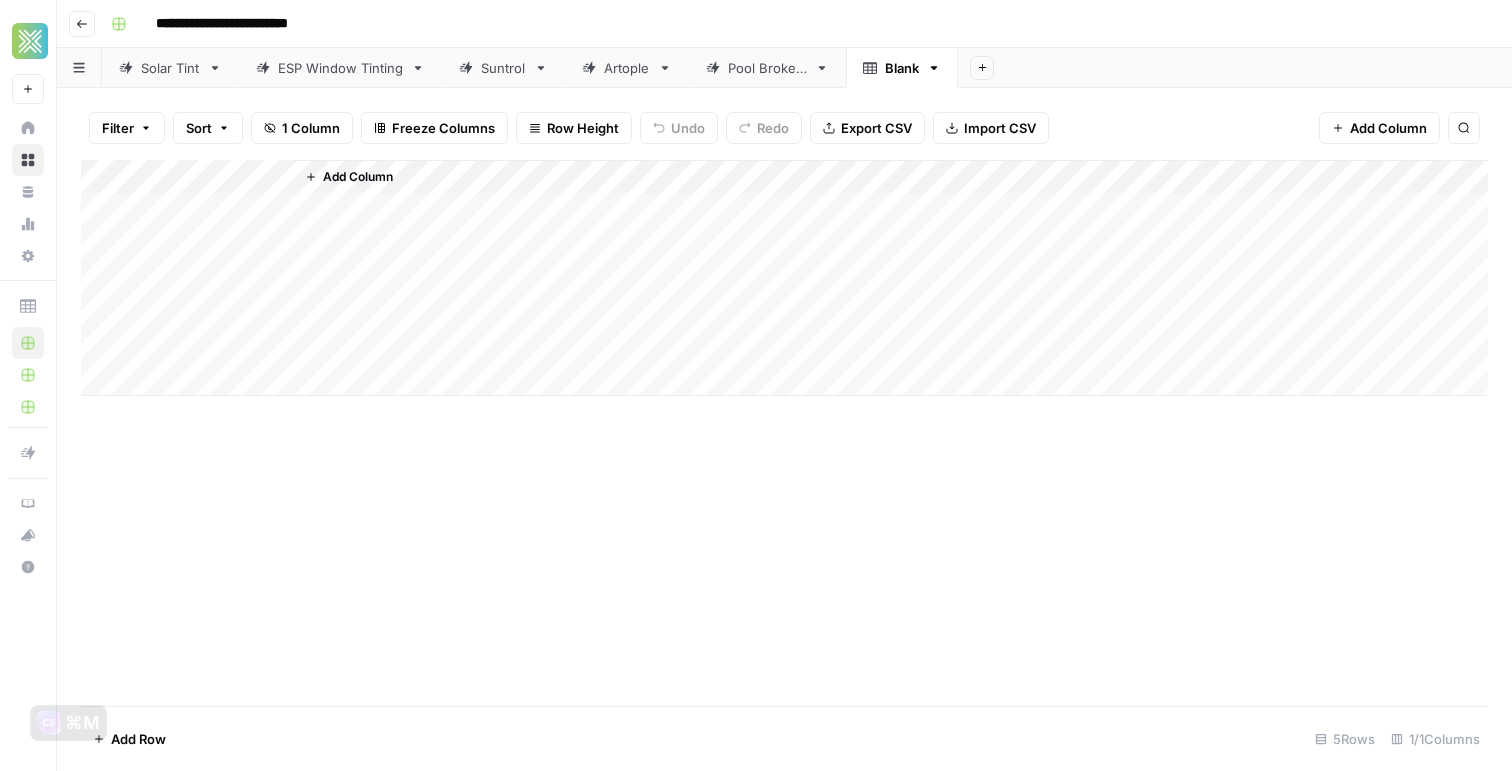 click on "Blank" at bounding box center (902, 68) 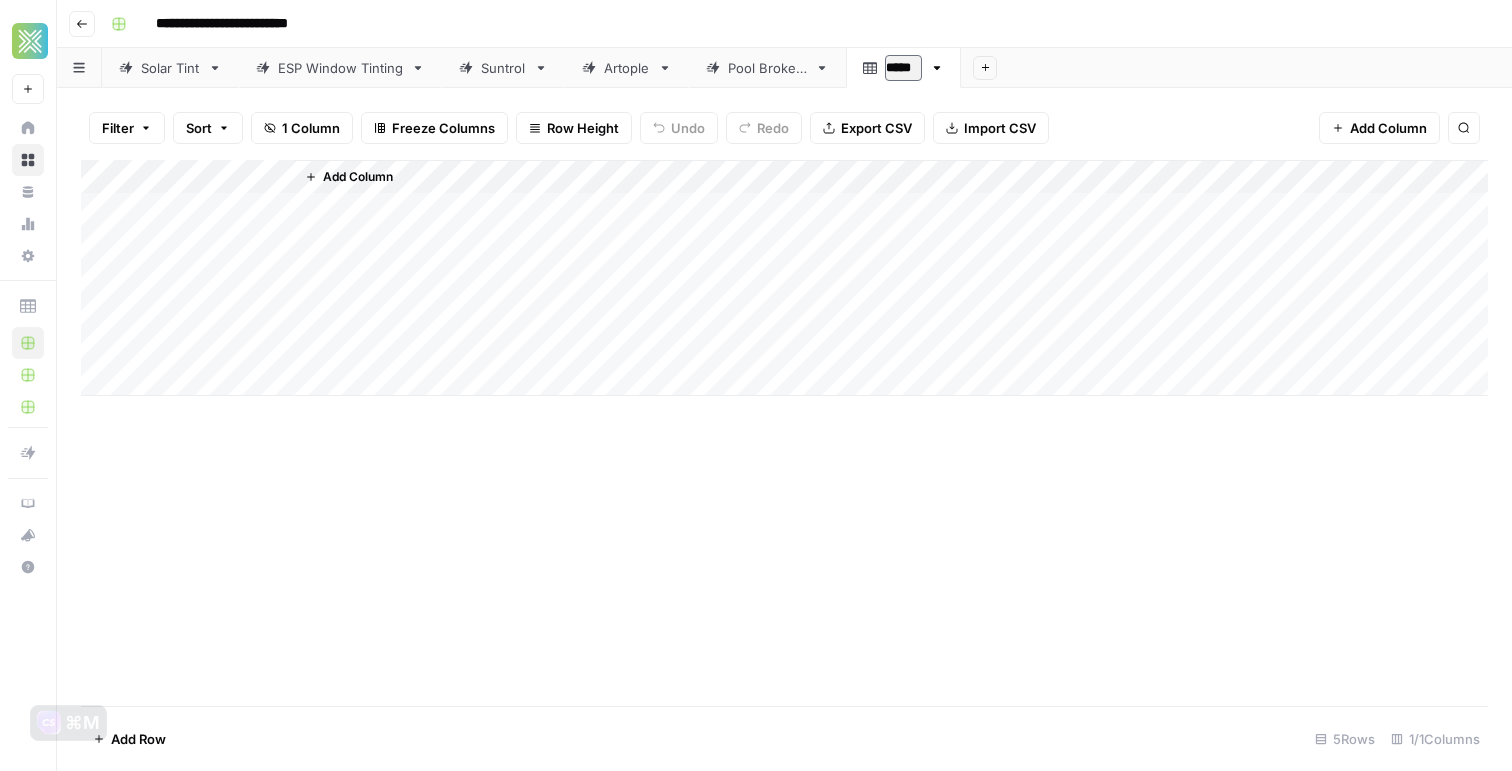 type on "******" 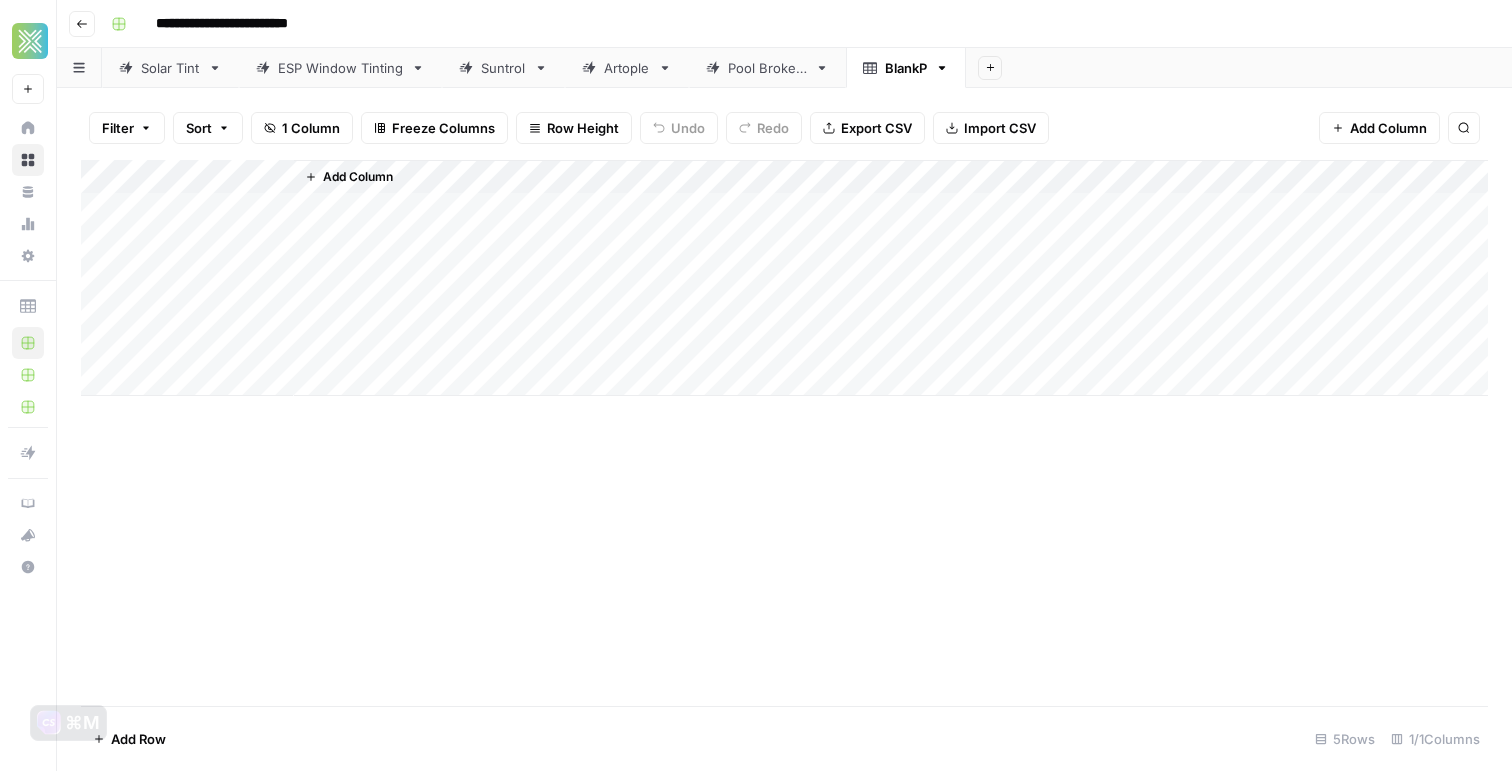 click on "BlankP" at bounding box center [906, 68] 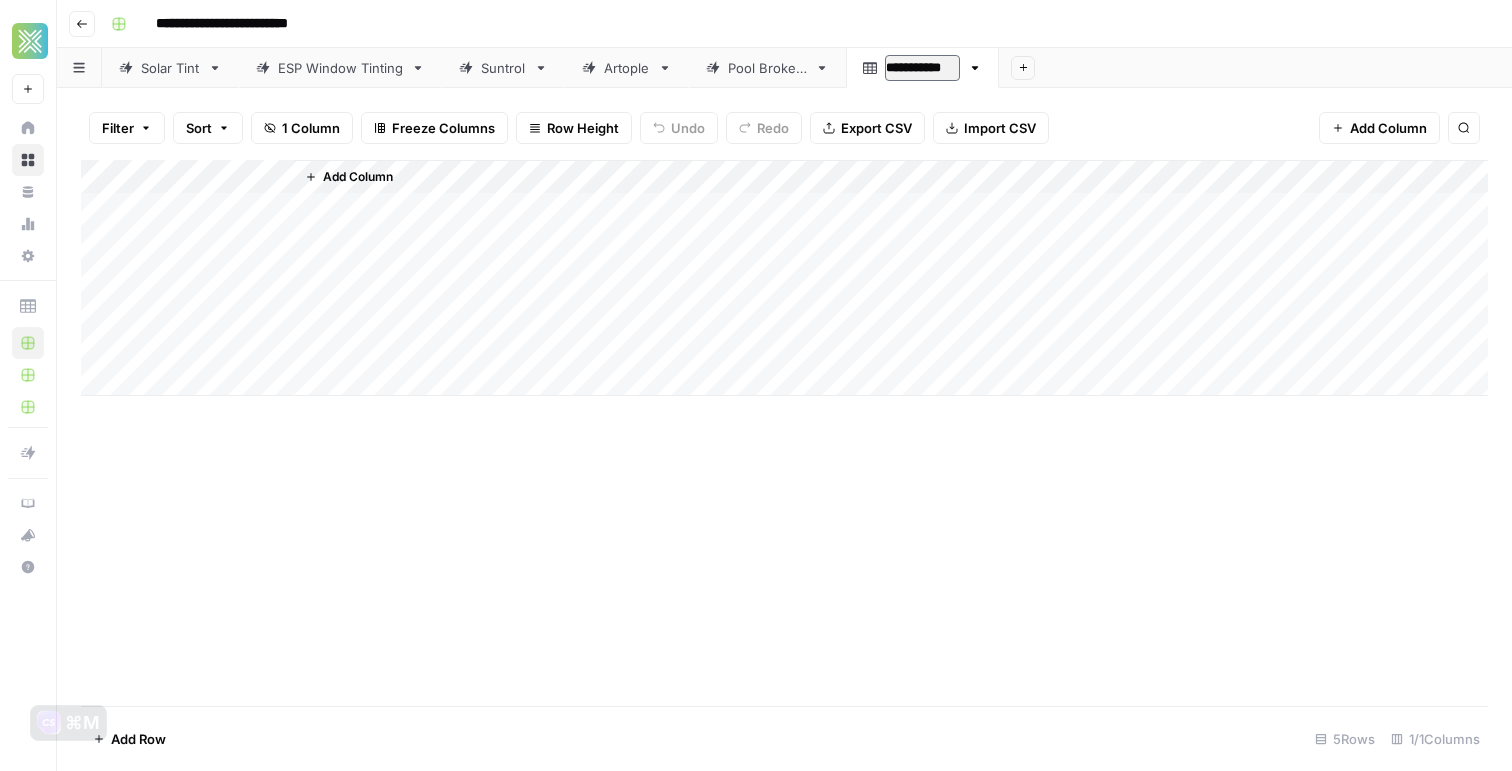 type on "**********" 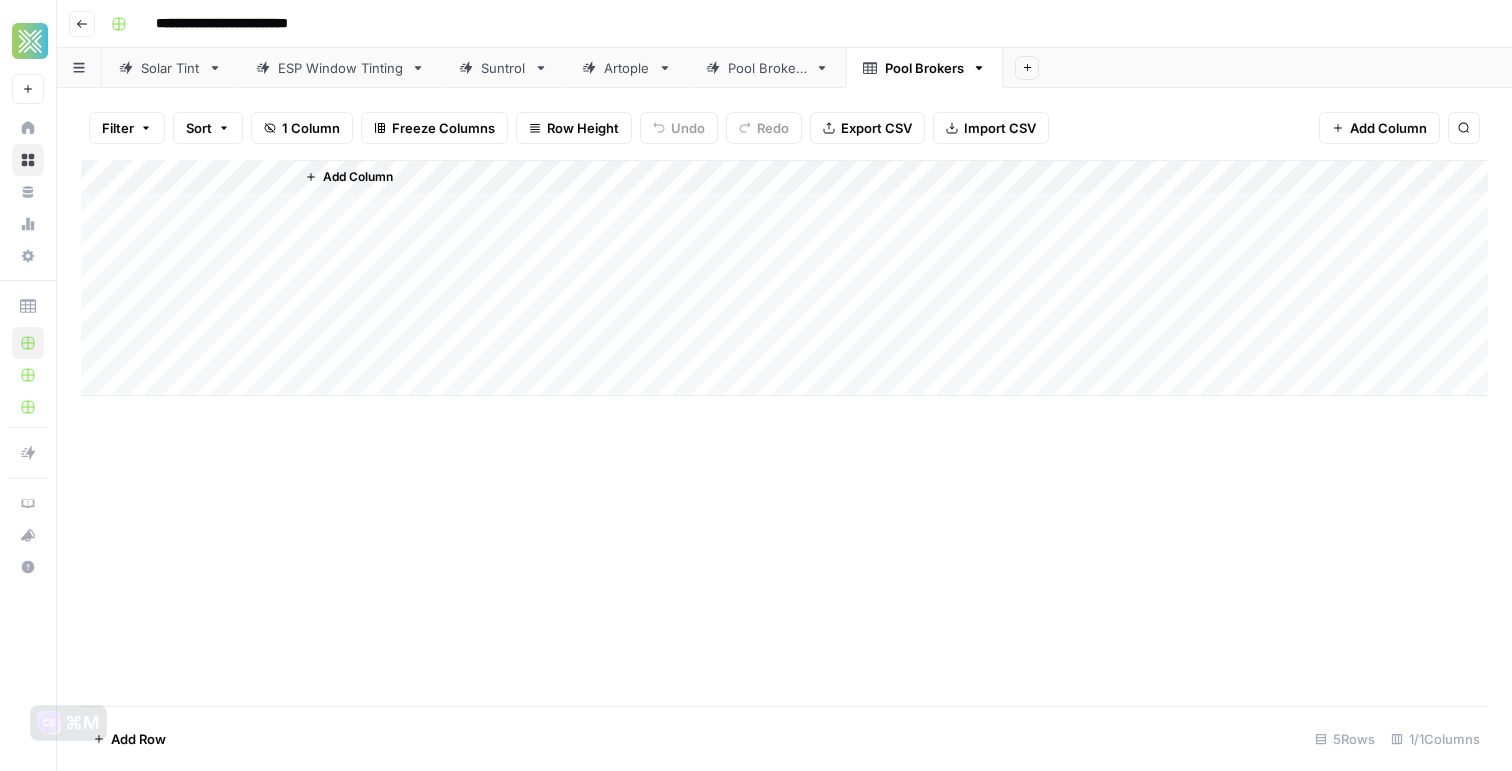 click on "Pool Brokers" at bounding box center [767, 68] 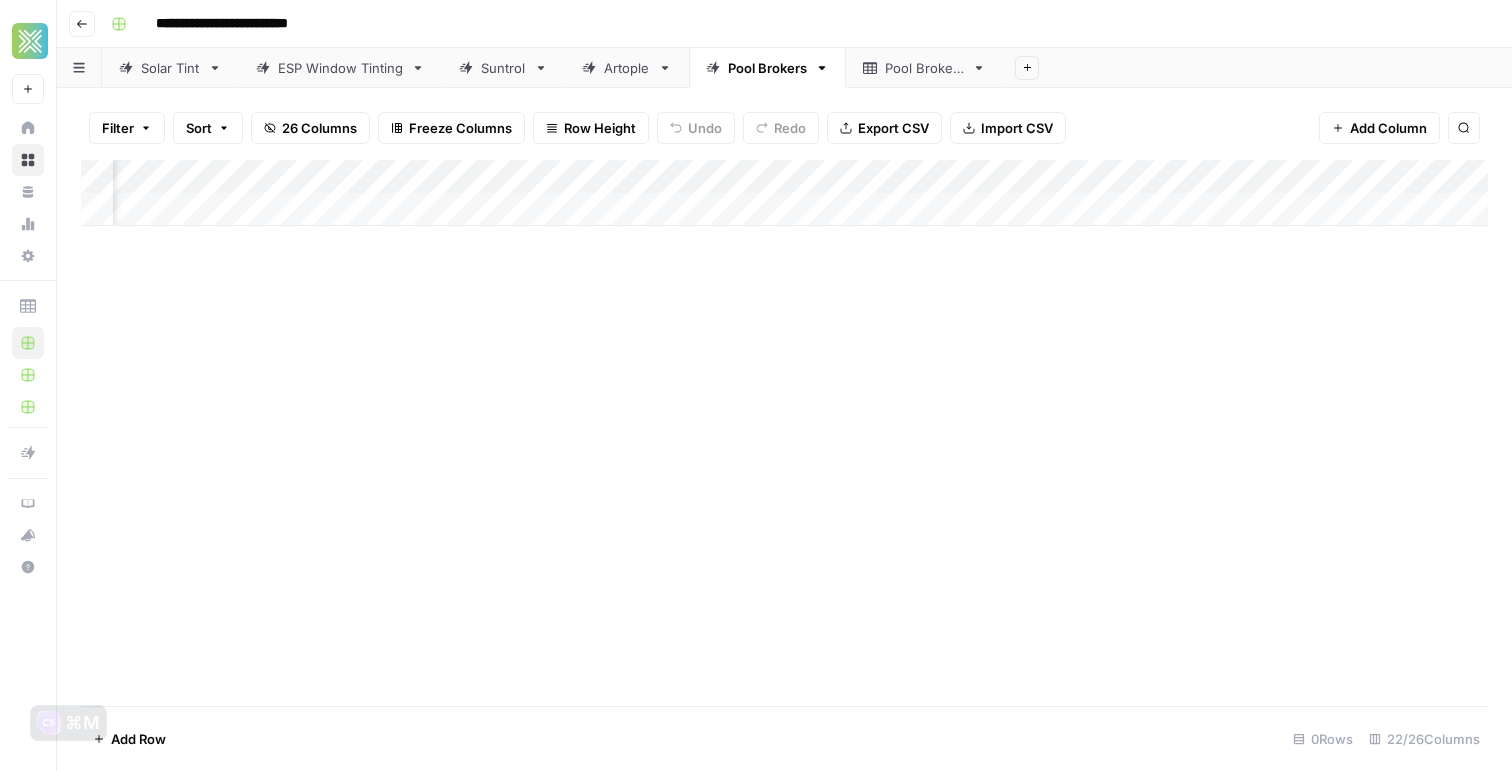 scroll, scrollTop: 0, scrollLeft: 941, axis: horizontal 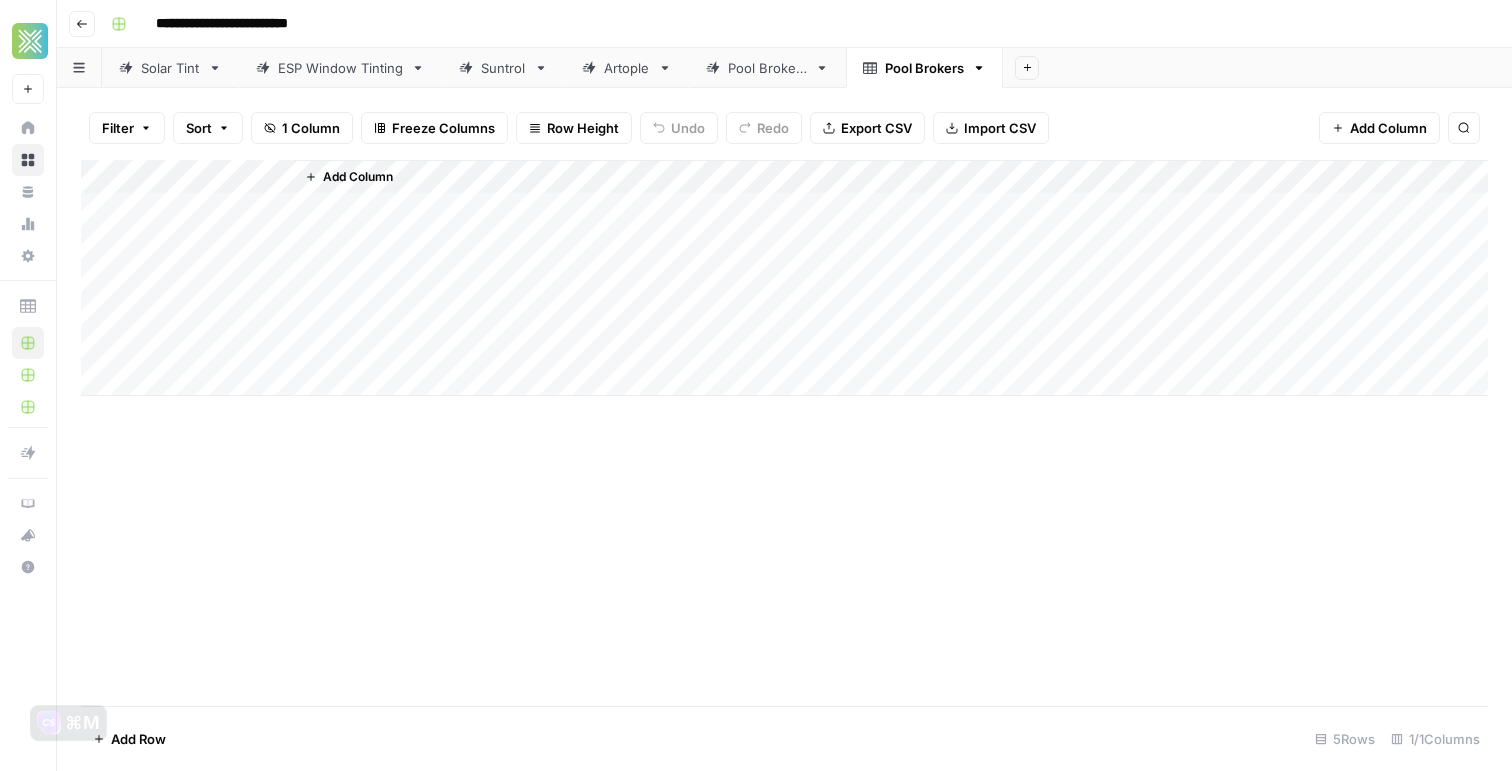 click on "Add Column" at bounding box center (784, 278) 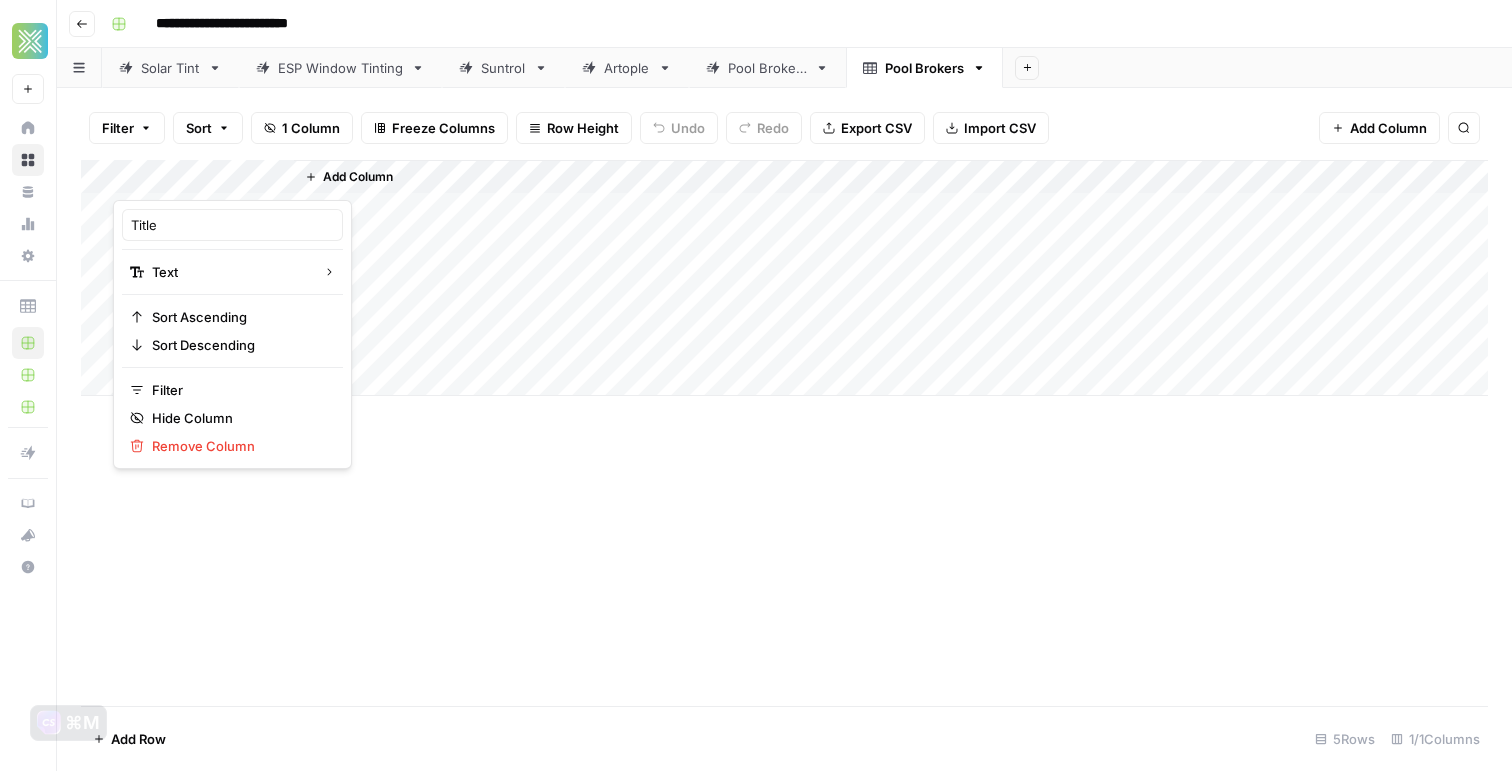 click at bounding box center (203, 180) 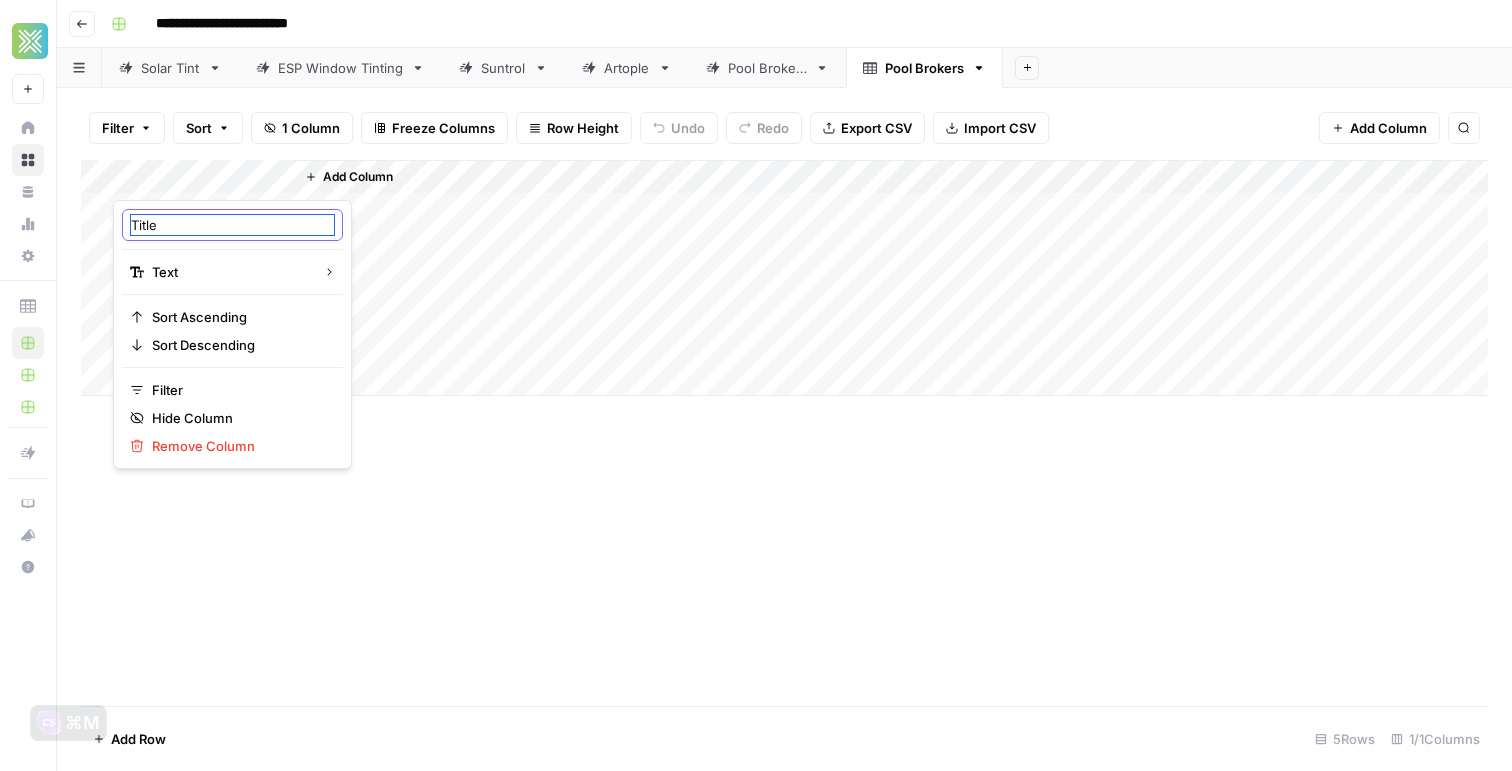 click on "Title" at bounding box center [232, 225] 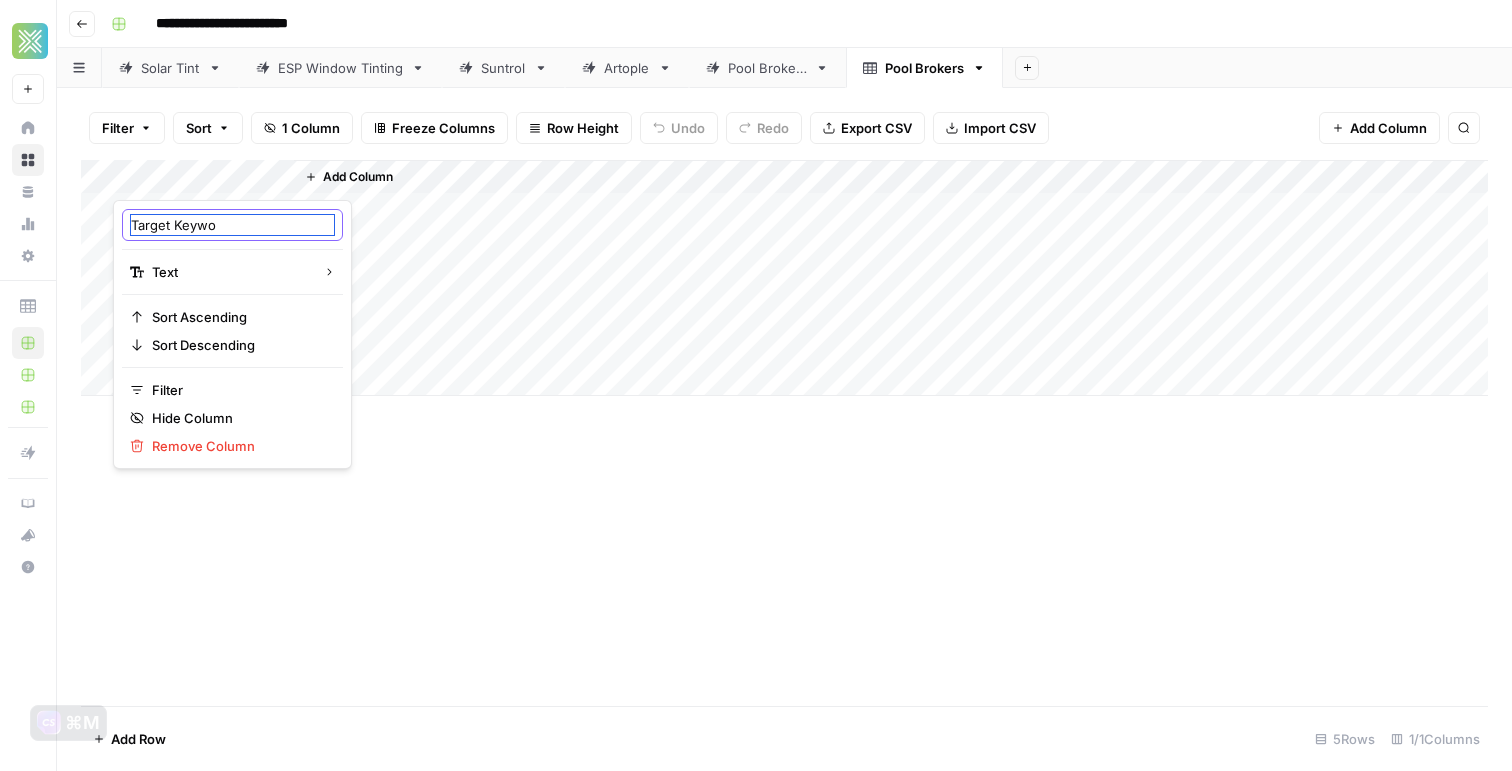 type on "Target Keywod" 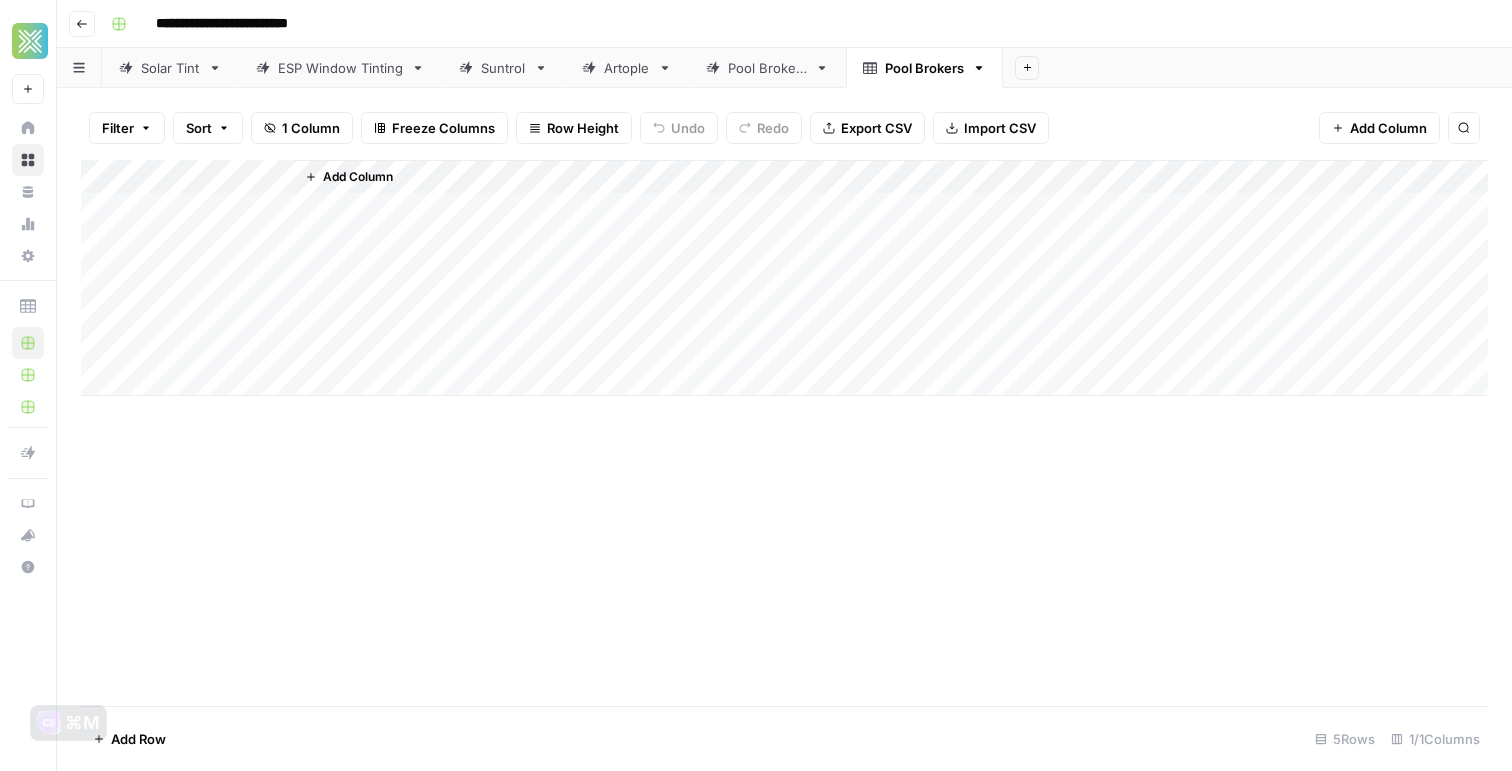 click on "Add Column" at bounding box center [784, 278] 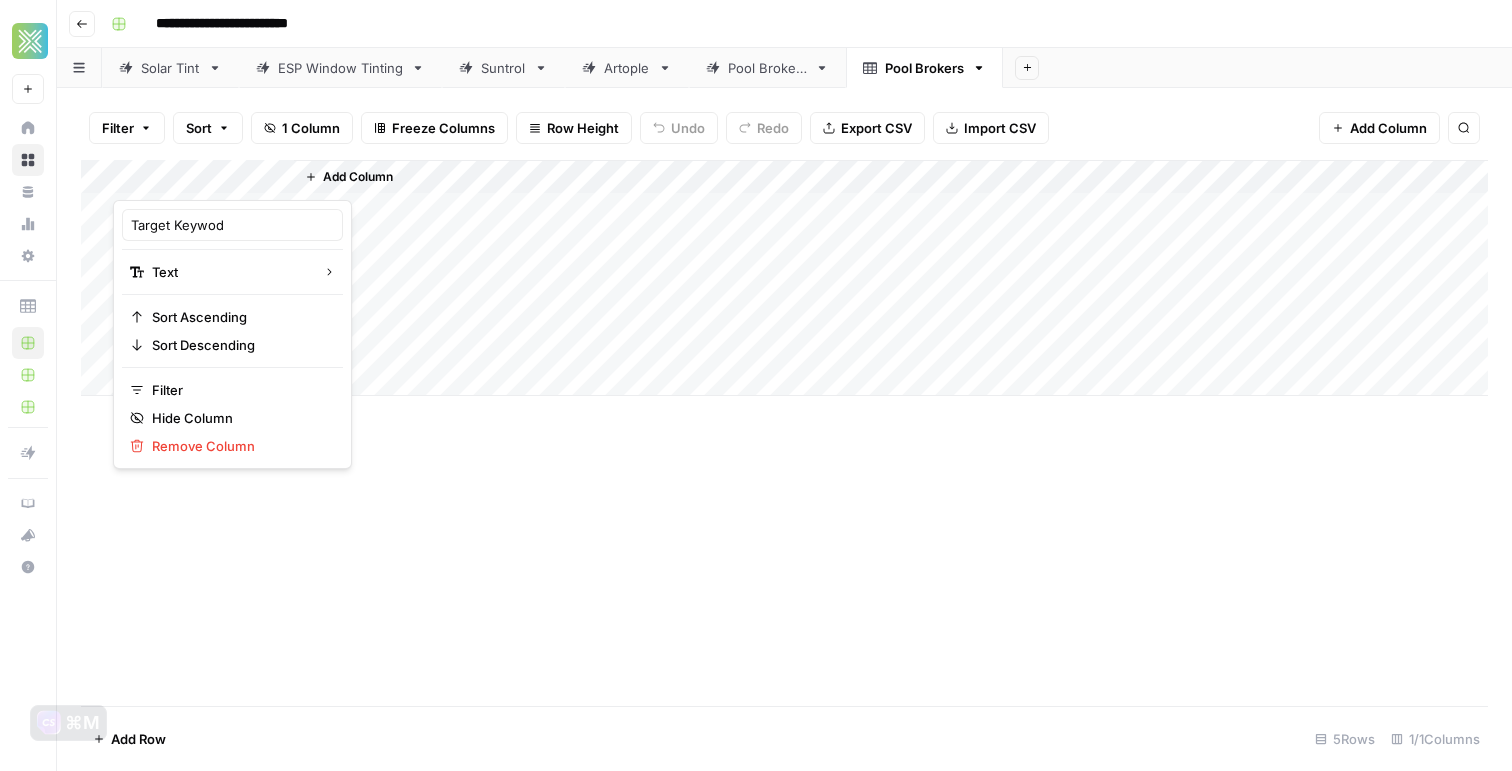 click at bounding box center (203, 180) 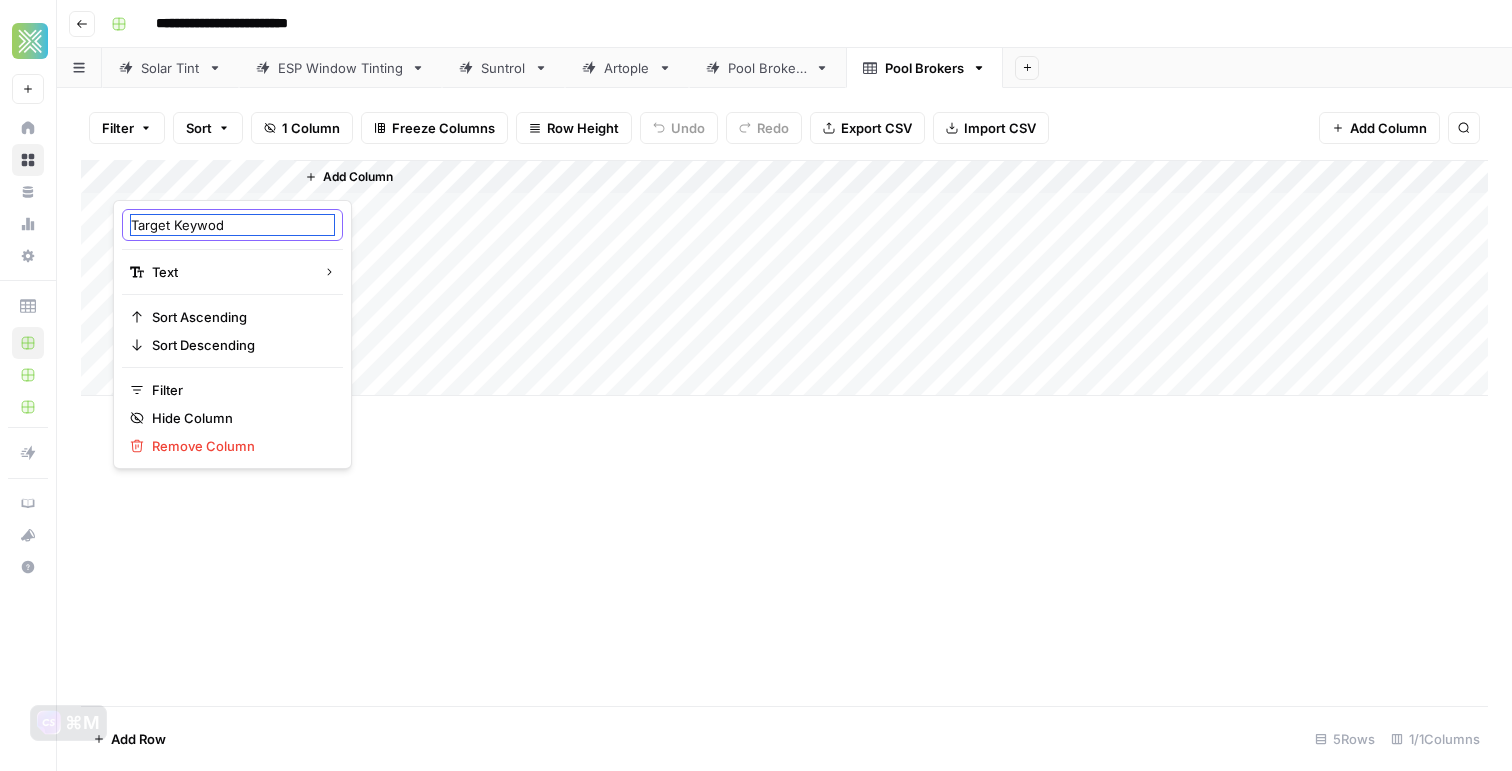click on "Target Keywod" at bounding box center [232, 225] 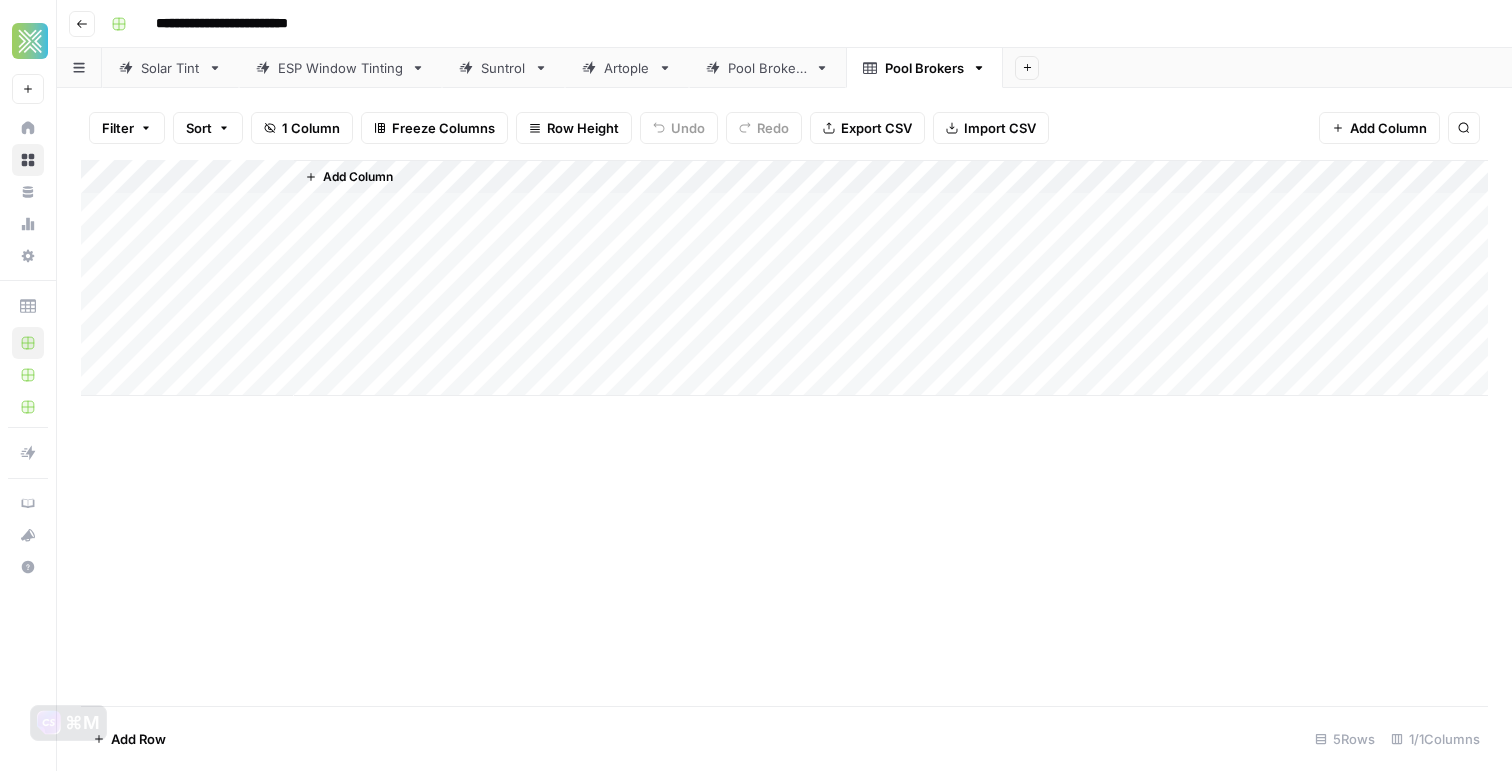 click on "Add Column" at bounding box center [784, 433] 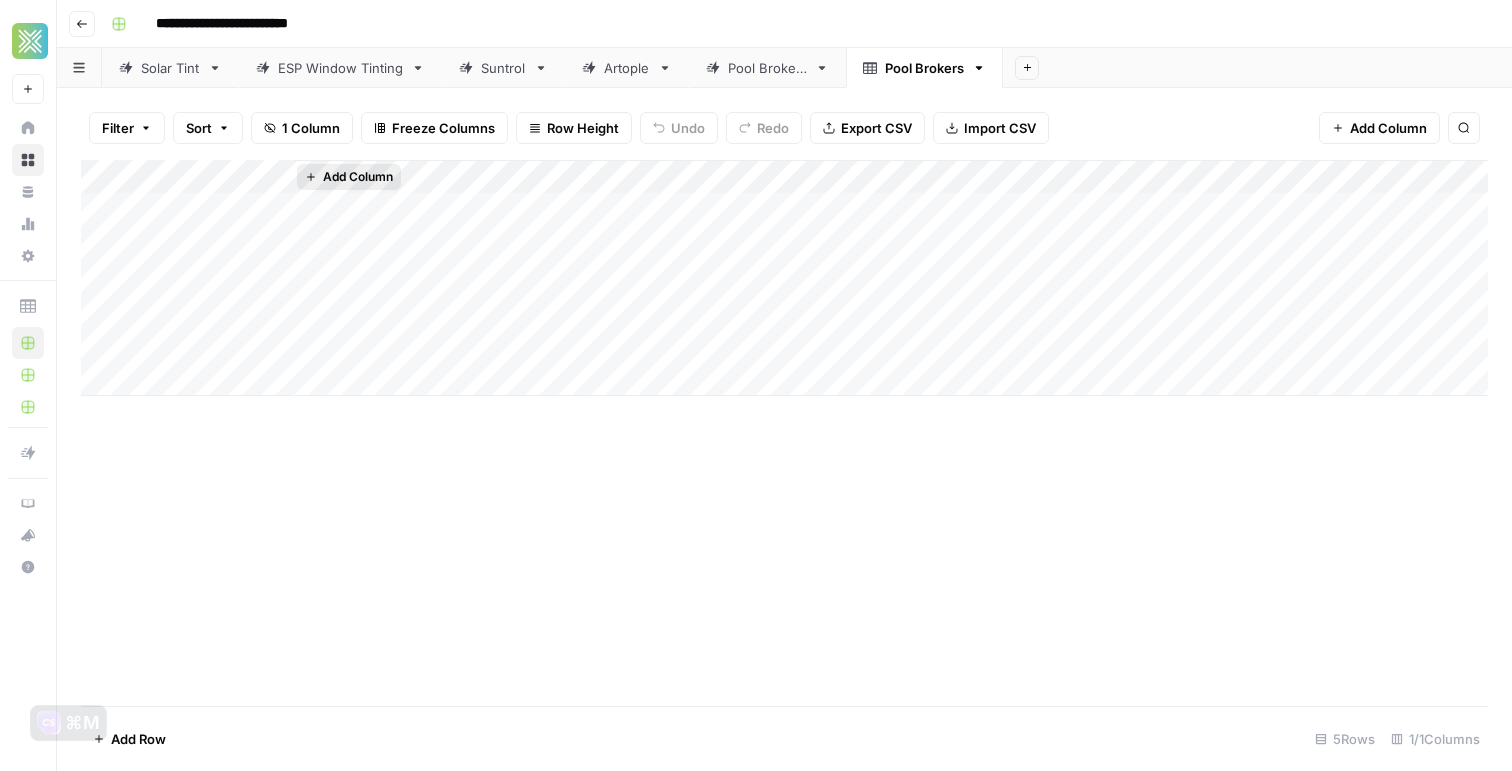 click on "Add Column" at bounding box center (358, 177) 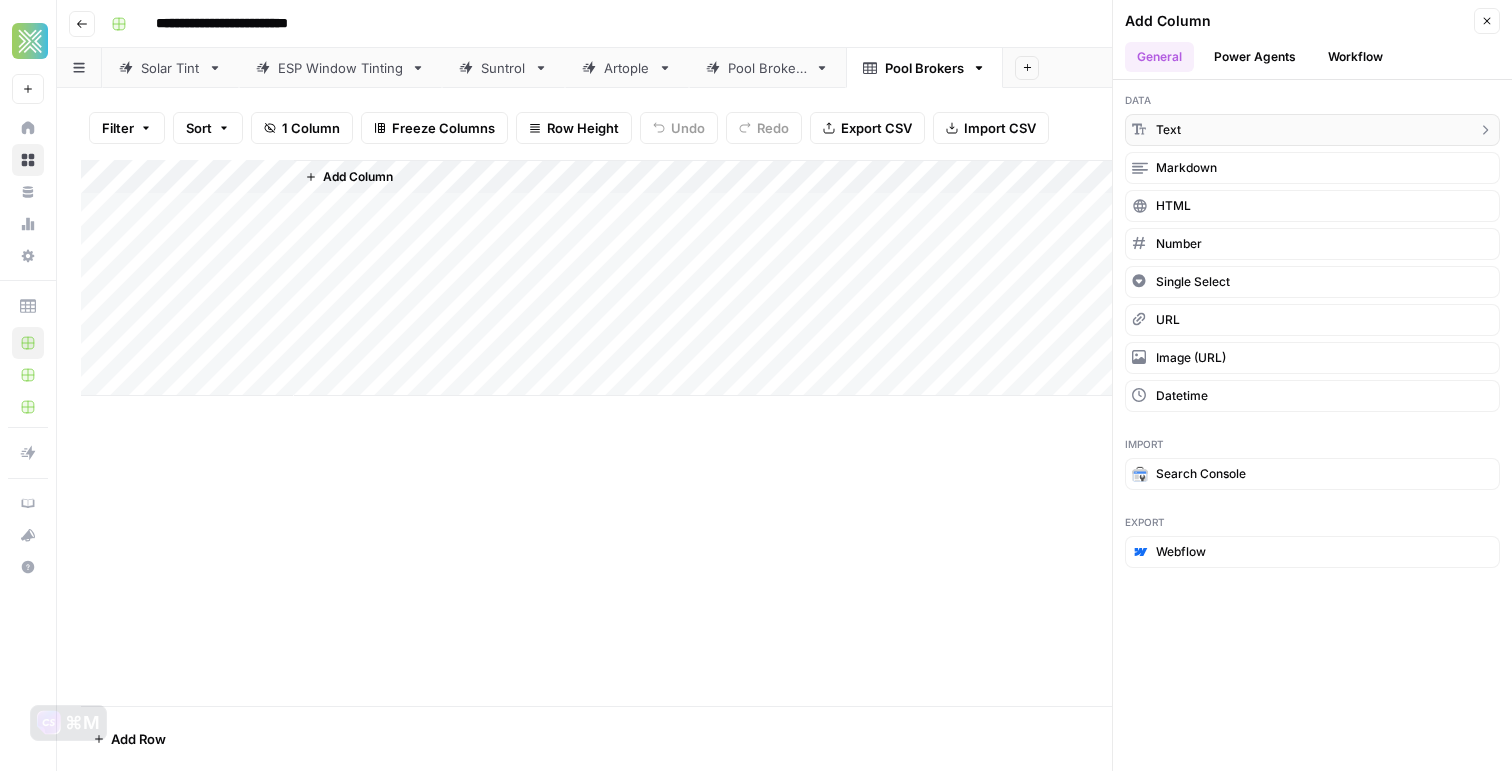 click on "text" at bounding box center [1312, 130] 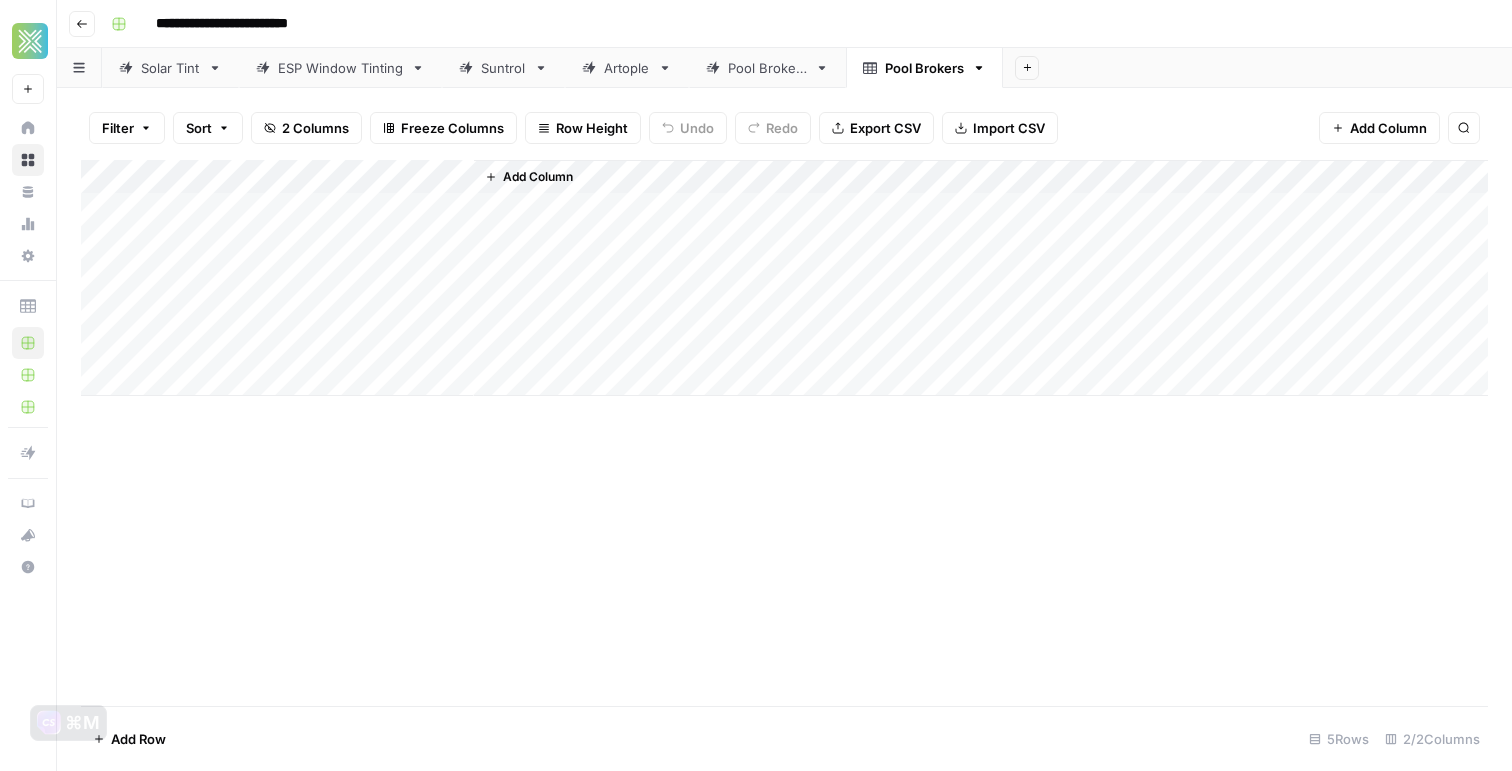 click on "Add Column" at bounding box center (784, 278) 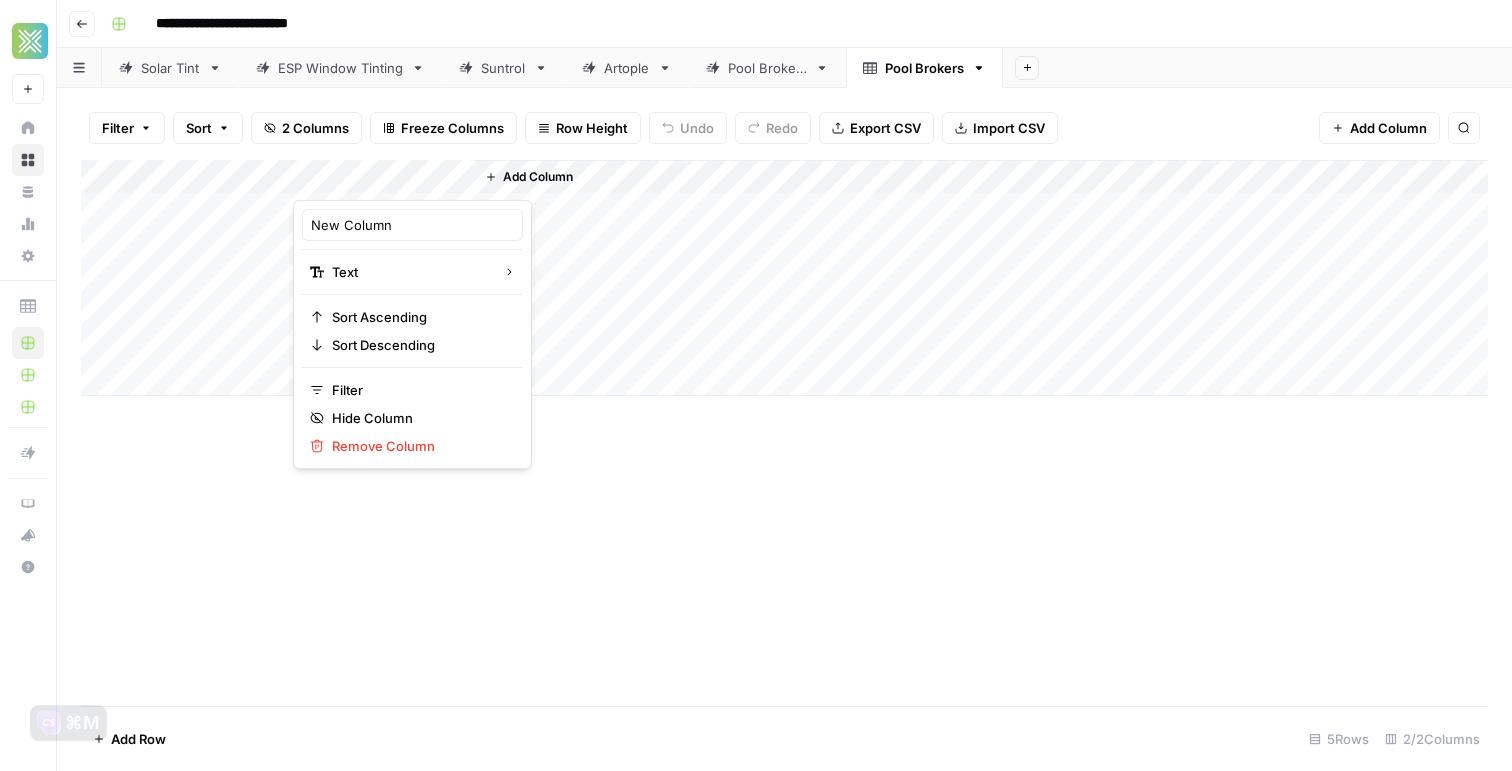 click at bounding box center (383, 180) 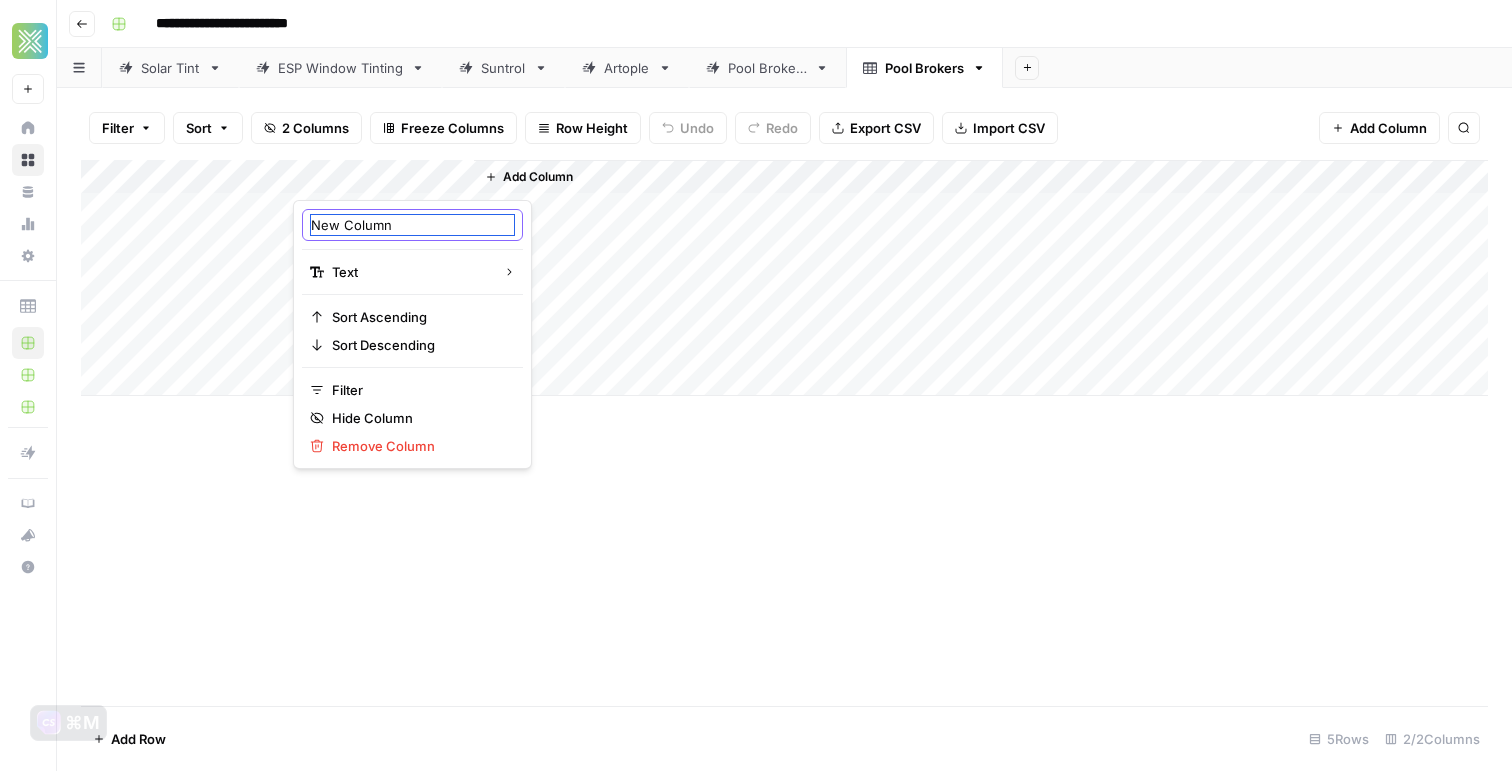 click on "New Column" at bounding box center [412, 225] 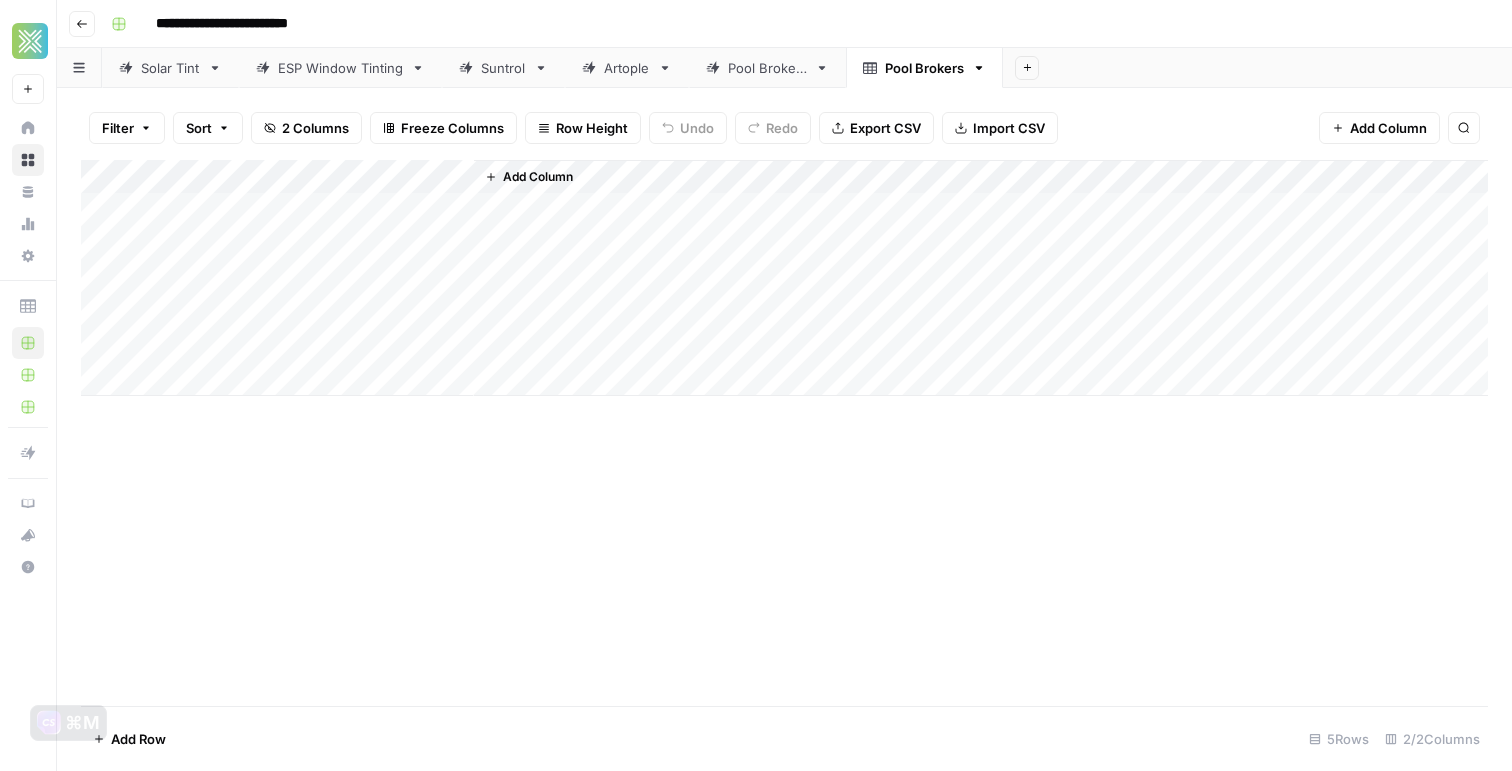 click on "Add Column" at bounding box center (784, 278) 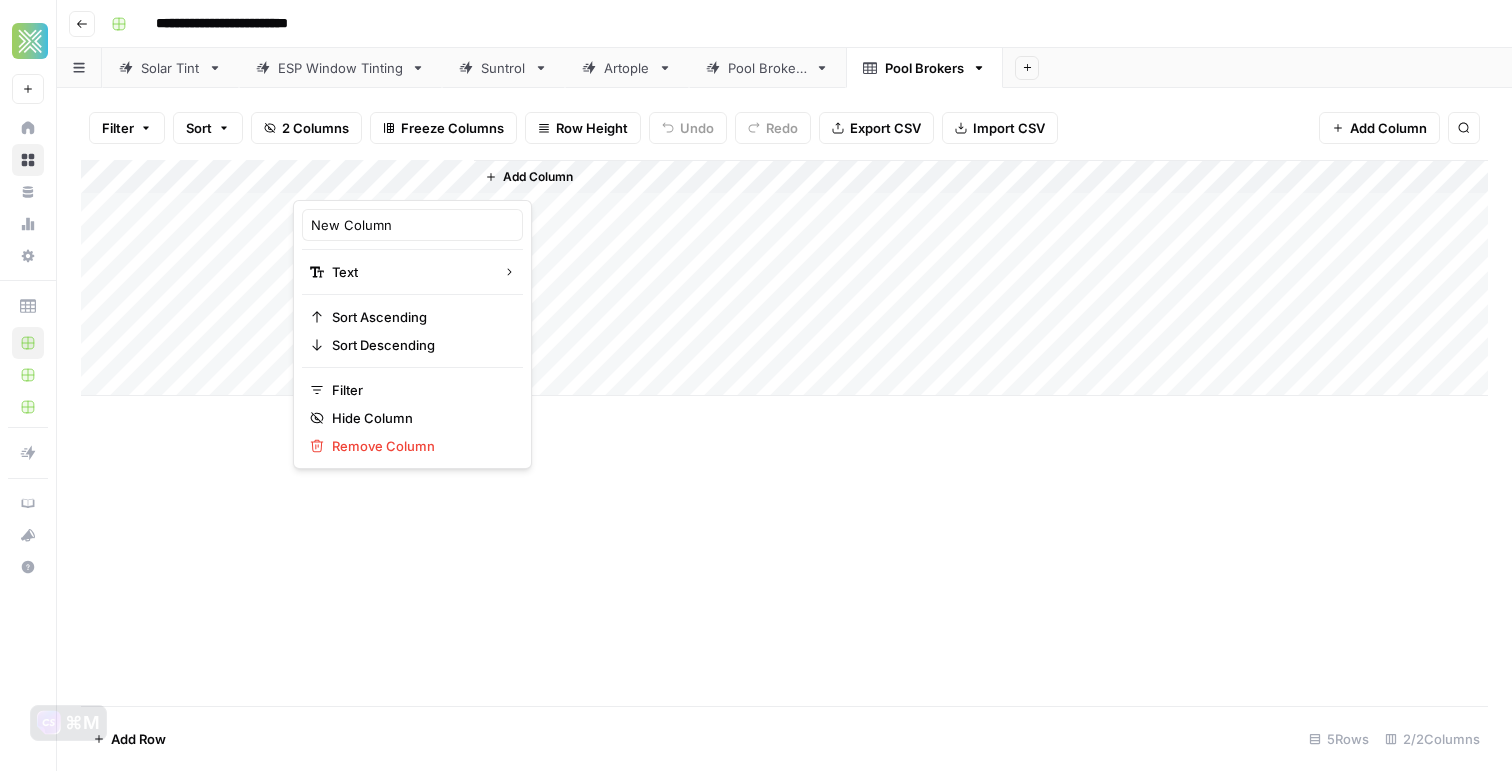 click at bounding box center [383, 180] 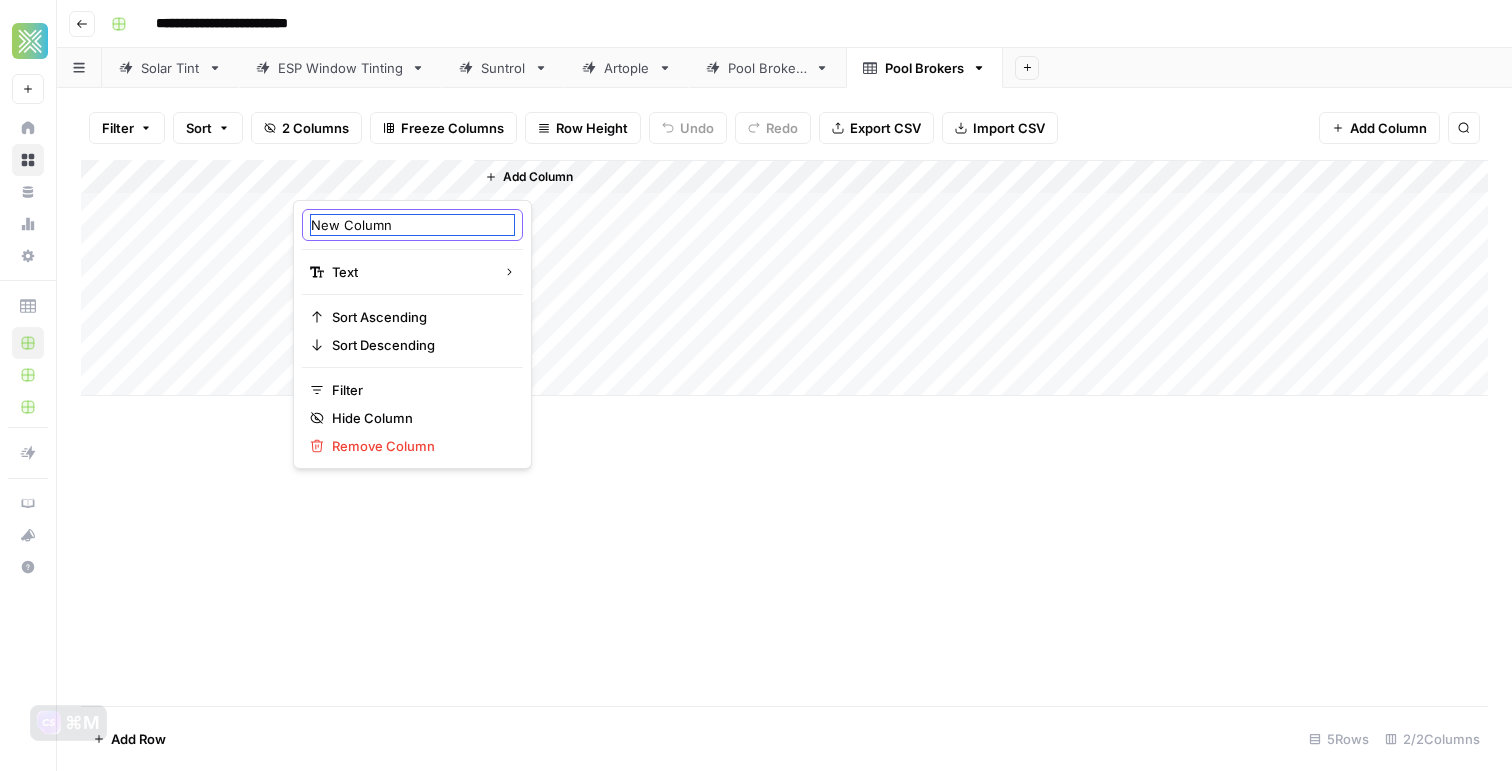 click on "New Column" at bounding box center [412, 225] 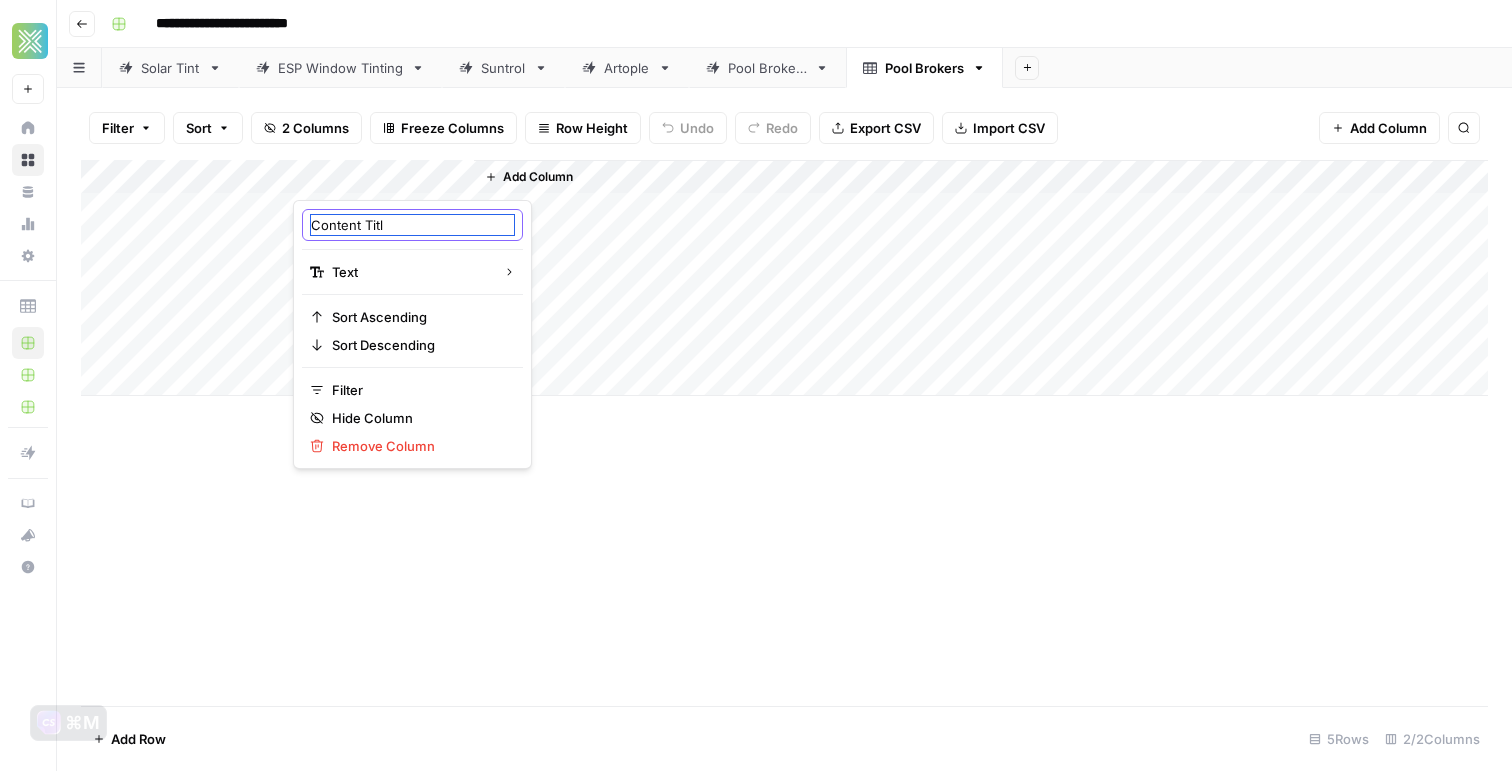 type on "Content Title" 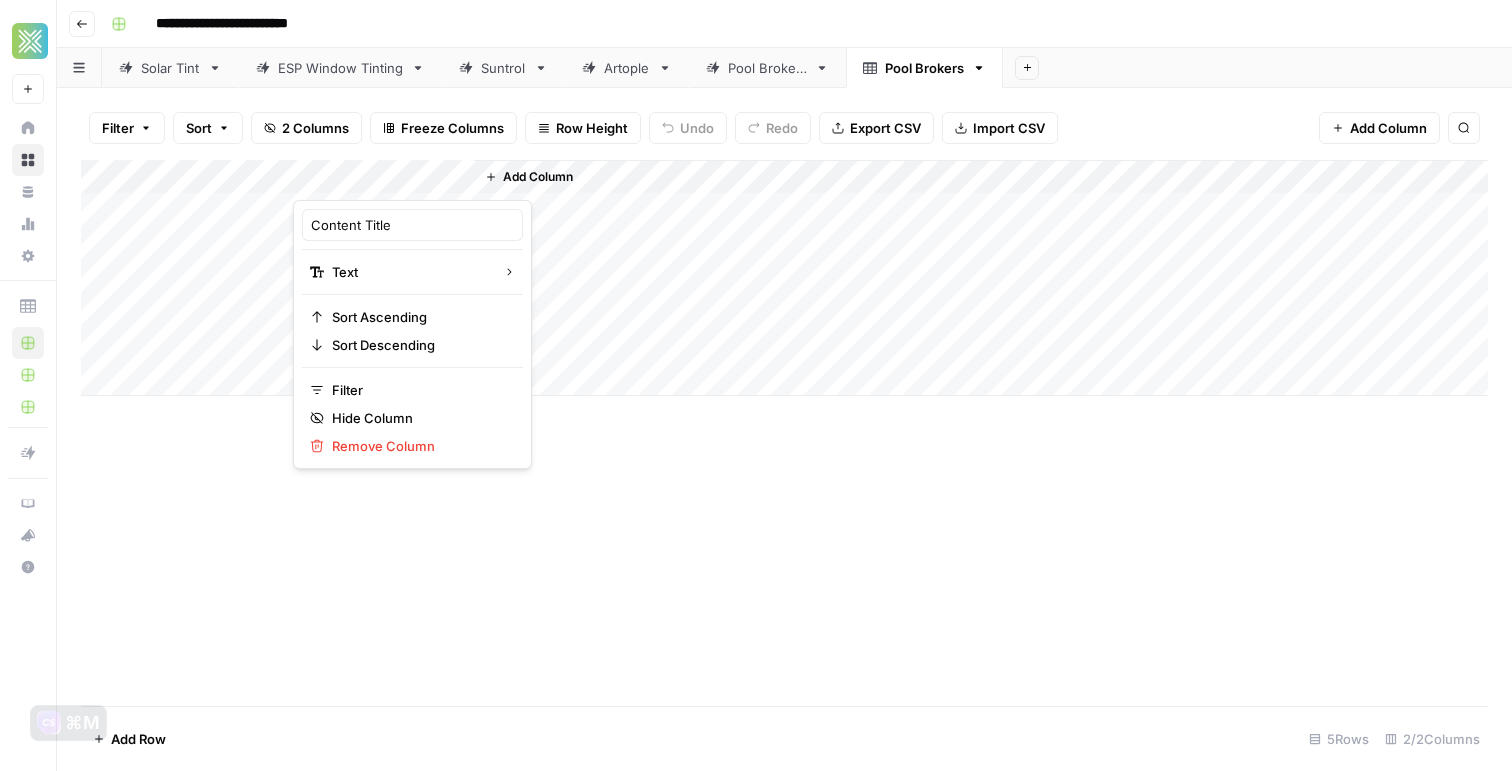 click on "Suntrol" at bounding box center (503, 68) 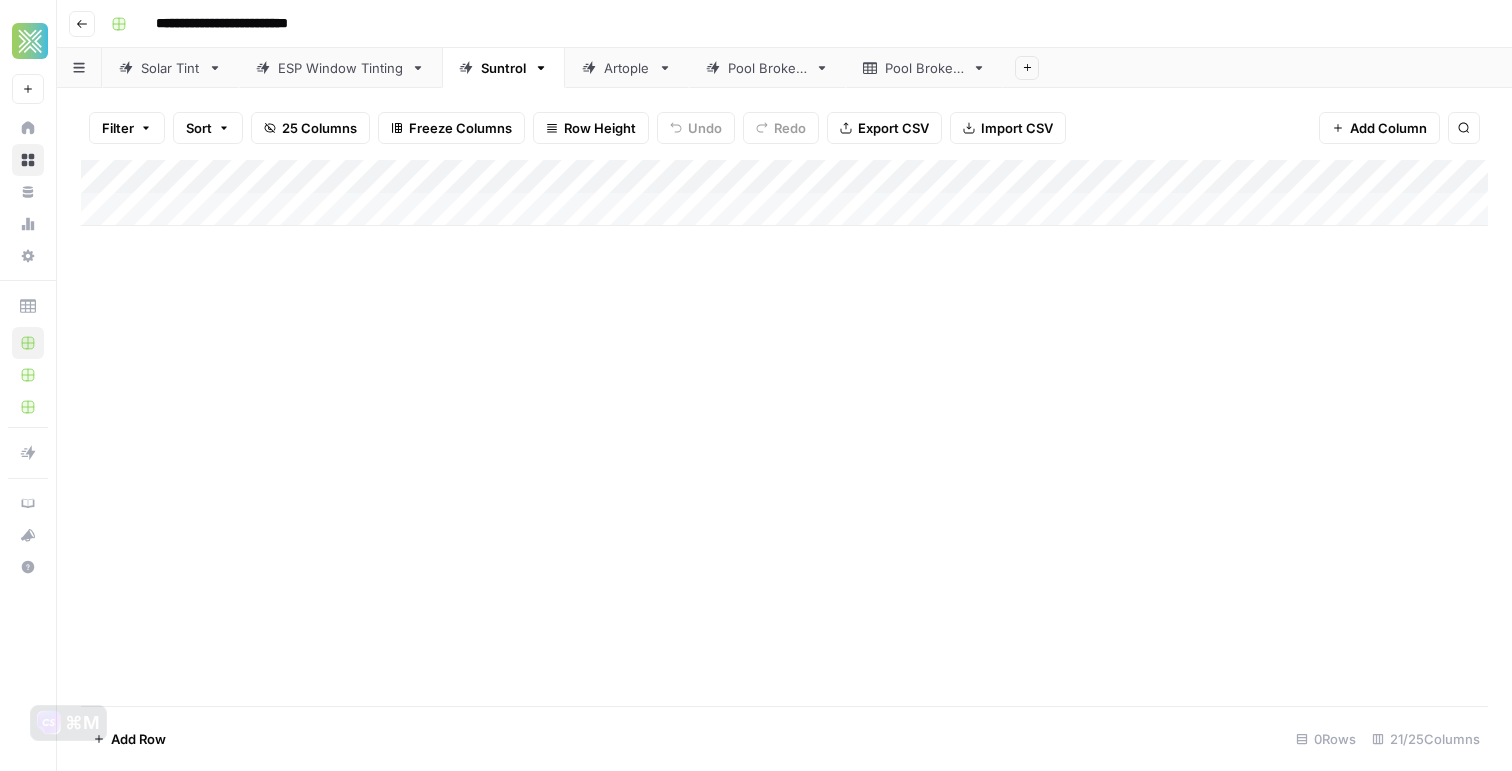 click on "Pool Brokers" at bounding box center (924, 68) 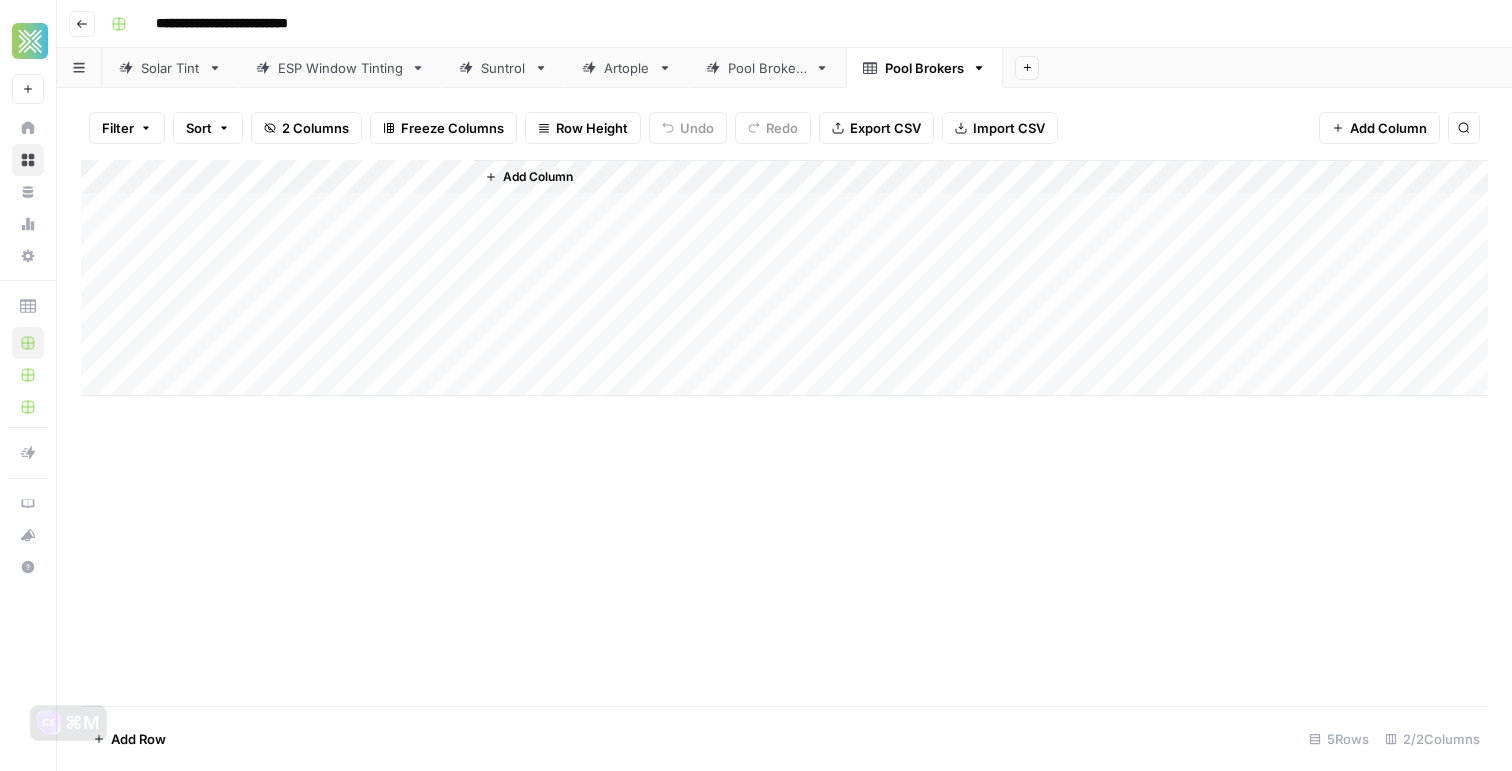 click on "Add Column" at bounding box center [784, 278] 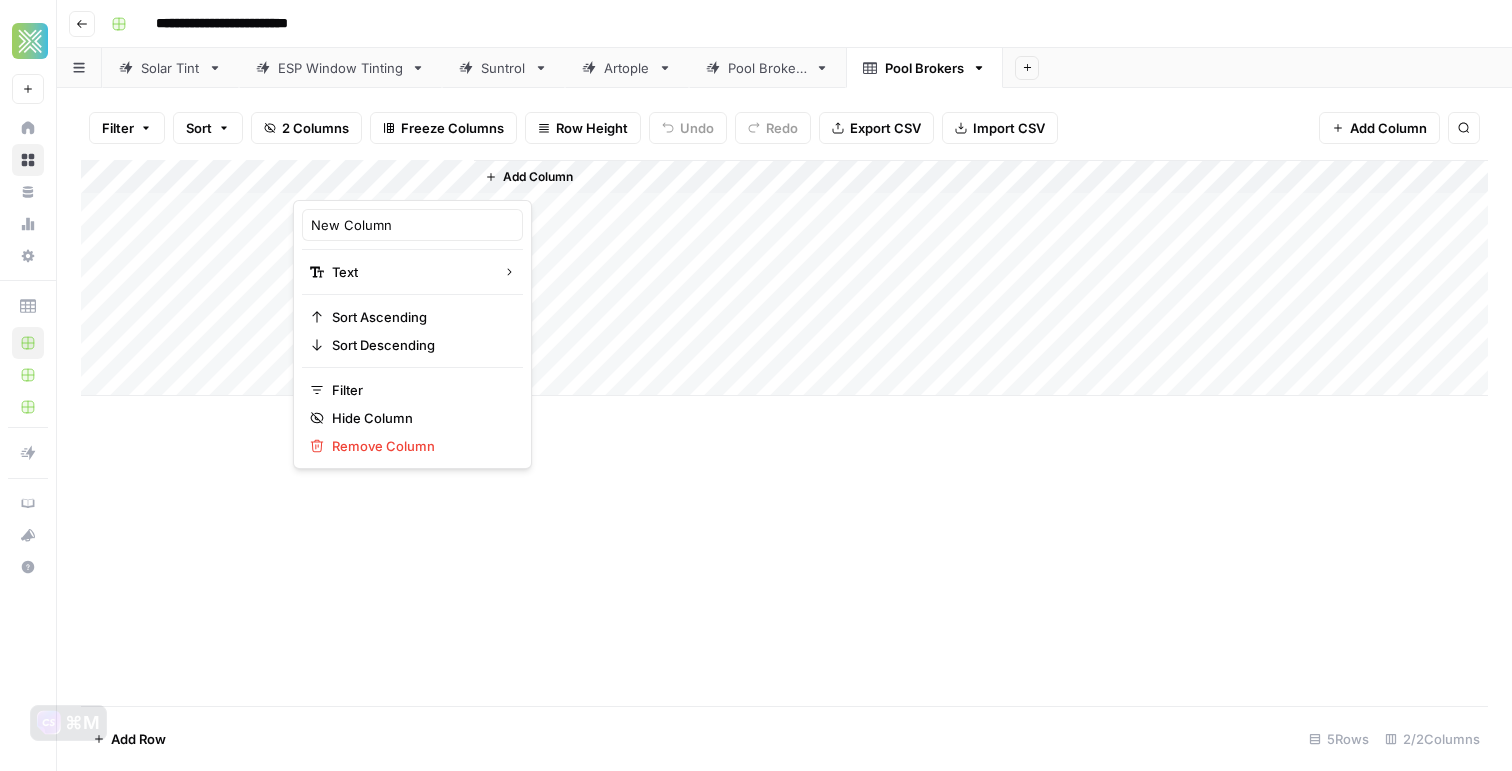 click at bounding box center [383, 180] 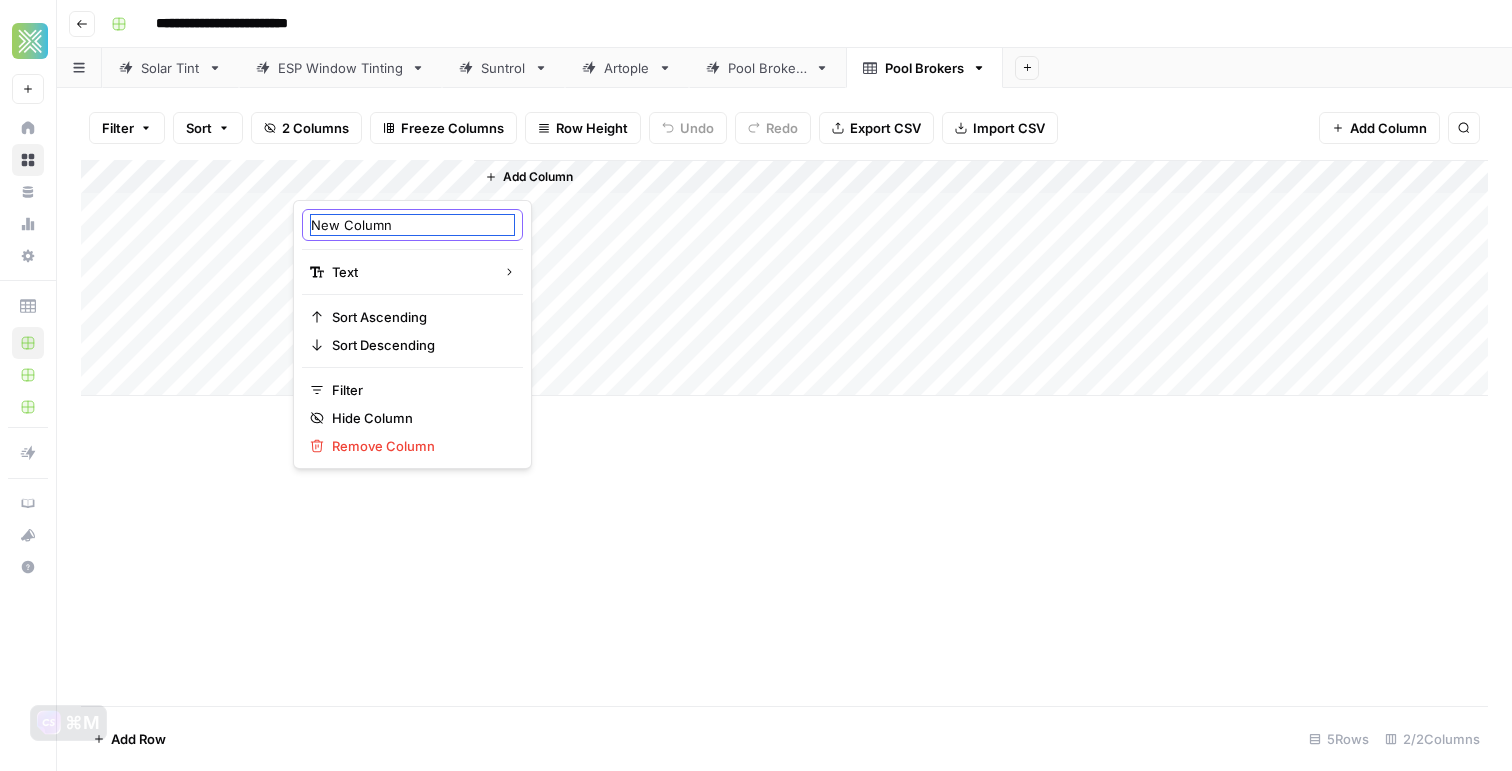 click on "New Column" at bounding box center [412, 225] 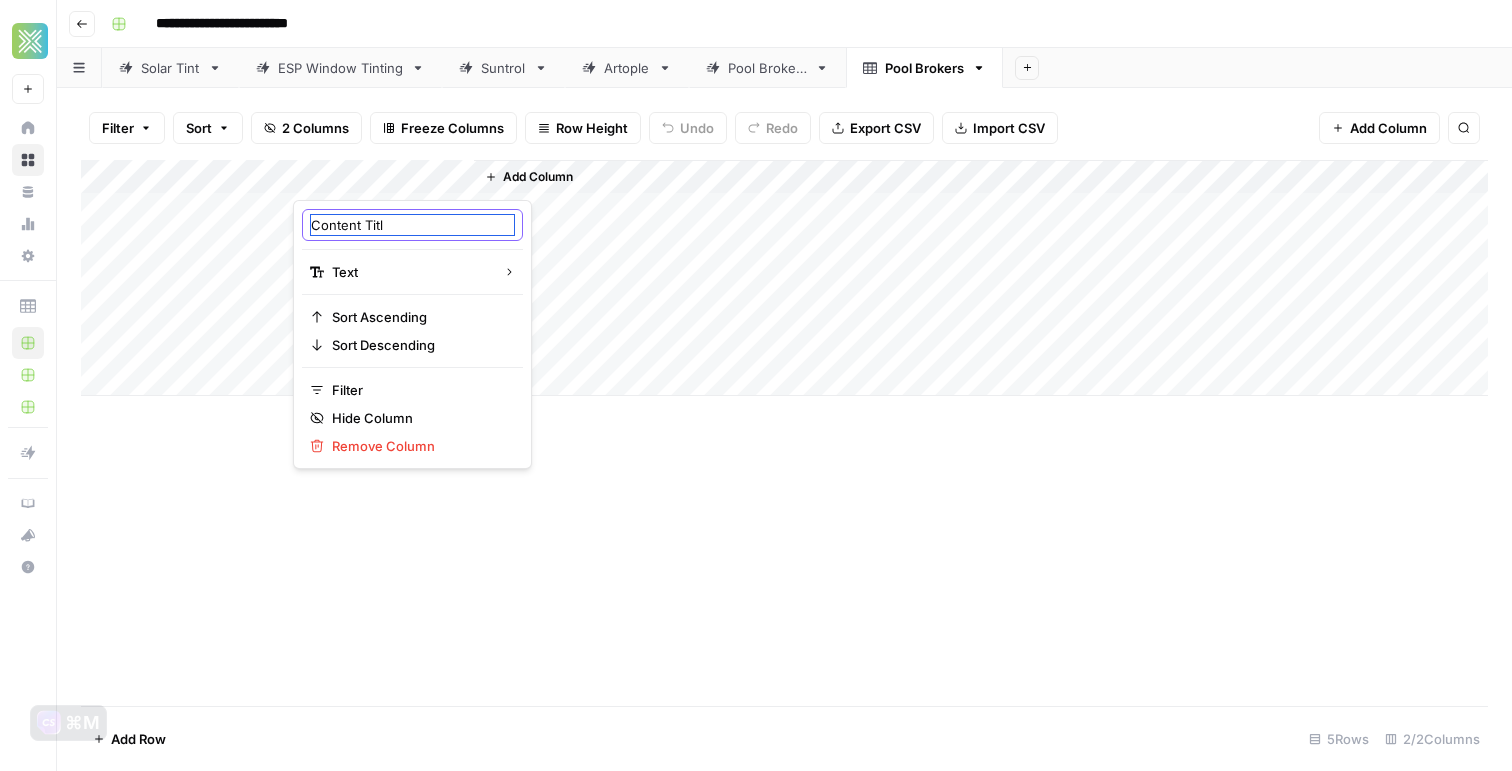 type on "Content Title" 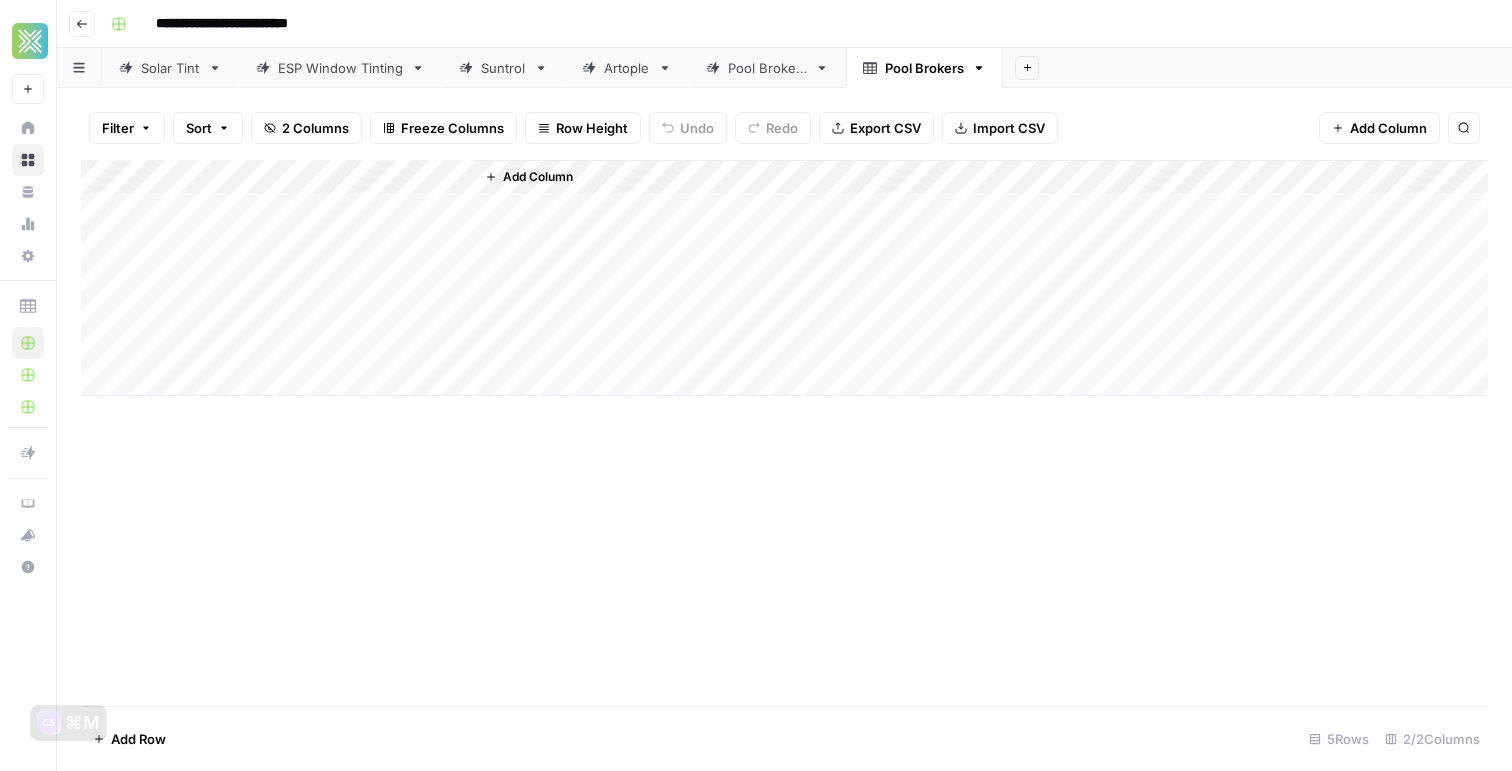 click on "Add Column" at bounding box center (981, 278) 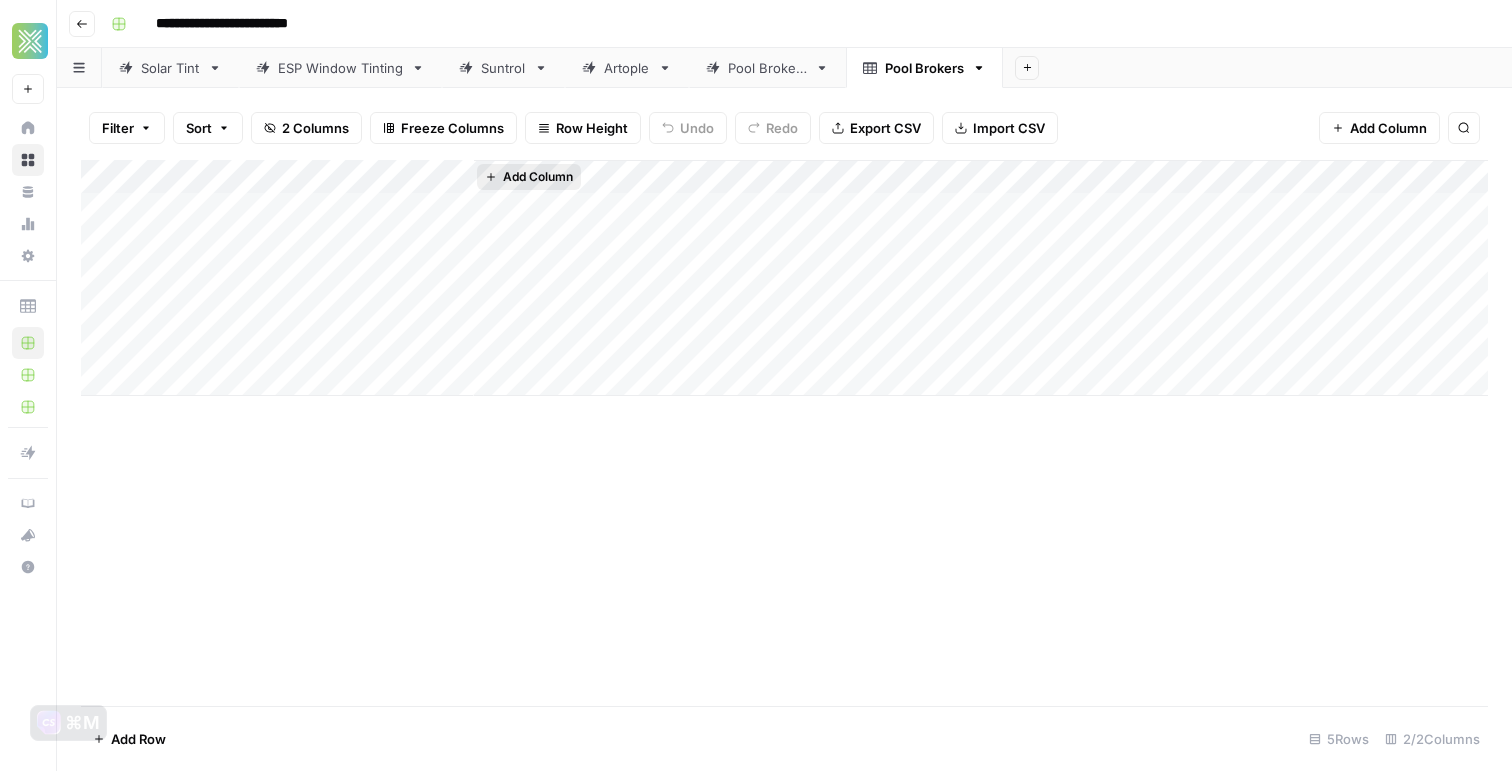 click on "Add Column" at bounding box center (538, 177) 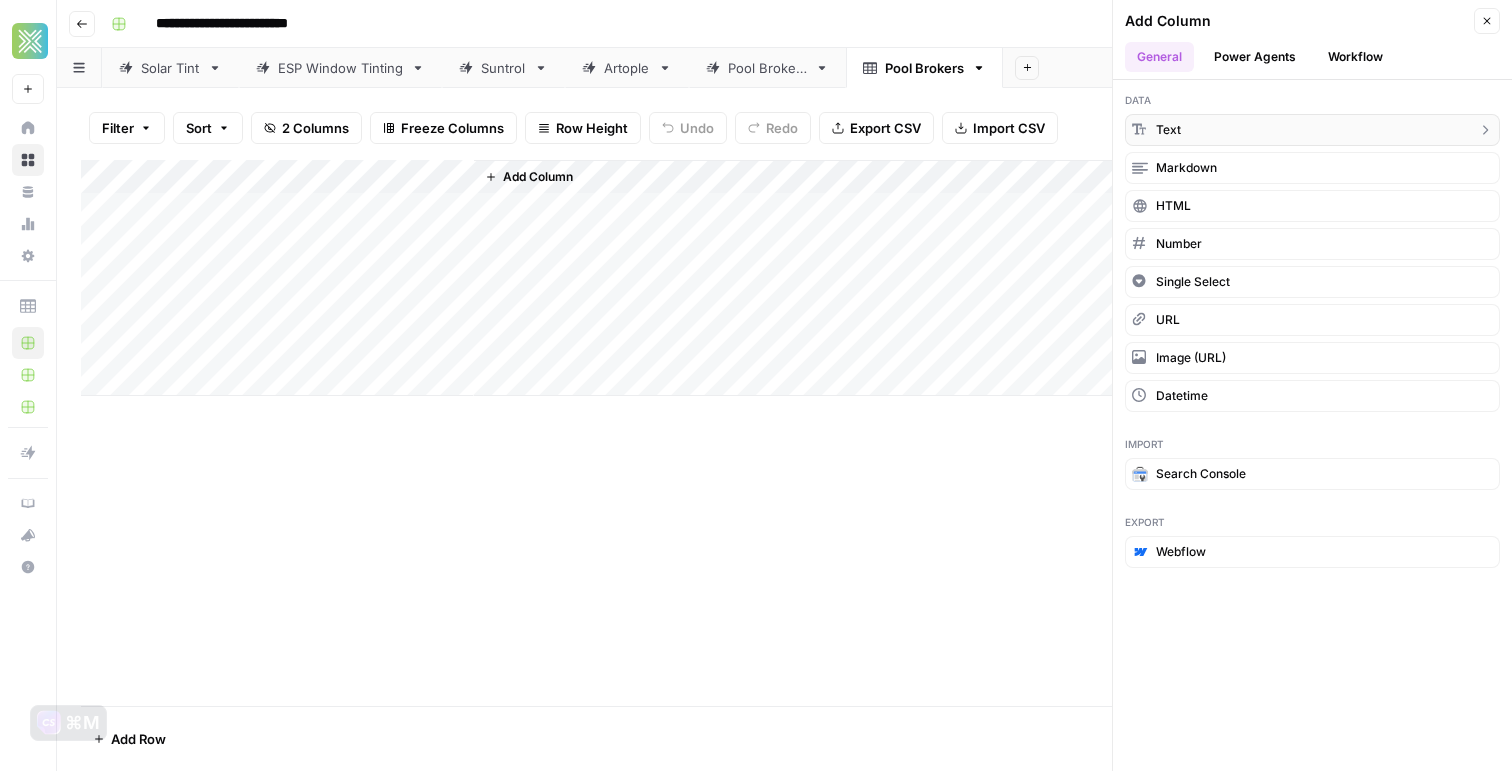 click on "text" at bounding box center [1312, 130] 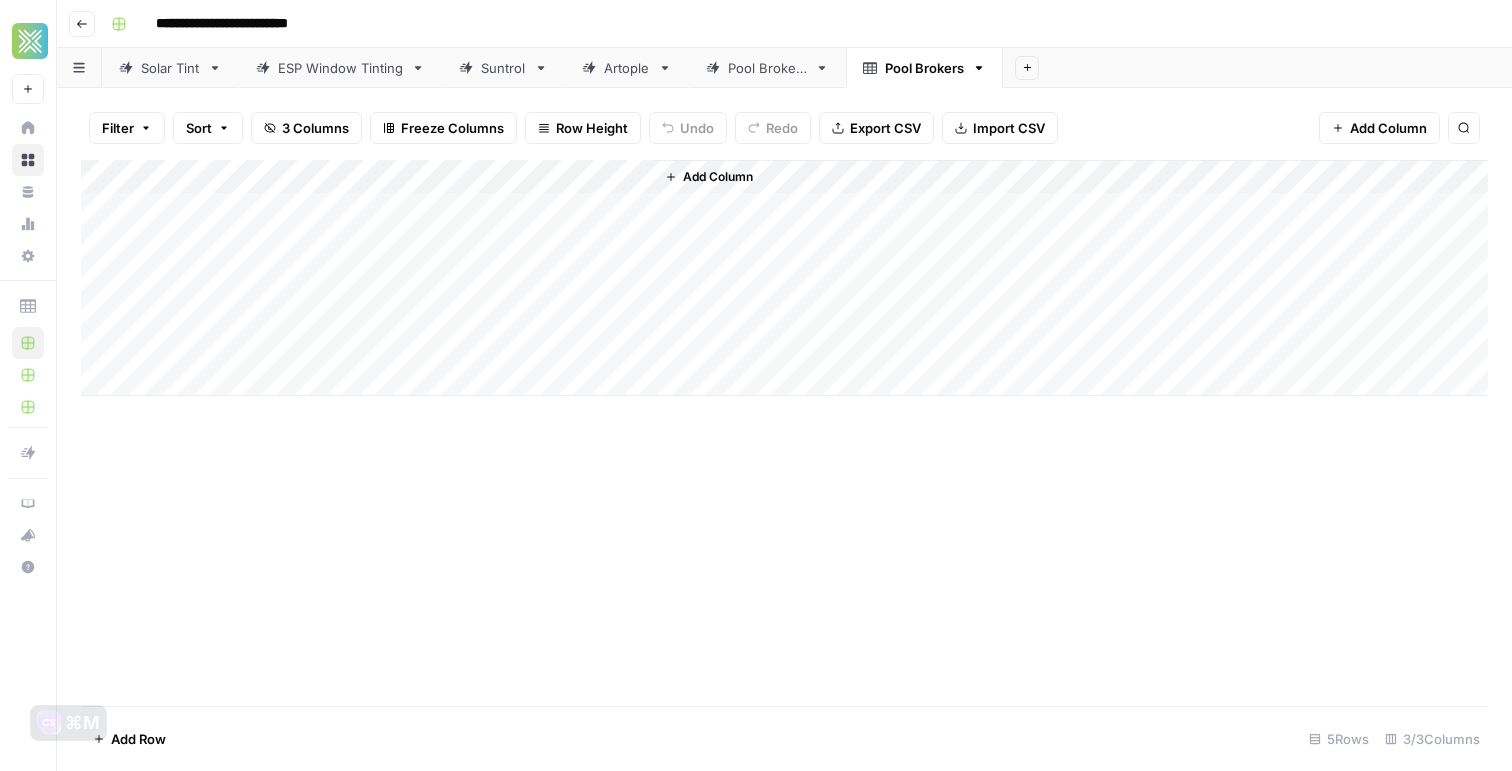 click on "Add Column" at bounding box center [784, 278] 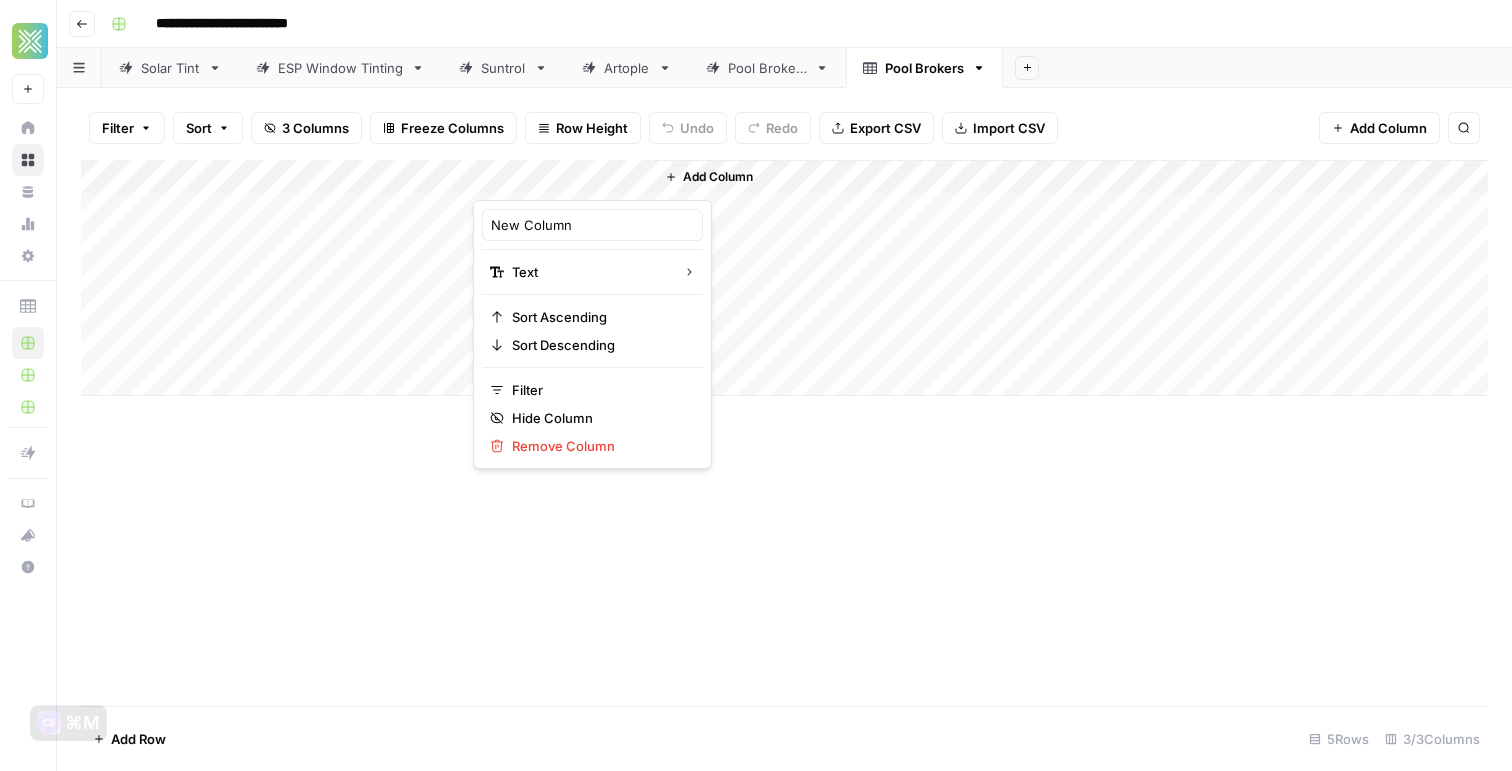 click at bounding box center (563, 180) 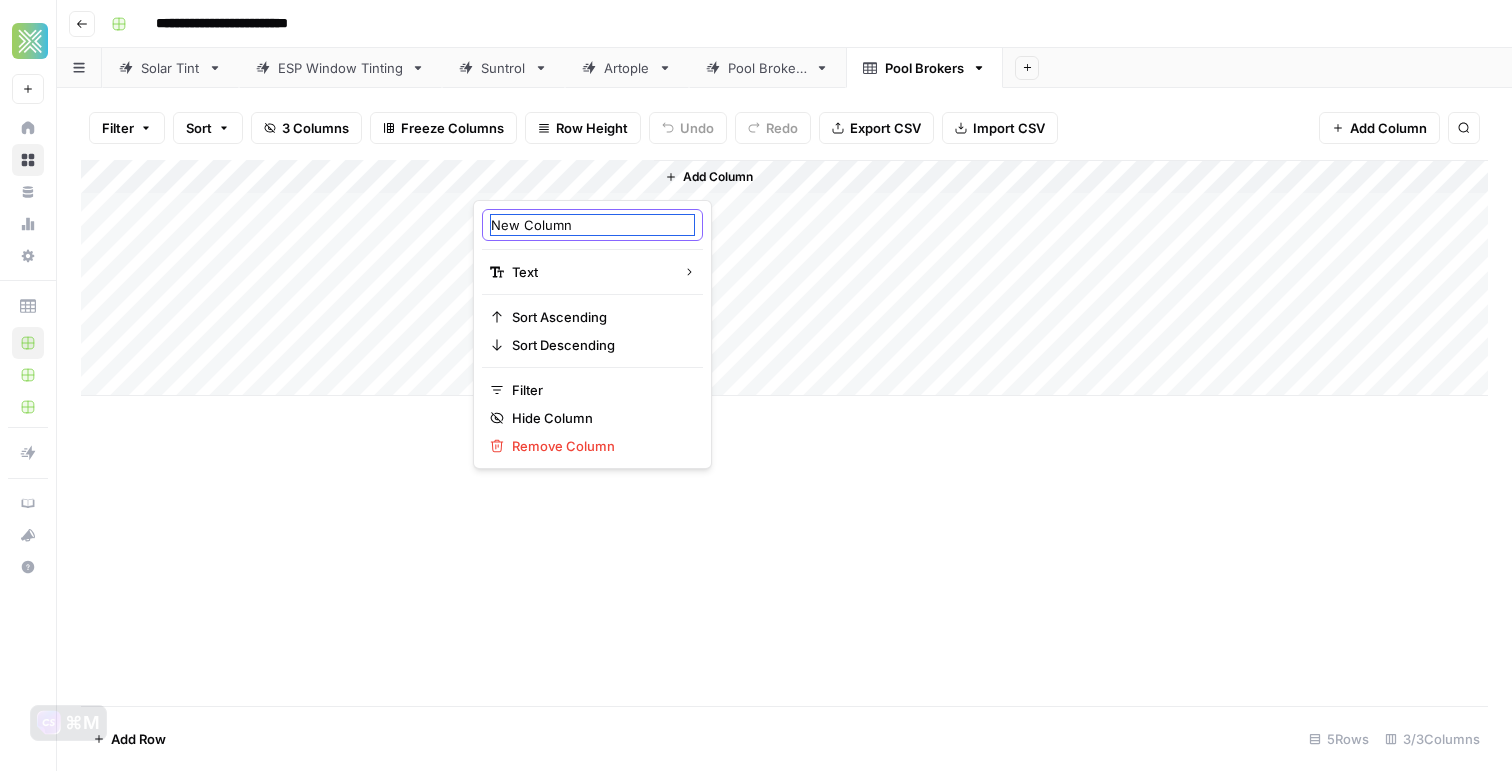 click on "New Column" at bounding box center (592, 225) 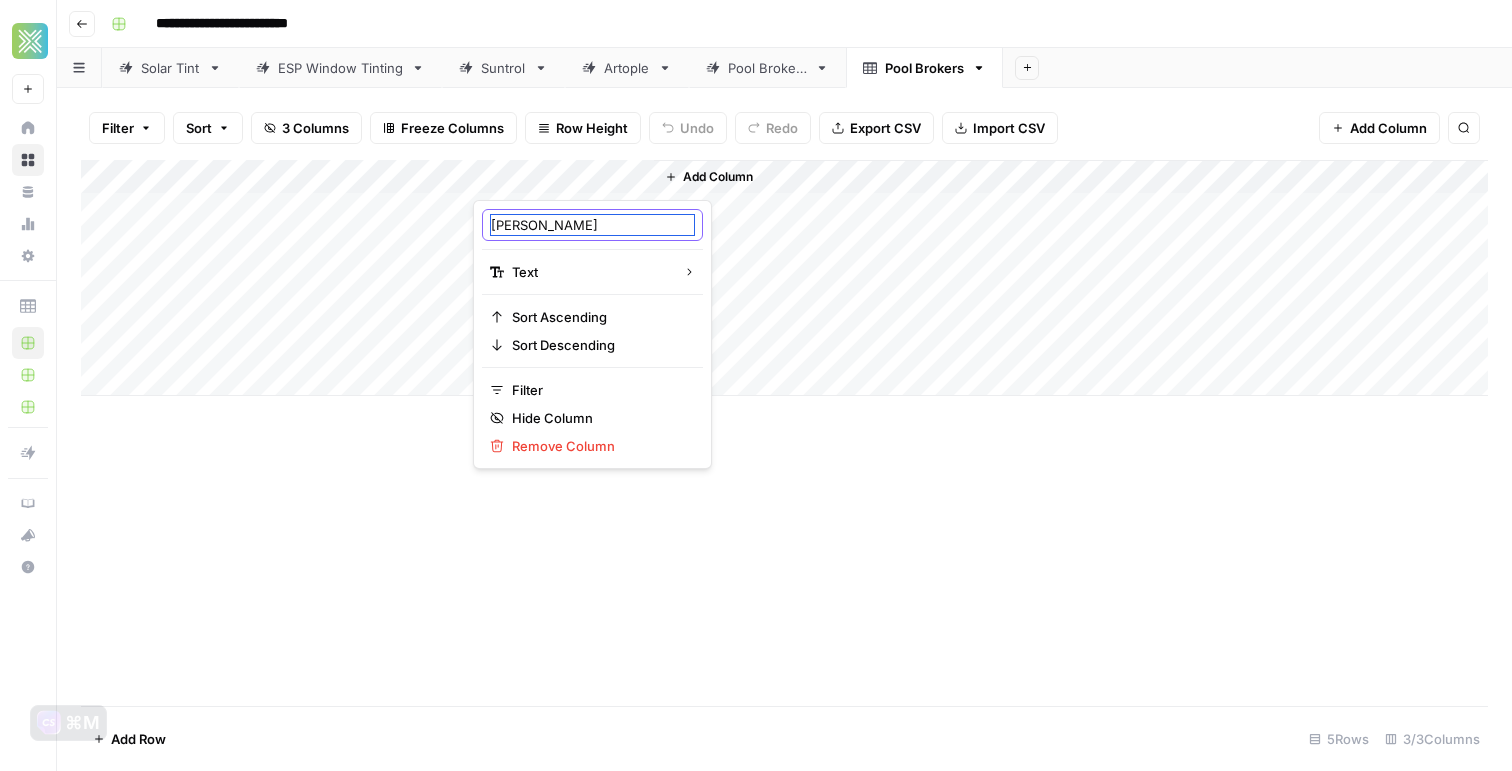 type on "Pillar" 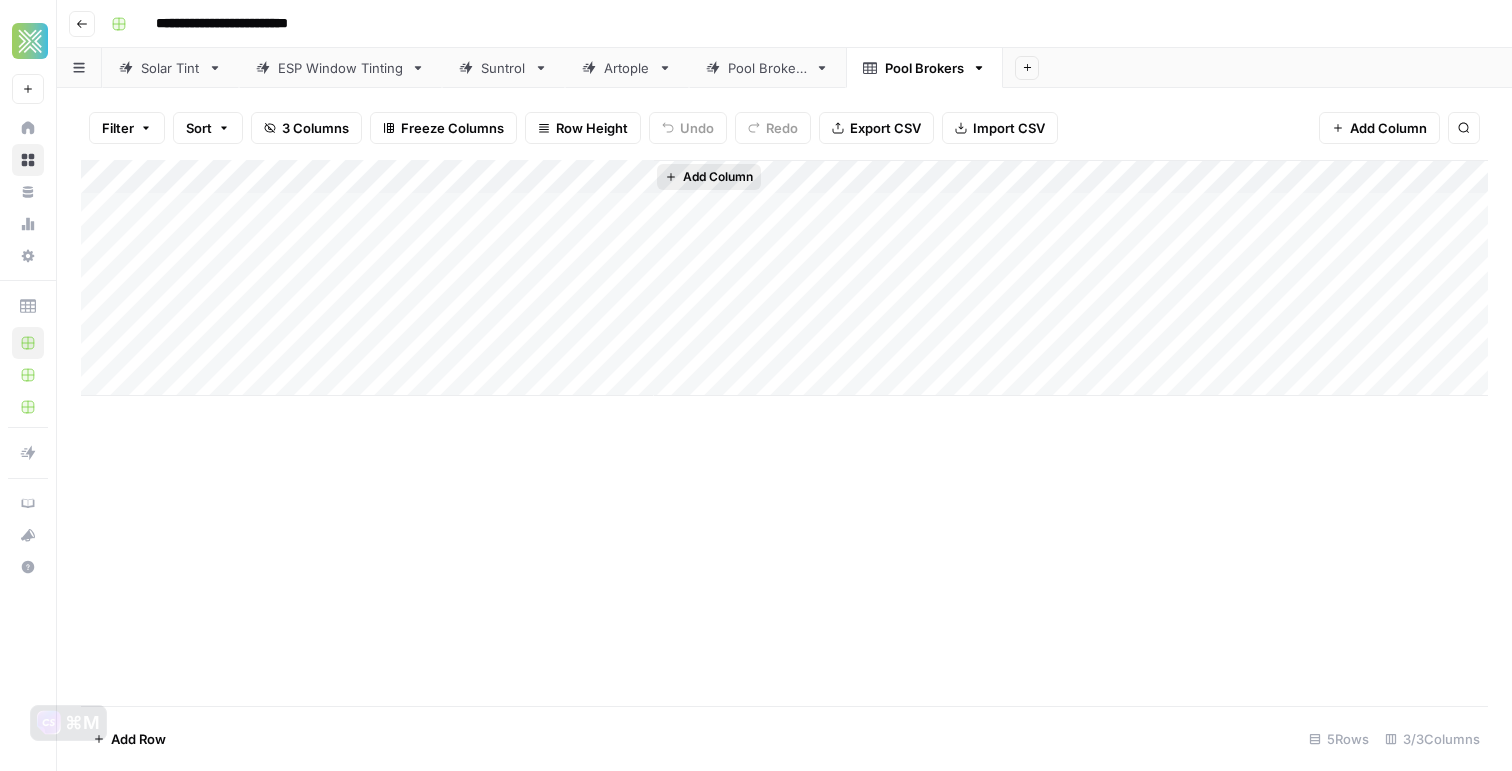 click on "Add Column" at bounding box center (718, 177) 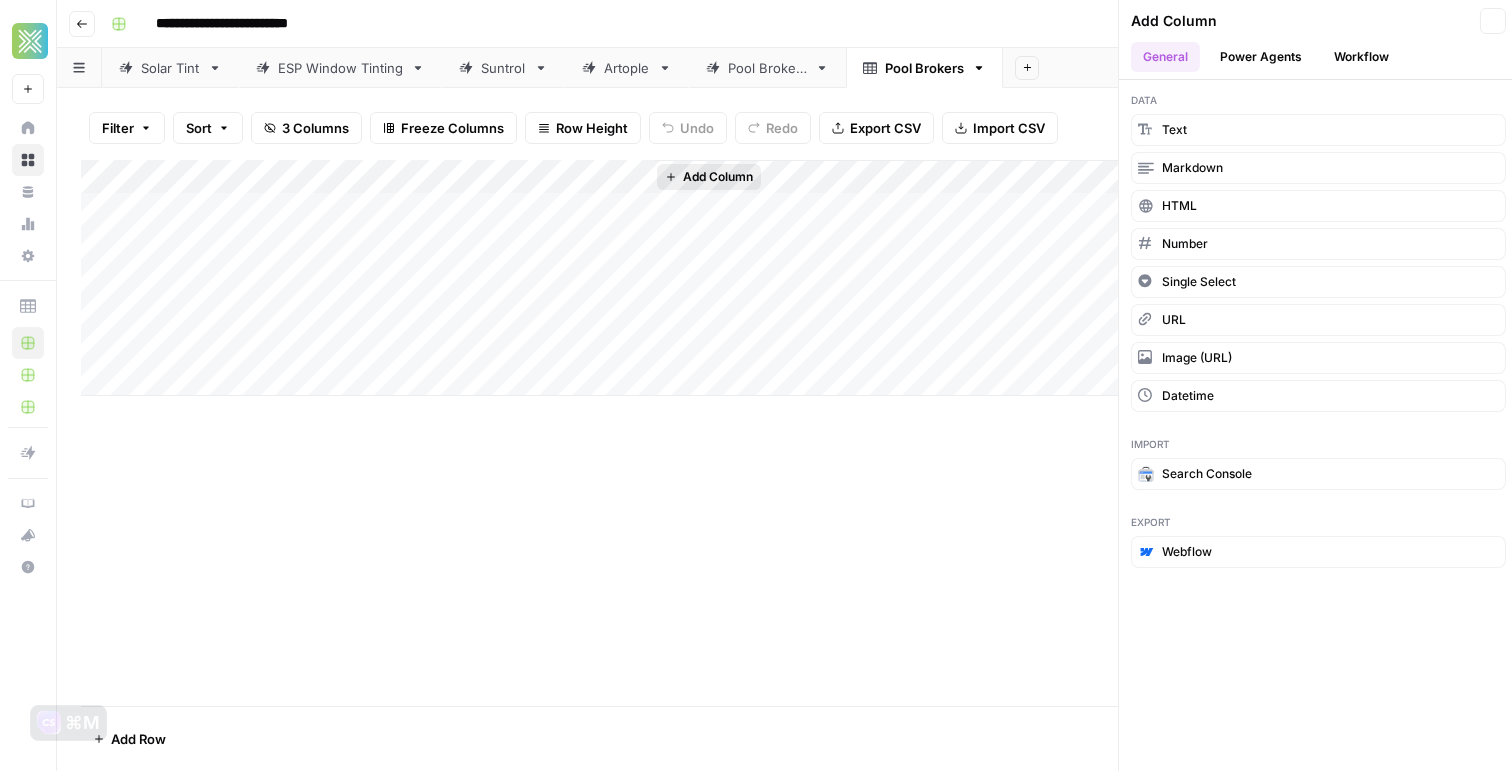 click on "Add Column" at bounding box center [718, 177] 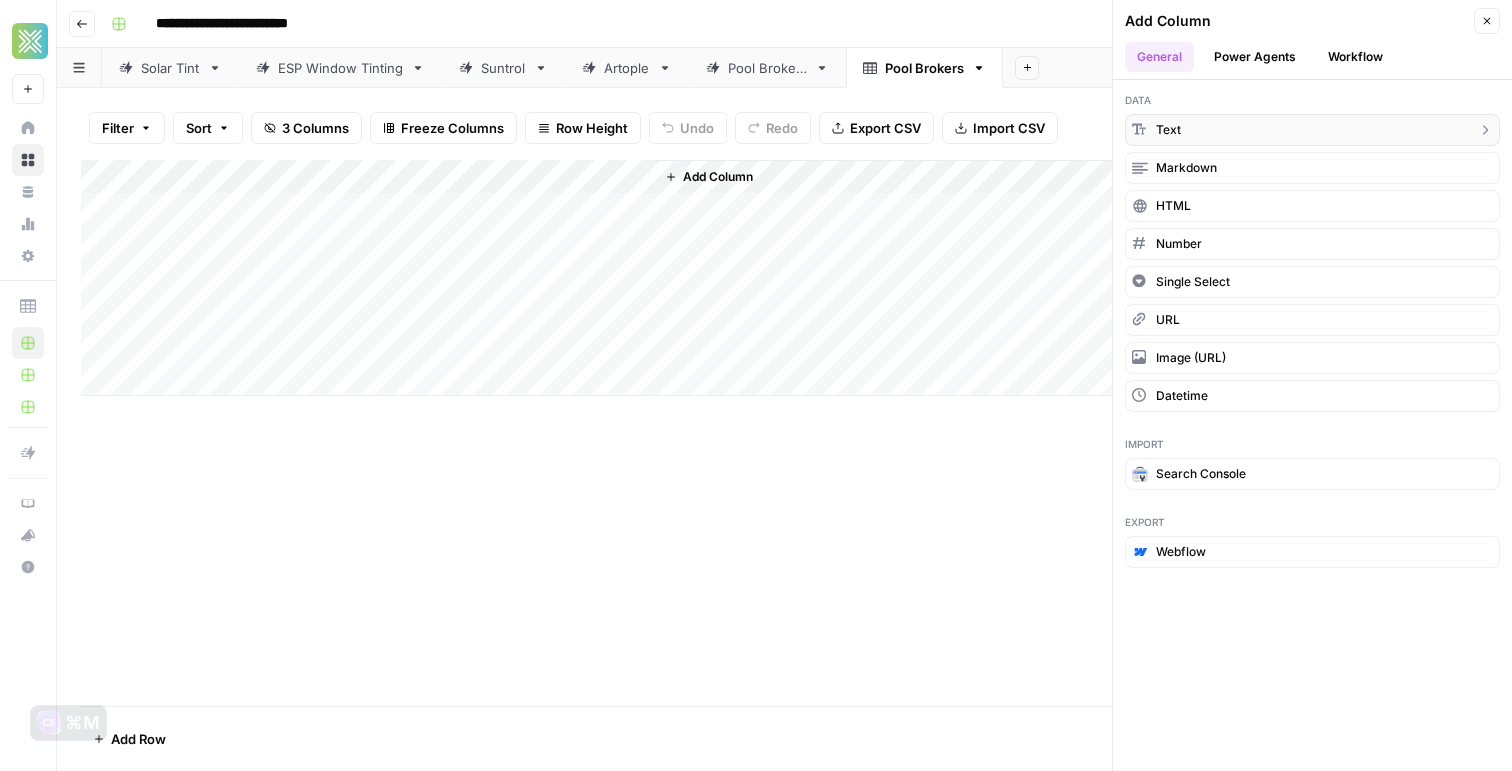 click on "text" at bounding box center [1168, 130] 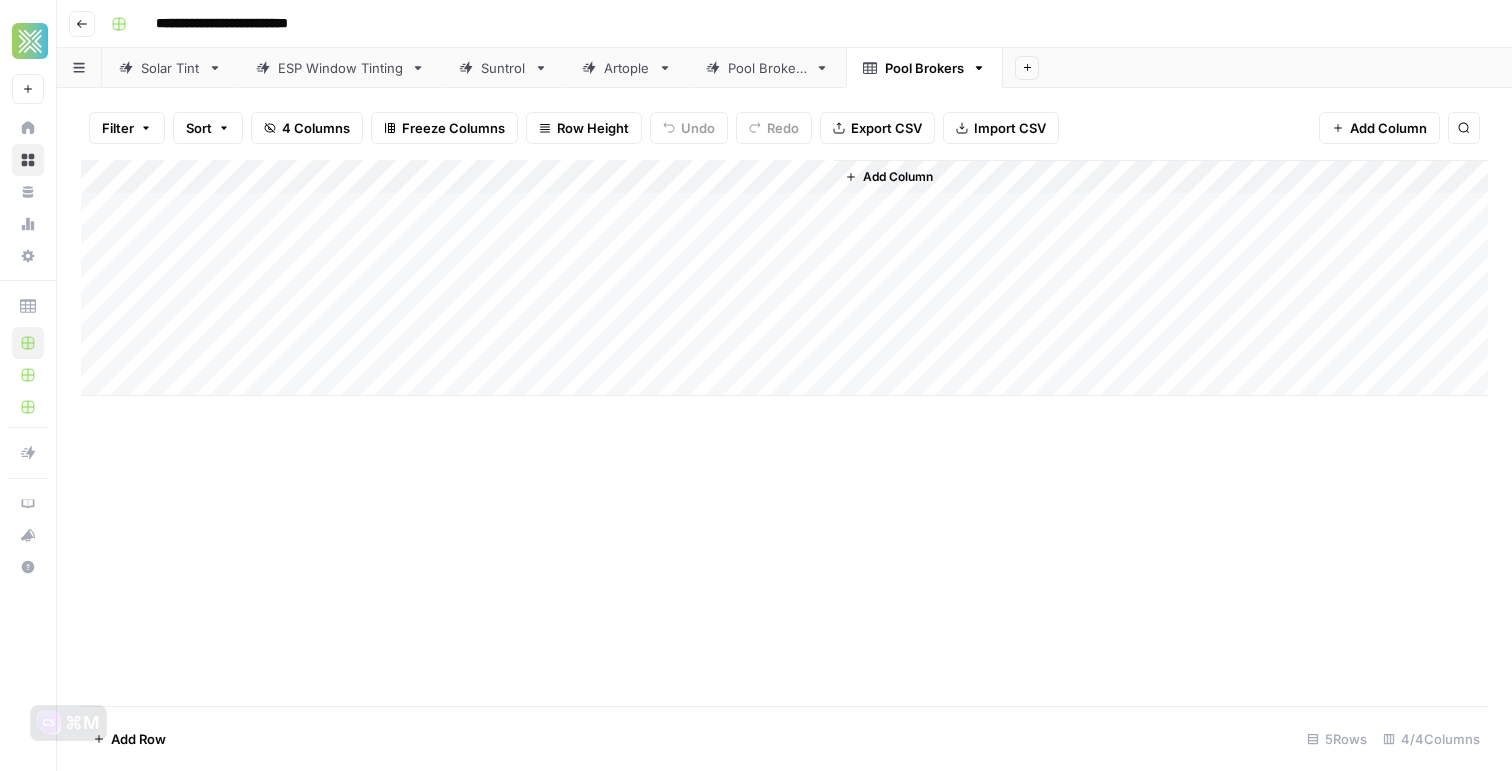 click on "Add Column" at bounding box center [784, 278] 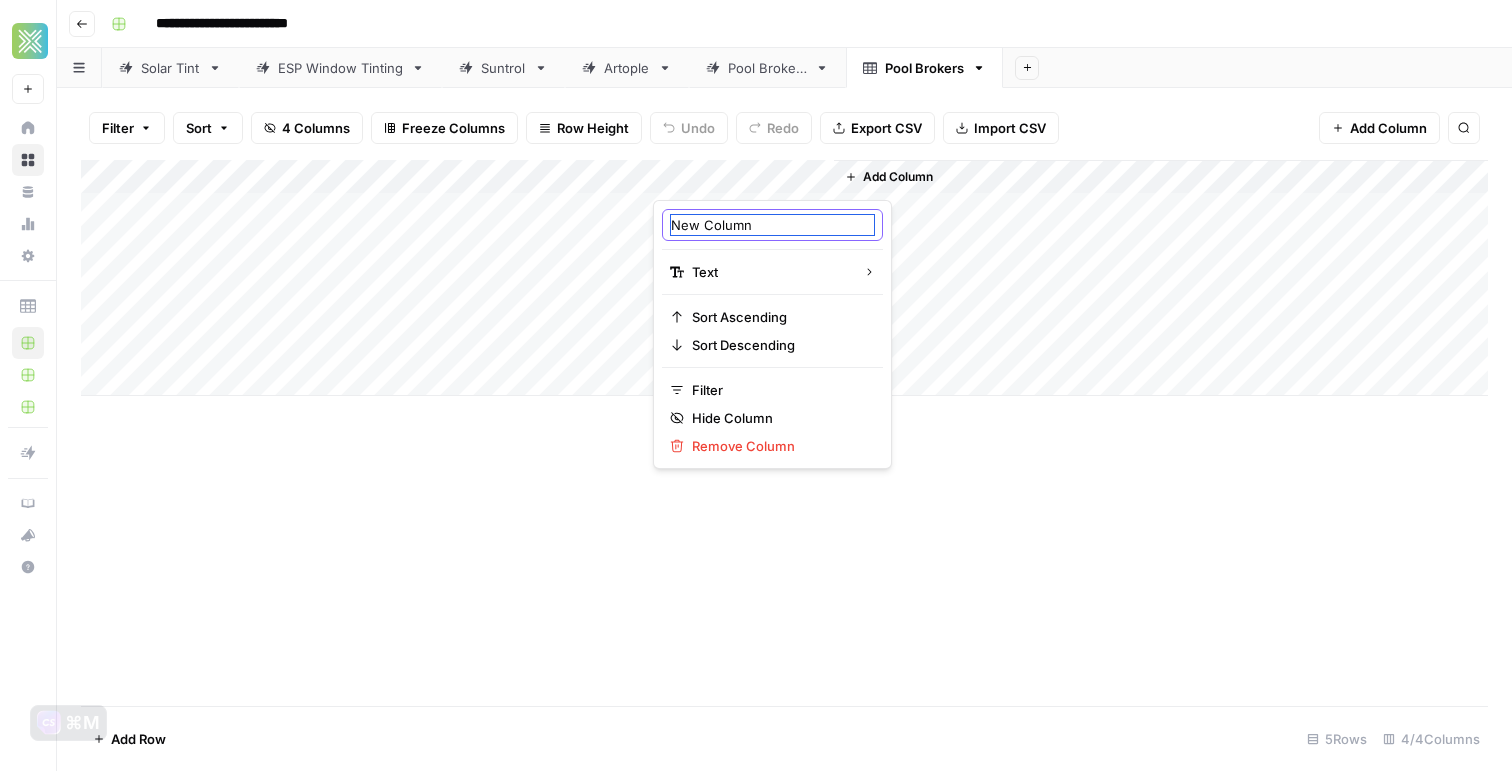 click on "New Column" at bounding box center (772, 225) 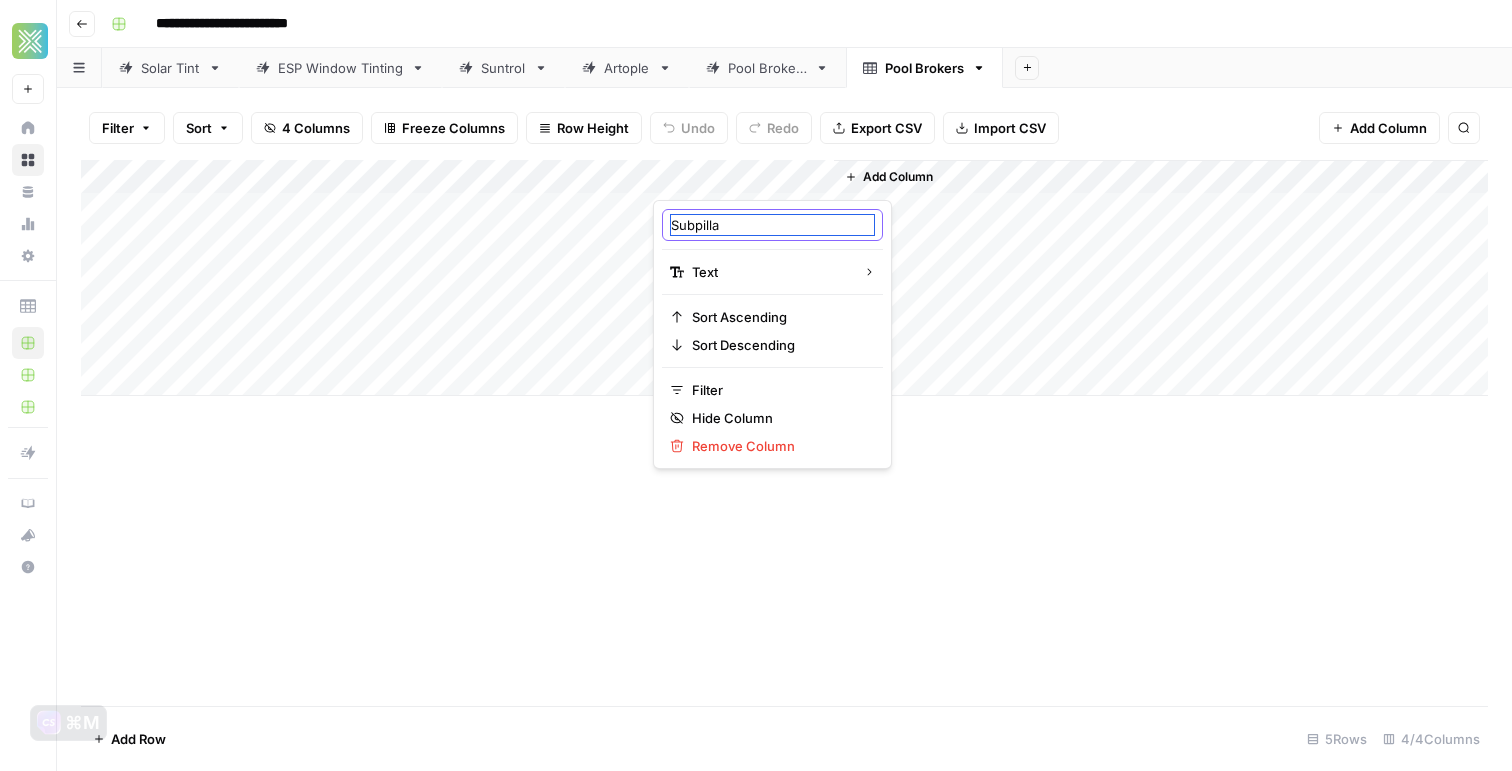 type on "Subpillar" 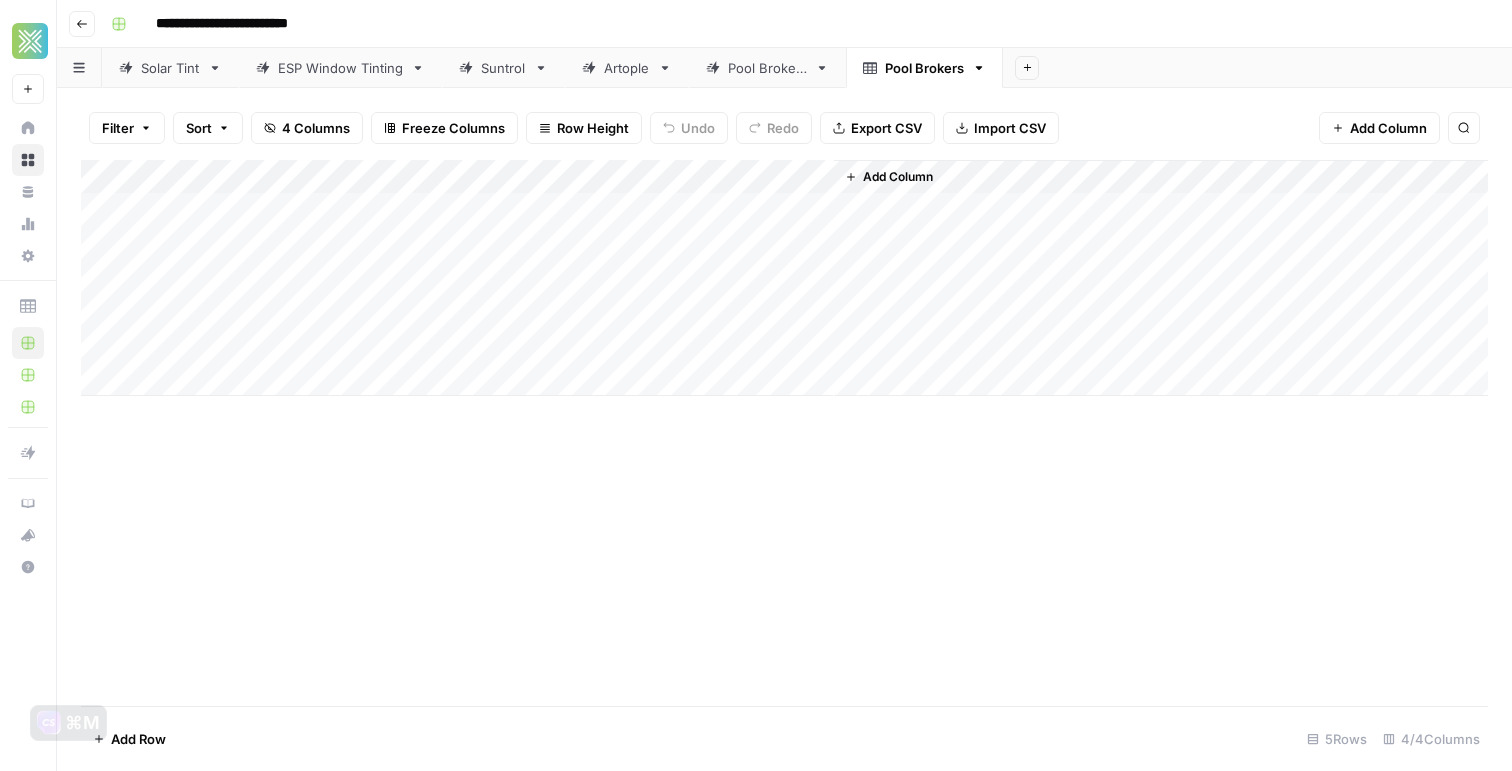 click on "Add Column" at bounding box center (784, 433) 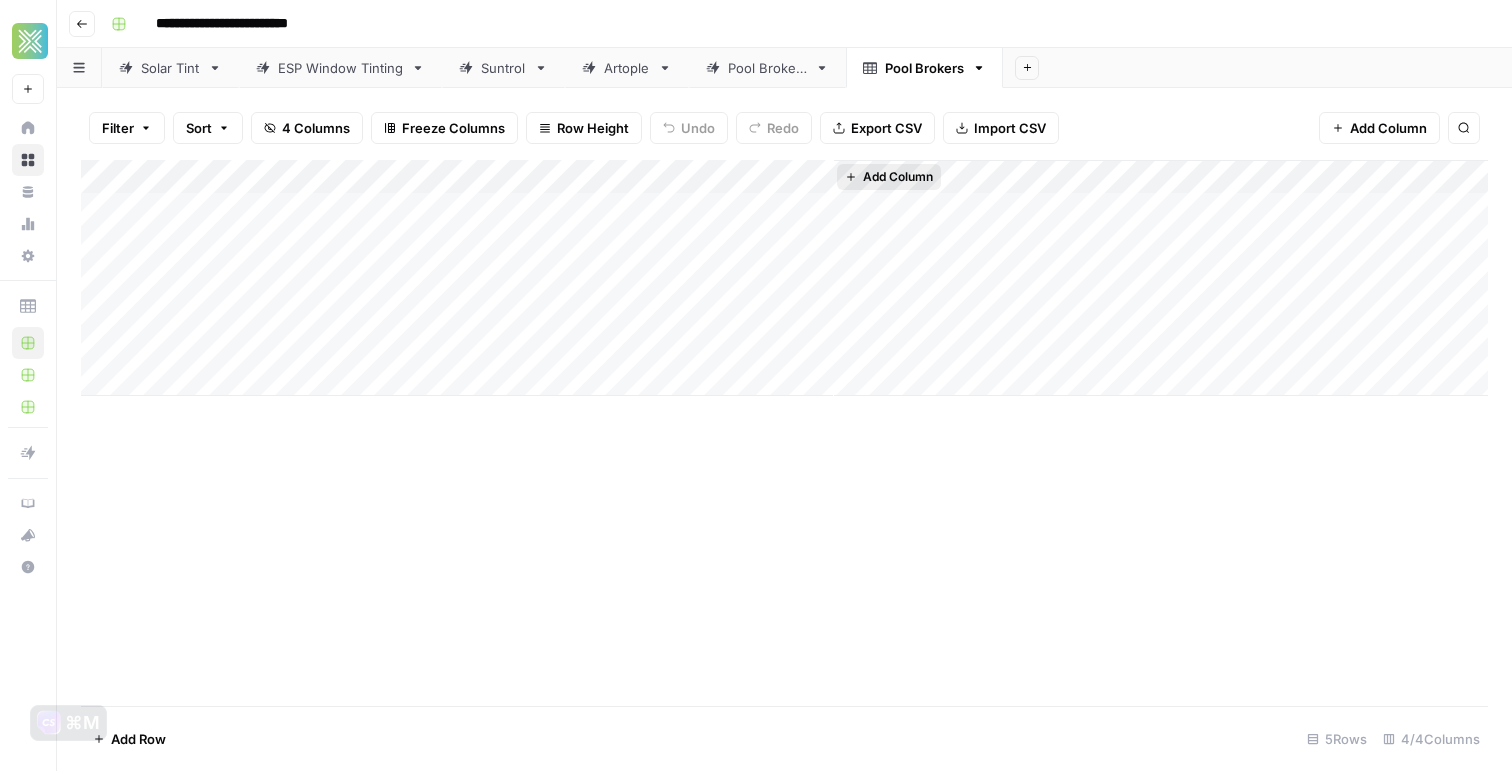 click on "Add Column" at bounding box center [898, 177] 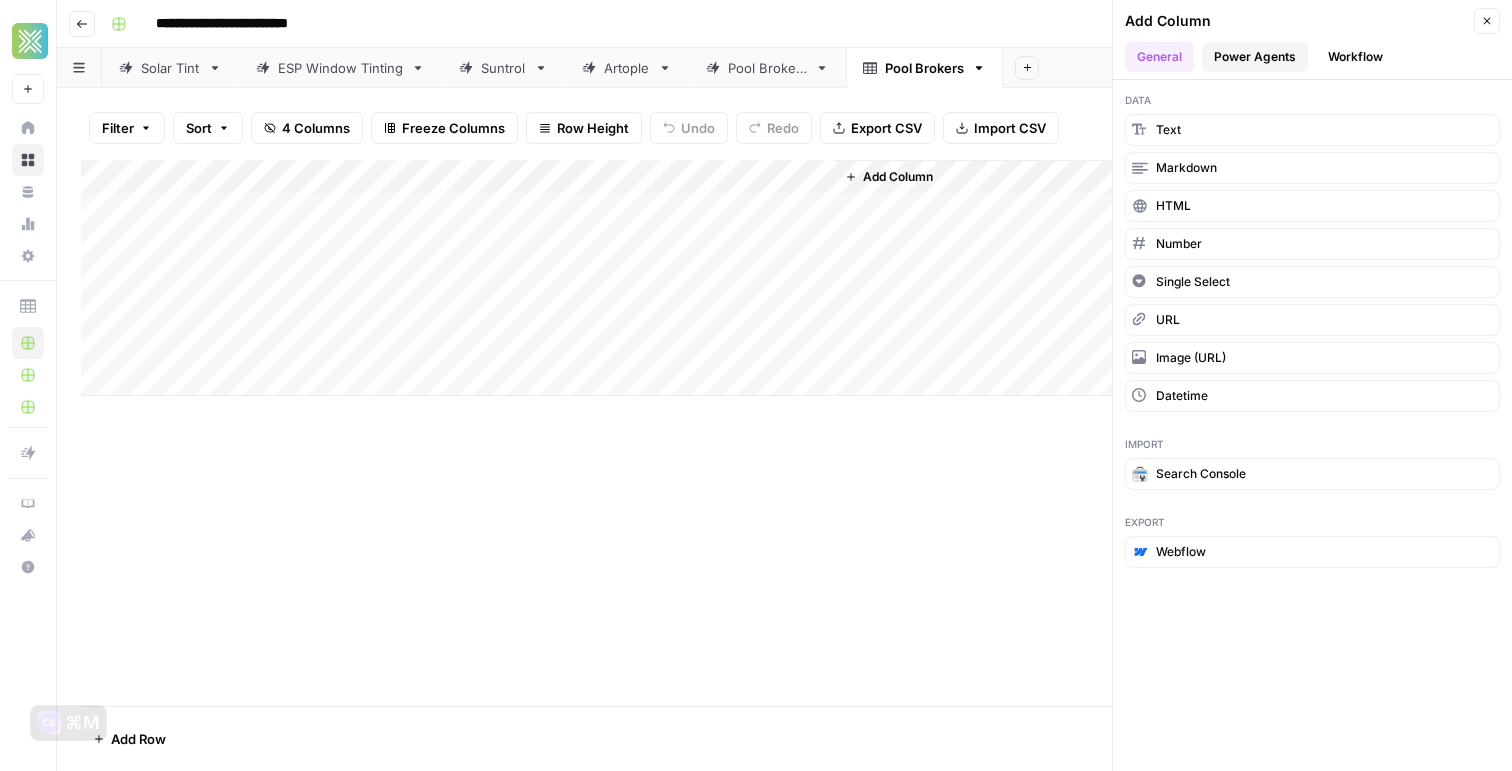click on "Power Agents" at bounding box center (1255, 57) 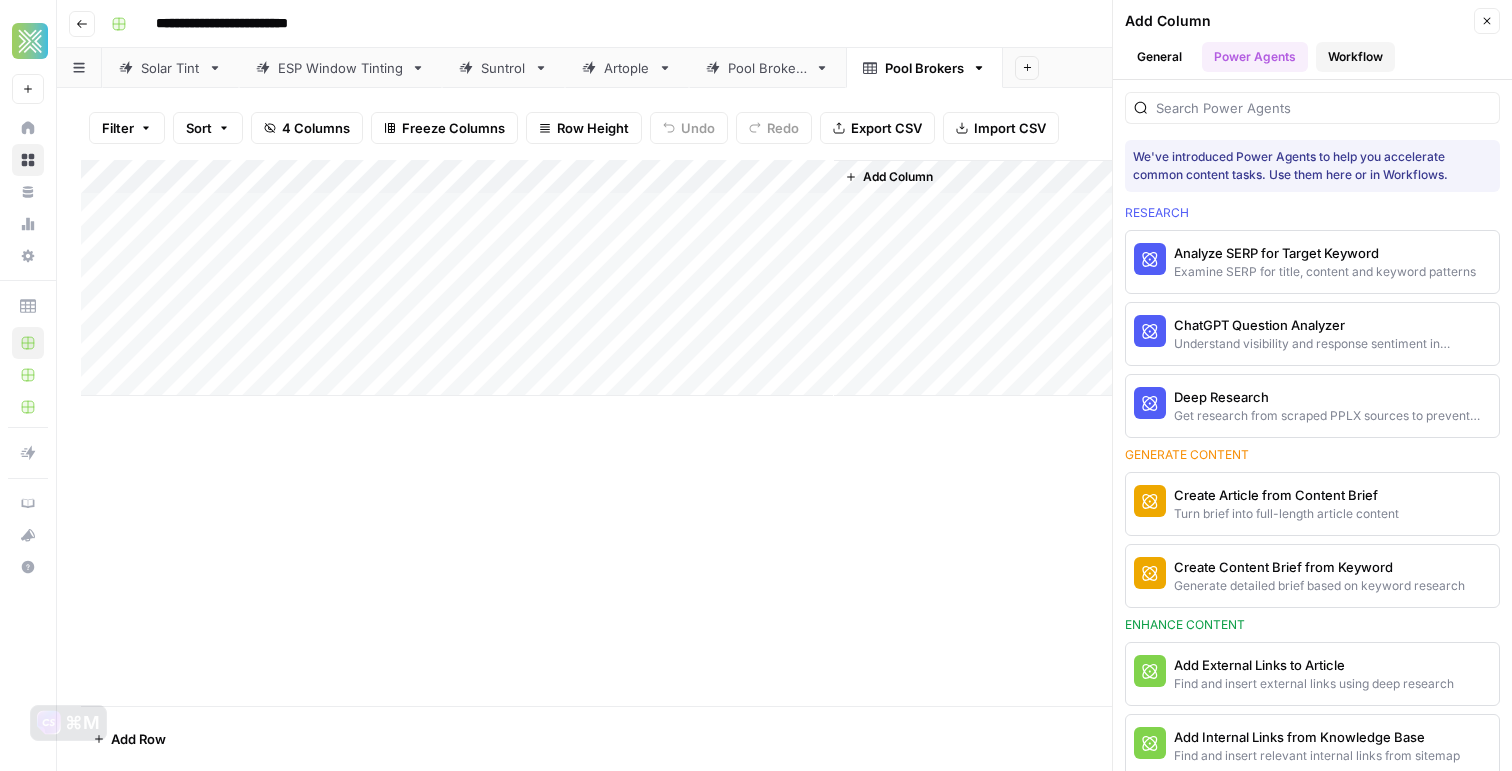 click on "Workflow" at bounding box center (1355, 57) 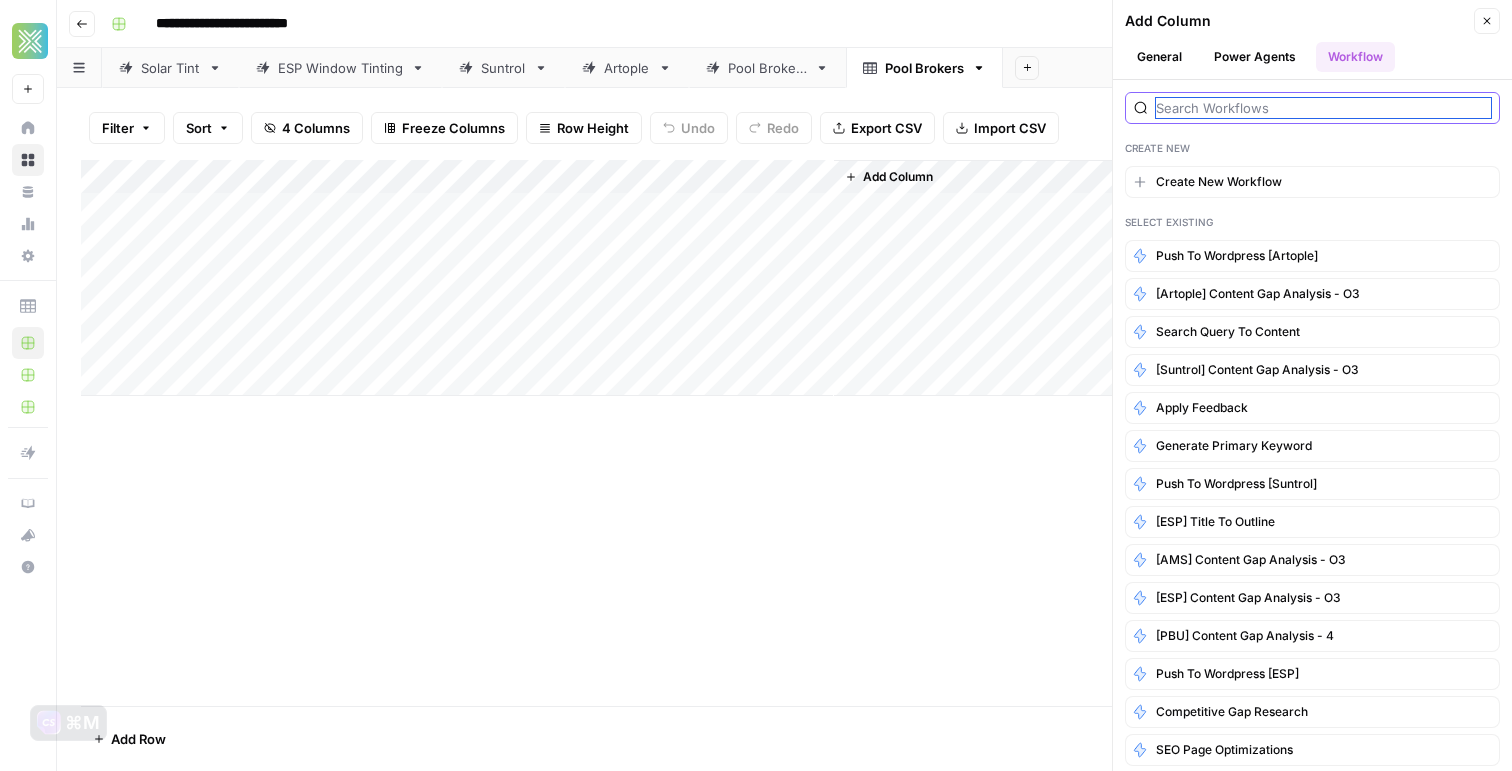 click at bounding box center [1323, 108] 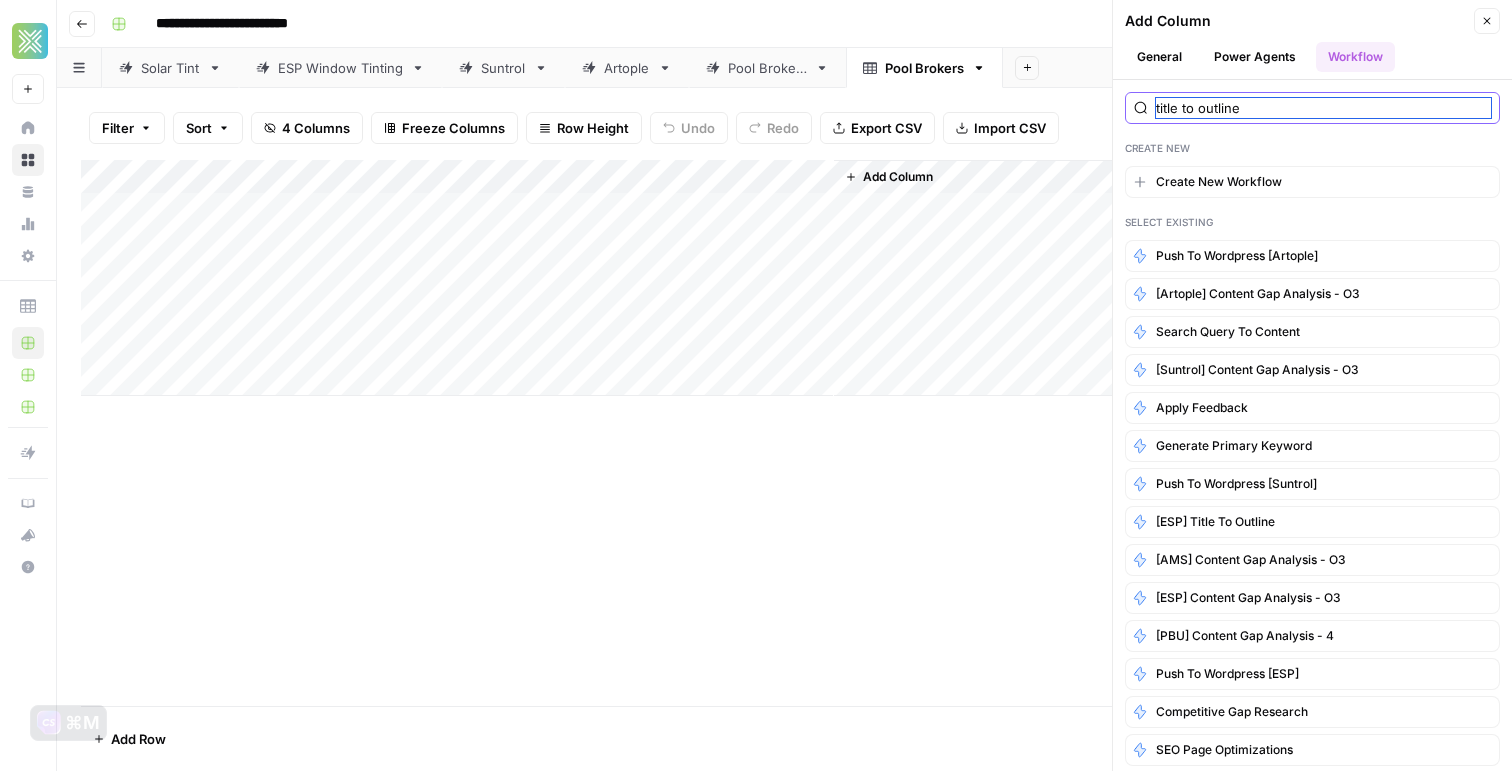 type on "title to outline" 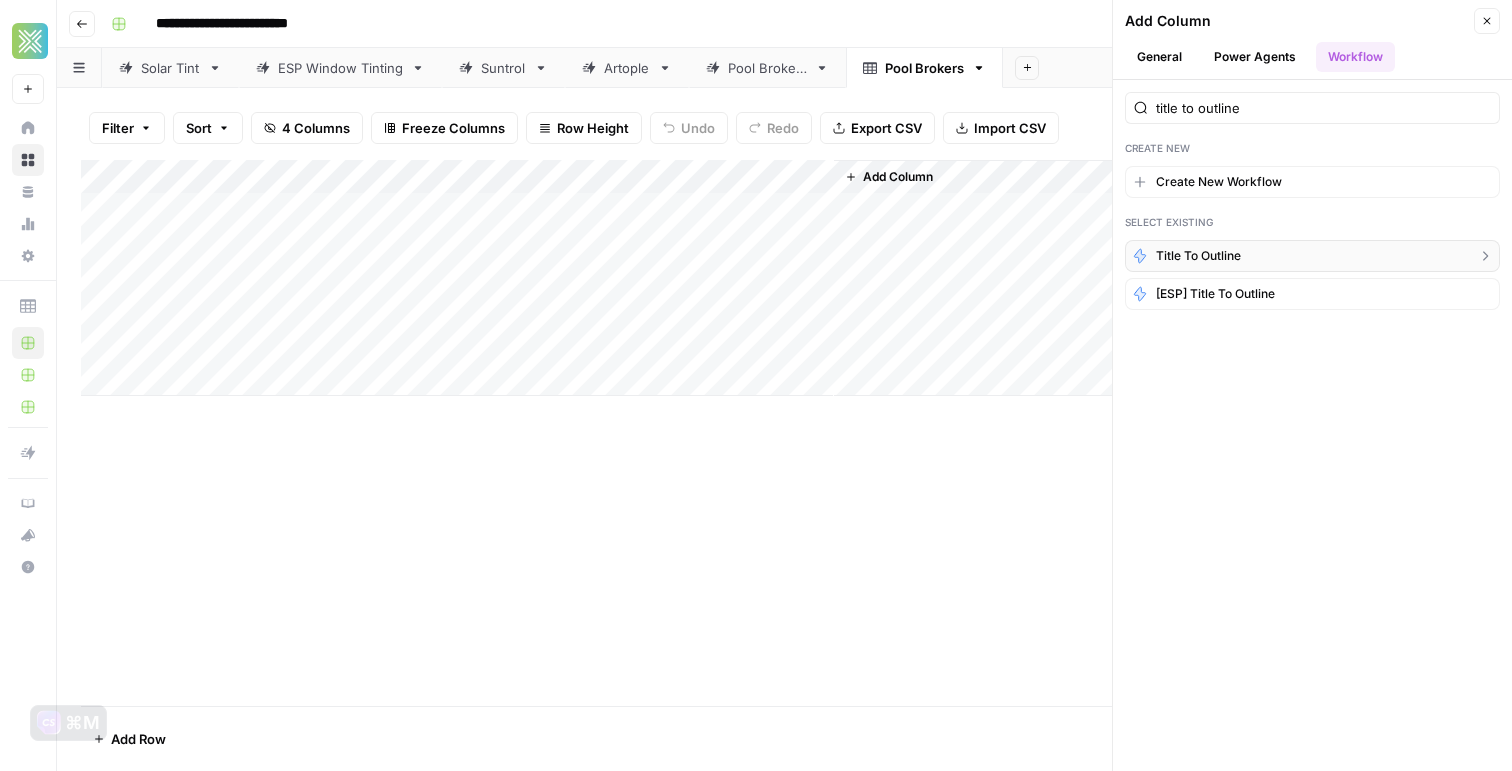 click on "Title to Outline" at bounding box center [1312, 256] 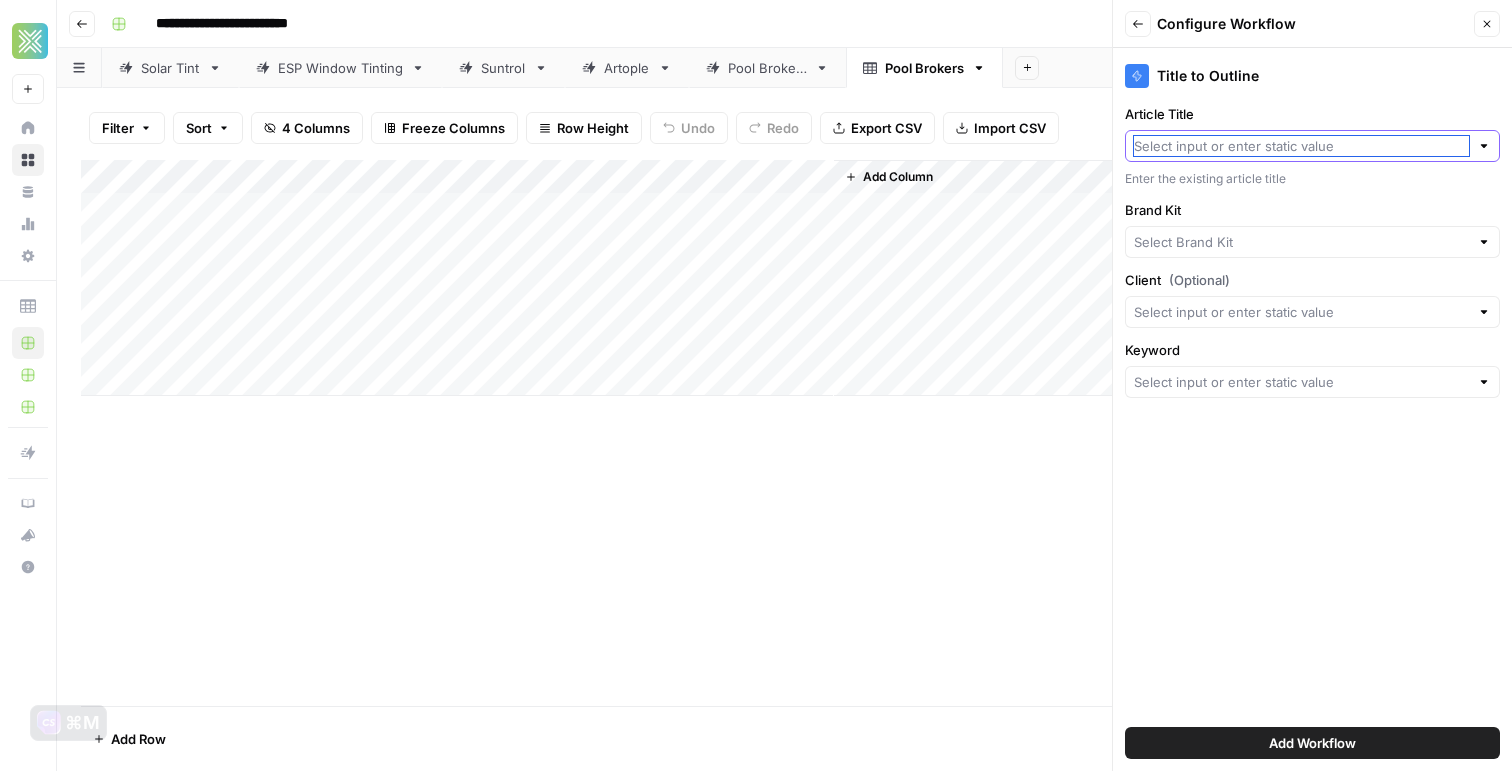 click on "Article Title" at bounding box center (1301, 146) 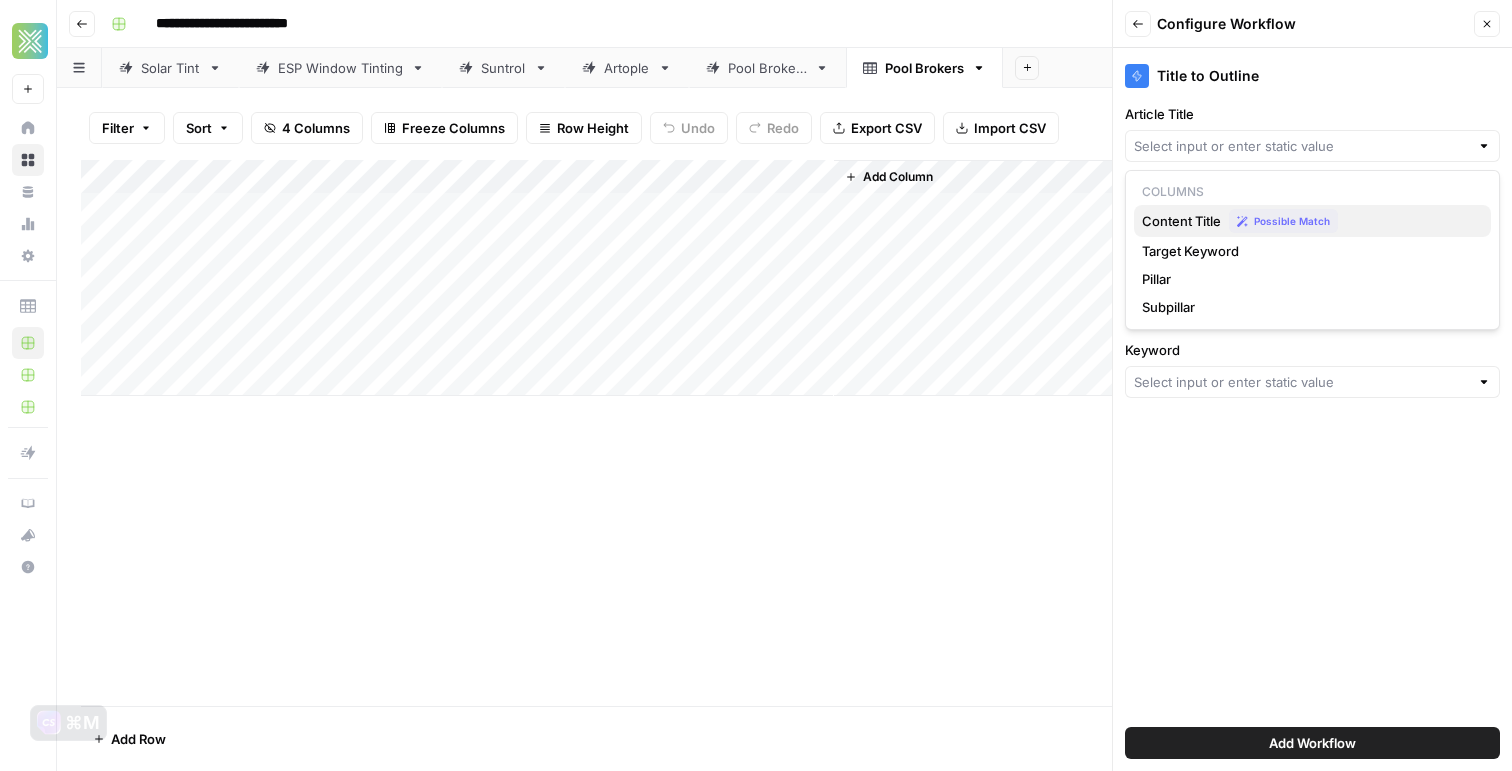 click on "Content Title" at bounding box center [1181, 221] 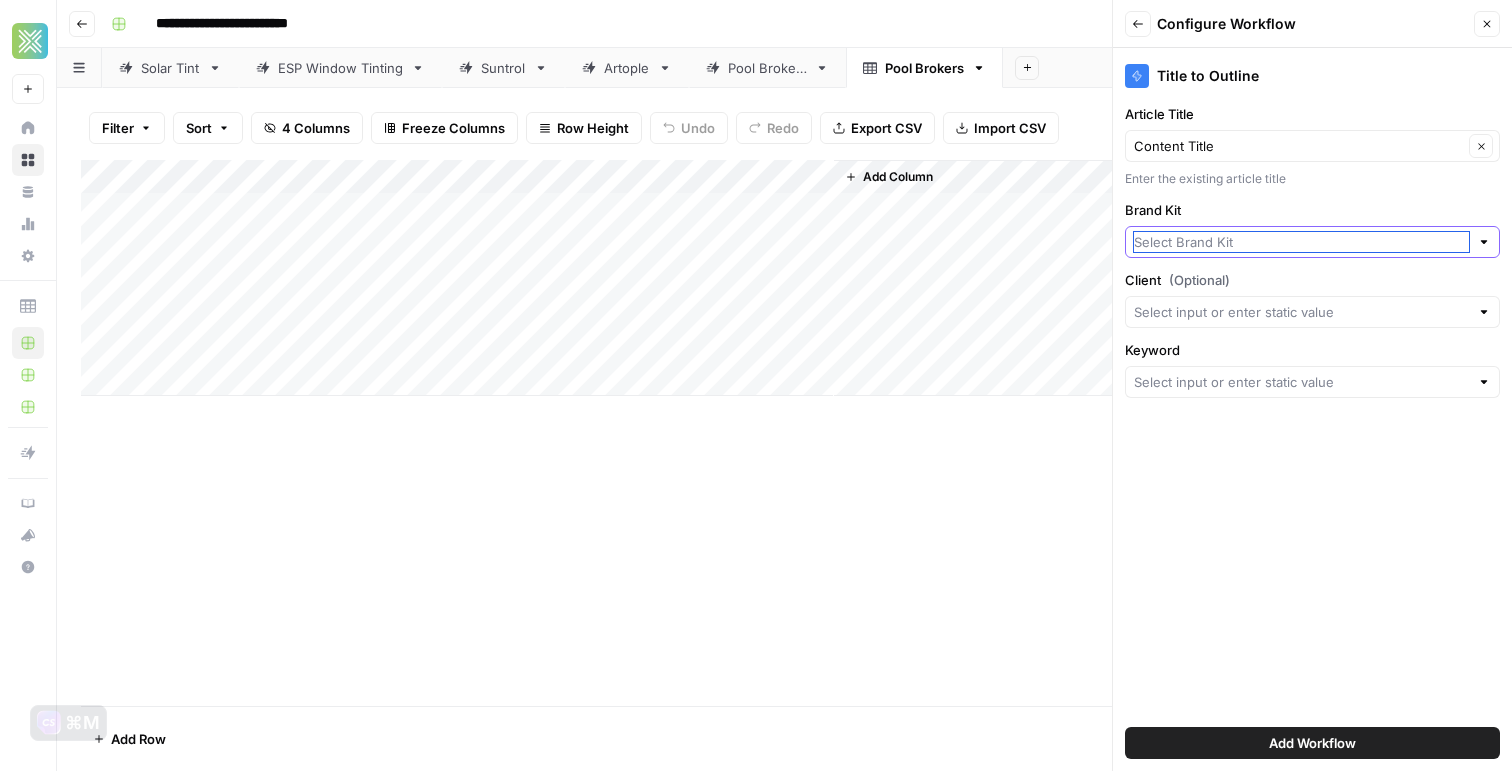 click on "Brand Kit" at bounding box center [1301, 242] 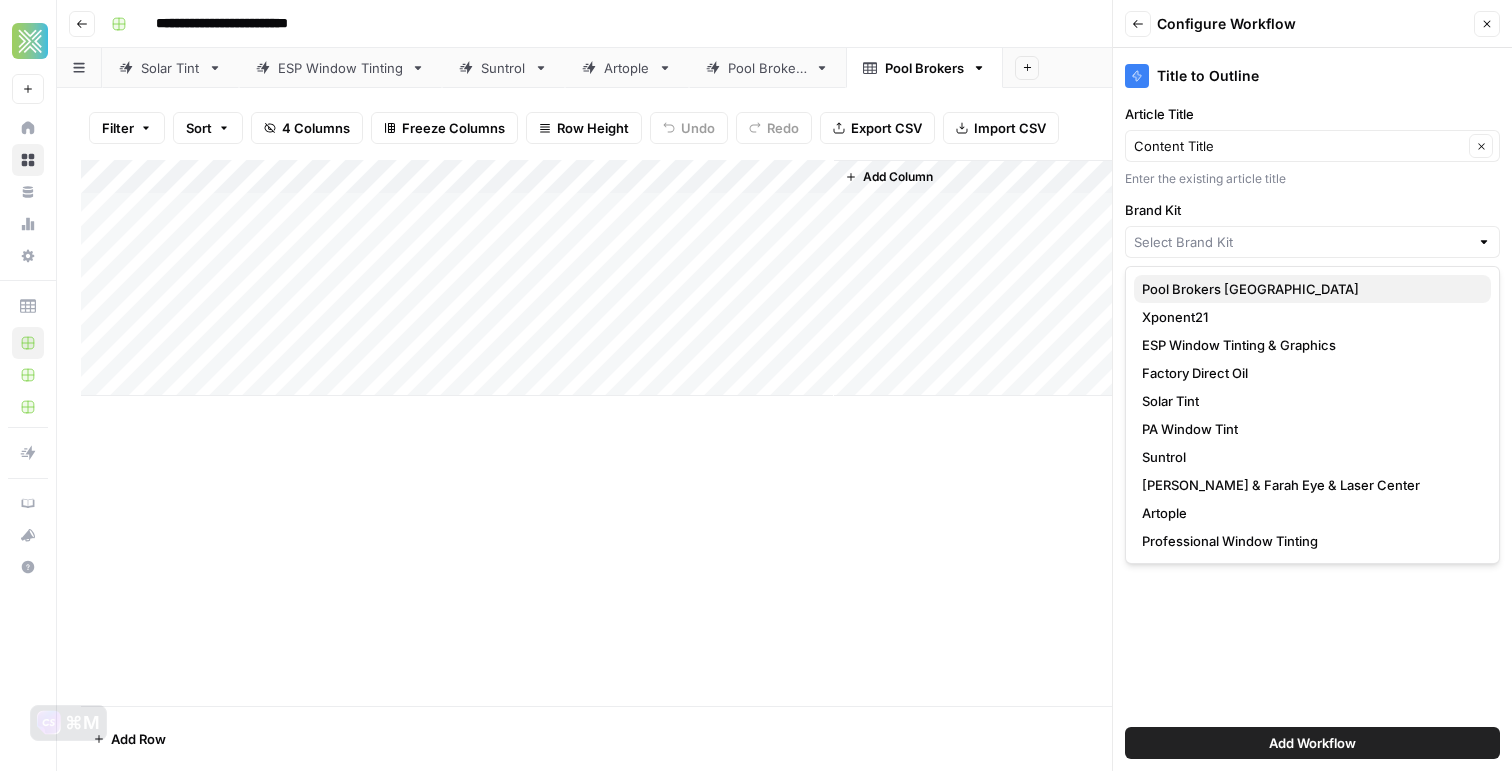 click on "Pool Brokers USA" at bounding box center [1250, 289] 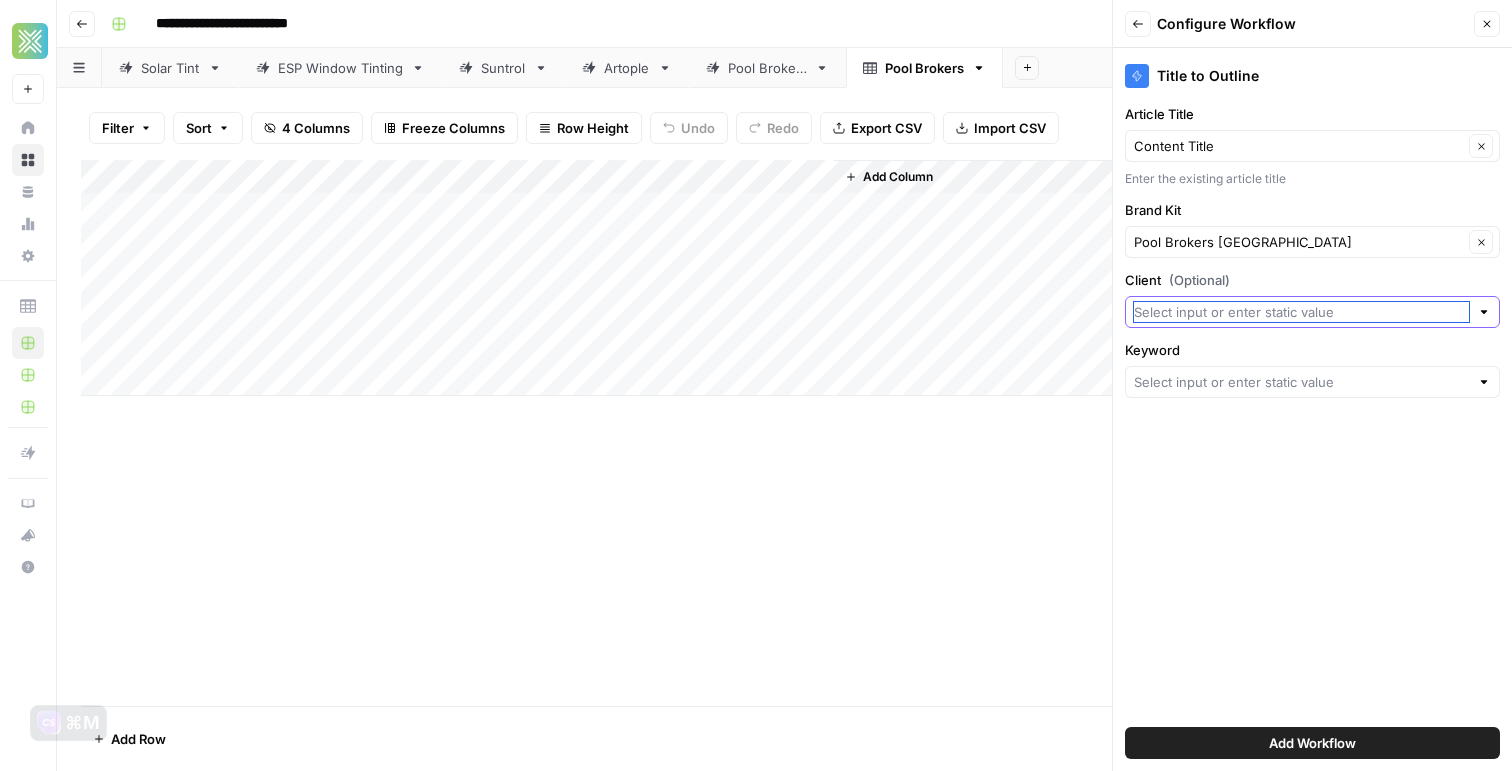 click on "Client   (Optional)" at bounding box center [1301, 312] 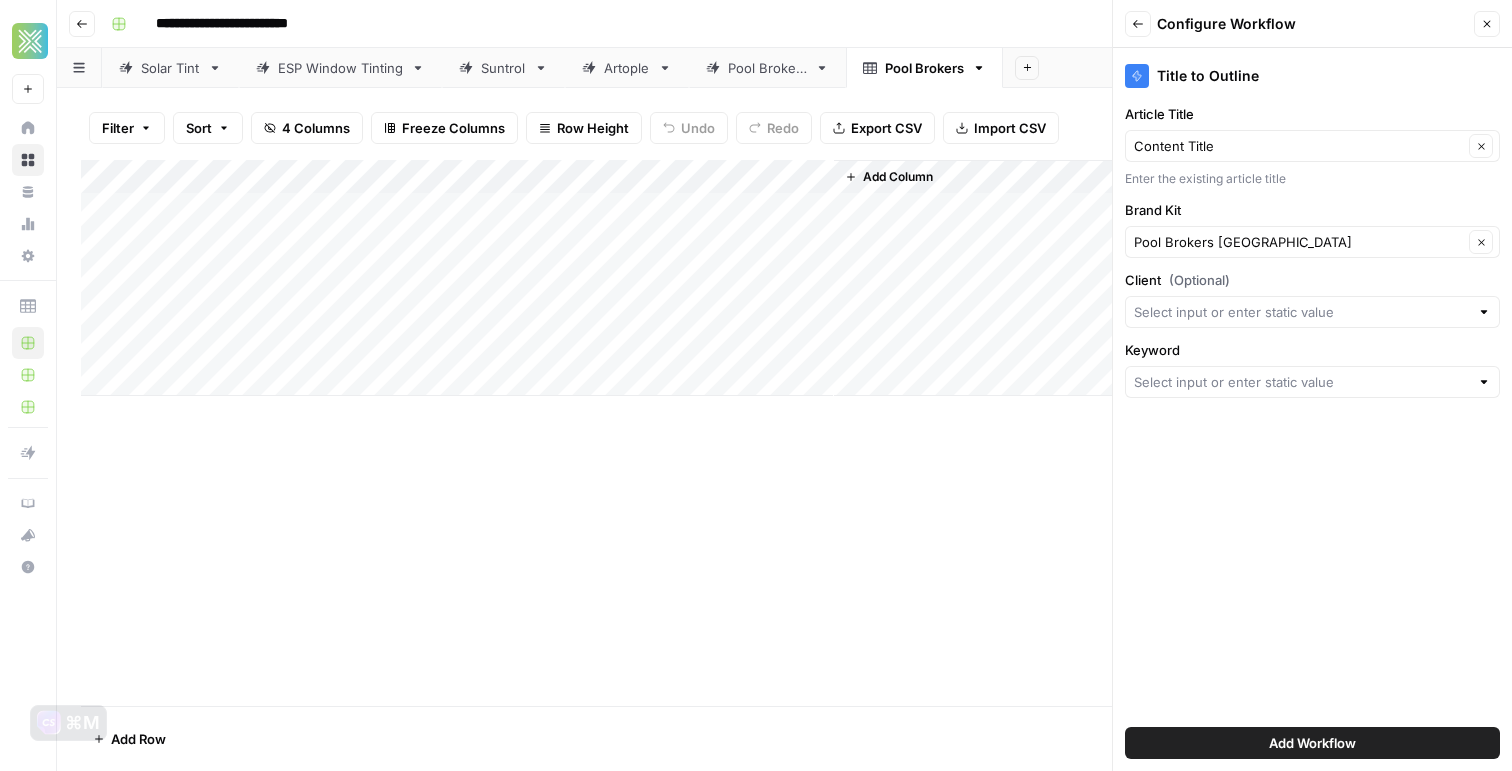 click on "Client   (Optional)" at bounding box center [1312, 280] 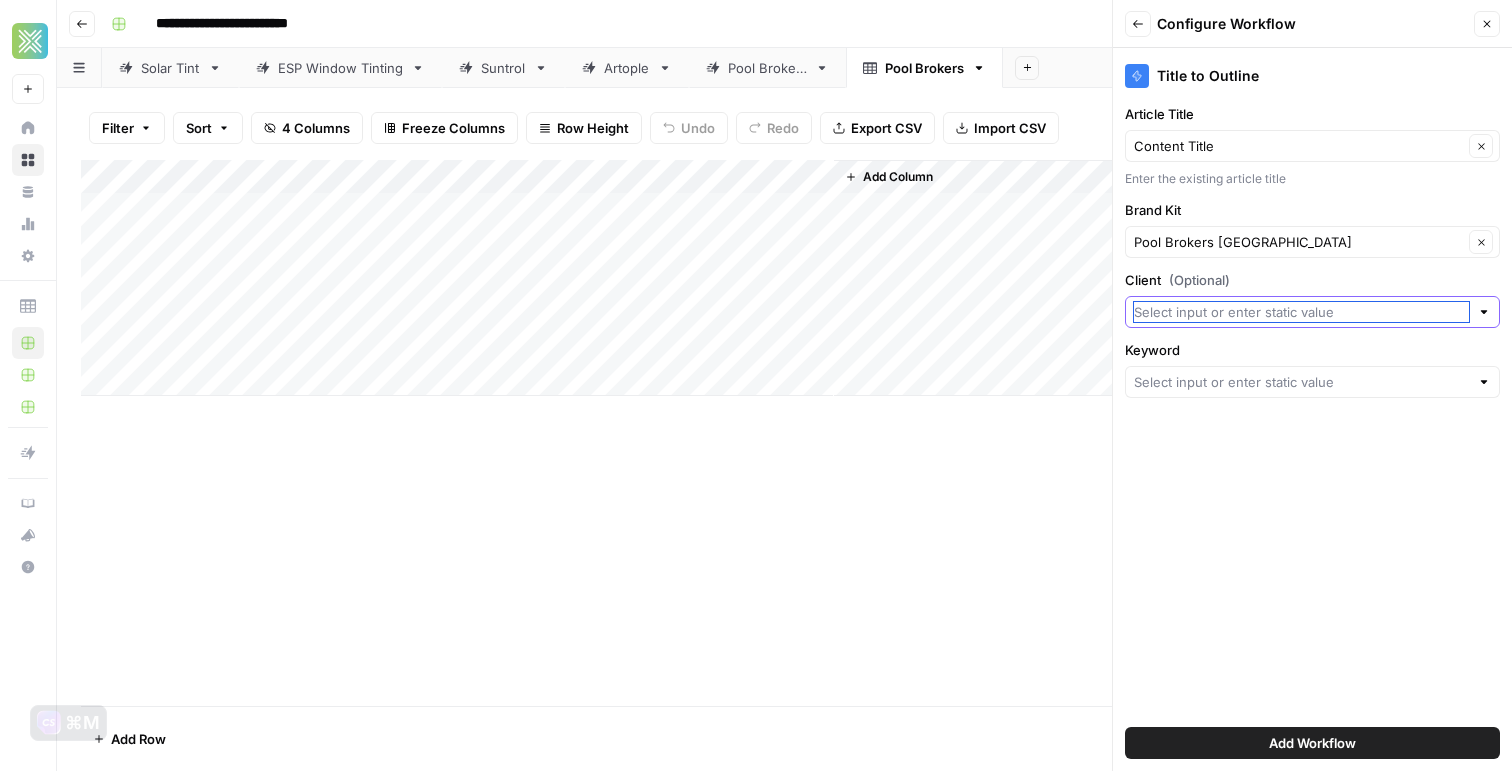 click on "Client   (Optional)" at bounding box center [1301, 312] 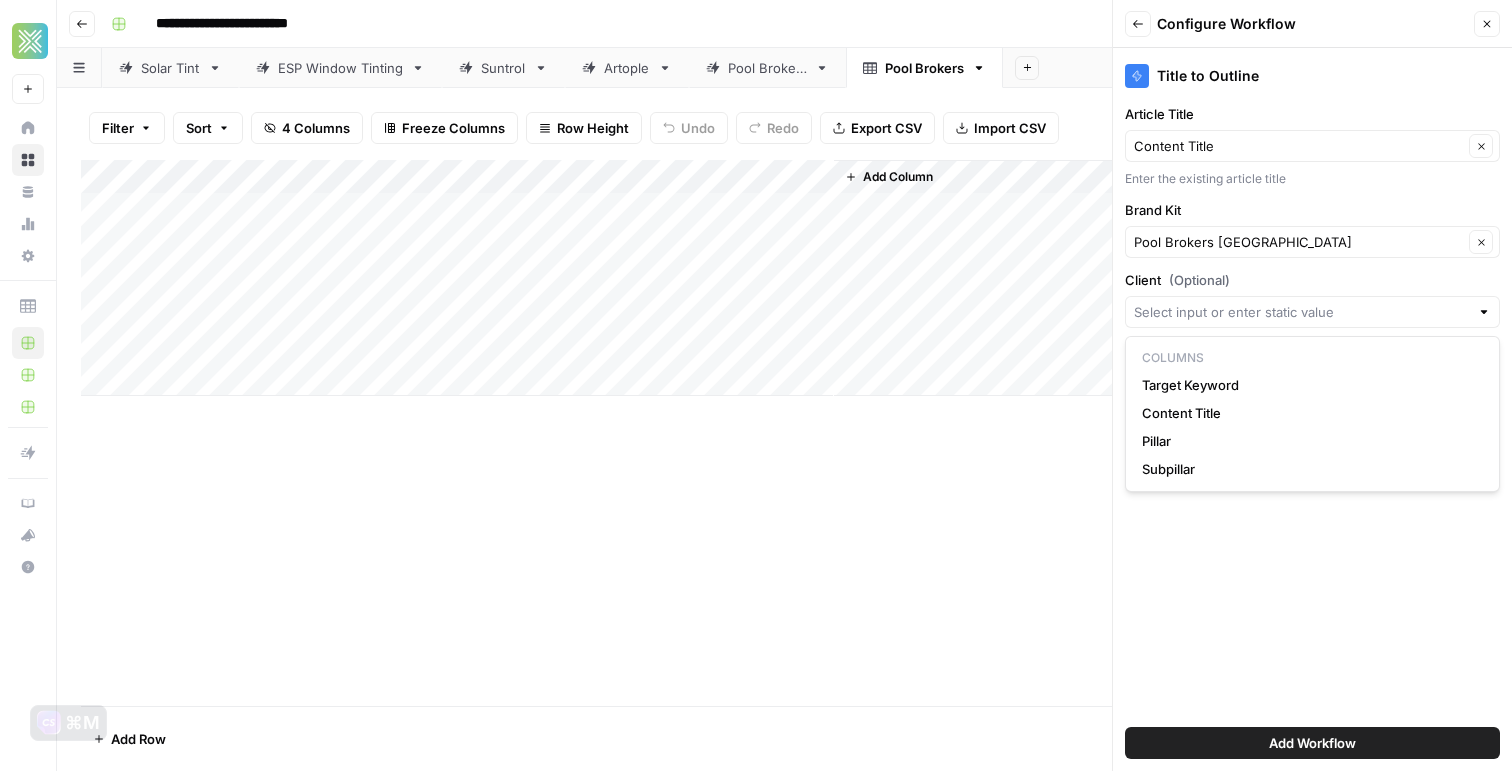 click on "Client   (Optional)" at bounding box center [1312, 280] 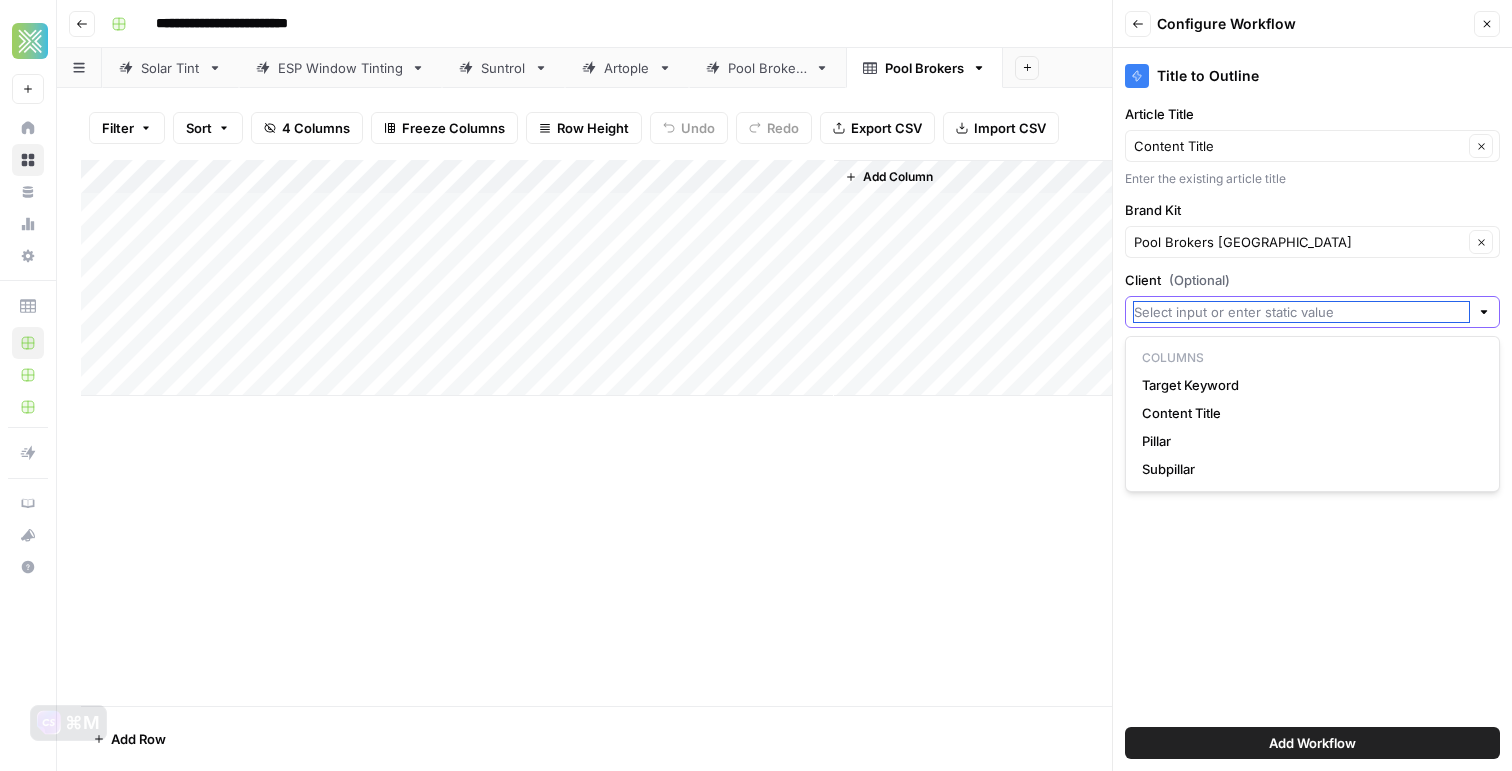 click on "Client   (Optional)" at bounding box center [1301, 312] 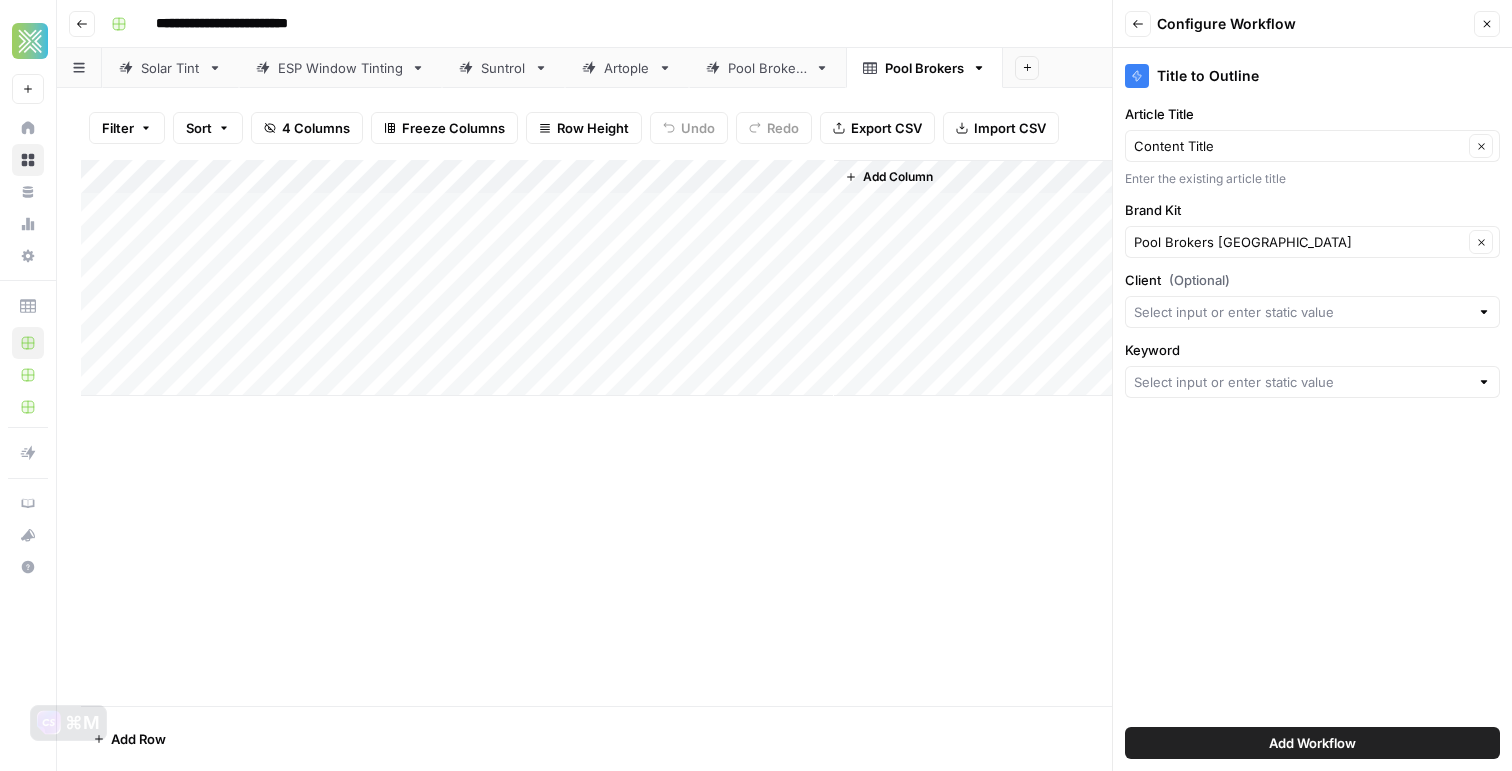 click on "Client   (Optional)" at bounding box center (1312, 280) 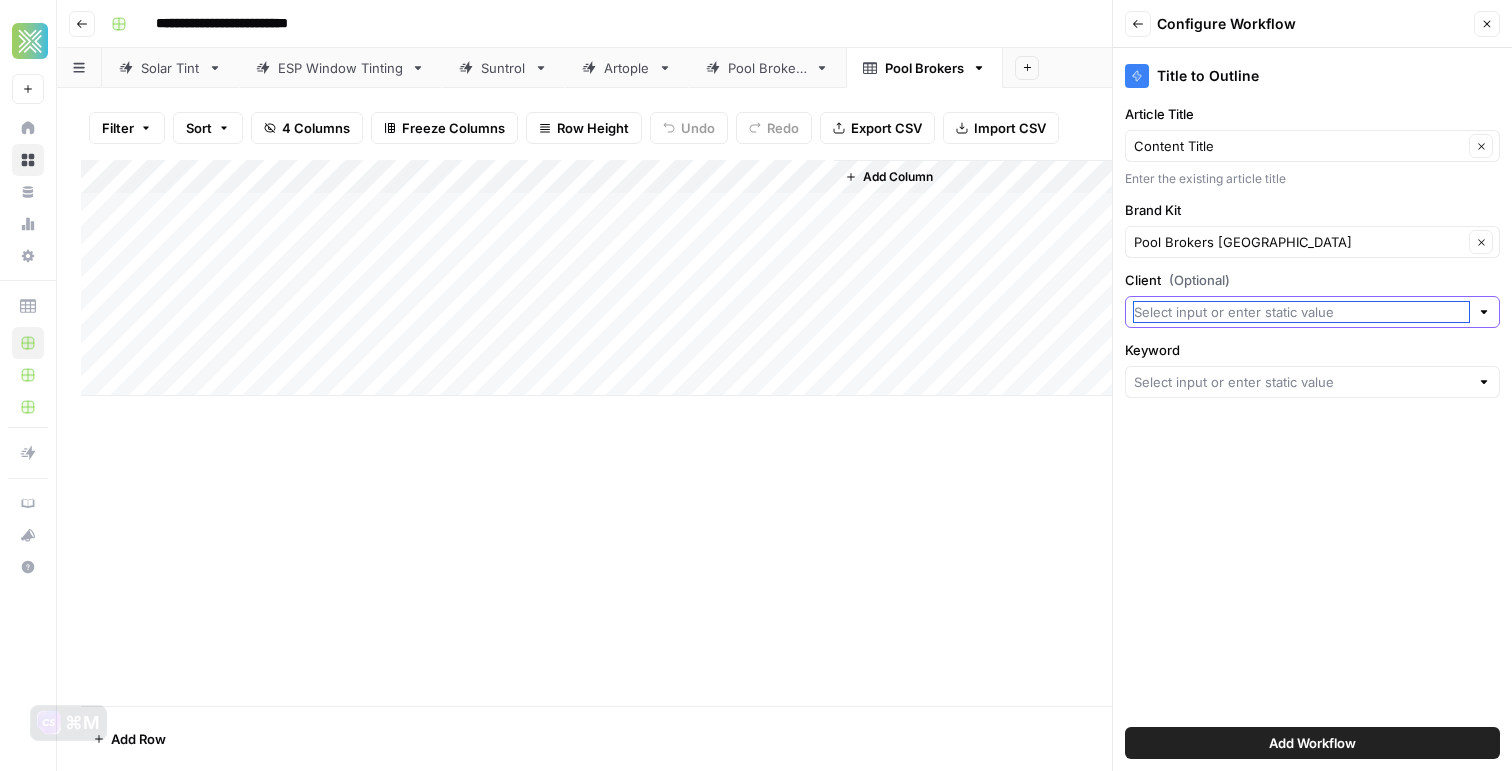 click on "Client   (Optional)" at bounding box center (1301, 312) 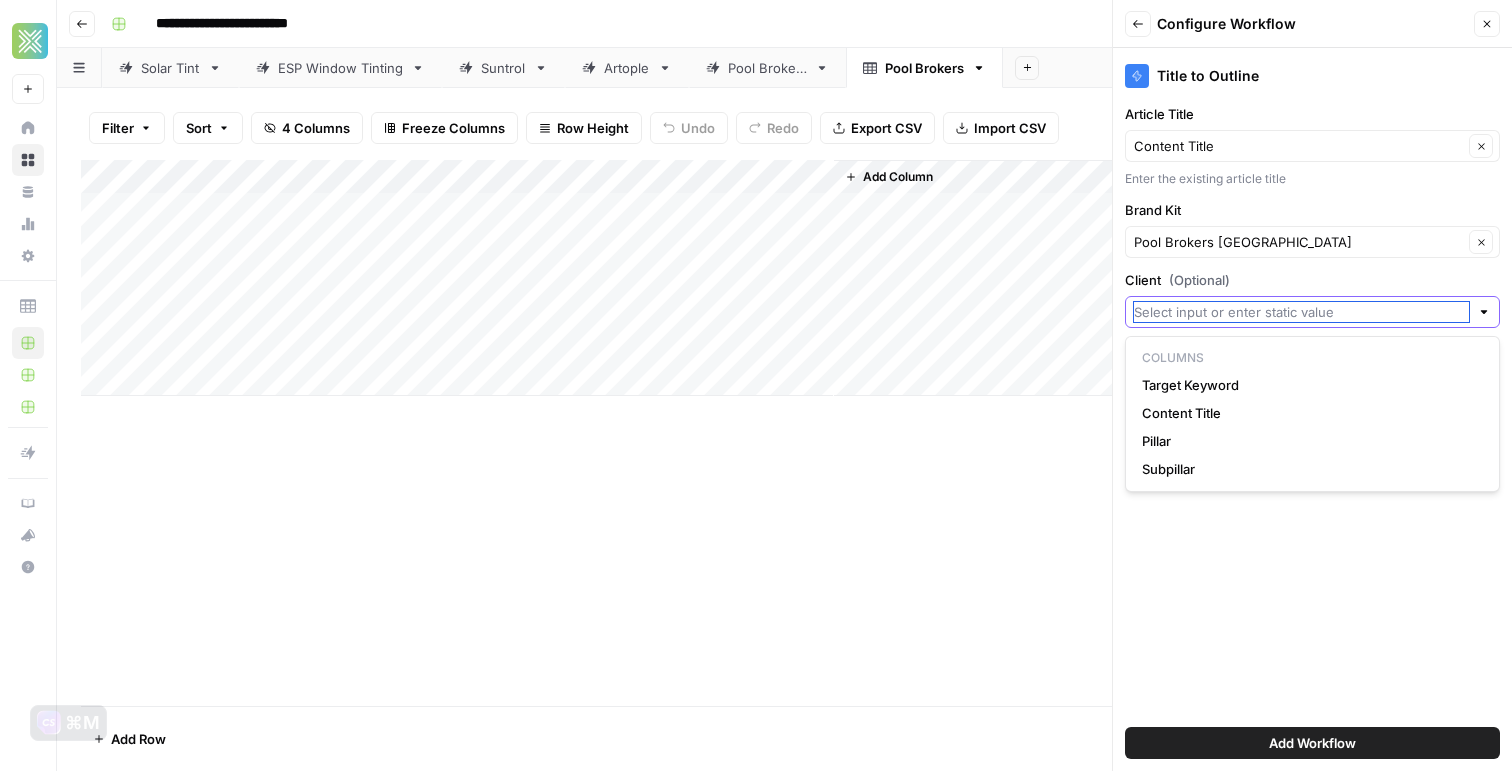 click on "Client   (Optional)" at bounding box center [1301, 312] 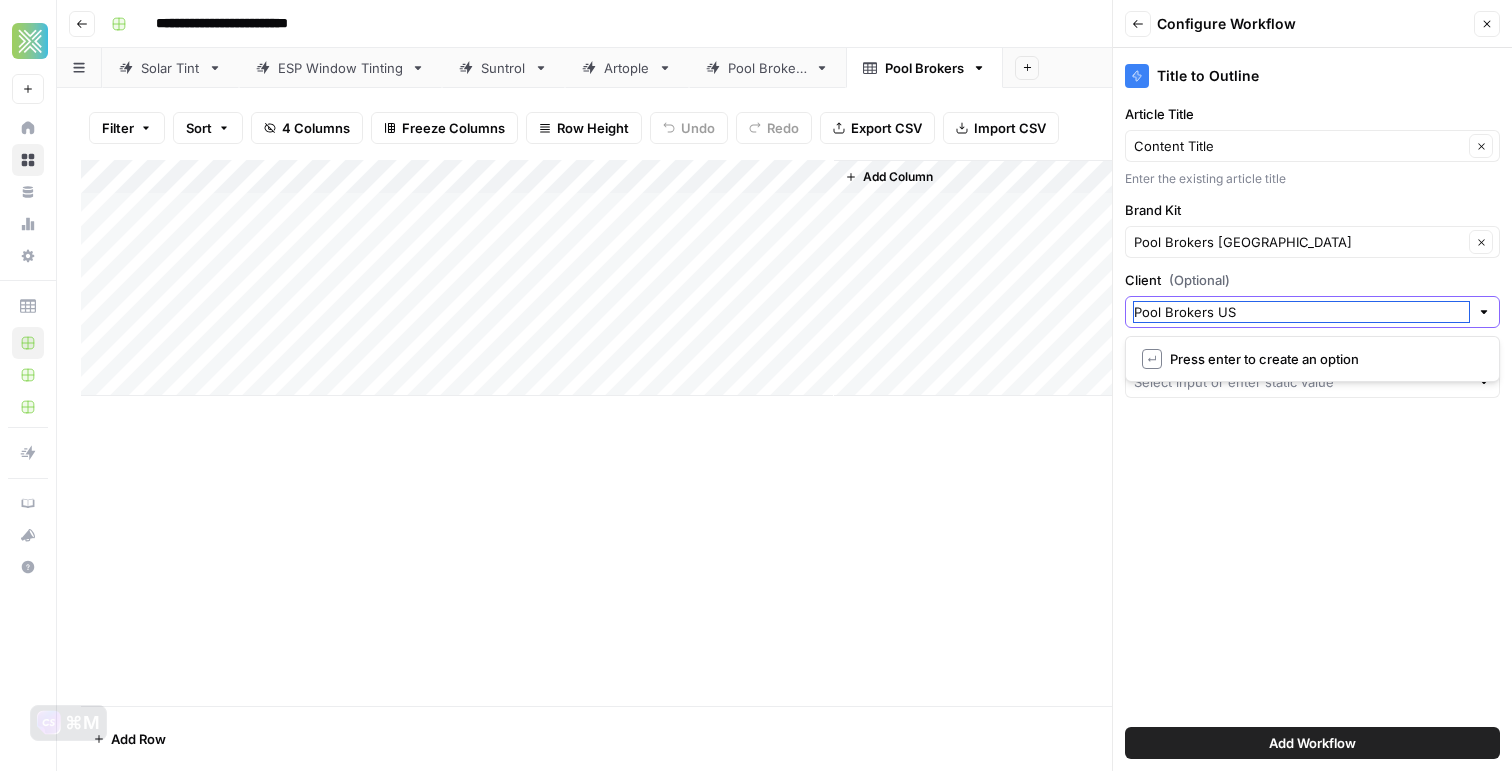 type on "Pool Brokers USA" 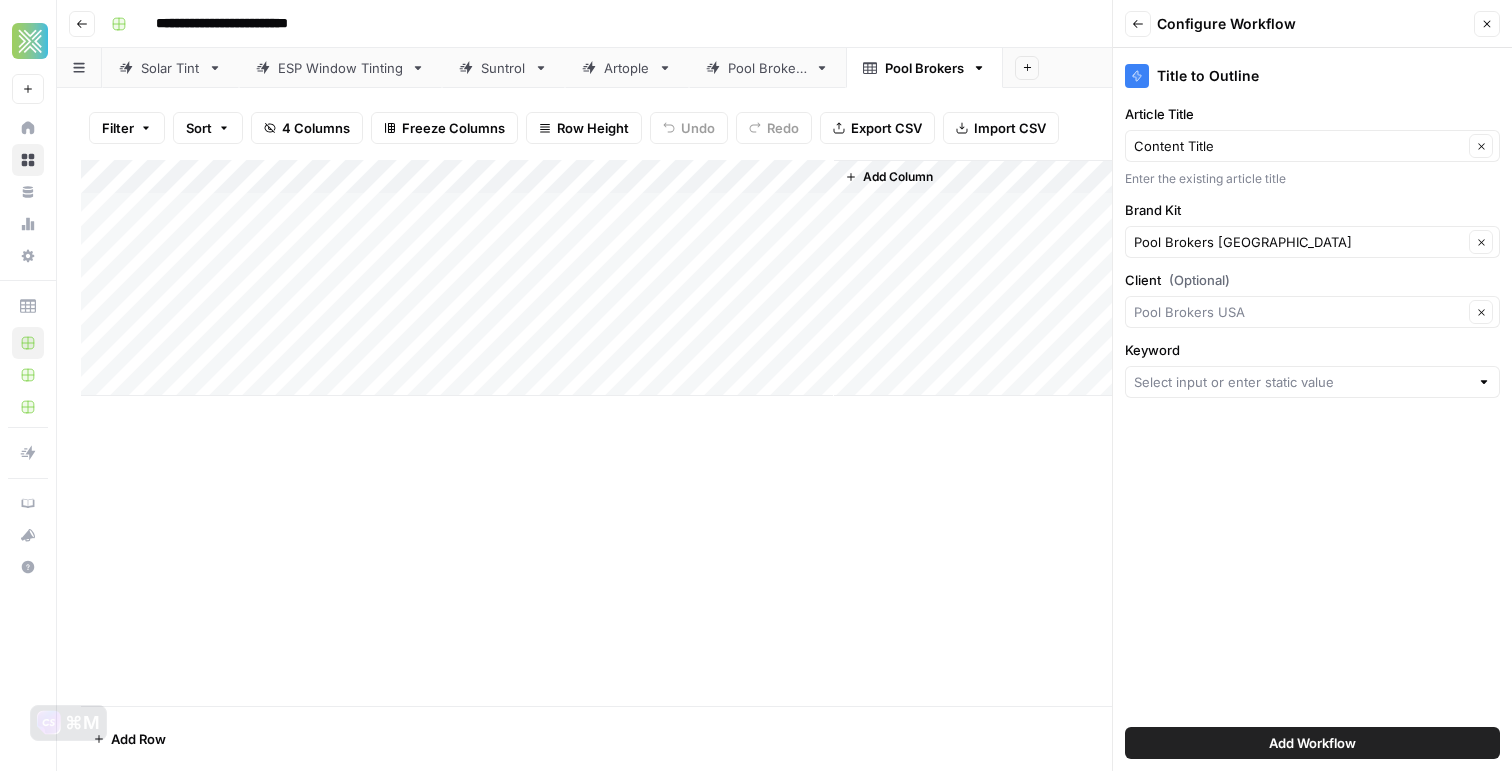 type on "Pool Brokers USA" 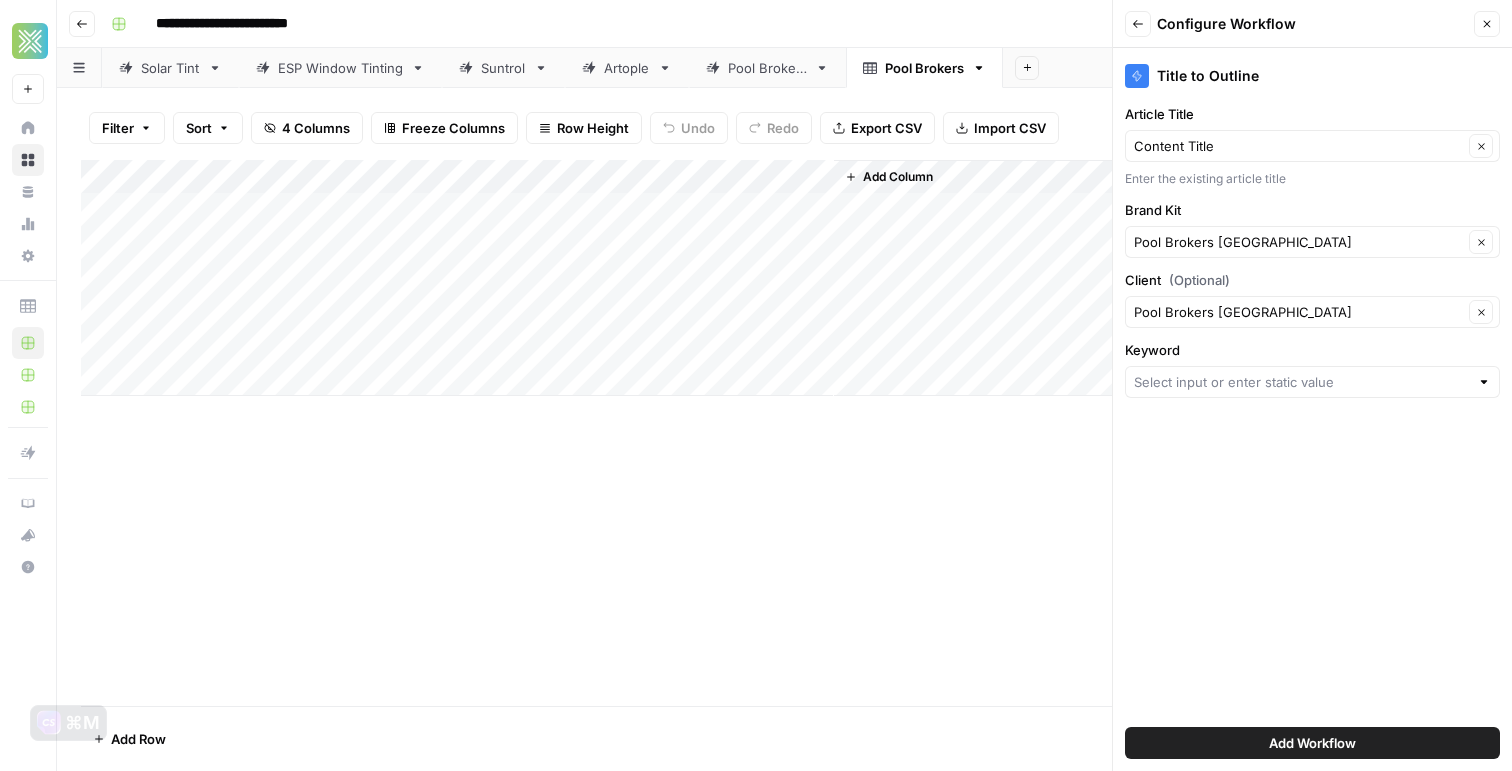 click on "Title to Outline Article Title Content Title Clear Enter the existing article title Brand Kit Pool Brokers USA Clear Client   (Optional) Pool Brokers USA Clear Keyword Add Workflow" at bounding box center (1312, 409) 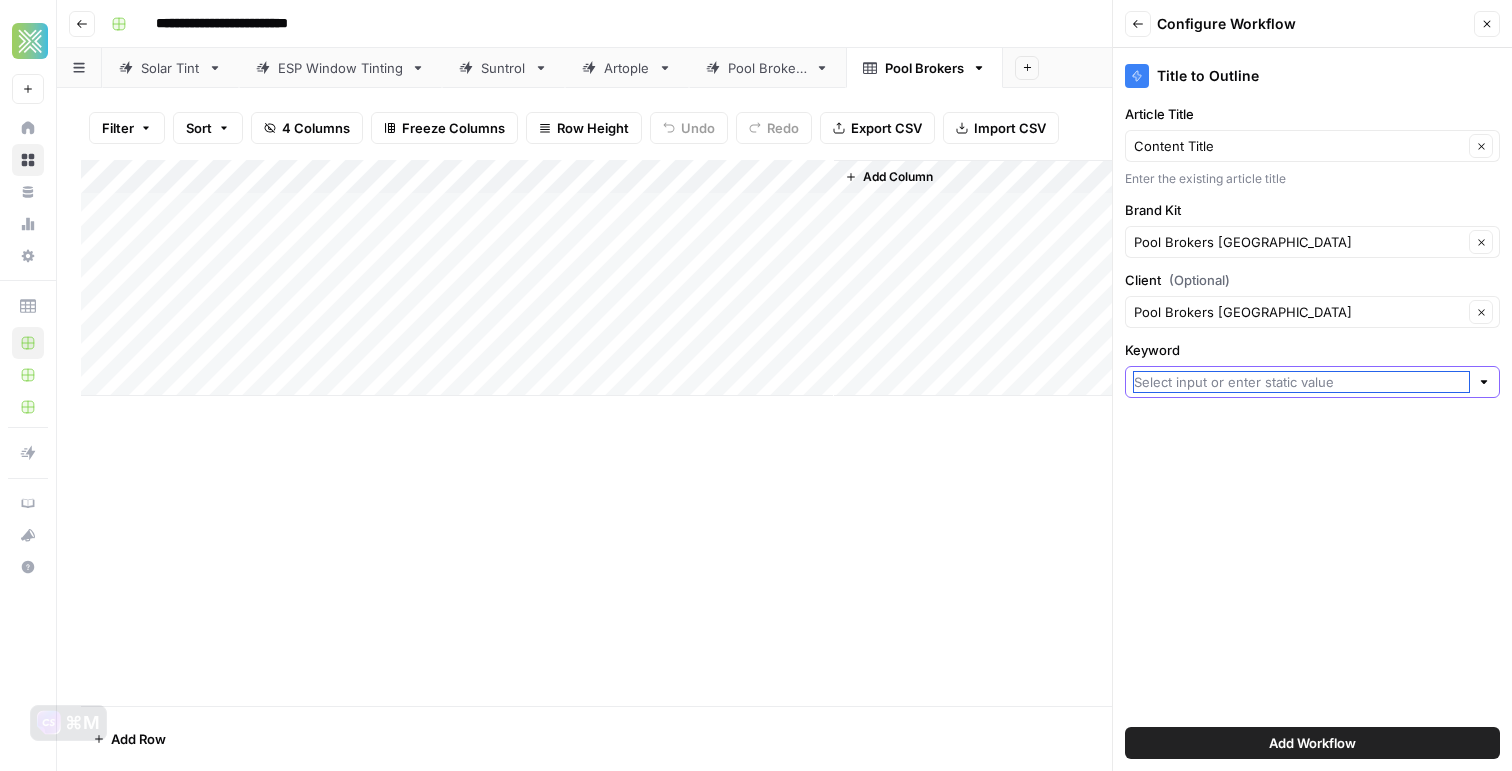 click on "Keyword" at bounding box center (1301, 382) 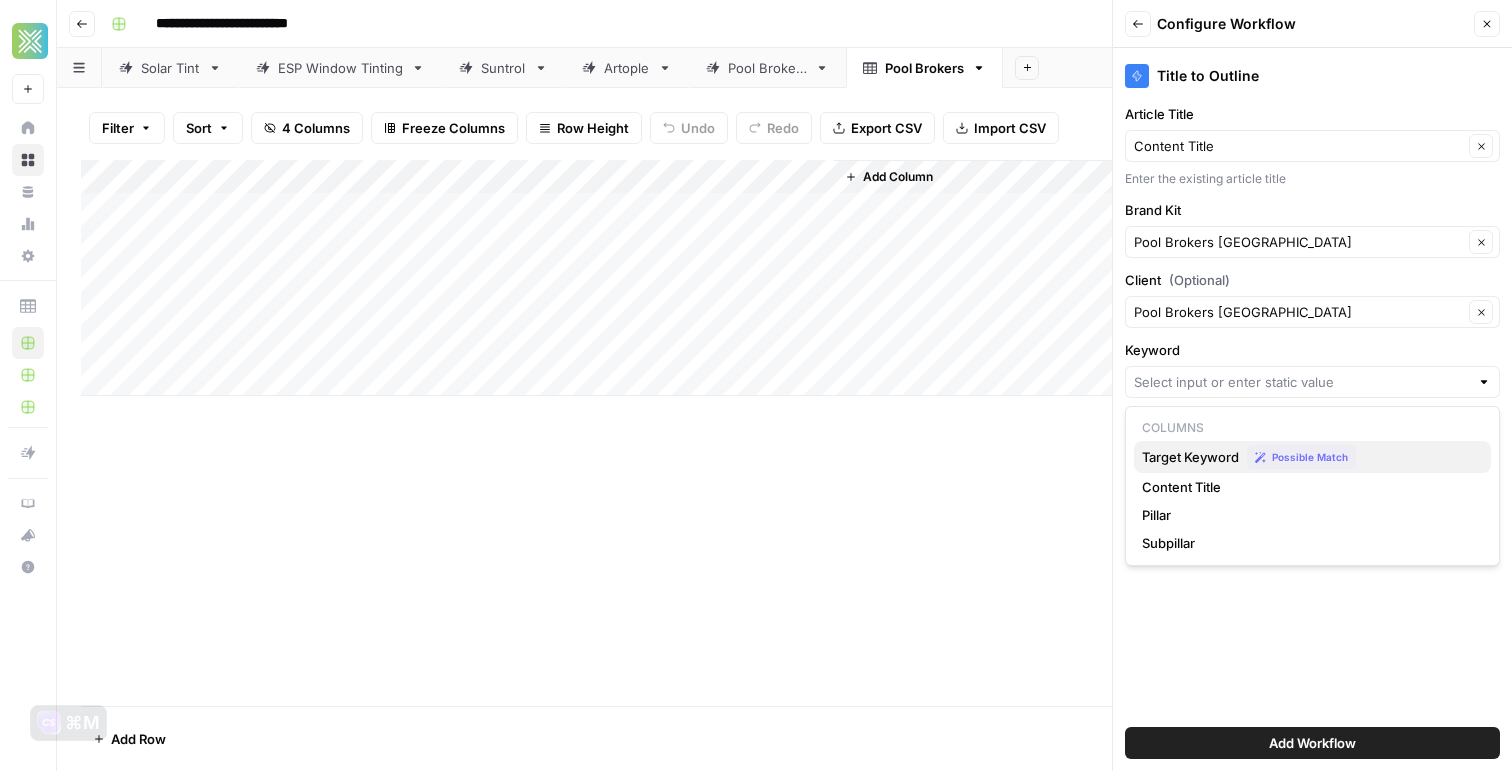 click on "Target Keyword" at bounding box center [1190, 457] 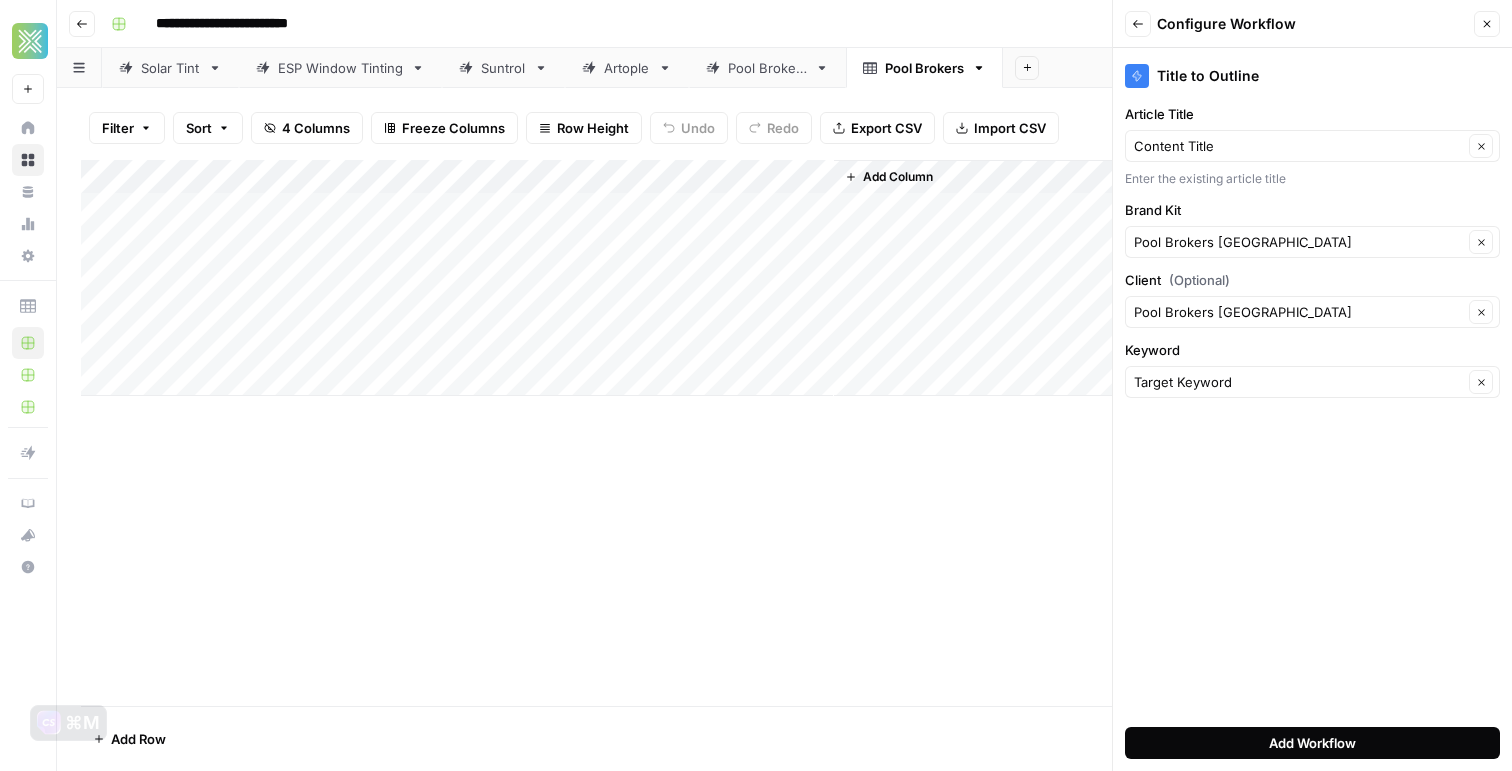 click on "Add Workflow" at bounding box center [1312, 743] 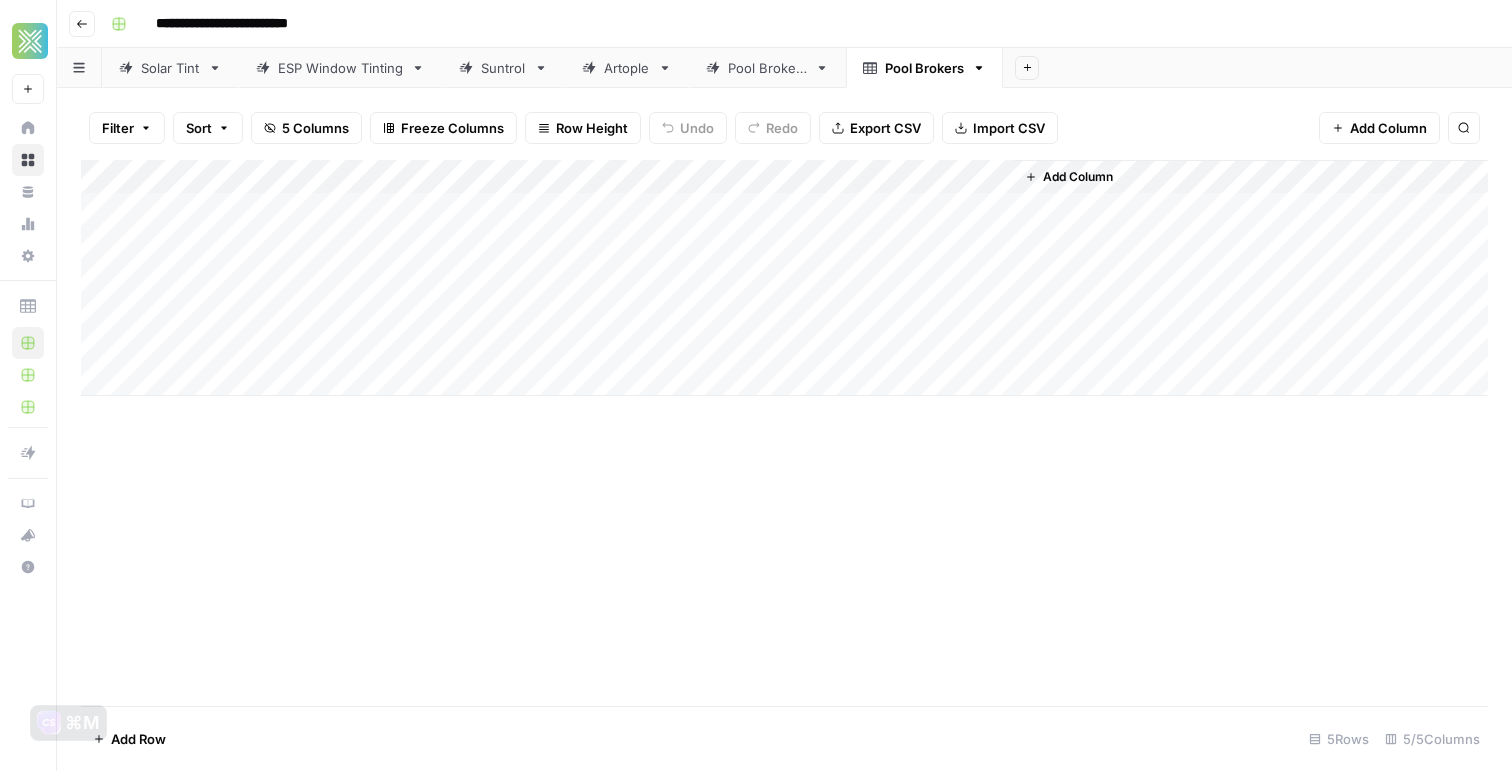 click on "Pool Brokers" at bounding box center [767, 68] 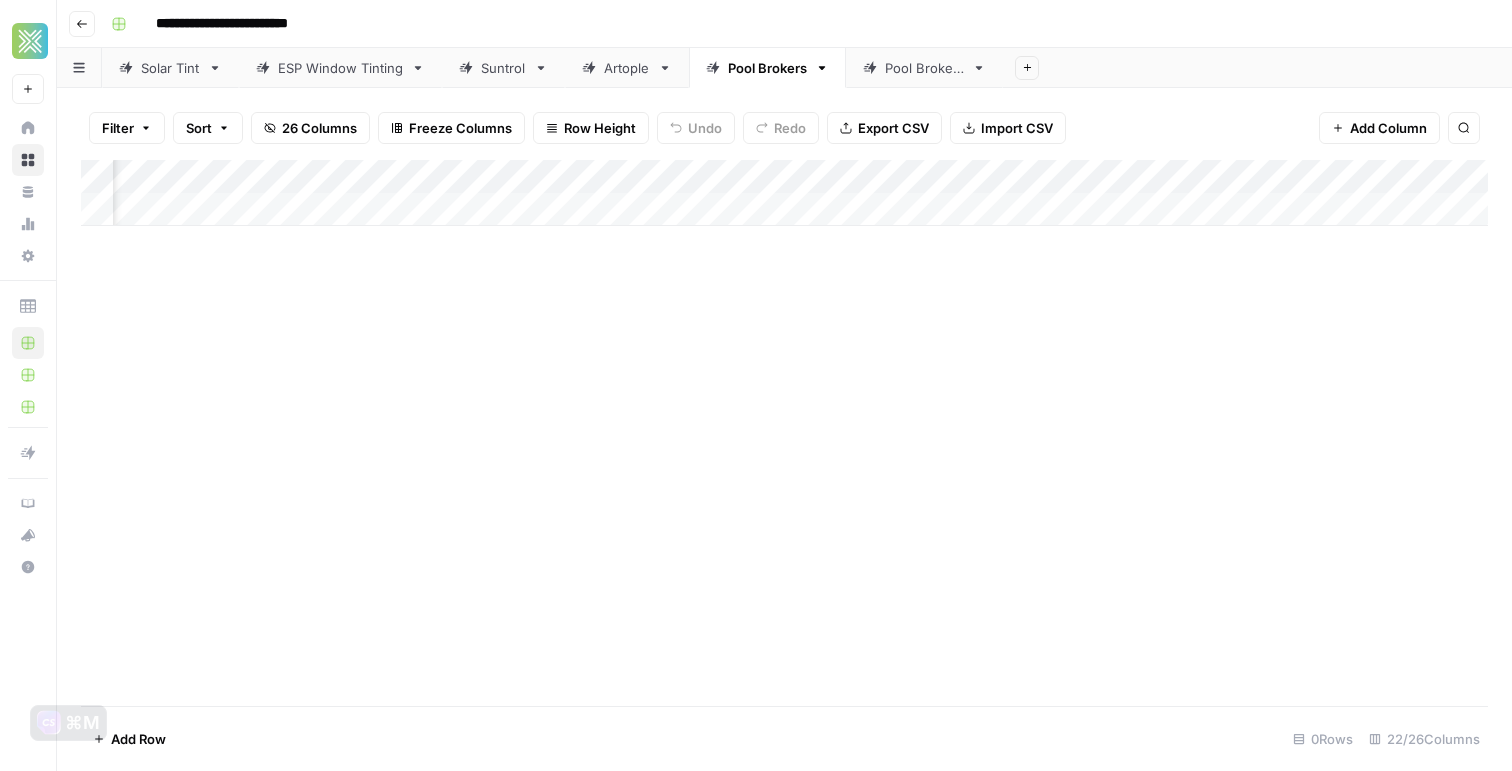 scroll, scrollTop: 0, scrollLeft: 1234, axis: horizontal 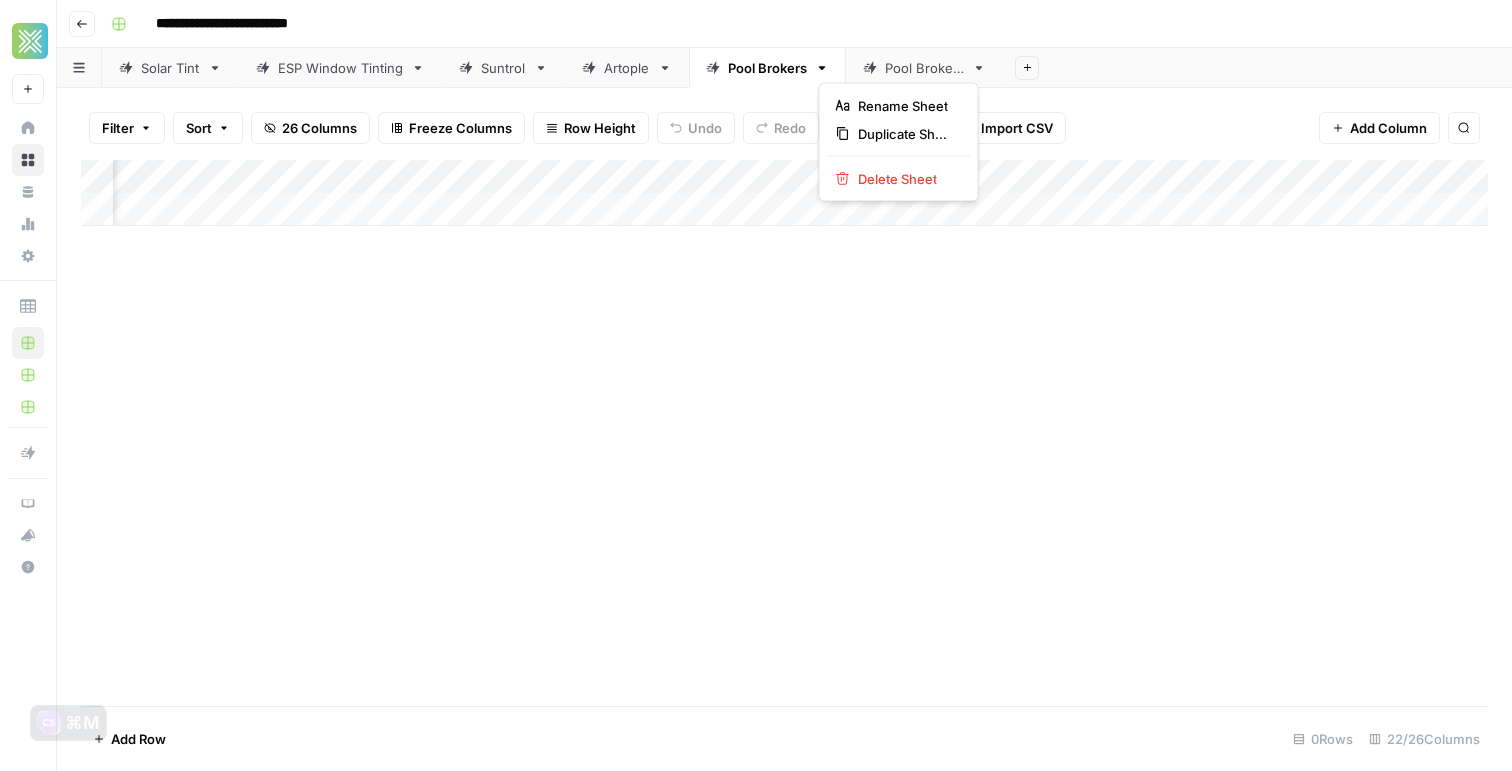 click 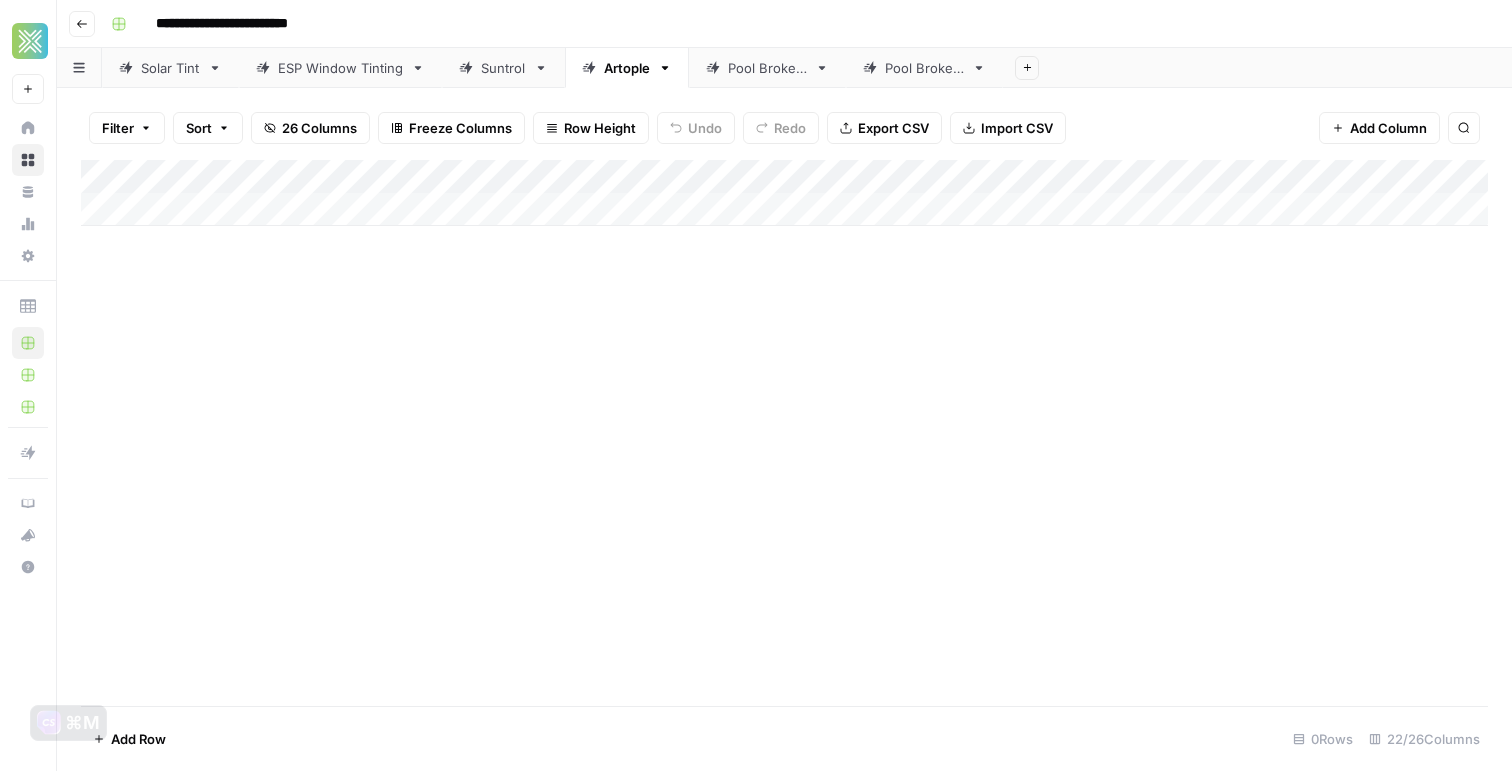 click 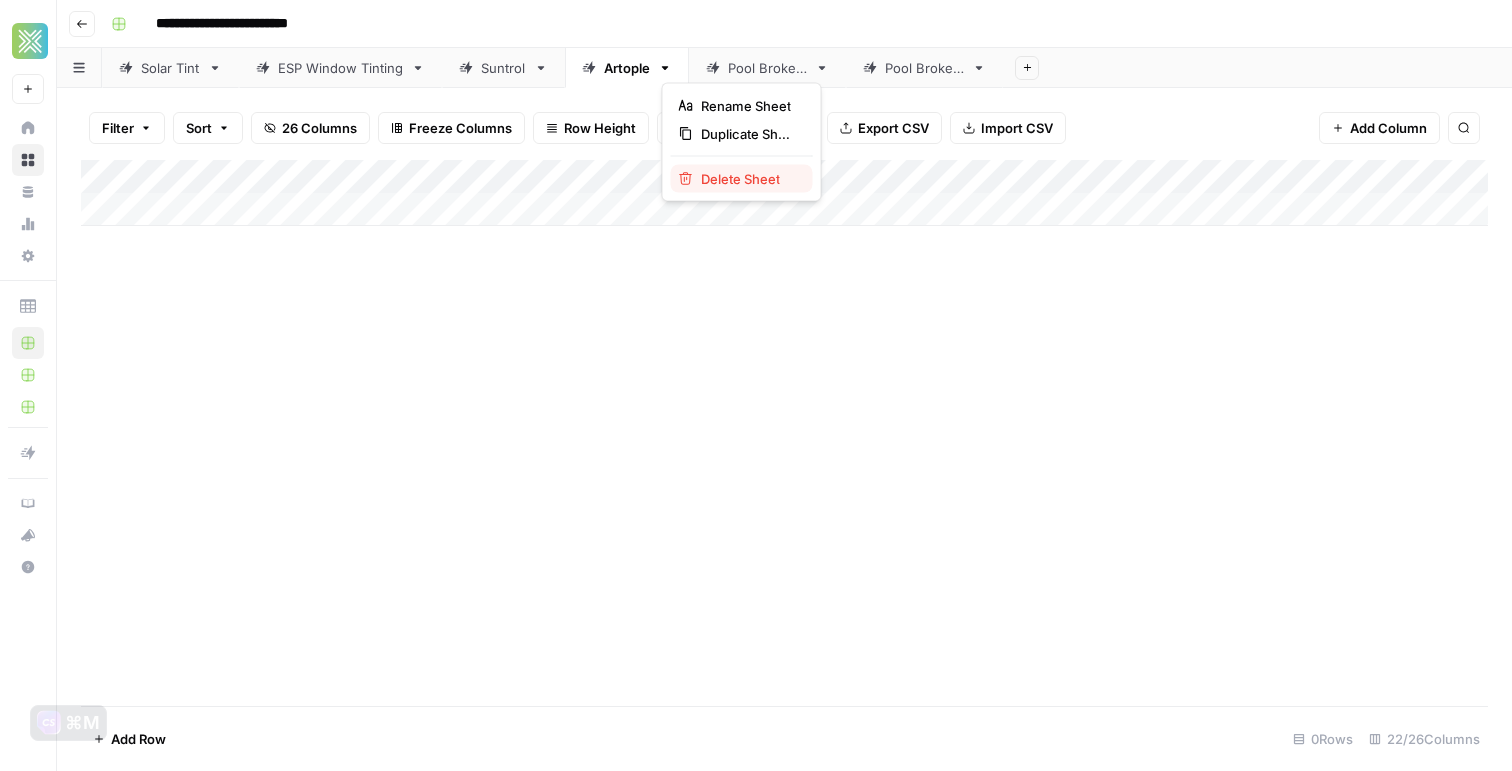 click on "Delete Sheet" at bounding box center [742, 179] 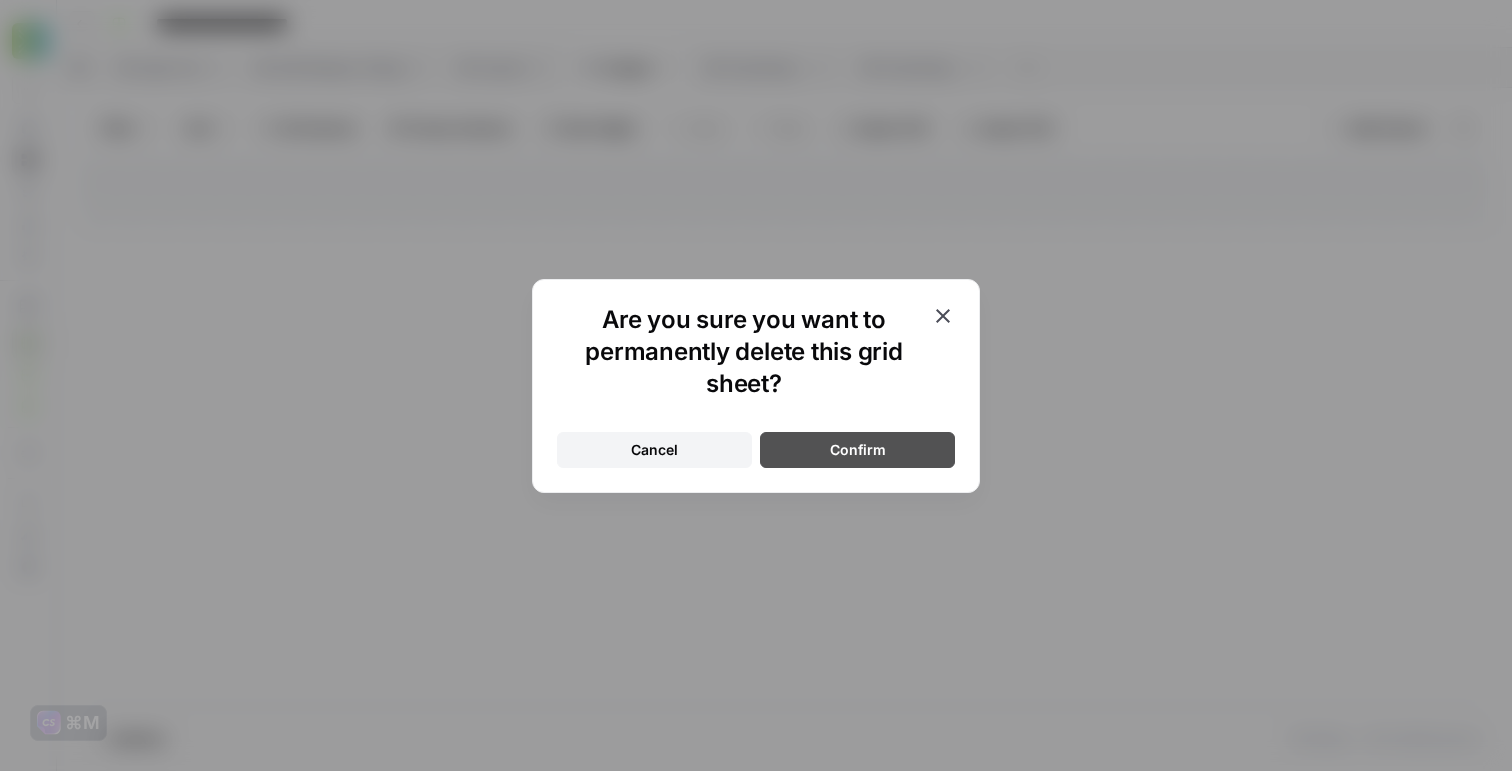 click on "Confirm" at bounding box center [858, 450] 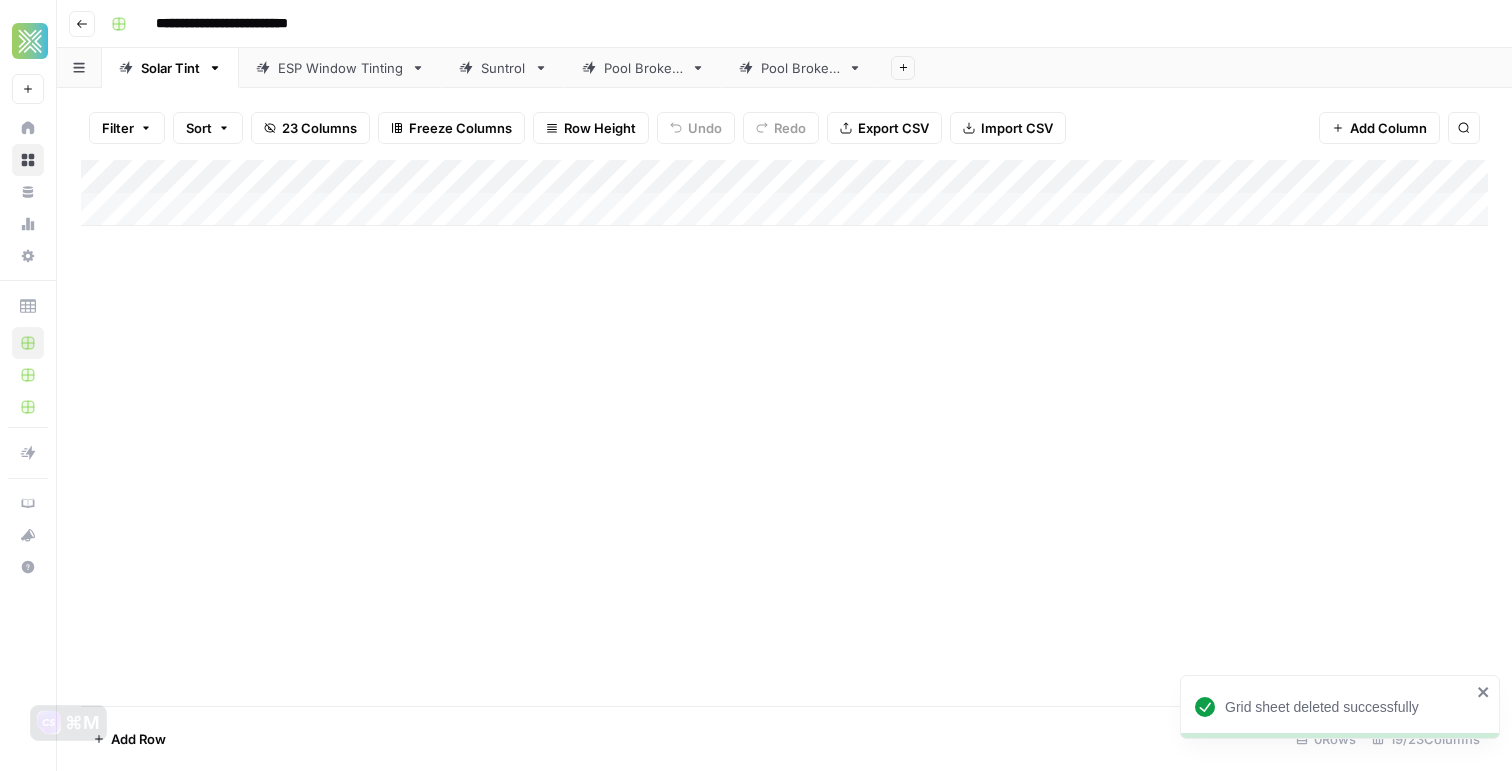 click 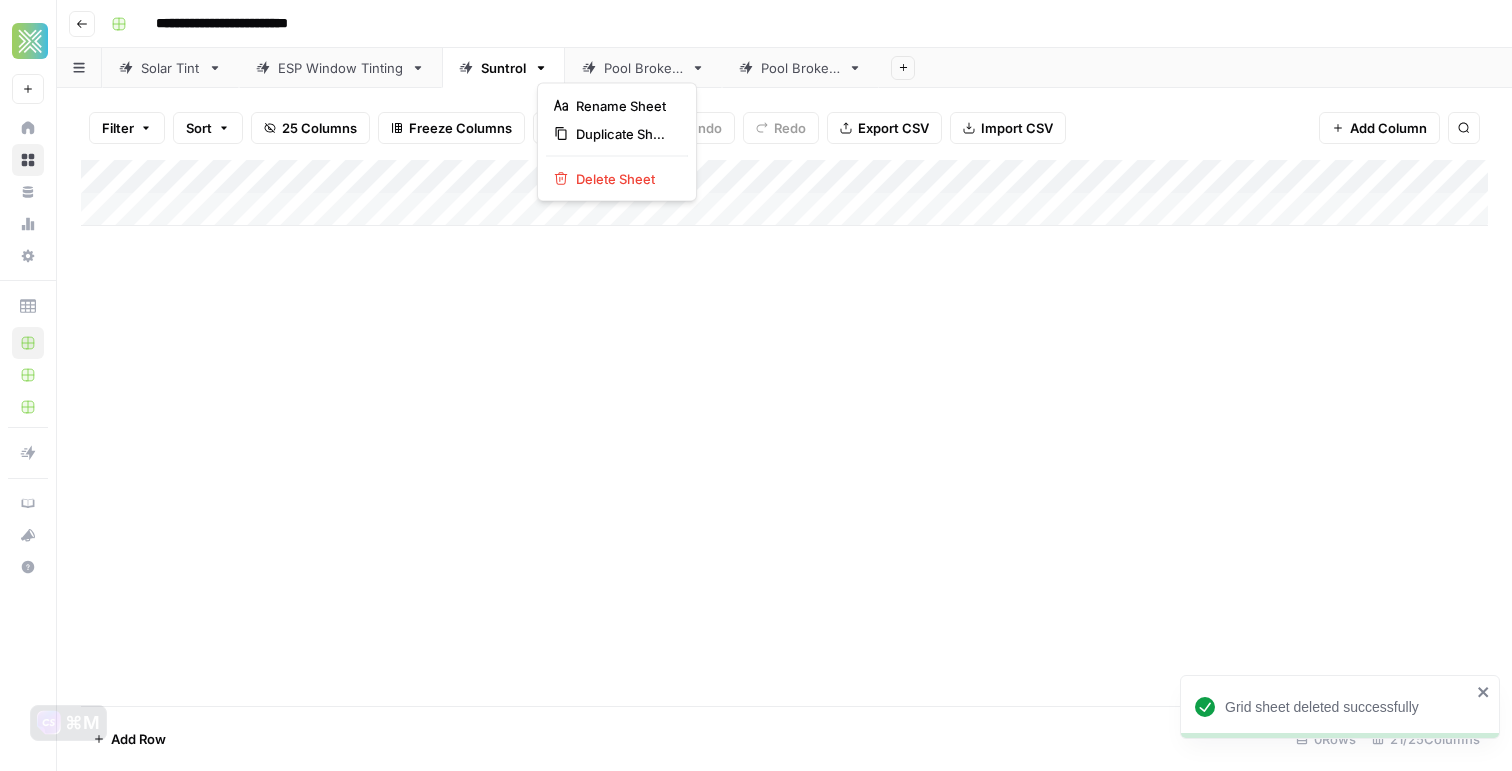 click 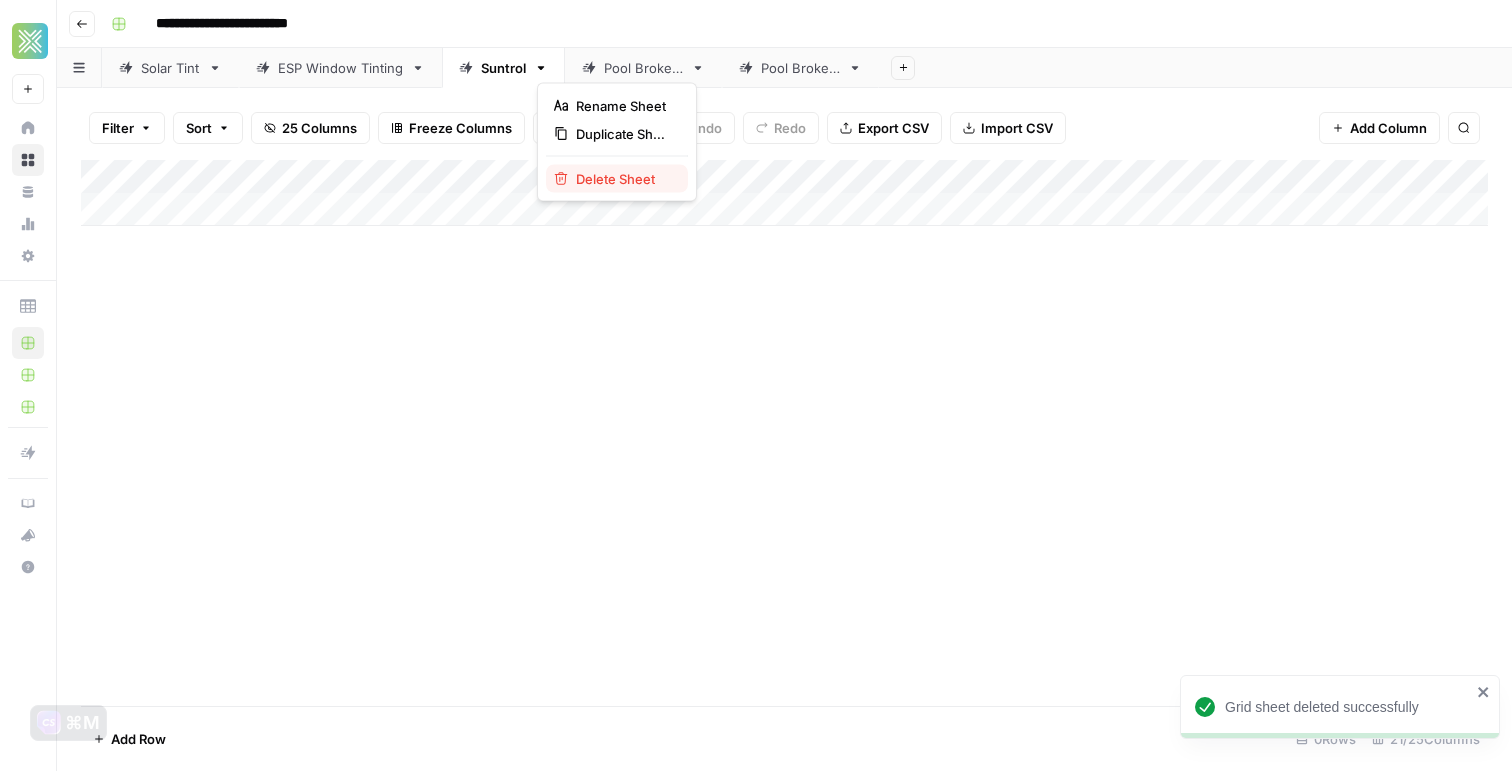 click on "Delete Sheet" at bounding box center (615, 179) 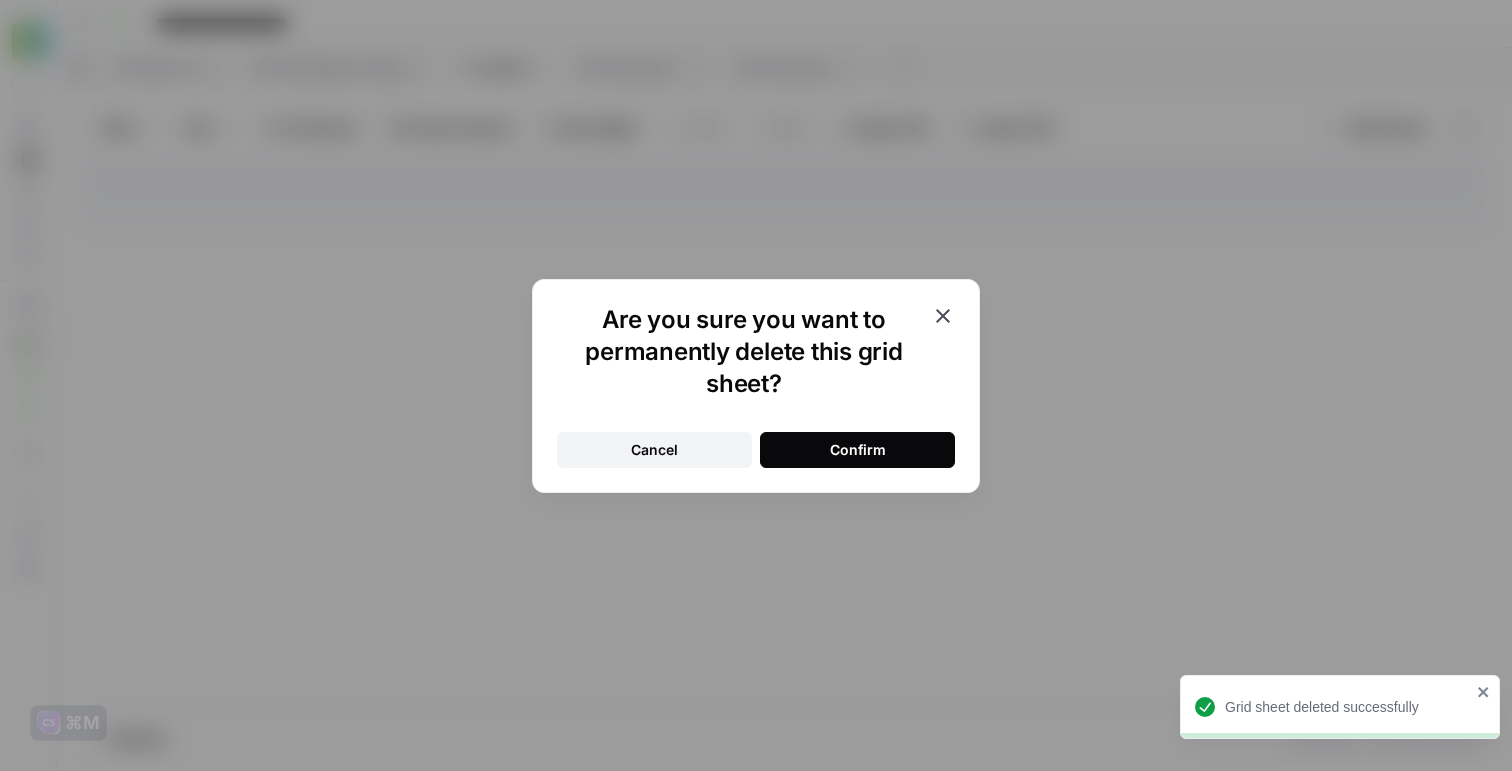 click on "Cancel Confirm" at bounding box center (756, 438) 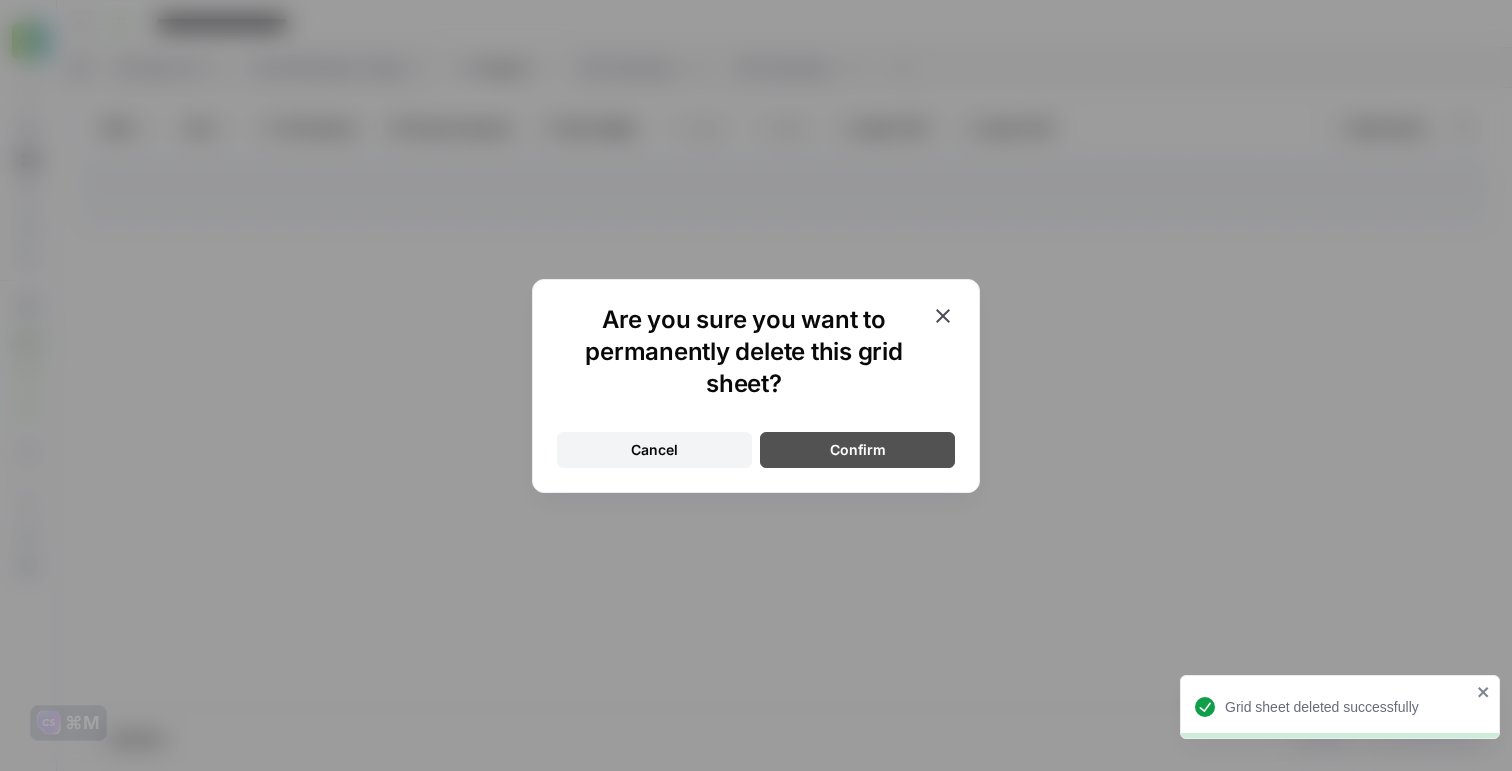 click on "Confirm" at bounding box center (857, 450) 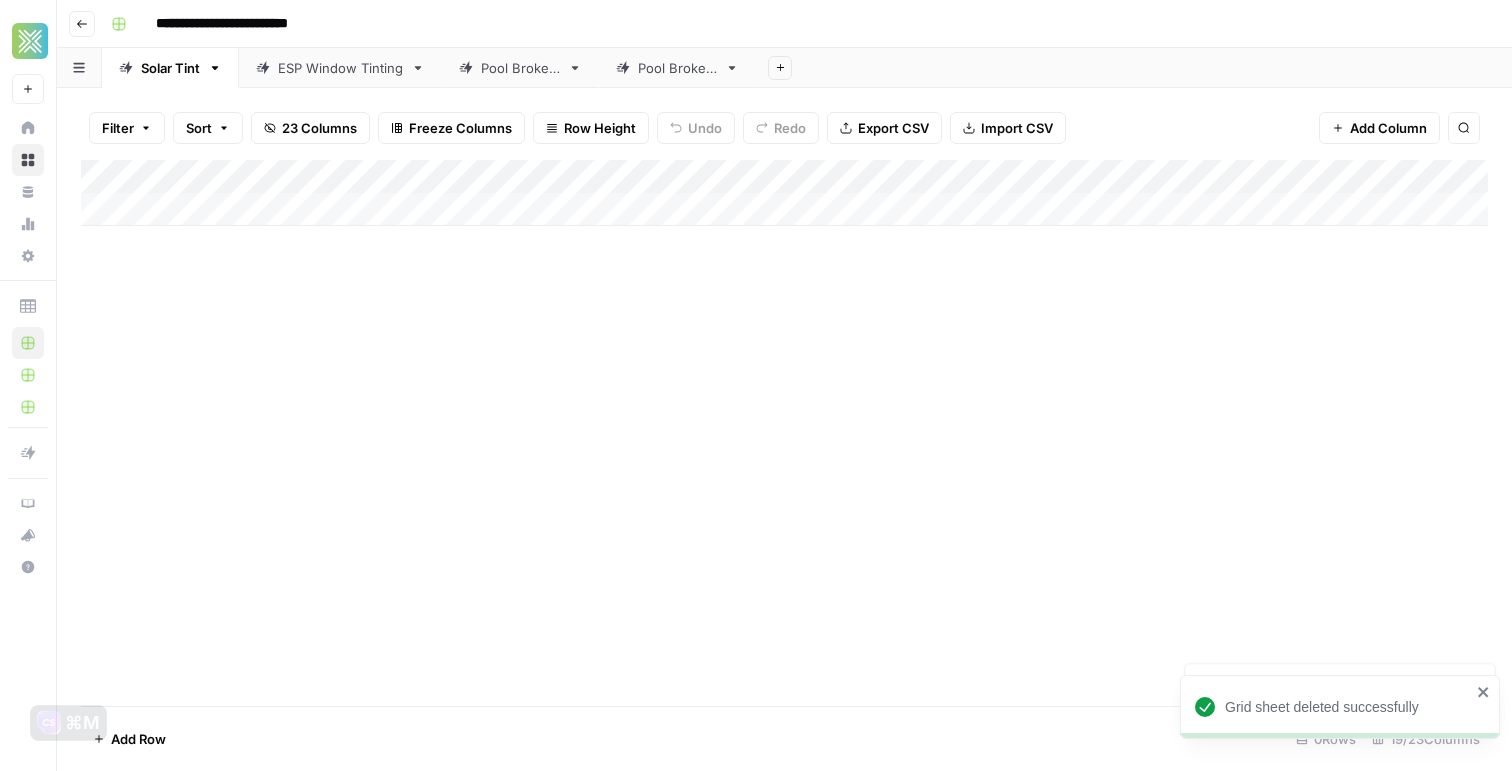 click on "ESP Window Tinting" at bounding box center (340, 68) 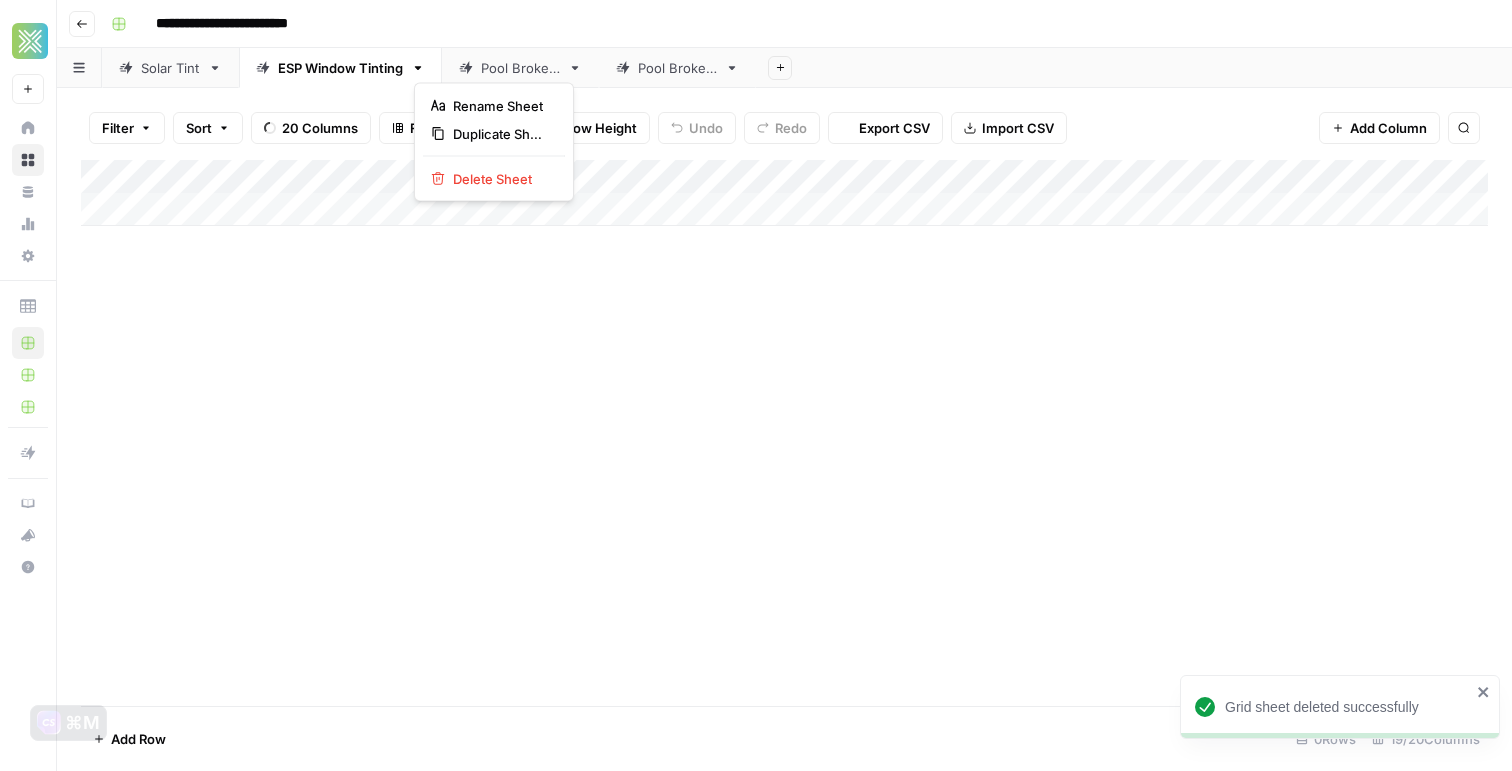 click 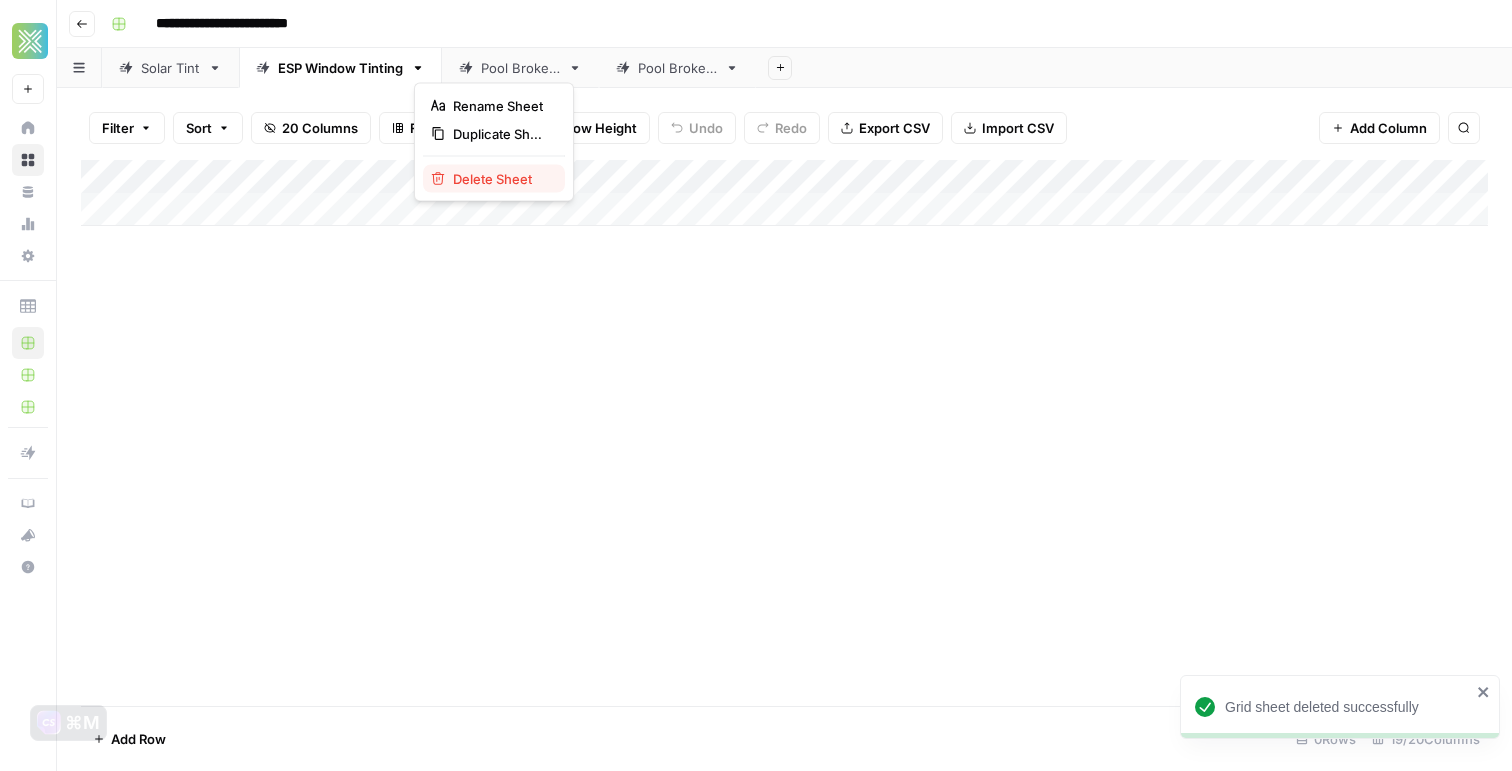 click on "Delete Sheet" at bounding box center [492, 179] 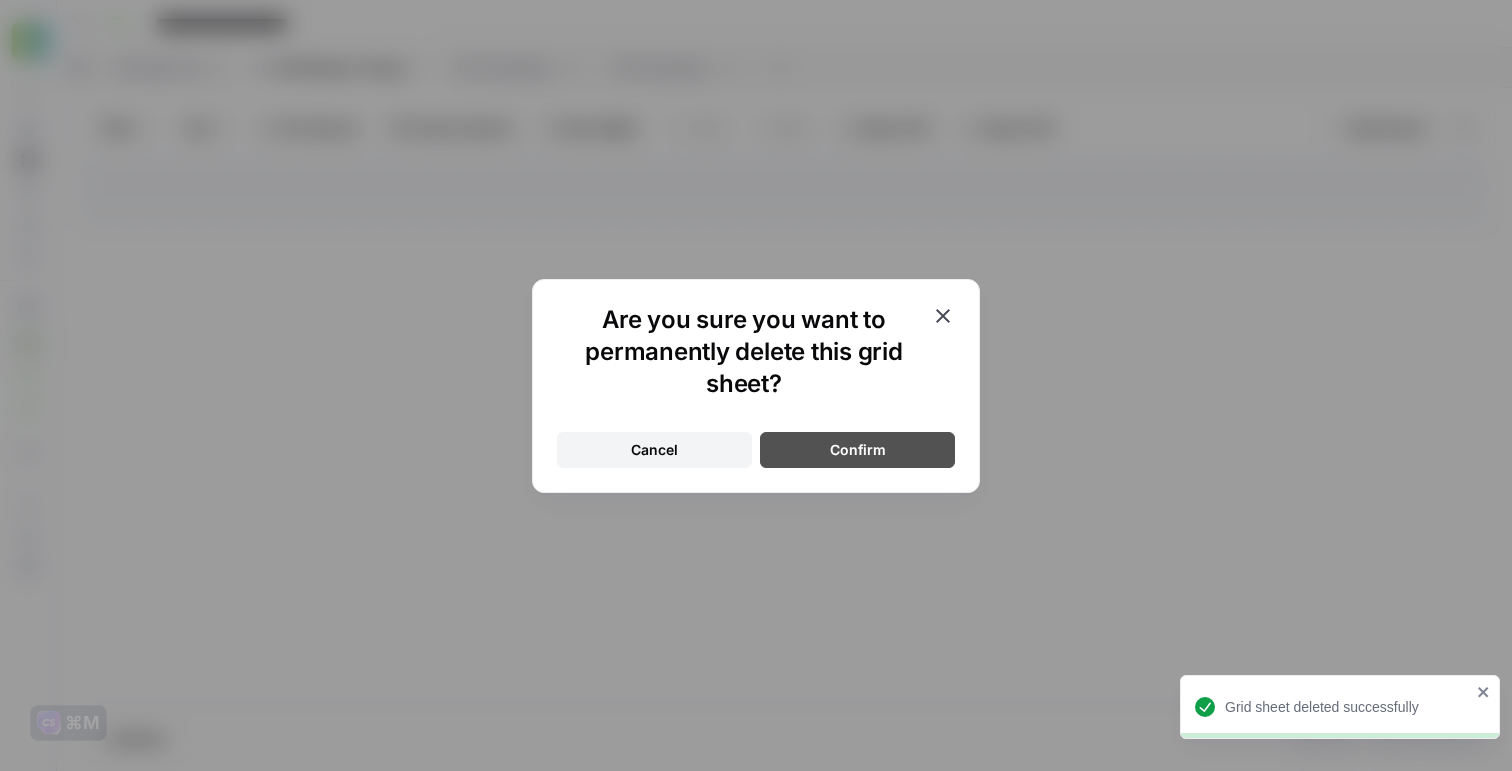 click on "Confirm" at bounding box center [857, 450] 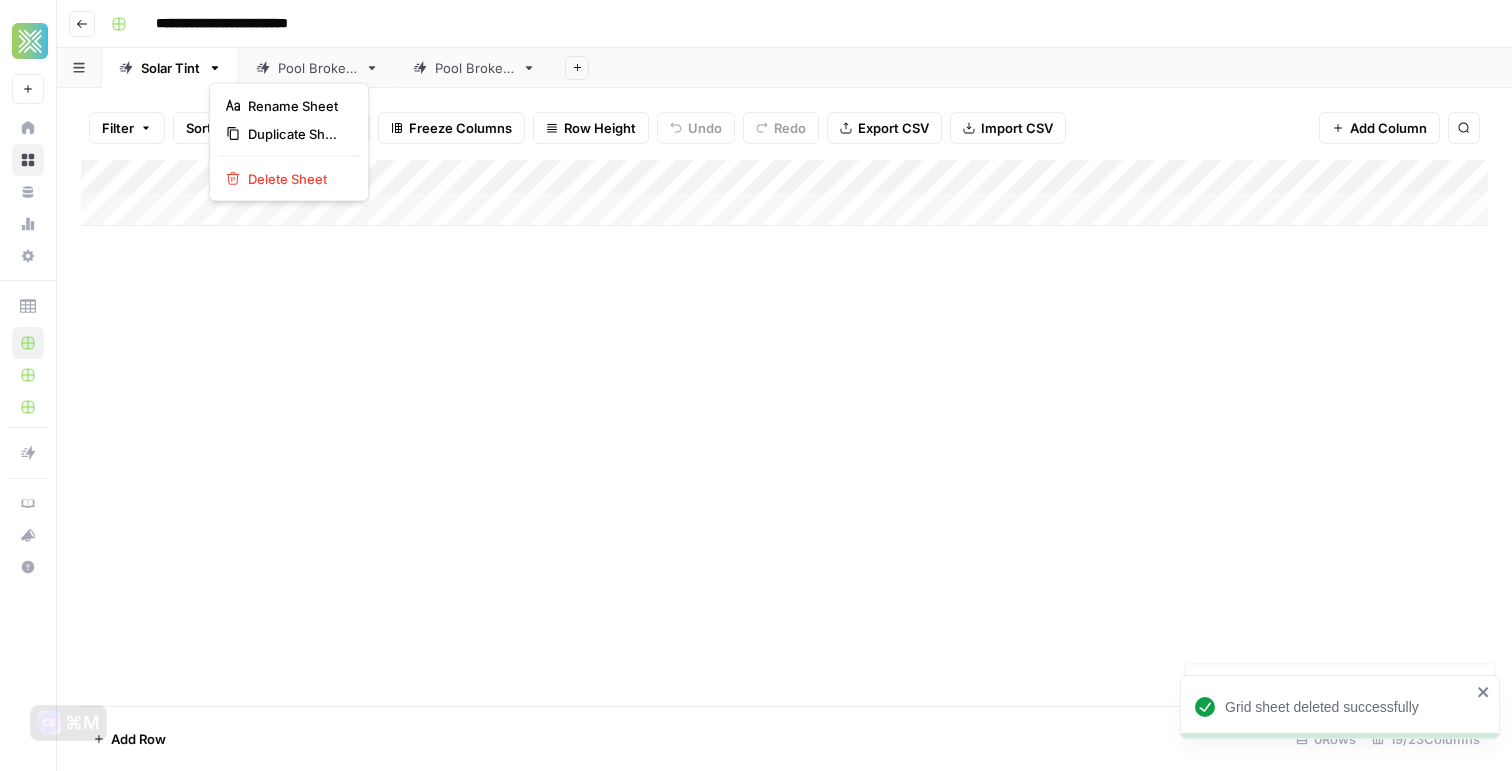 click 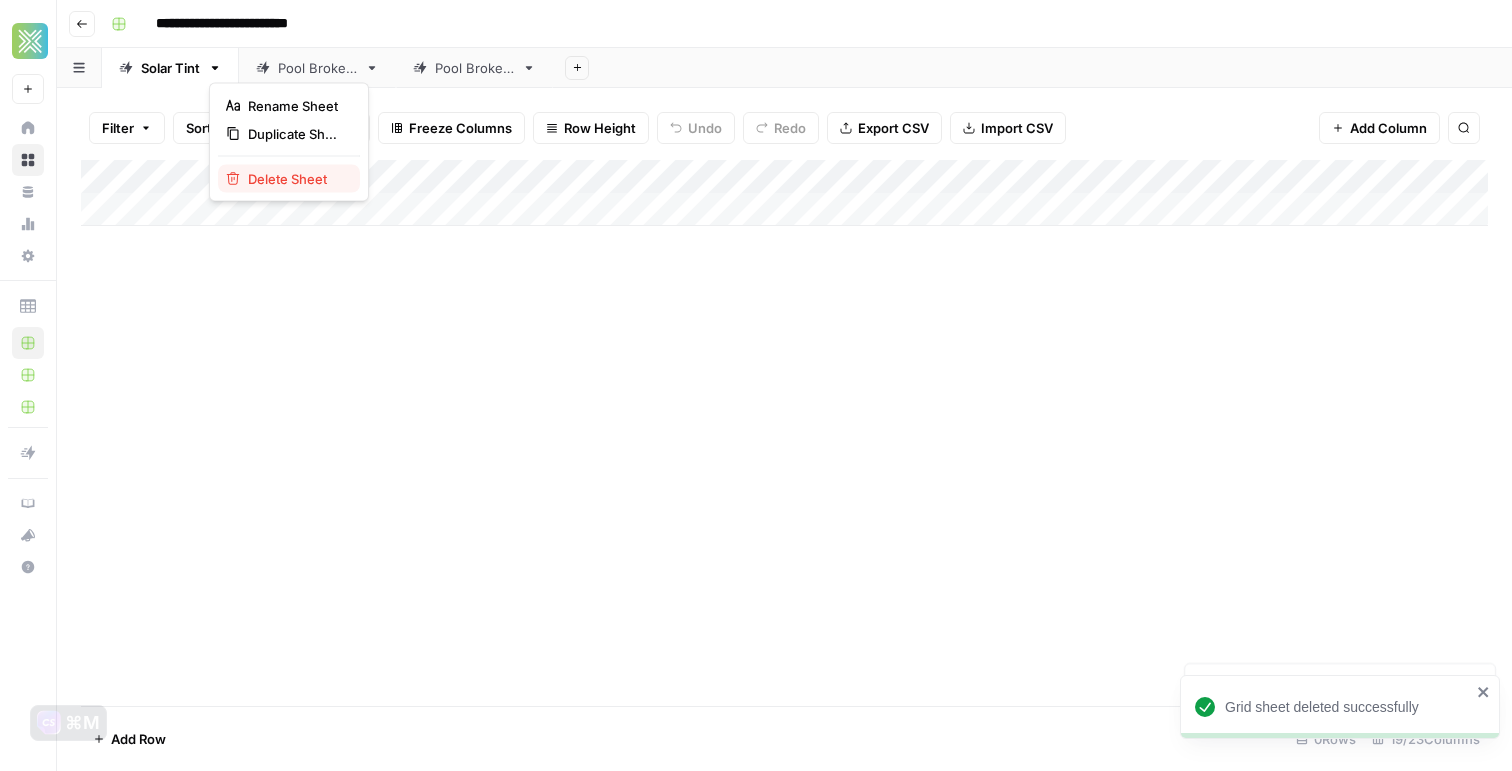 click on "Delete Sheet" at bounding box center [287, 179] 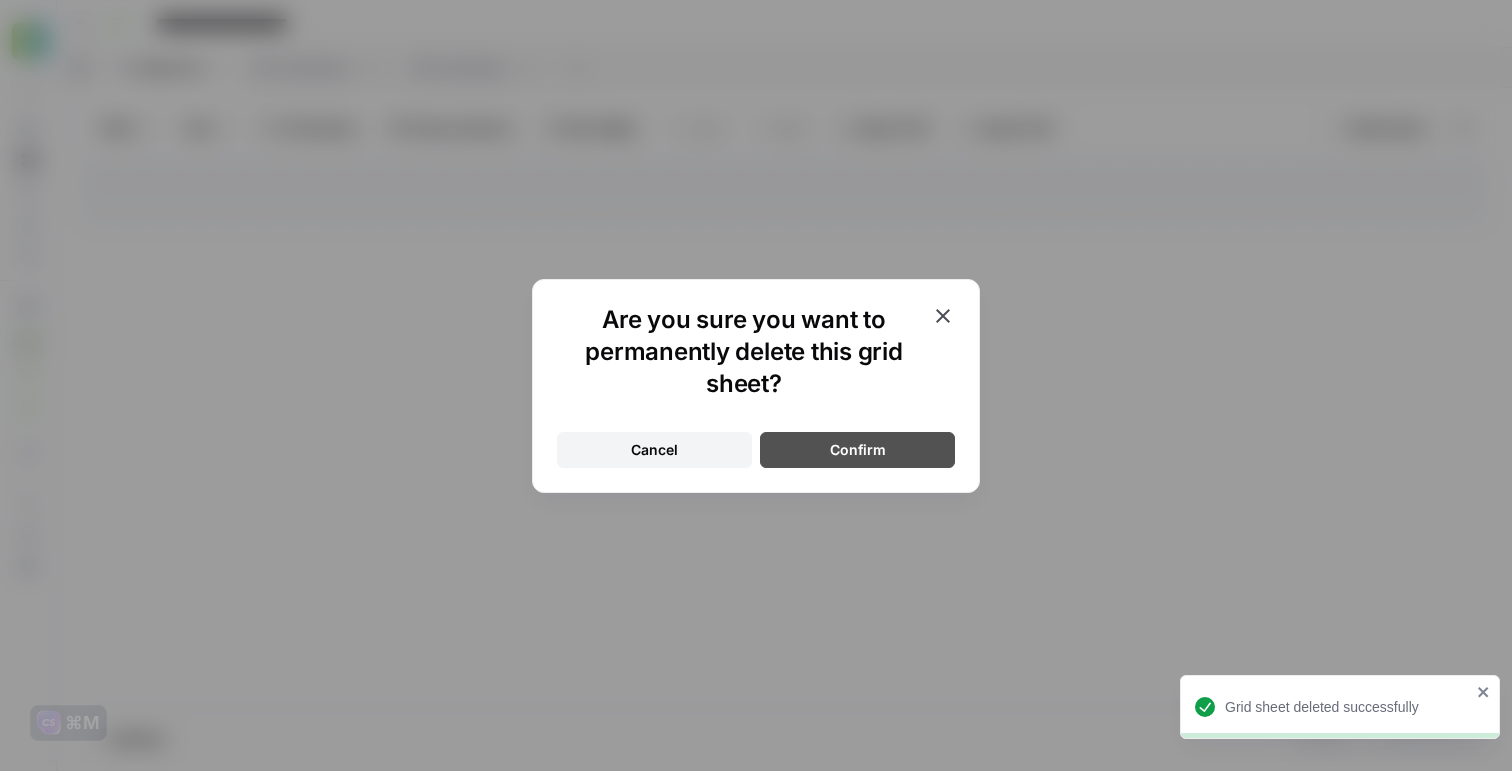 click on "Confirm" at bounding box center [857, 450] 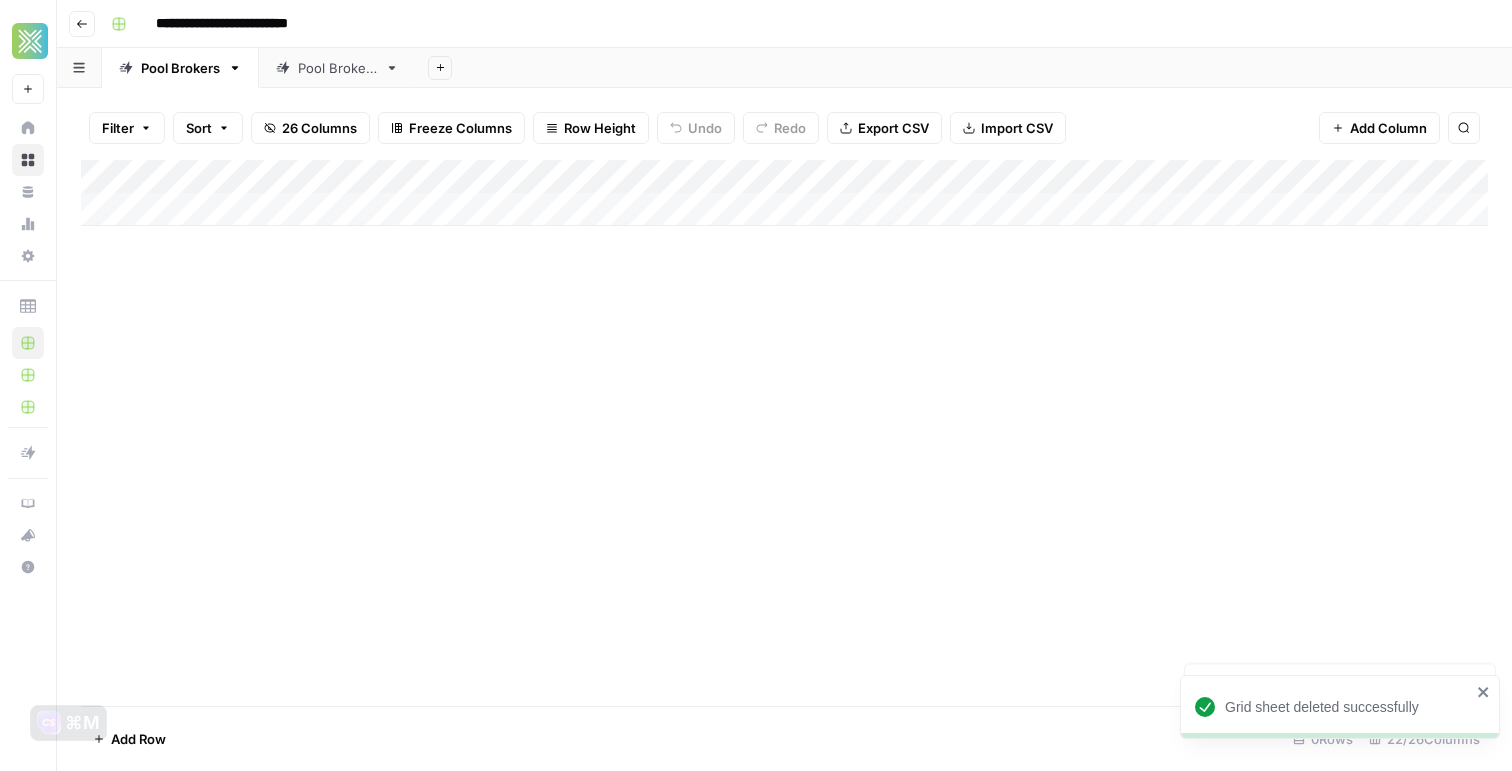 click on "Pool Brokers" at bounding box center [337, 68] 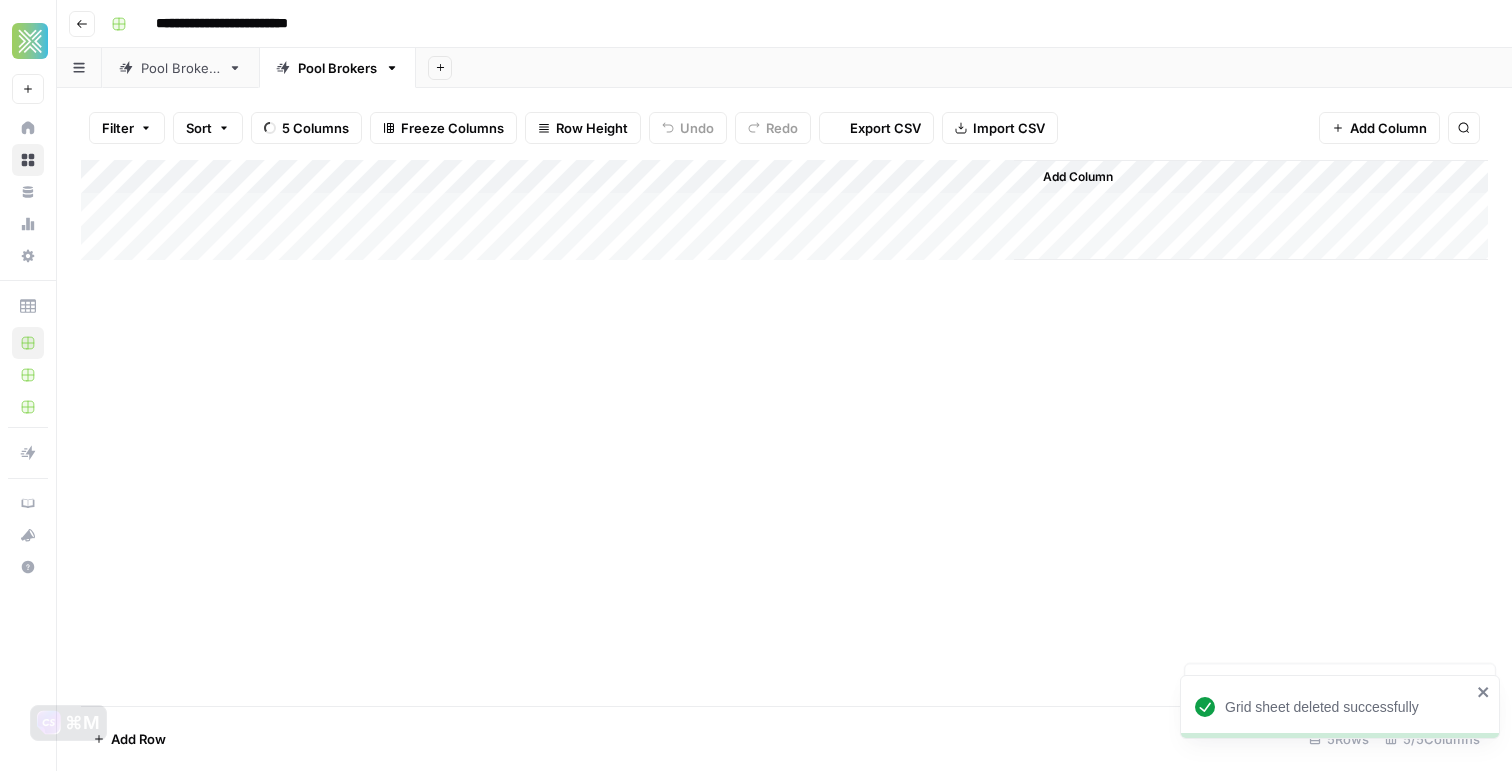 click on "Pool Brokers" at bounding box center (337, 68) 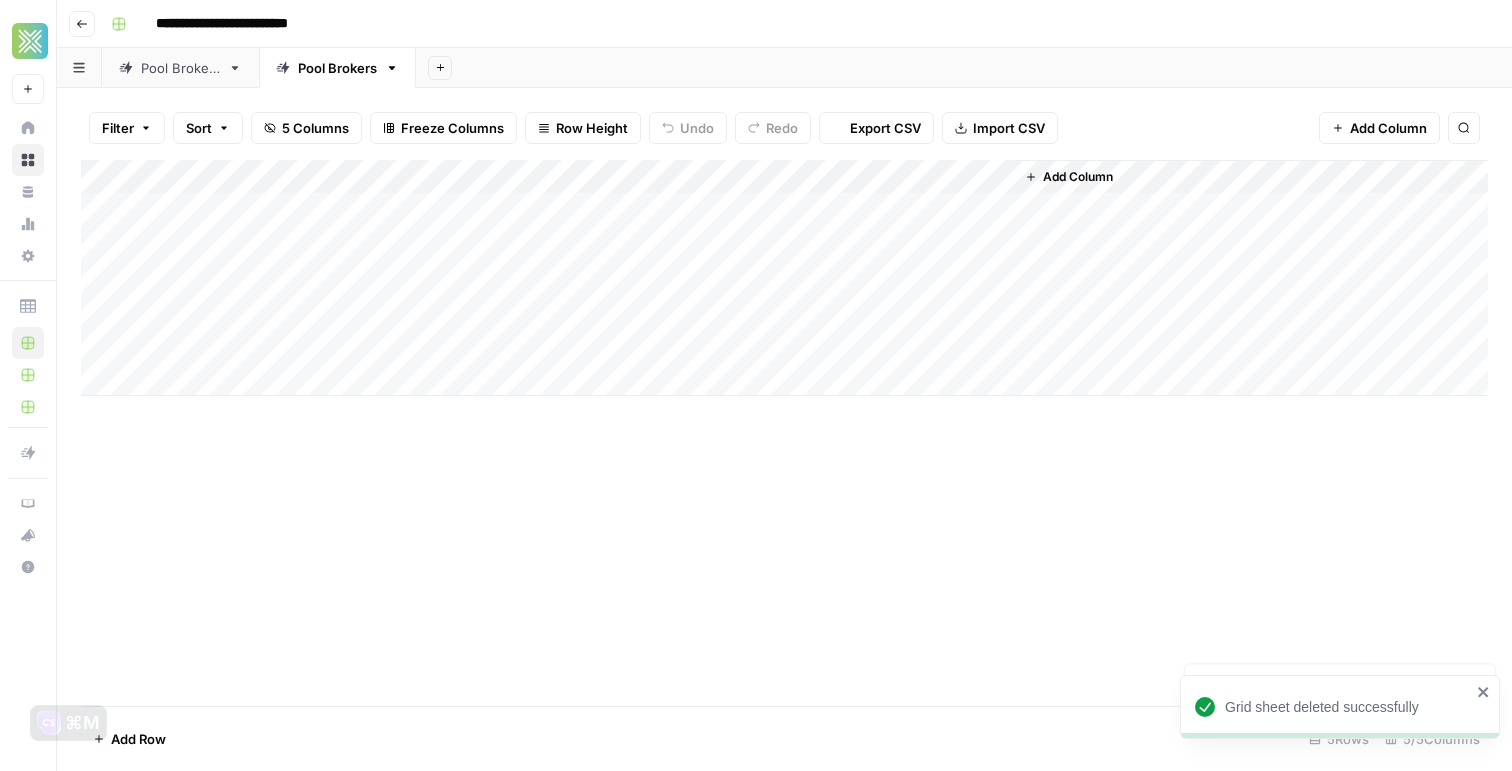 click on "Pool Brokers" at bounding box center (337, 68) 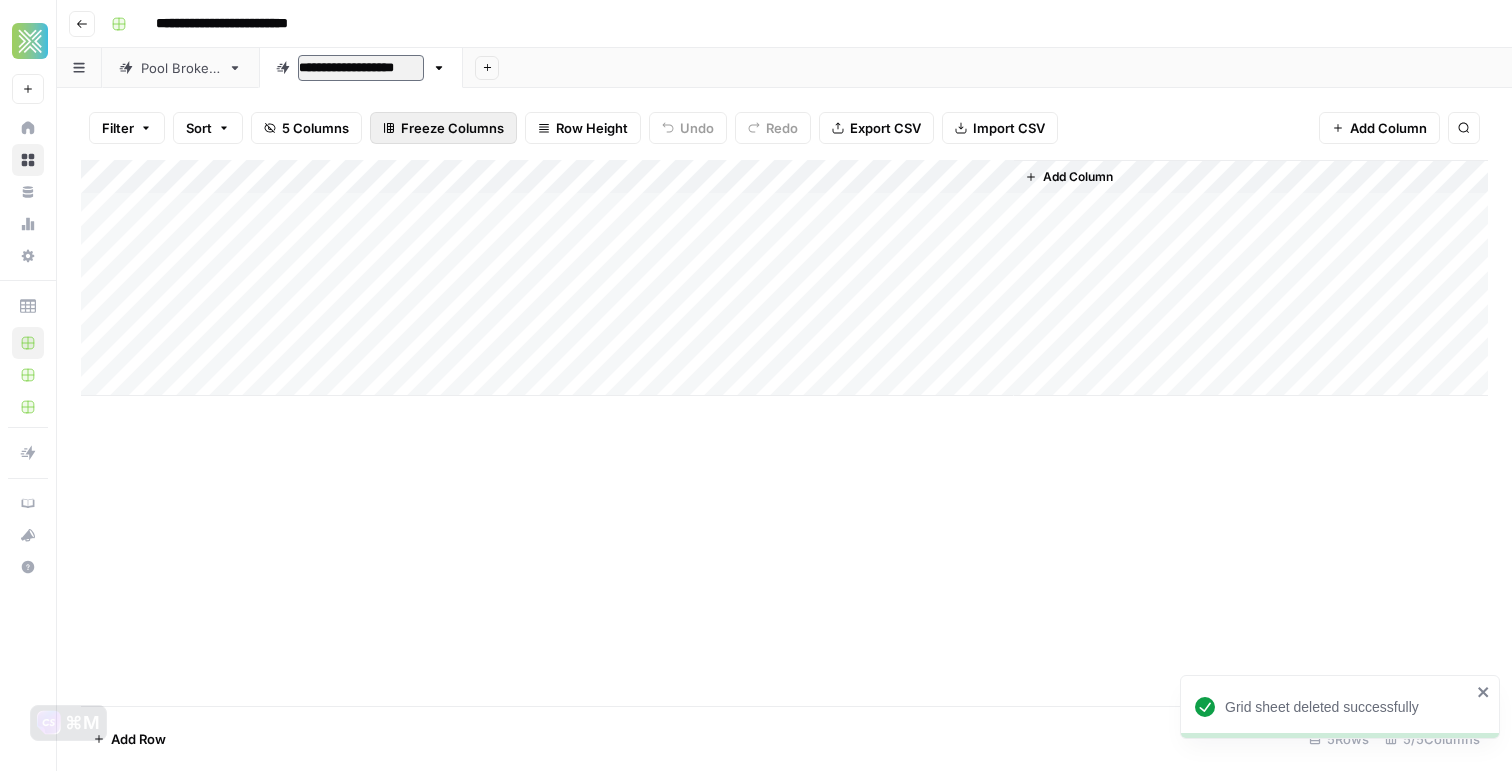 type on "**********" 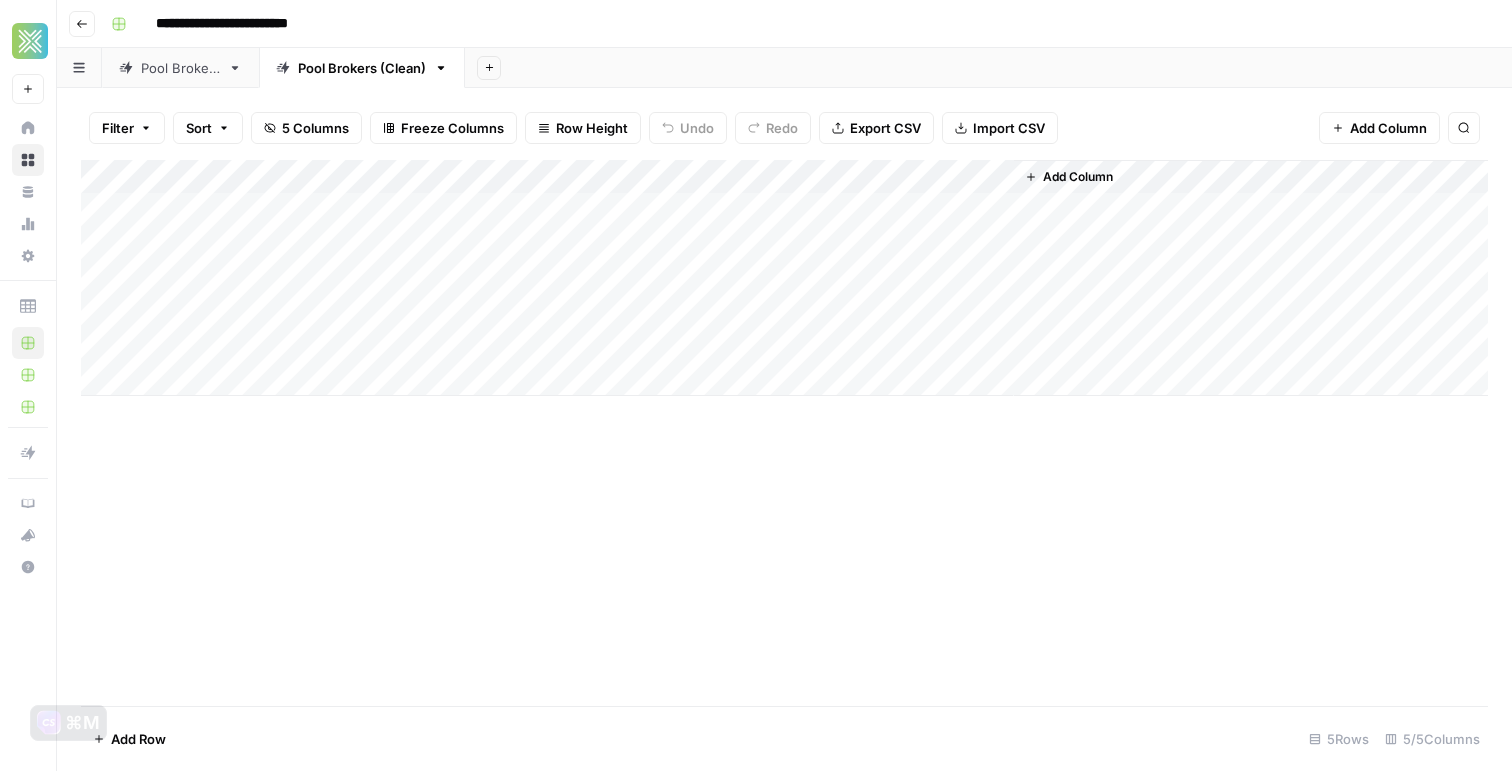 click on "Add Column" at bounding box center [784, 433] 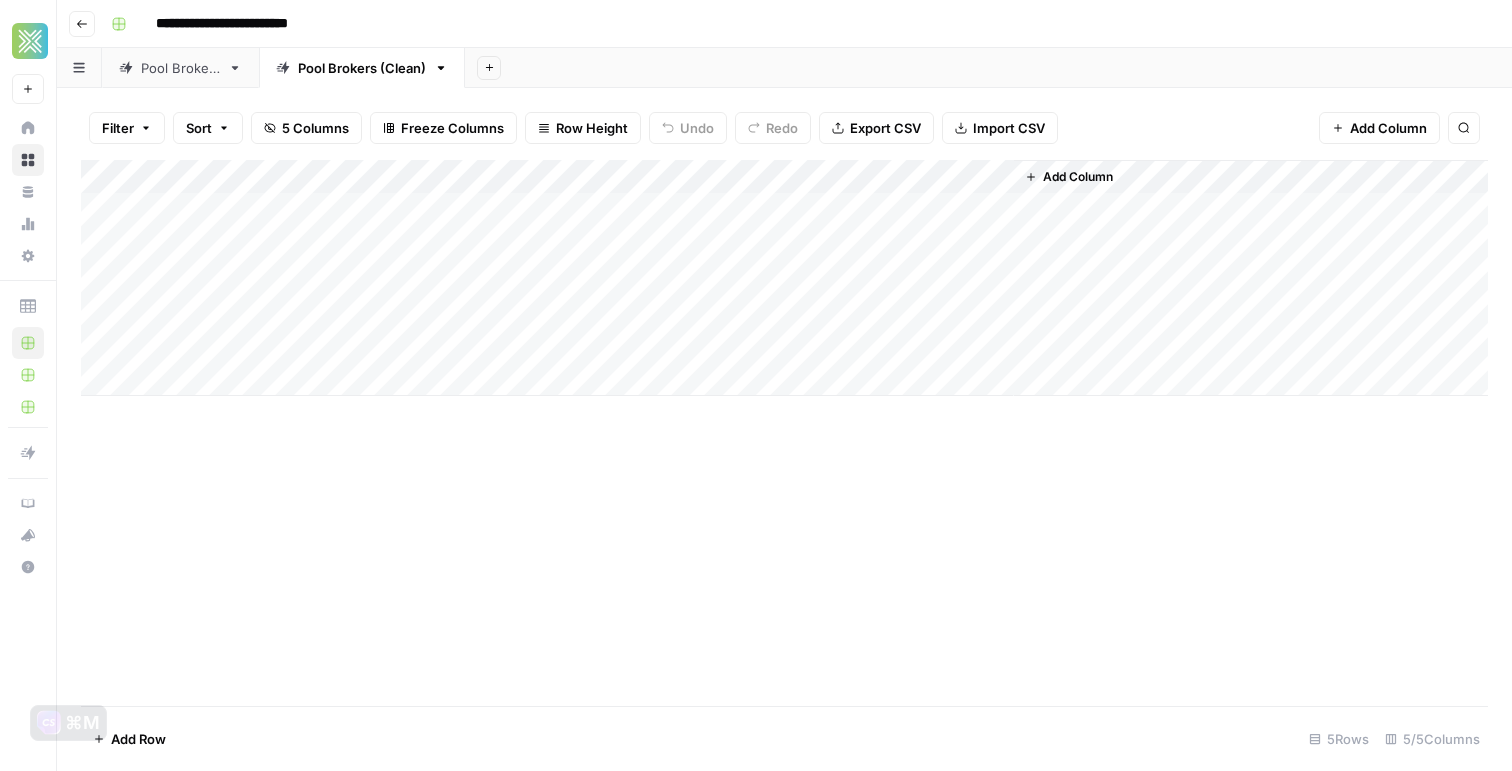 click on "Add Column" at bounding box center (784, 278) 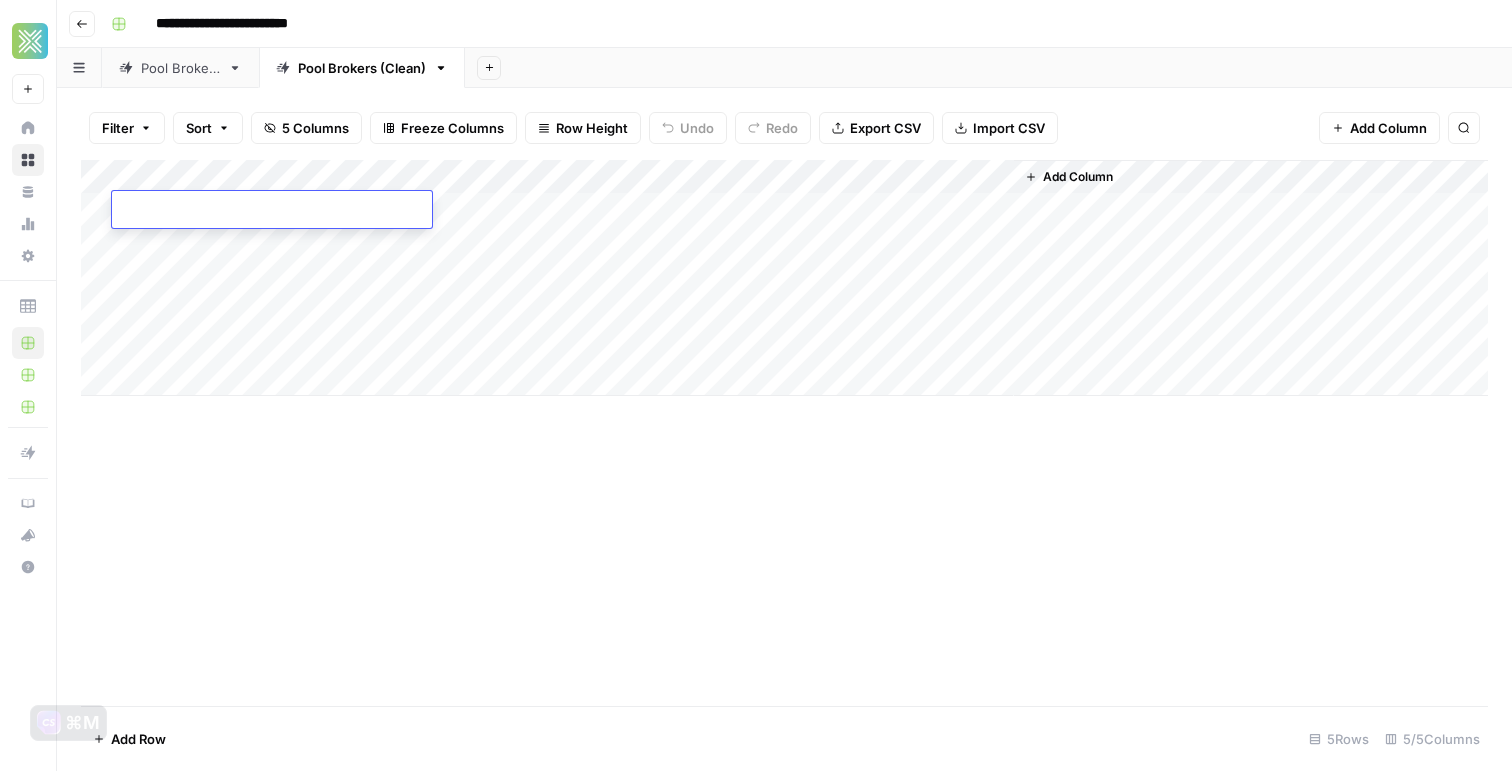 type on "**********" 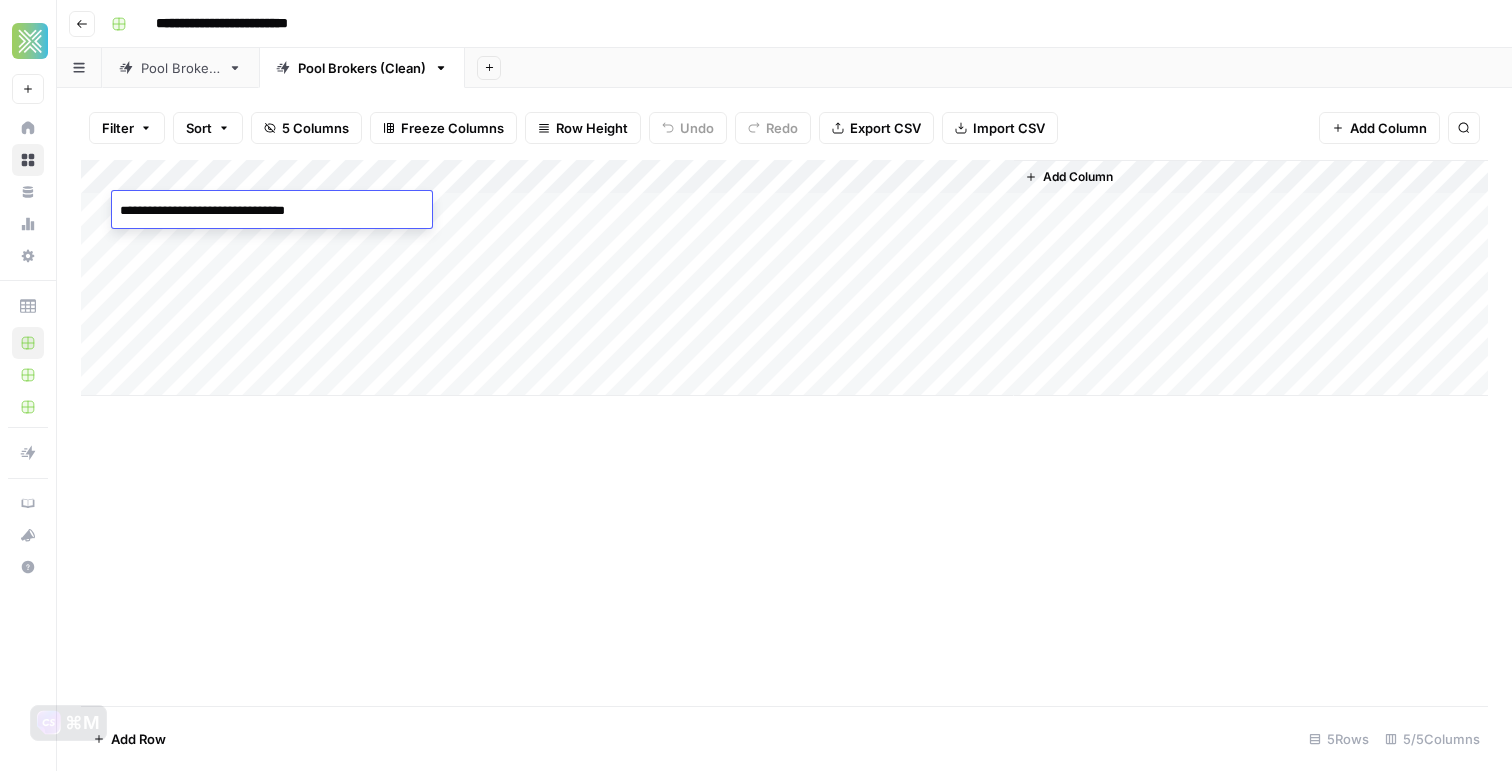 click on "Add Column" at bounding box center (784, 433) 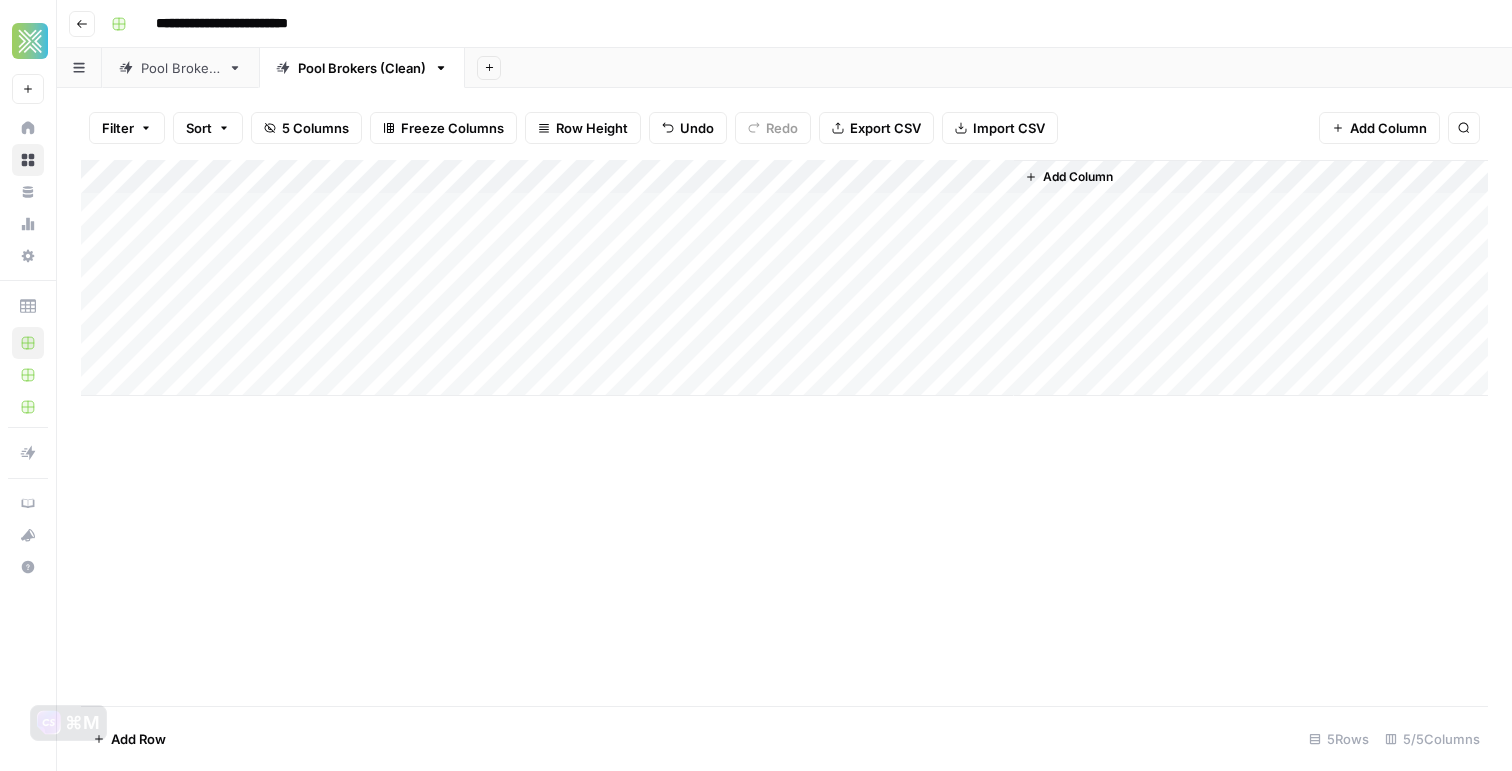 click on "Add Column" at bounding box center [784, 278] 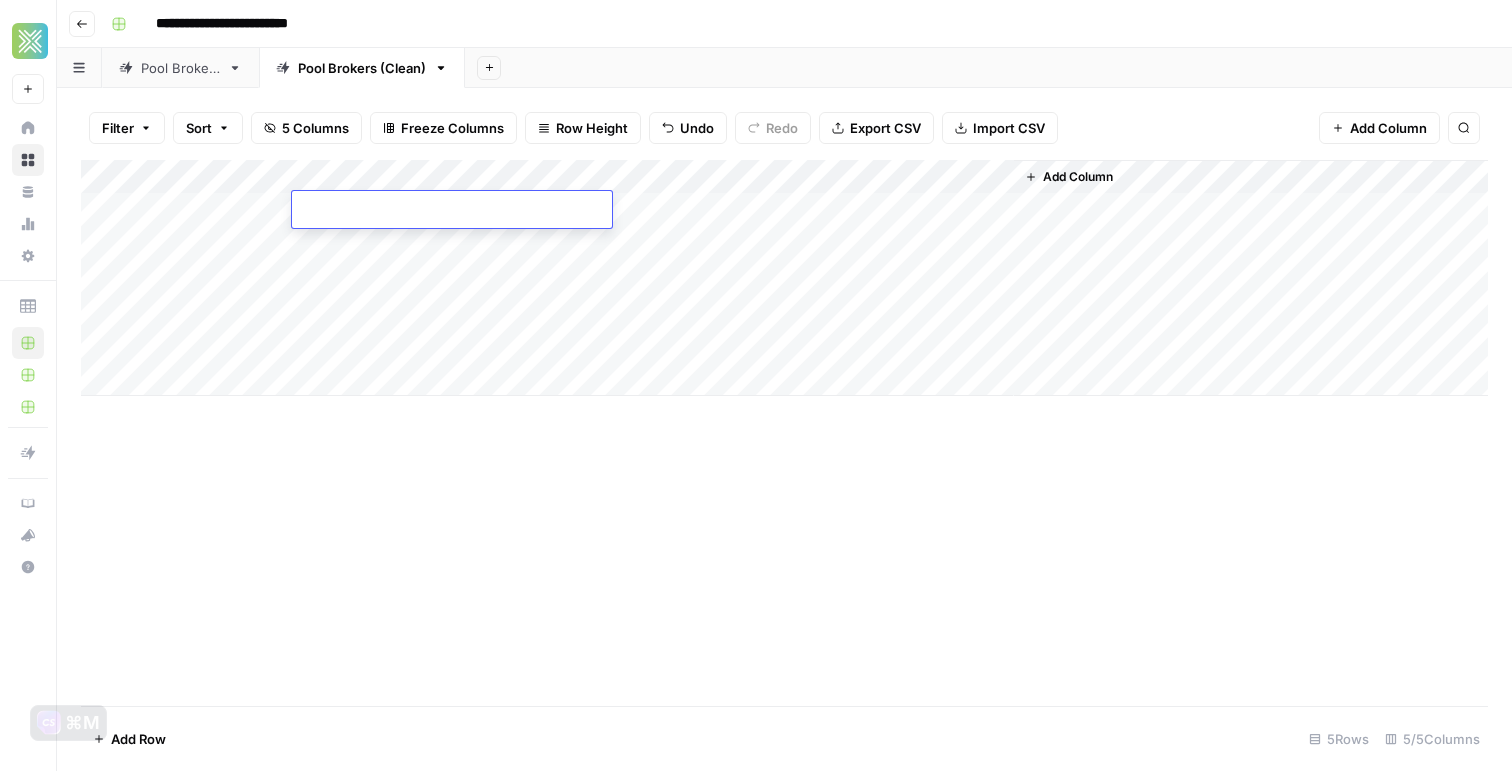 paste on "**********" 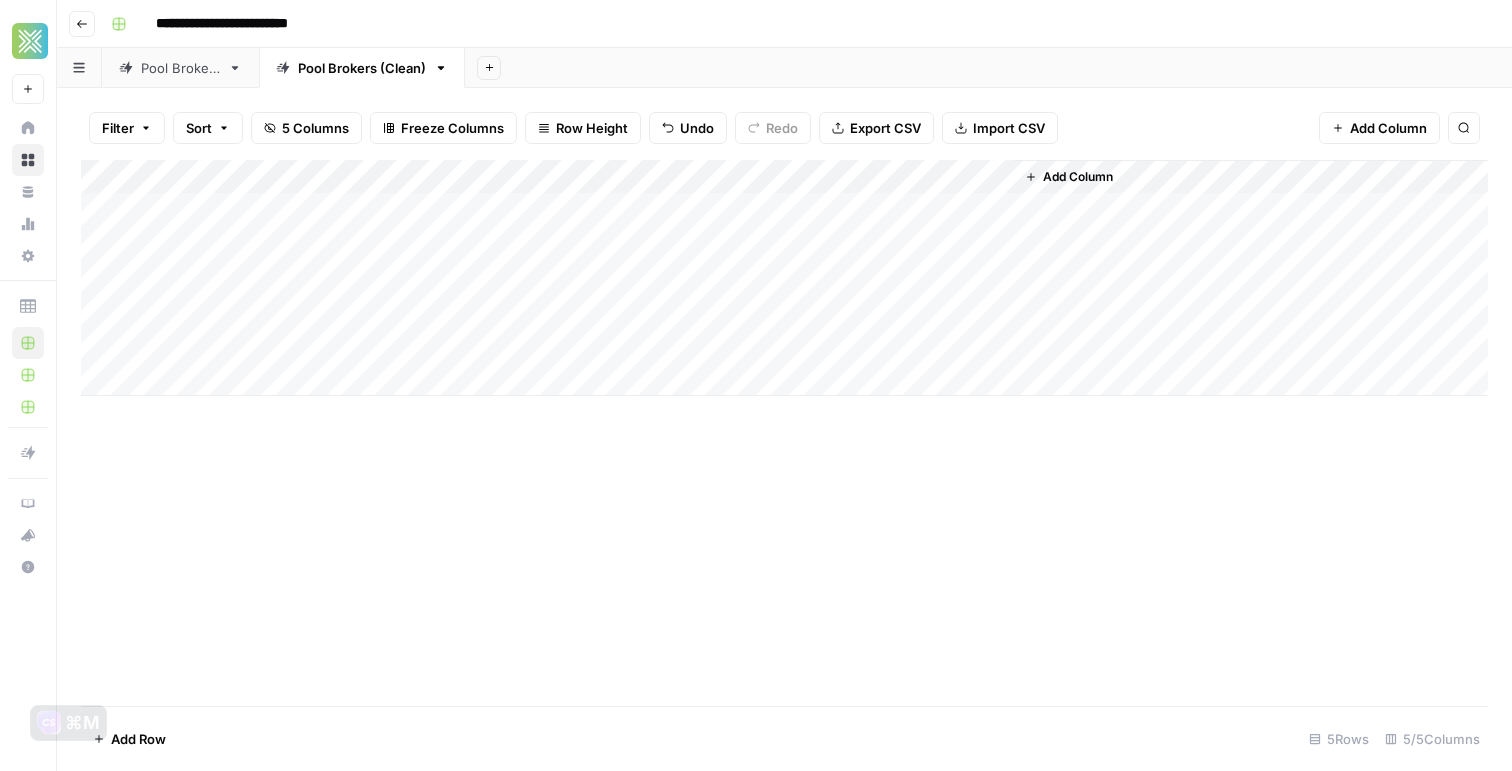 click on "Add Column" at bounding box center (784, 433) 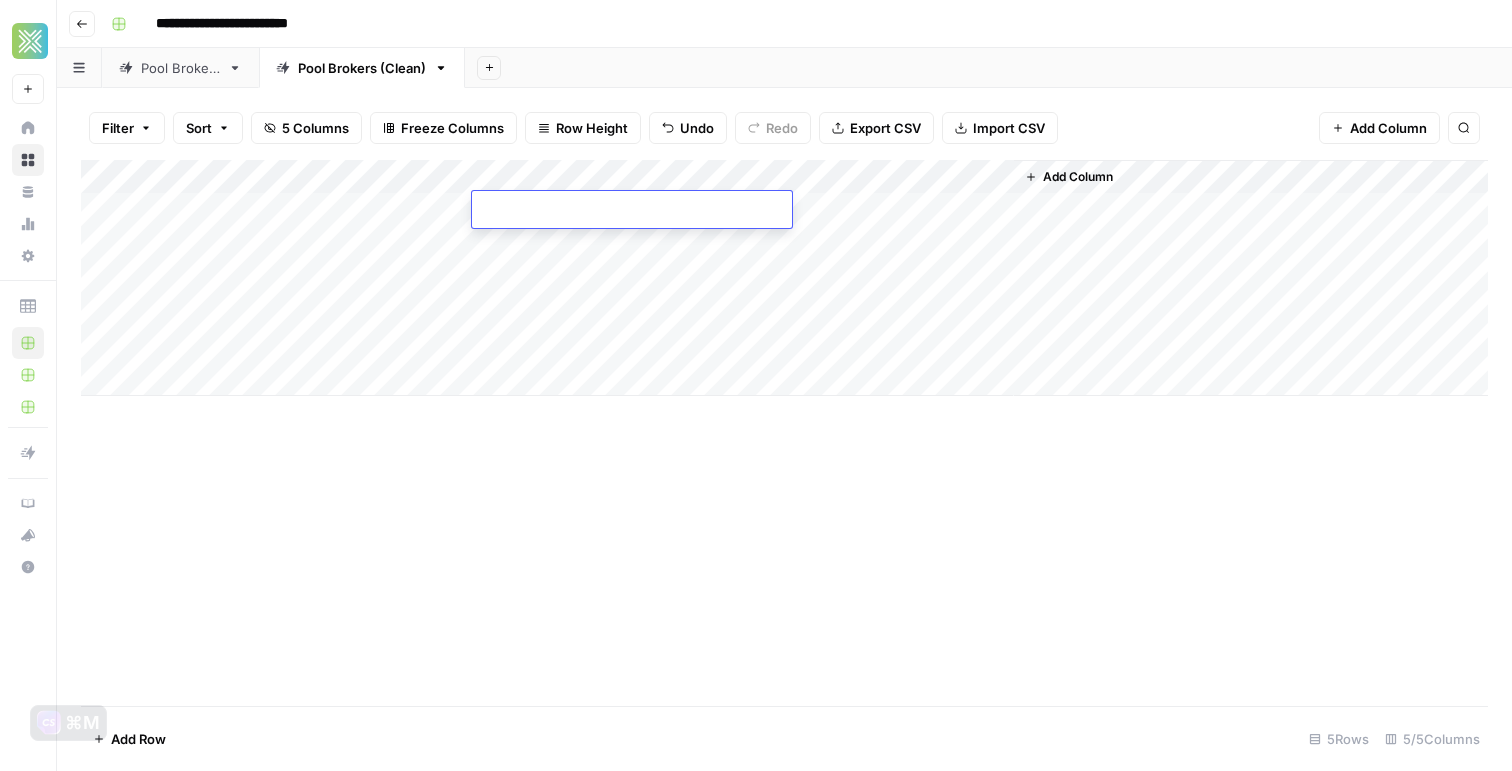type on "**********" 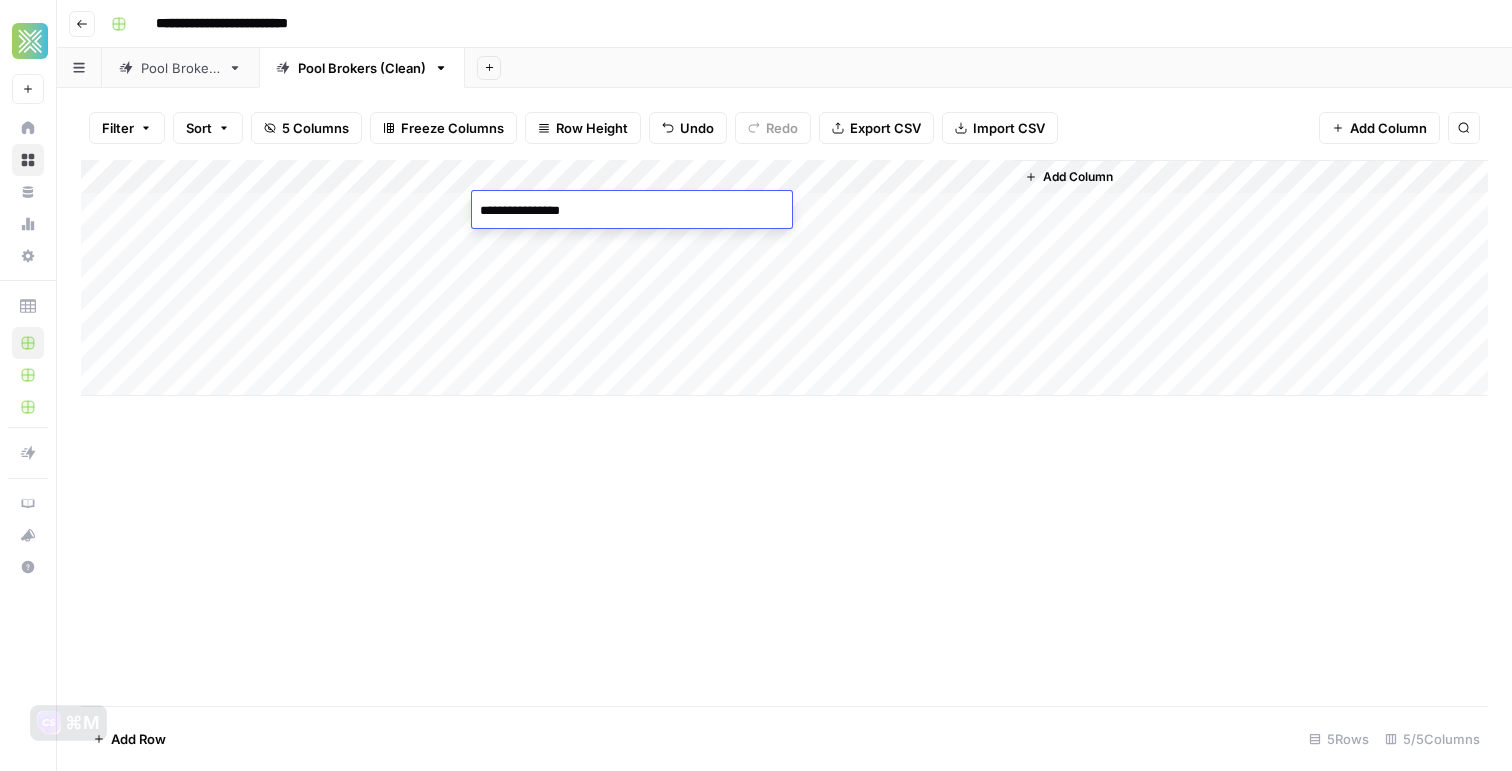 click on "Add Column" at bounding box center [784, 433] 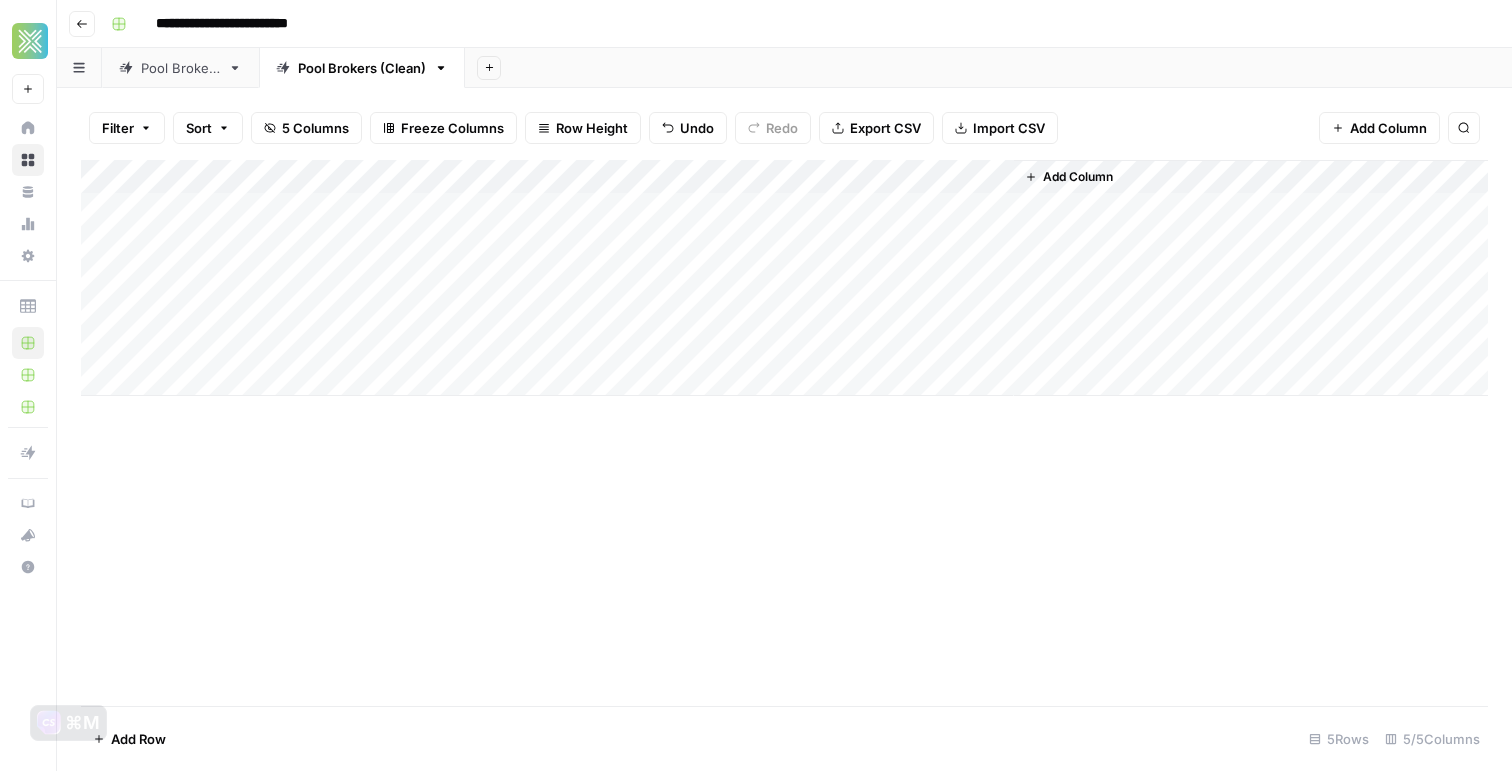click on "Add Column" at bounding box center [784, 278] 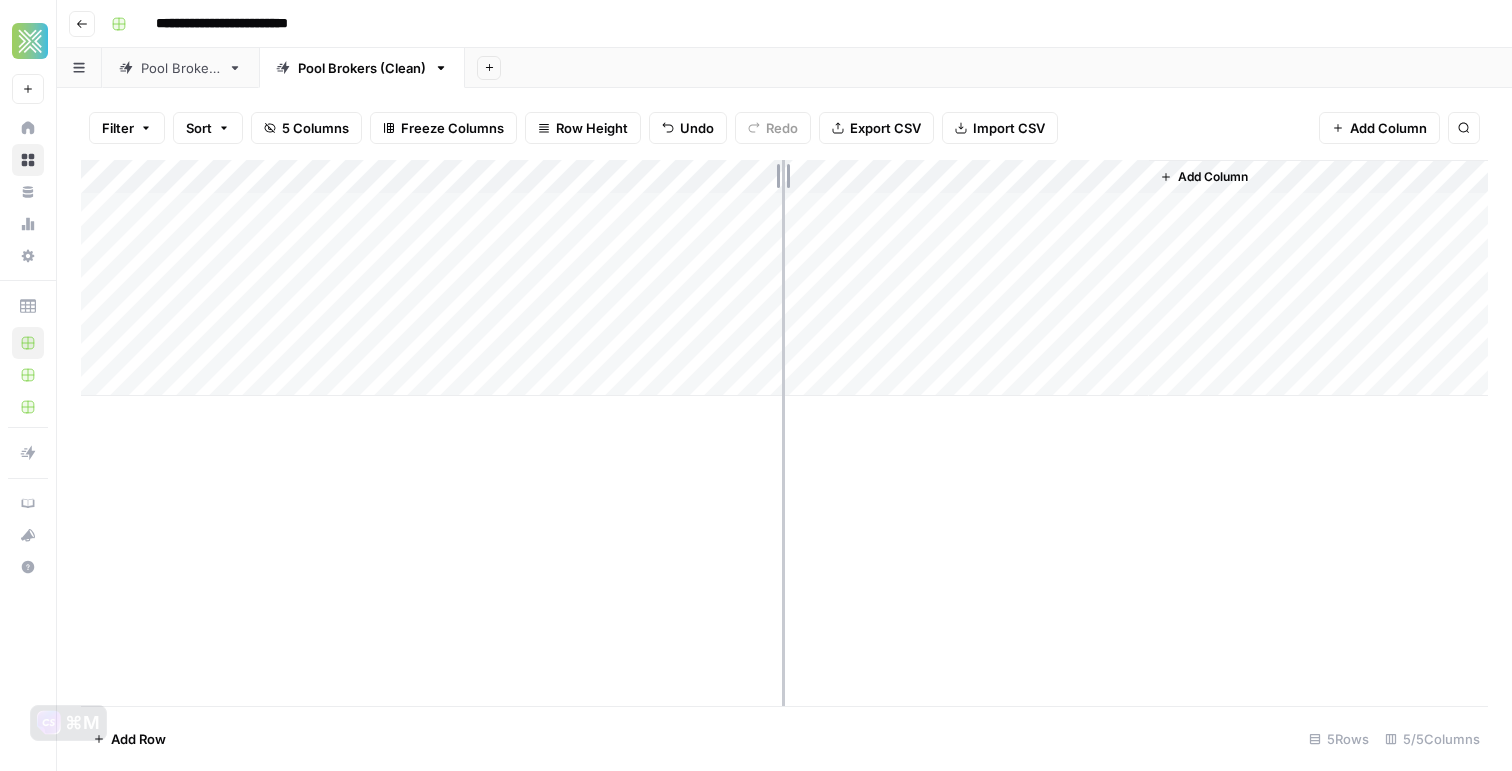 drag, startPoint x: 609, startPoint y: 172, endPoint x: 789, endPoint y: 178, distance: 180.09998 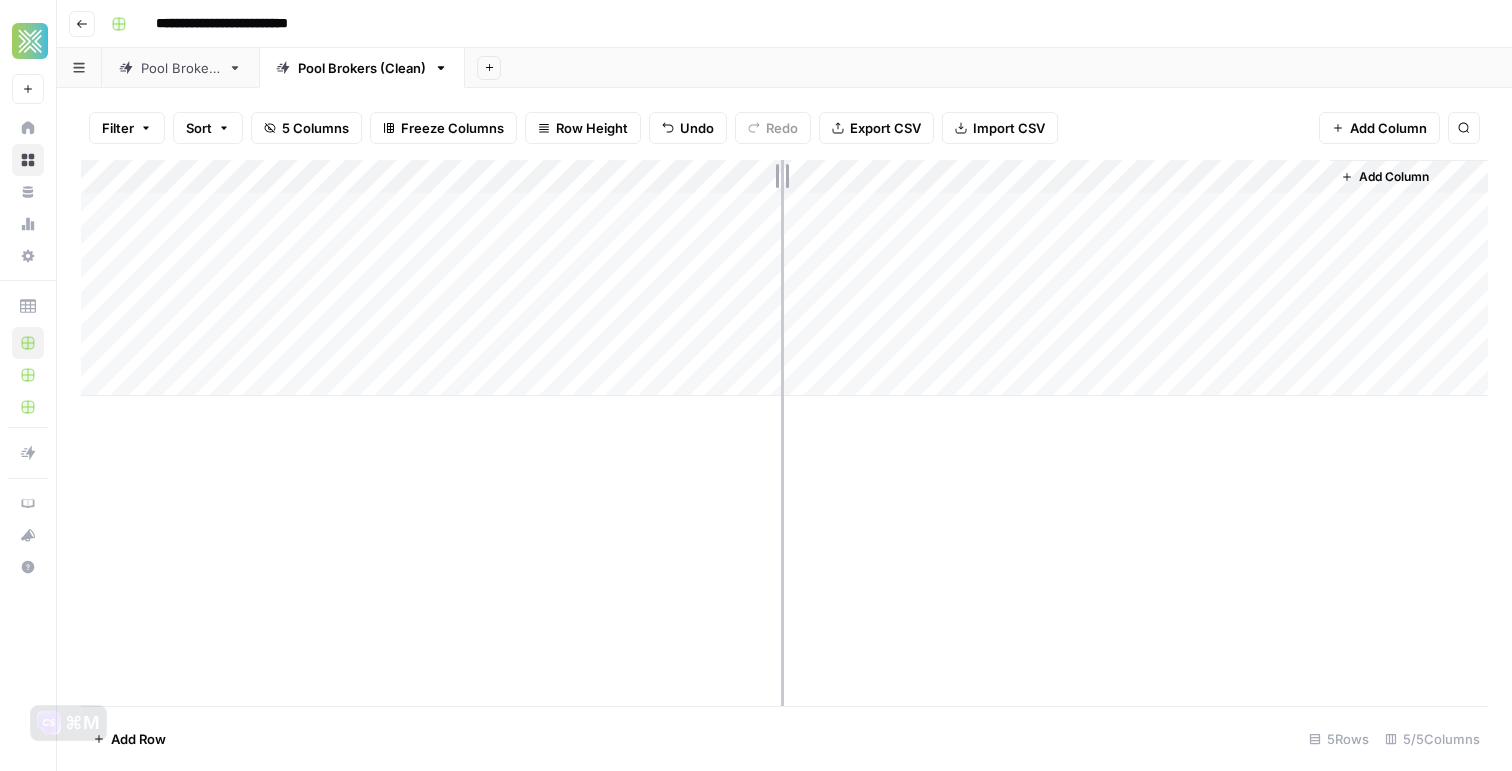 drag, startPoint x: 789, startPoint y: 178, endPoint x: 765, endPoint y: 178, distance: 24 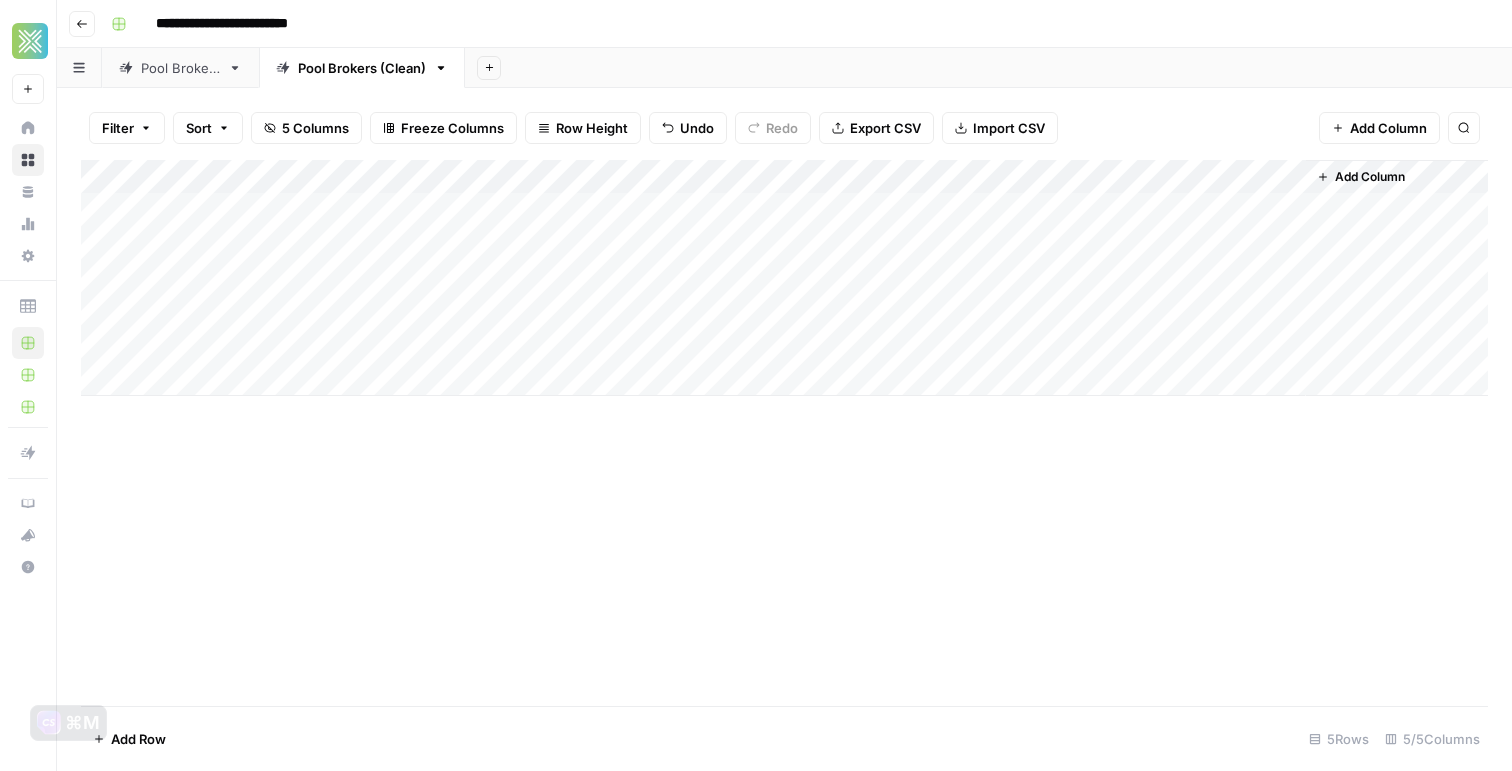 click on "Add Column" at bounding box center [784, 278] 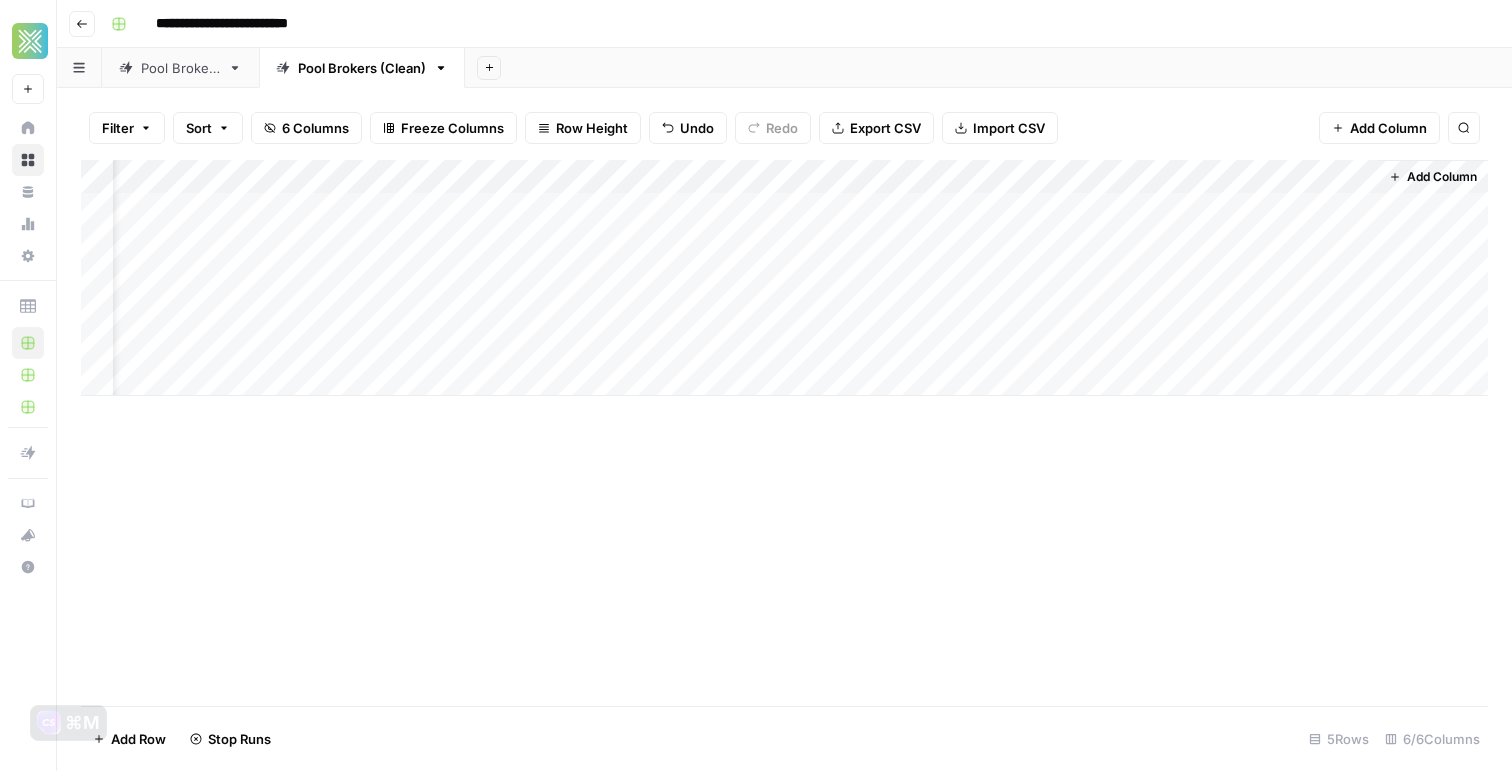 scroll, scrollTop: 0, scrollLeft: 109, axis: horizontal 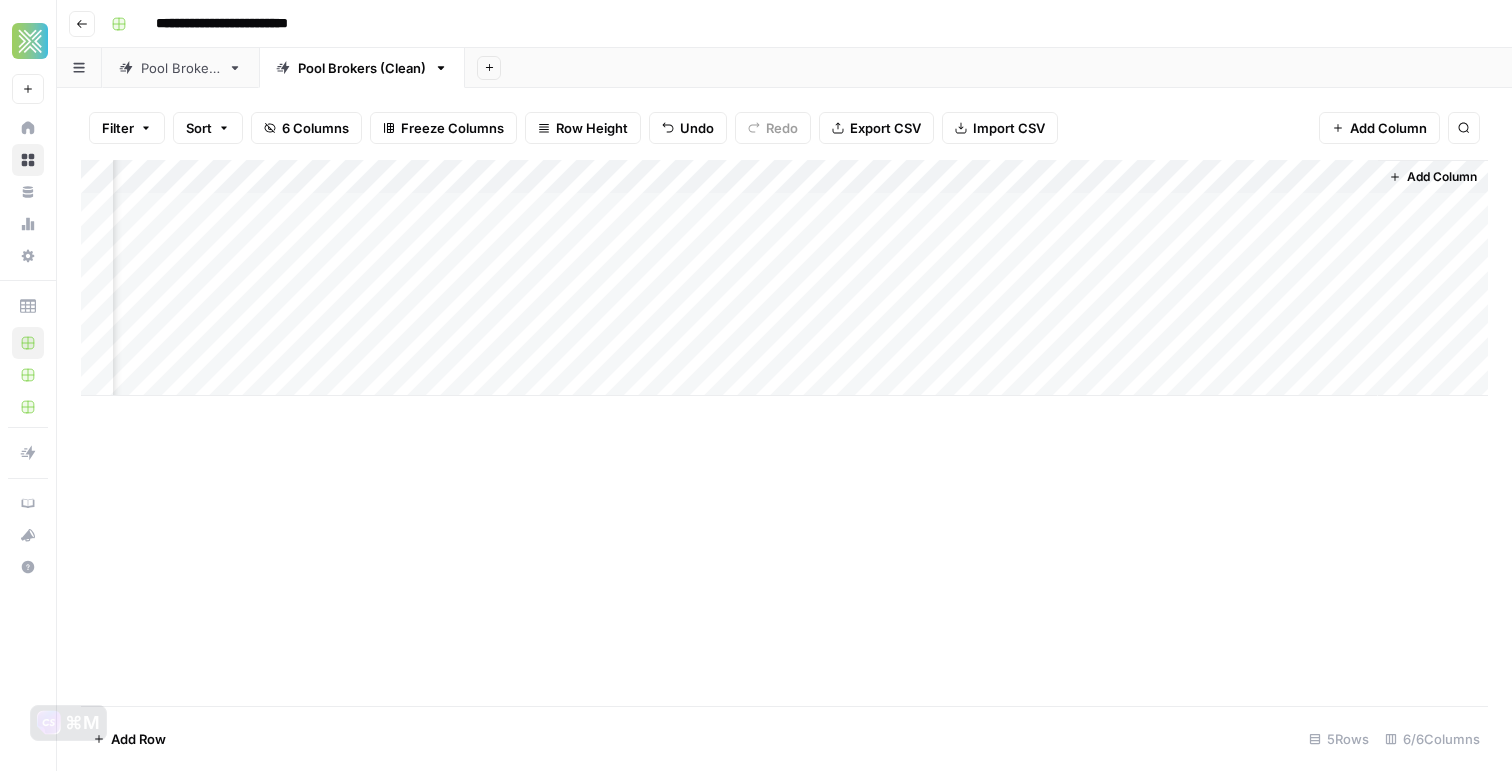 click on "Add Column" at bounding box center (784, 278) 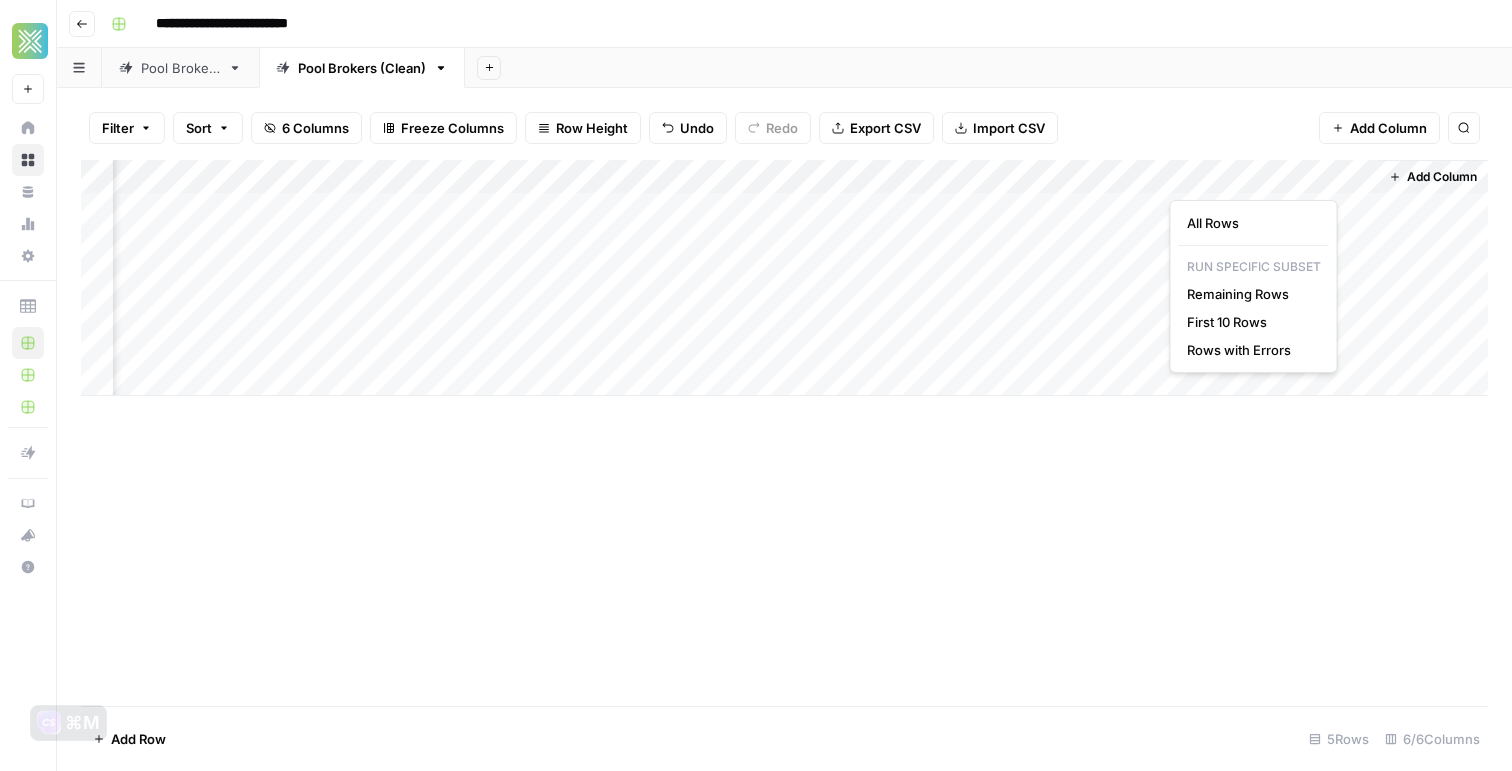 click on "Add Column" at bounding box center [784, 278] 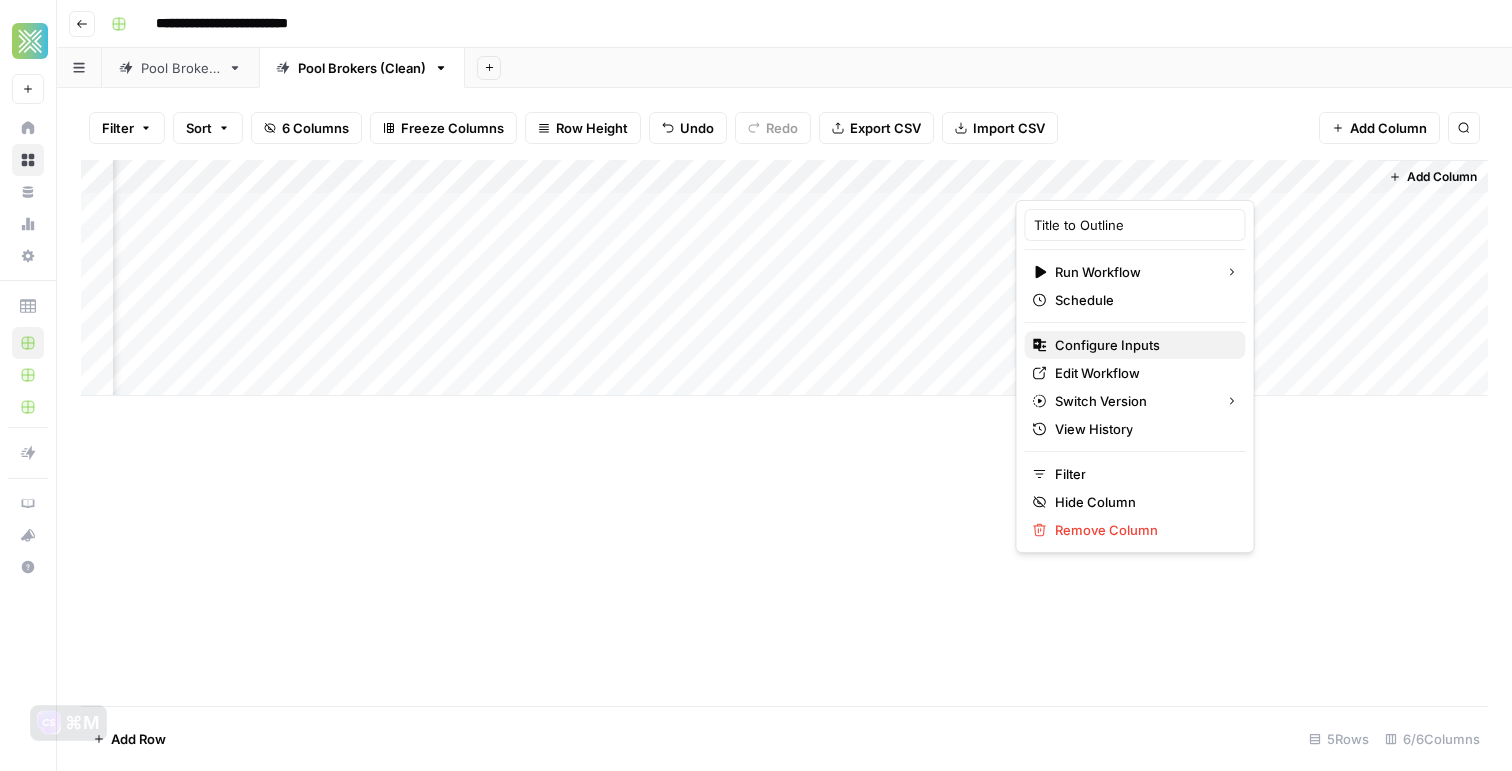 click on "Configure Inputs" at bounding box center [1135, 345] 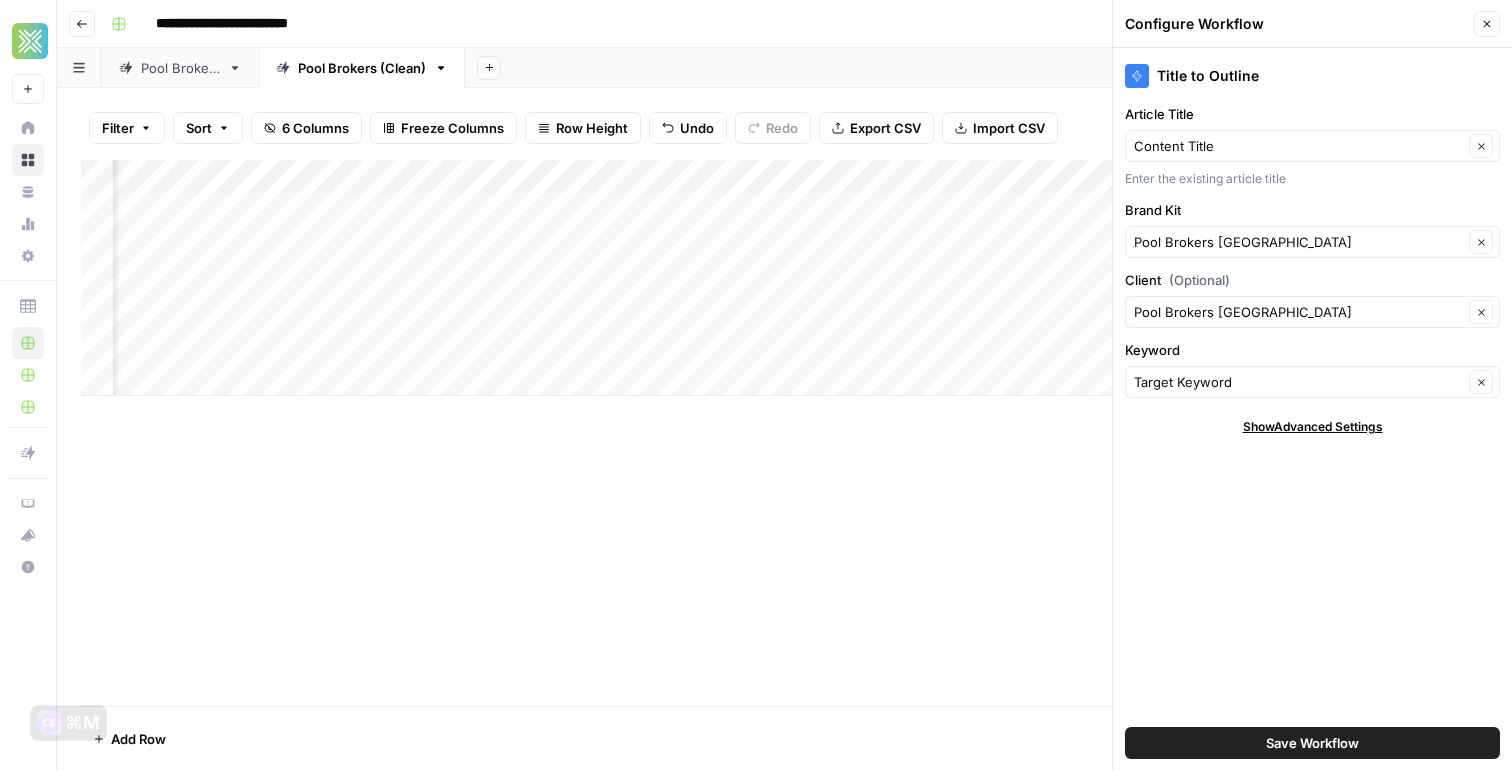 click on "Show  Advanced Settings" at bounding box center [1313, 427] 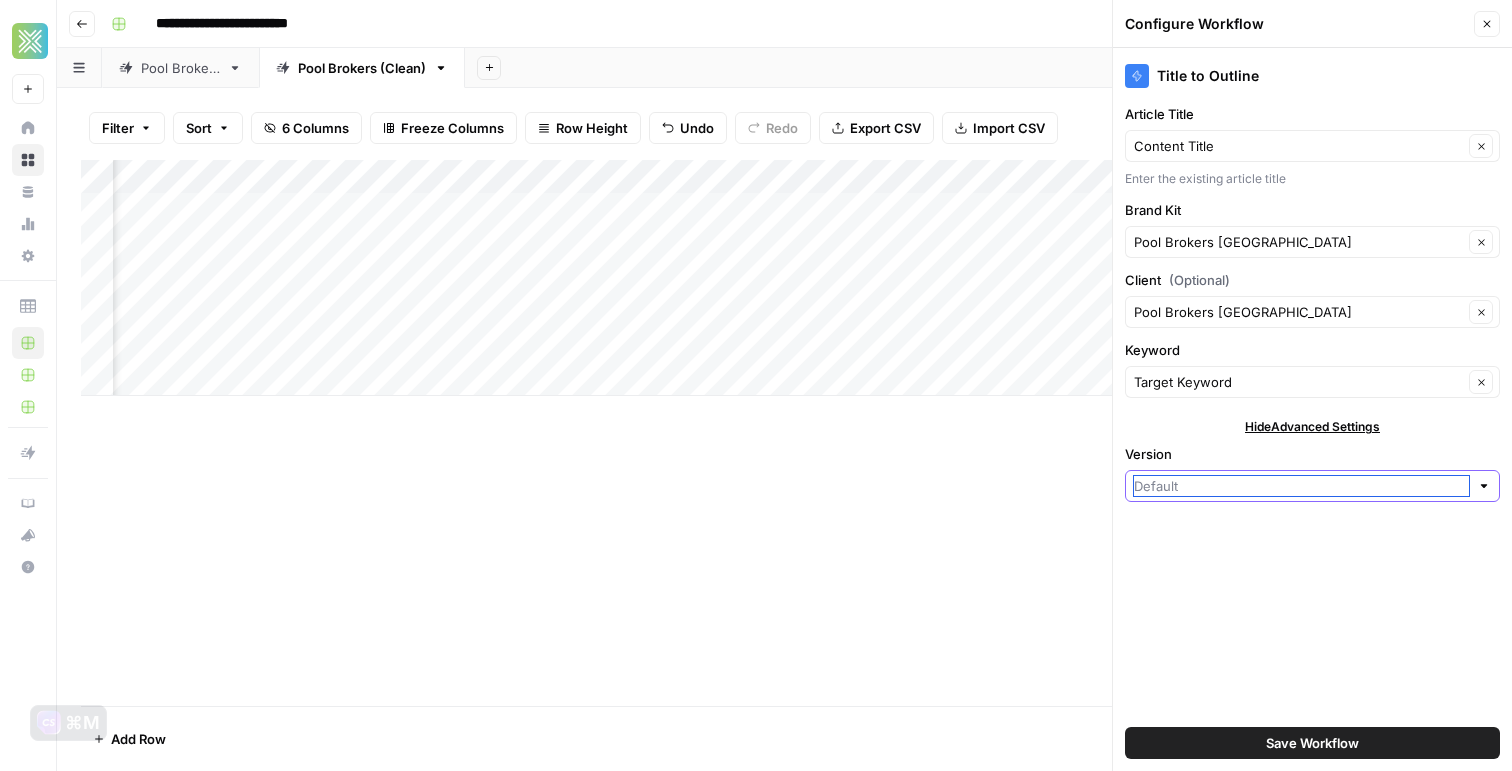 click on "Version" at bounding box center (1301, 486) 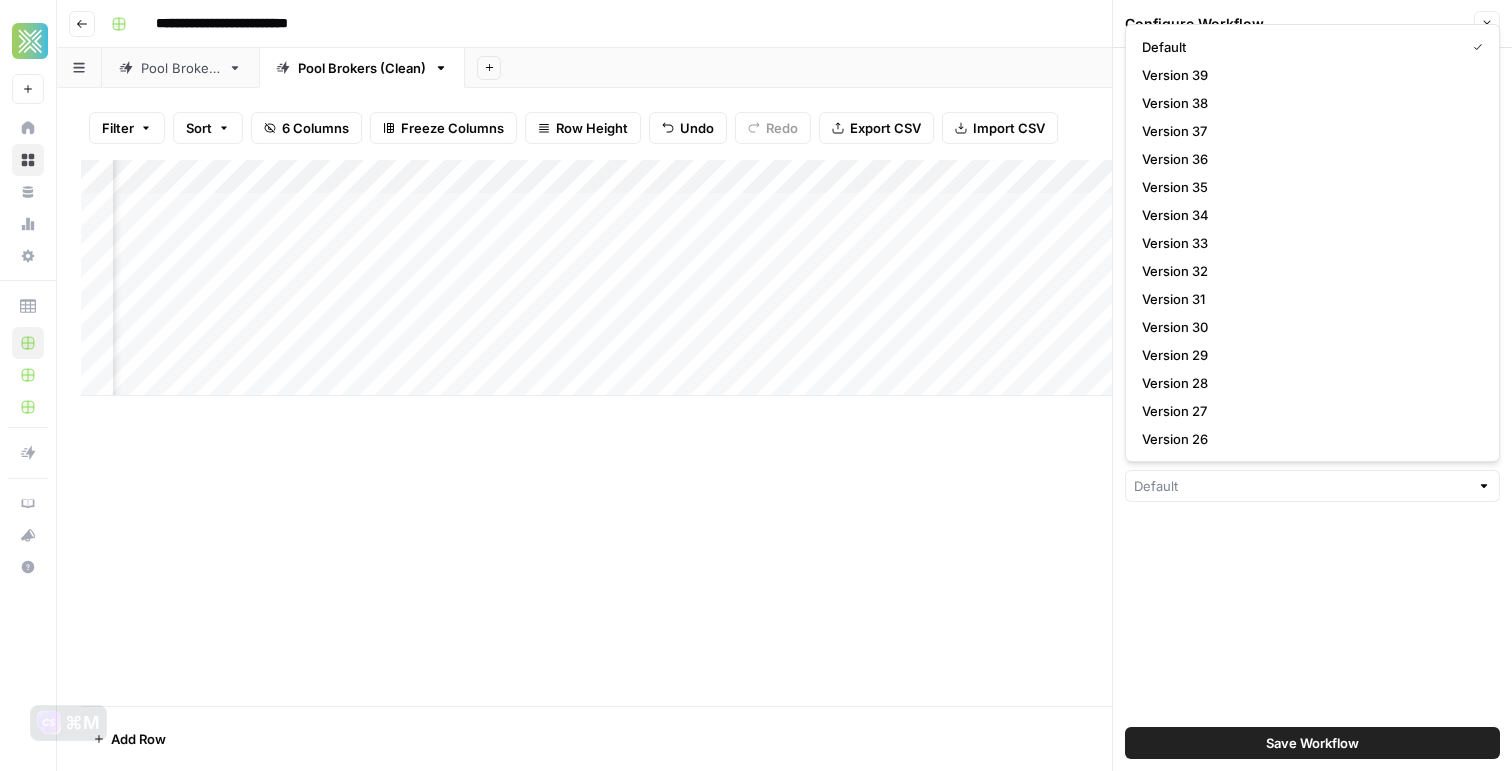 type on "Default" 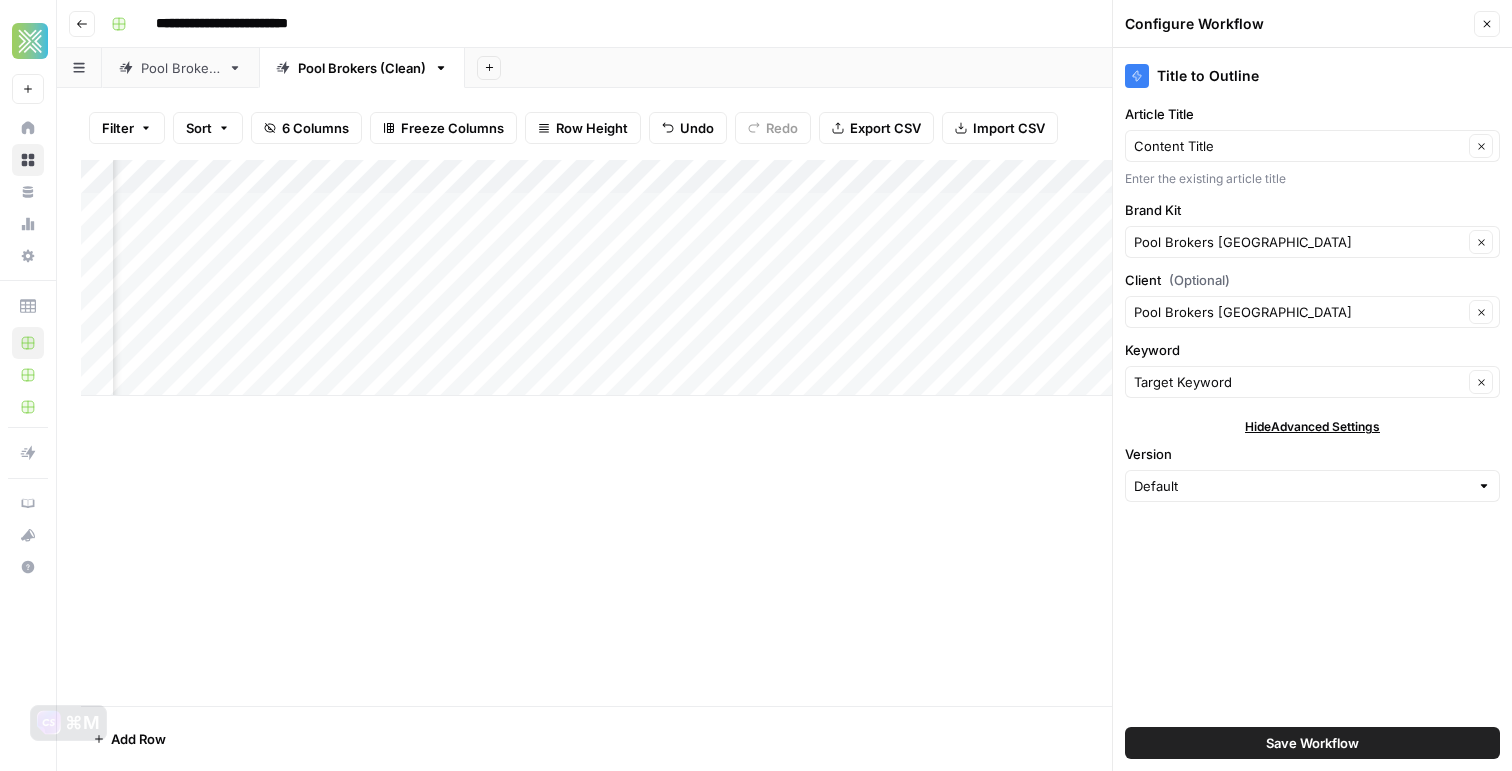 click on "Title to Outline Article Title Content Title Clear Enter the existing article title Brand Kit Pool Brokers USA Clear Client   (Optional) Pool Brokers USA Clear Keyword Target Keyword Clear Hide  Advanced Settings Version Default Save Workflow" at bounding box center [1312, 409] 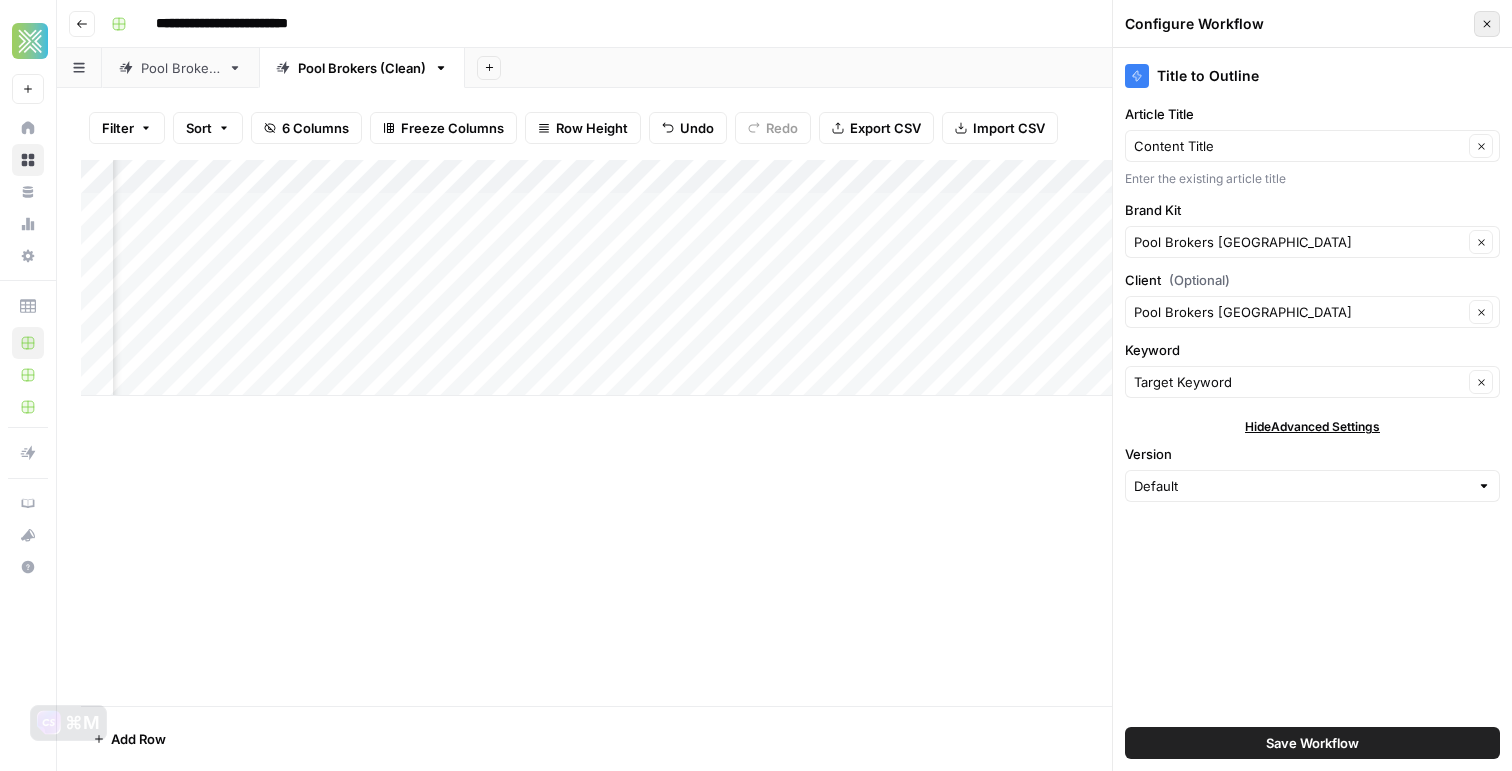 click 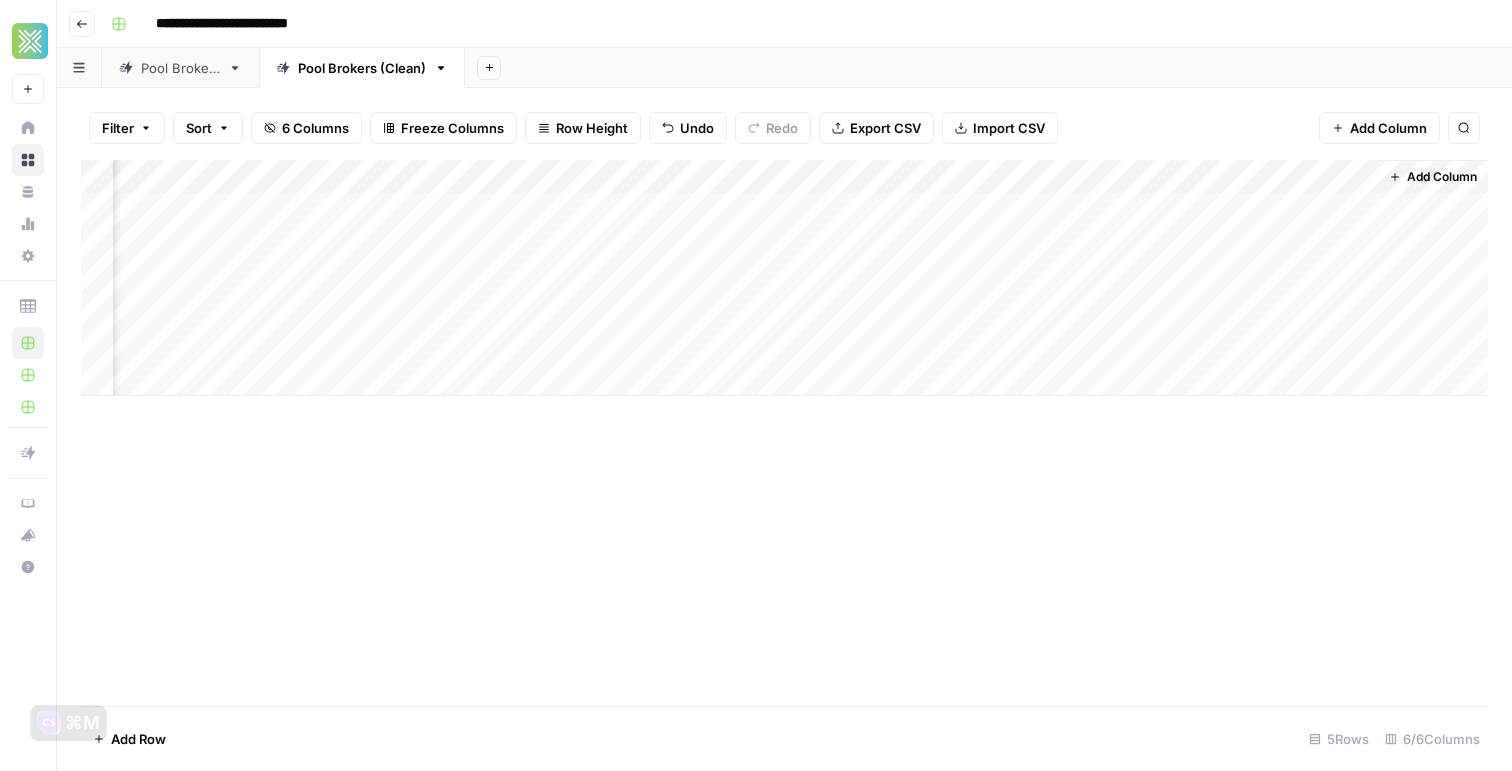 click on "Add Column" at bounding box center [784, 278] 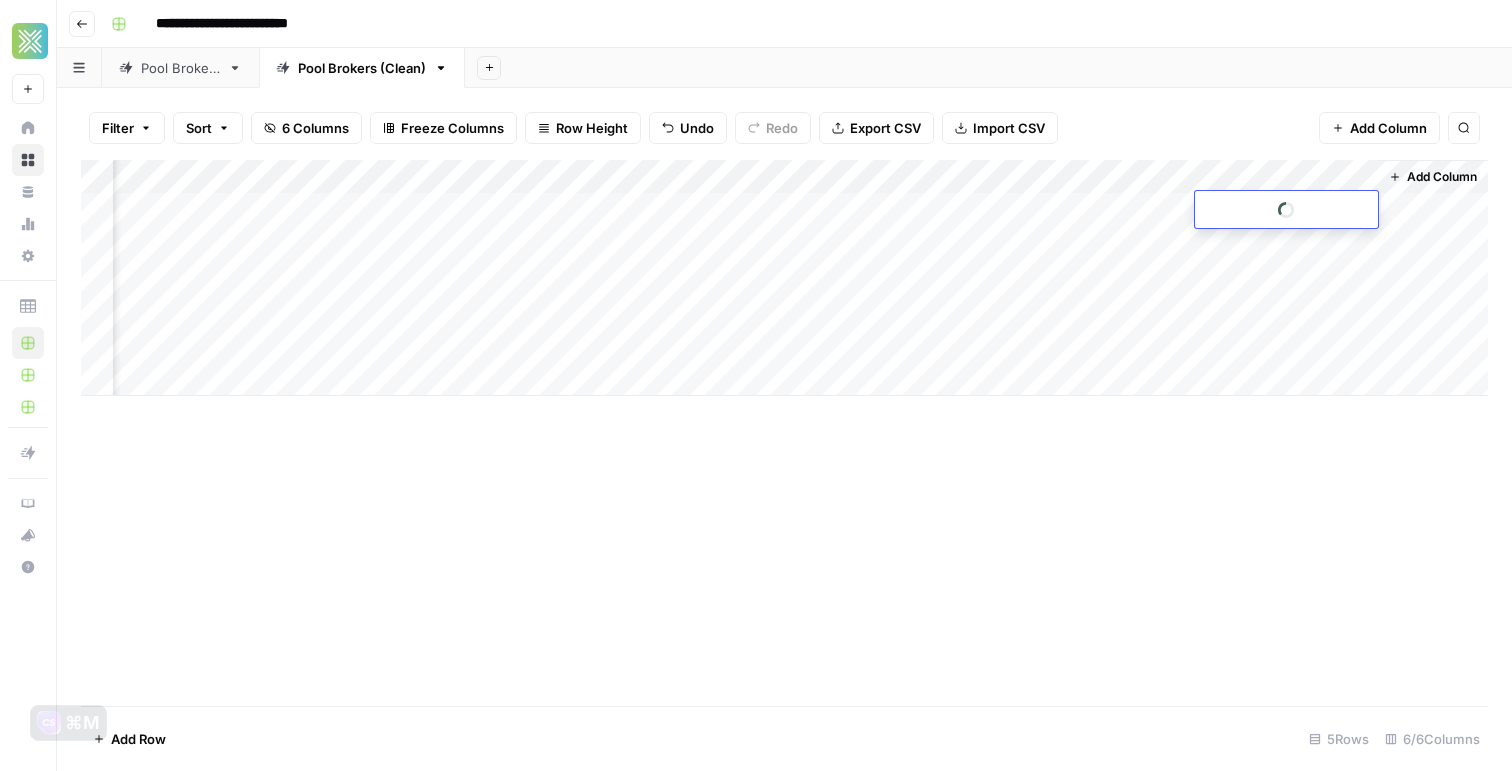 click at bounding box center [1286, 209] 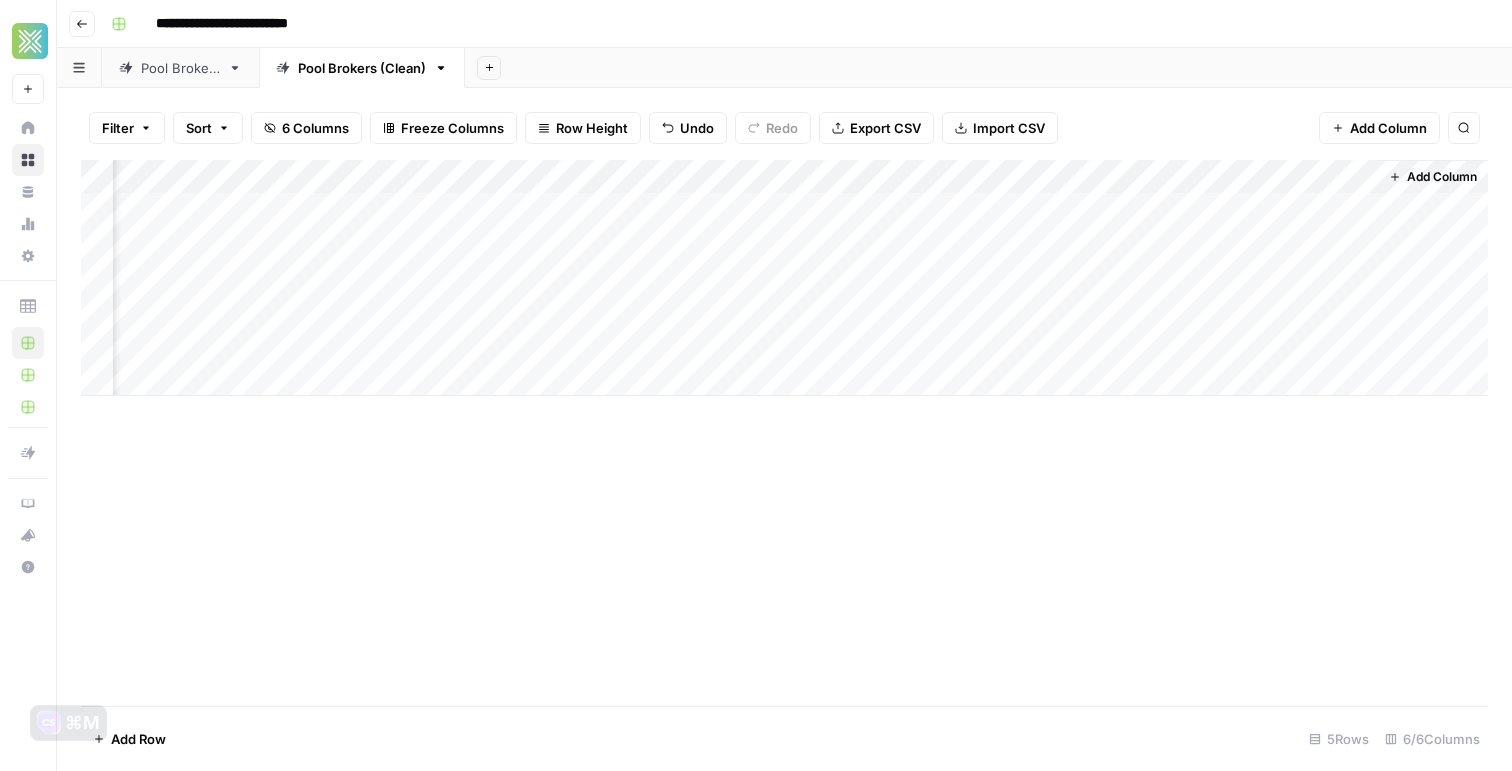 click on "Add Column" at bounding box center [784, 278] 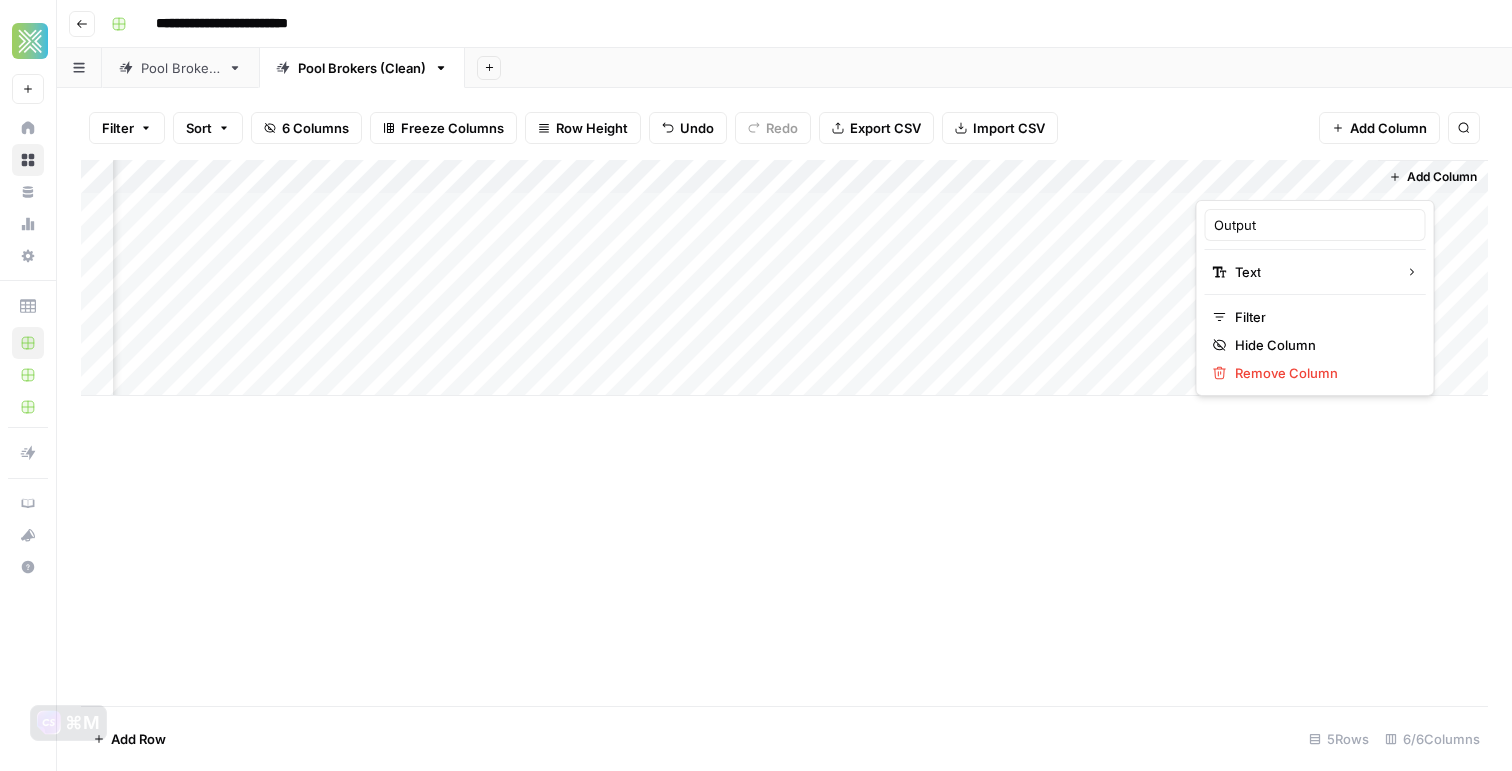 click on "Add Column" at bounding box center [784, 433] 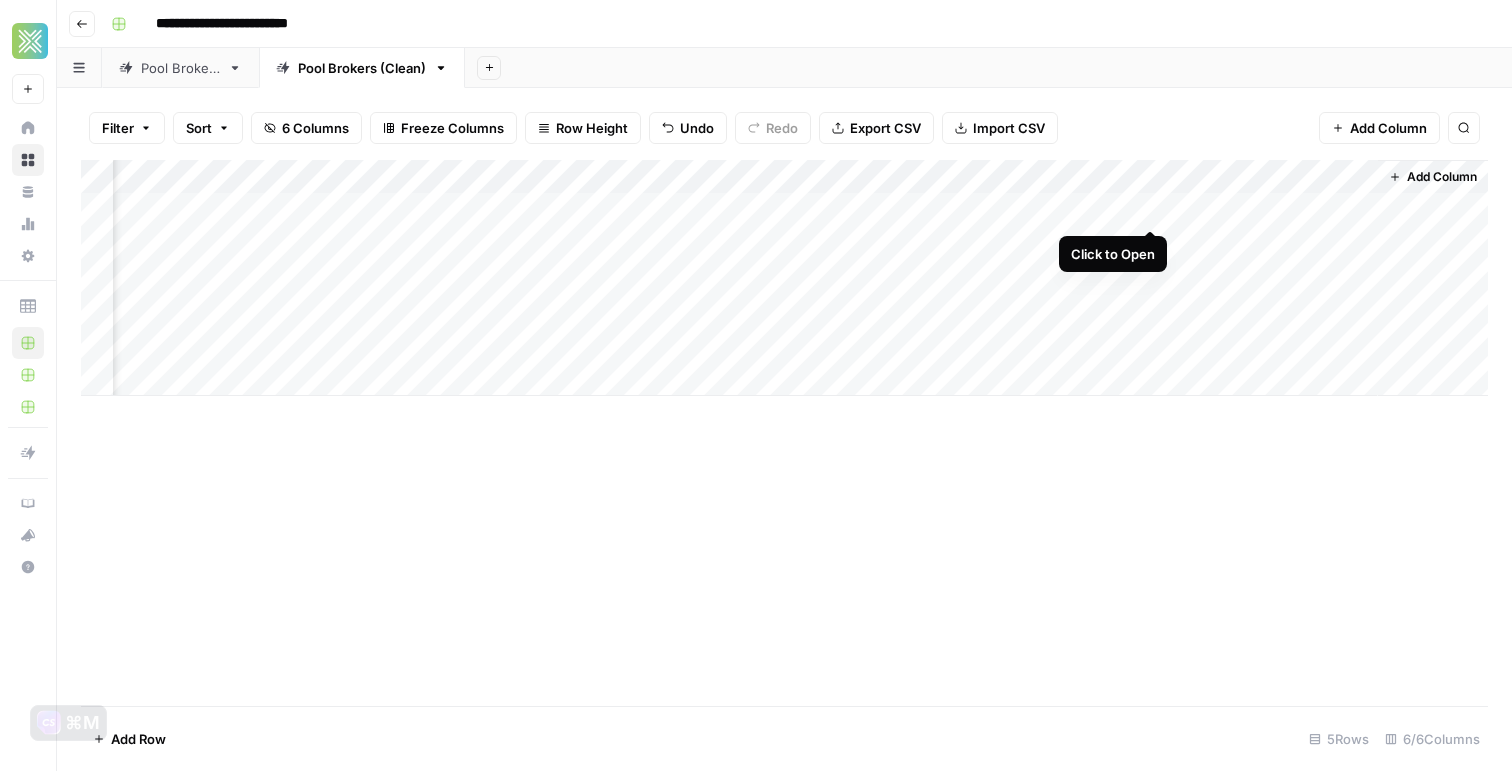 click on "Add Column" at bounding box center [784, 278] 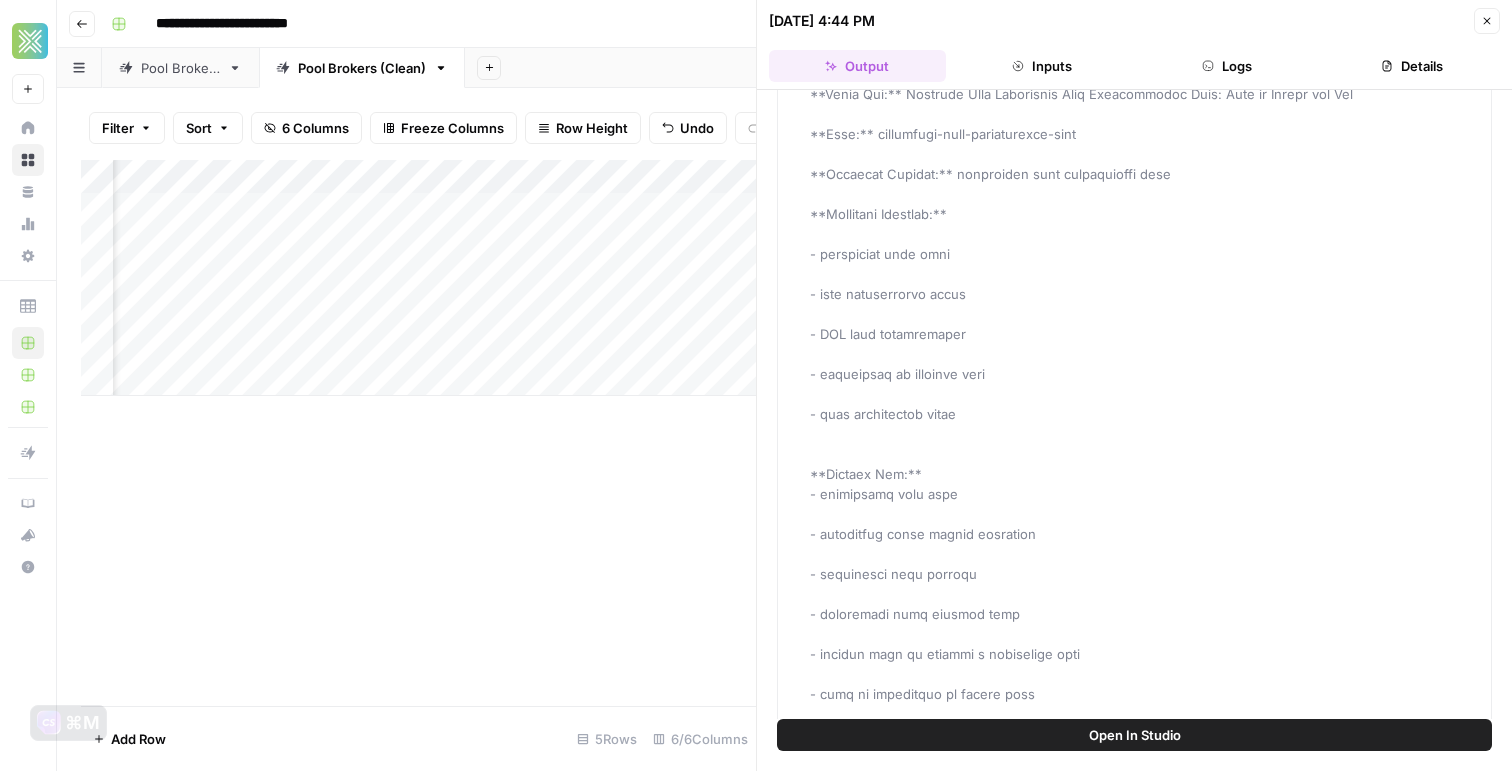 scroll, scrollTop: 0, scrollLeft: 0, axis: both 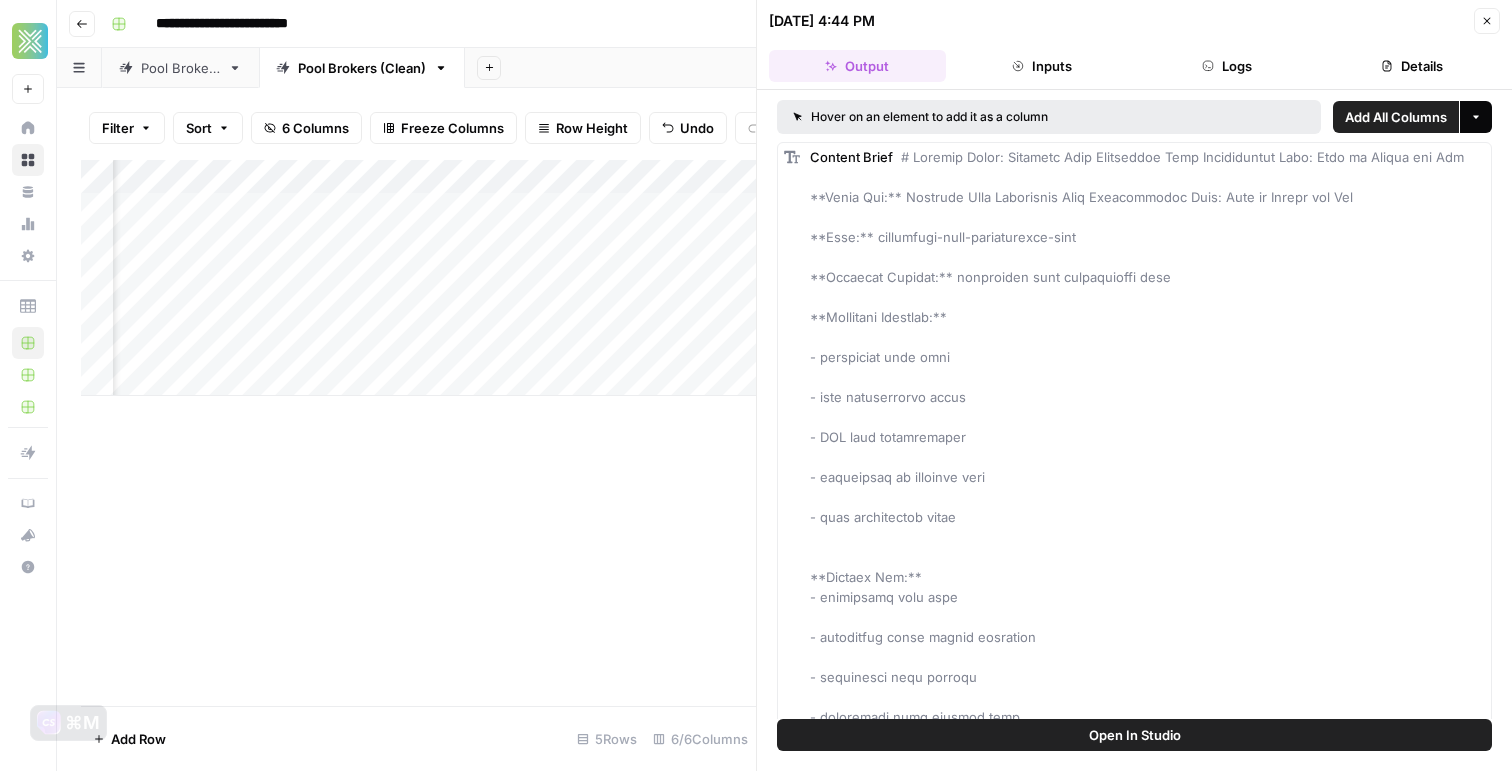 click on "More options" at bounding box center [1476, 117] 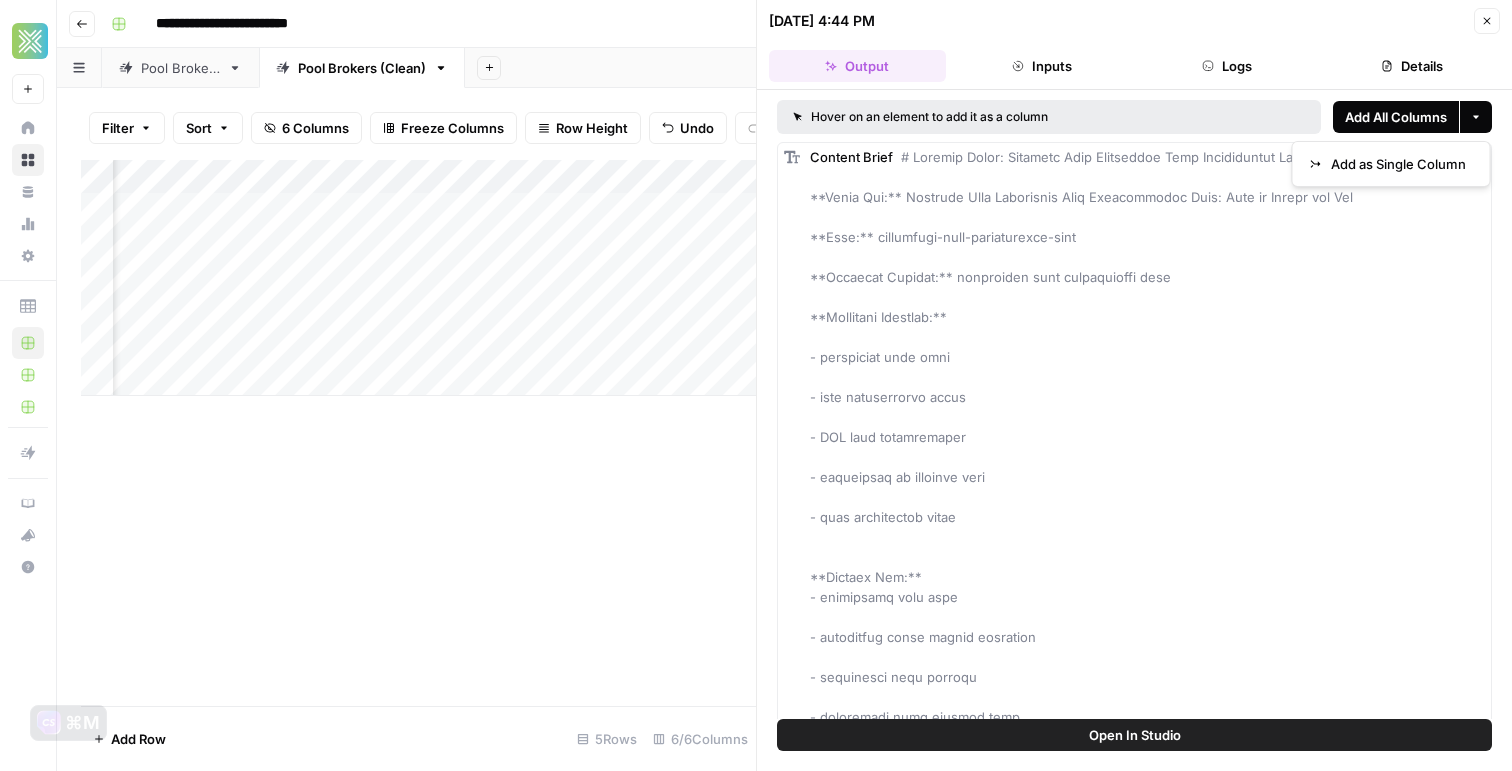click on "Add All Columns" at bounding box center (1396, 117) 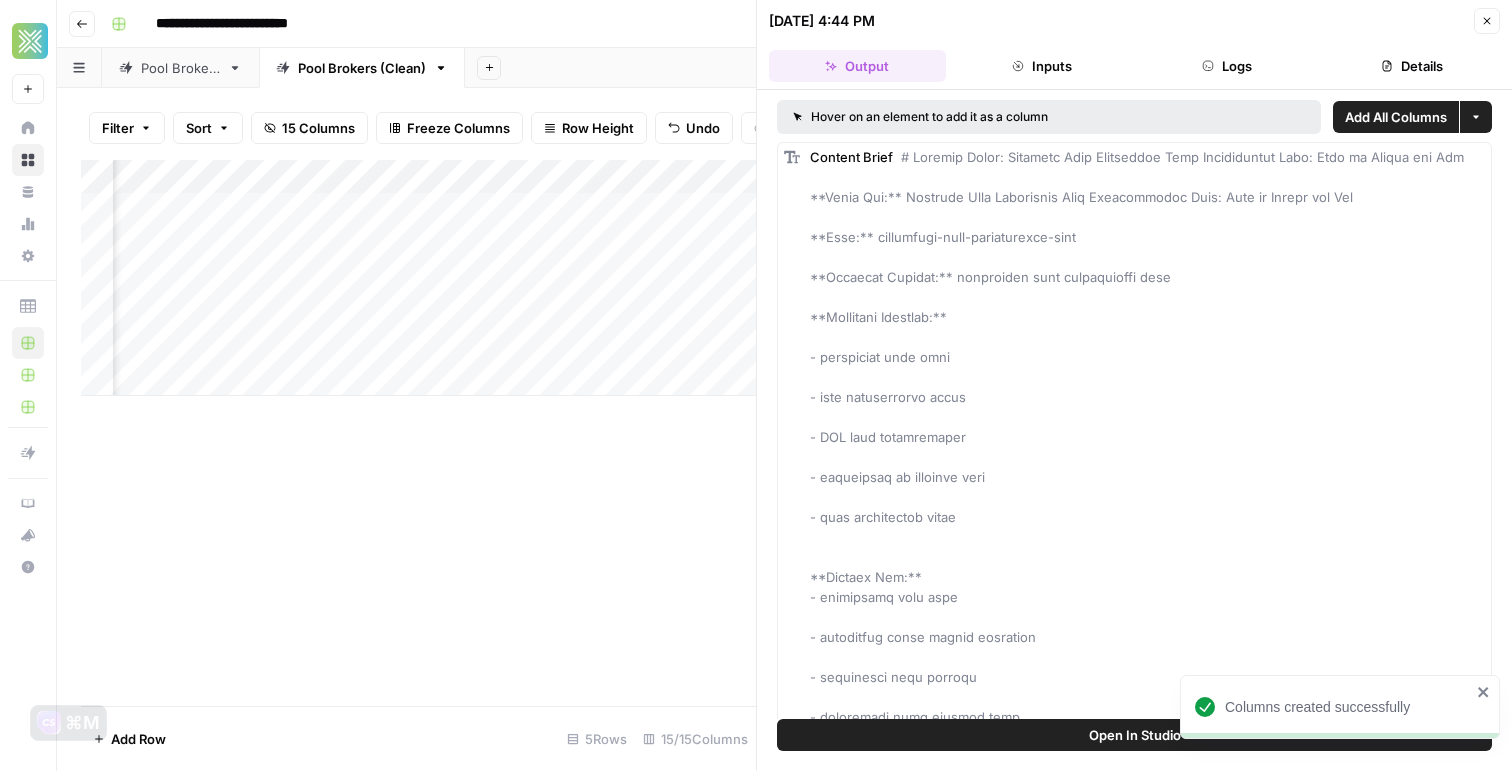 scroll, scrollTop: 0, scrollLeft: 880, axis: horizontal 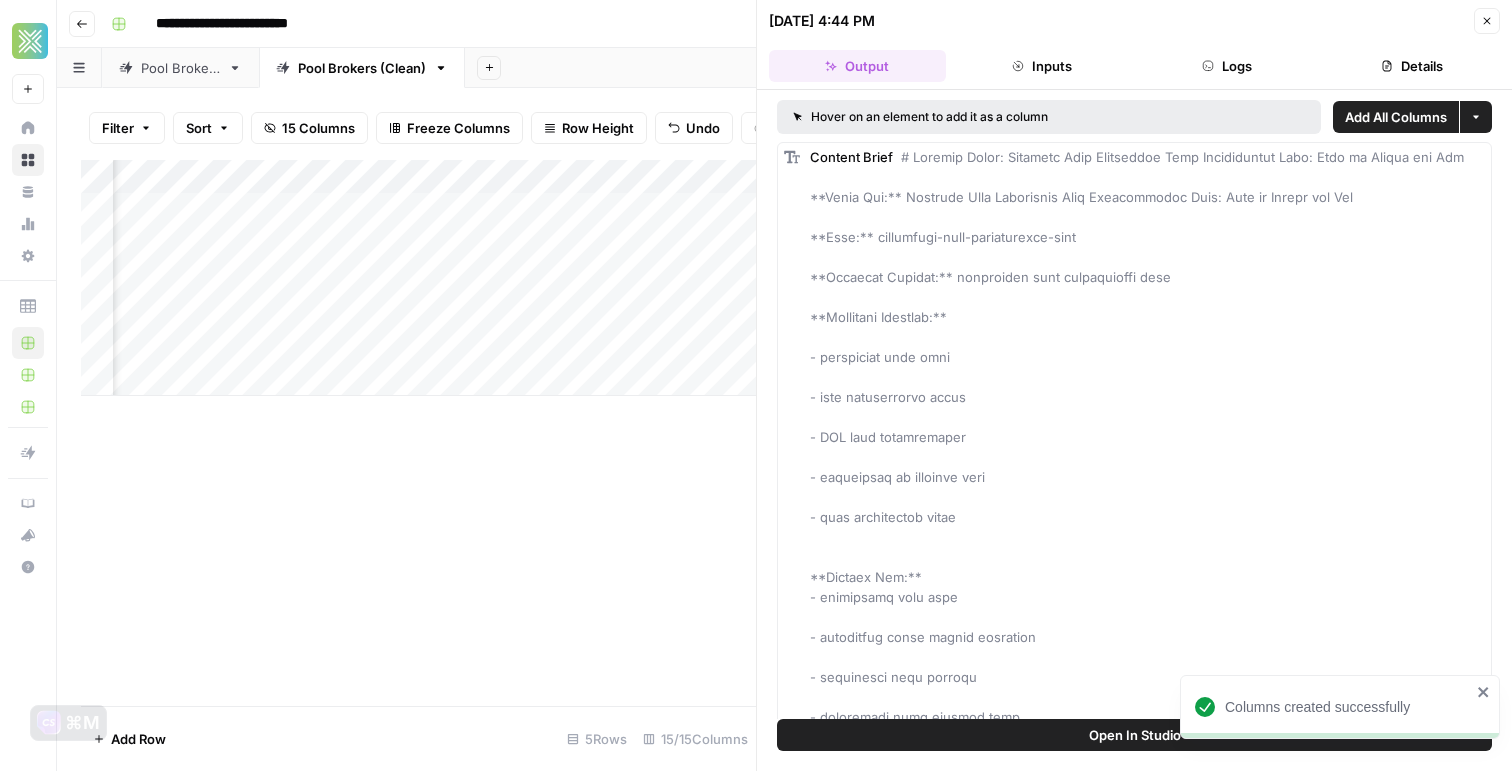 click on "Add Column" at bounding box center [418, 433] 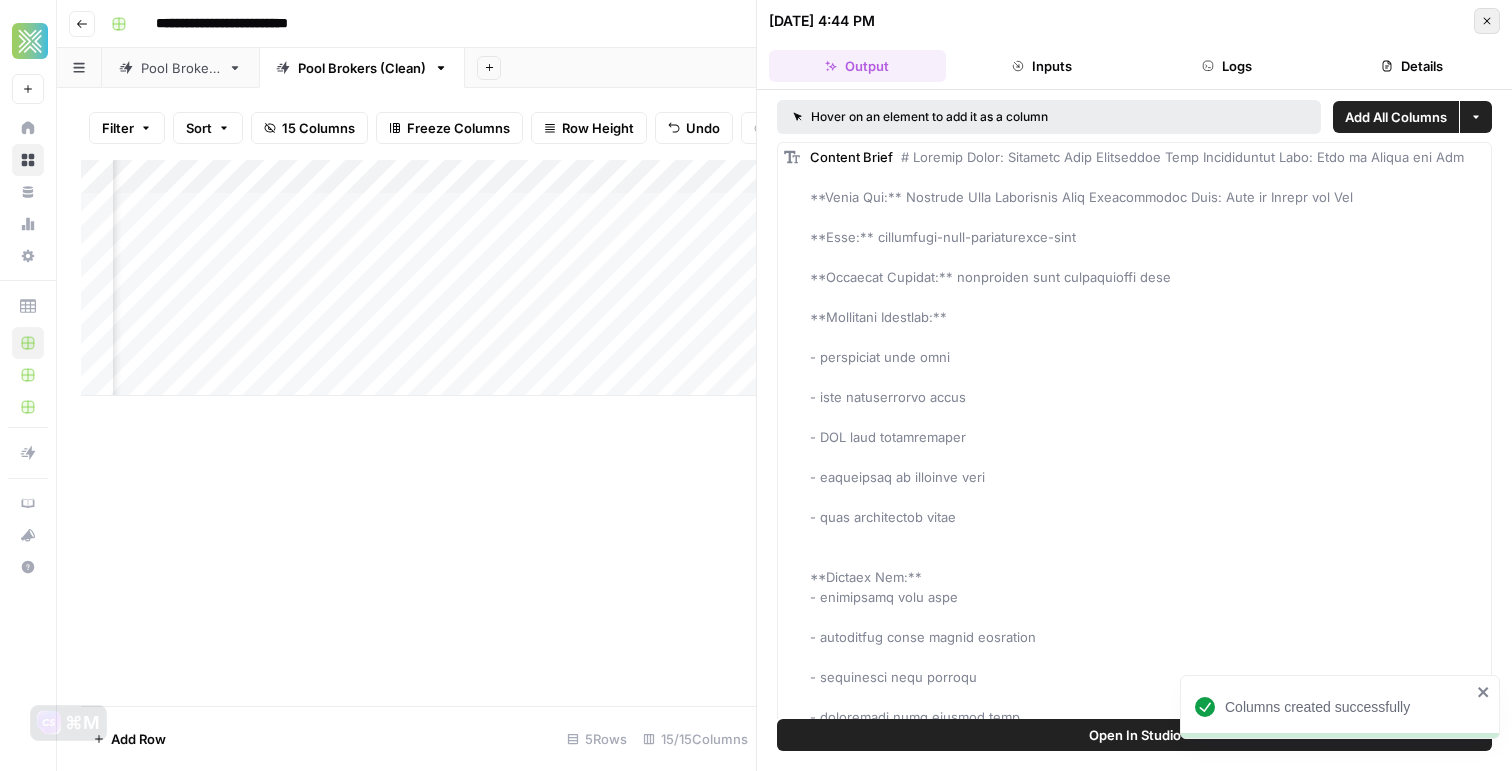 click on "Close" at bounding box center (1487, 21) 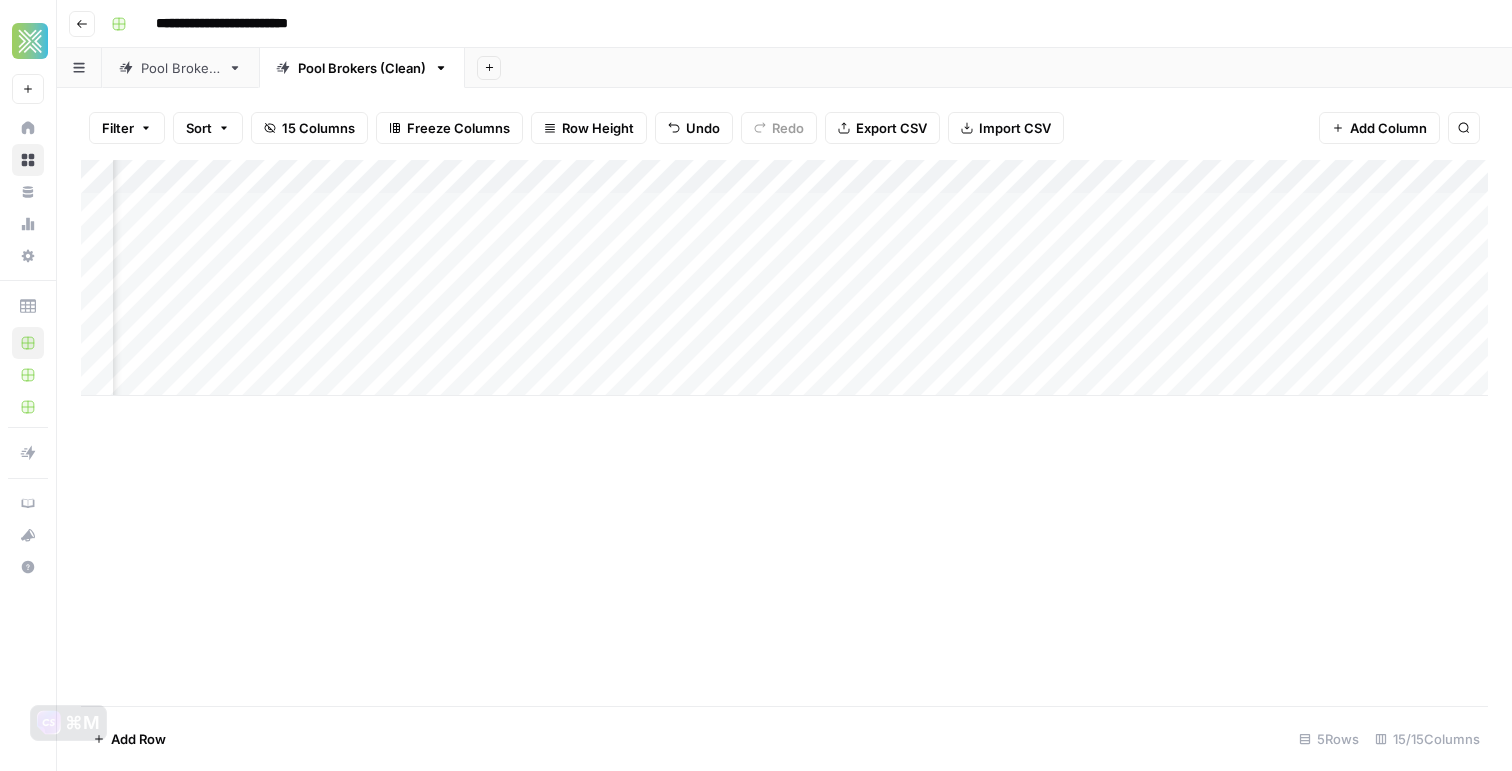scroll, scrollTop: 0, scrollLeft: 1729, axis: horizontal 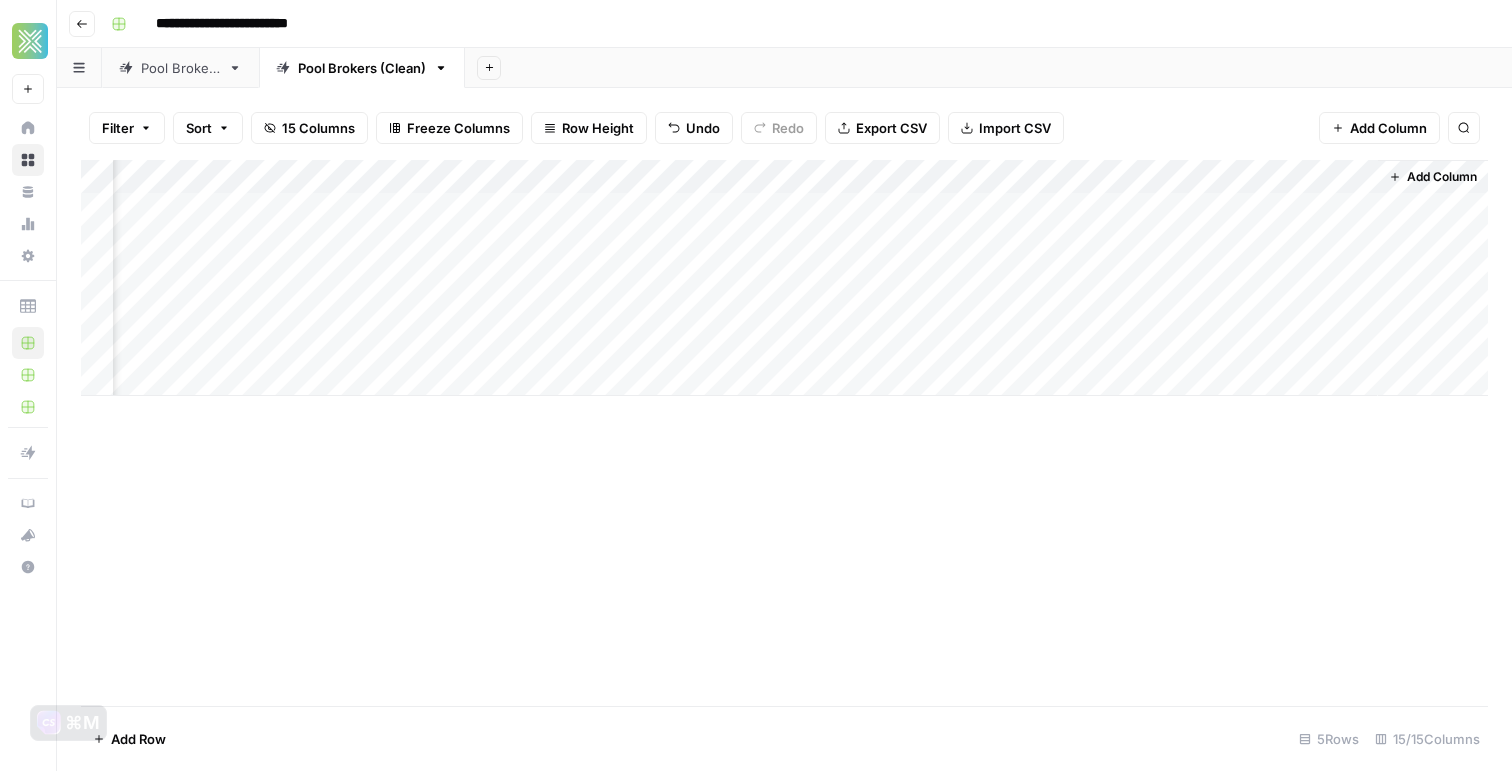 click on "Add Column" at bounding box center [784, 278] 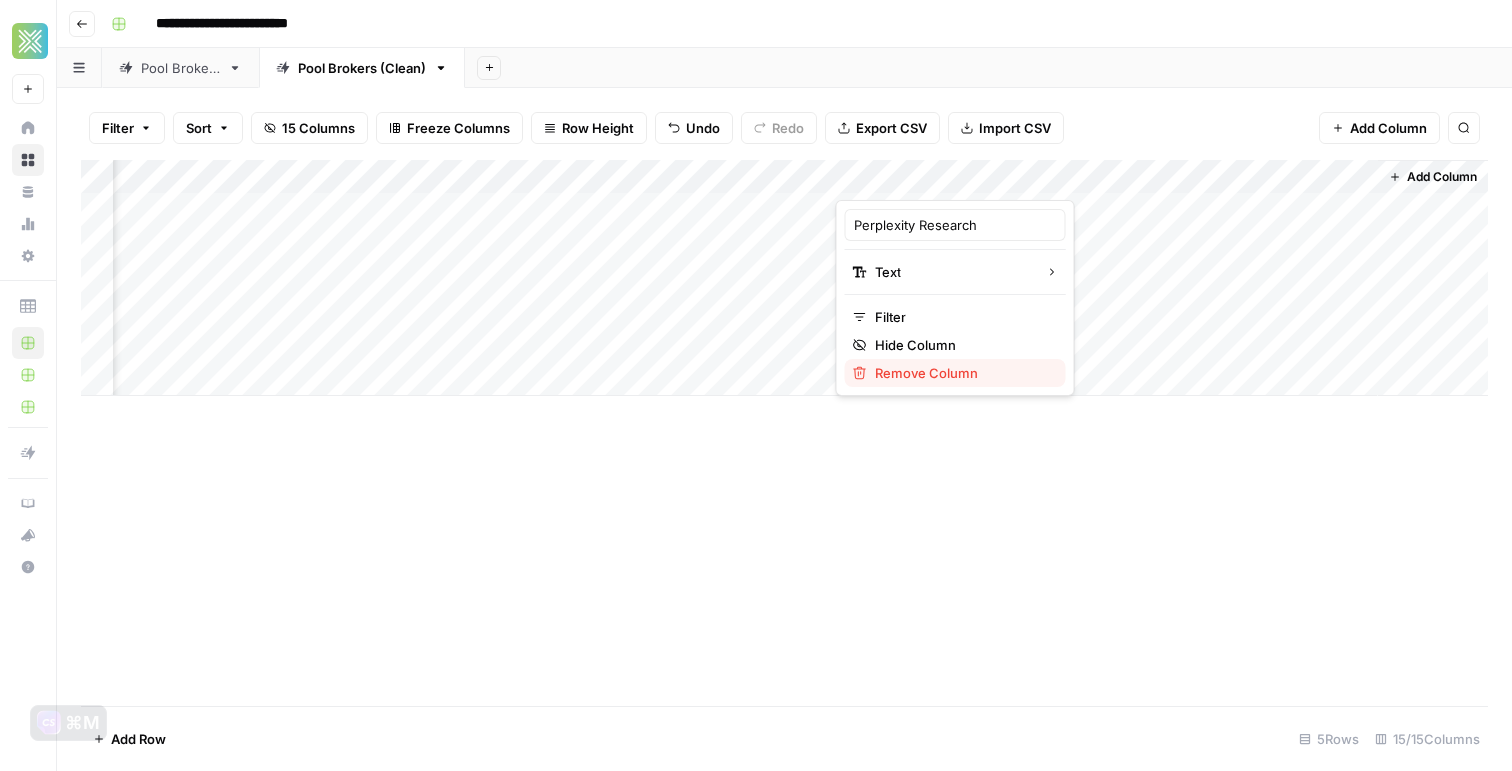 click on "Remove Column" at bounding box center (926, 373) 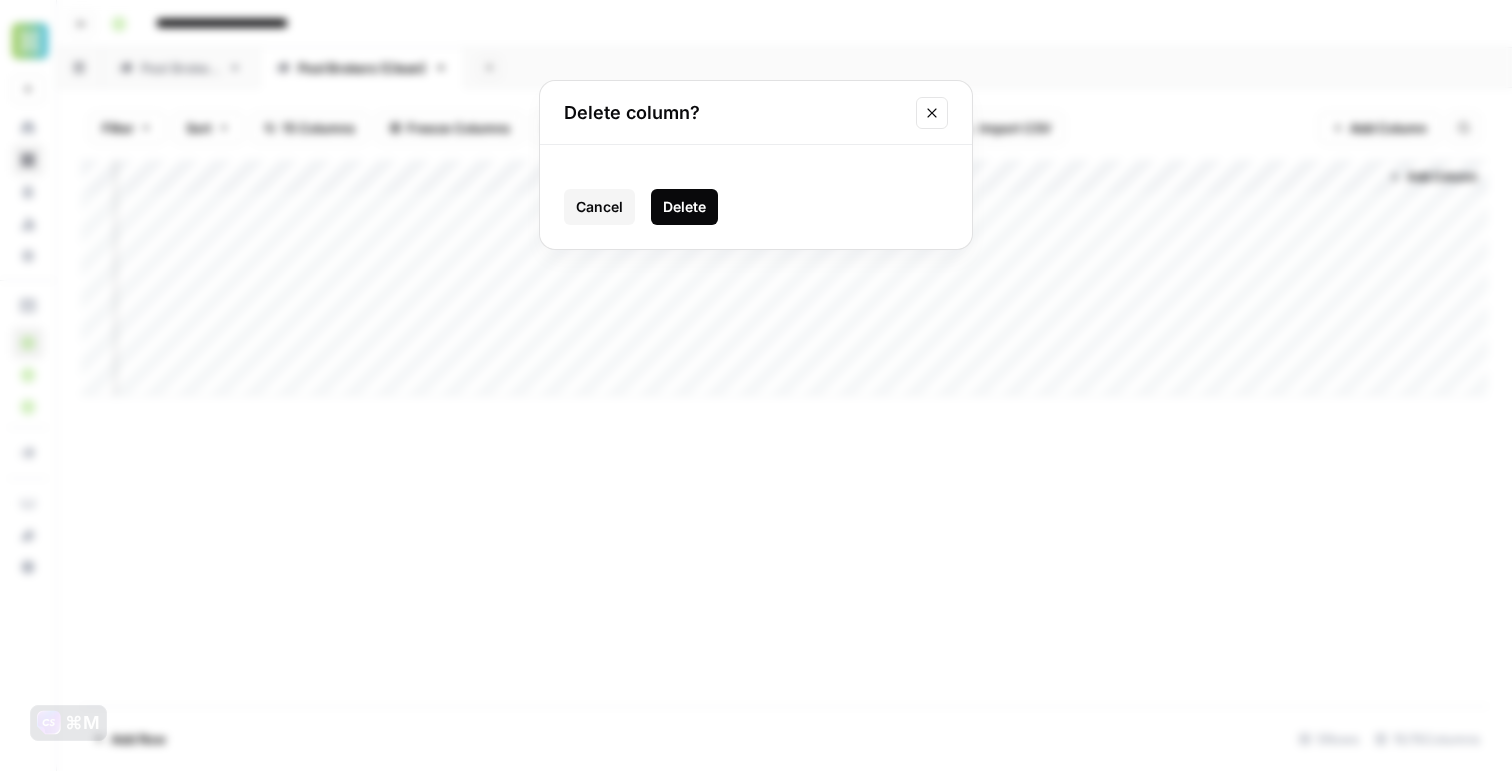 click on "Delete" at bounding box center [684, 207] 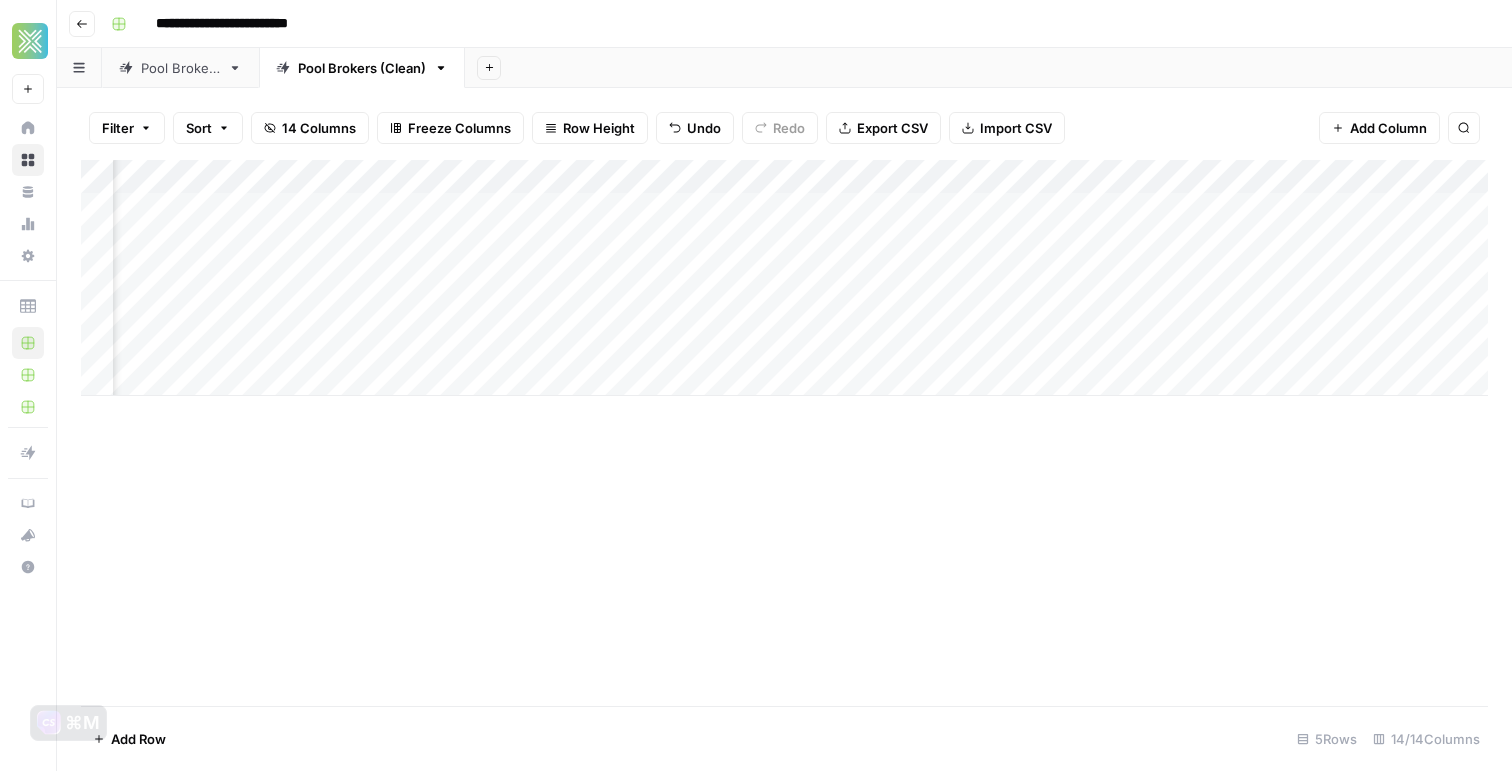 scroll, scrollTop: 0, scrollLeft: 1436, axis: horizontal 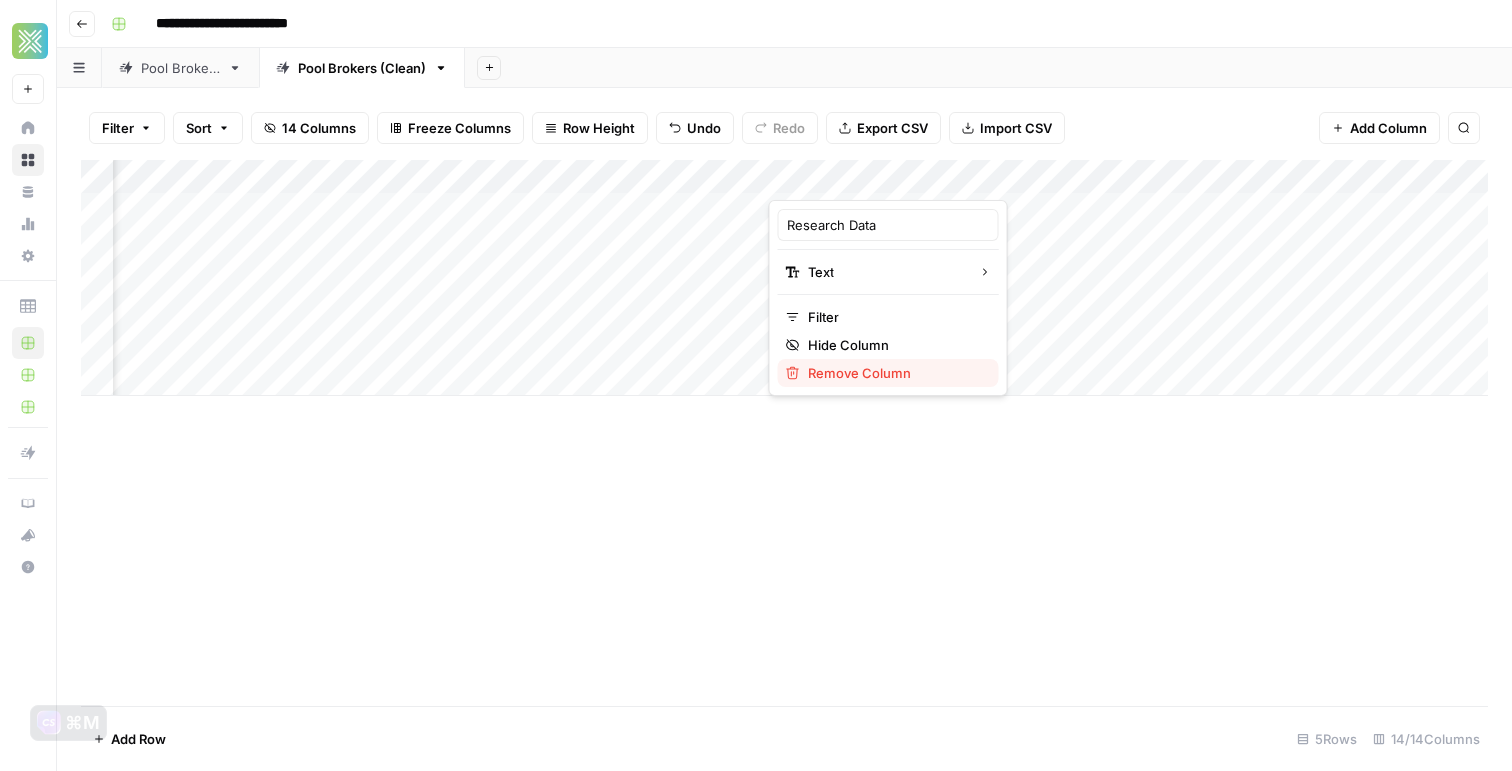 click on "Remove Column" at bounding box center (888, 373) 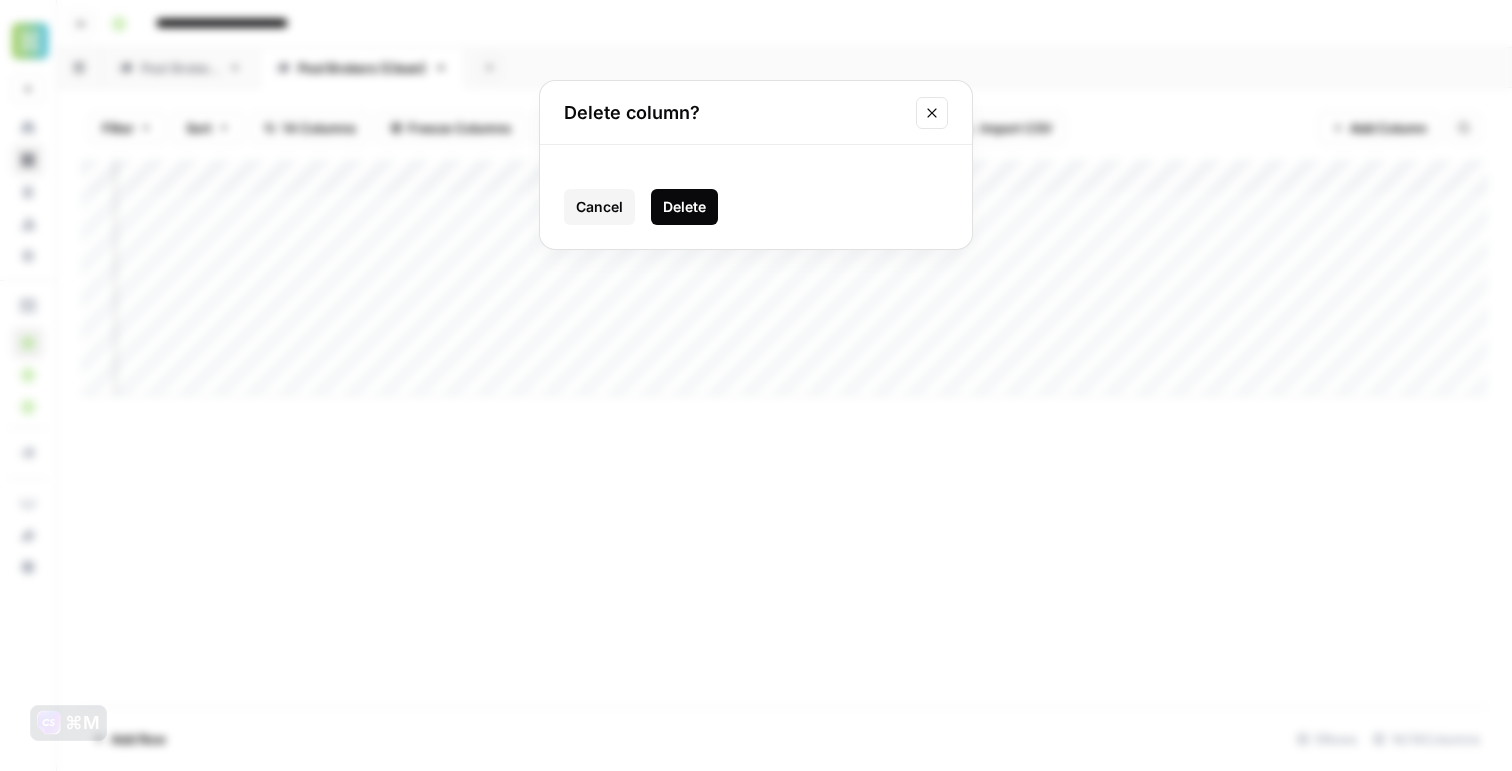 click on "Delete" at bounding box center (684, 207) 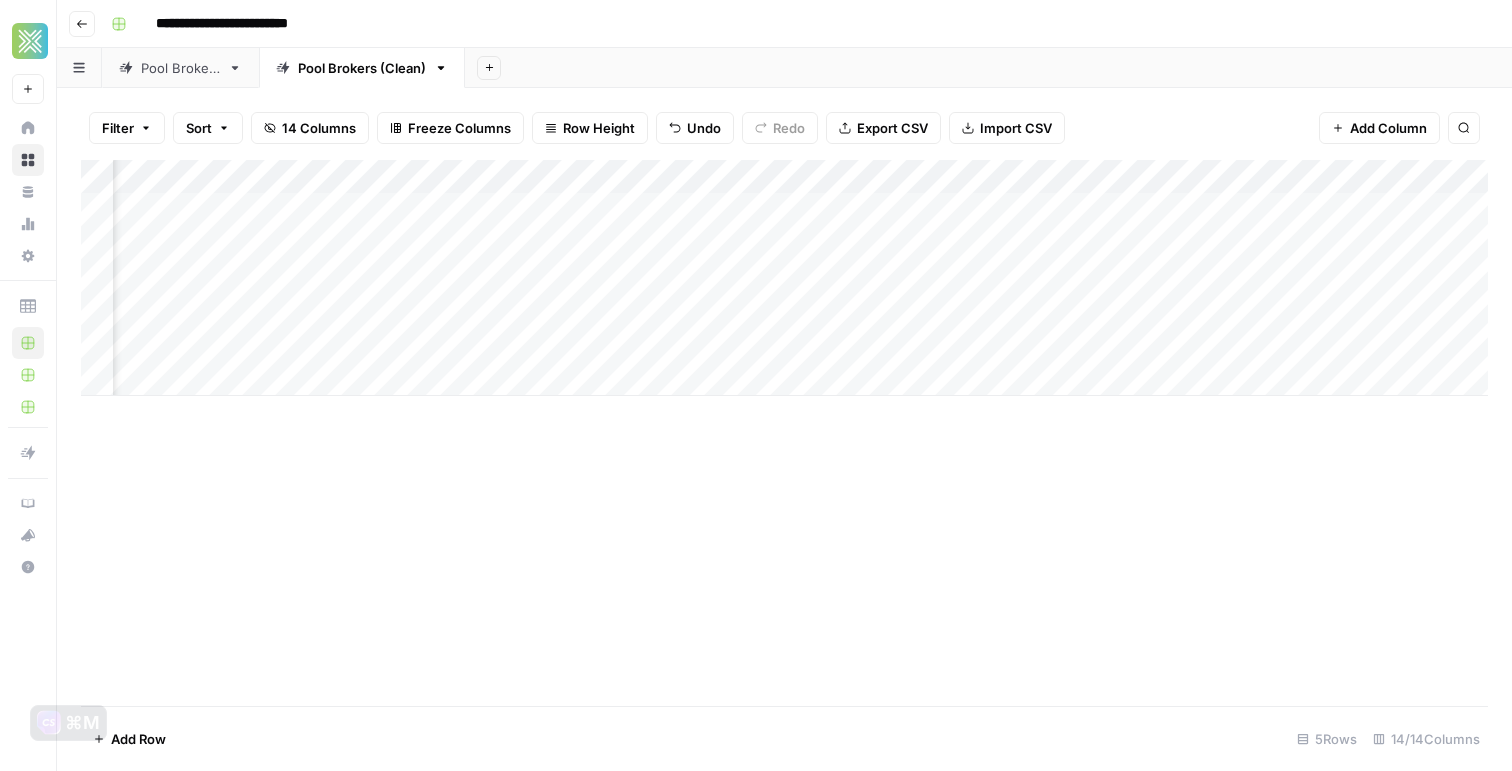 scroll, scrollTop: 0, scrollLeft: 1369, axis: horizontal 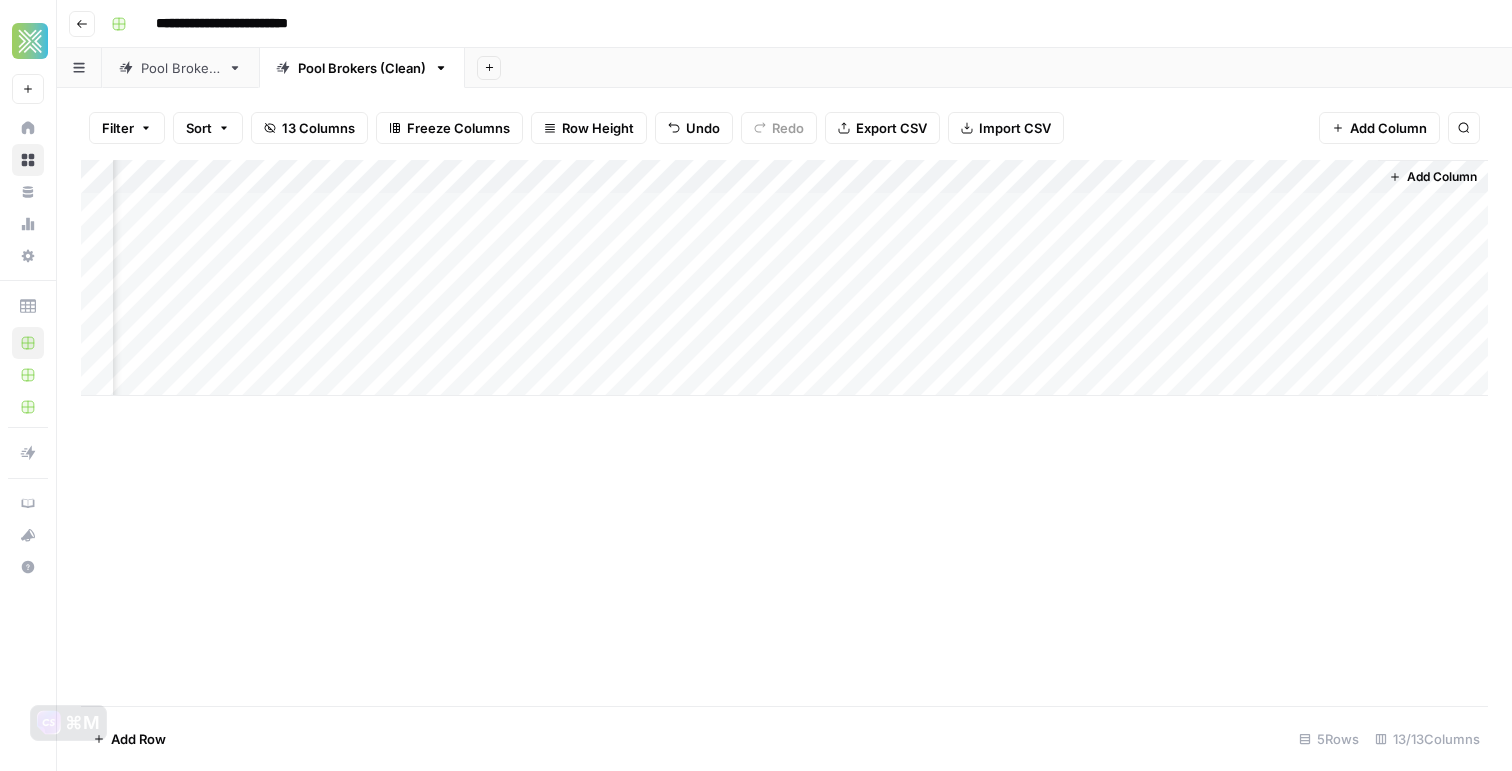 click on "Add Column" at bounding box center [784, 278] 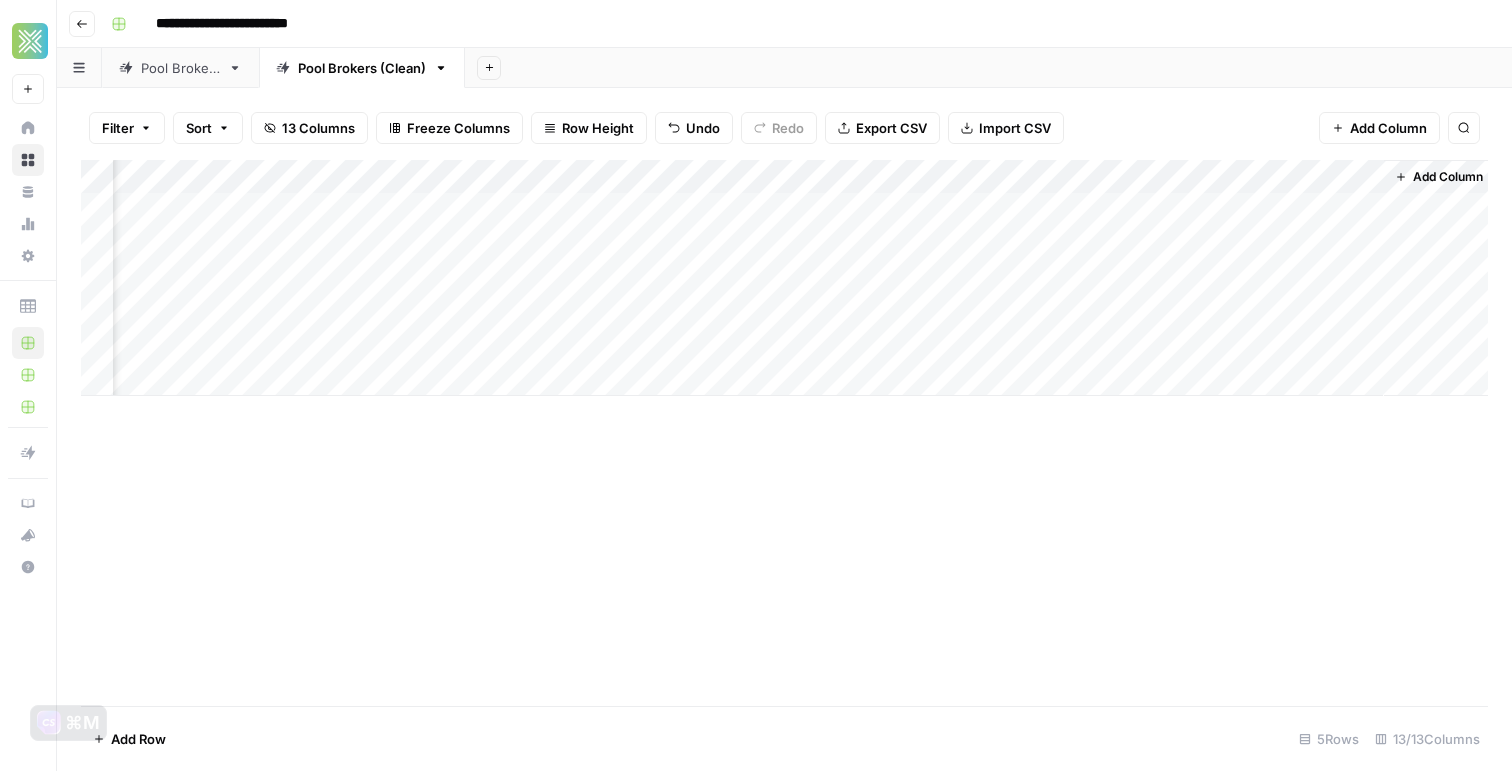 click on "Add Column" at bounding box center [784, 278] 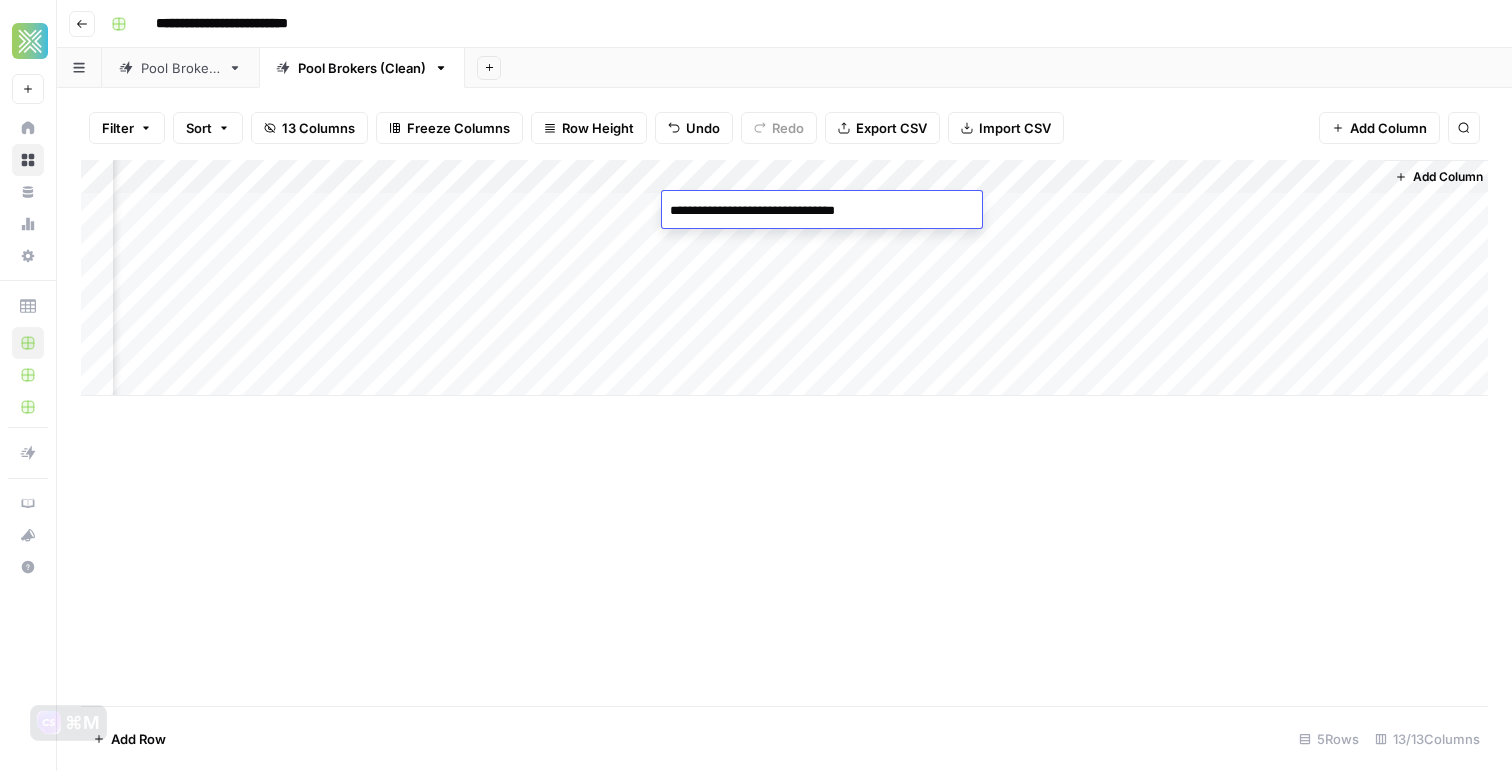 click on "**********" at bounding box center [822, 211] 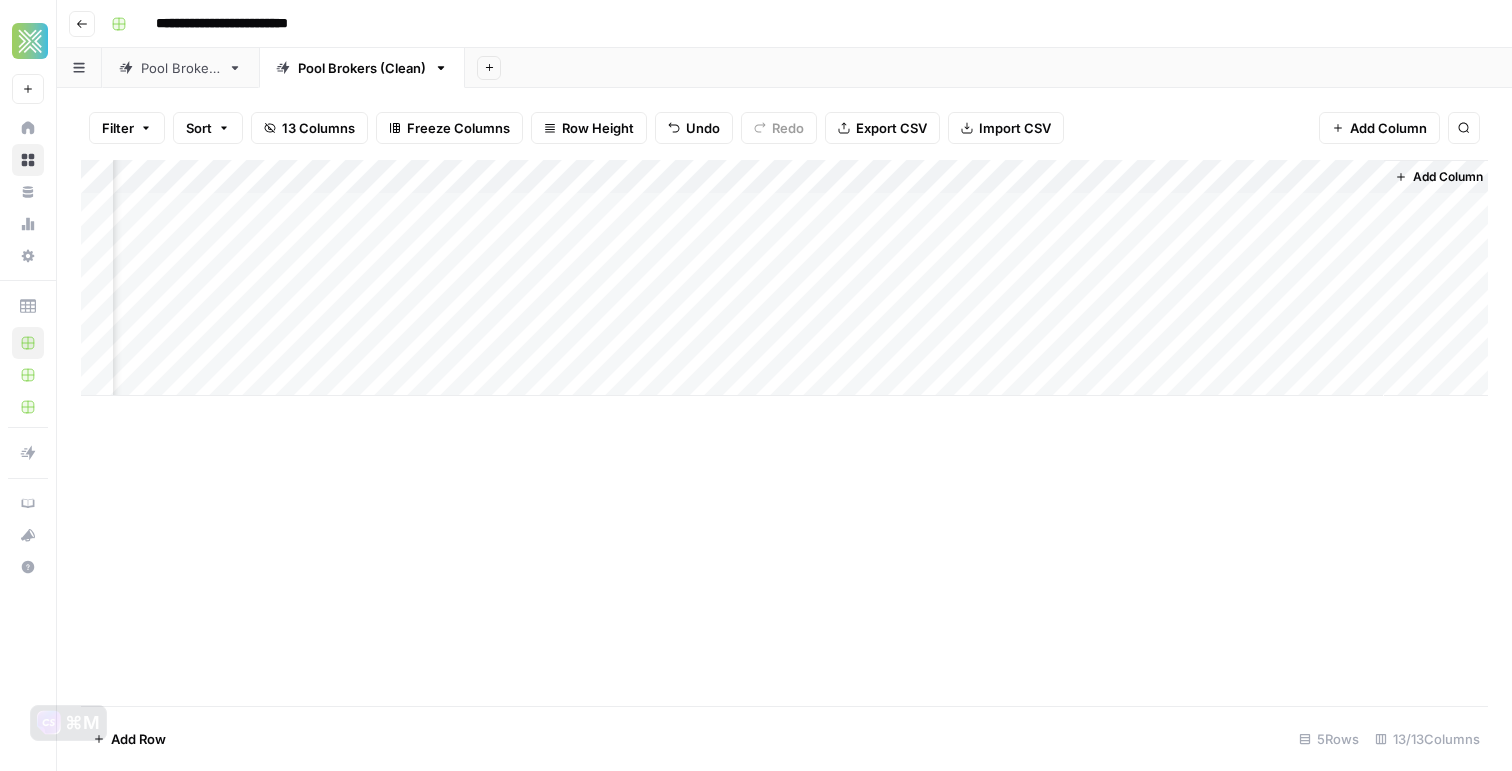 click on "Add Column" at bounding box center [784, 433] 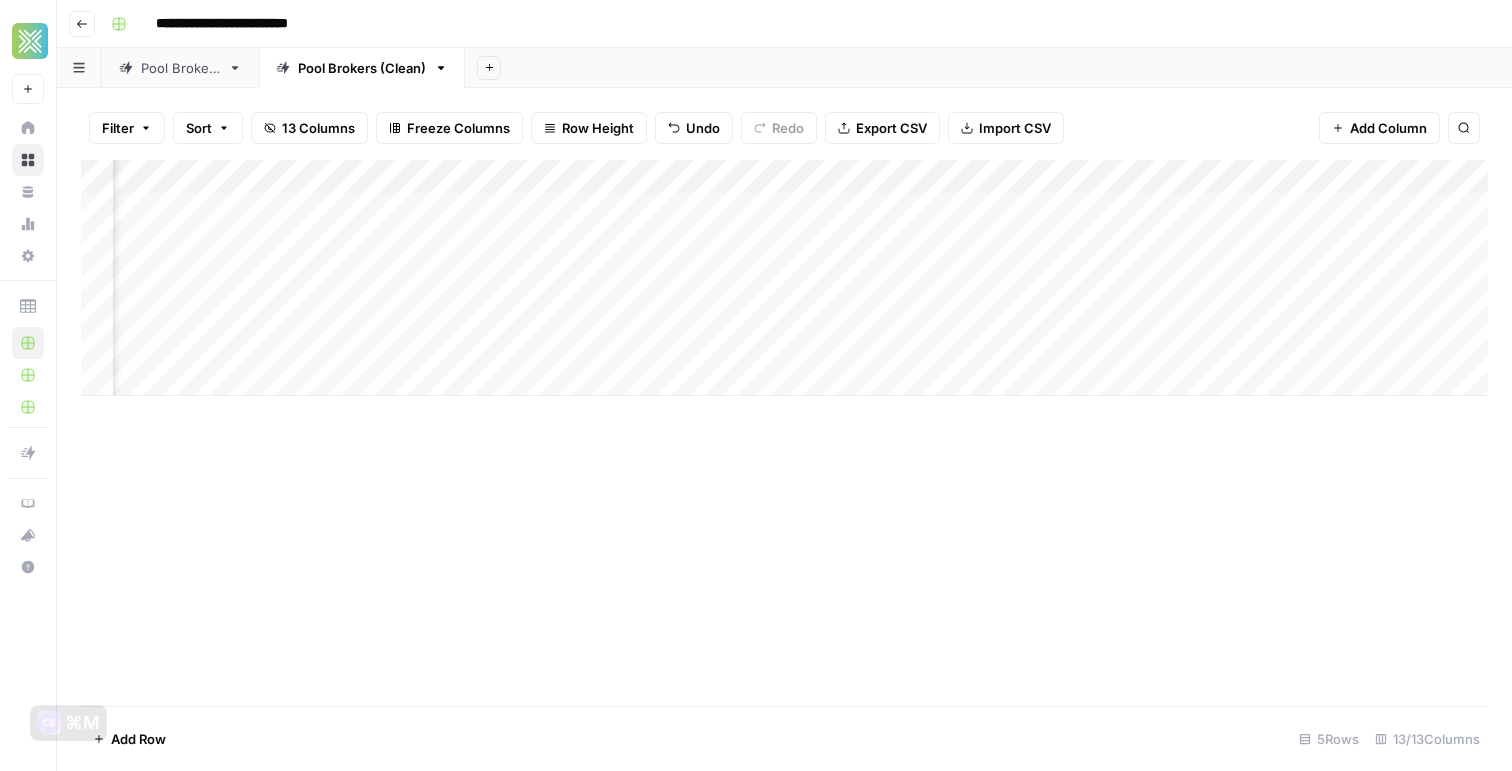 scroll, scrollTop: 0, scrollLeft: 719, axis: horizontal 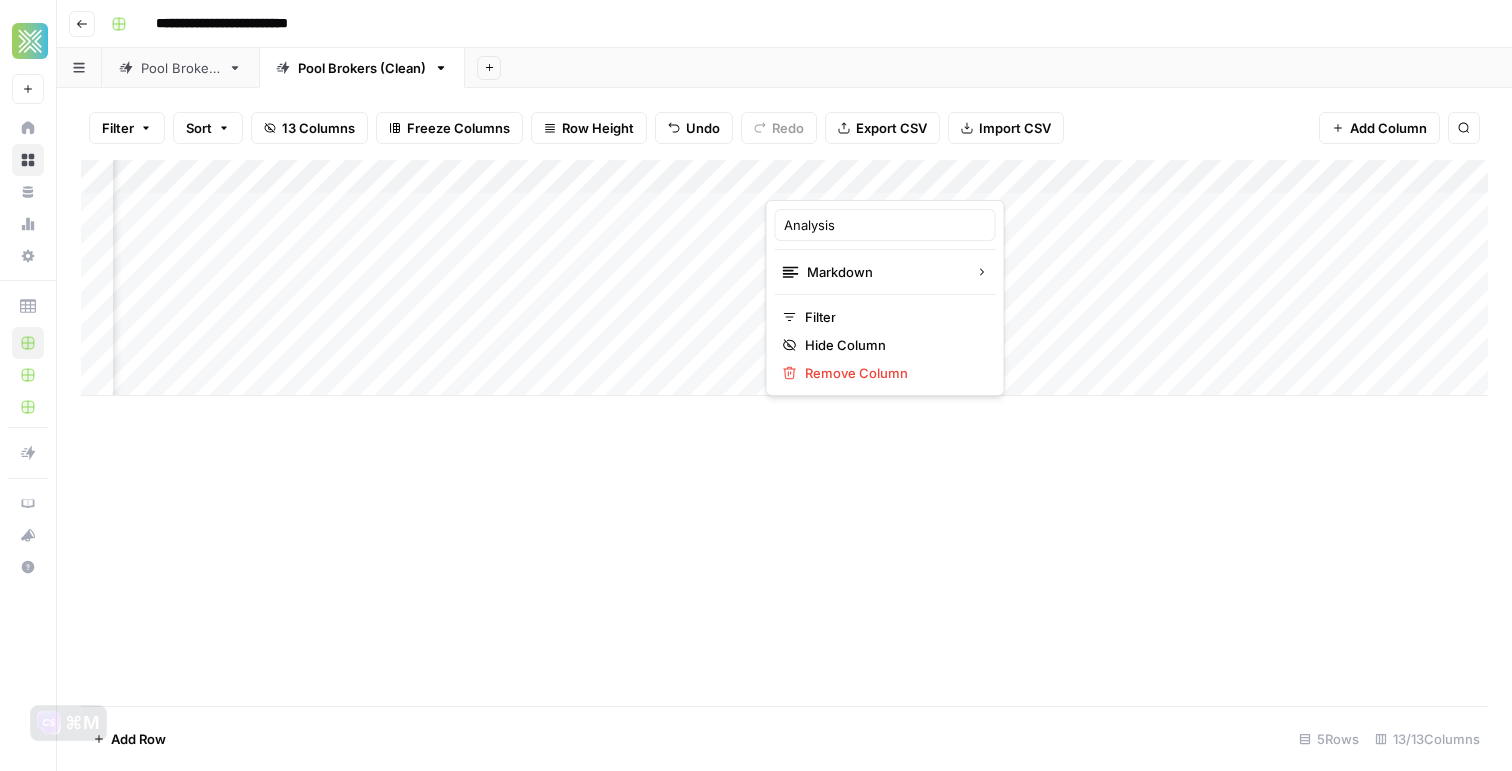 click at bounding box center (856, 180) 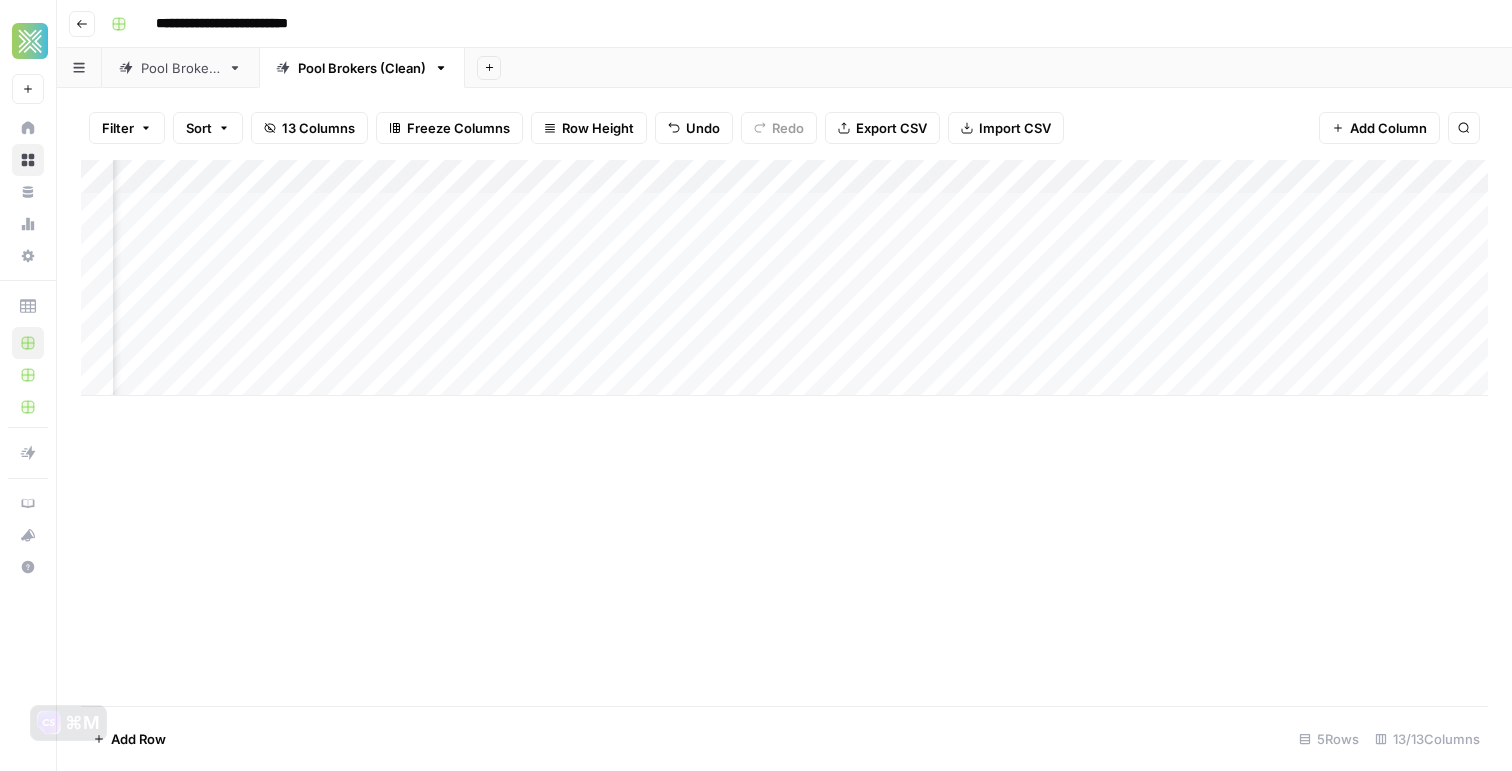 drag, startPoint x: 817, startPoint y: 173, endPoint x: 647, endPoint y: 184, distance: 170.35551 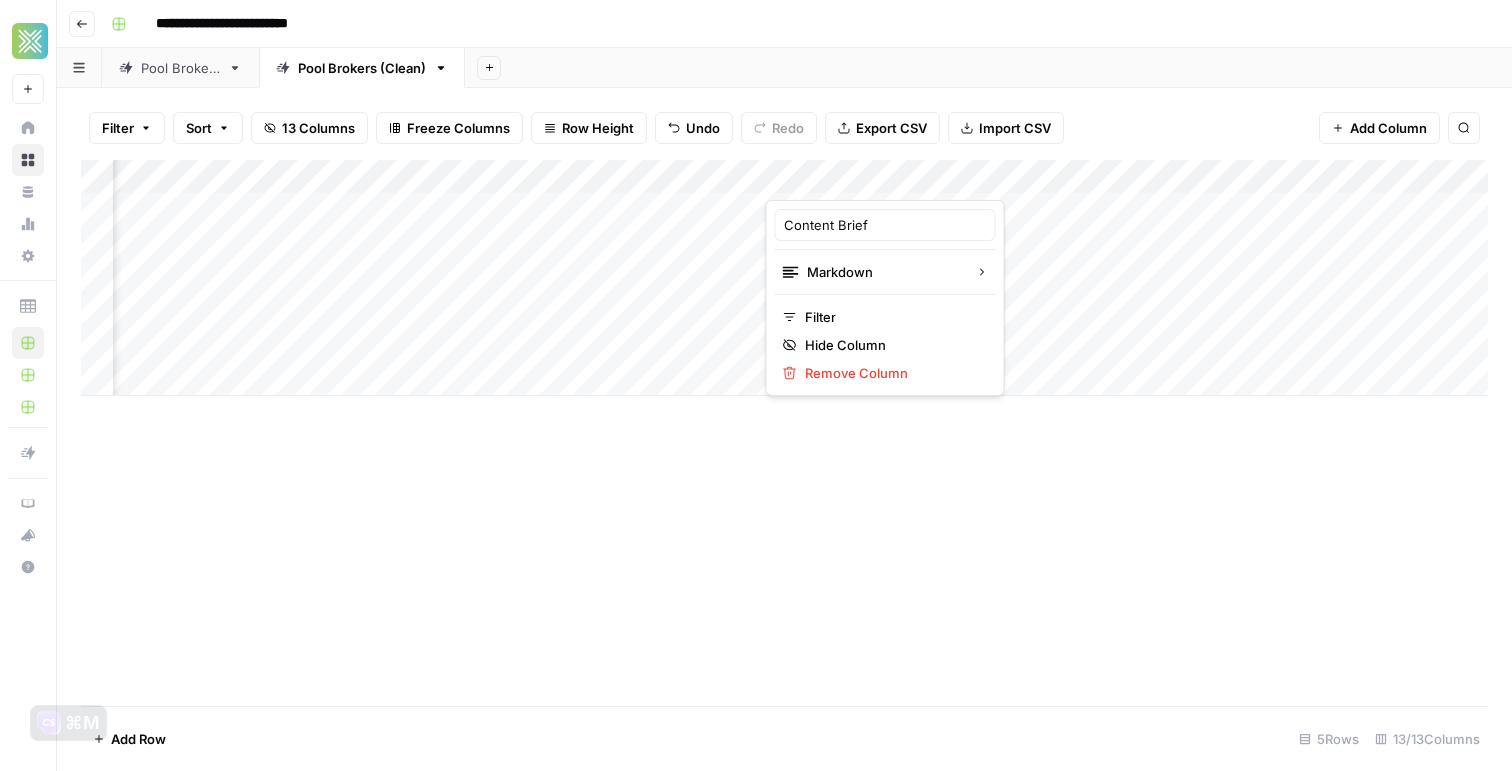 click on "Add Column" at bounding box center (784, 433) 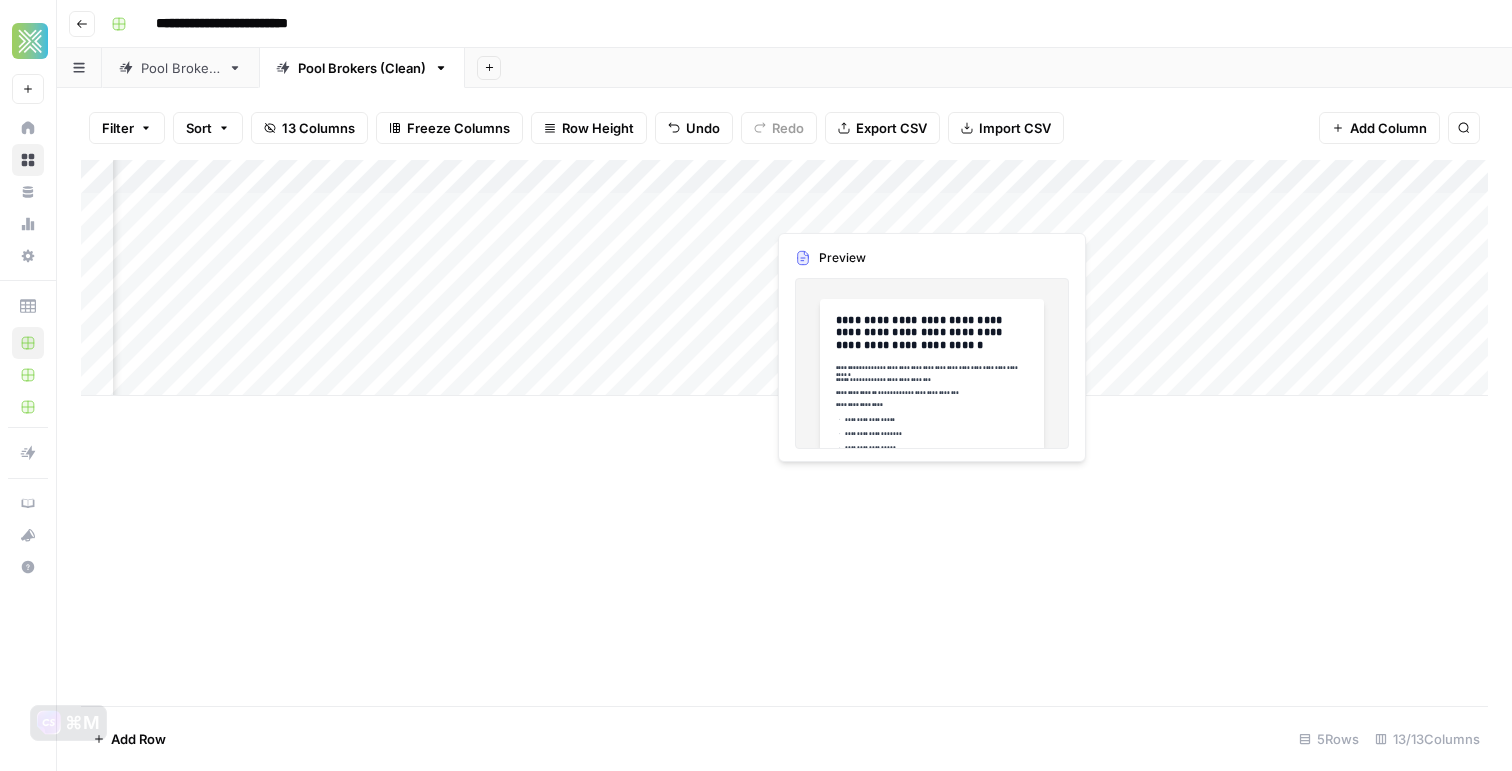 click on "Add Column" at bounding box center (784, 278) 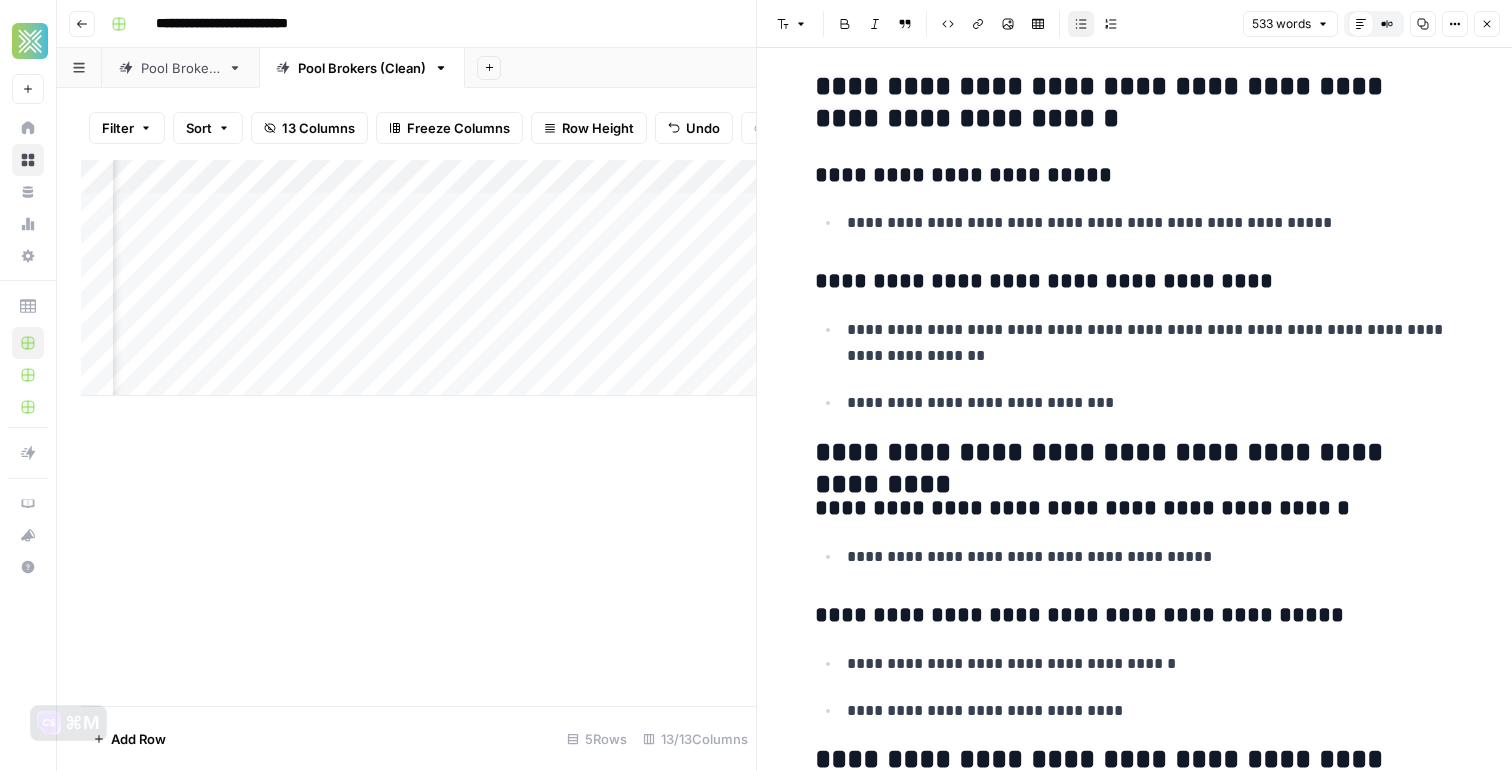 scroll, scrollTop: 3971, scrollLeft: 0, axis: vertical 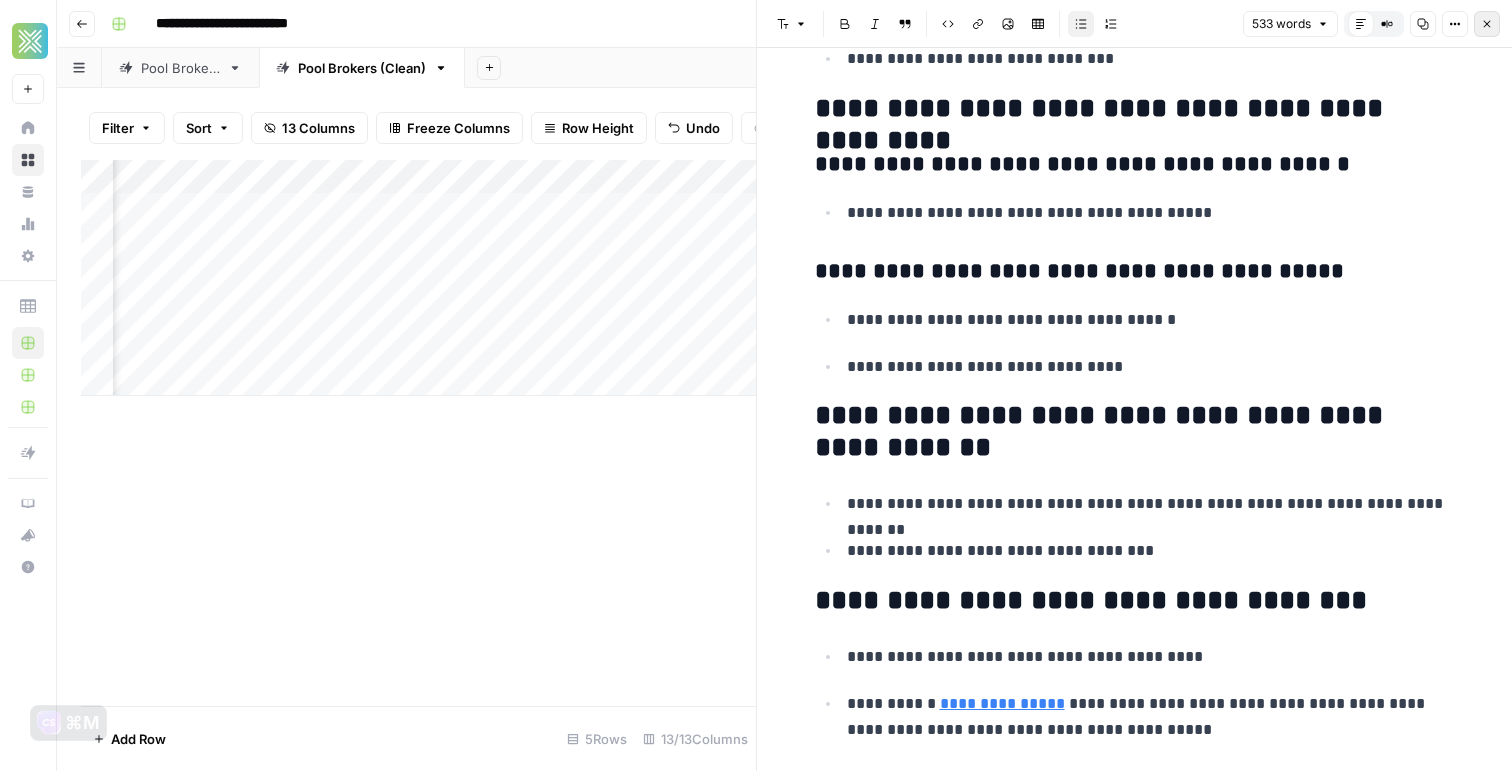 click on "Close" at bounding box center [1487, 24] 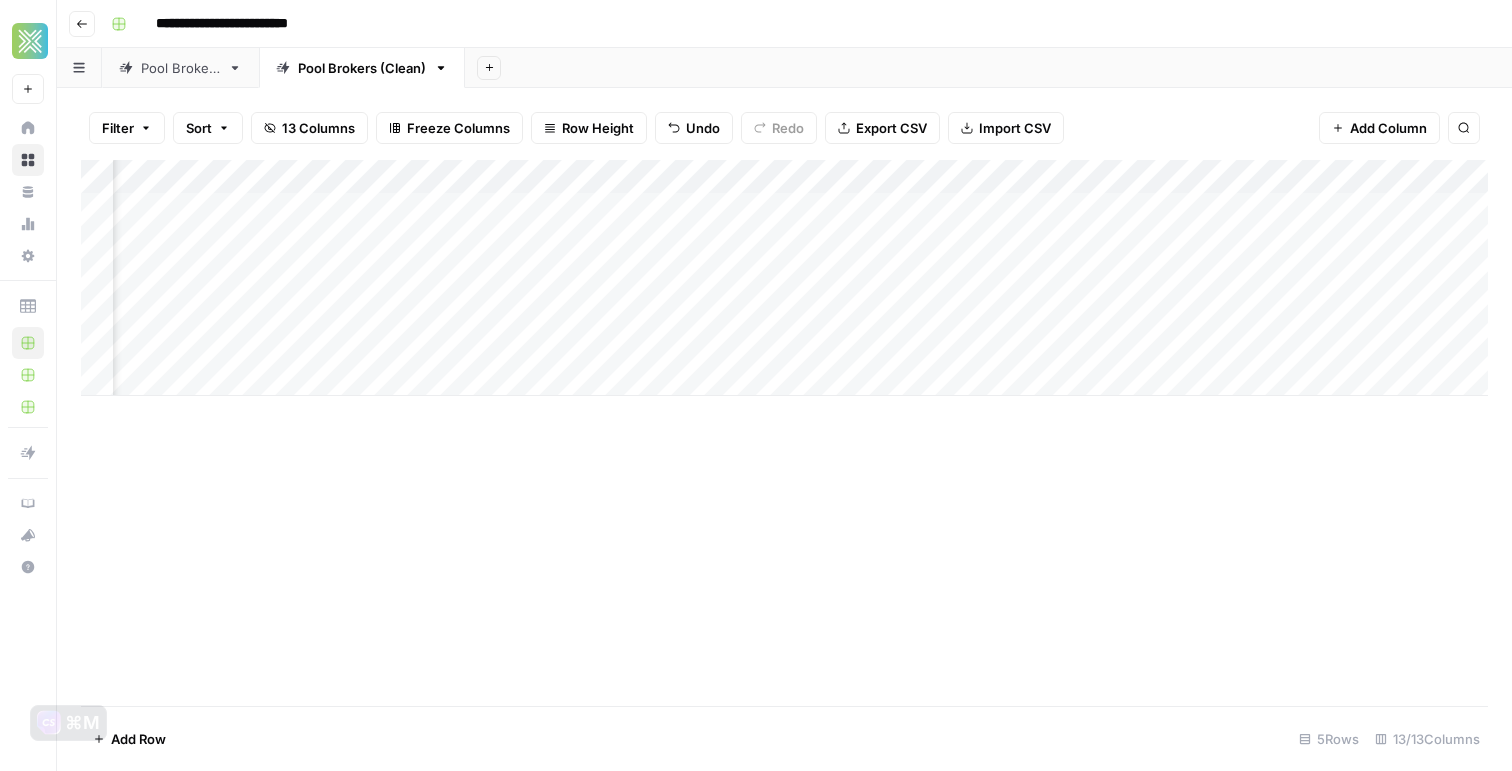 click on "Add Column" at bounding box center (784, 278) 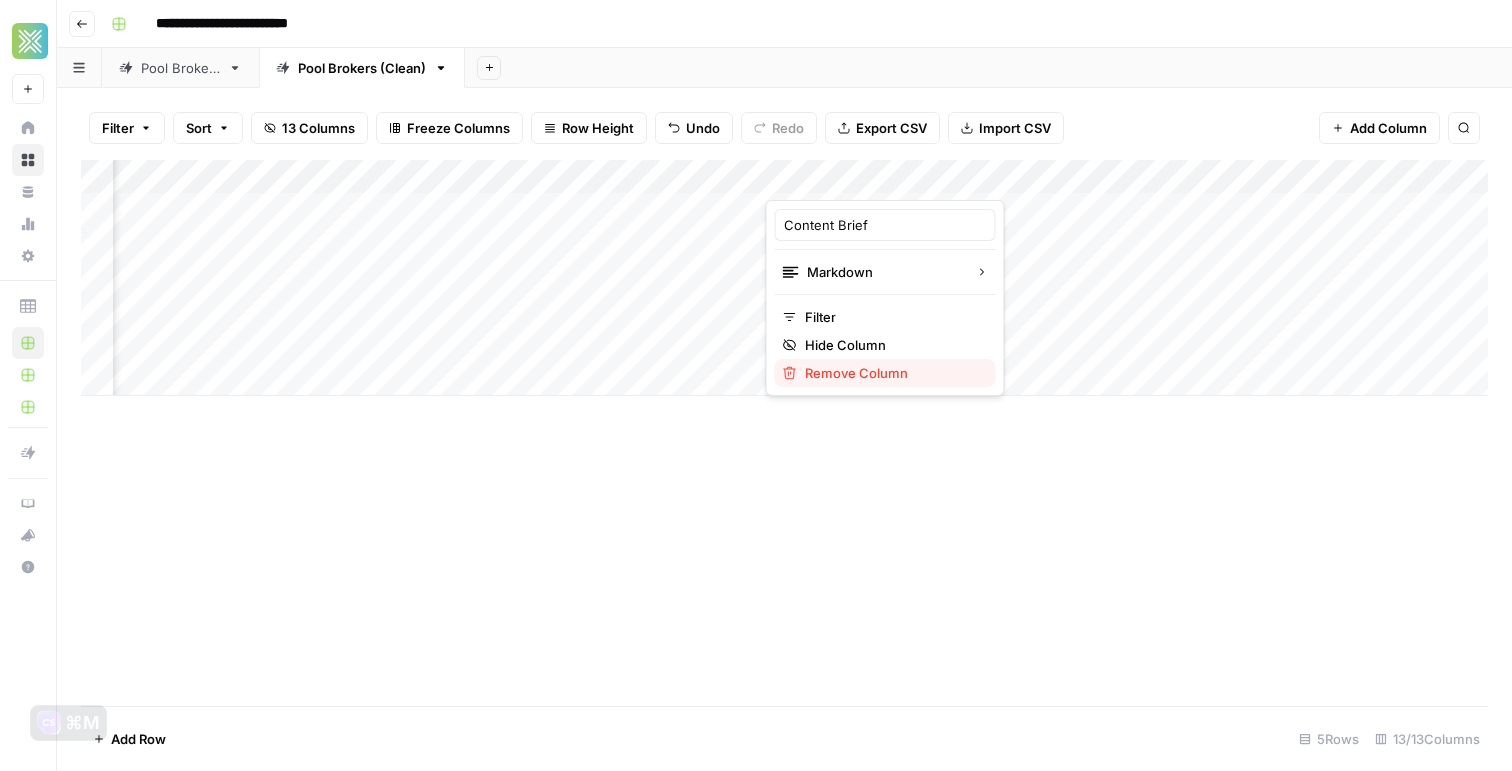 click on "Remove Column" at bounding box center (856, 373) 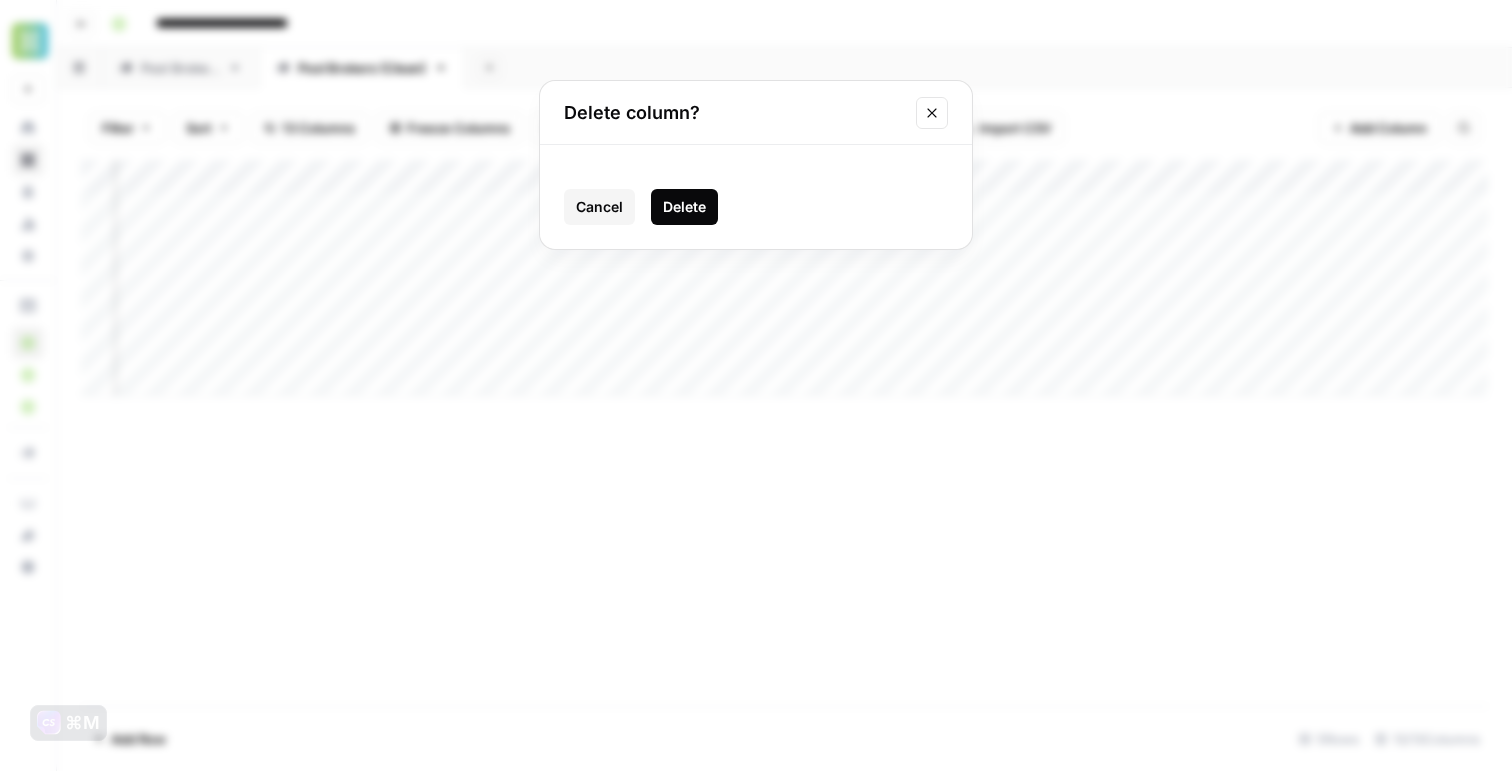 click on "Delete" at bounding box center [684, 207] 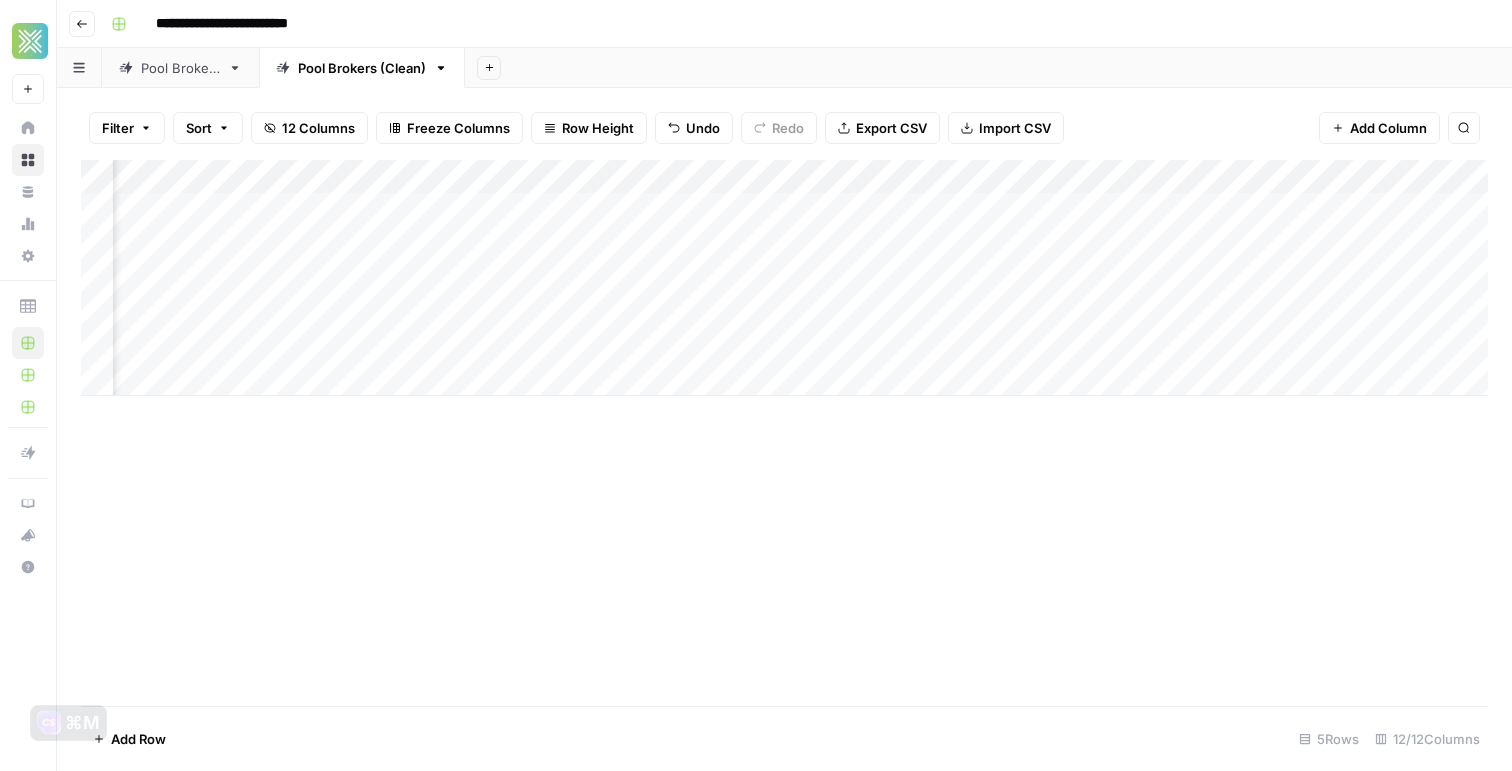click on "Add Column" at bounding box center [784, 278] 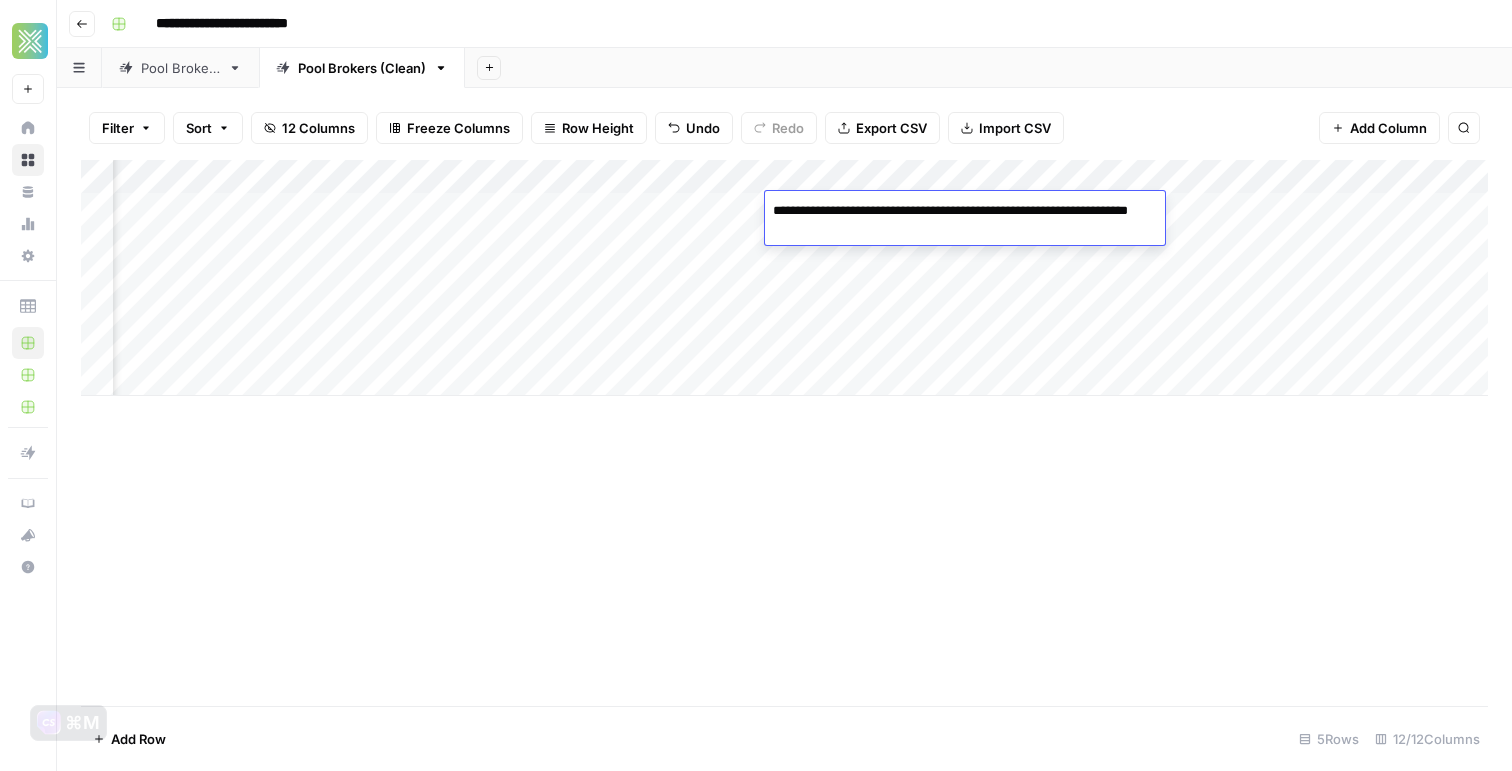 click on "**********" at bounding box center (965, 221) 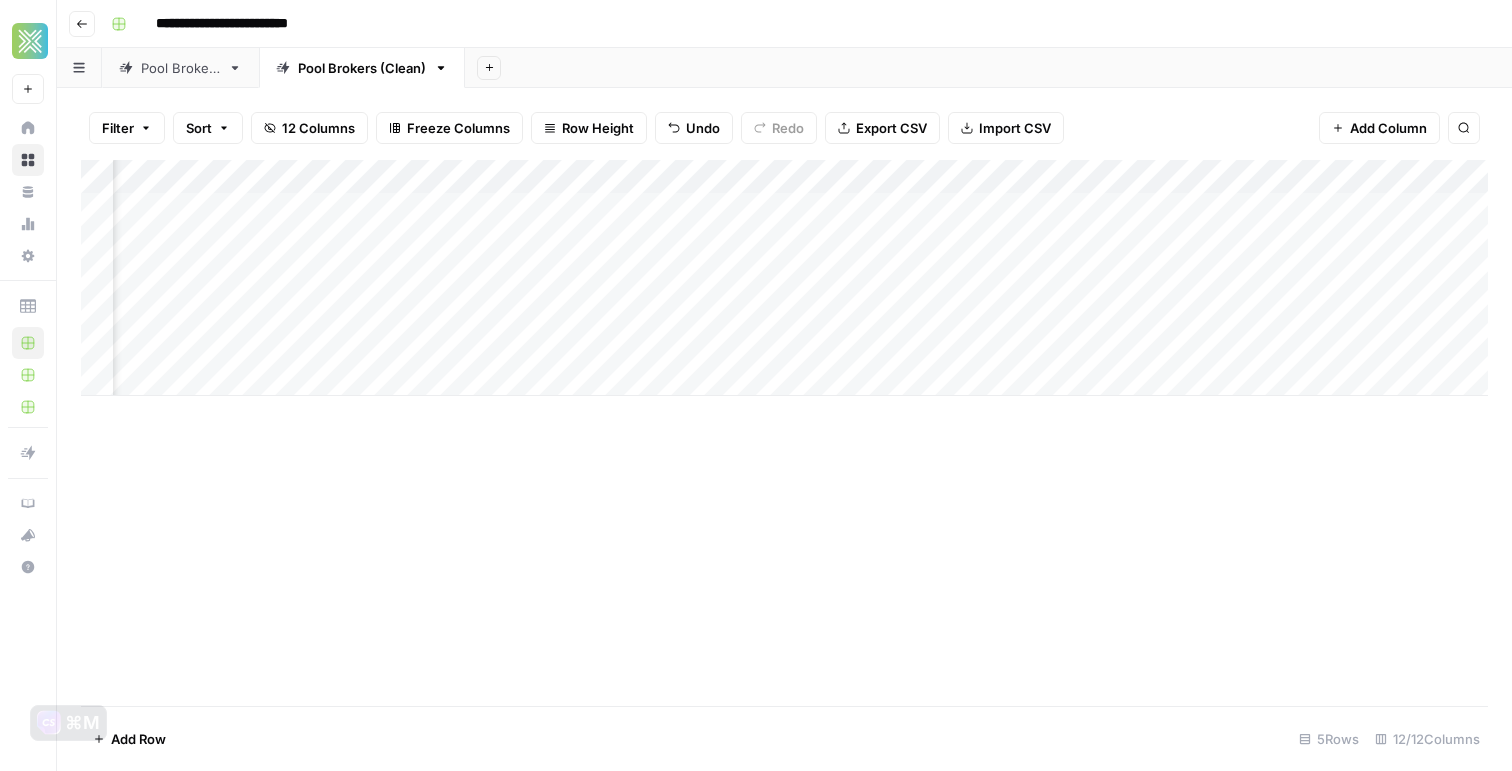 click on "Add Column" at bounding box center (784, 433) 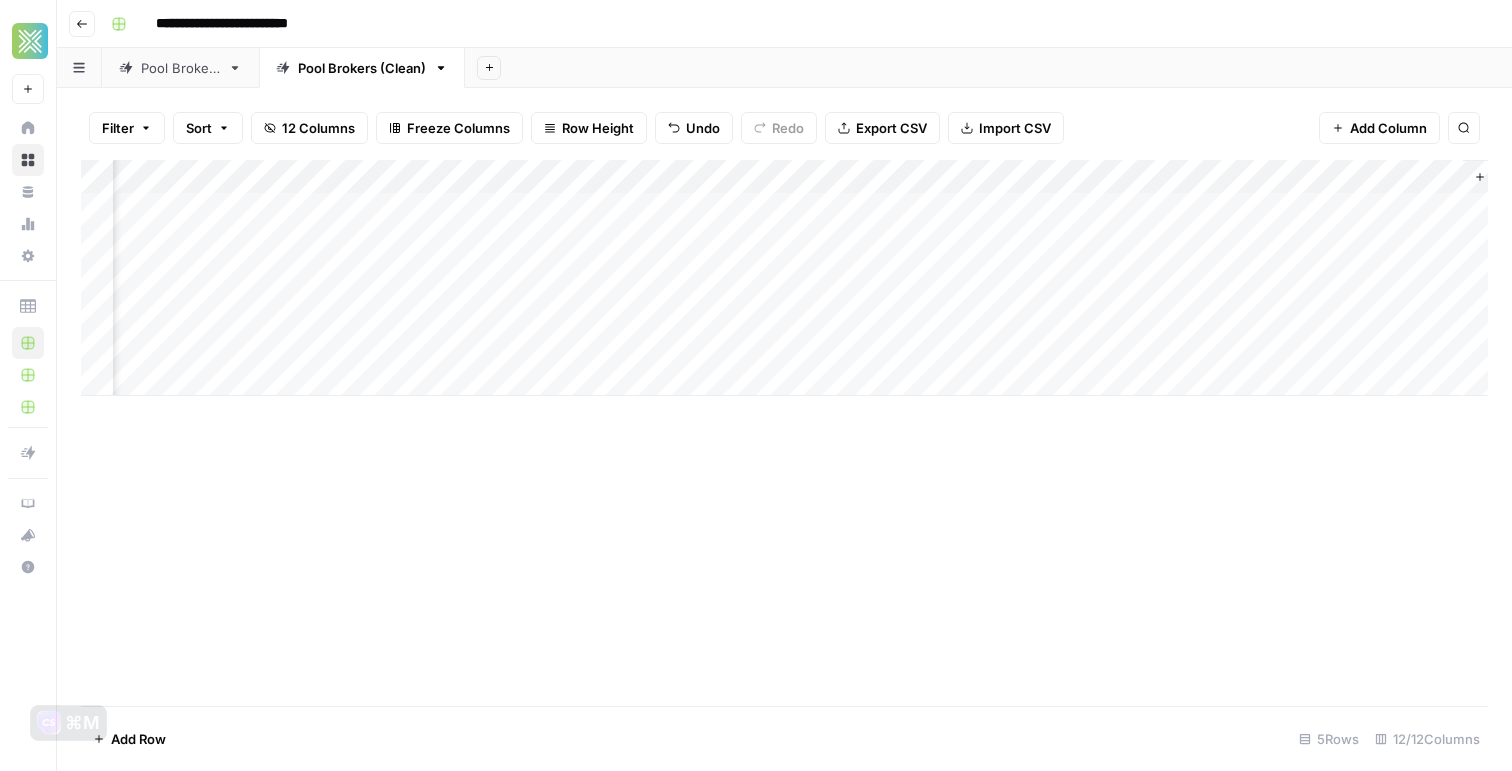scroll, scrollTop: 0, scrollLeft: 1189, axis: horizontal 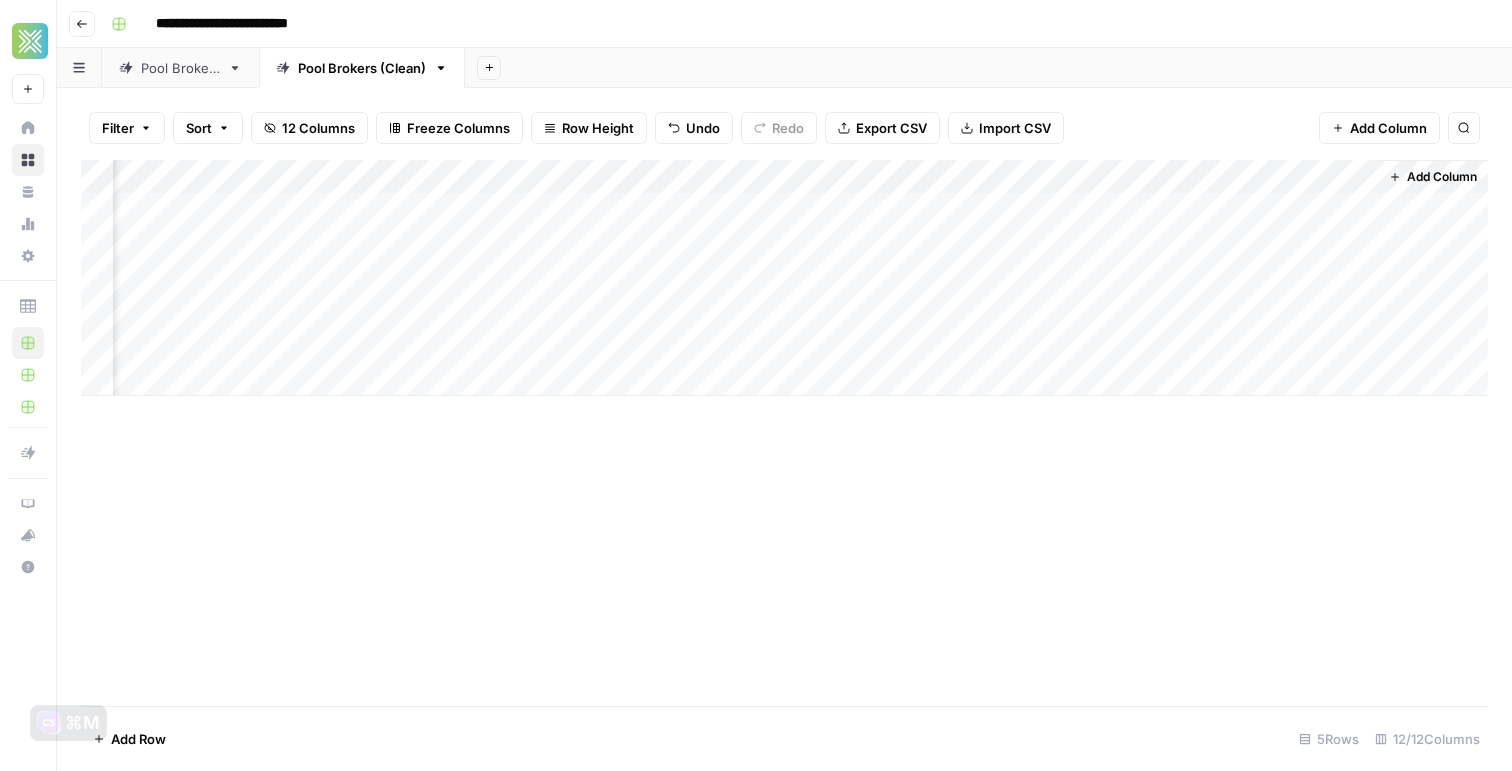 click on "Add Column" at bounding box center (784, 278) 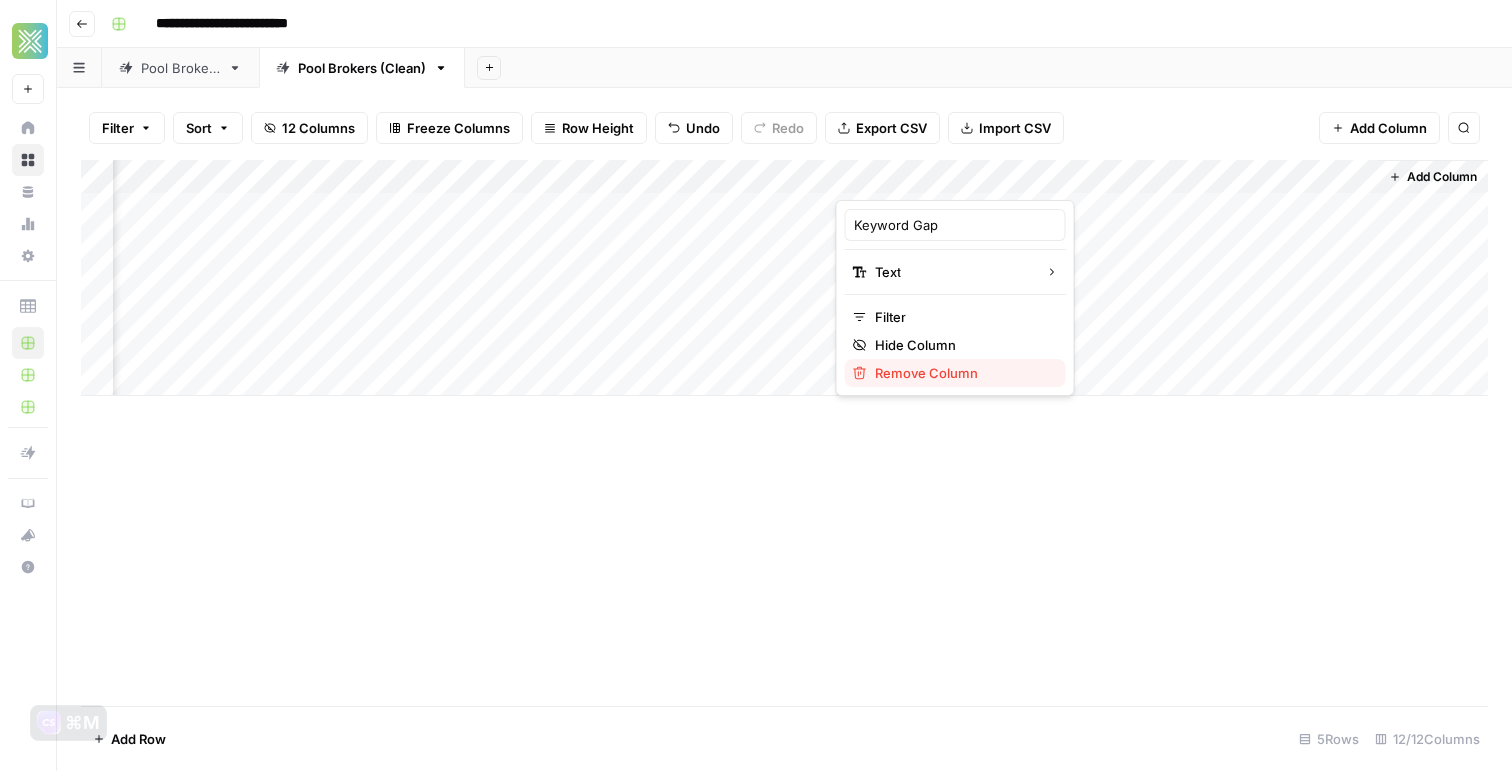 click on "Remove Column" at bounding box center (926, 373) 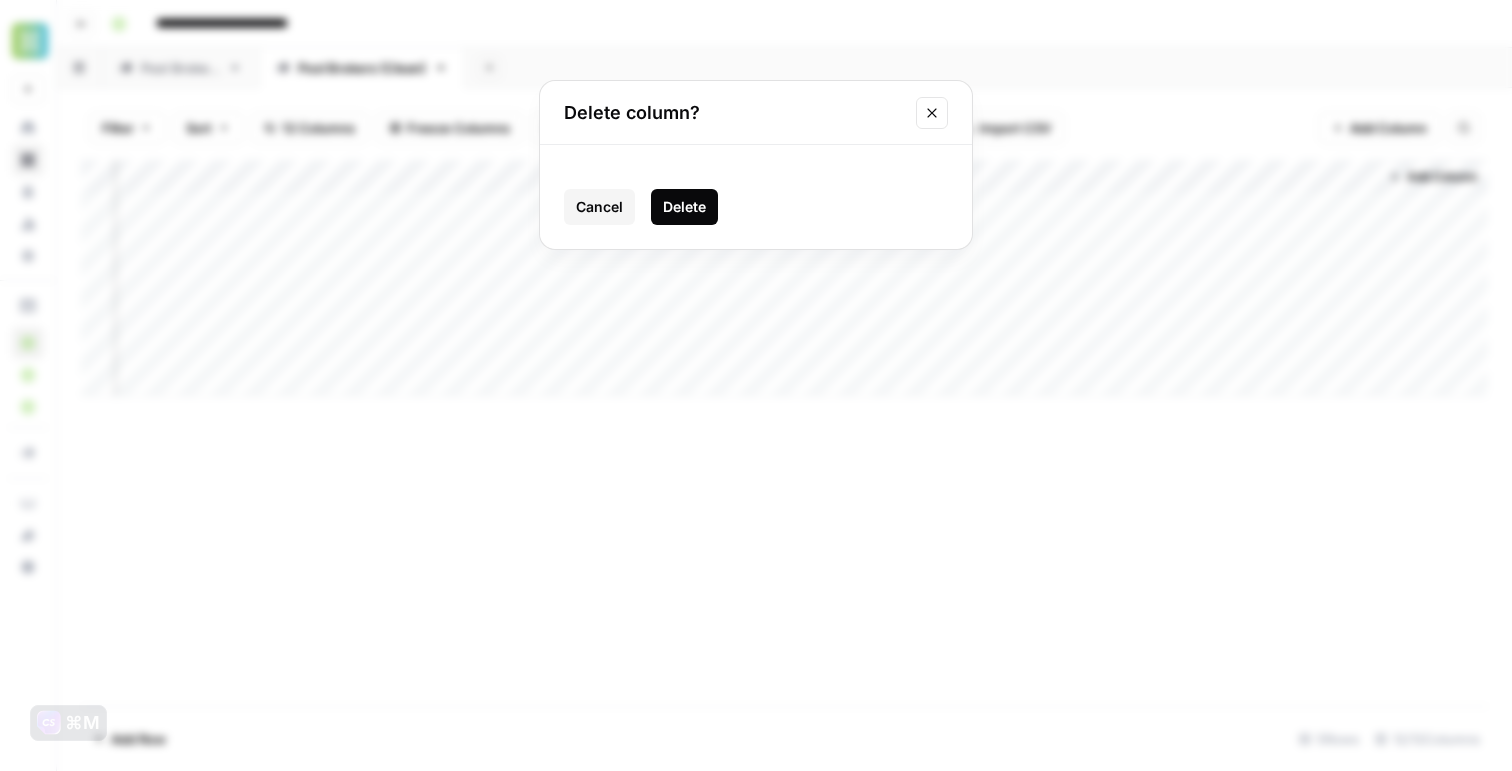 click on "Delete" at bounding box center [684, 207] 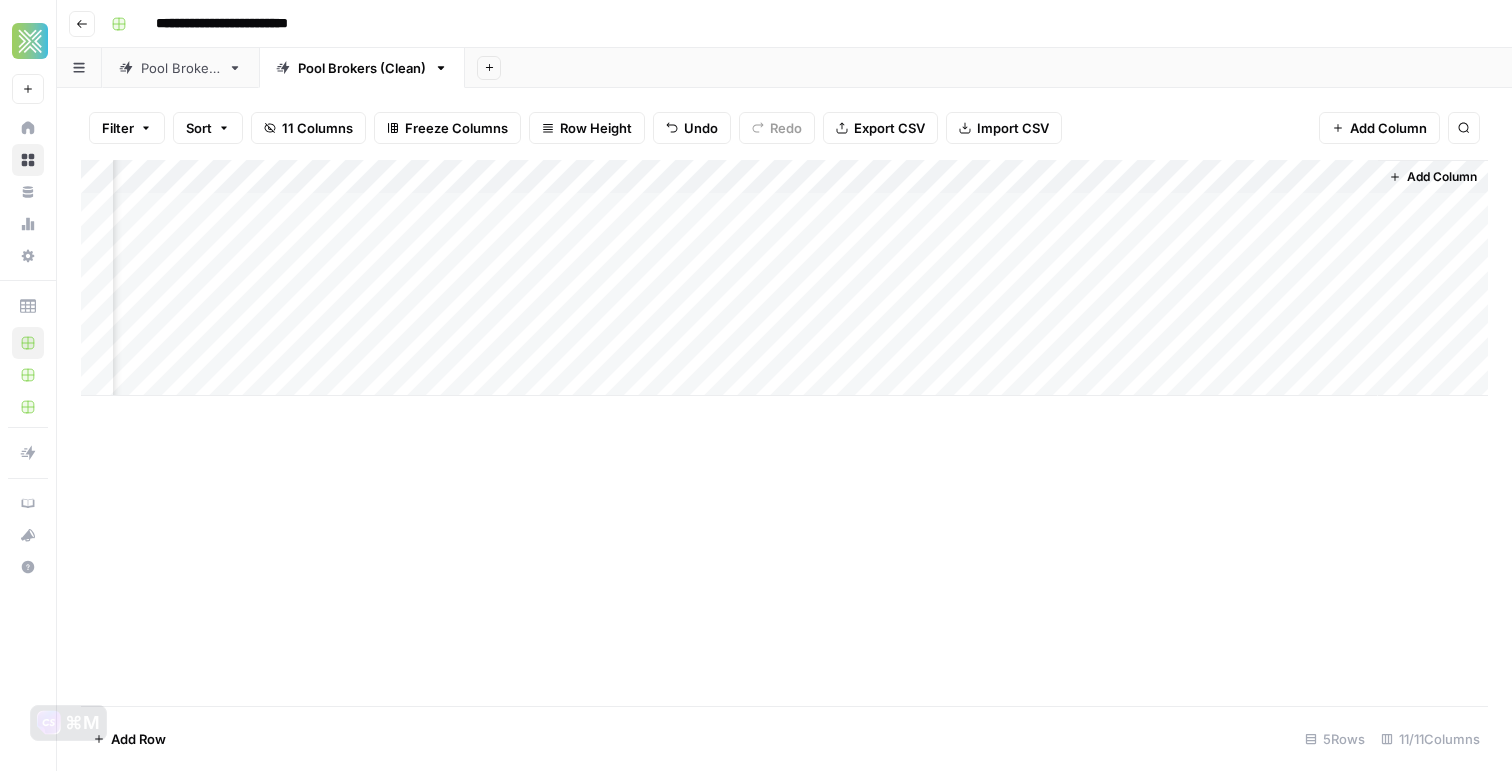 scroll, scrollTop: 0, scrollLeft: 1009, axis: horizontal 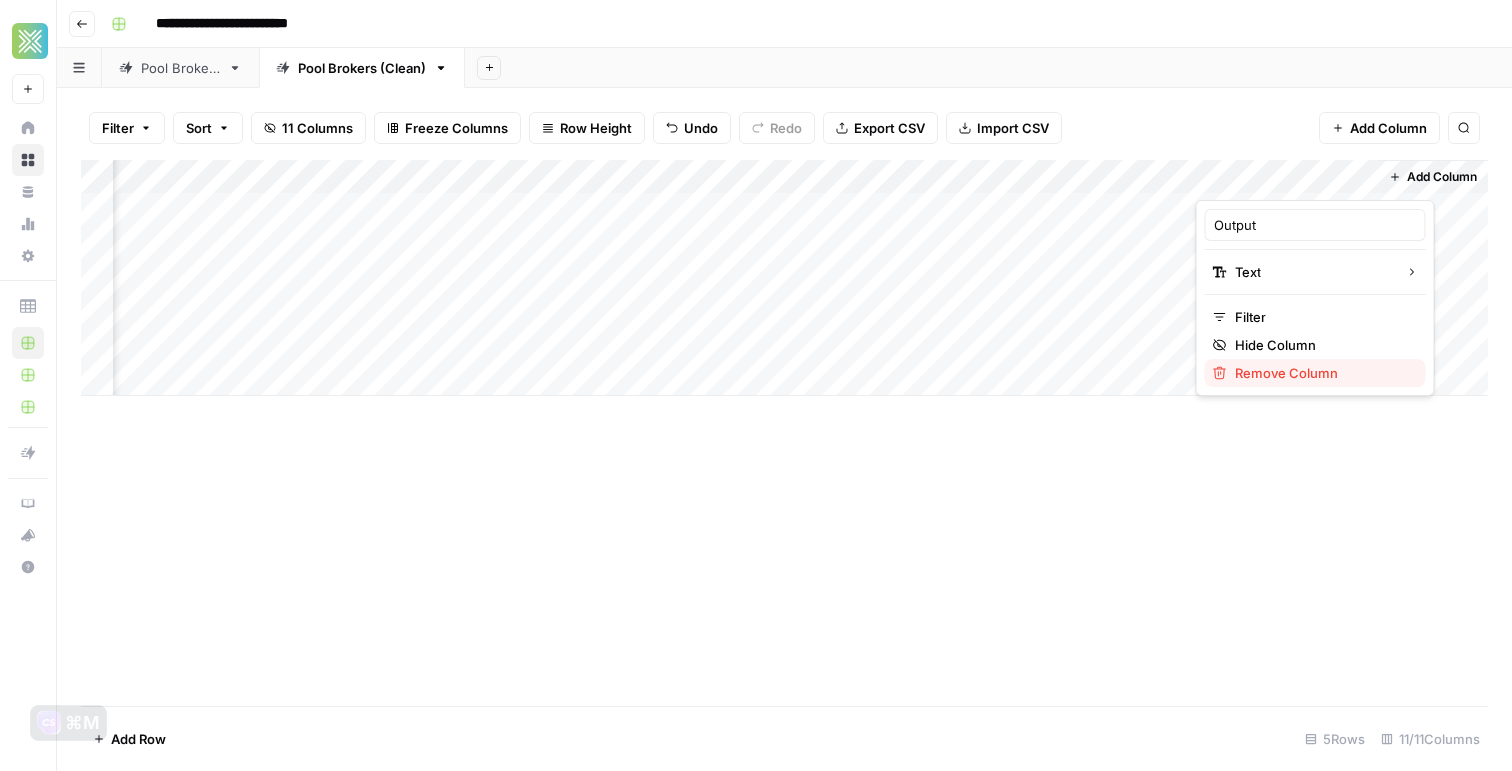 click on "Remove Column" at bounding box center (1286, 373) 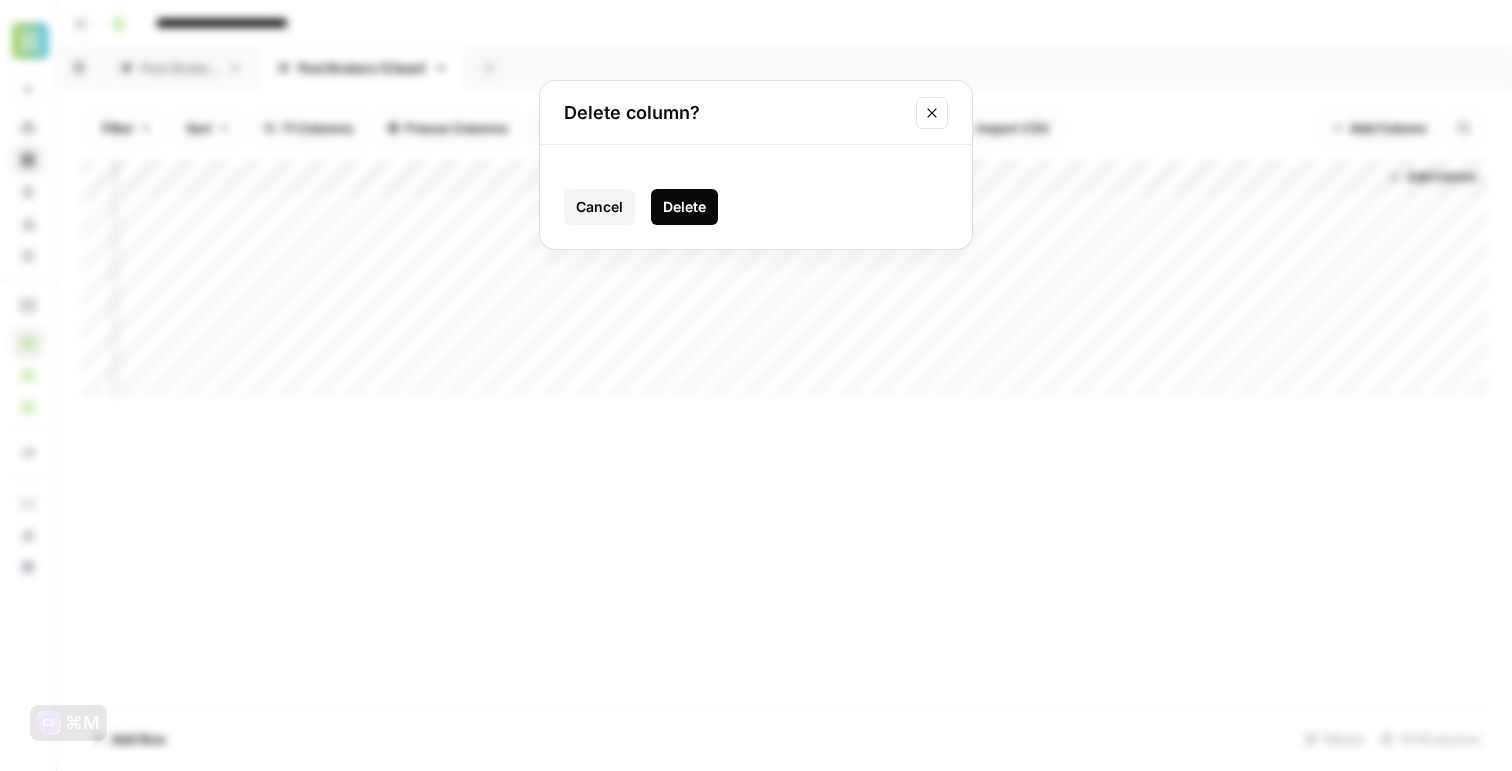 click on "Delete" at bounding box center [684, 207] 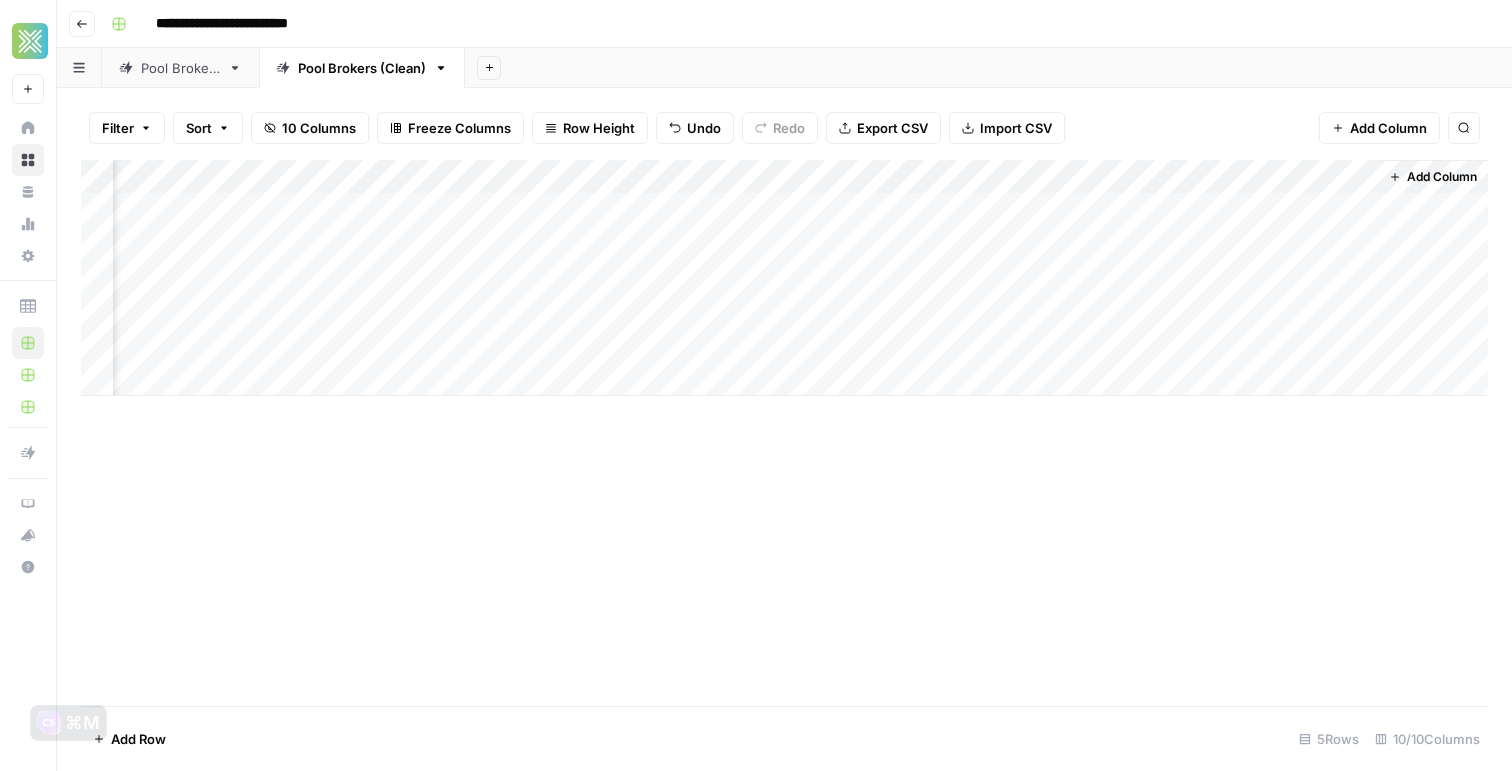 scroll, scrollTop: 0, scrollLeft: 829, axis: horizontal 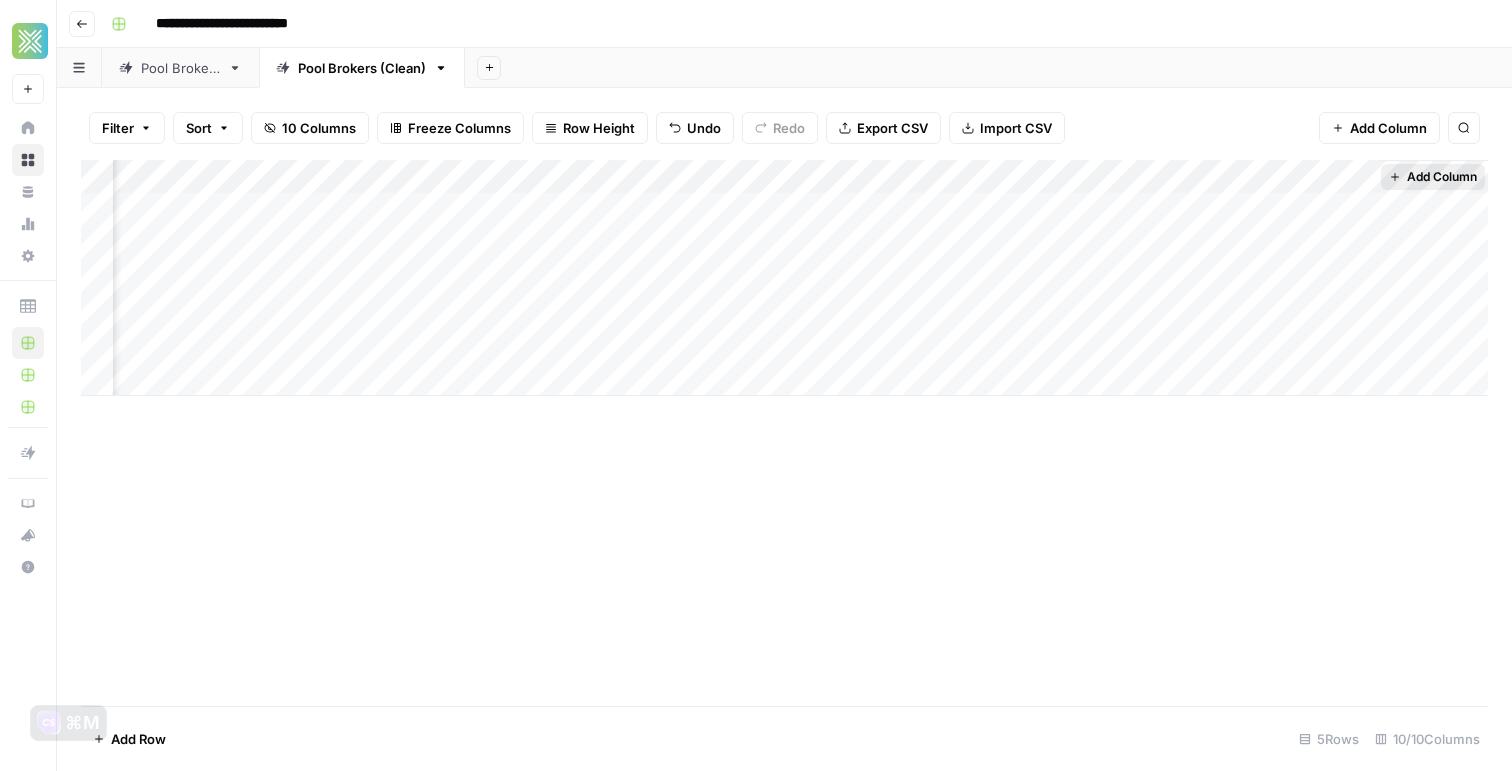 click on "Add Column" at bounding box center (1442, 177) 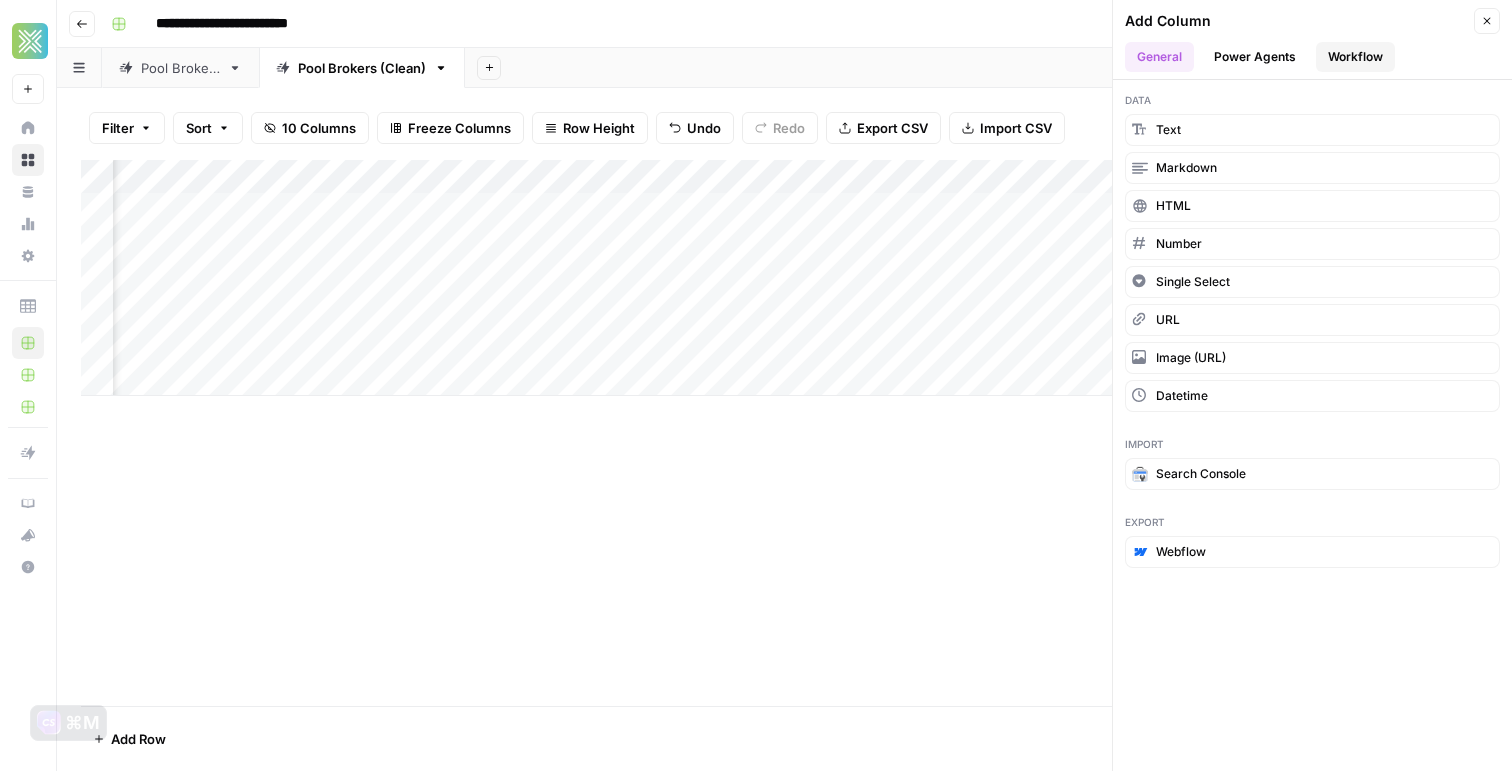 click on "Workflow" at bounding box center [1355, 57] 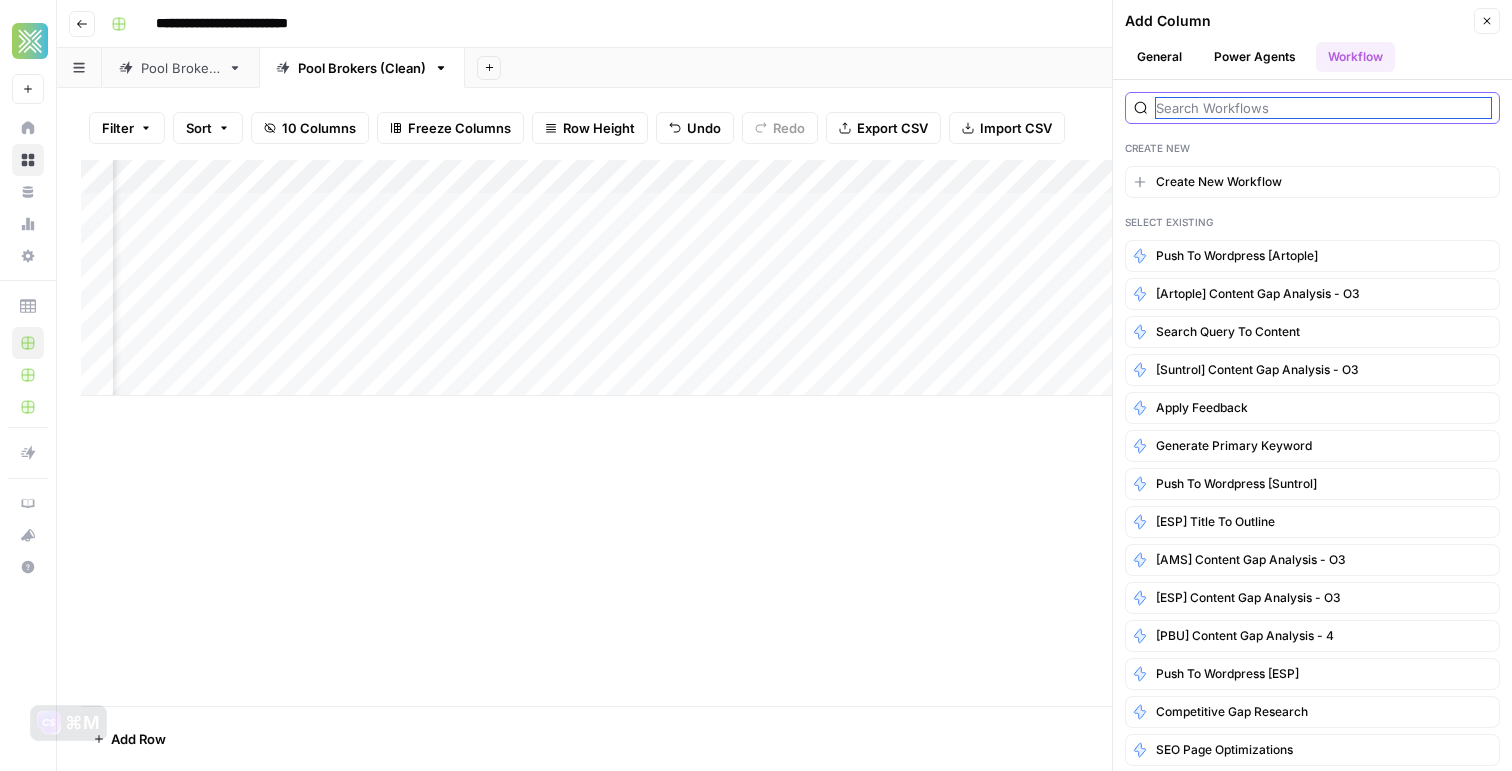 click at bounding box center [1323, 108] 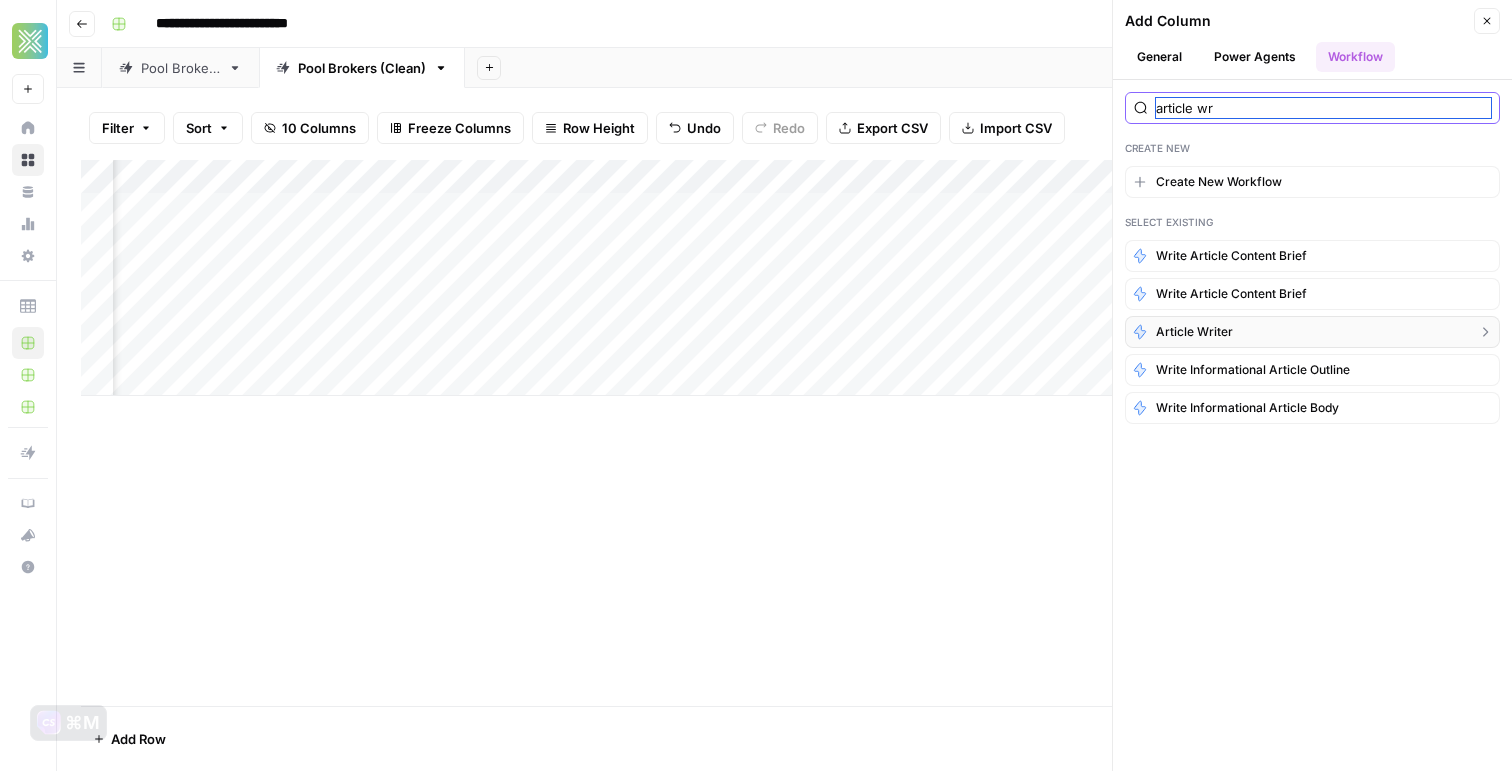 type on "article wr" 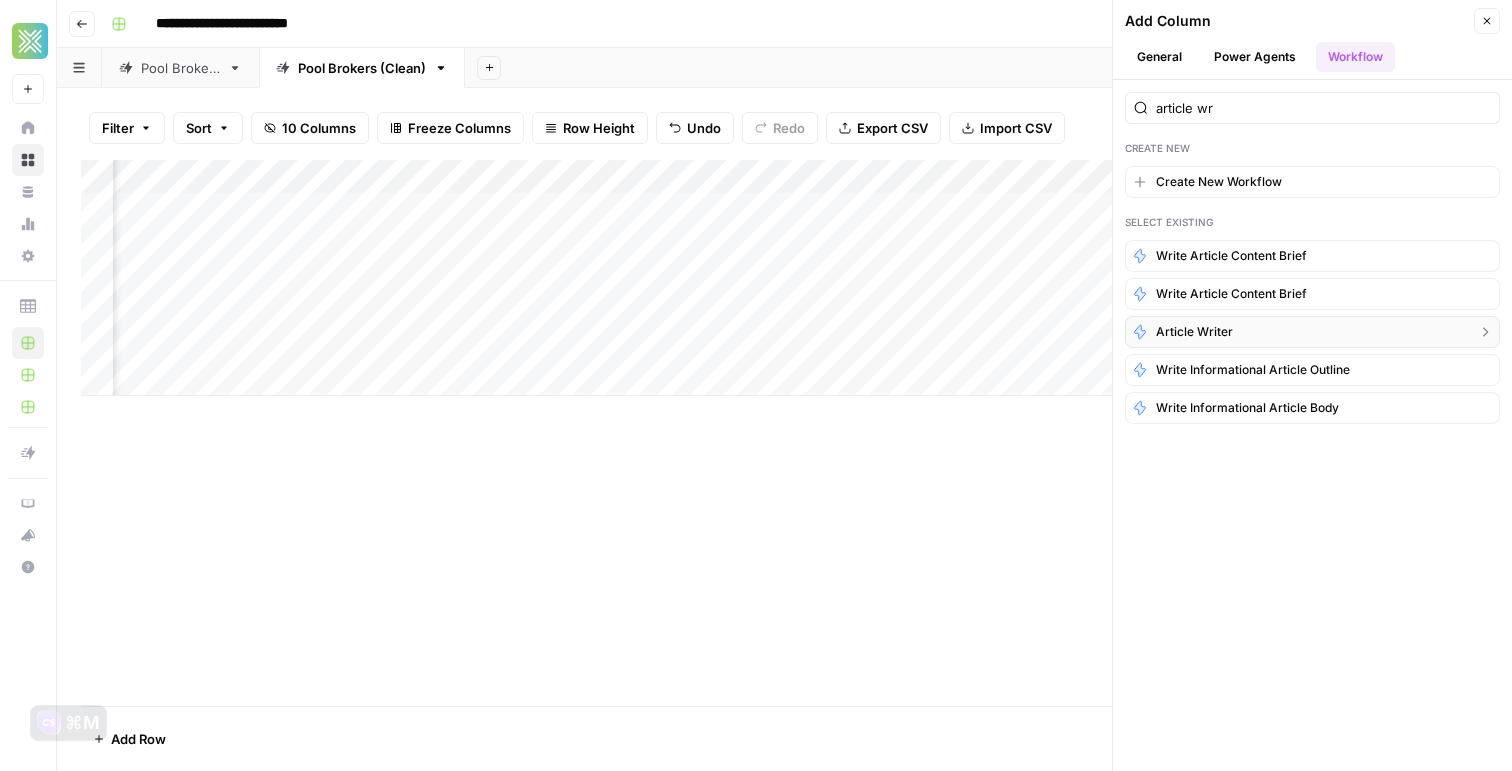 click on "Article Writer" at bounding box center [1312, 332] 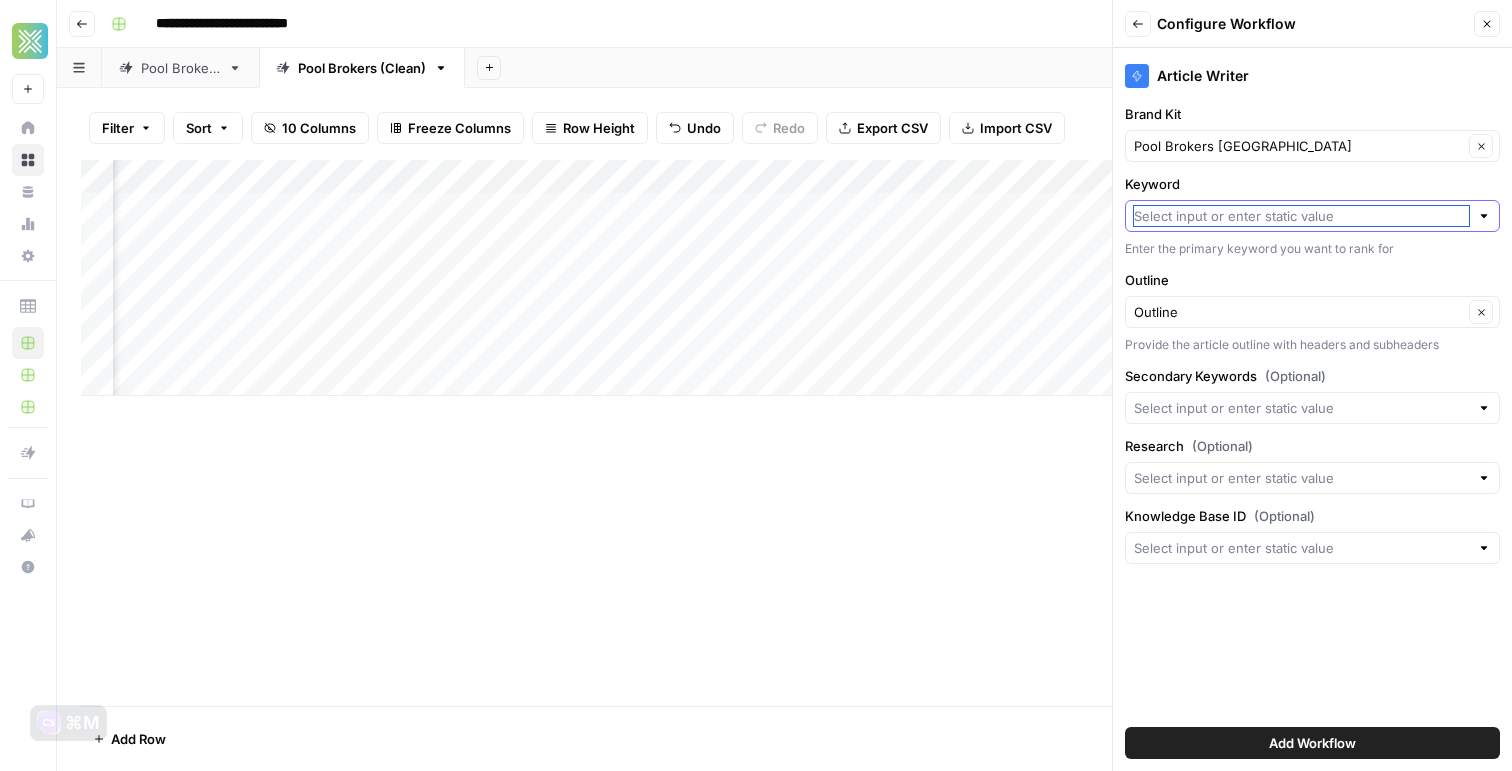 click on "Keyword" at bounding box center (1301, 216) 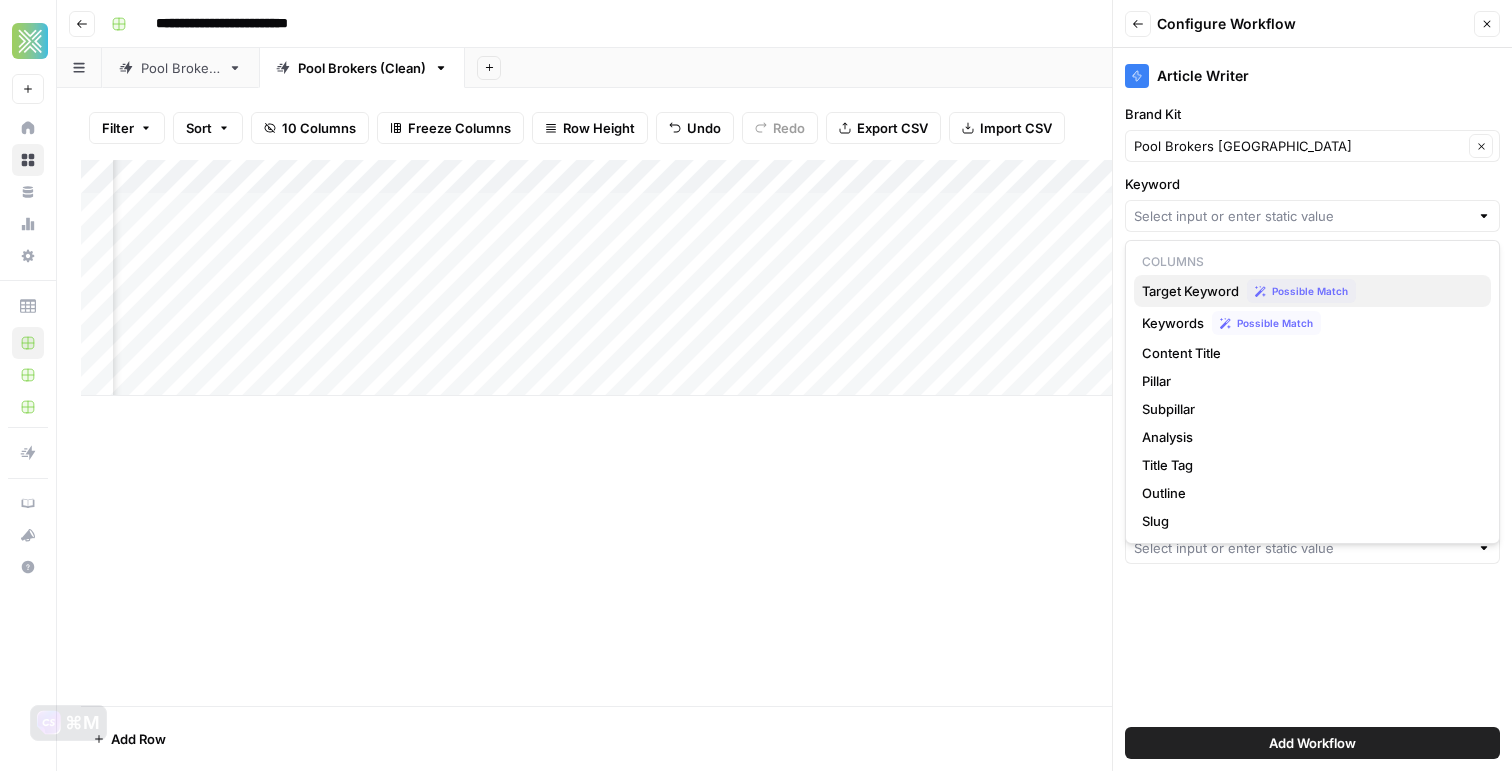 click on "Target Keyword" at bounding box center (1190, 291) 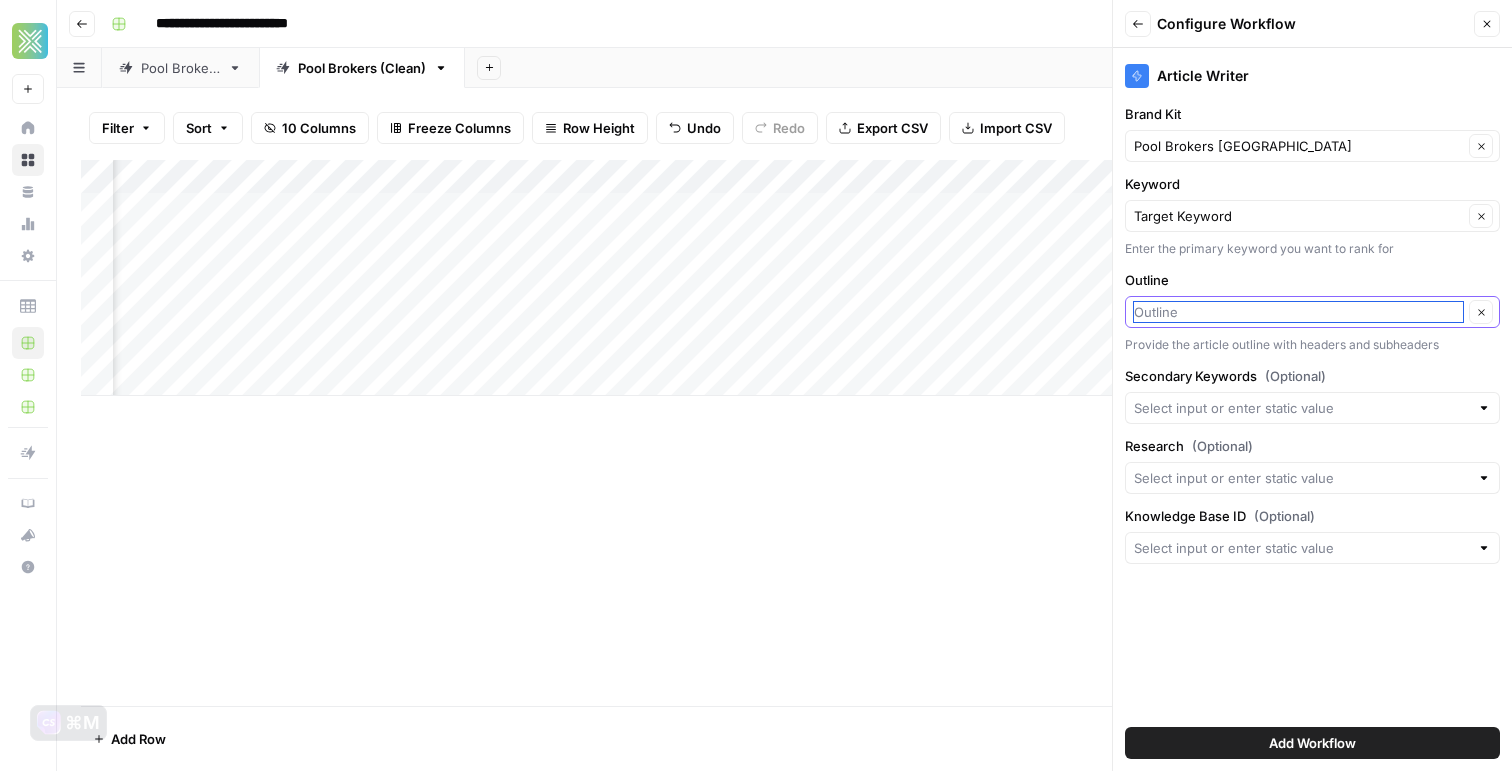 click on "Outline" at bounding box center [1298, 312] 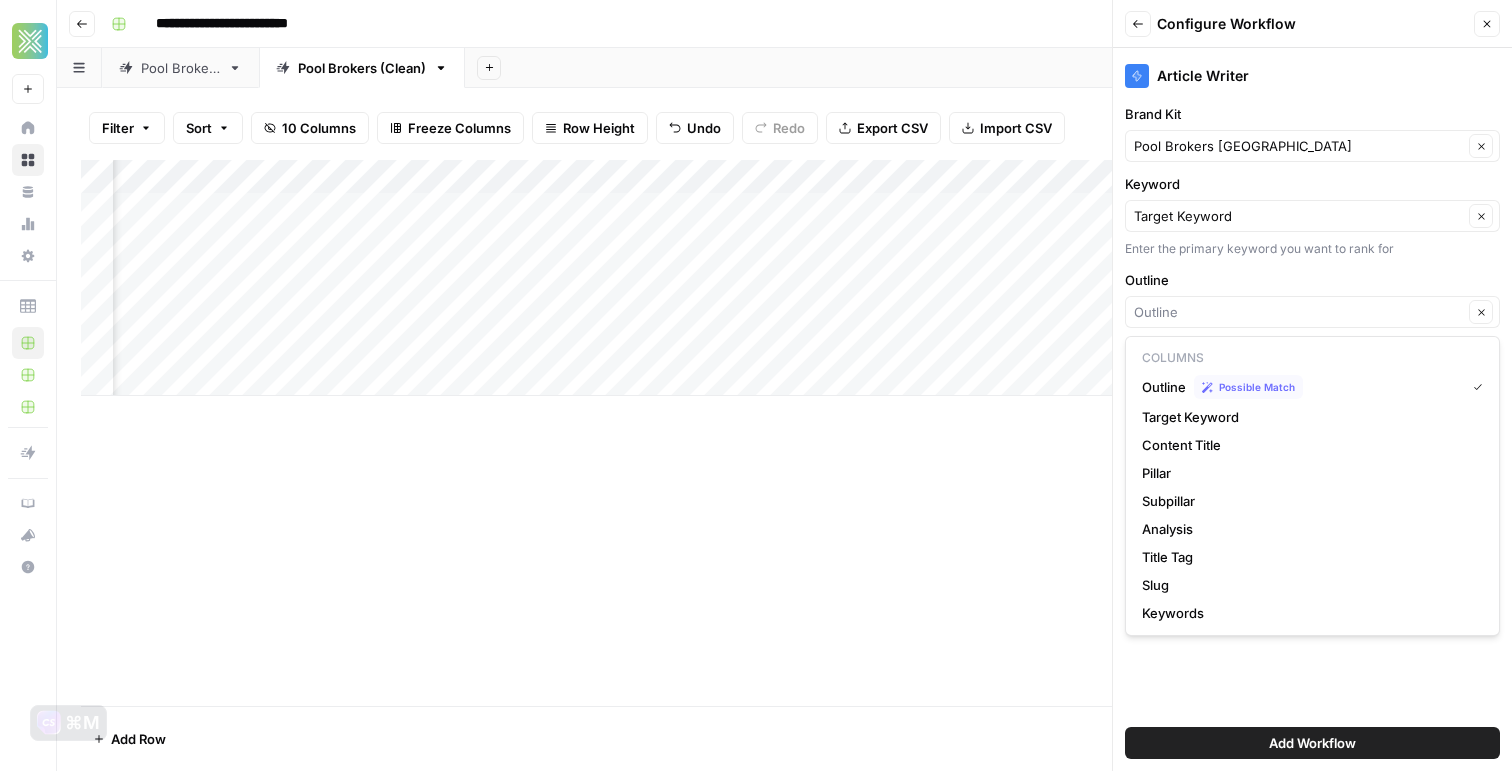 type on "Outline" 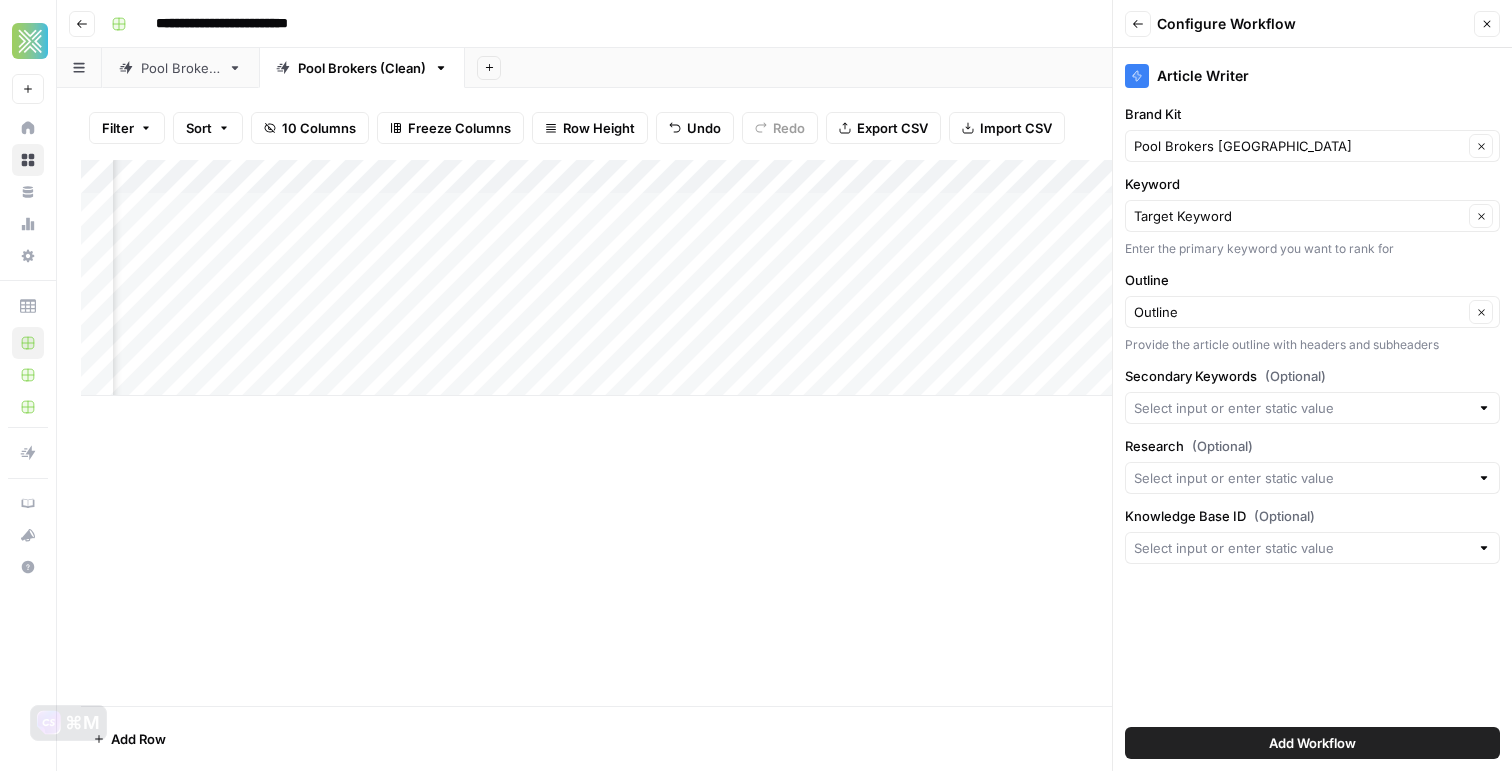 click on "Outline" at bounding box center (1312, 280) 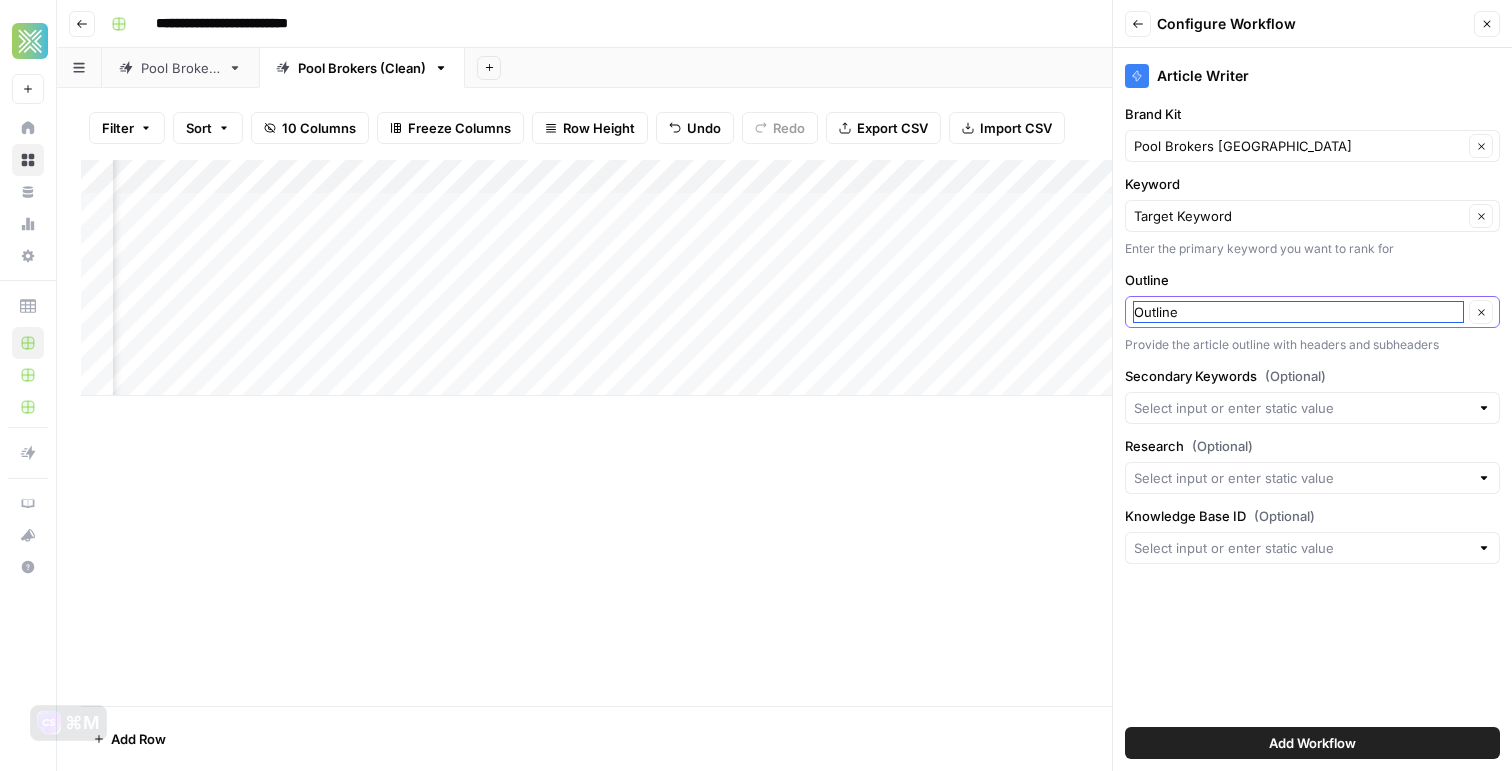 click on "Outline" at bounding box center [1298, 312] 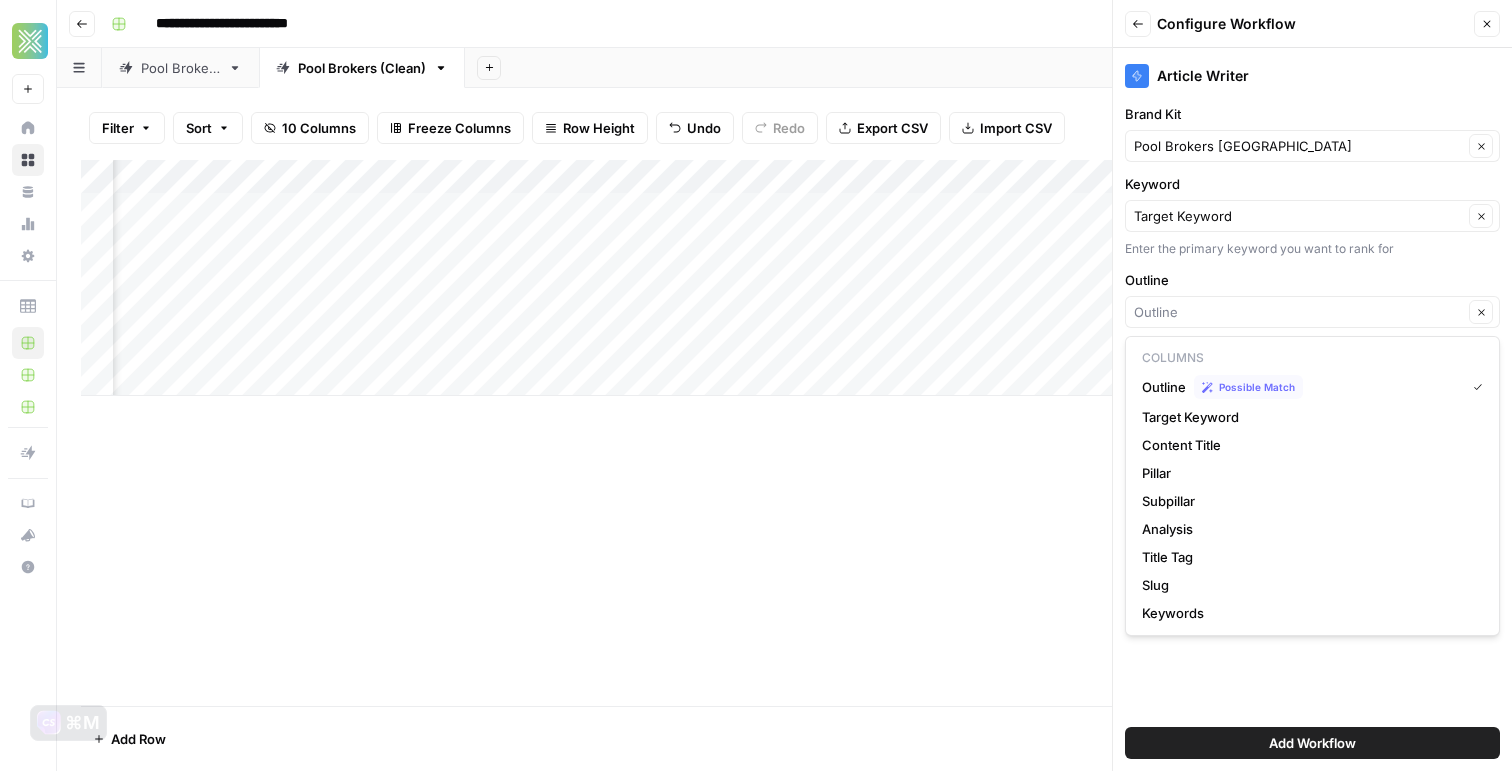 type on "Outline" 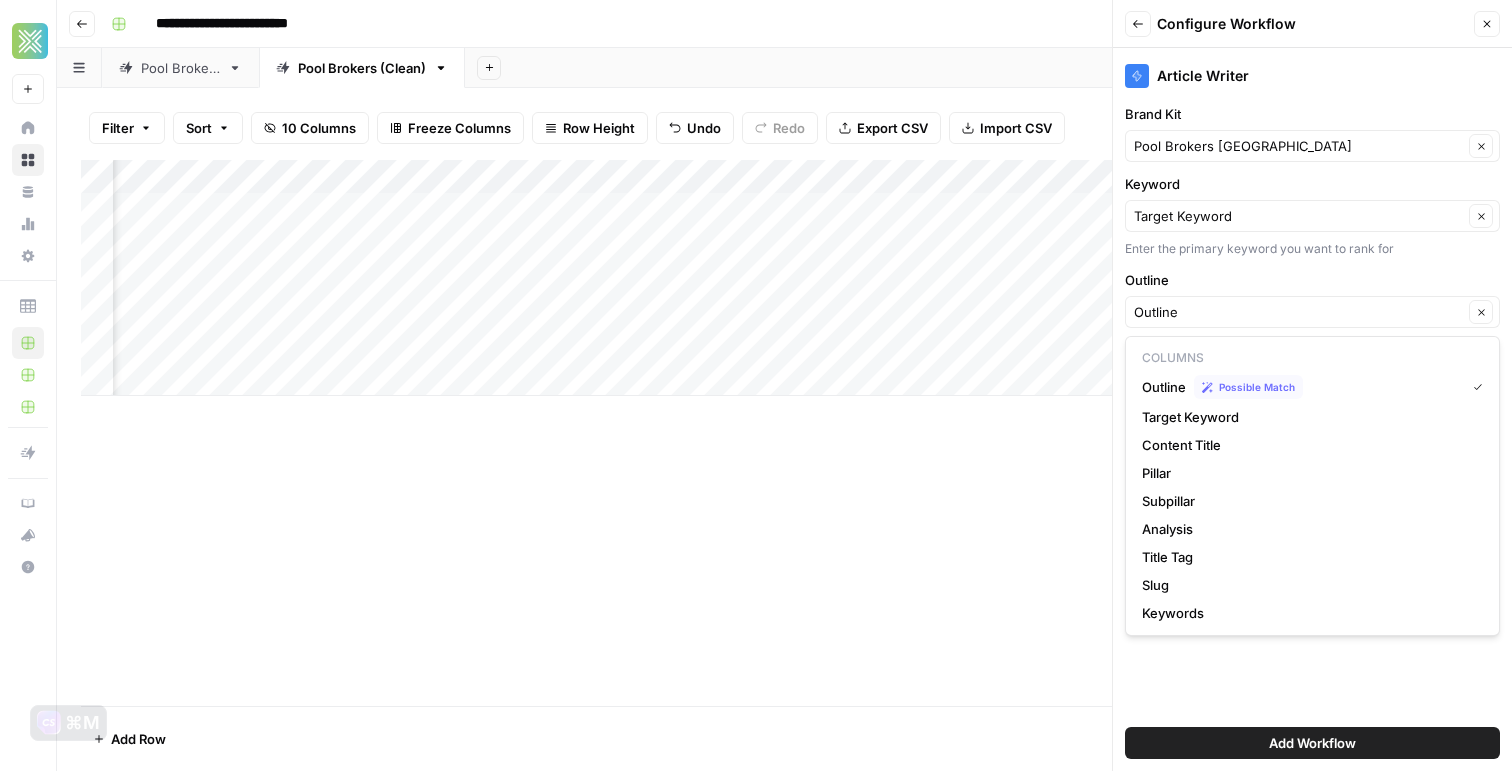 click on "Outline" at bounding box center (1312, 280) 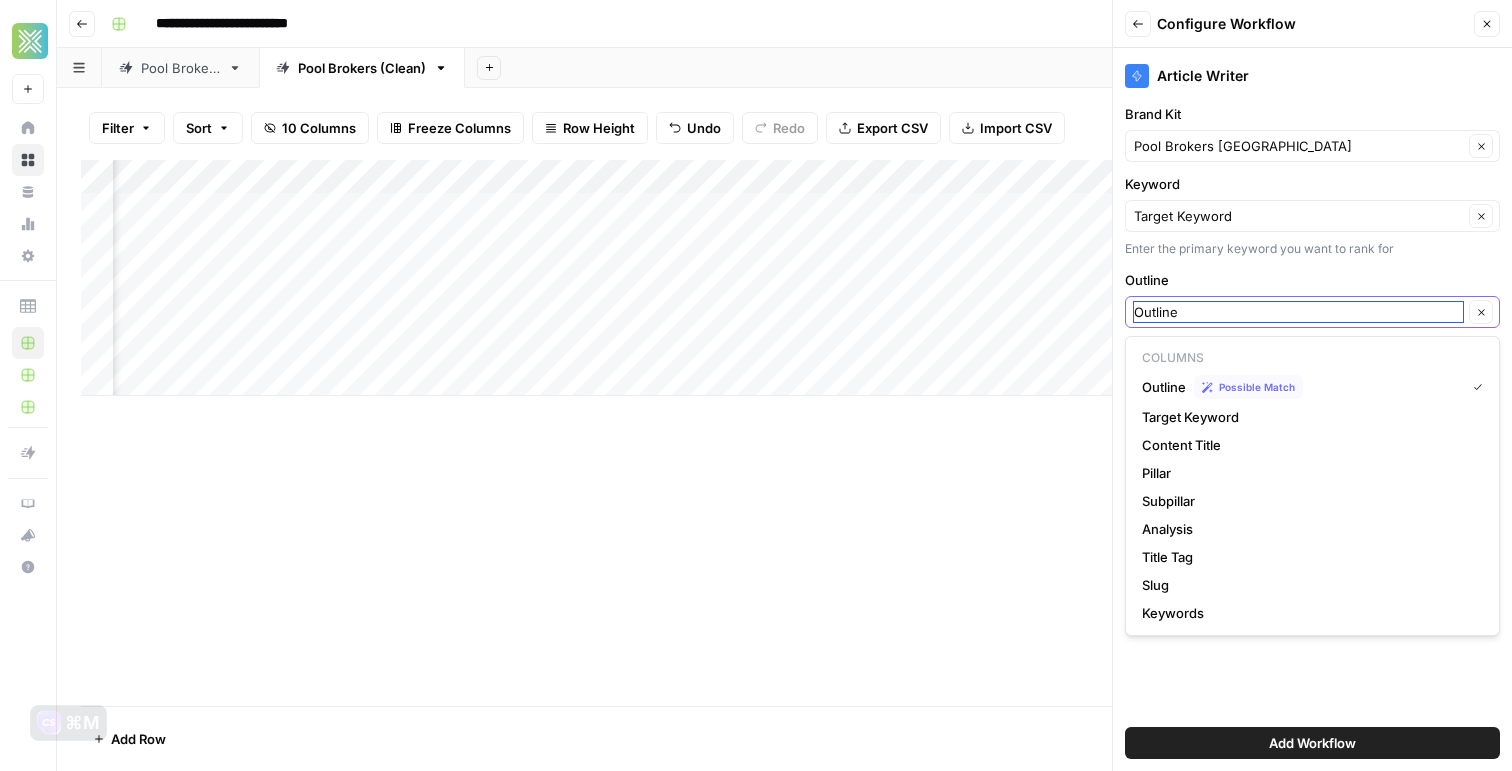 click on "Outline" at bounding box center (1298, 312) 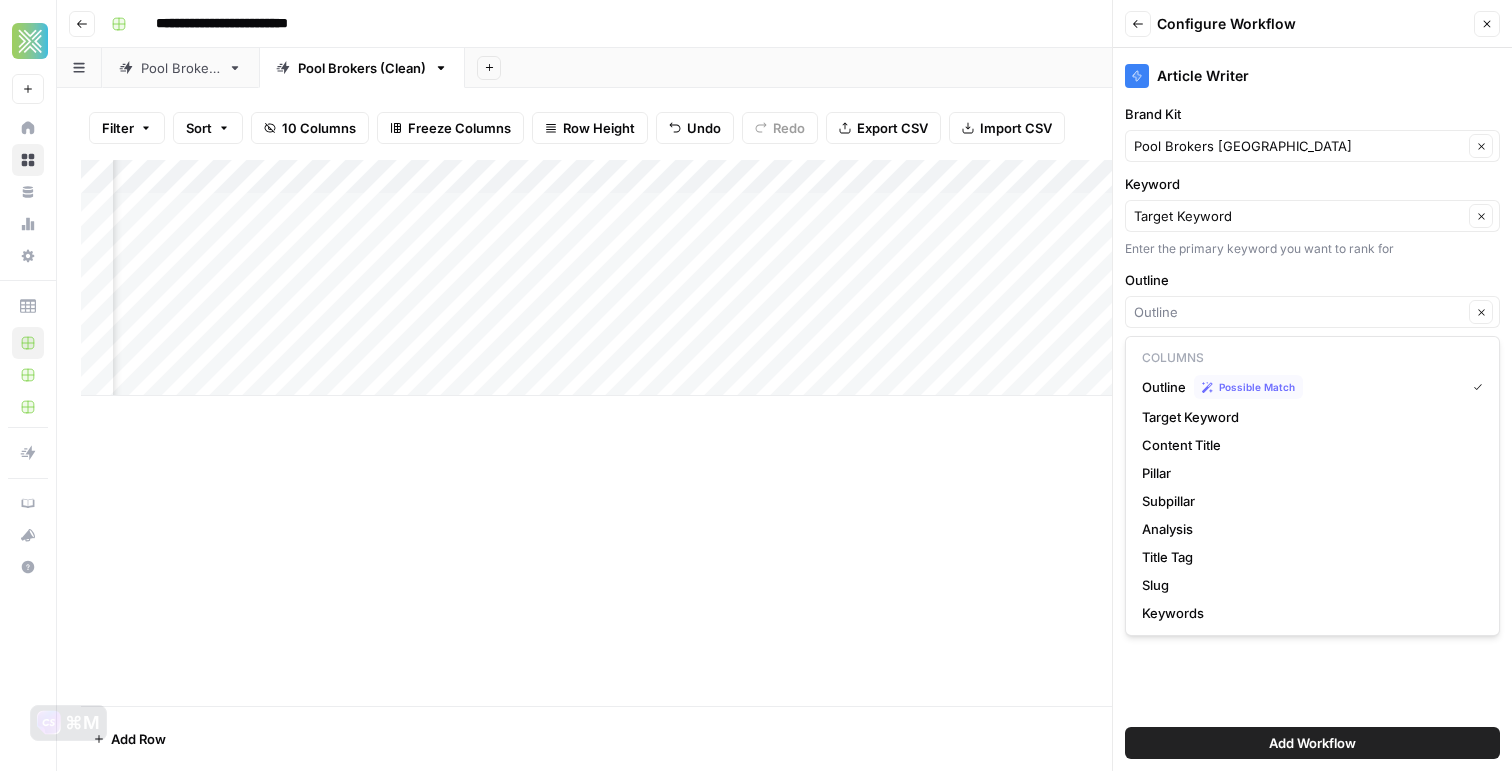 type on "Outline" 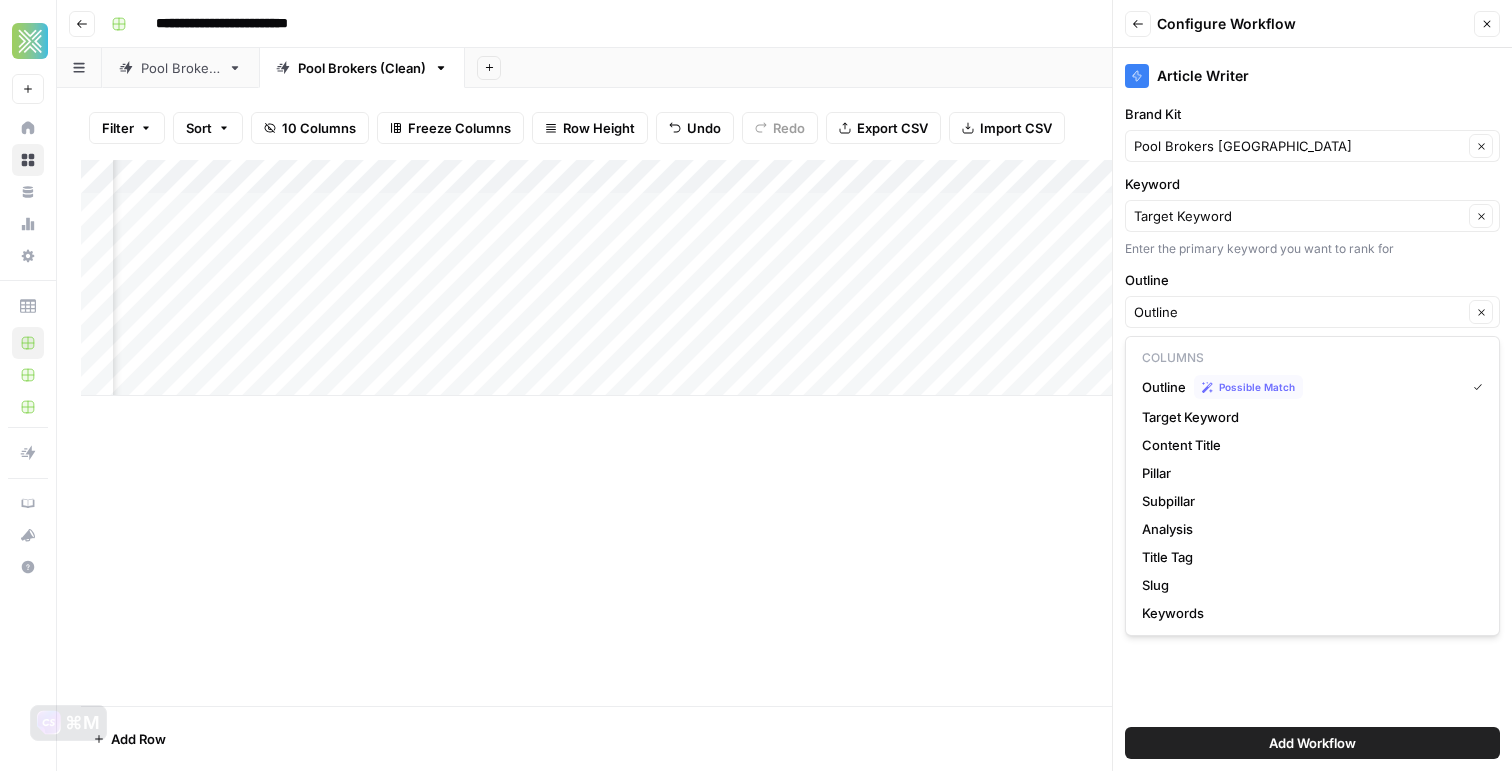 click on "Outline Outline Clear Provide the article outline with headers and subheaders" at bounding box center (1312, 312) 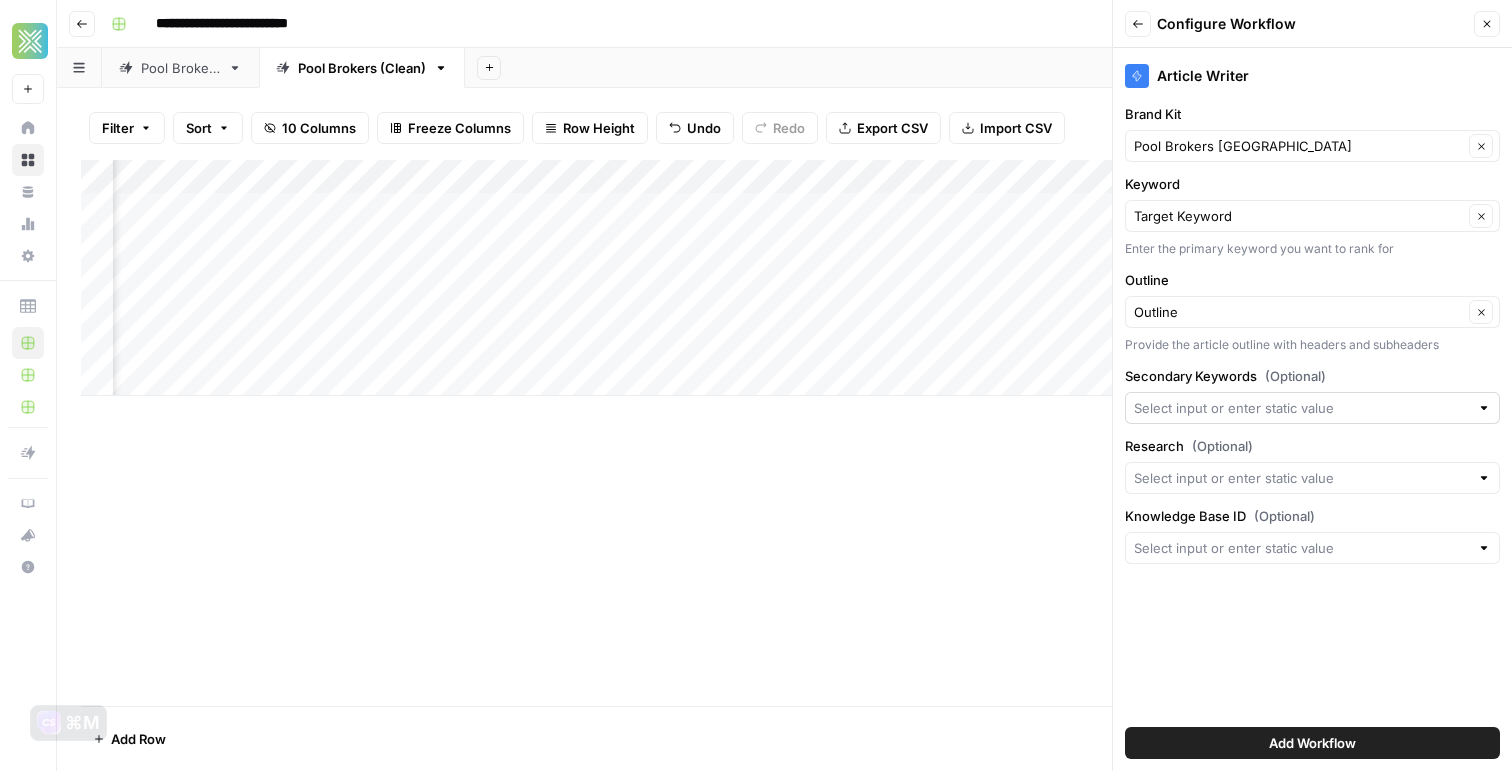 click at bounding box center [1312, 408] 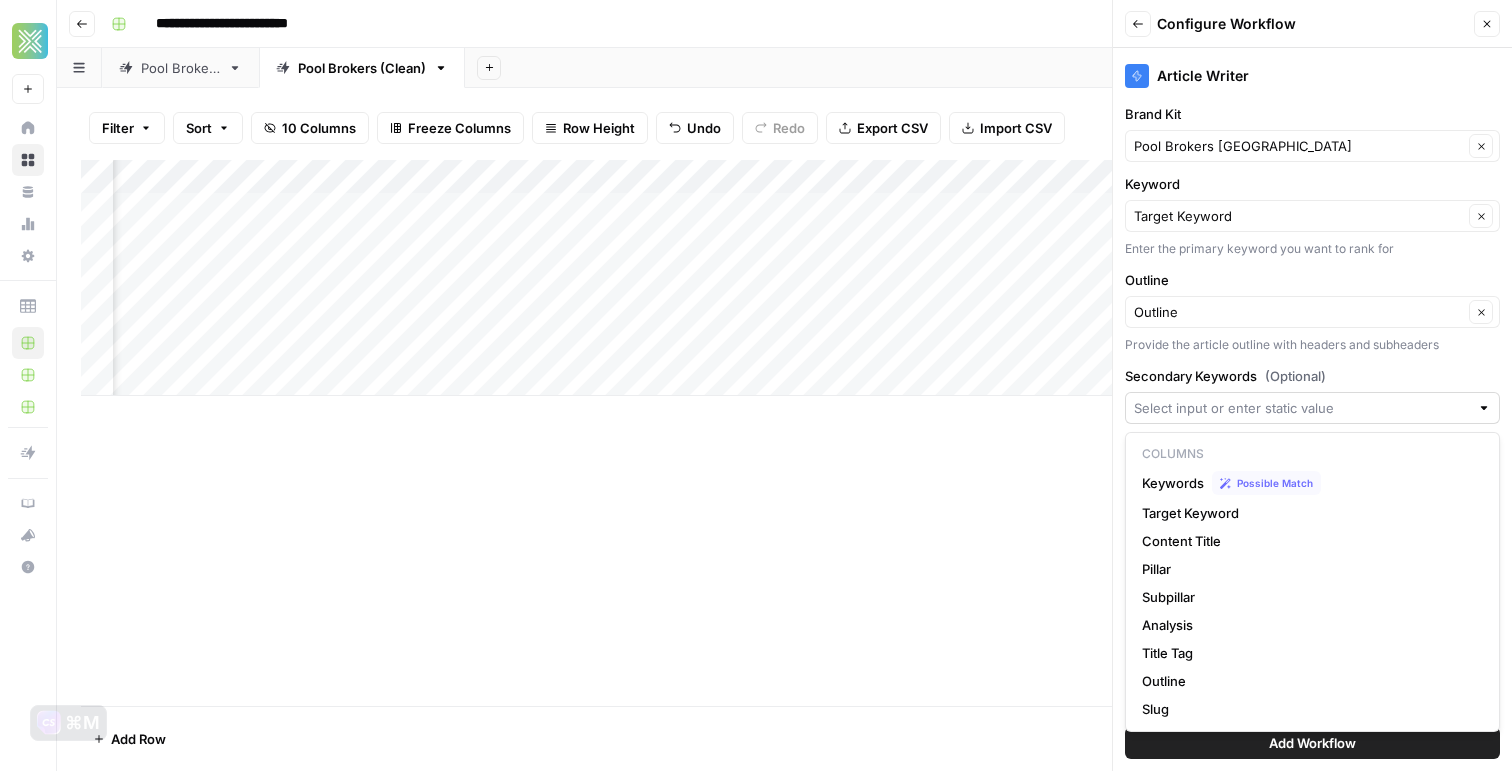 click at bounding box center [1312, 408] 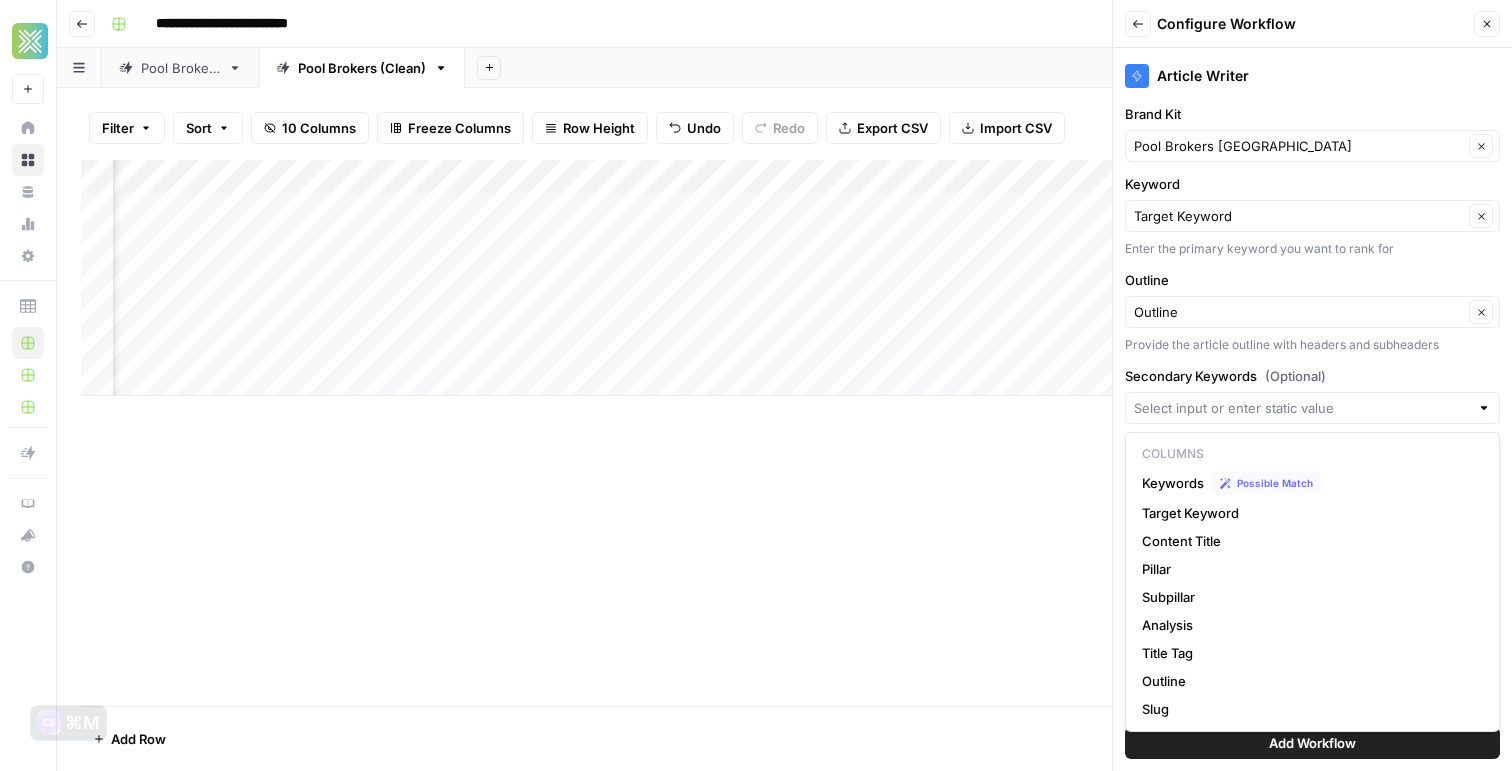 click on "Provide the article outline with headers and subheaders" at bounding box center [1312, 345] 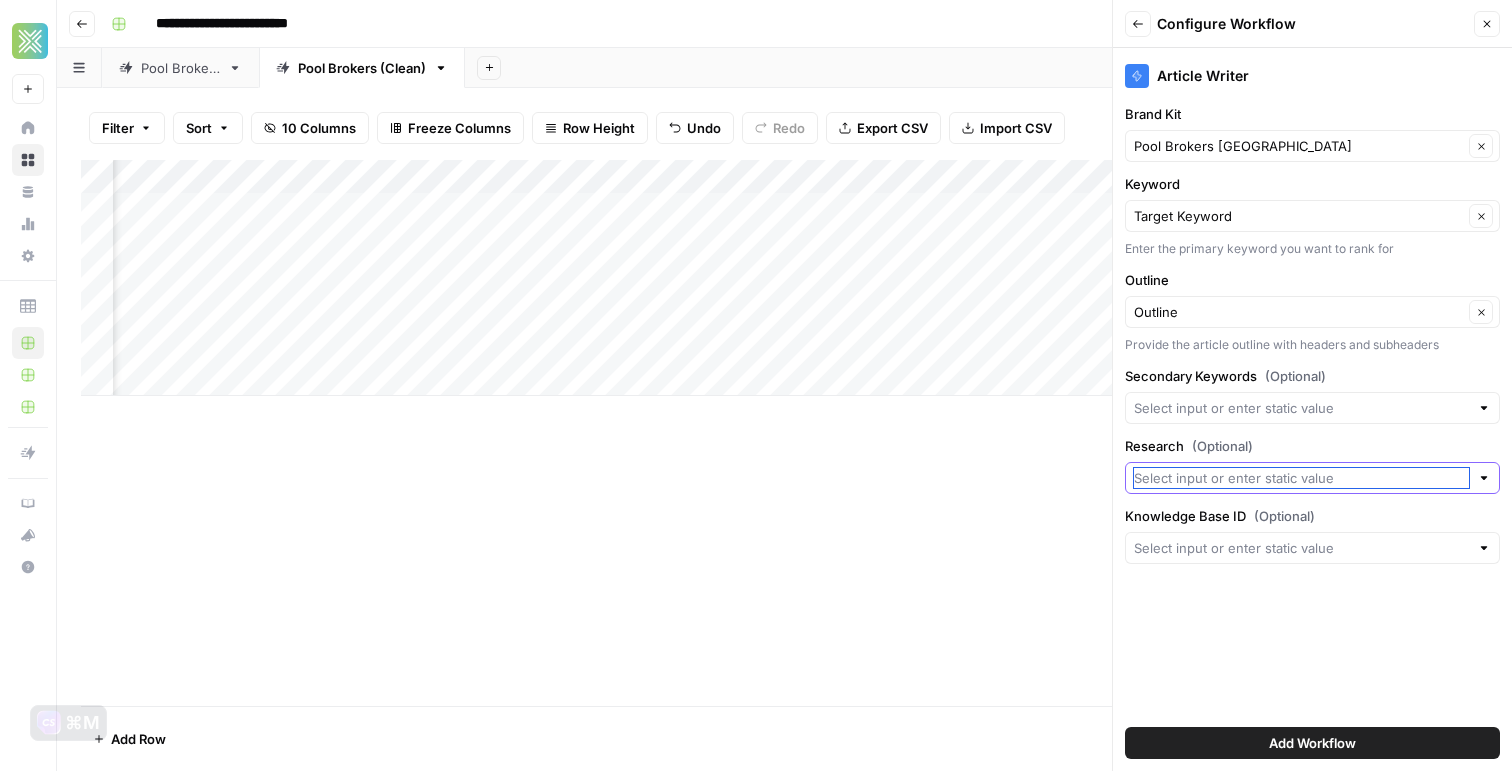click on "Research   (Optional)" at bounding box center [1301, 478] 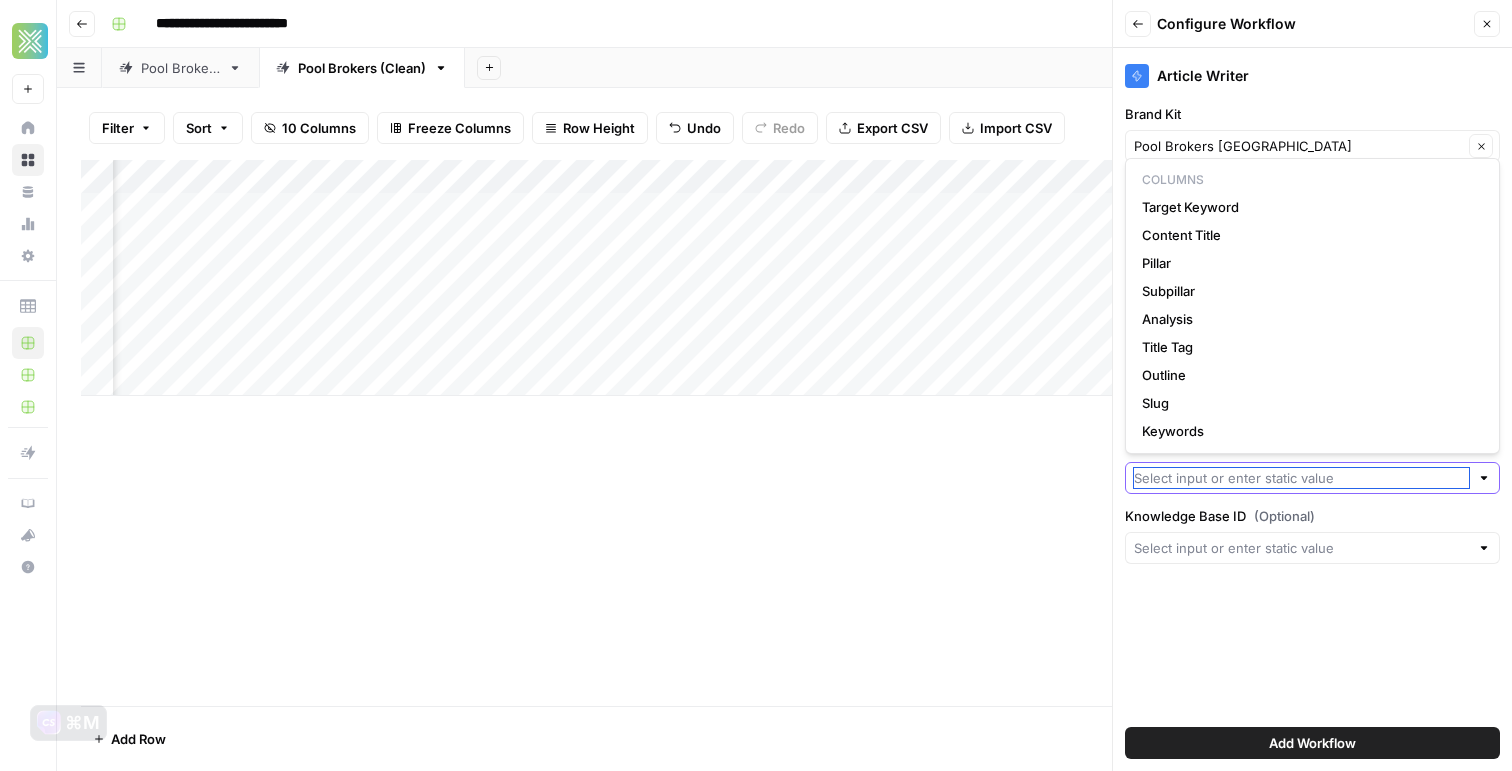 click on "Research   (Optional)" at bounding box center (1301, 478) 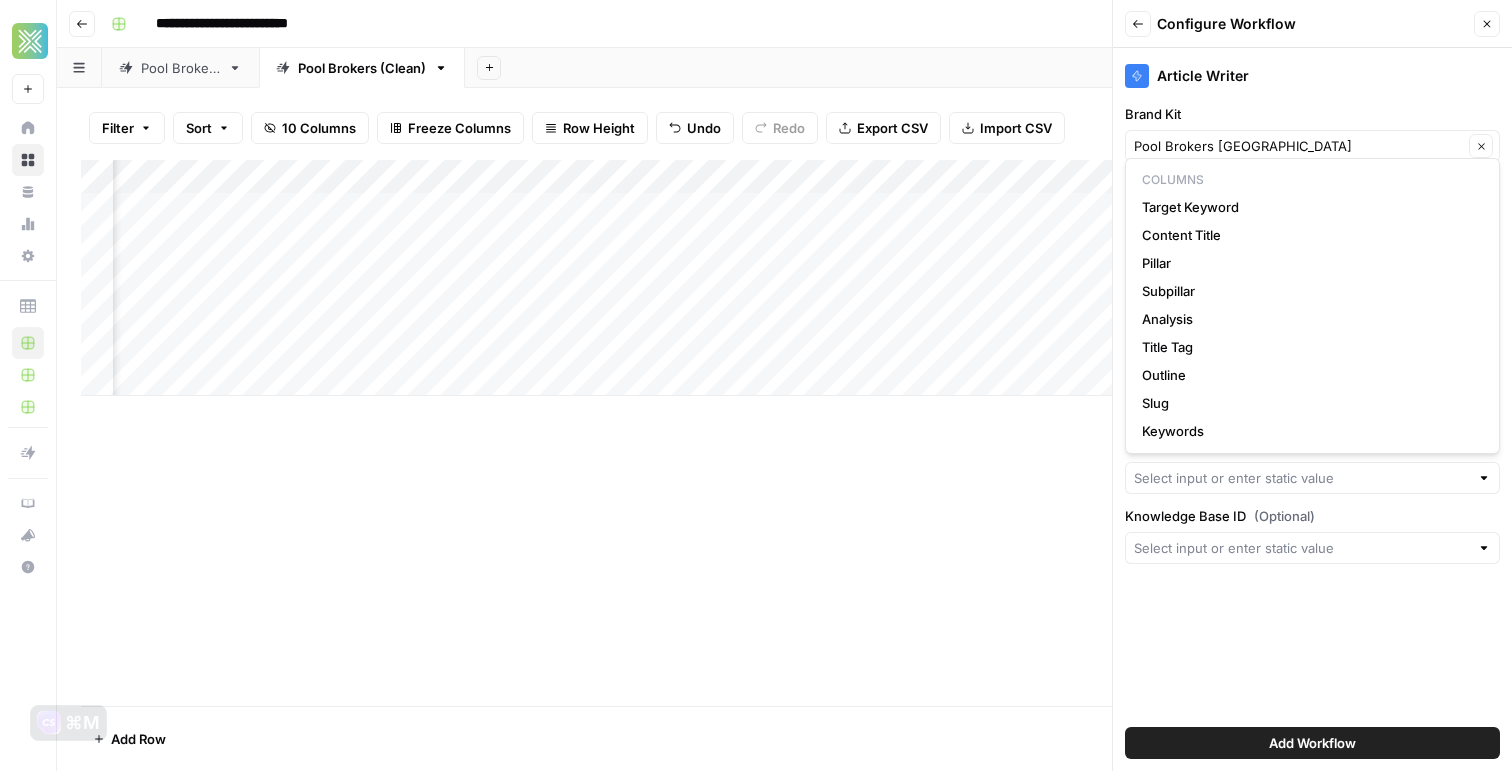 click on "Article Writer Brand Kit Pool Brokers USA Clear Keyword Target Keyword Clear Enter the primary keyword you want to rank for Outline Outline Clear Provide the article outline with headers and subheaders Secondary Keywords   (Optional) Research   (Optional) Knowledge Base ID   (Optional) Add Workflow" at bounding box center [1312, 409] 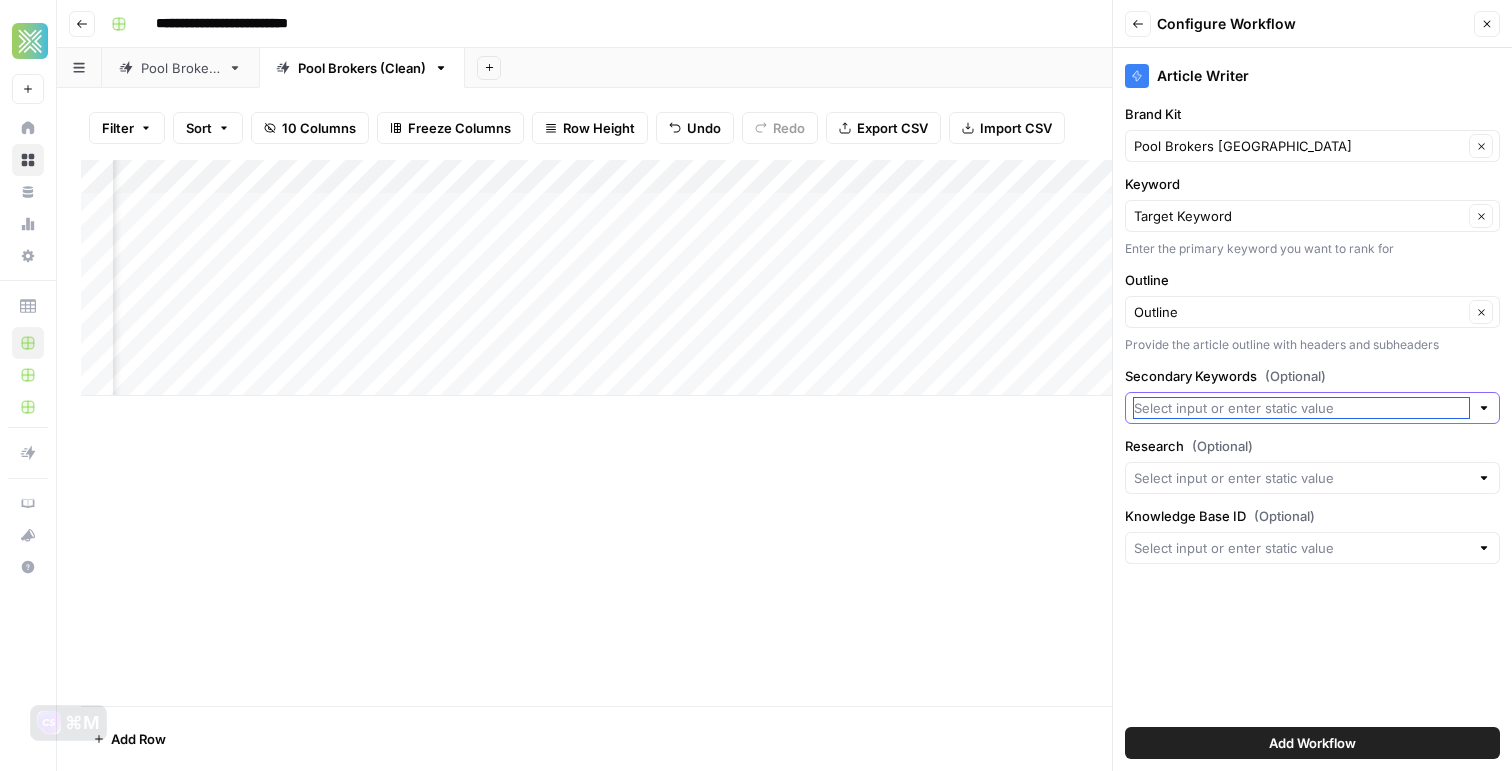 click on "Secondary Keywords   (Optional)" at bounding box center (1301, 408) 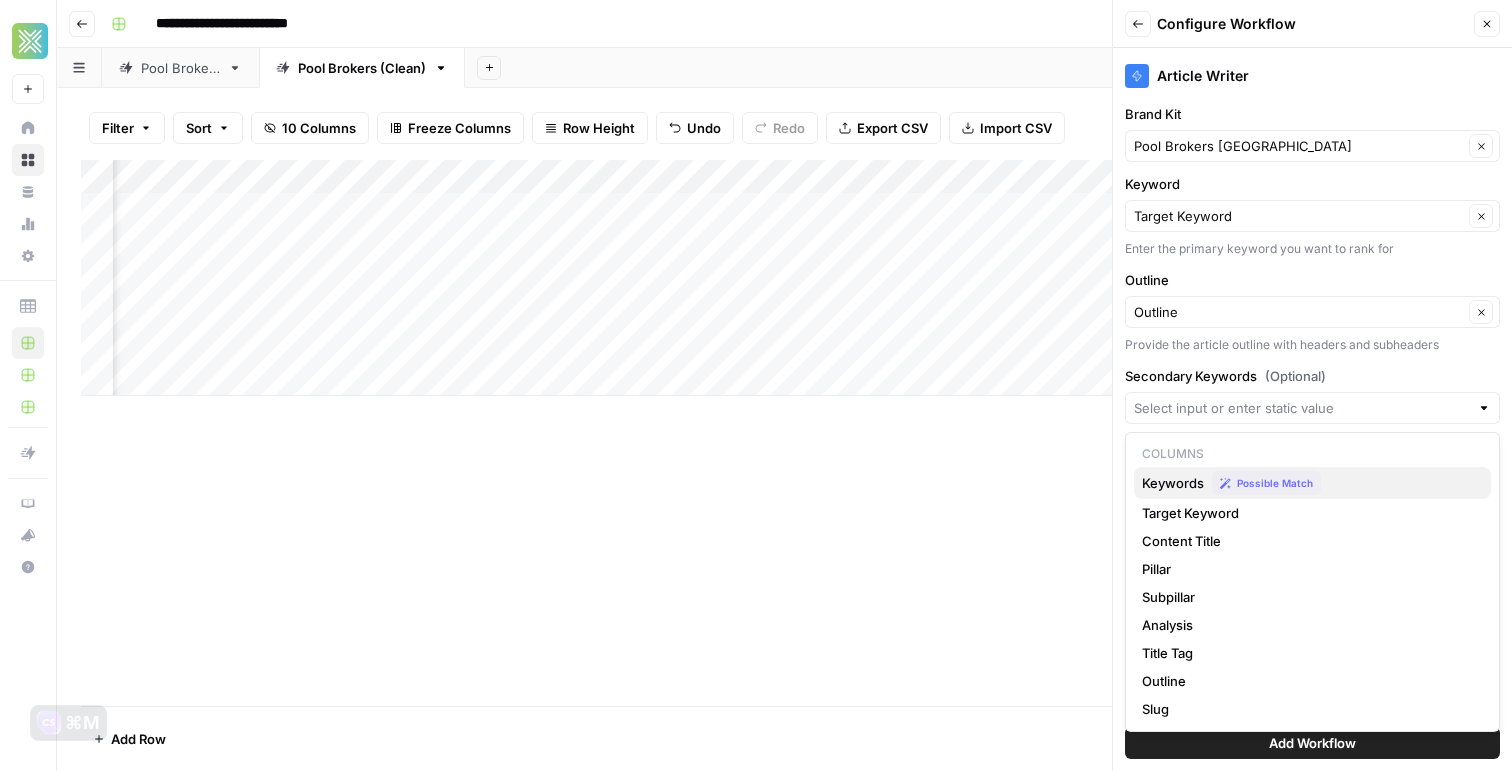 click on "Keywords" at bounding box center [1173, 483] 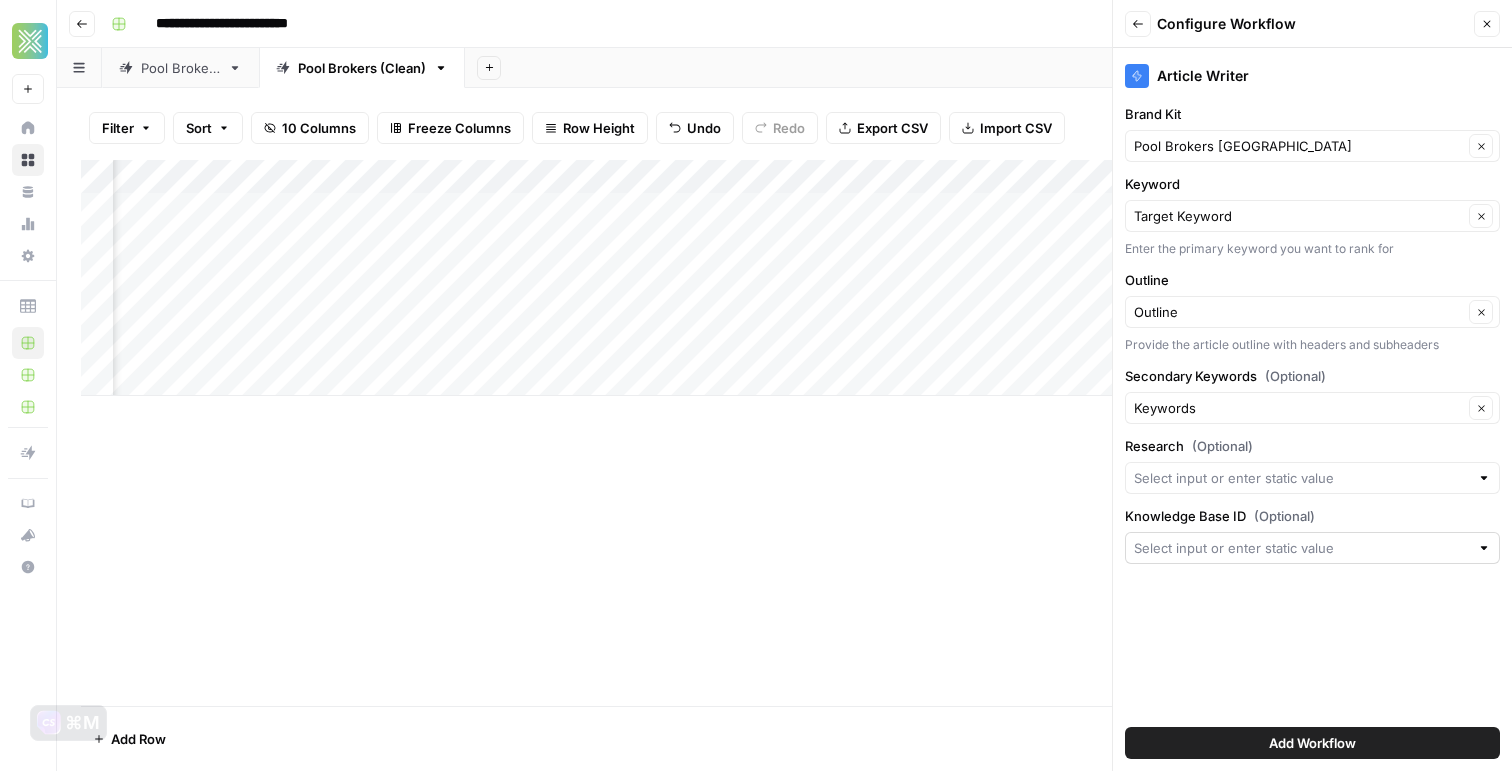 click at bounding box center [1312, 548] 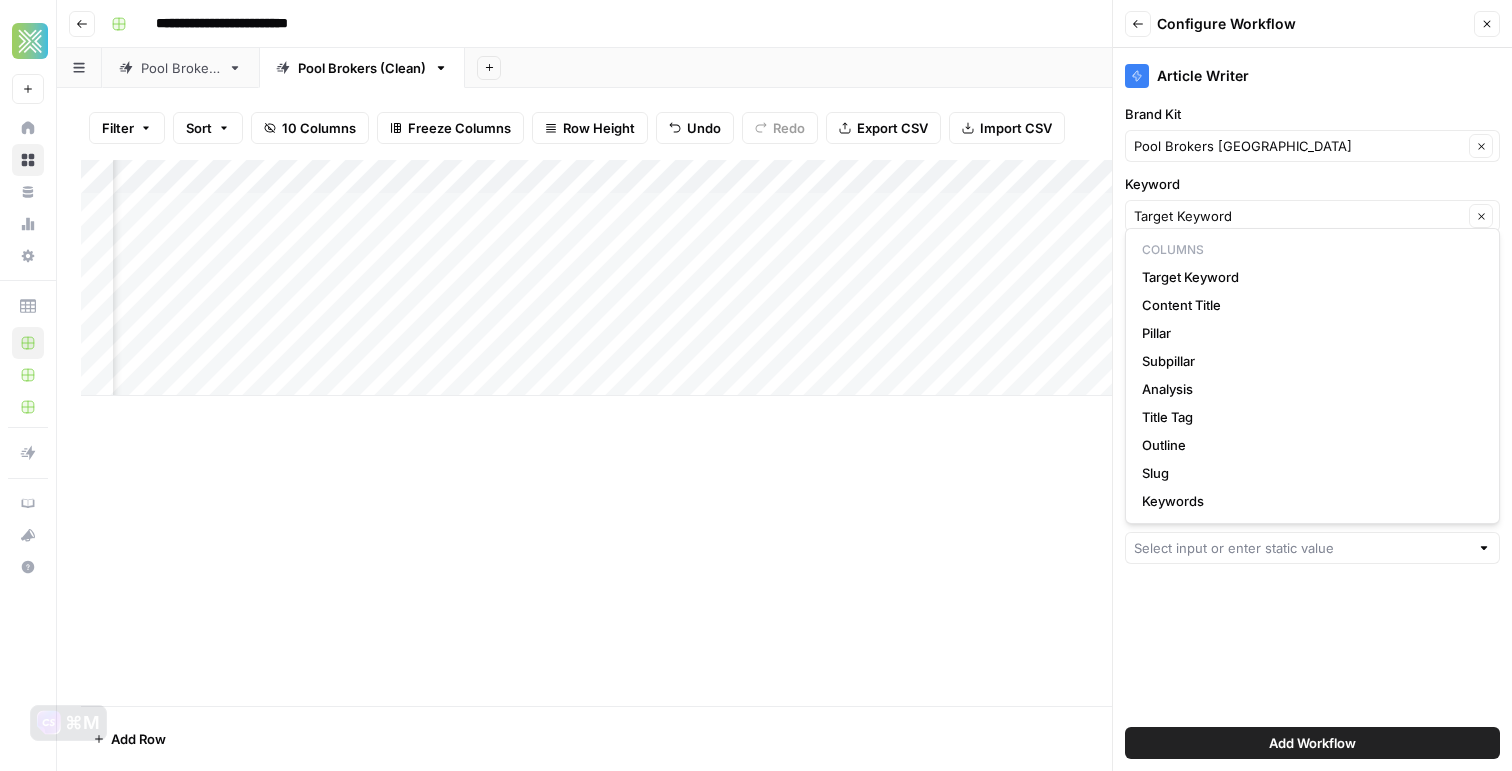 click on "Article Writer Brand Kit Pool Brokers USA Clear Keyword Target Keyword Clear Enter the primary keyword you want to rank for Outline Outline Clear Provide the article outline with headers and subheaders Secondary Keywords   (Optional) Keywords Clear Research   (Optional) Knowledge Base ID   (Optional) Add Workflow" at bounding box center [1312, 409] 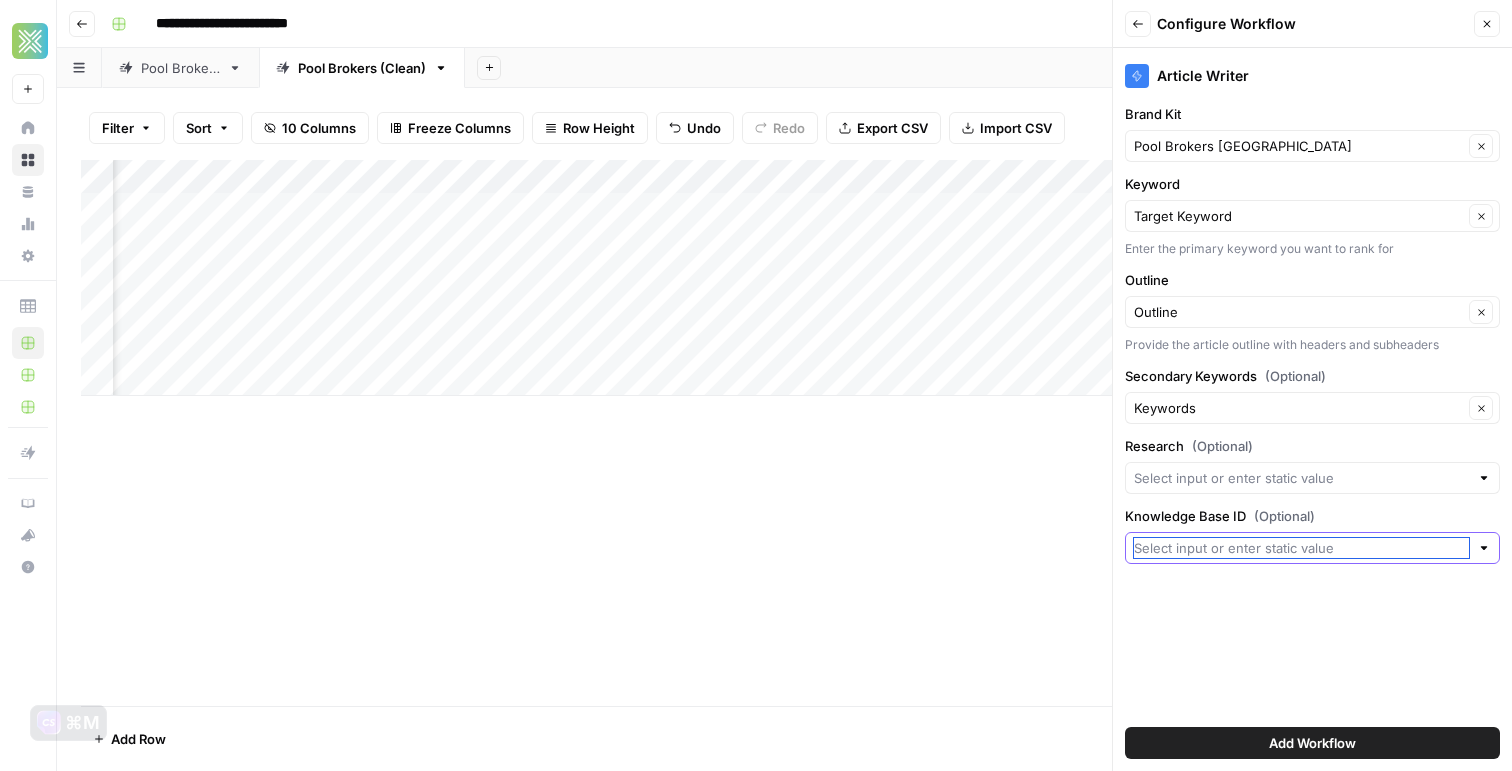 click on "Knowledge Base ID   (Optional)" at bounding box center [1301, 548] 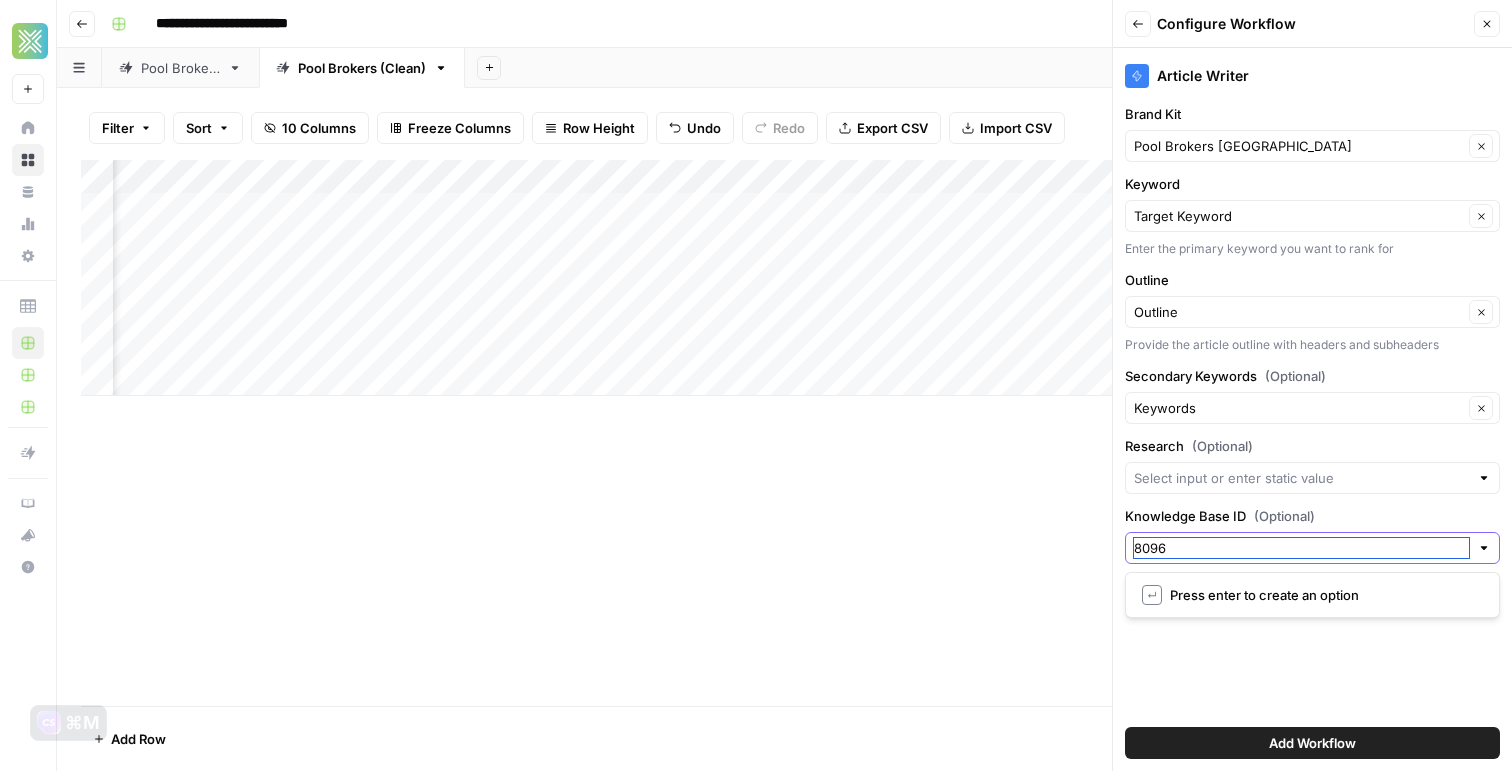type on "8096" 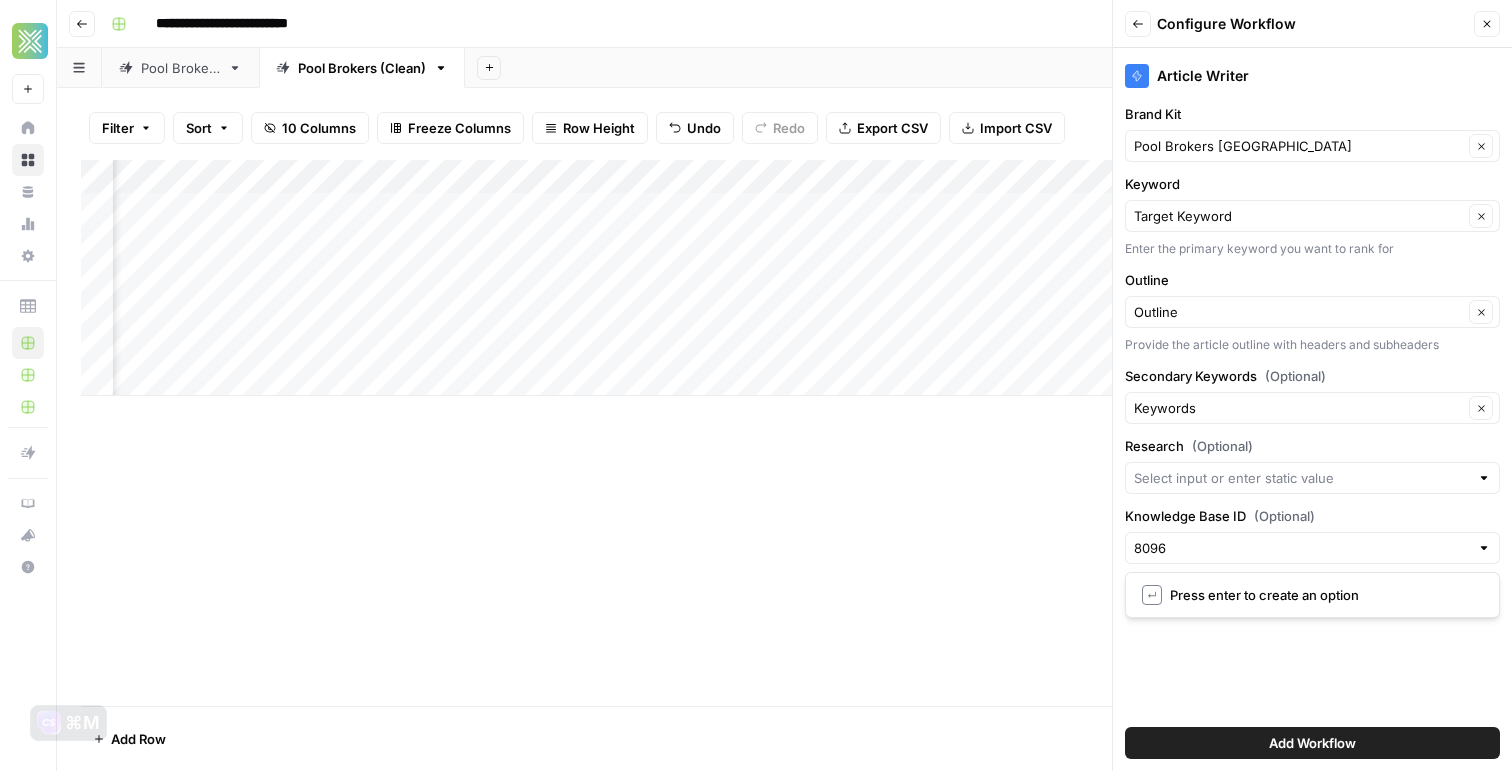 type 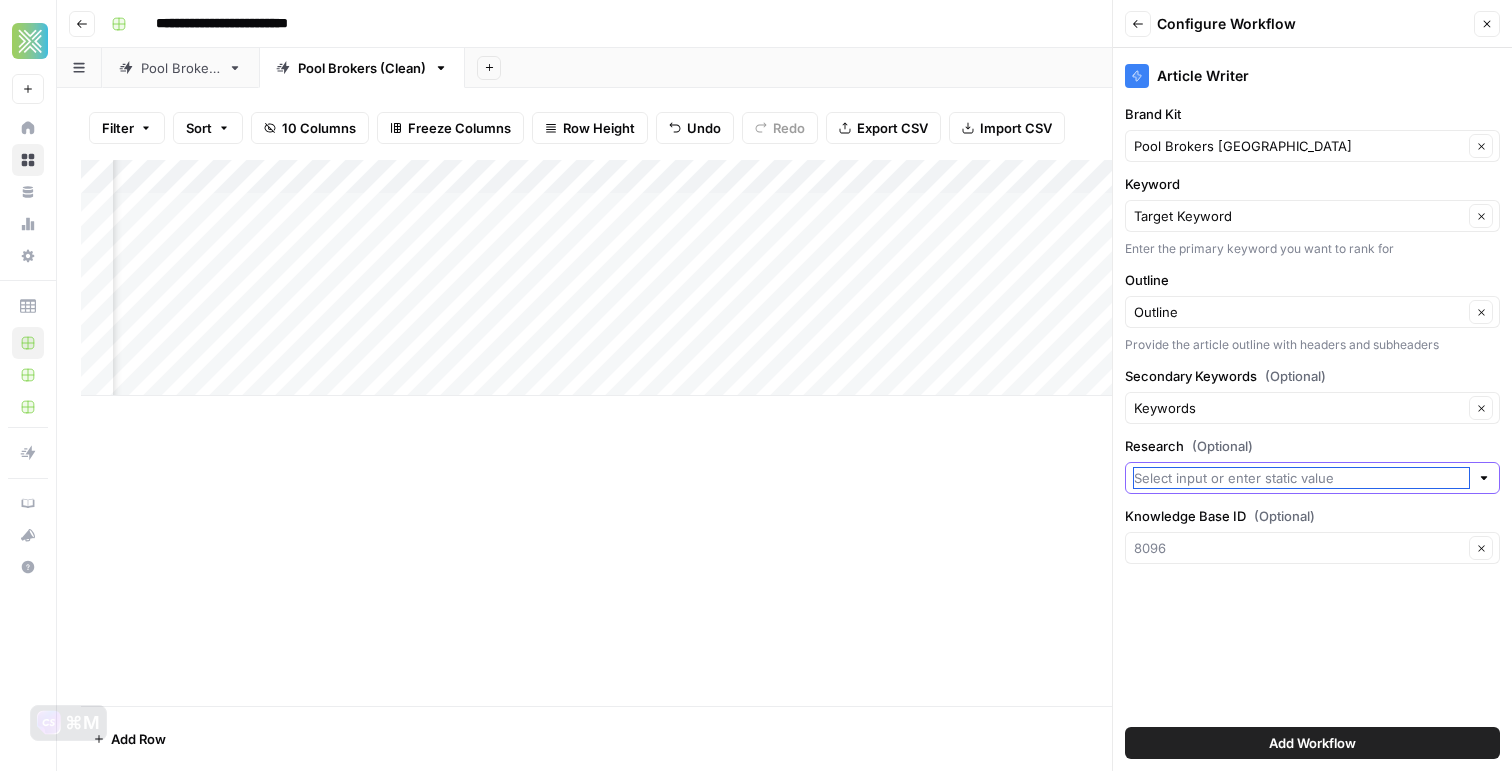 click on "Research   (Optional)" at bounding box center [1301, 478] 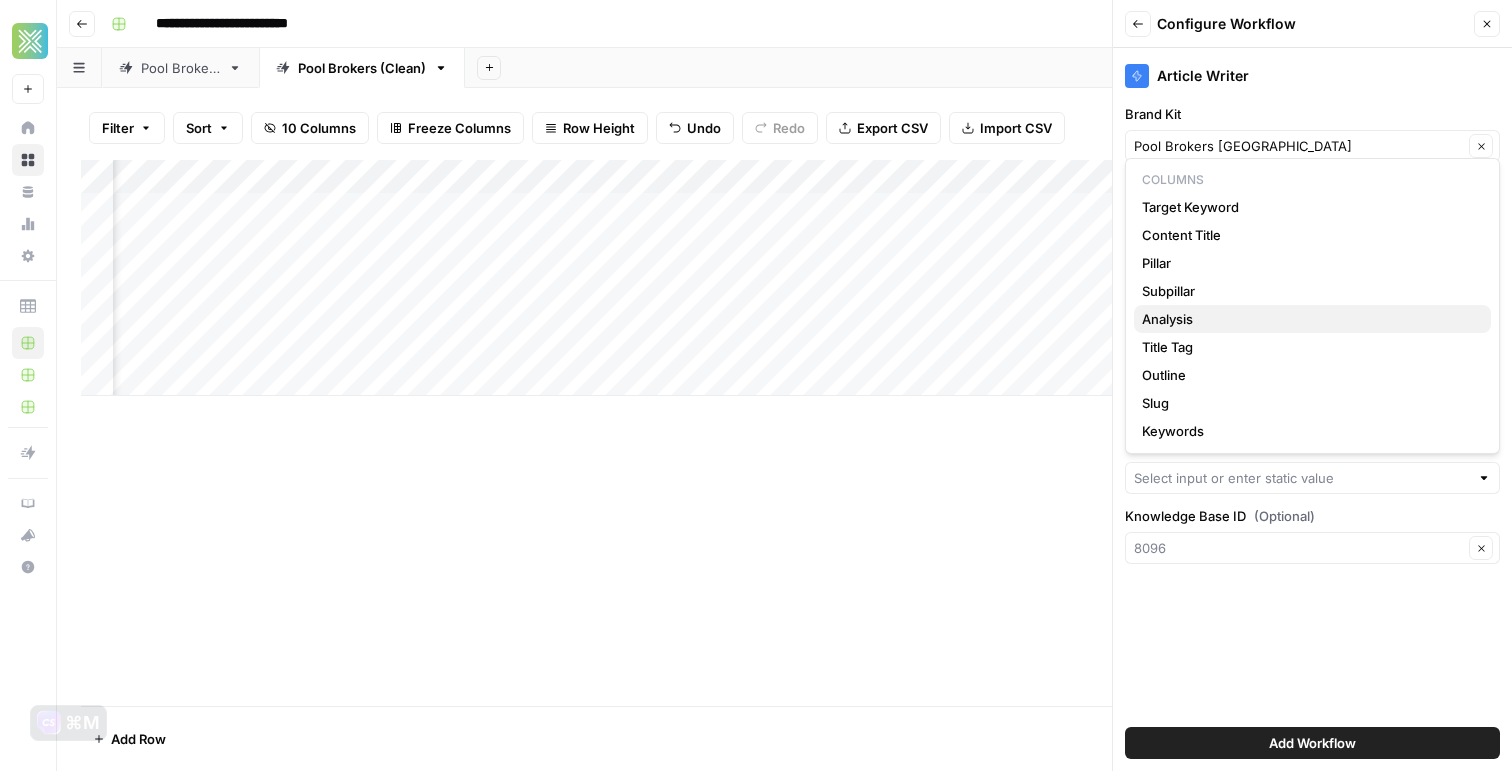 click on "Analysis" at bounding box center [1312, 319] 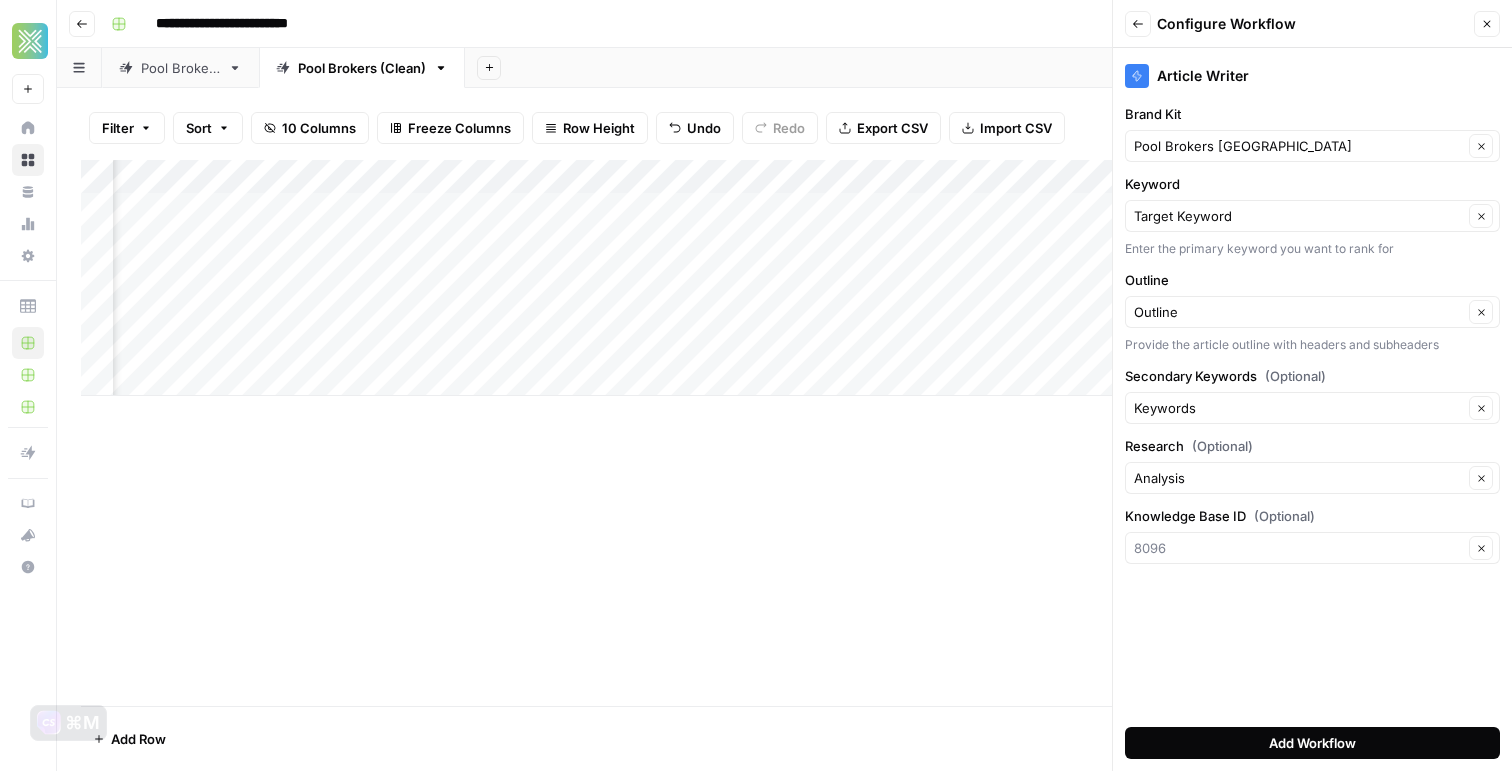 click on "Add Workflow" at bounding box center (1312, 743) 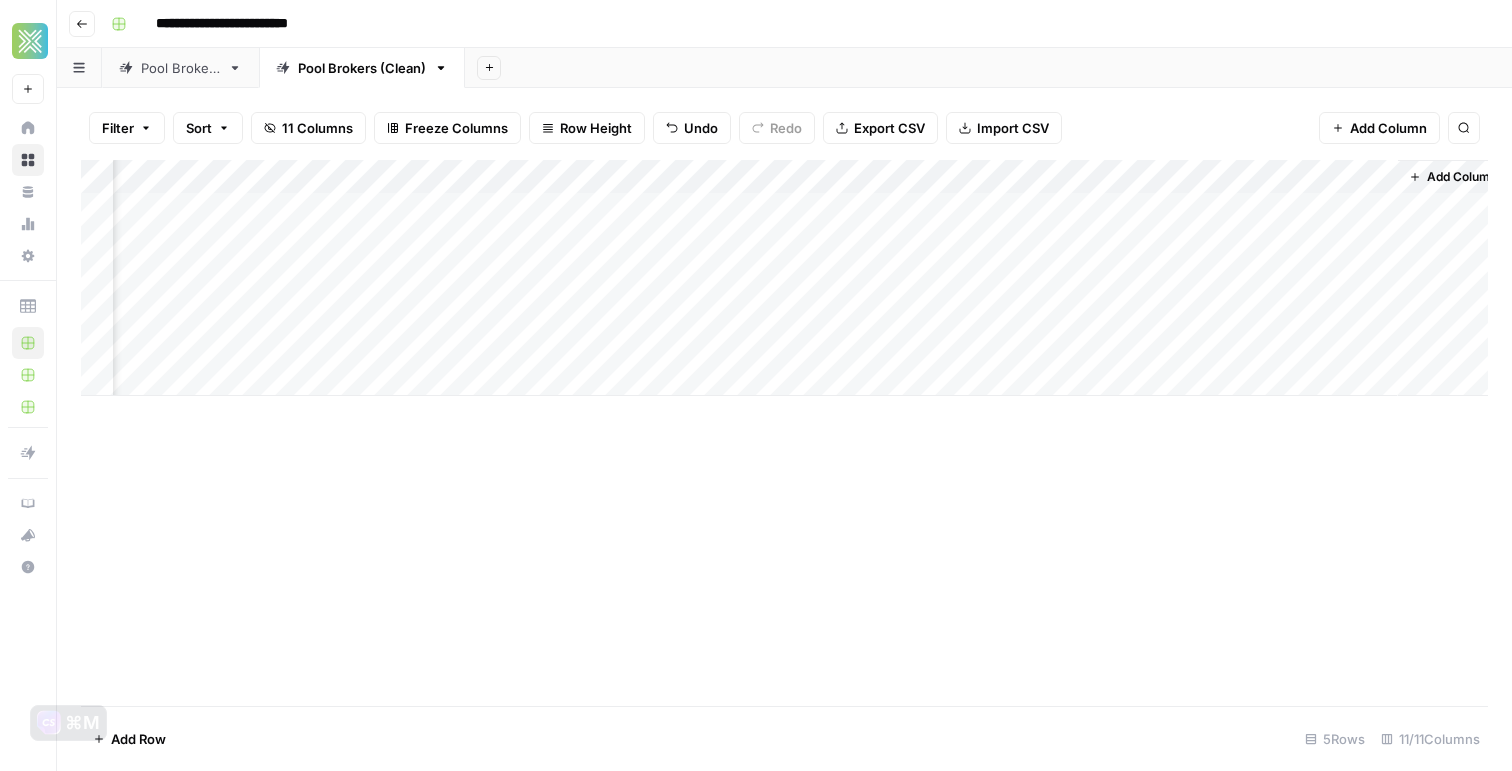 scroll, scrollTop: 0, scrollLeft: 1009, axis: horizontal 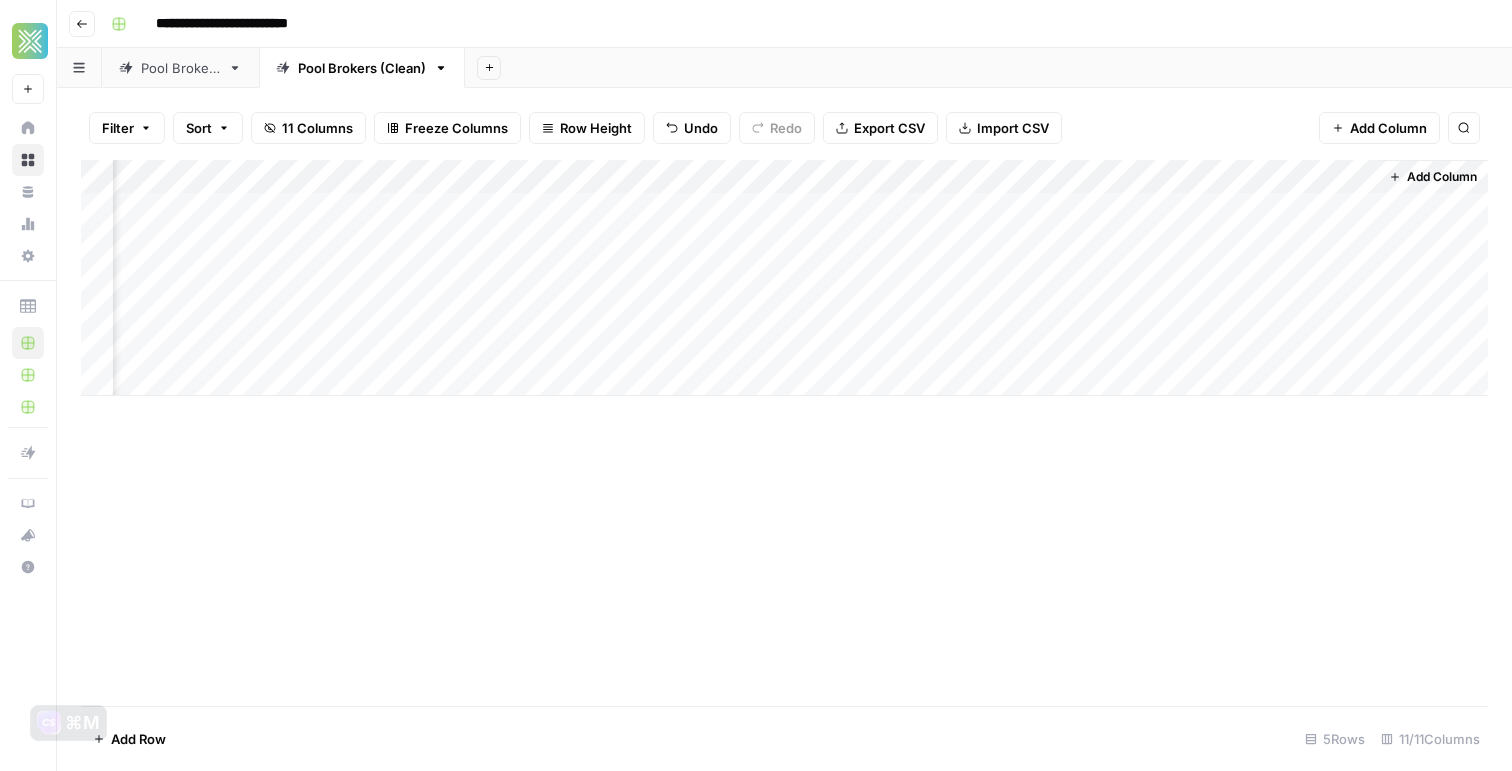 click on "Add Column" at bounding box center [784, 278] 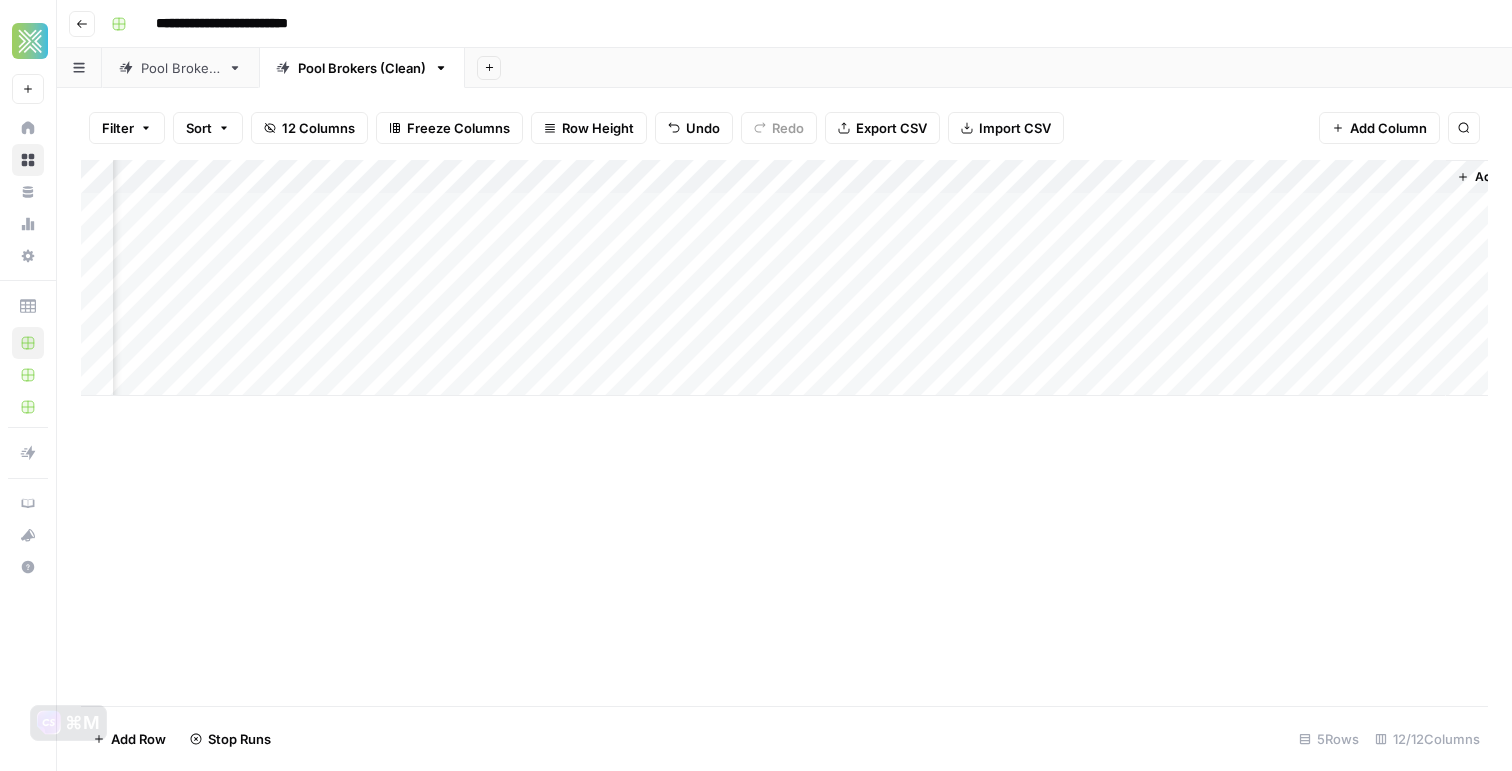 scroll, scrollTop: 0, scrollLeft: 1189, axis: horizontal 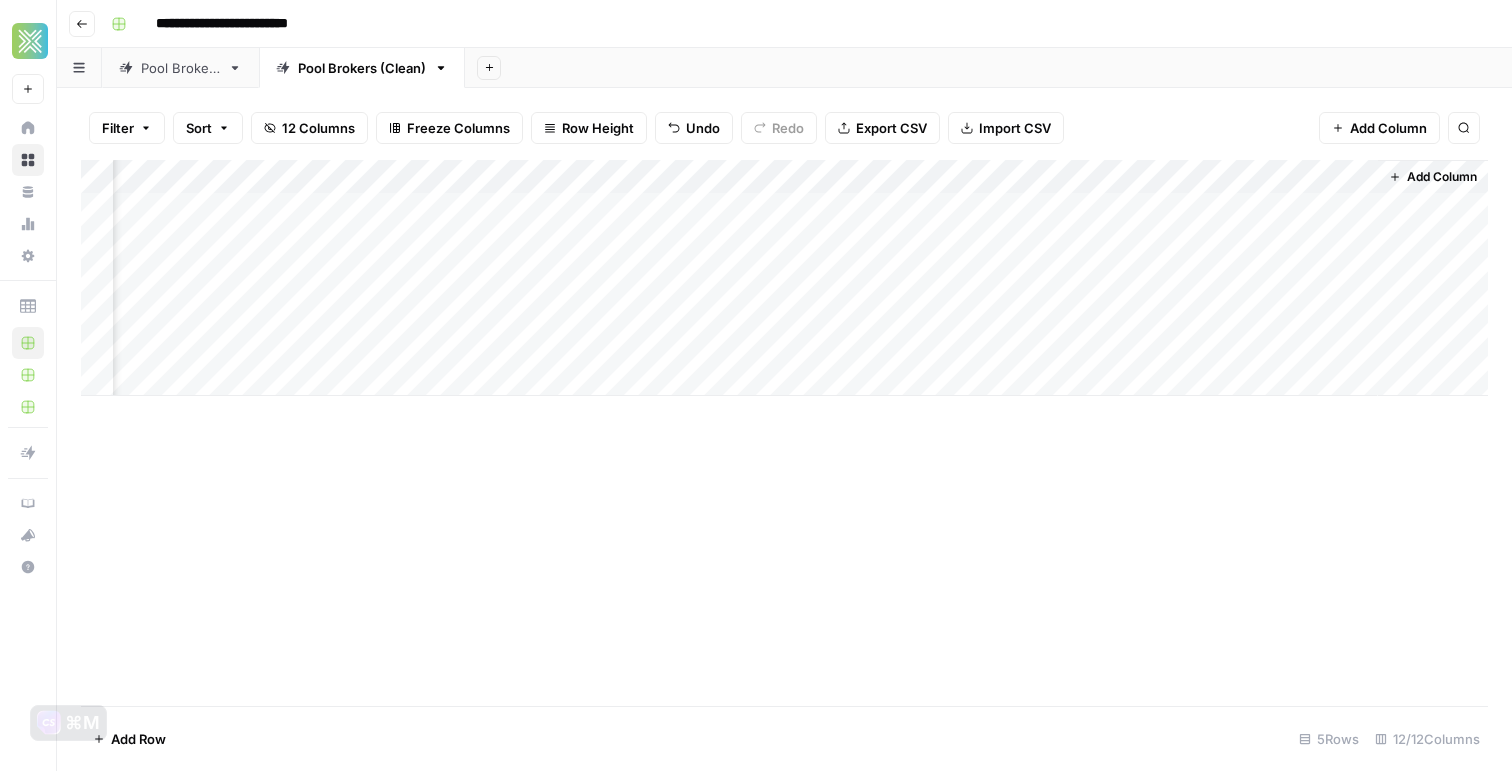 click on "Add Column" at bounding box center [784, 278] 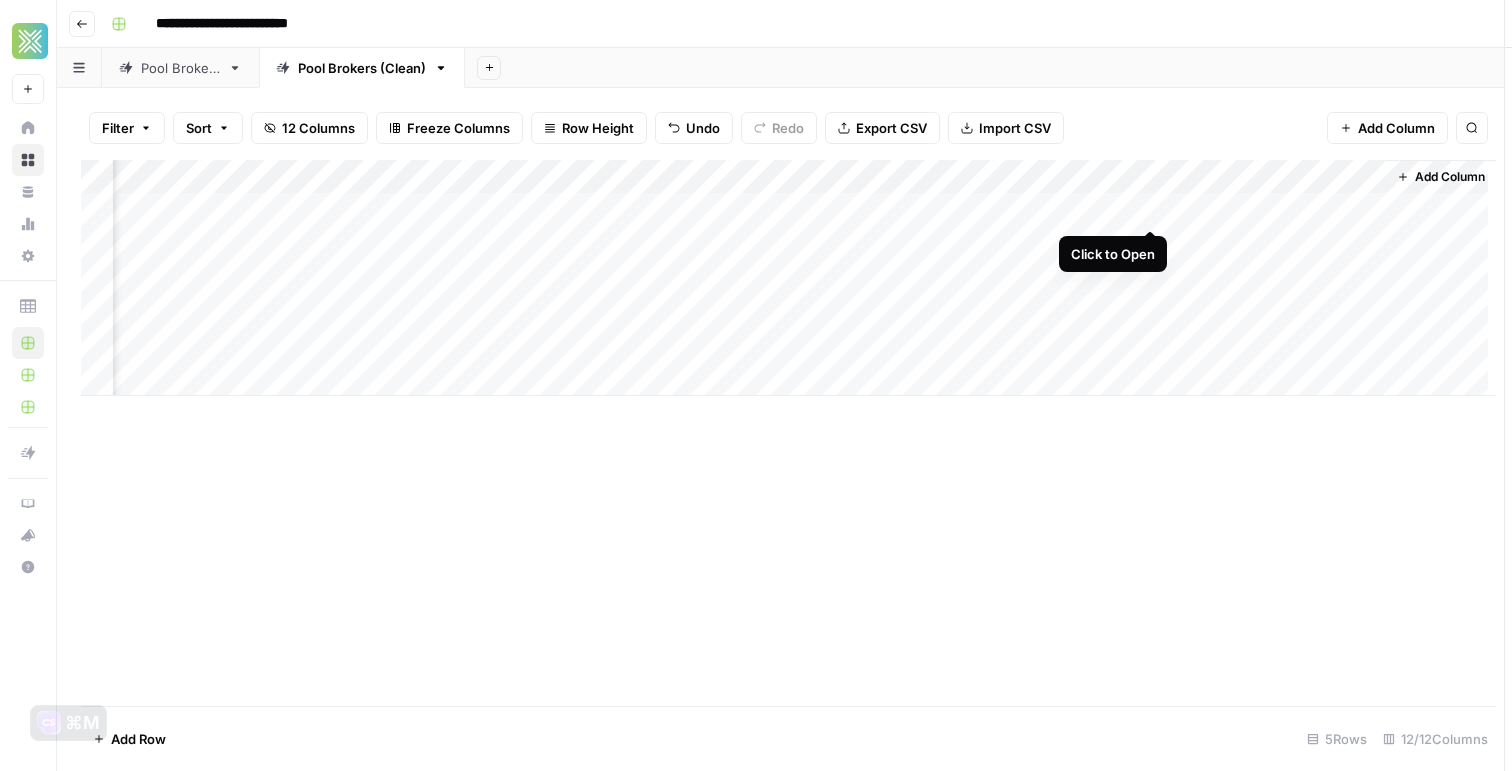 scroll, scrollTop: 0, scrollLeft: 1181, axis: horizontal 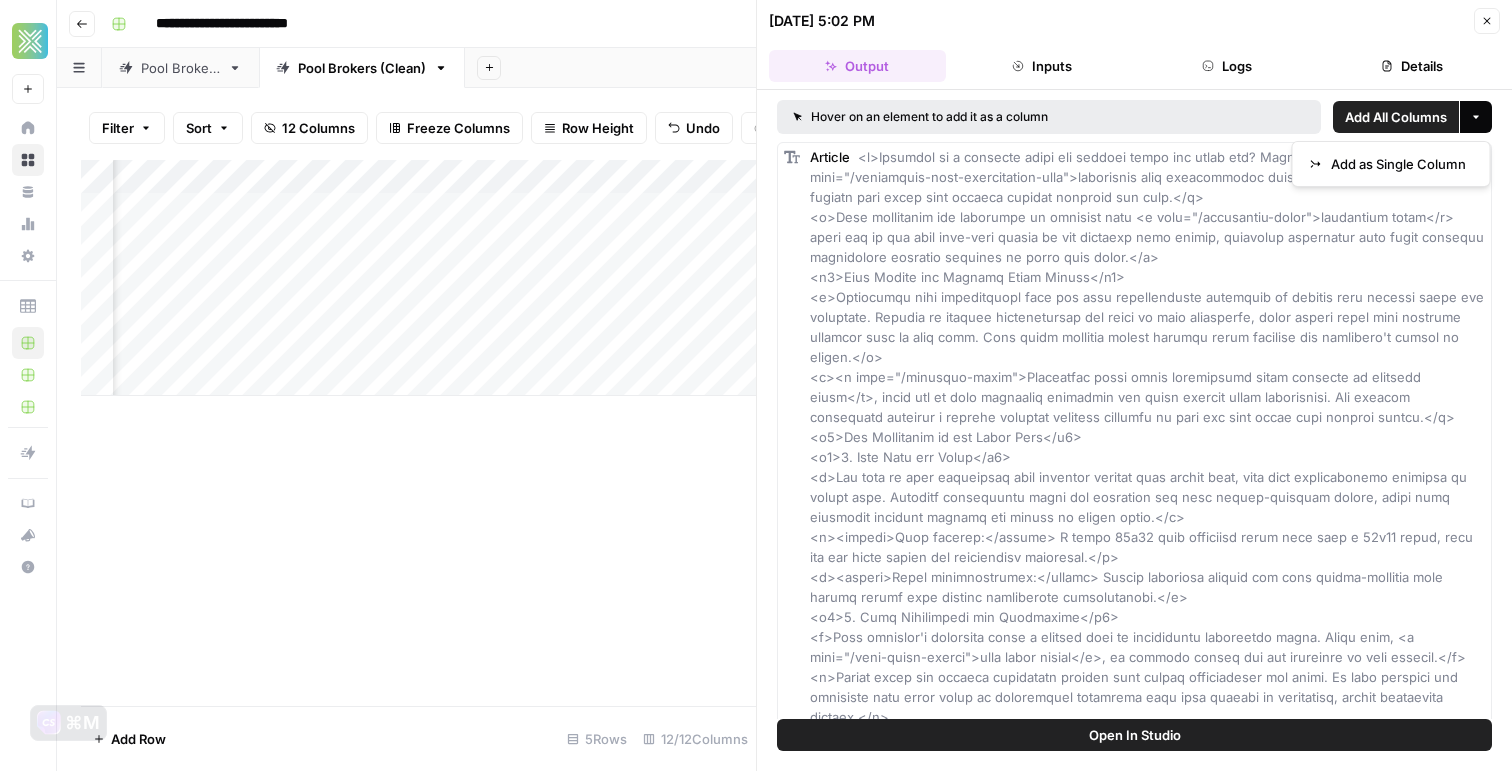 click on "More options" at bounding box center [1476, 117] 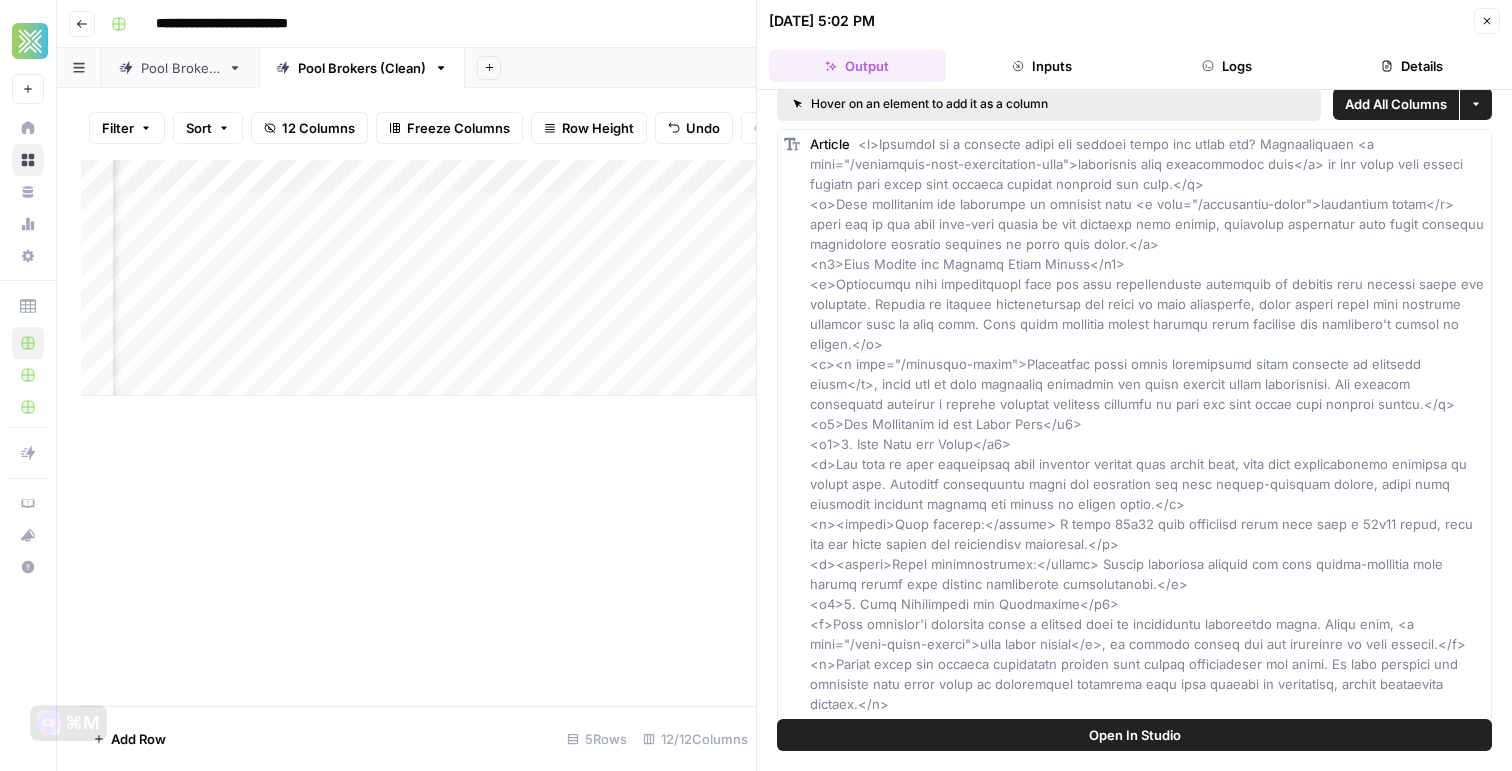 scroll, scrollTop: 0, scrollLeft: 0, axis: both 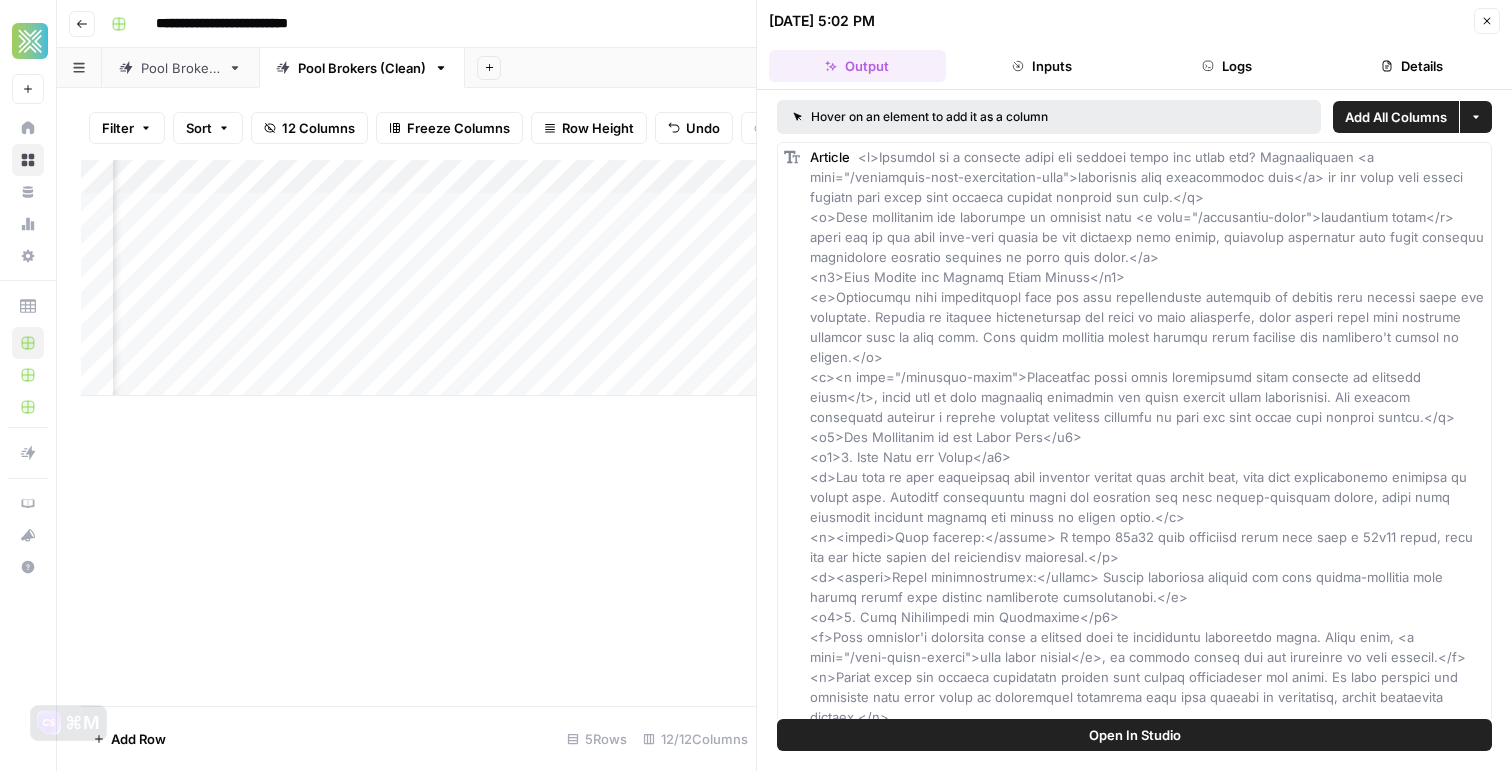 click on "Article" at bounding box center (1147, 1247) 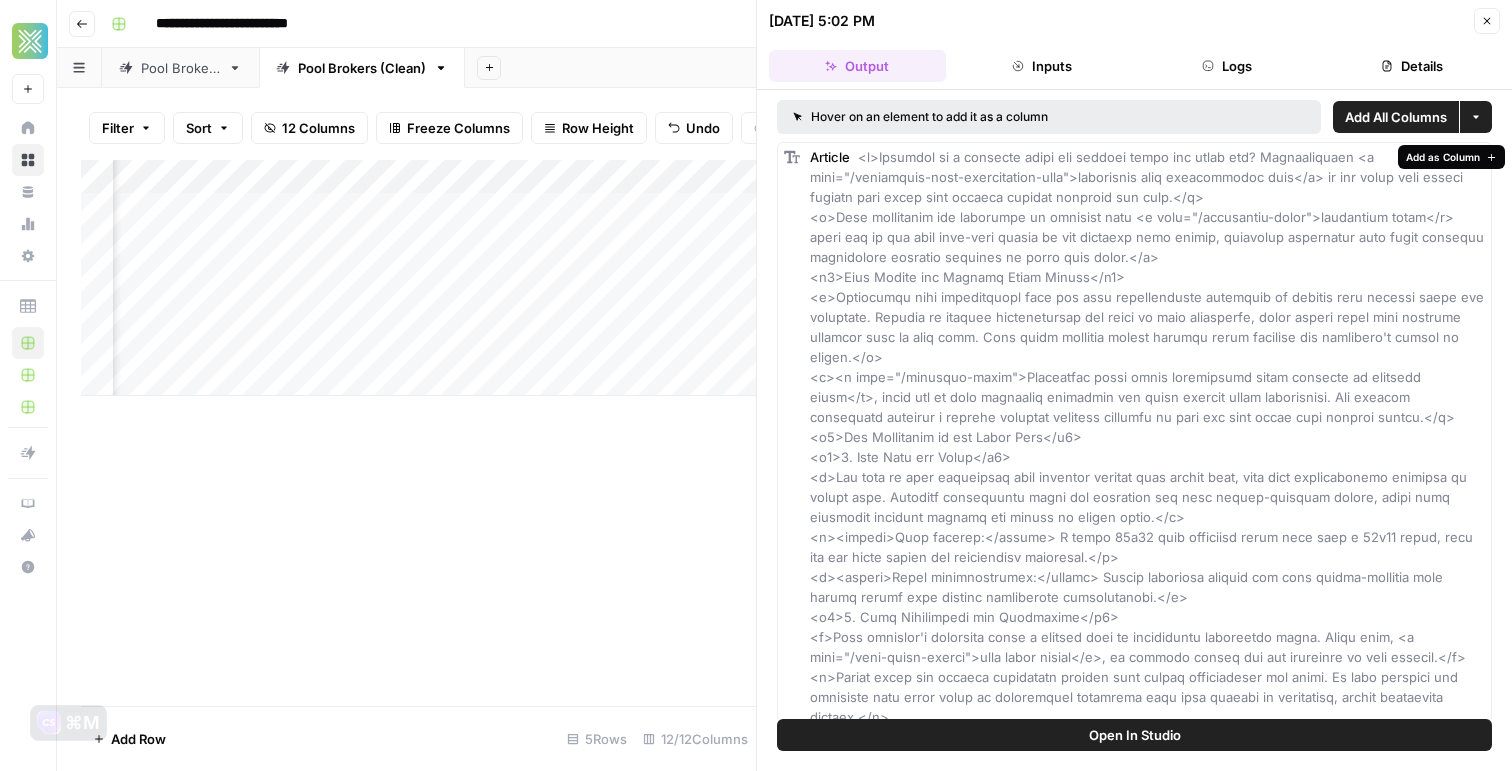 click on "Add as Column" at bounding box center [1443, 157] 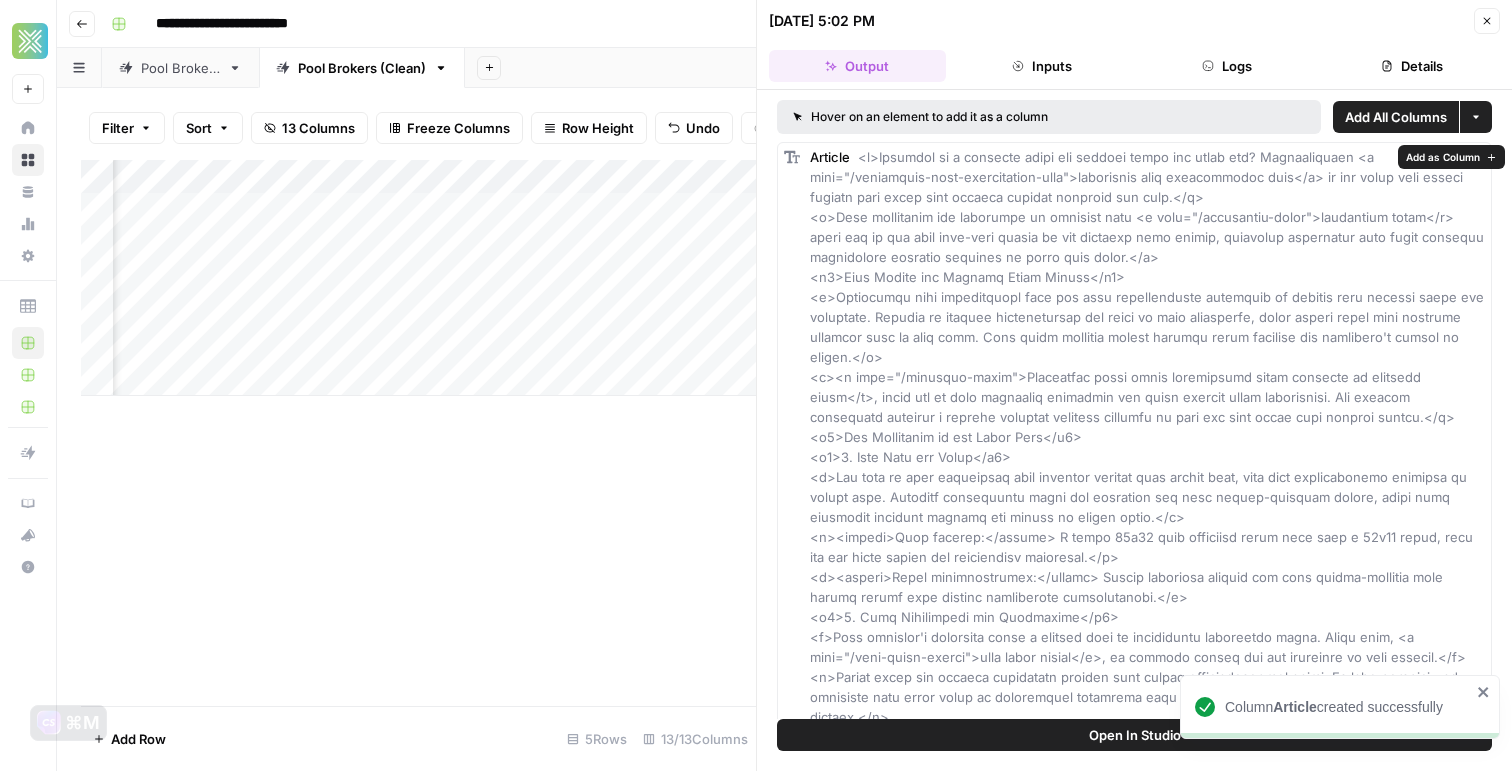 scroll, scrollTop: 0, scrollLeft: 1960, axis: horizontal 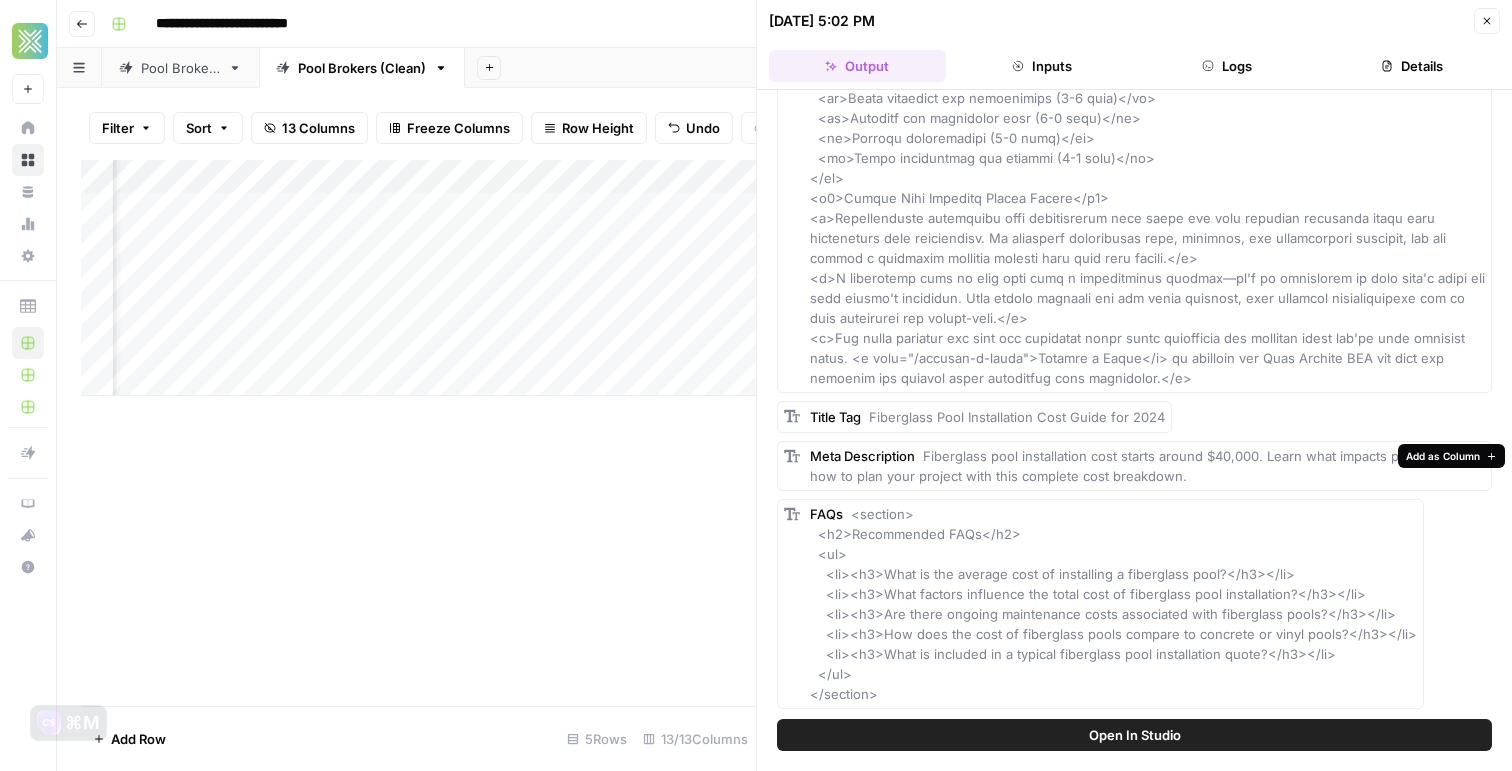 click on "Add as Column" at bounding box center (1443, 456) 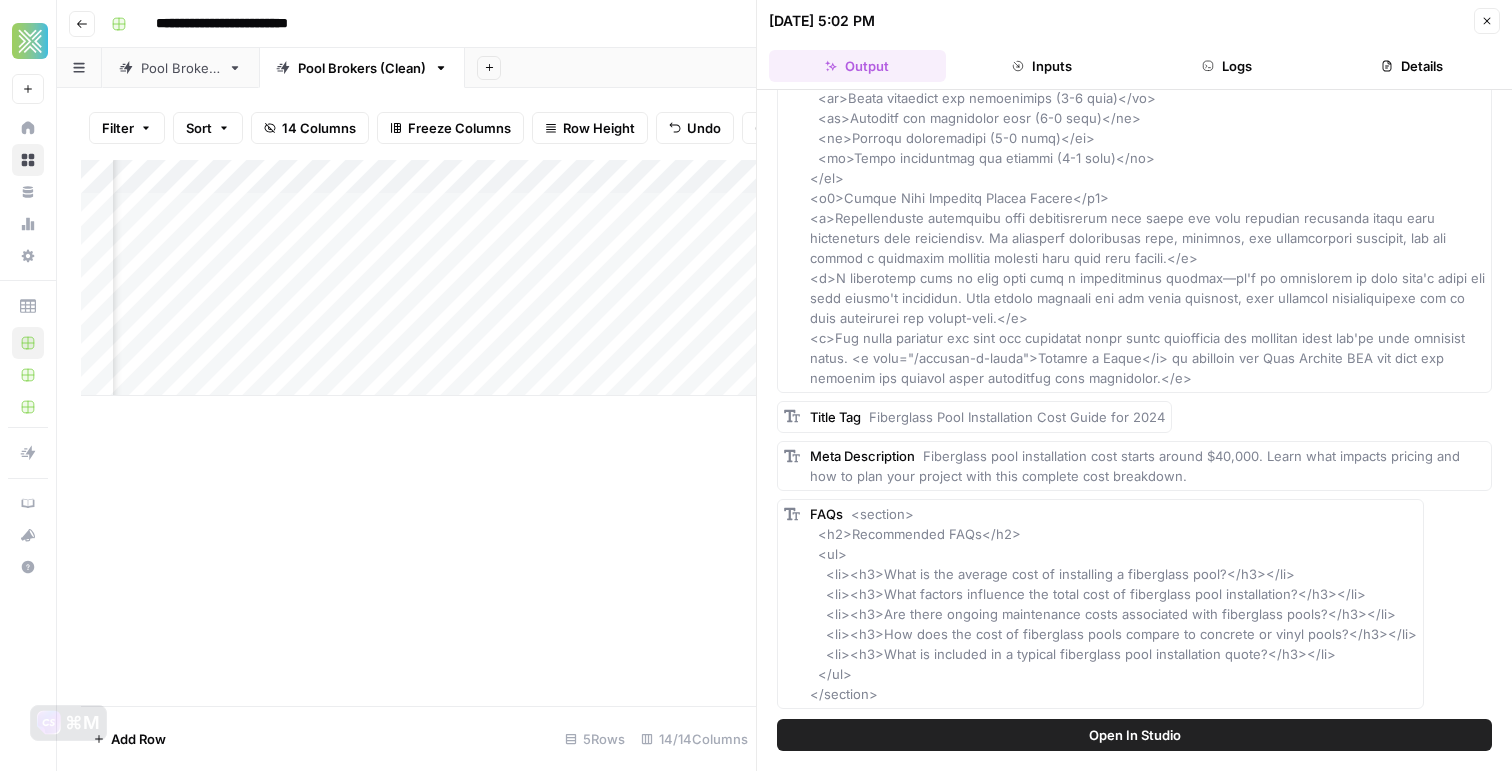 scroll, scrollTop: 0, scrollLeft: 1998, axis: horizontal 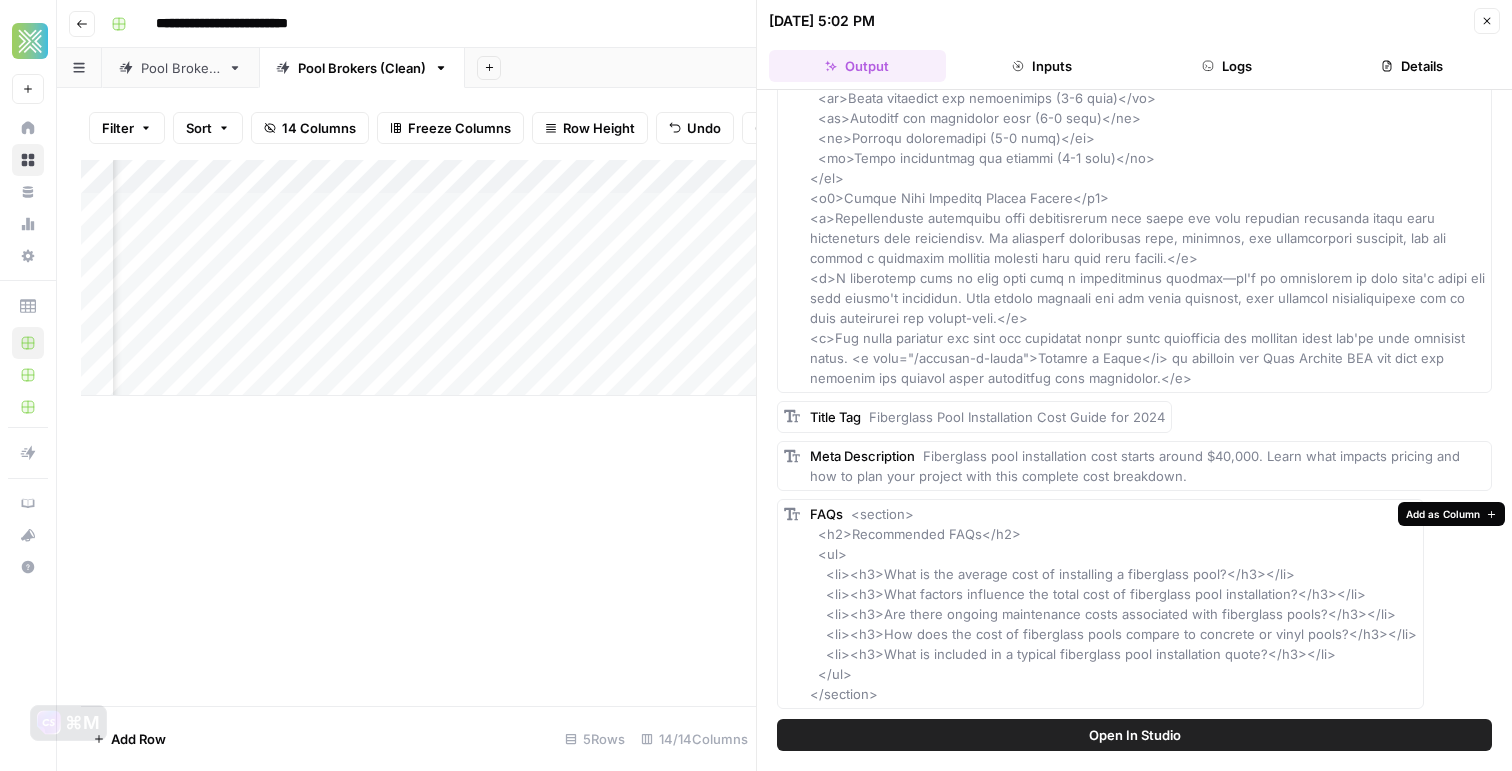 click on "Add as Column" at bounding box center [1443, 514] 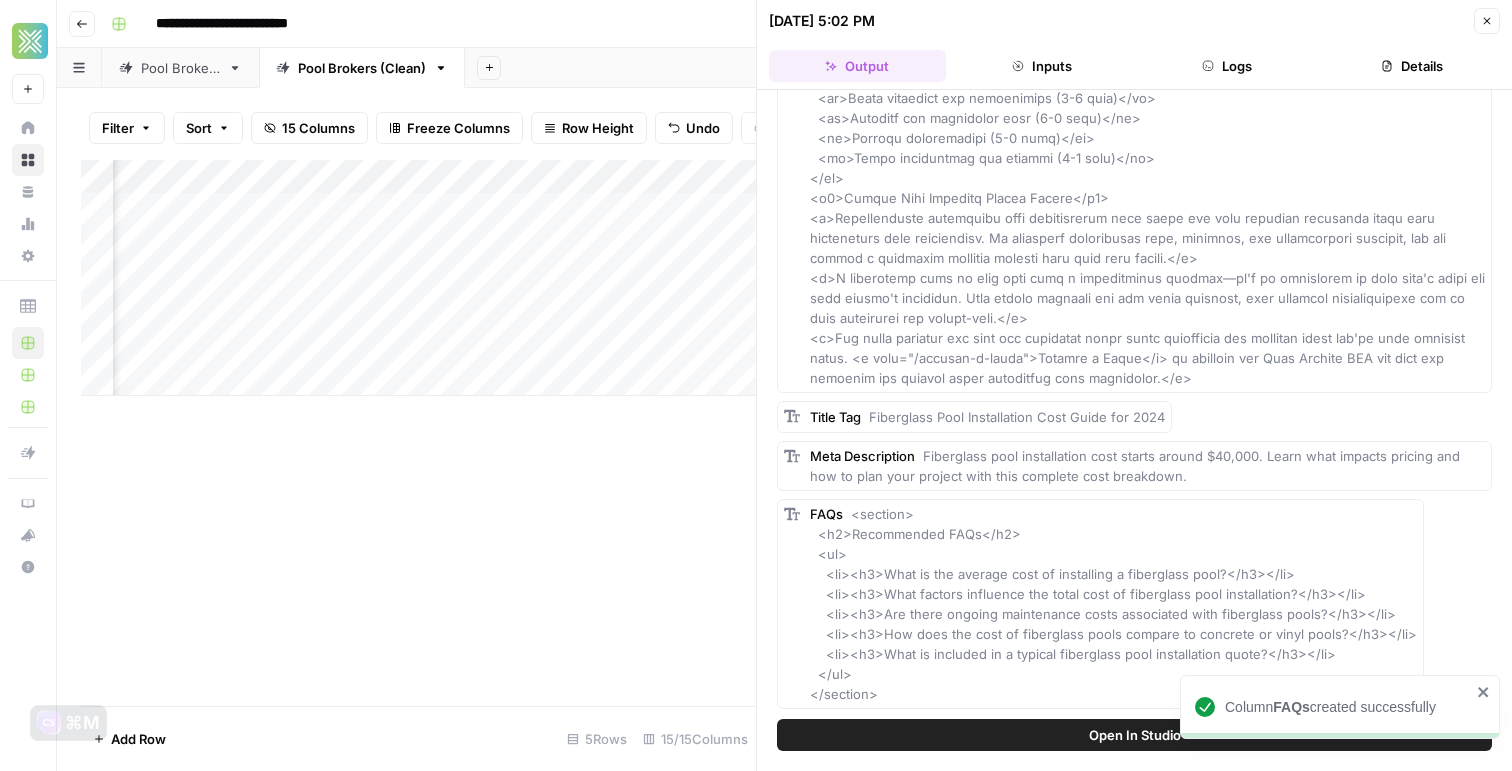 drag, startPoint x: 469, startPoint y: 167, endPoint x: 647, endPoint y: 170, distance: 178.02528 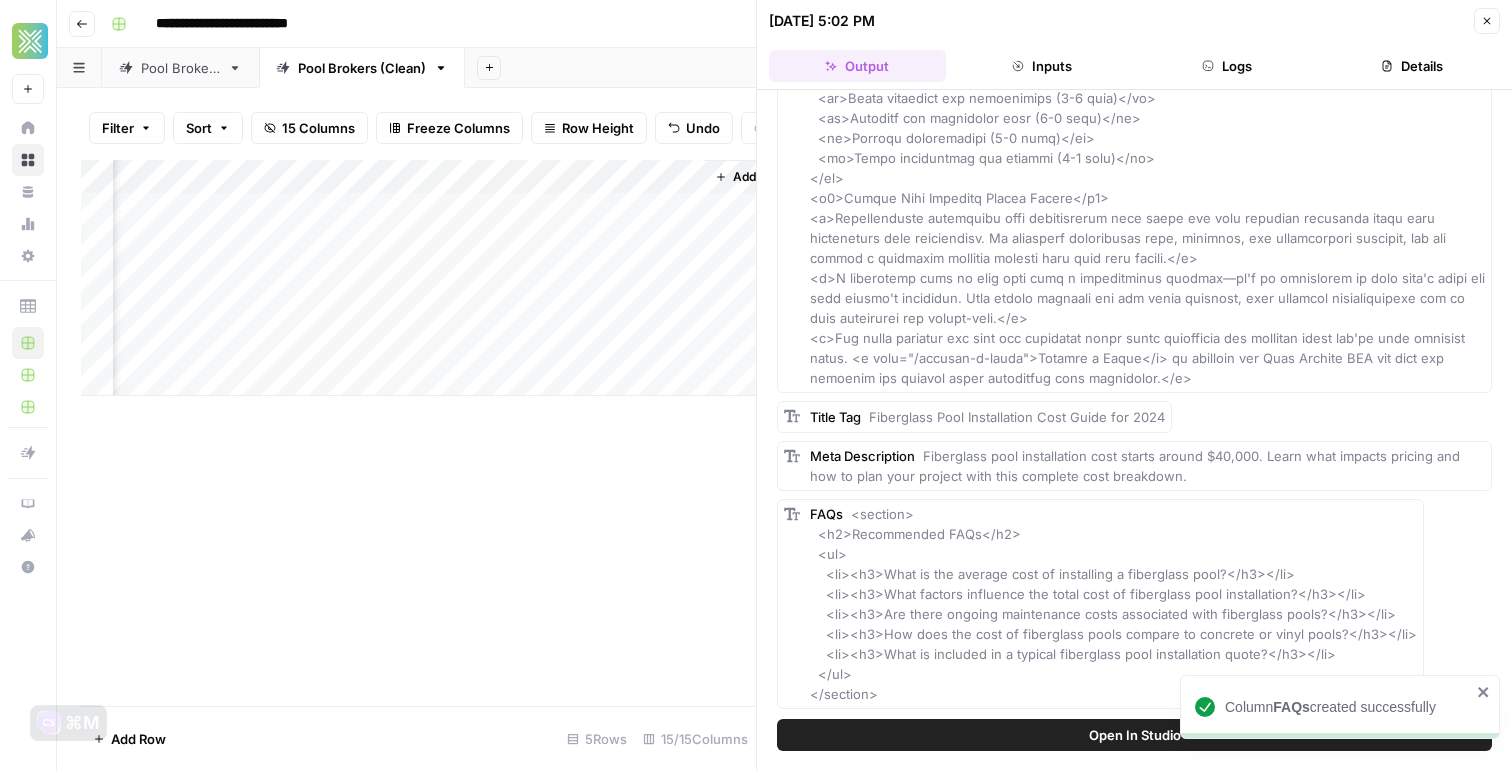 scroll, scrollTop: 0, scrollLeft: 2428, axis: horizontal 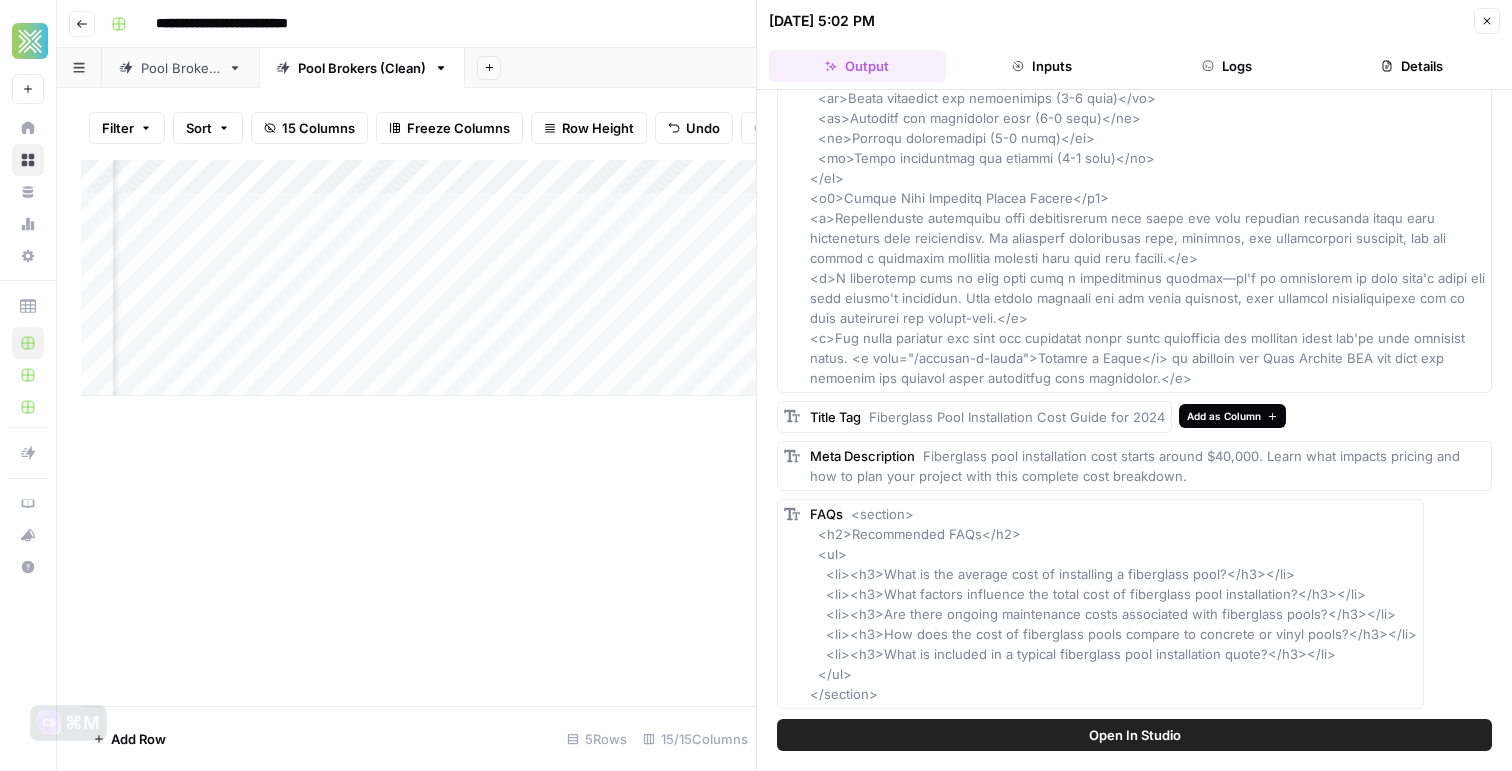 click on "Add as Column" at bounding box center (1224, 416) 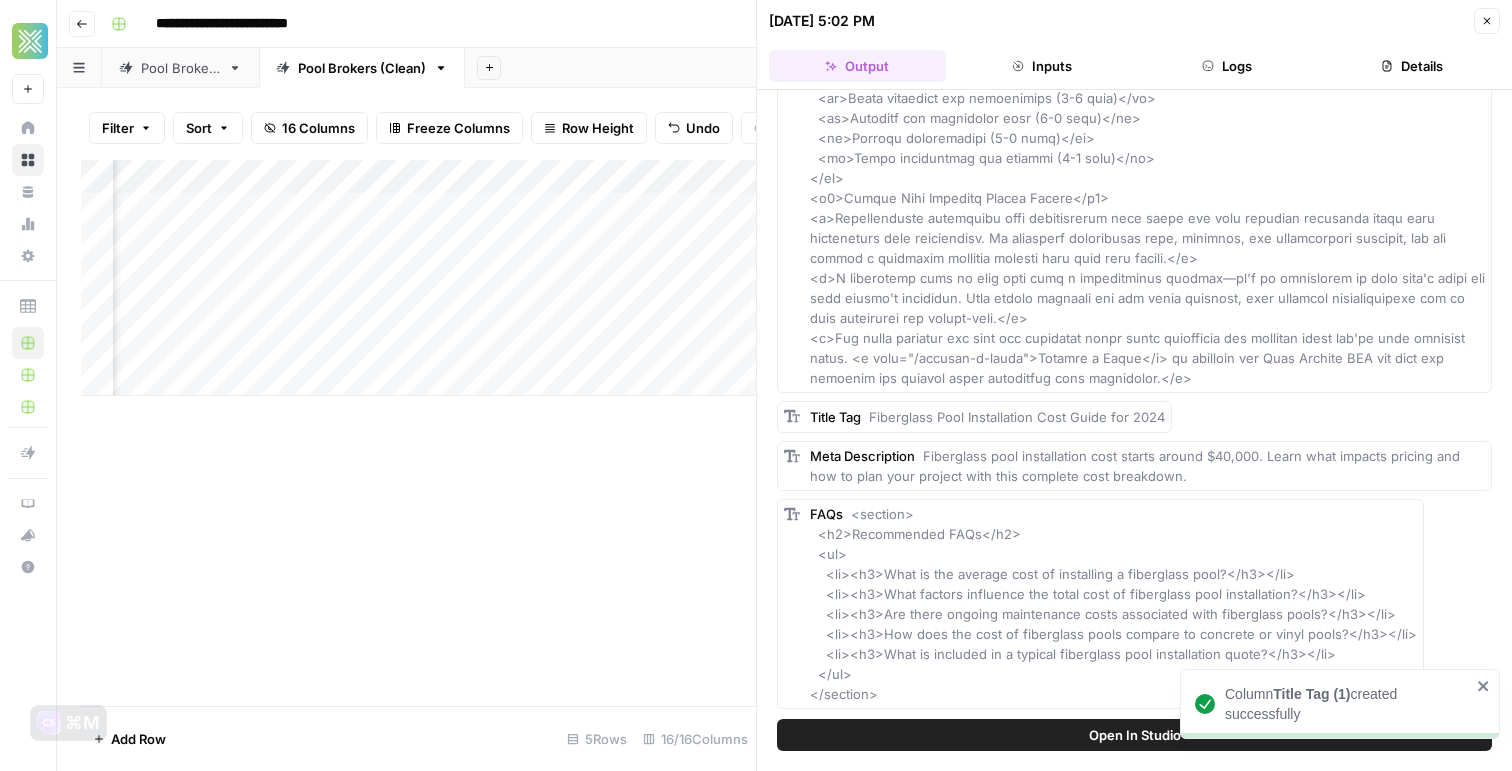 scroll, scrollTop: 0, scrollLeft: 2158, axis: horizontal 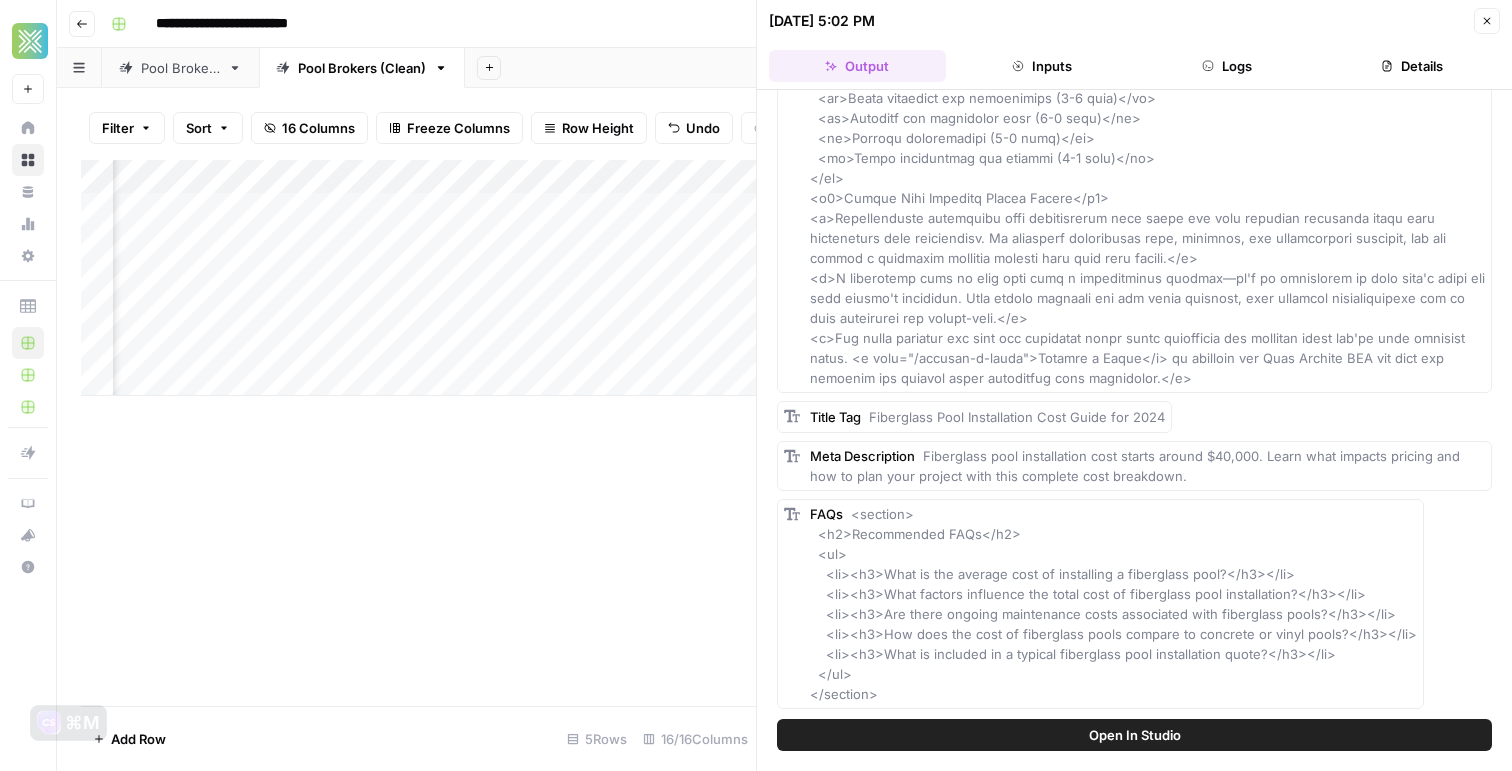 drag, startPoint x: 317, startPoint y: 175, endPoint x: 587, endPoint y: 196, distance: 270.81543 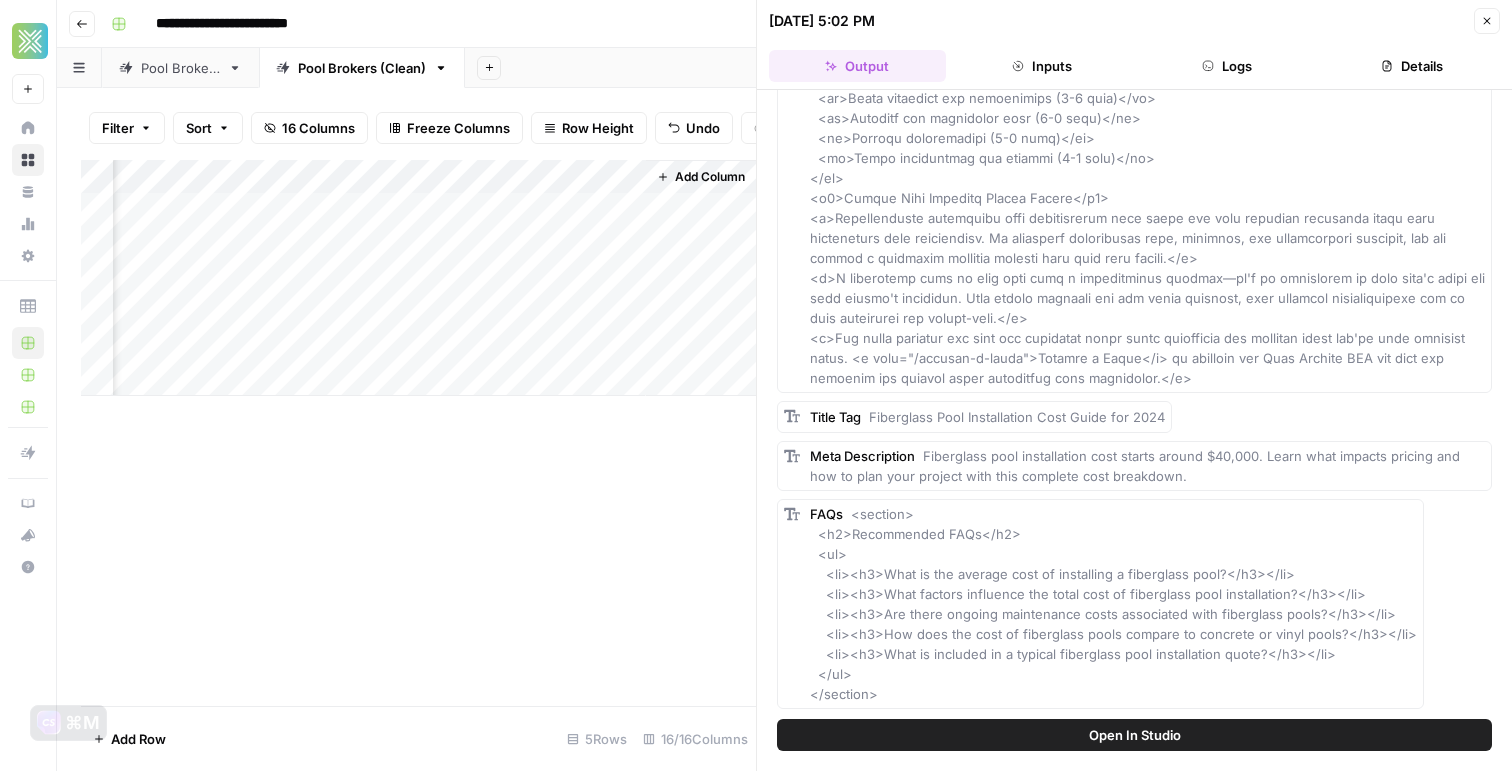click on "Add Column" at bounding box center (418, 278) 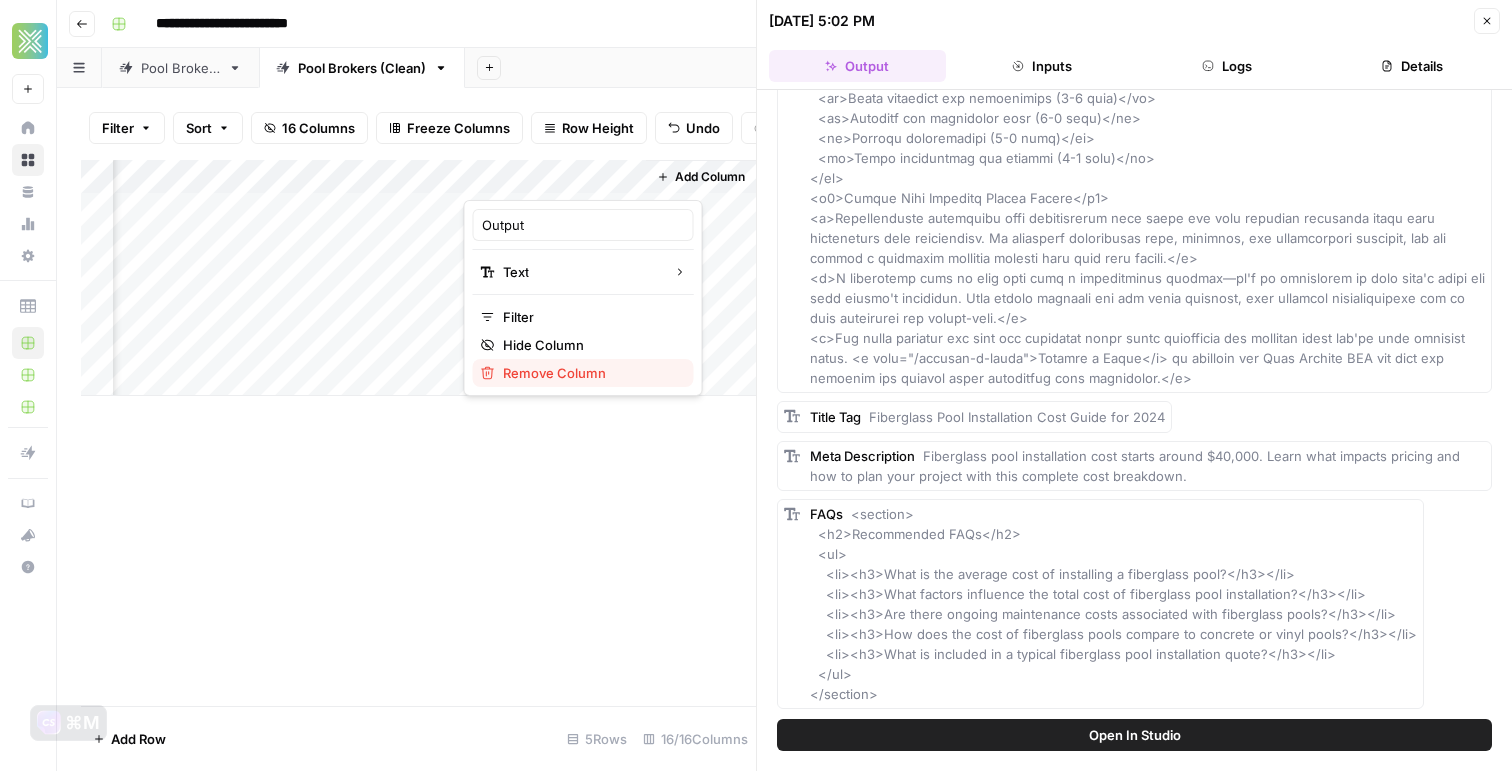 click on "Remove Column" at bounding box center (554, 373) 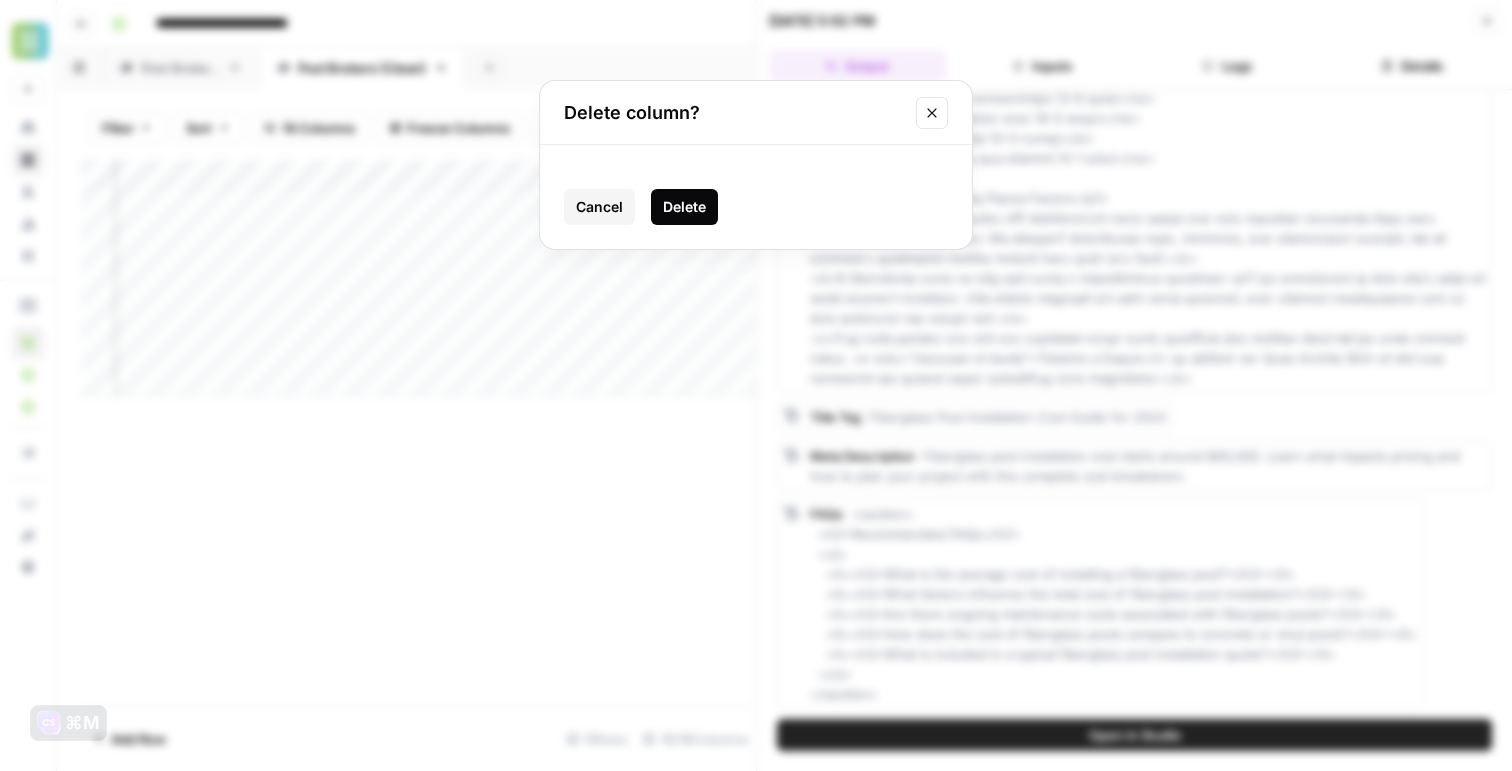 click on "Delete" at bounding box center (684, 207) 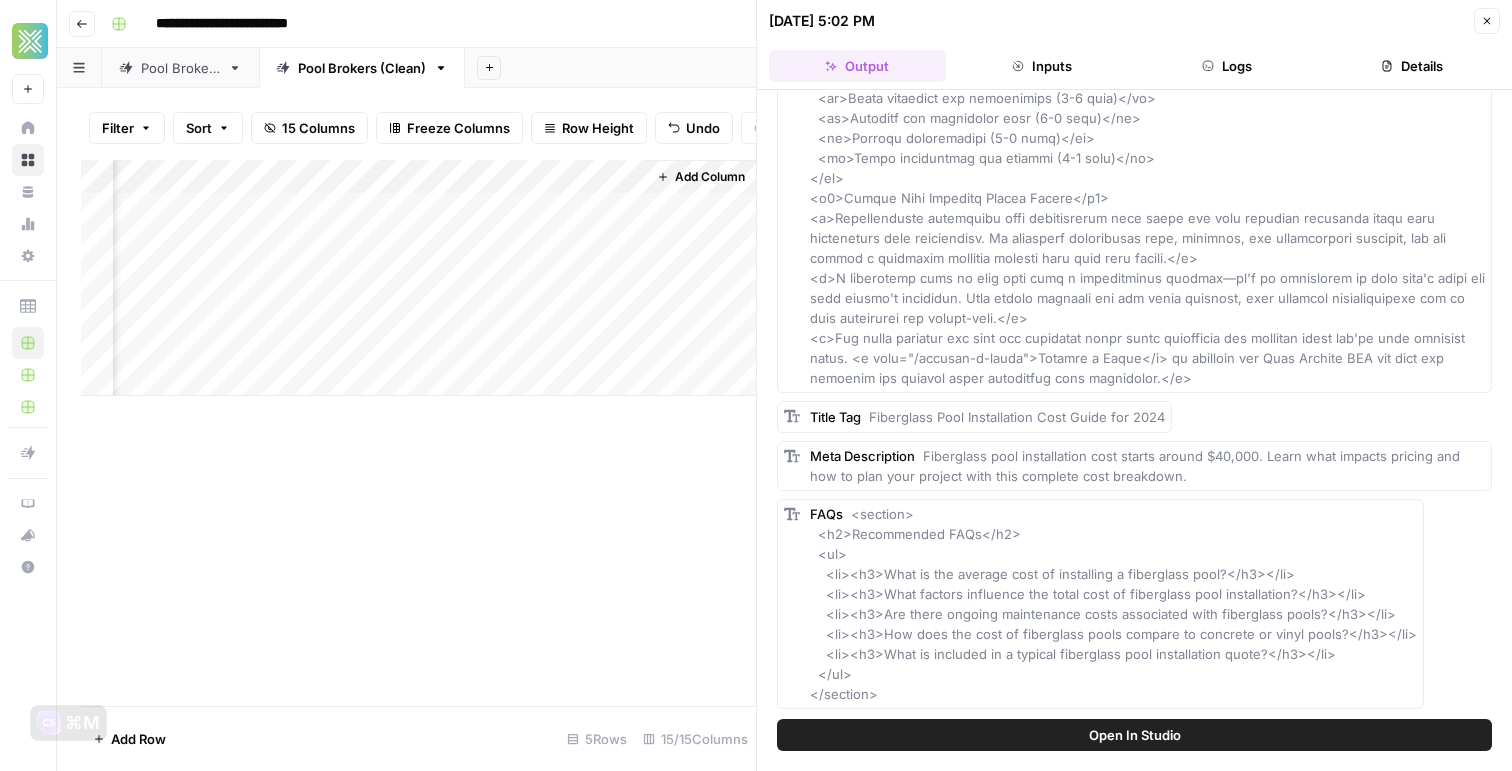 scroll, scrollTop: 0, scrollLeft: 2461, axis: horizontal 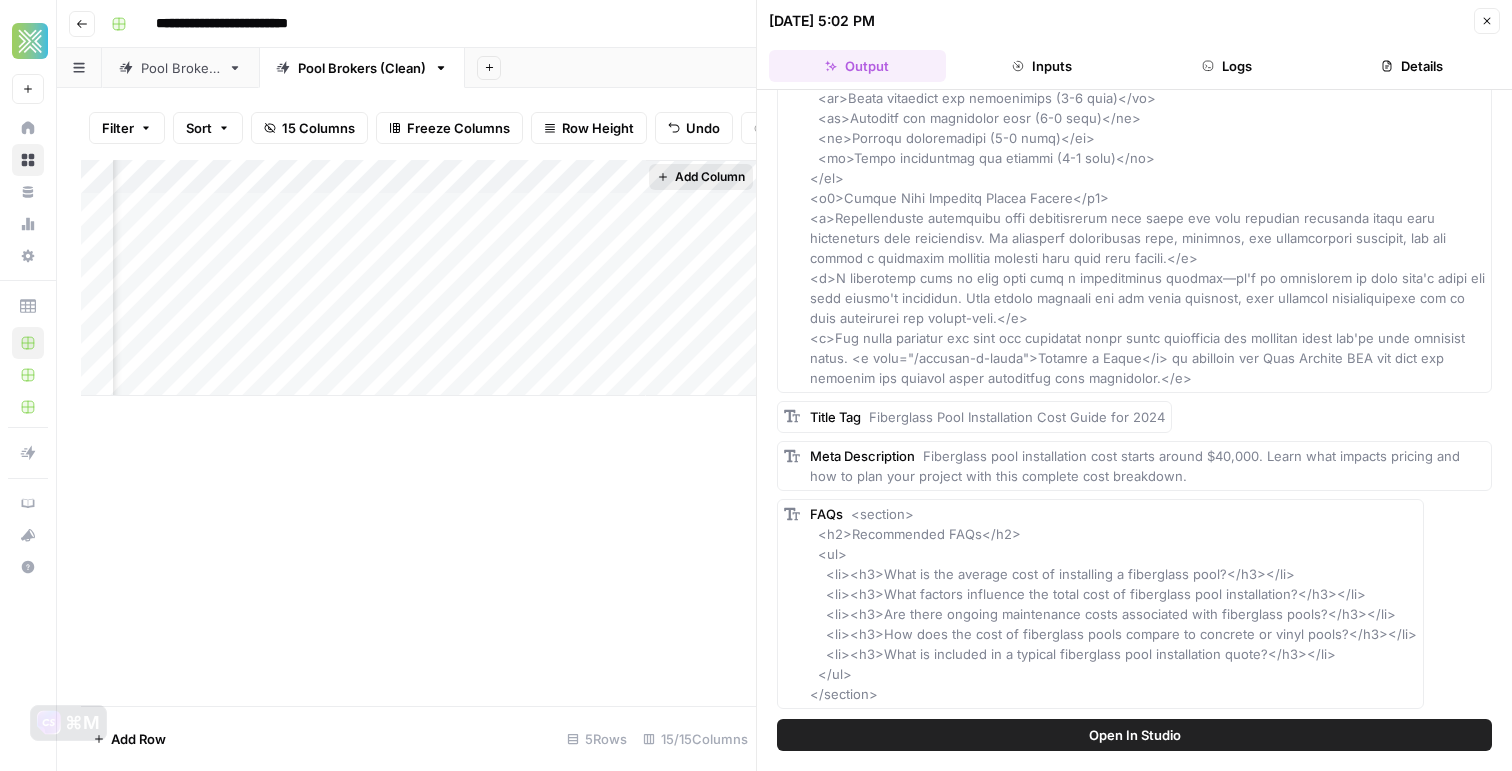 click on "Add Column" at bounding box center (710, 177) 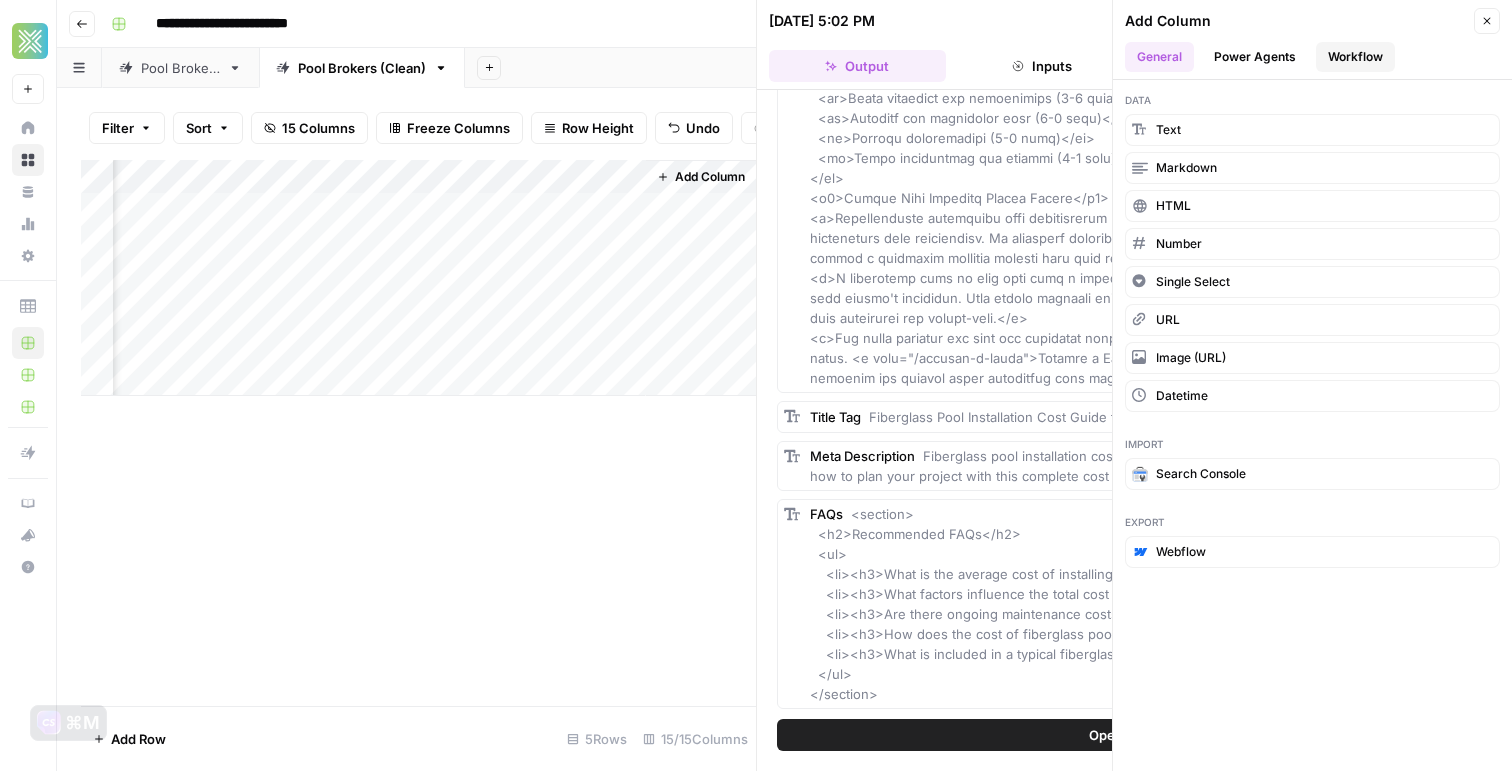 click on "Workflow" at bounding box center [1355, 57] 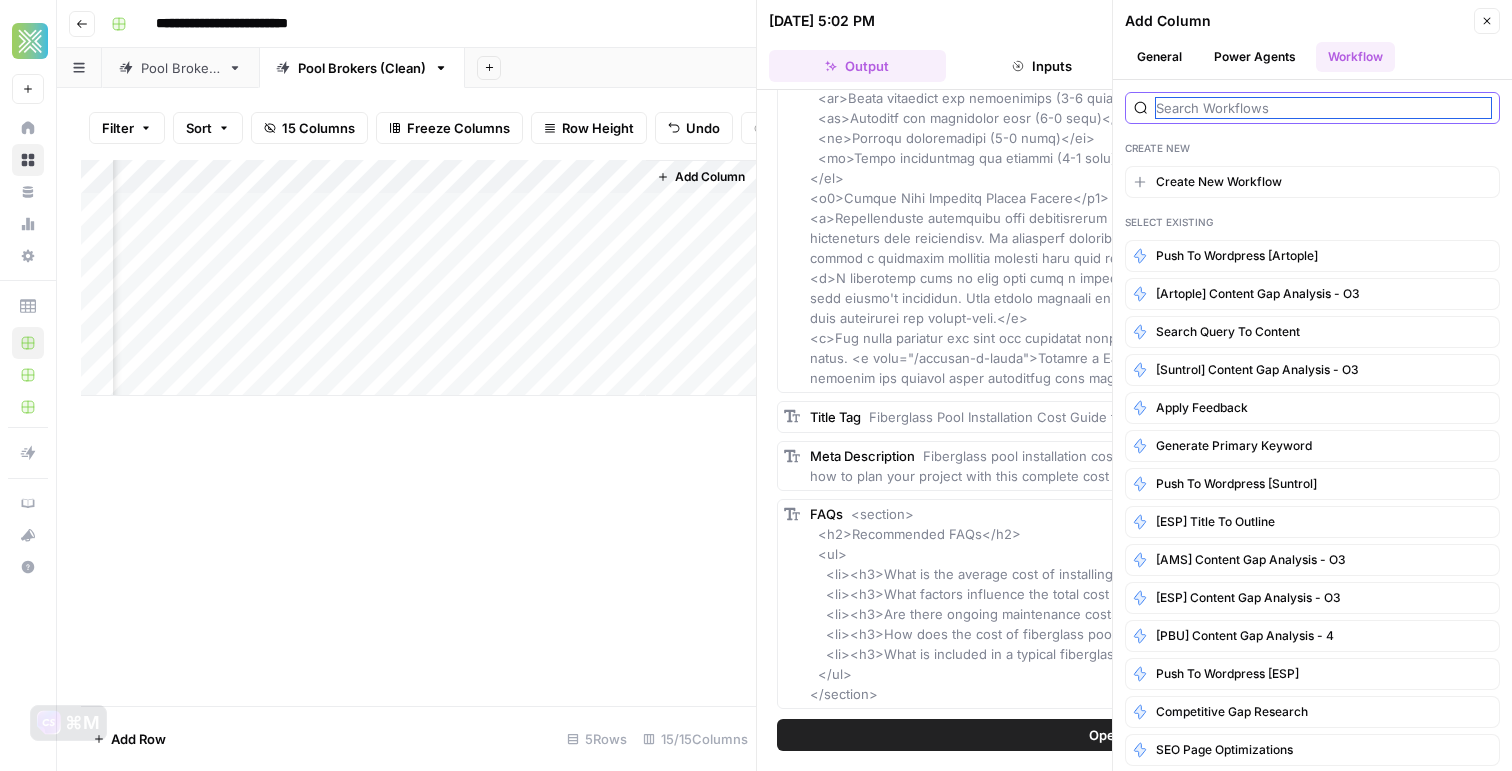 click at bounding box center (1323, 108) 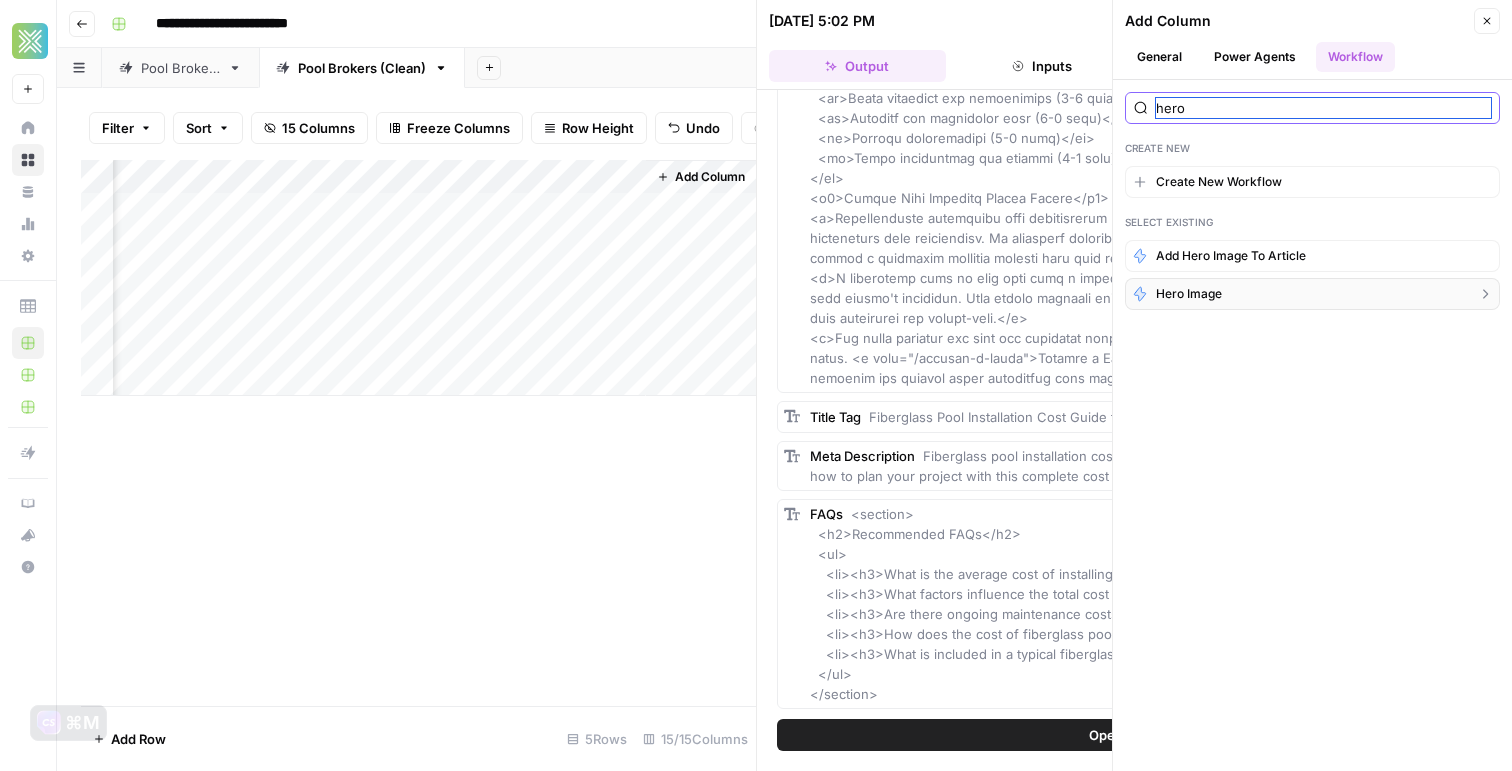 type on "hero" 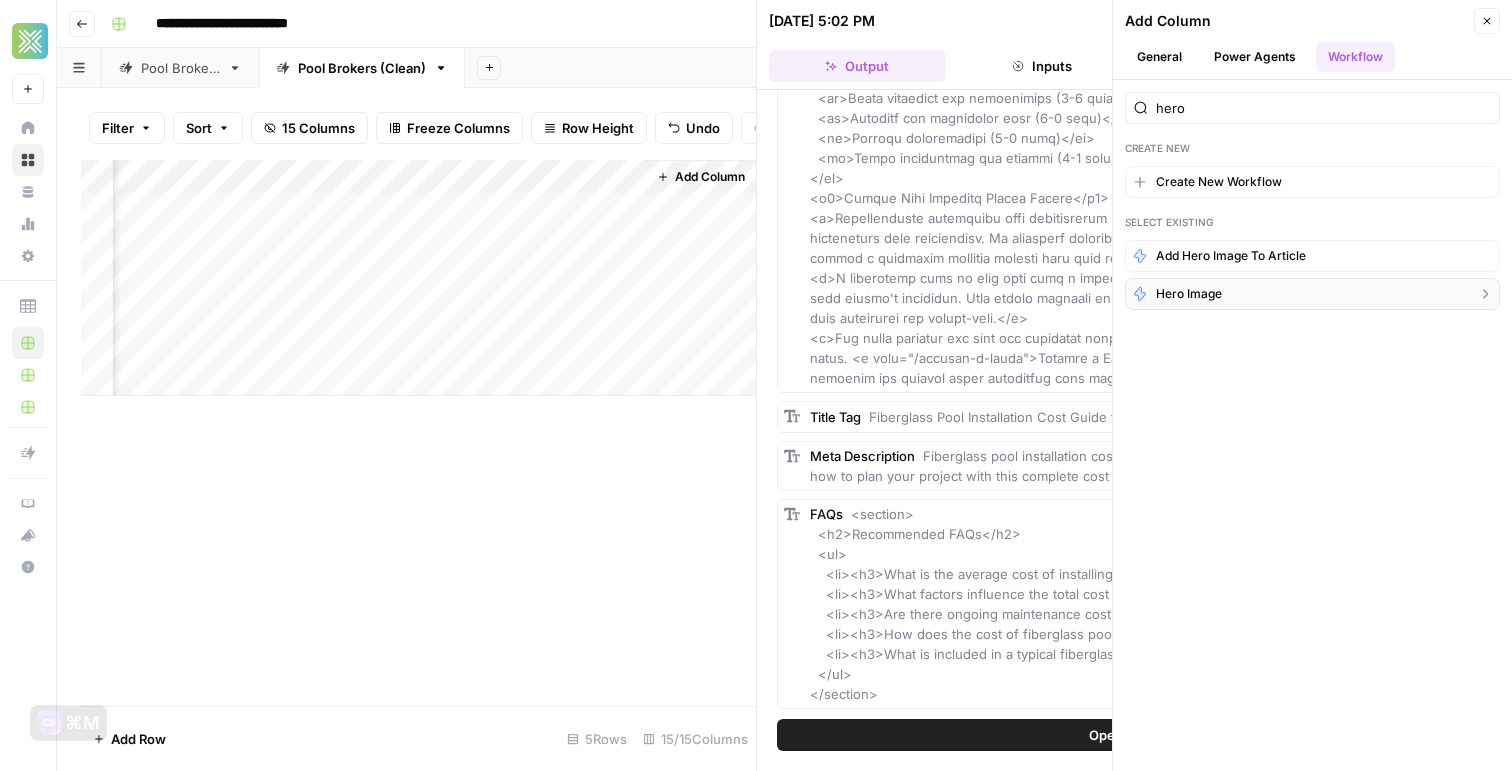 click on "Hero Image" at bounding box center (1312, 294) 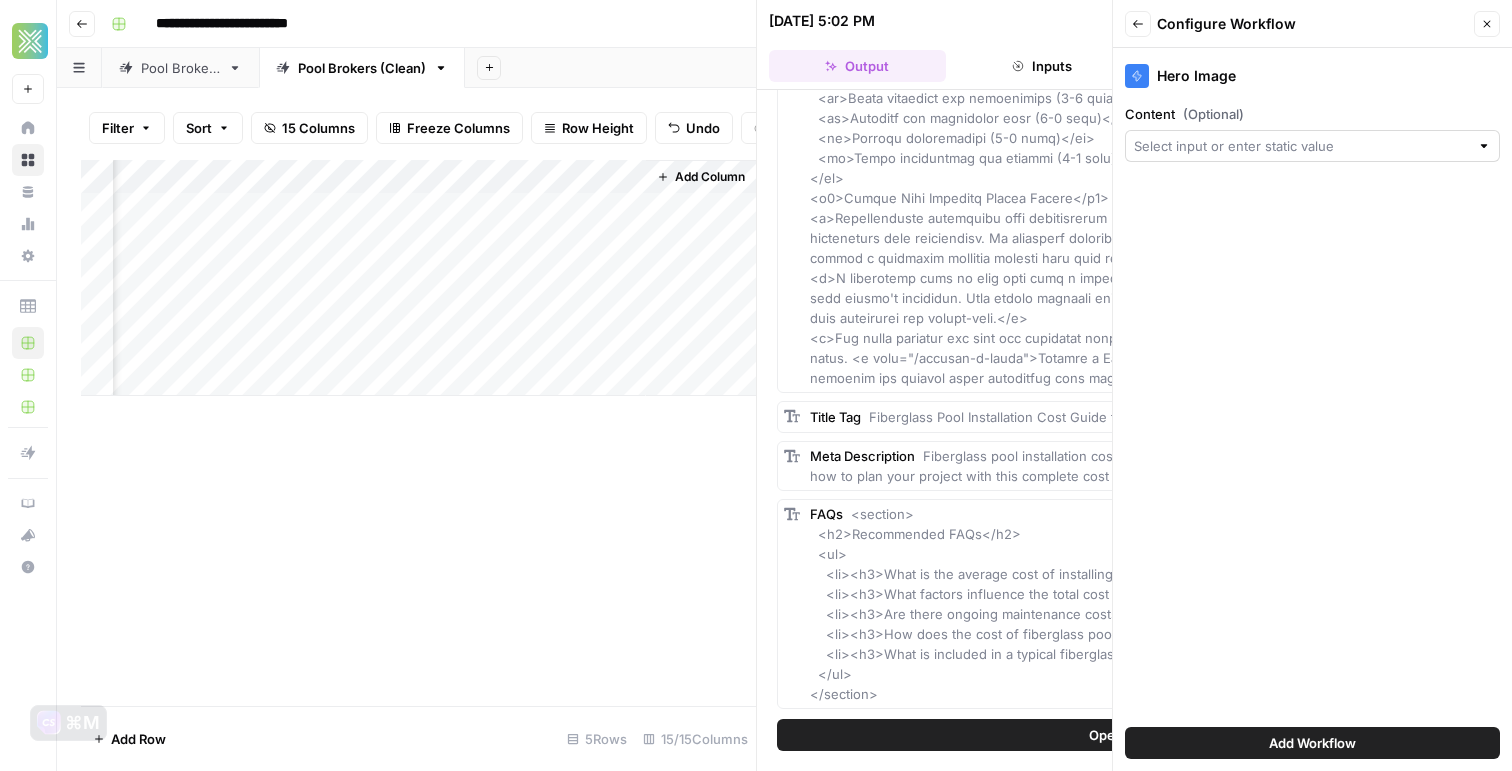 click at bounding box center [1312, 146] 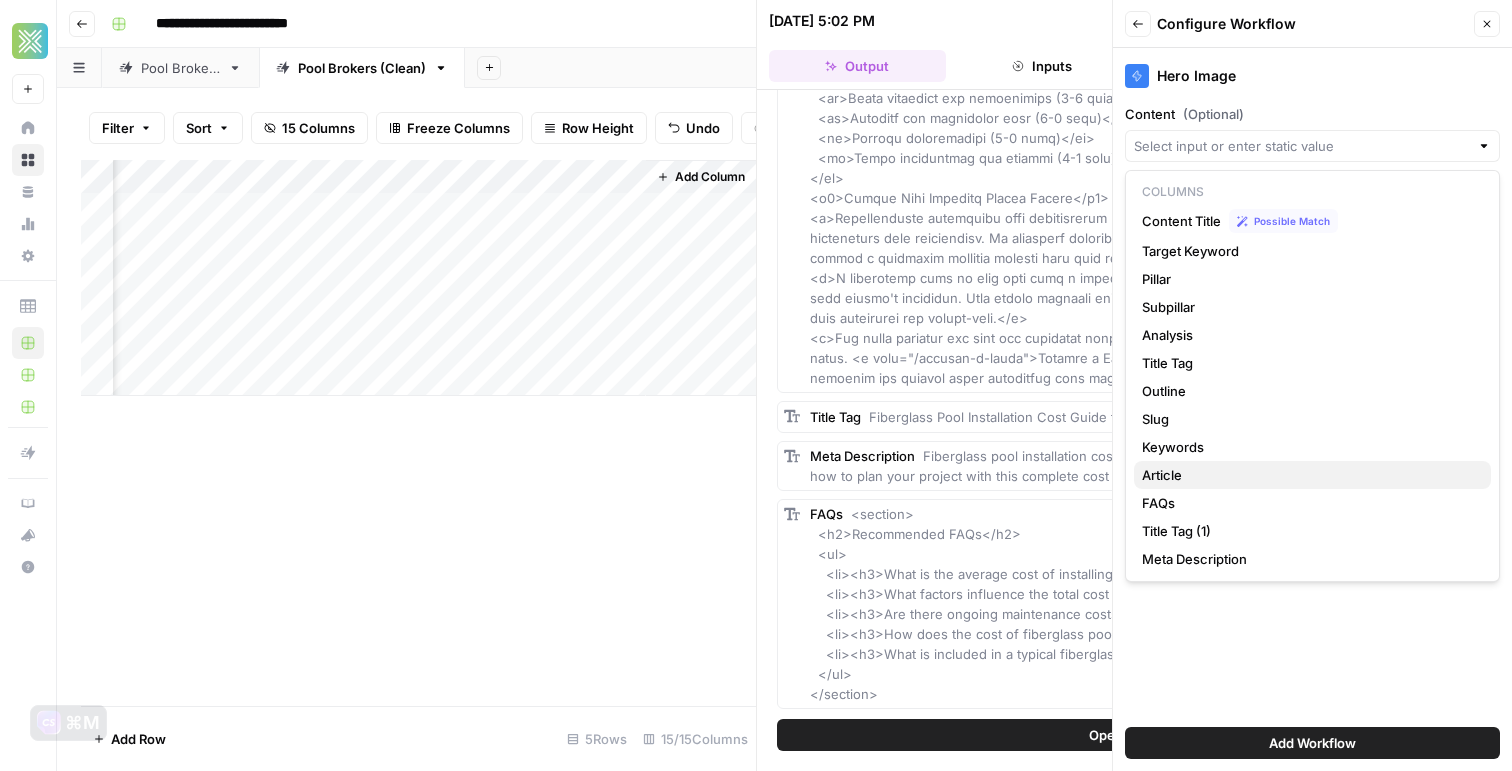 click on "Article" at bounding box center (1312, 475) 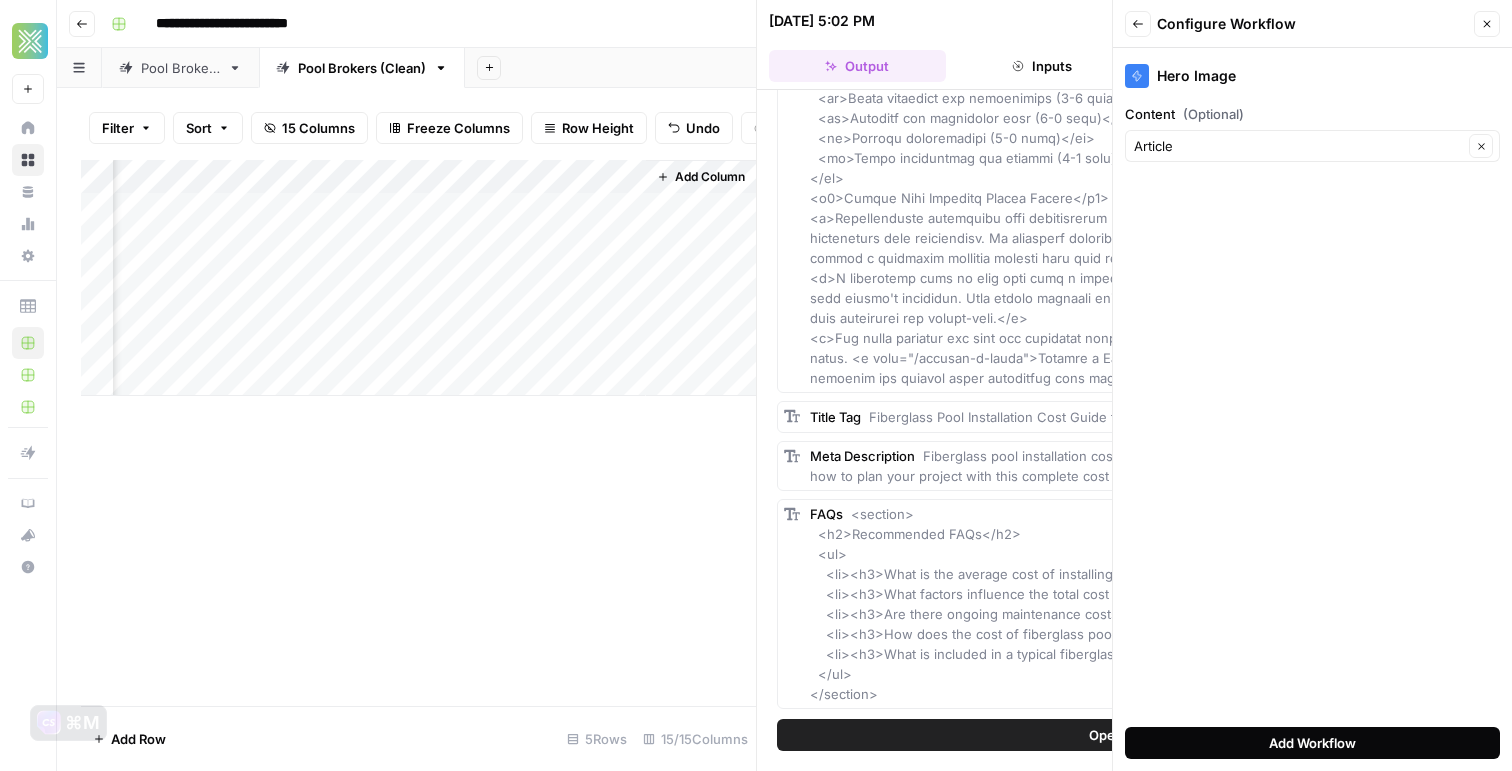 click on "Add Workflow" at bounding box center (1312, 743) 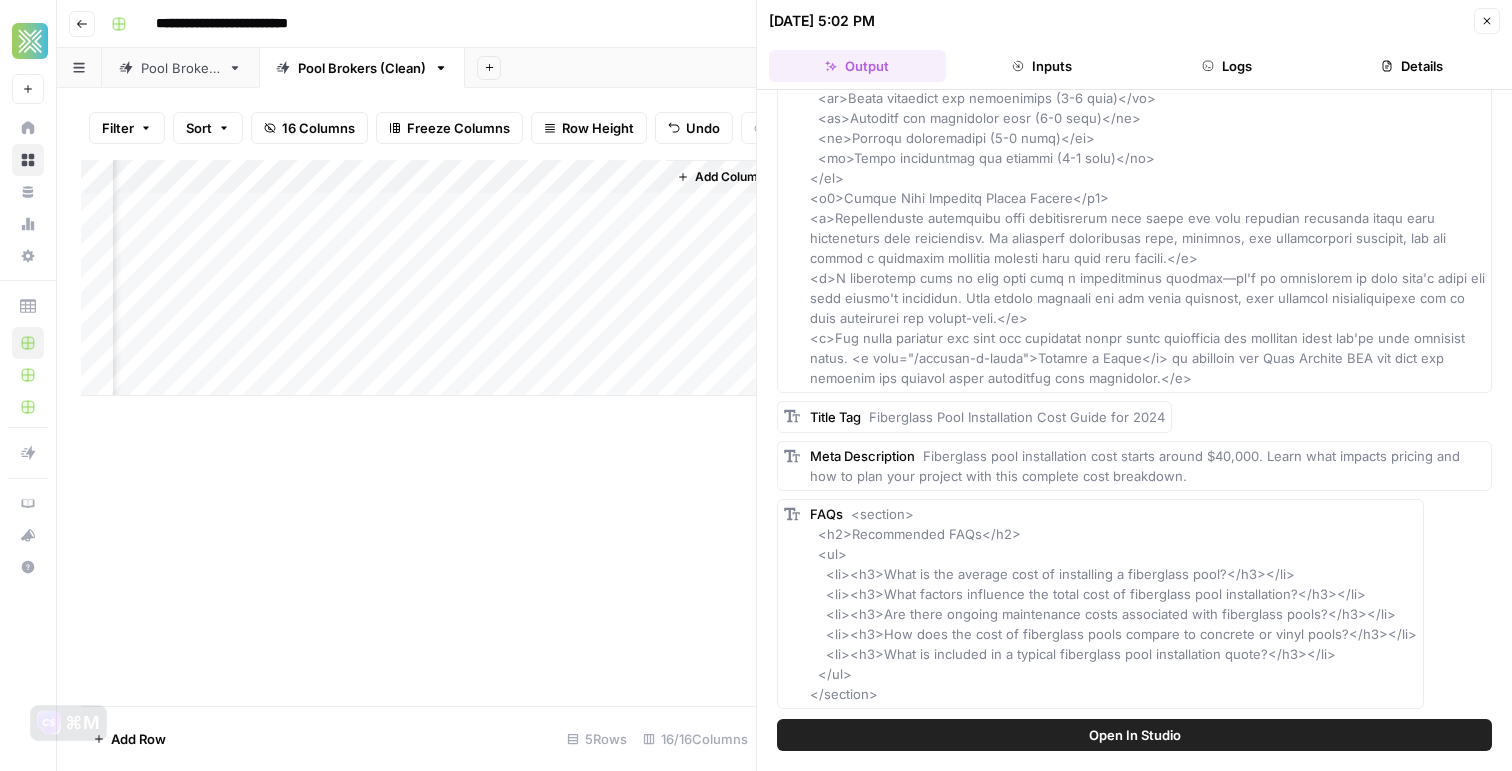 scroll, scrollTop: 0, scrollLeft: 2641, axis: horizontal 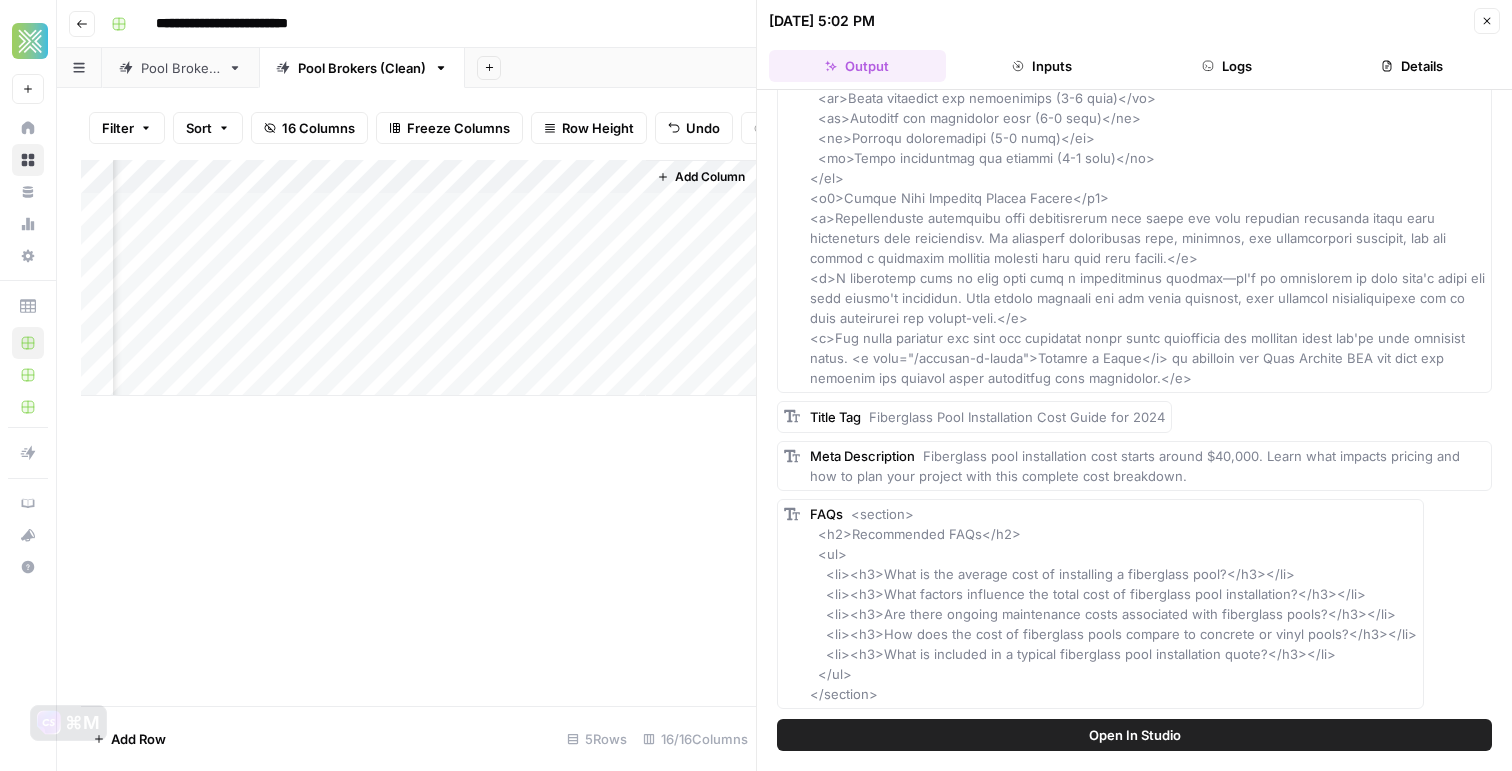 click on "Add Column" at bounding box center (418, 278) 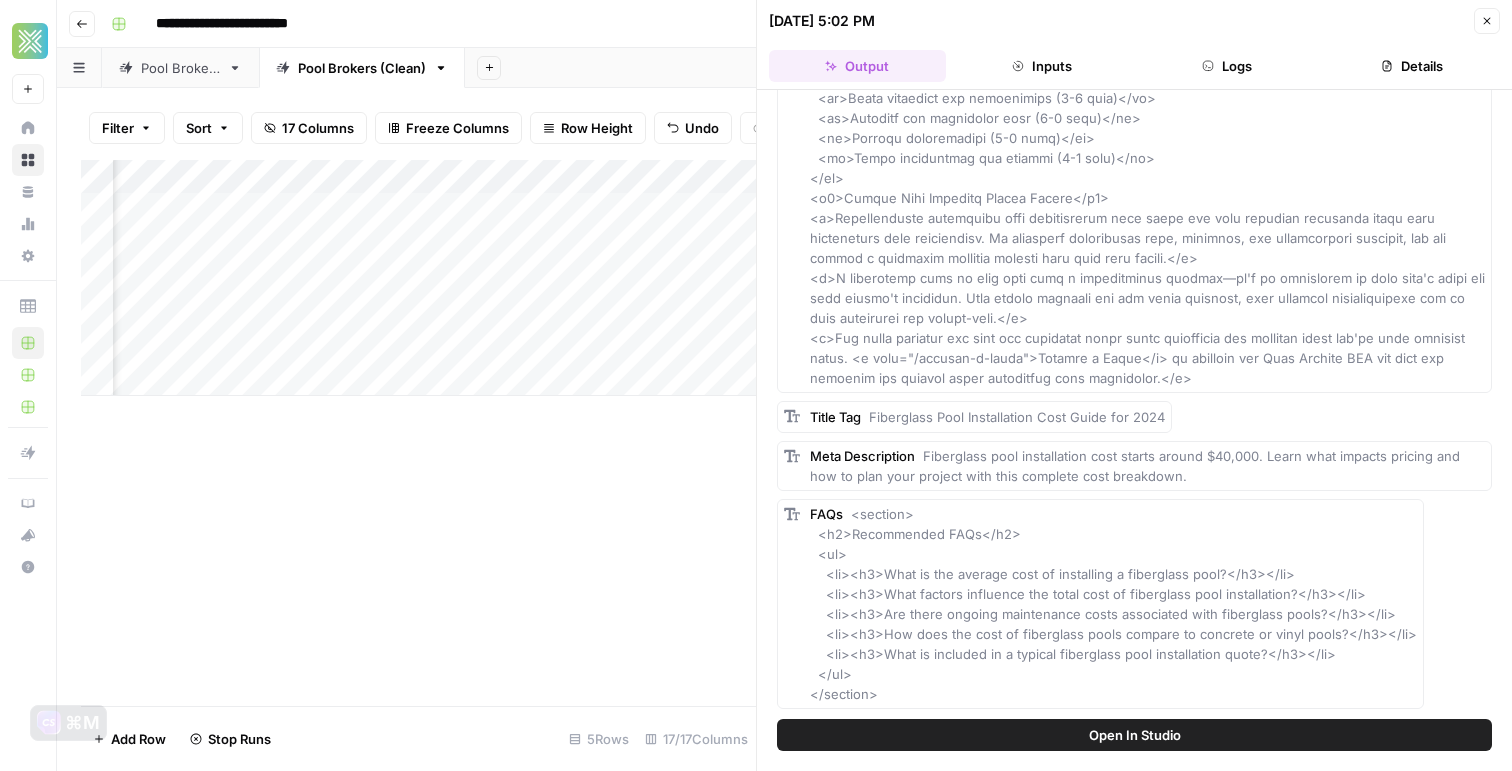 scroll, scrollTop: 0, scrollLeft: 2821, axis: horizontal 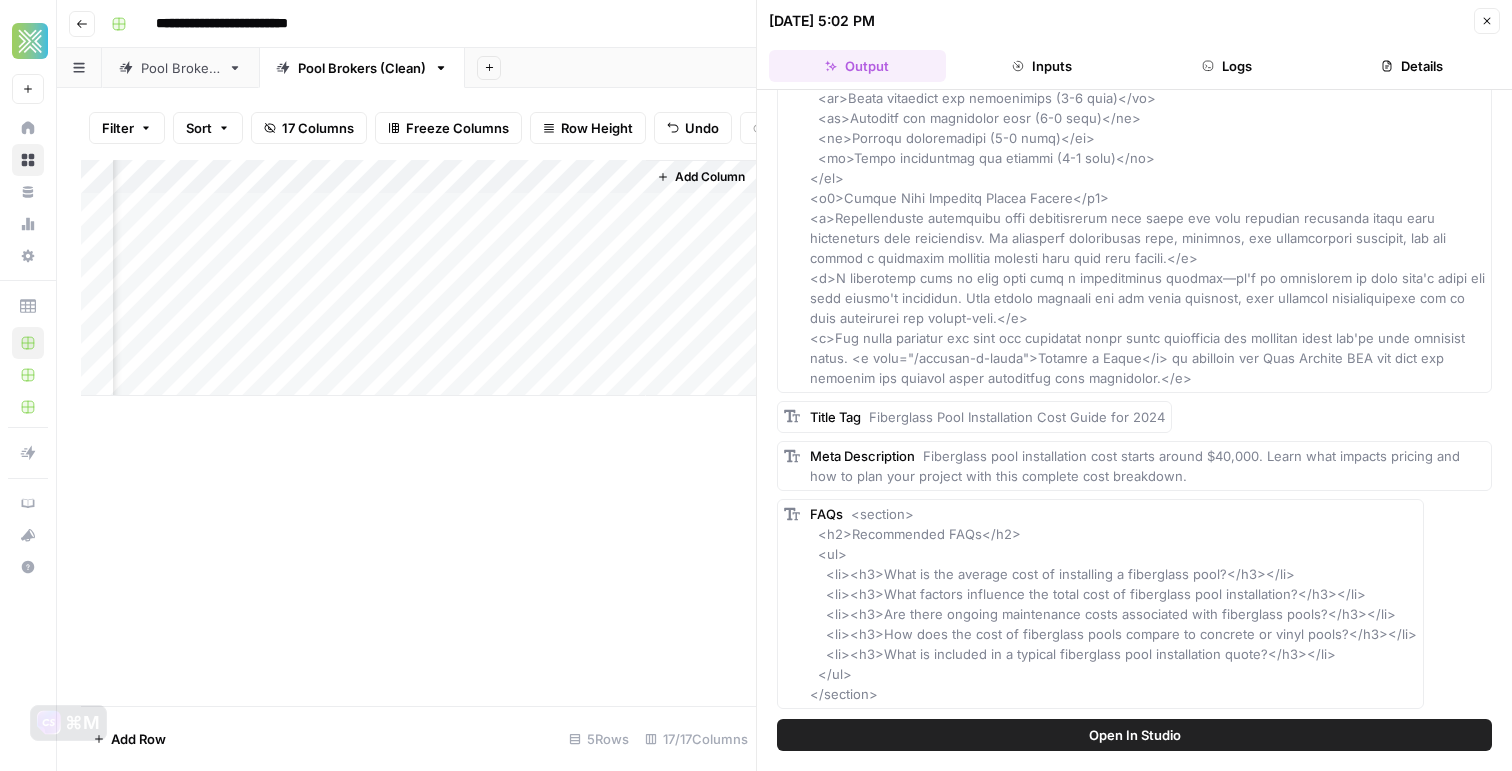 click on "Add Column" at bounding box center [418, 278] 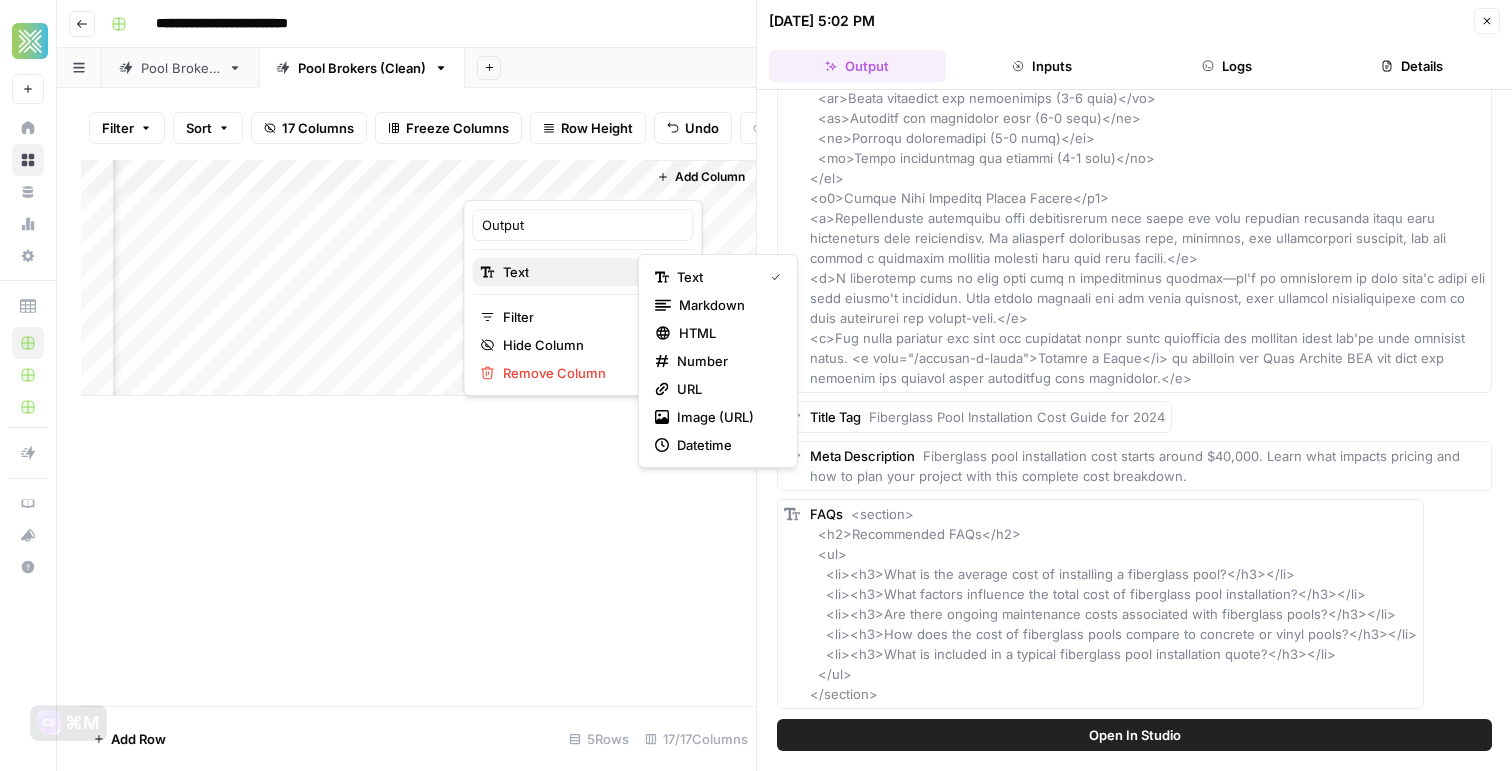 click on "Text" at bounding box center [583, 272] 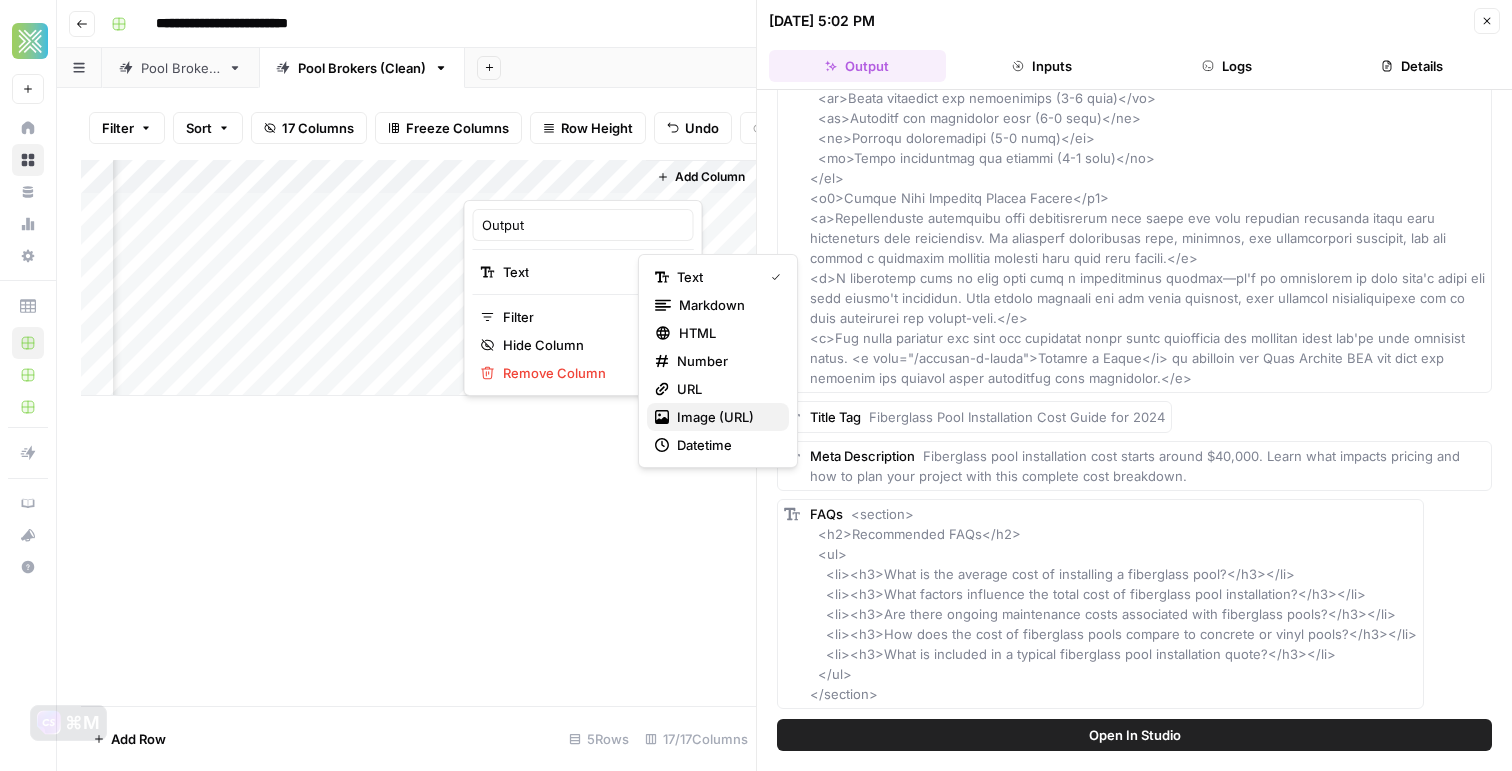 click on "Image (URL)" at bounding box center [718, 417] 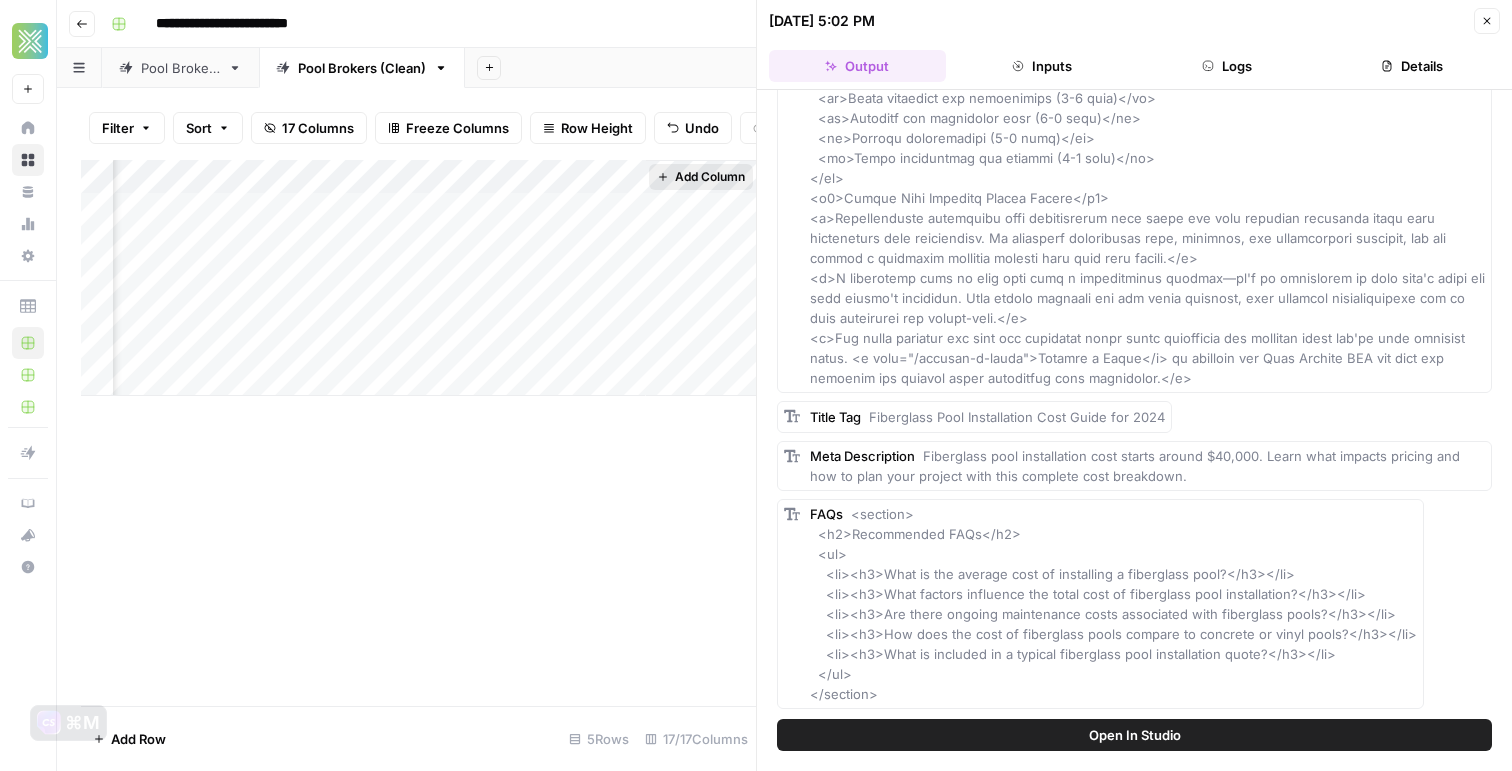 click on "Add Column" at bounding box center (710, 177) 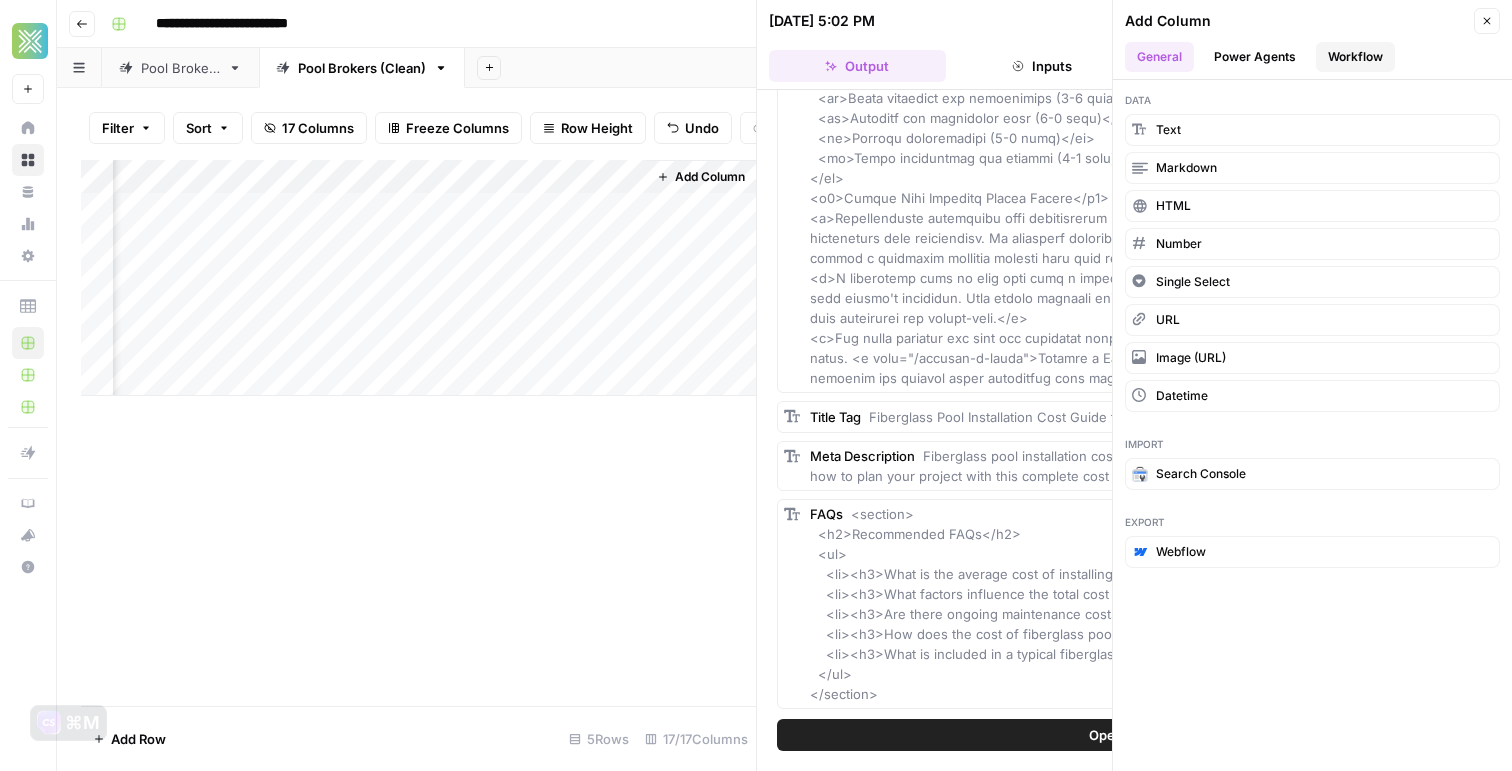 click on "Workflow" at bounding box center [1355, 57] 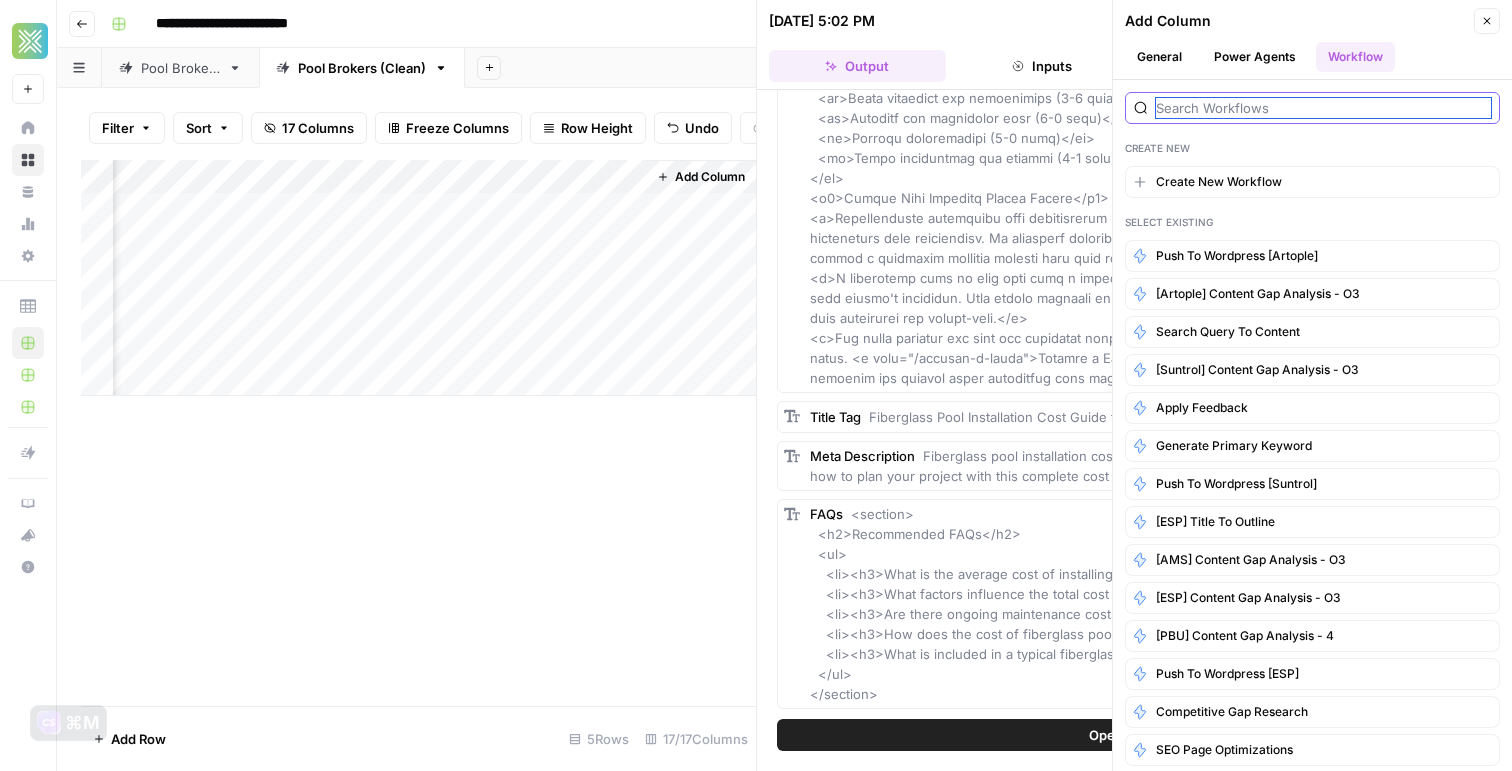 click at bounding box center [1323, 108] 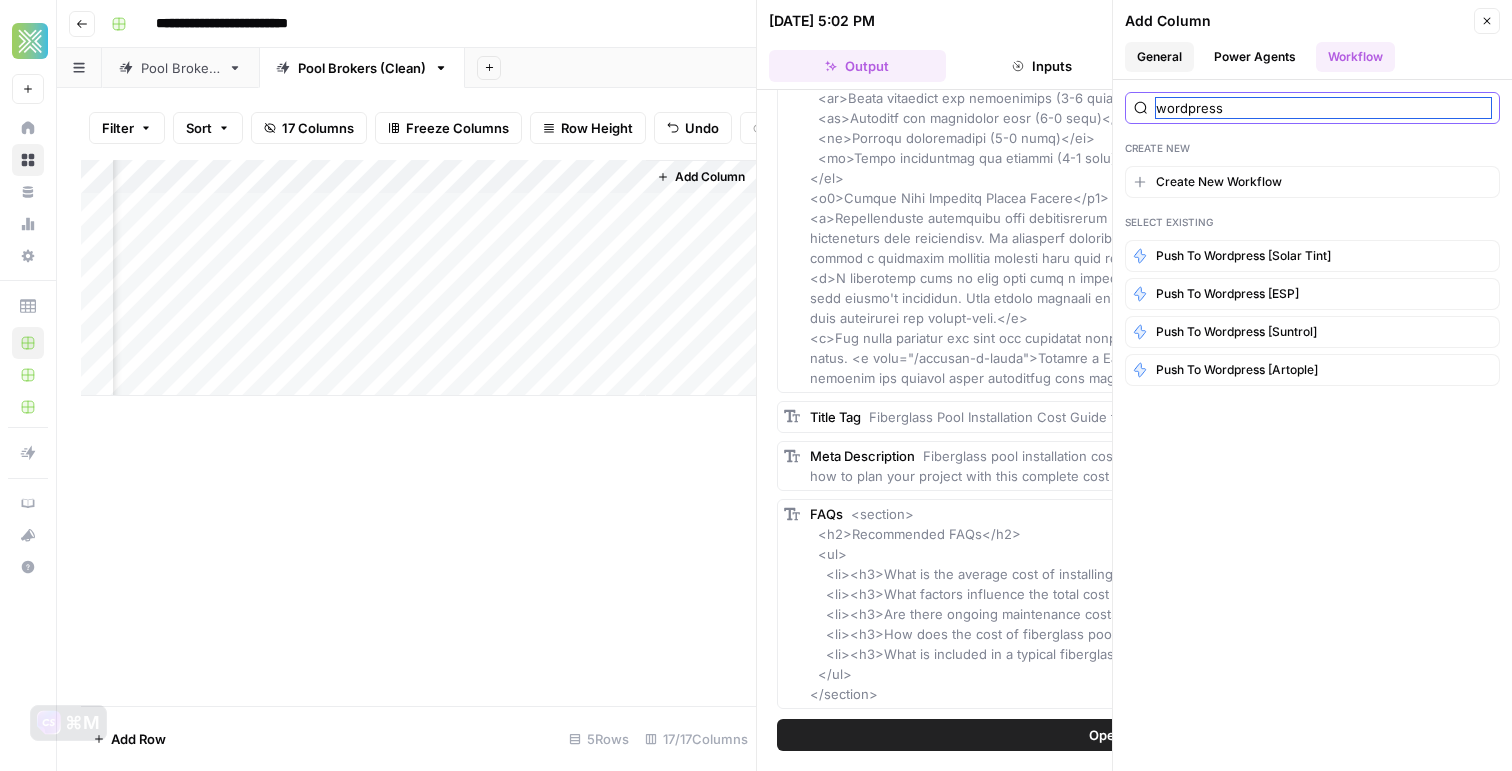 type on "wordpress" 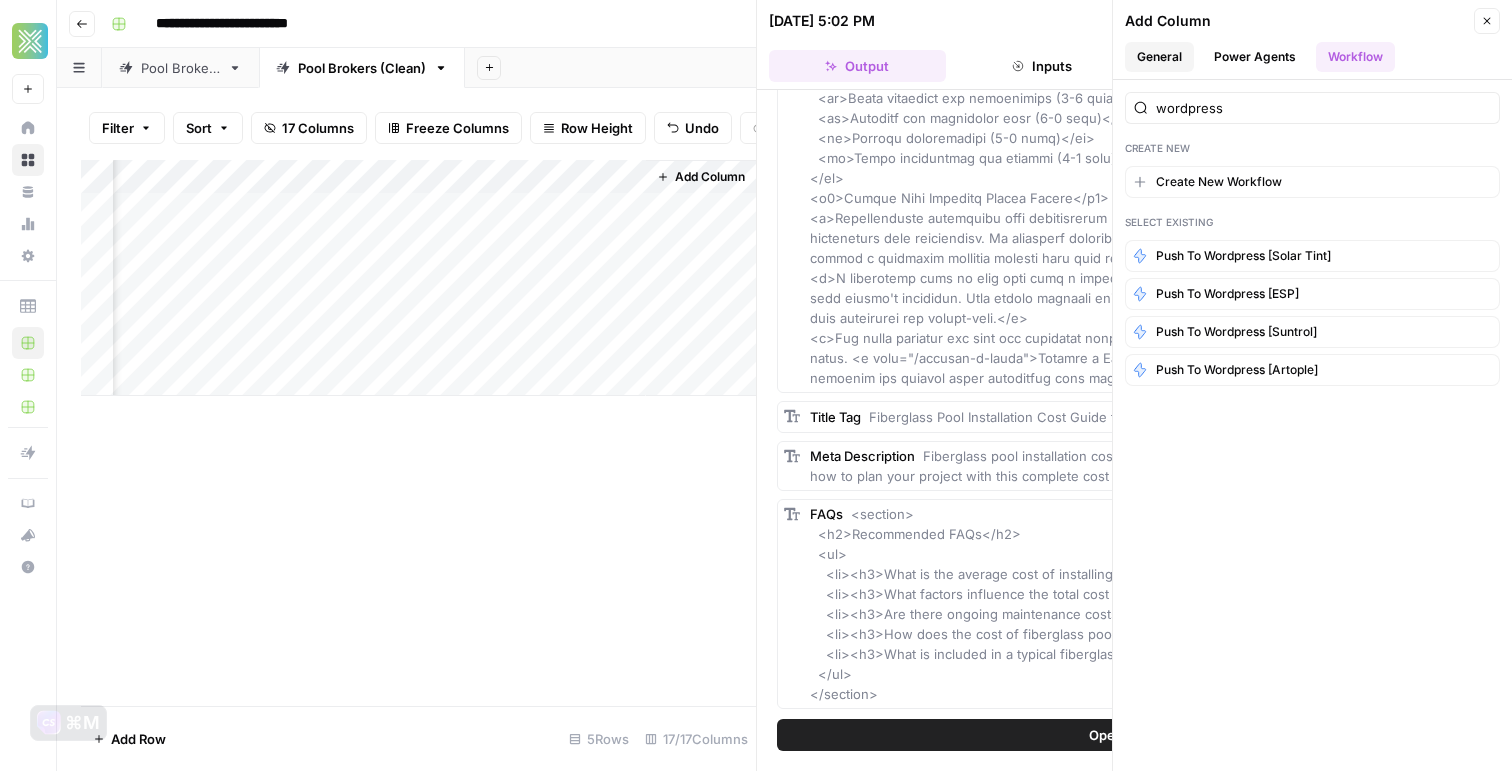 click on "General" at bounding box center (1159, 57) 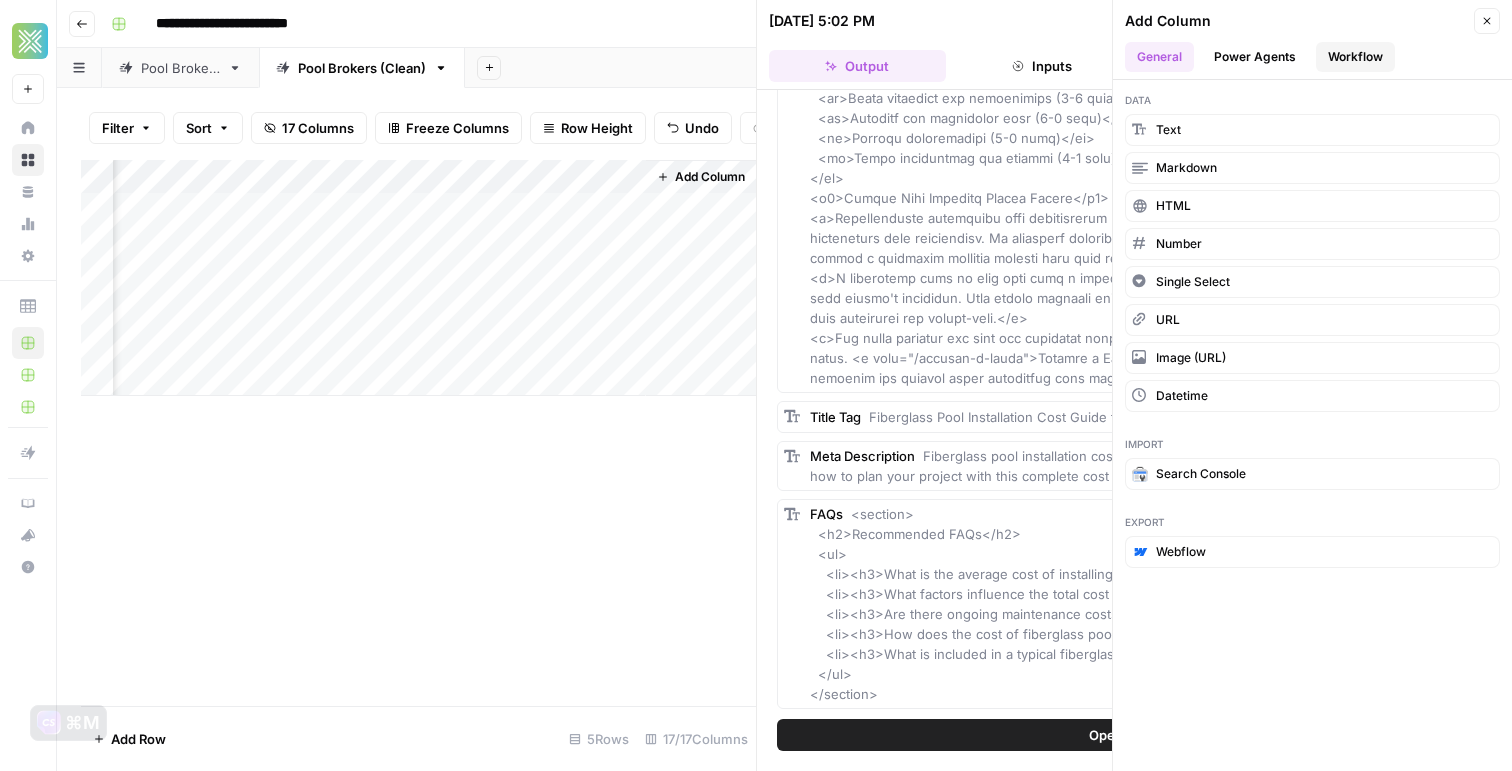 click on "Workflow" at bounding box center (1355, 57) 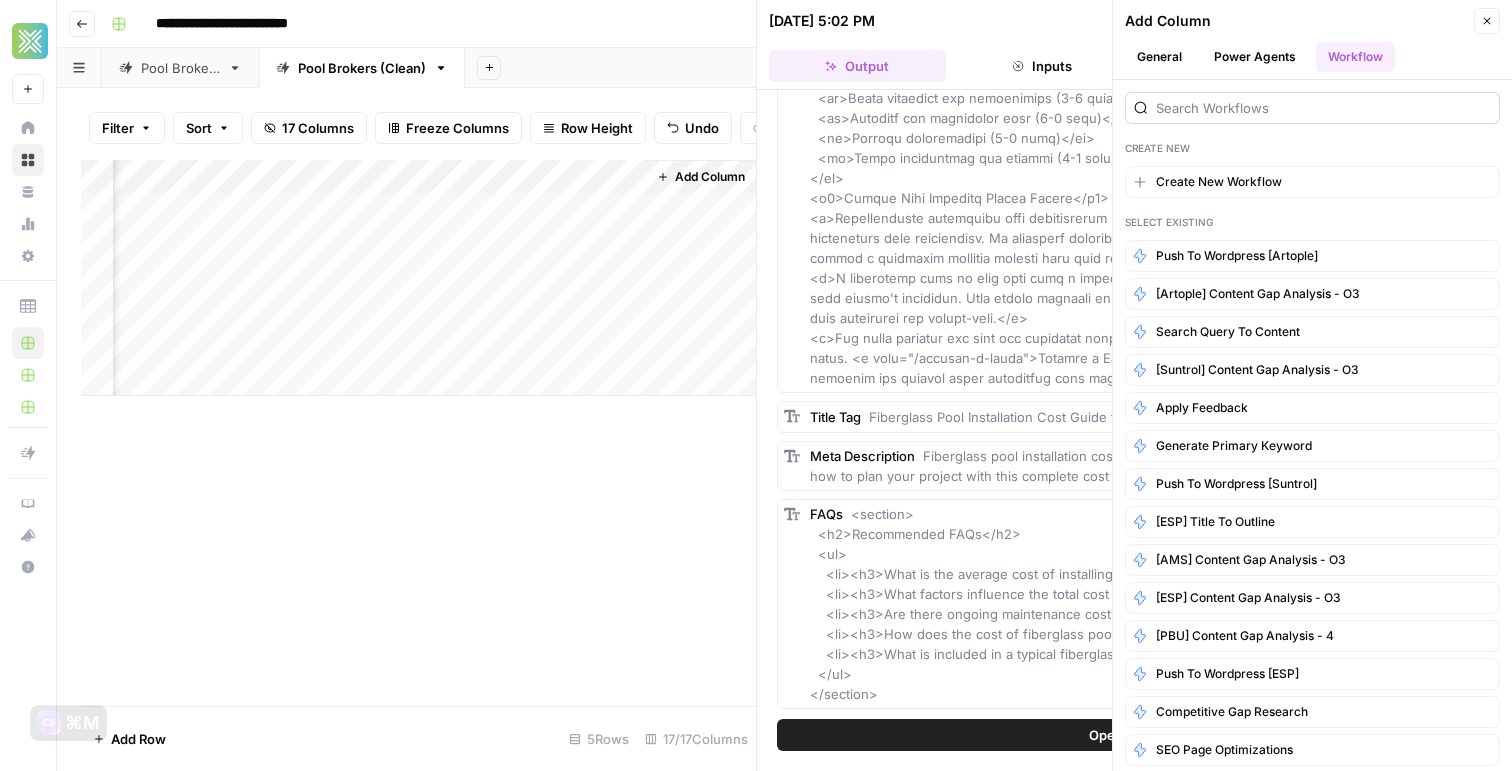 click at bounding box center [1312, 108] 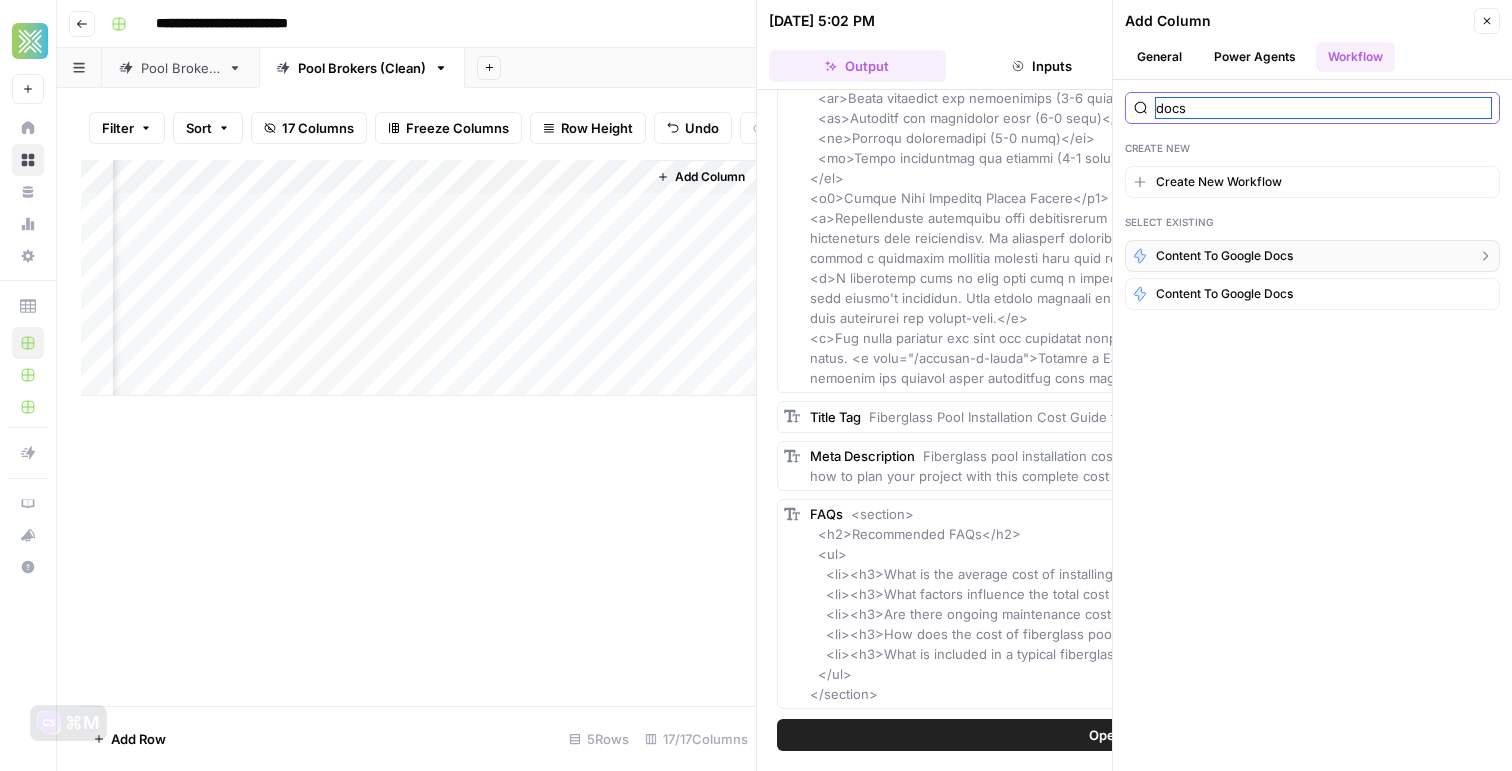 type on "docs" 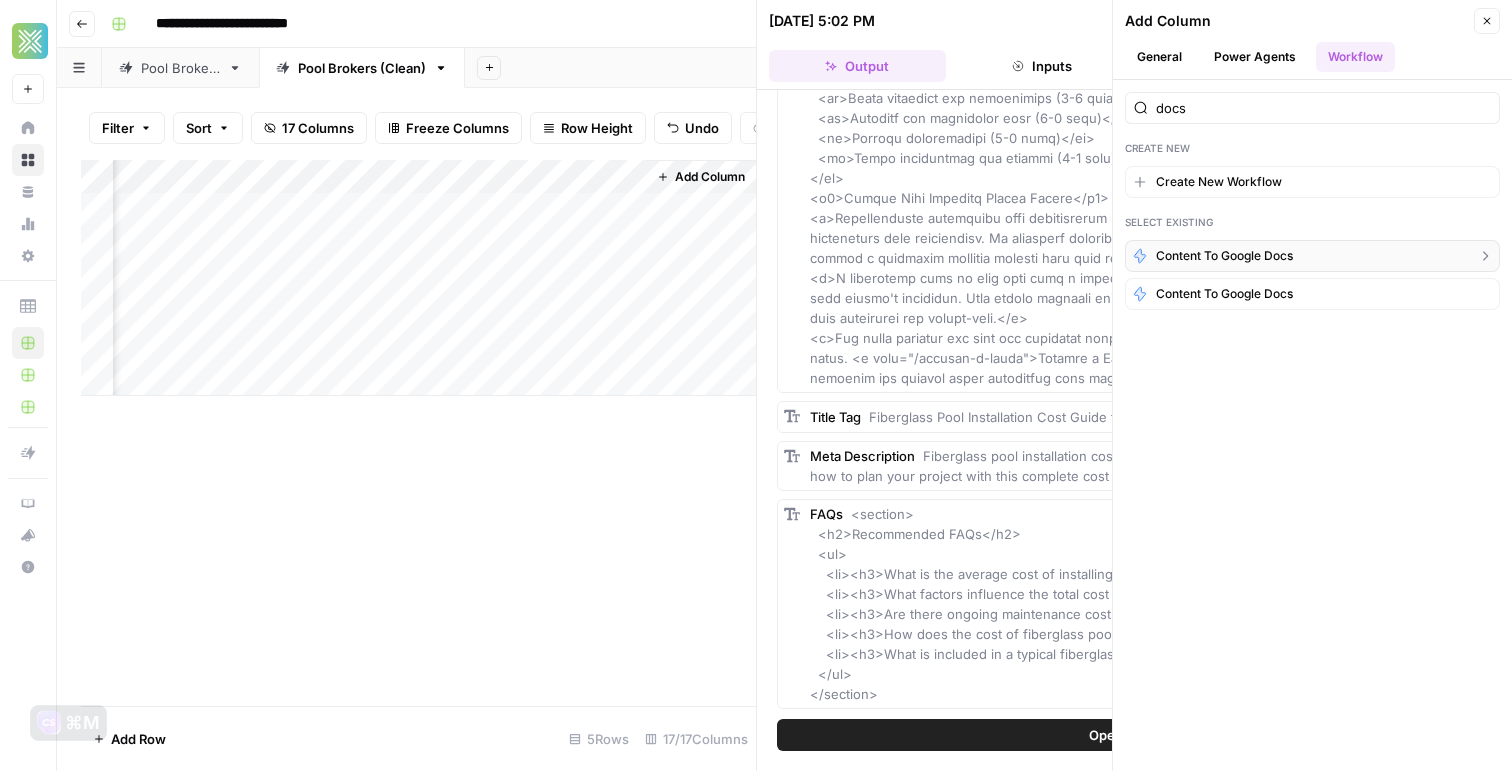 click on "Content to Google Docs" at bounding box center (1312, 256) 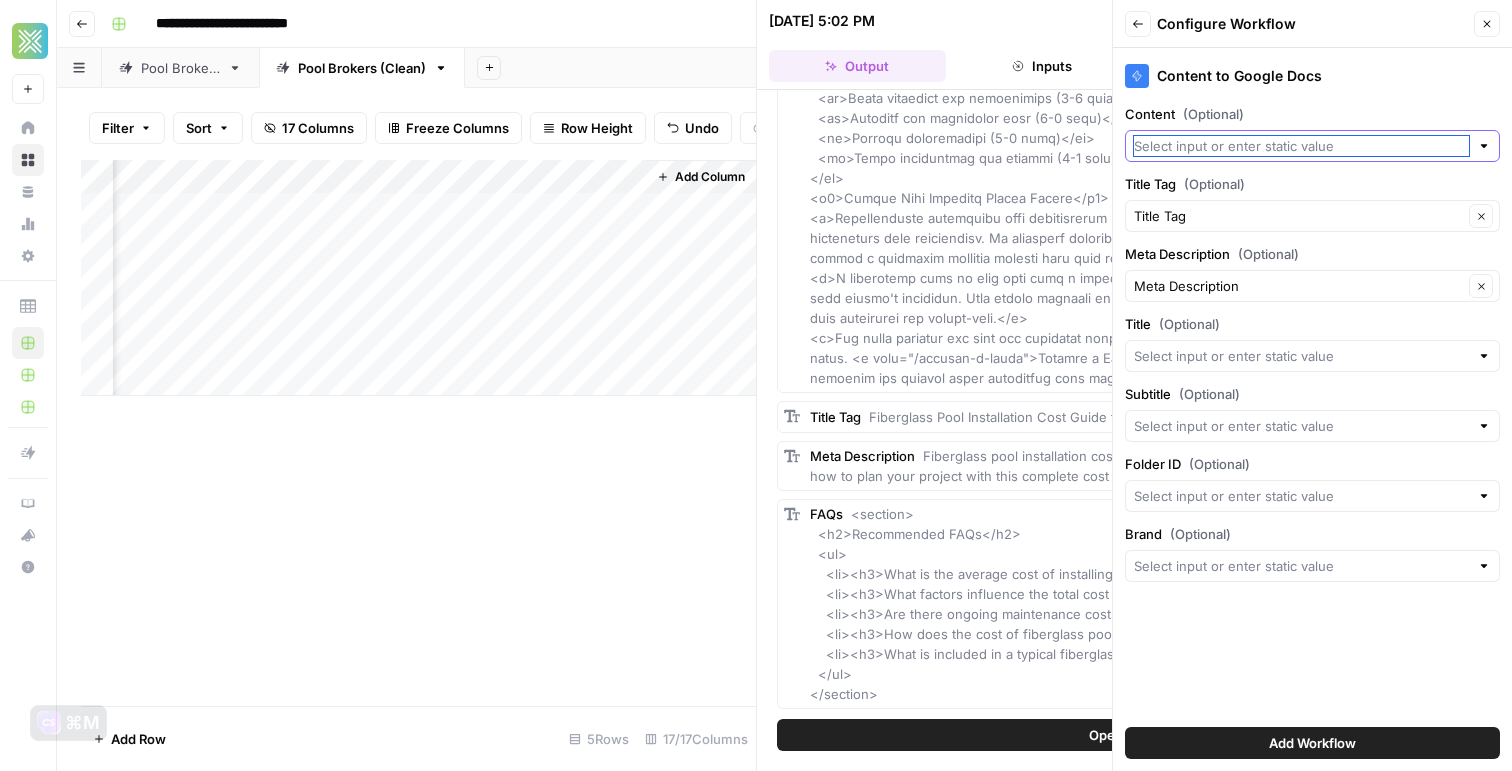 click on "Content   (Optional)" at bounding box center (1301, 146) 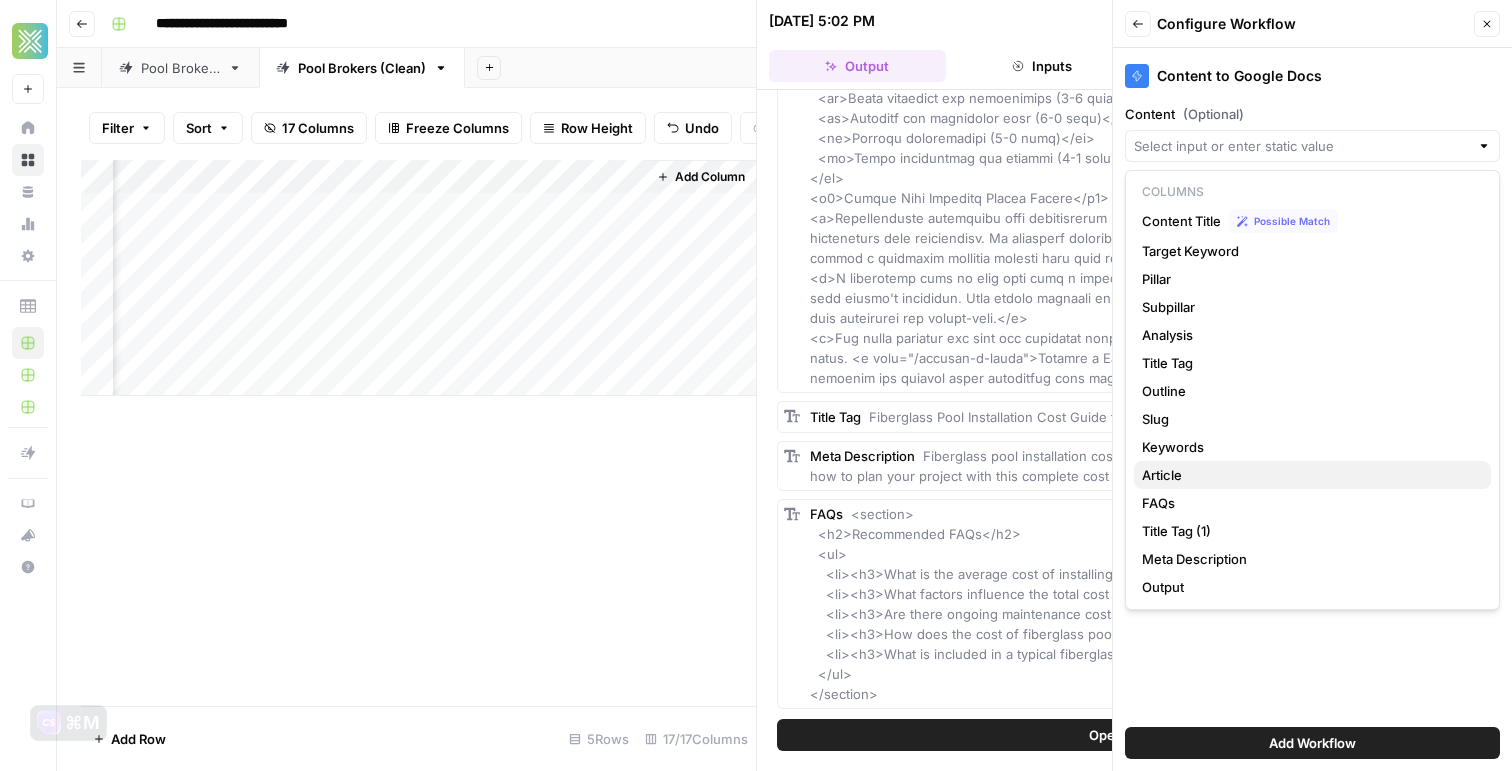 click on "Article" at bounding box center [1312, 475] 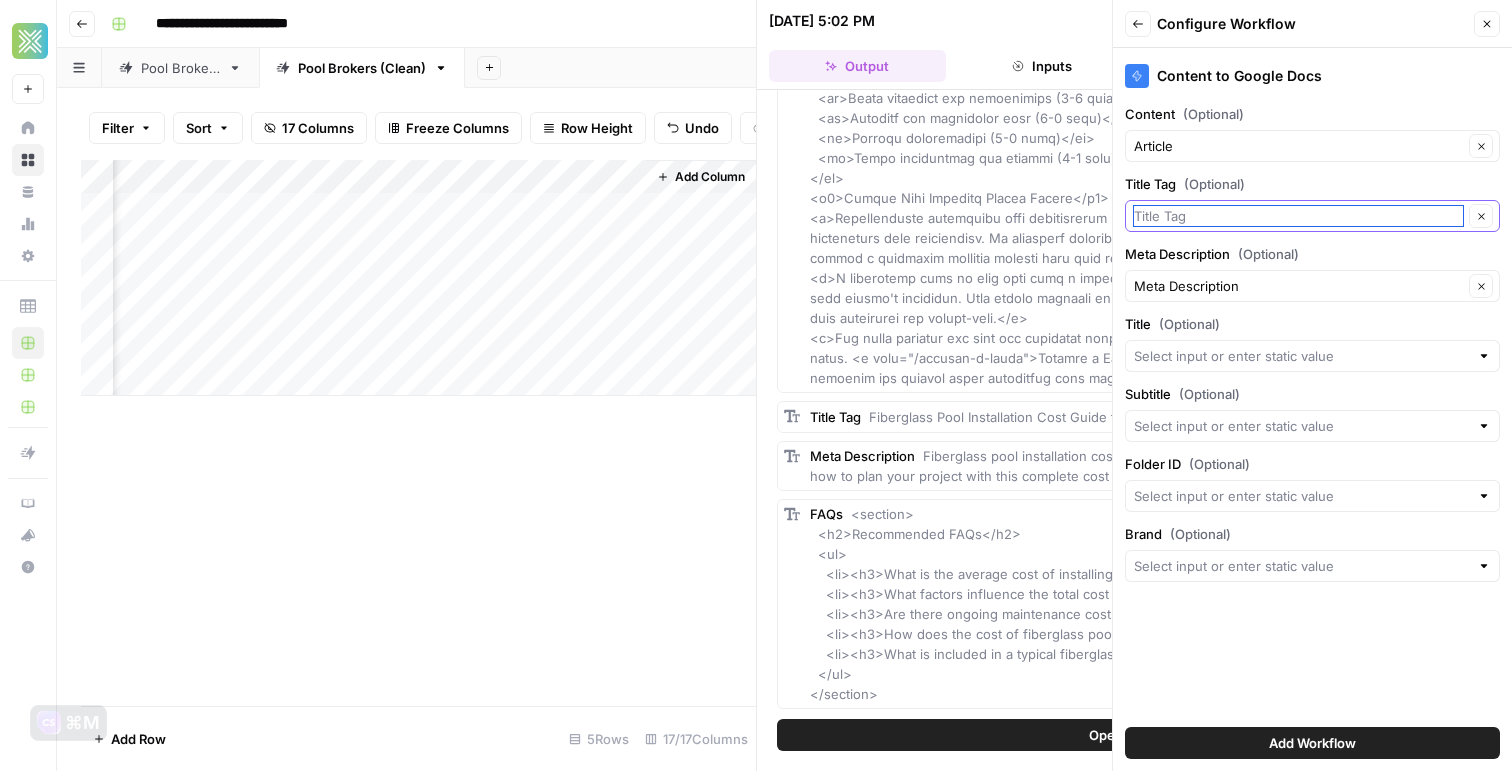 click on "Title Tag   (Optional)" at bounding box center [1298, 216] 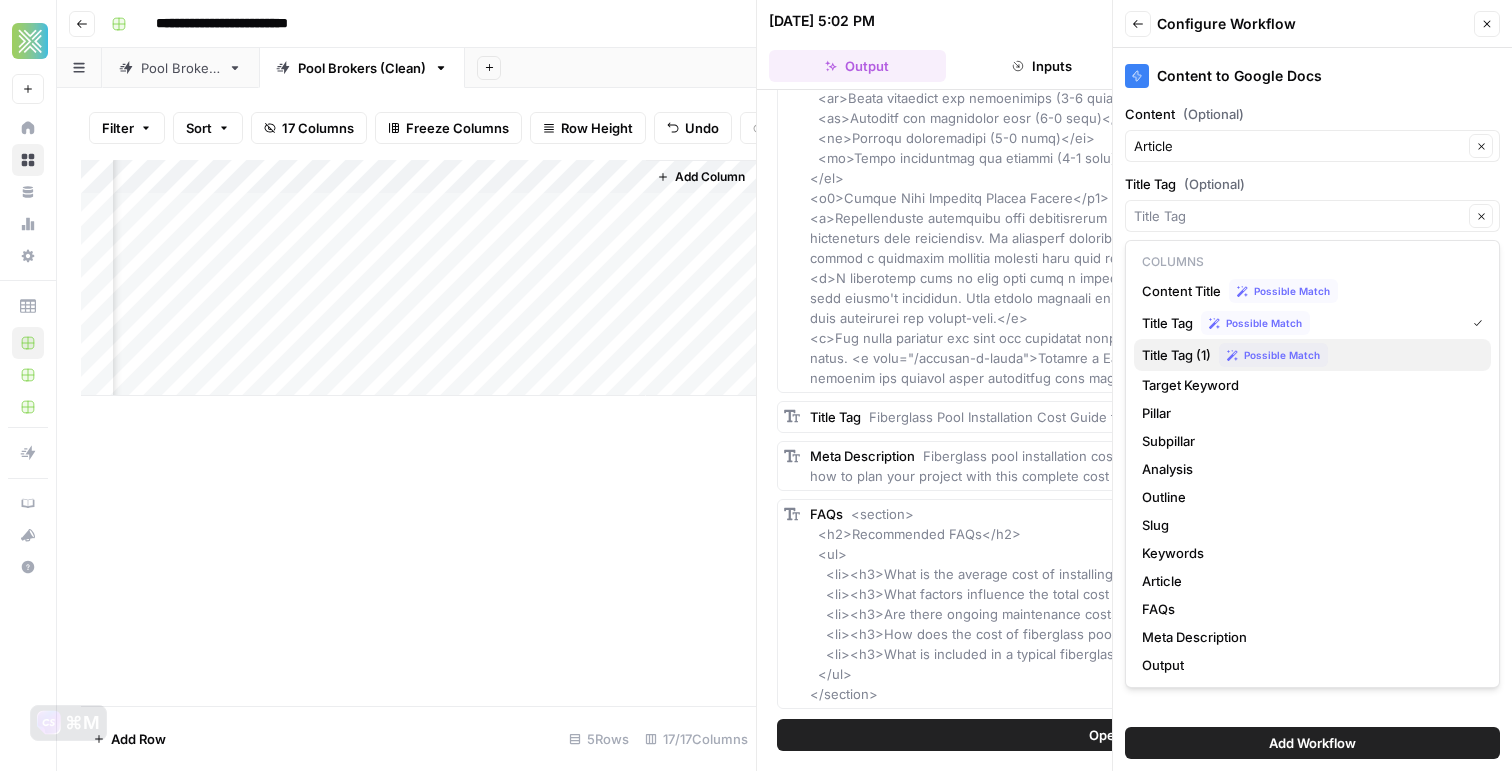 click on "Possible Match" at bounding box center [1351, 355] 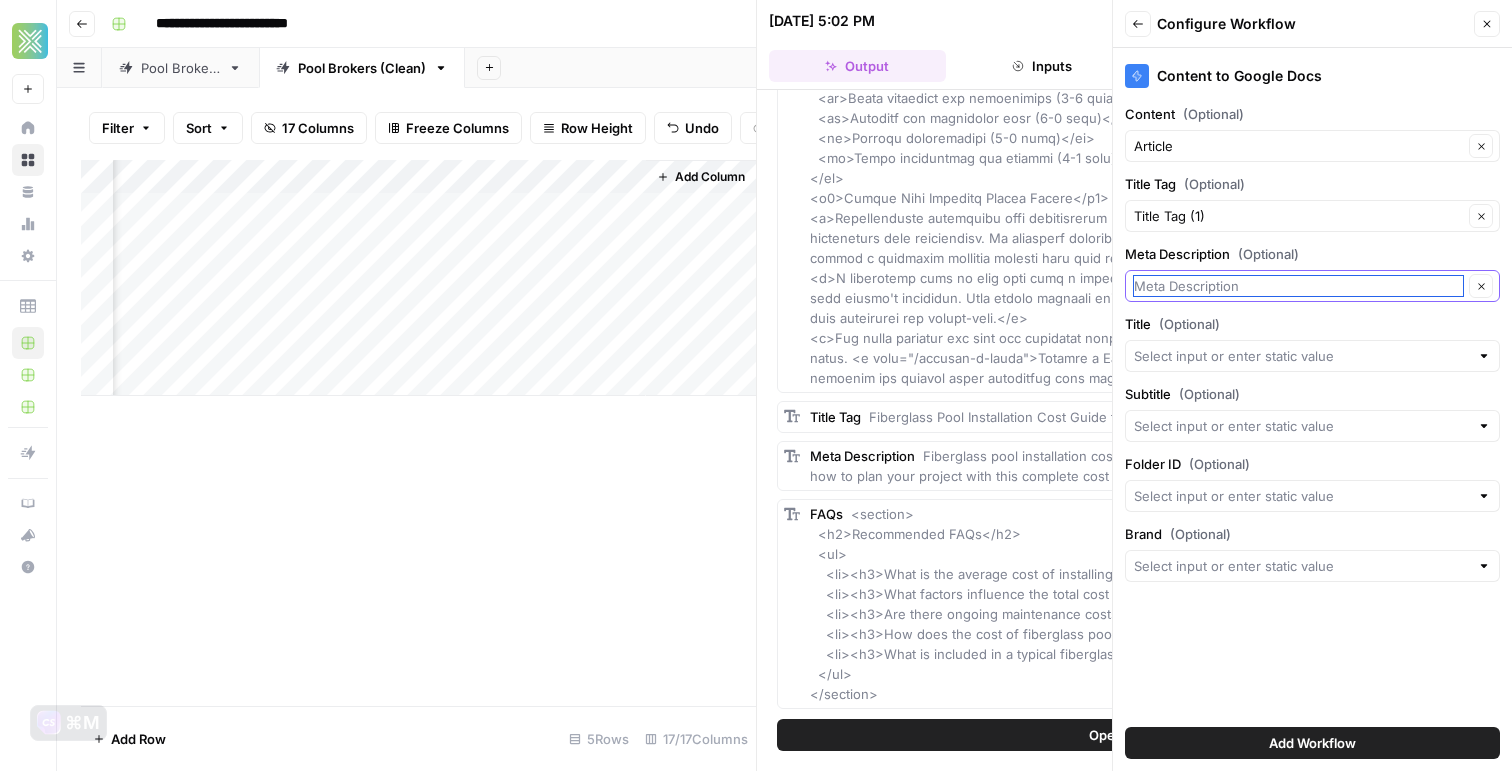 click on "Meta Description   (Optional)" at bounding box center (1298, 286) 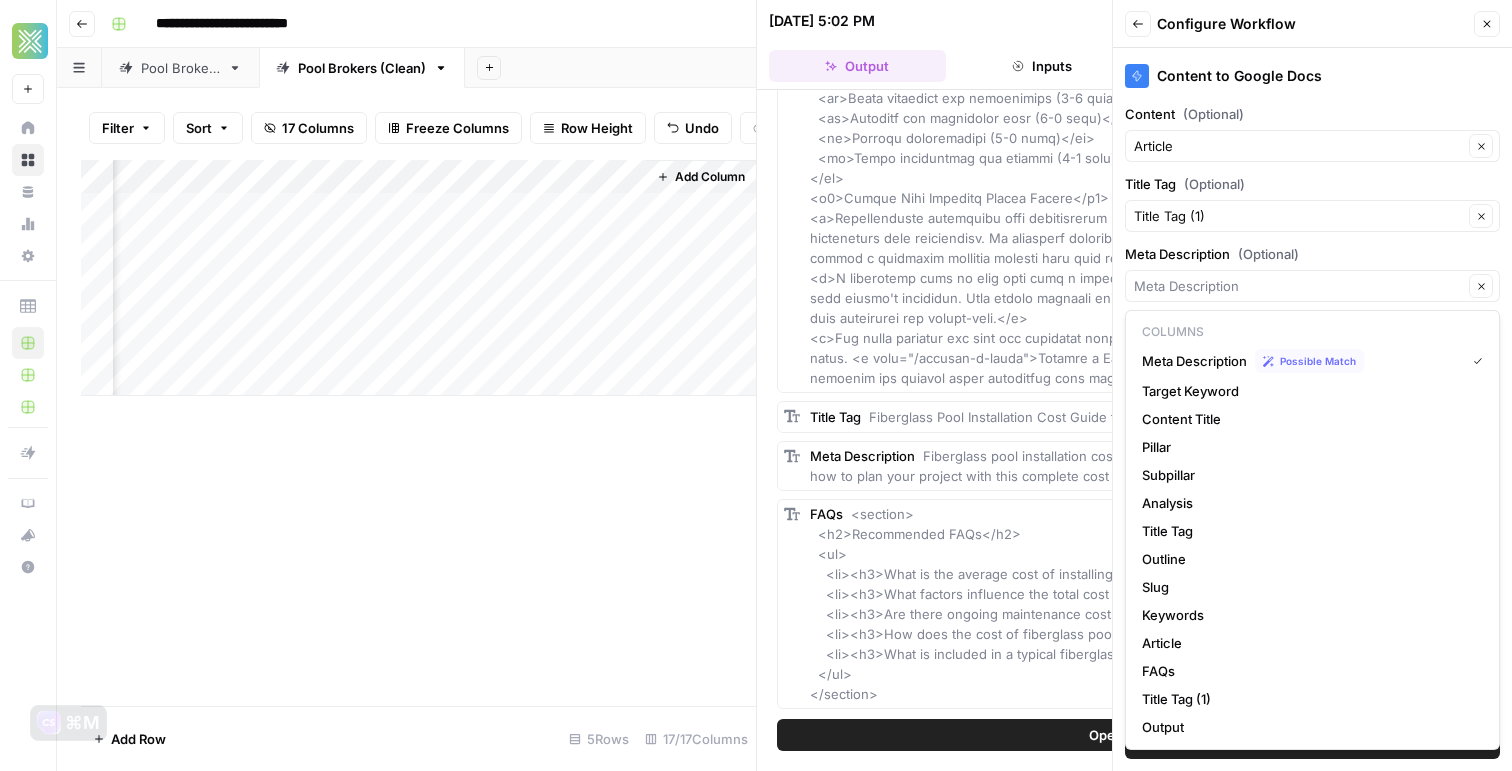 type on "Meta Description" 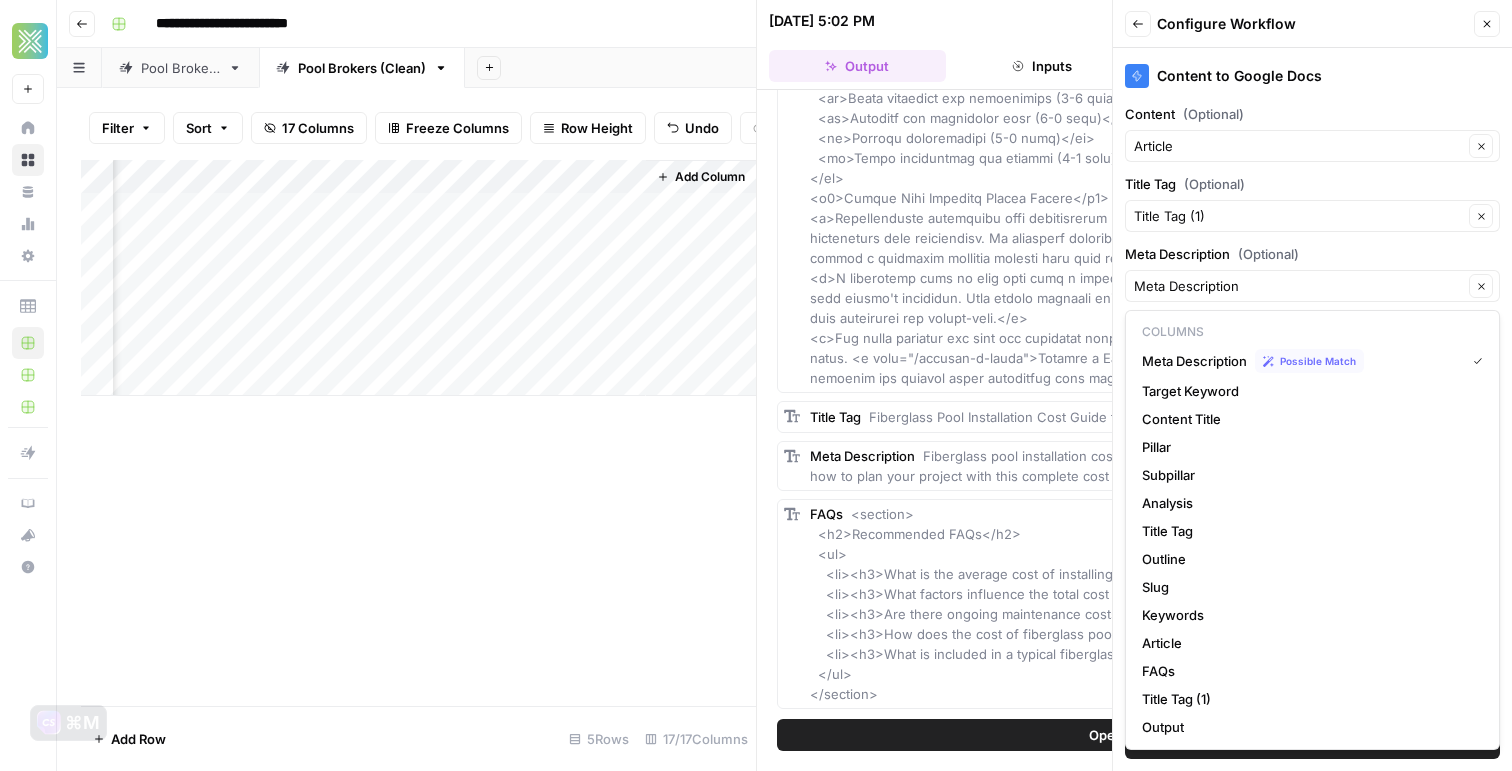 click on "Meta Description   (Optional)" at bounding box center [1312, 254] 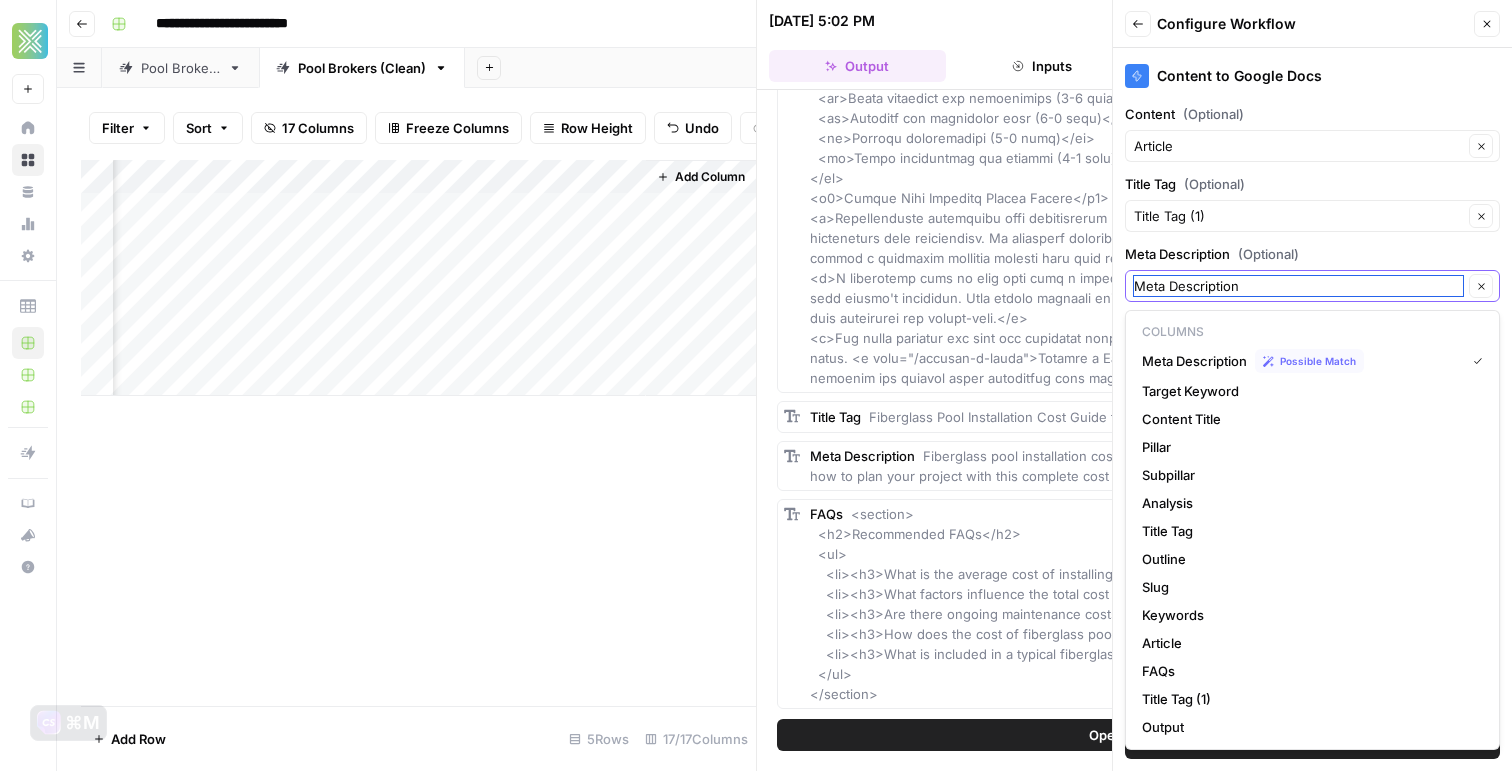 click on "Meta Description" at bounding box center (1298, 286) 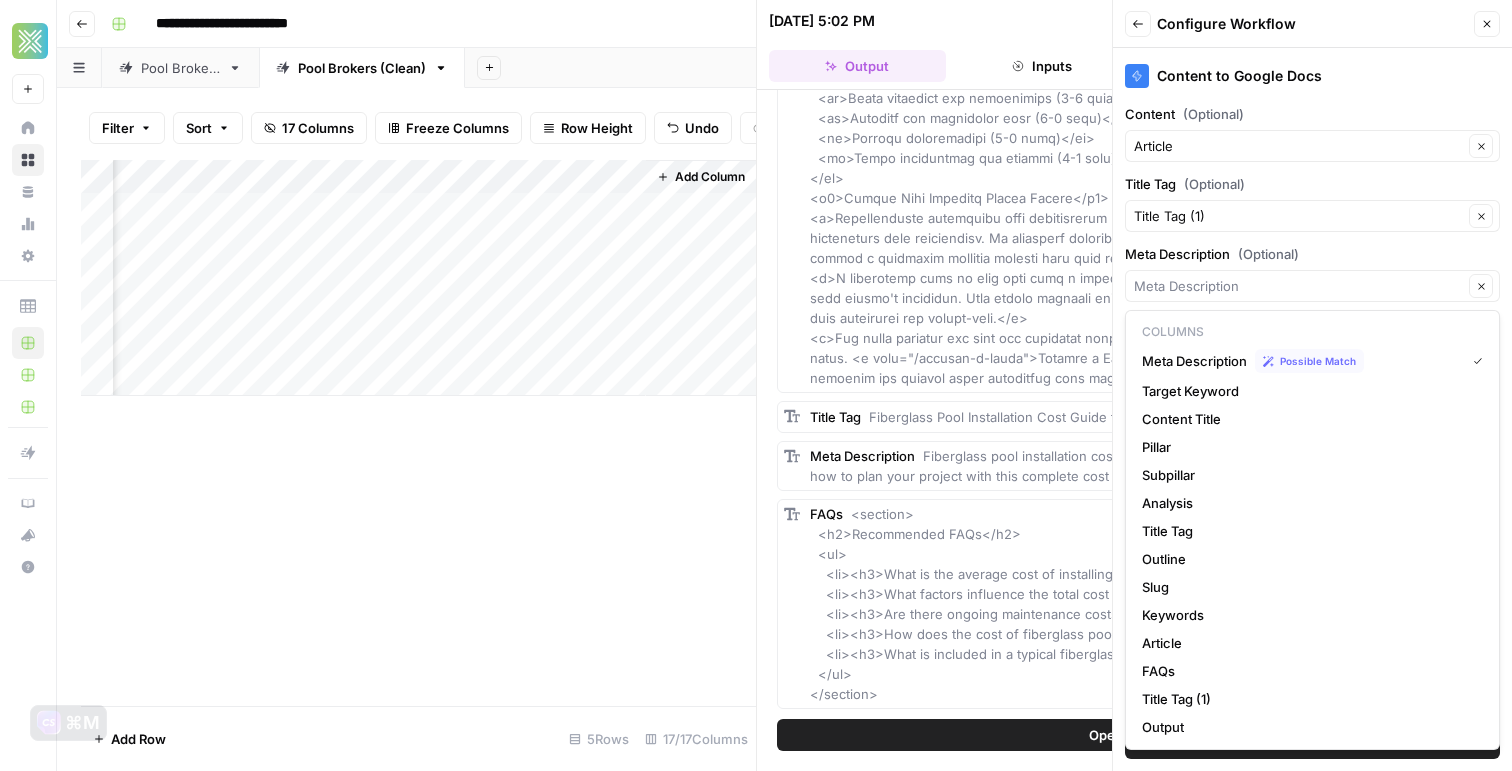 type on "Meta Description" 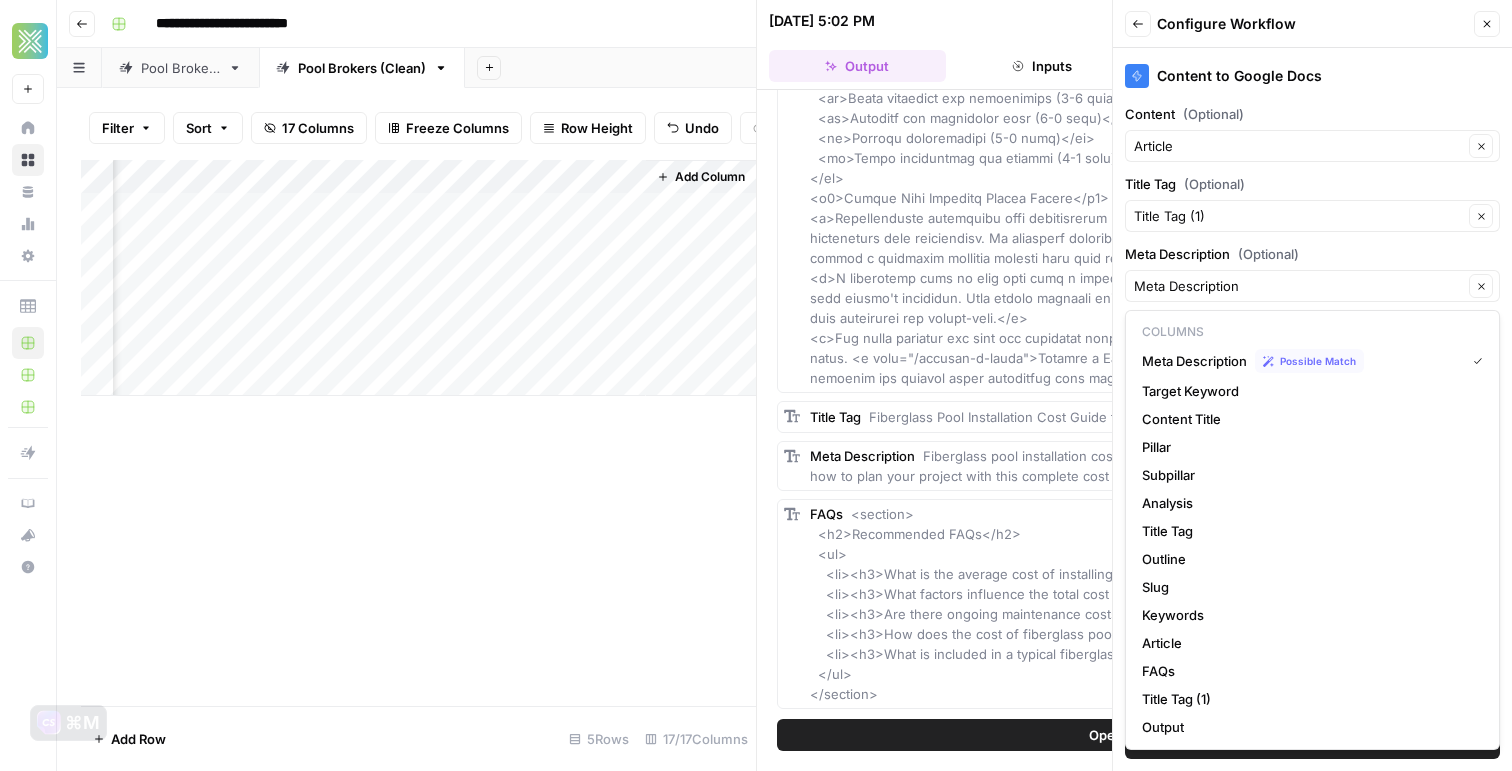 click on "Meta Description   (Optional)" at bounding box center (1312, 254) 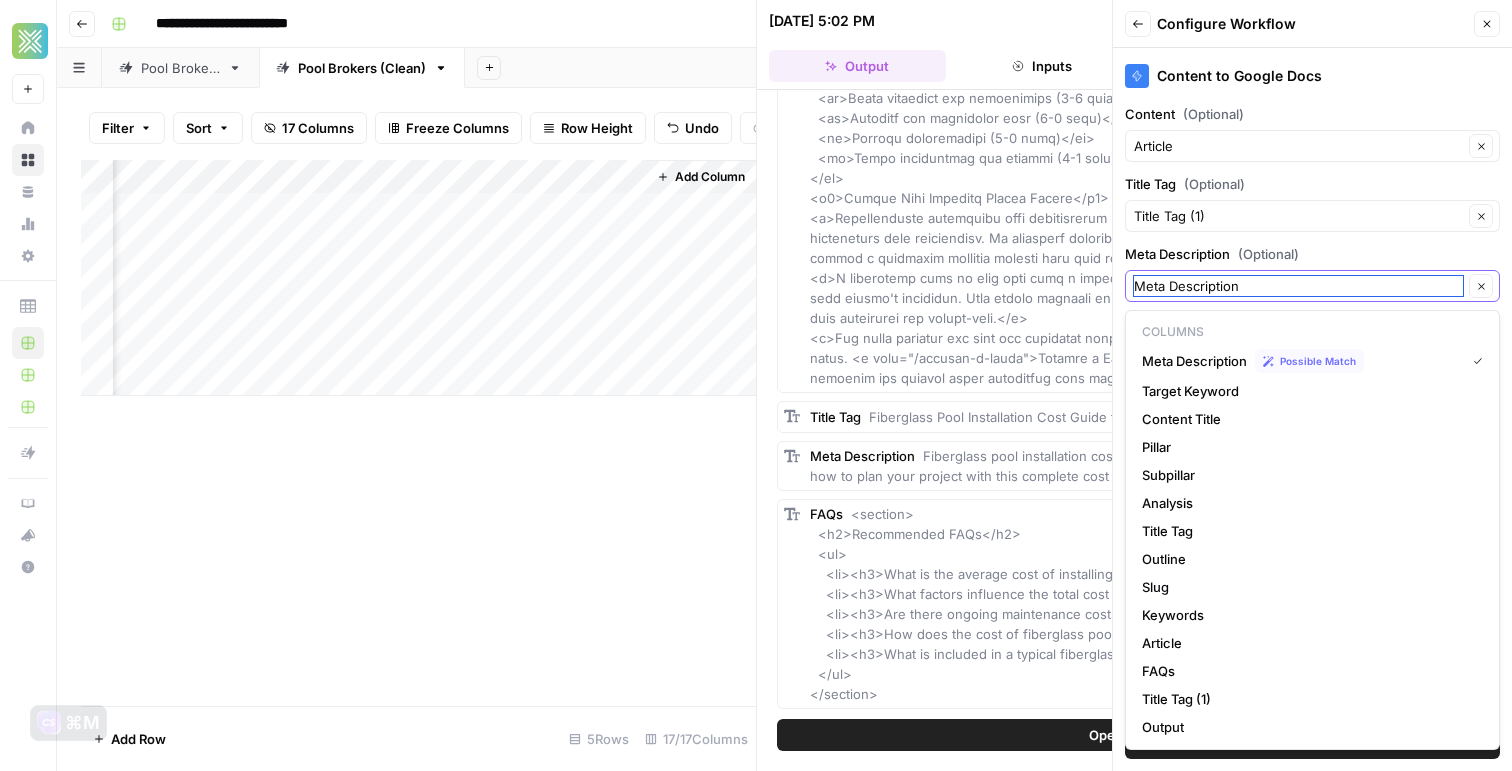 click on "Meta Description" at bounding box center (1298, 286) 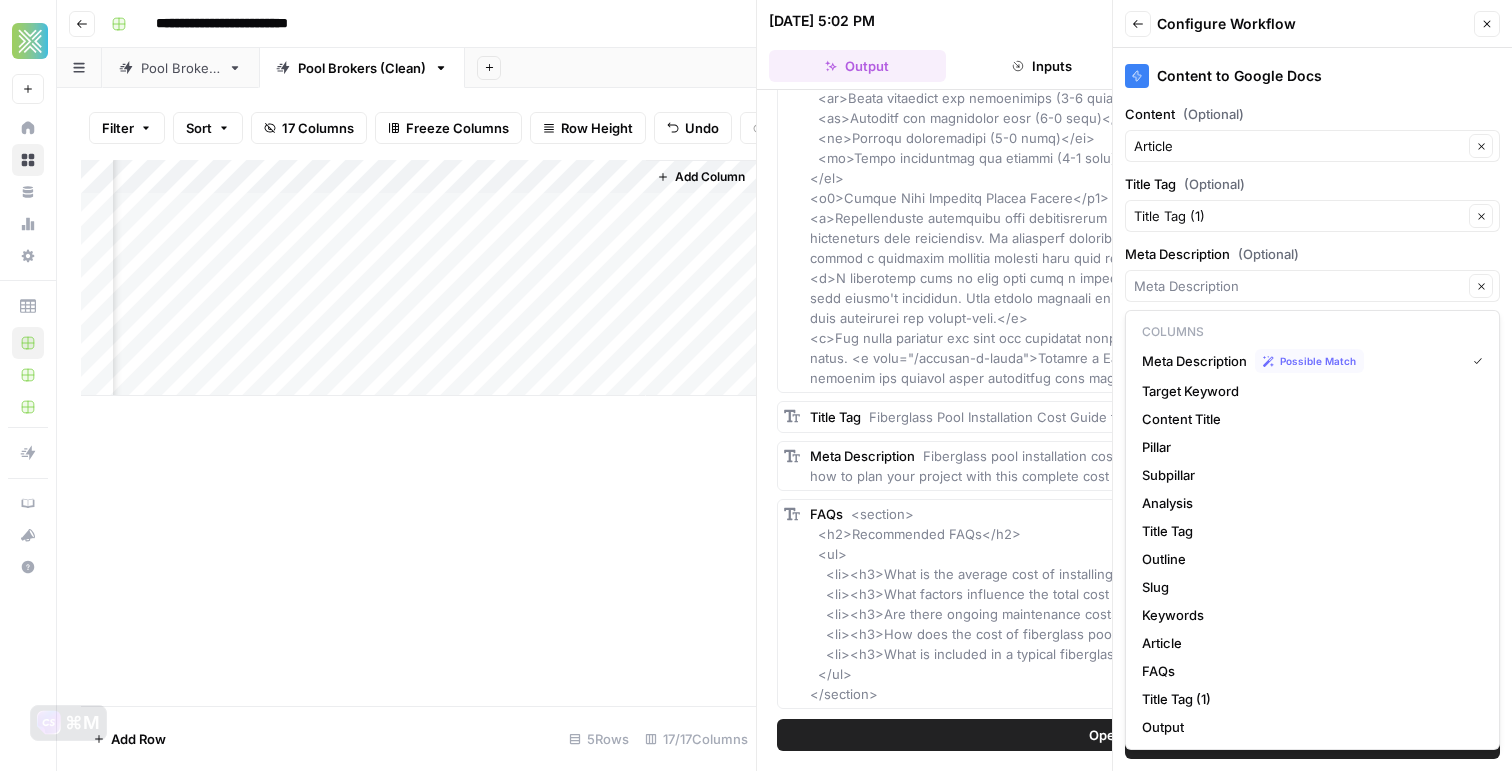 type on "Meta Description" 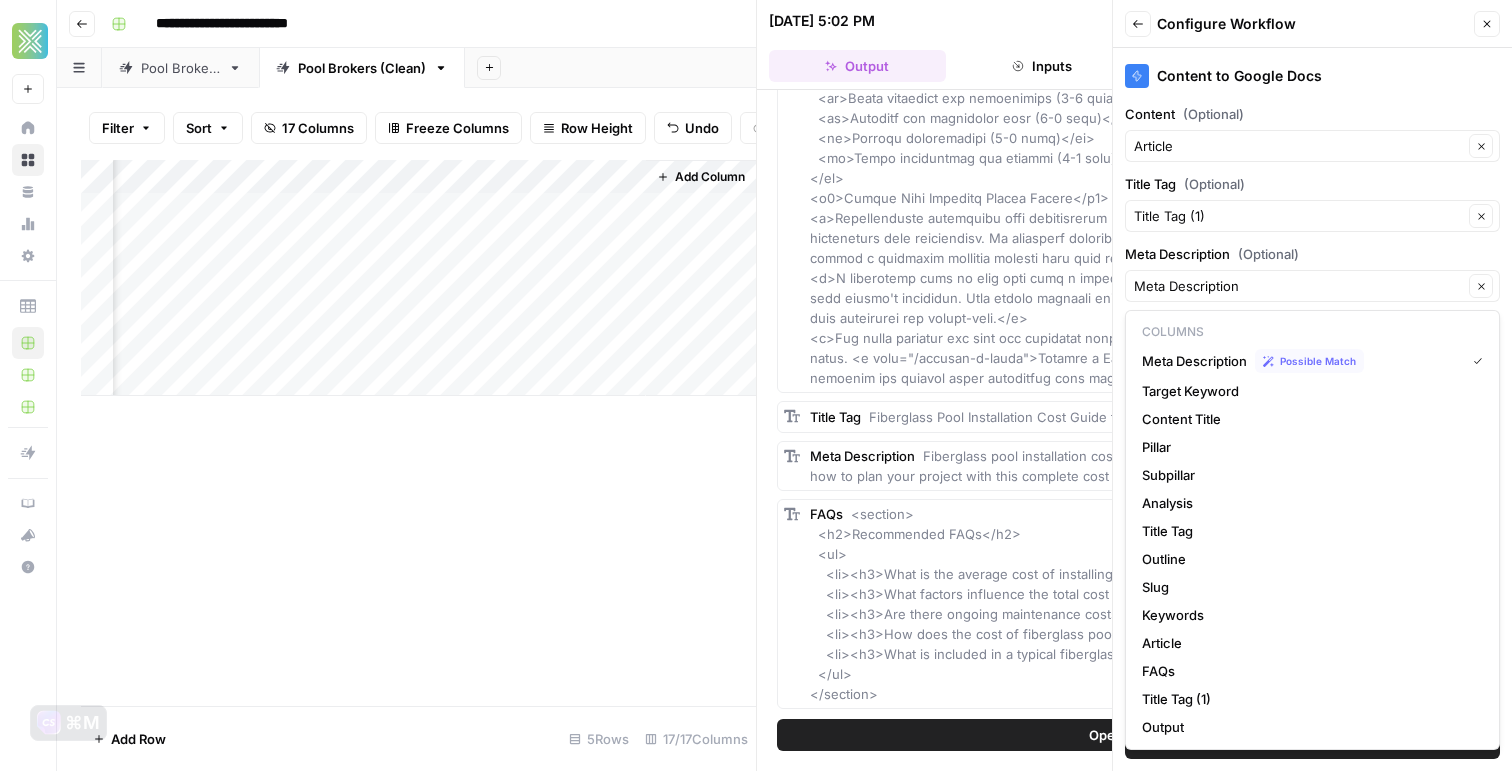 click on "Meta Description   (Optional)" at bounding box center (1312, 254) 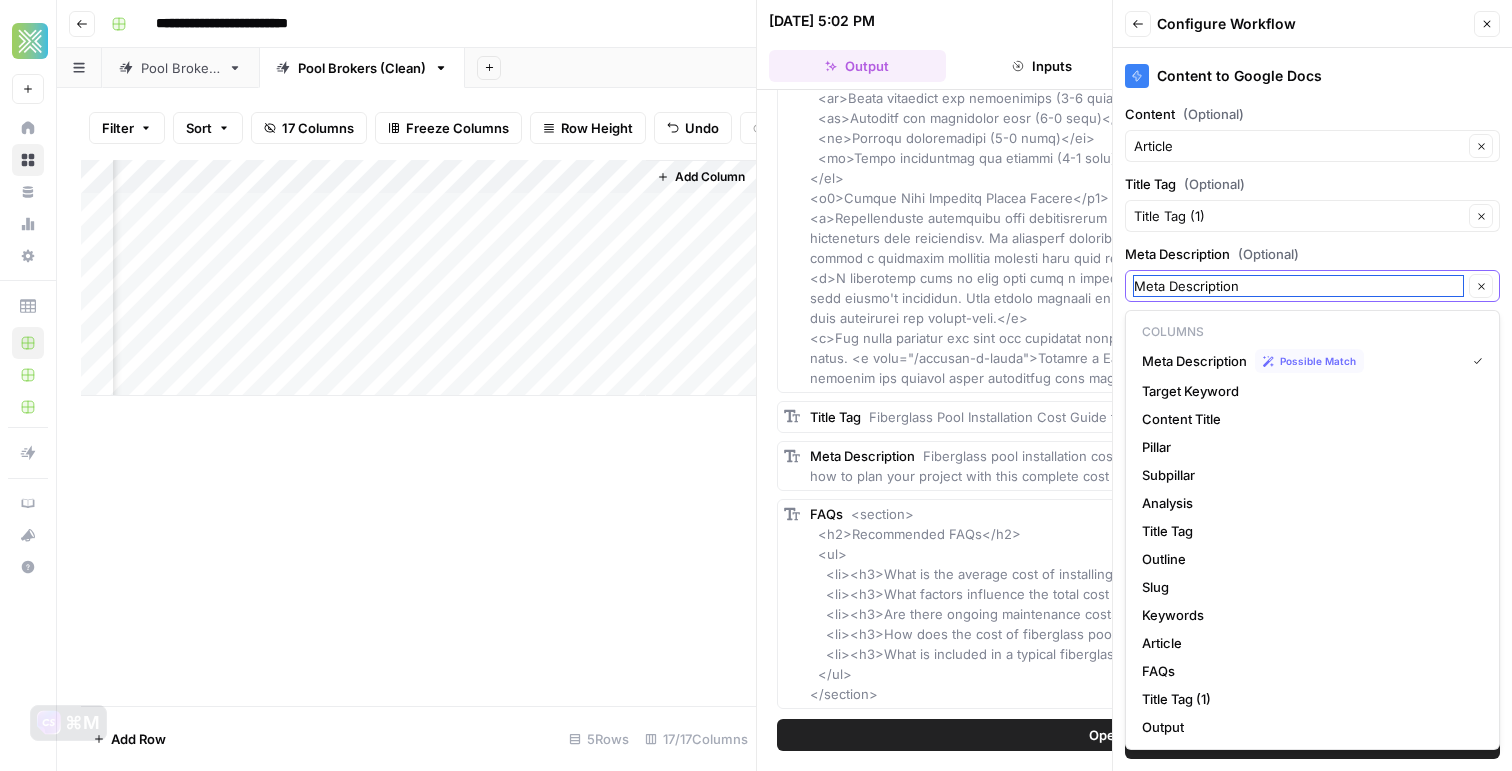 click on "Meta Description" at bounding box center (1298, 286) 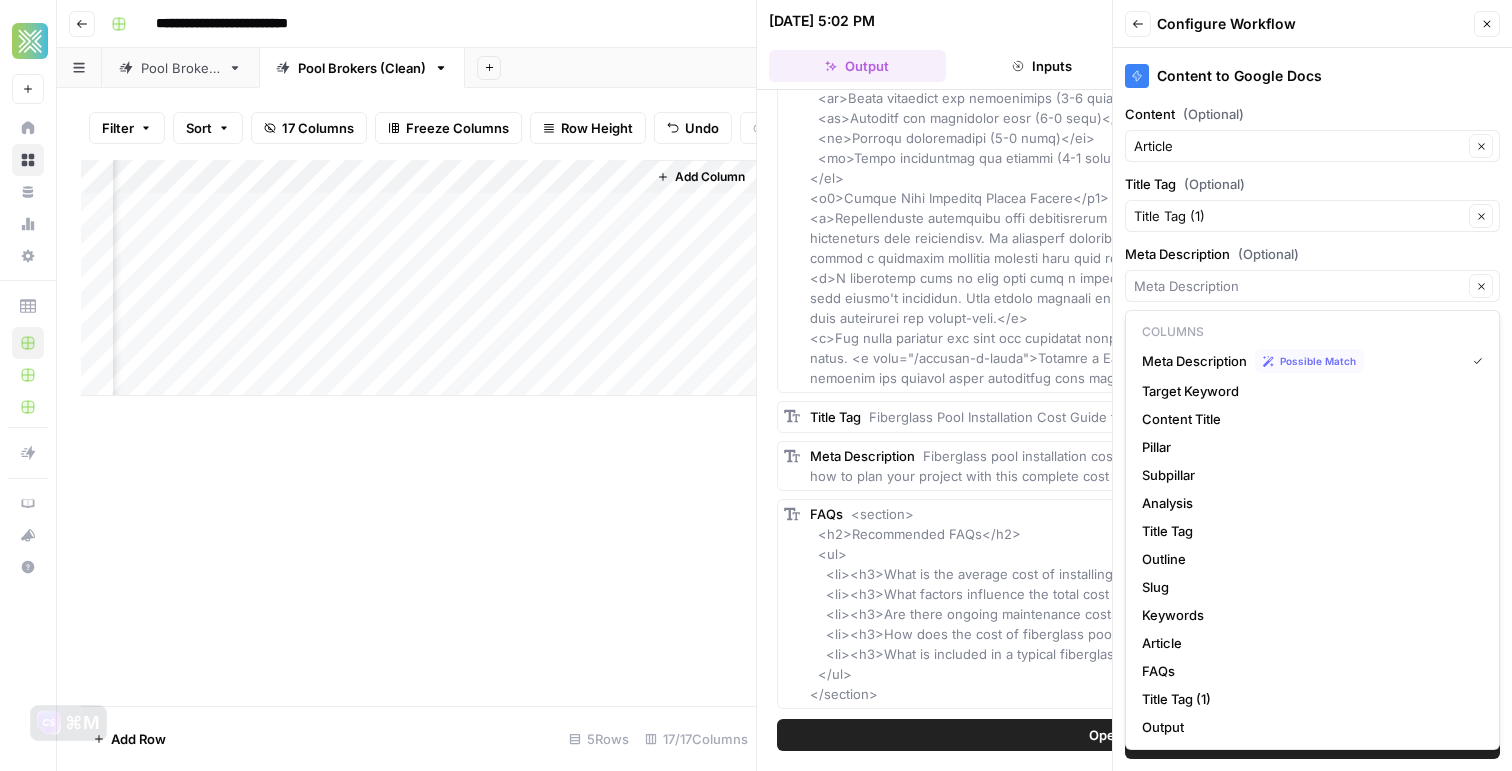 type on "Meta Description" 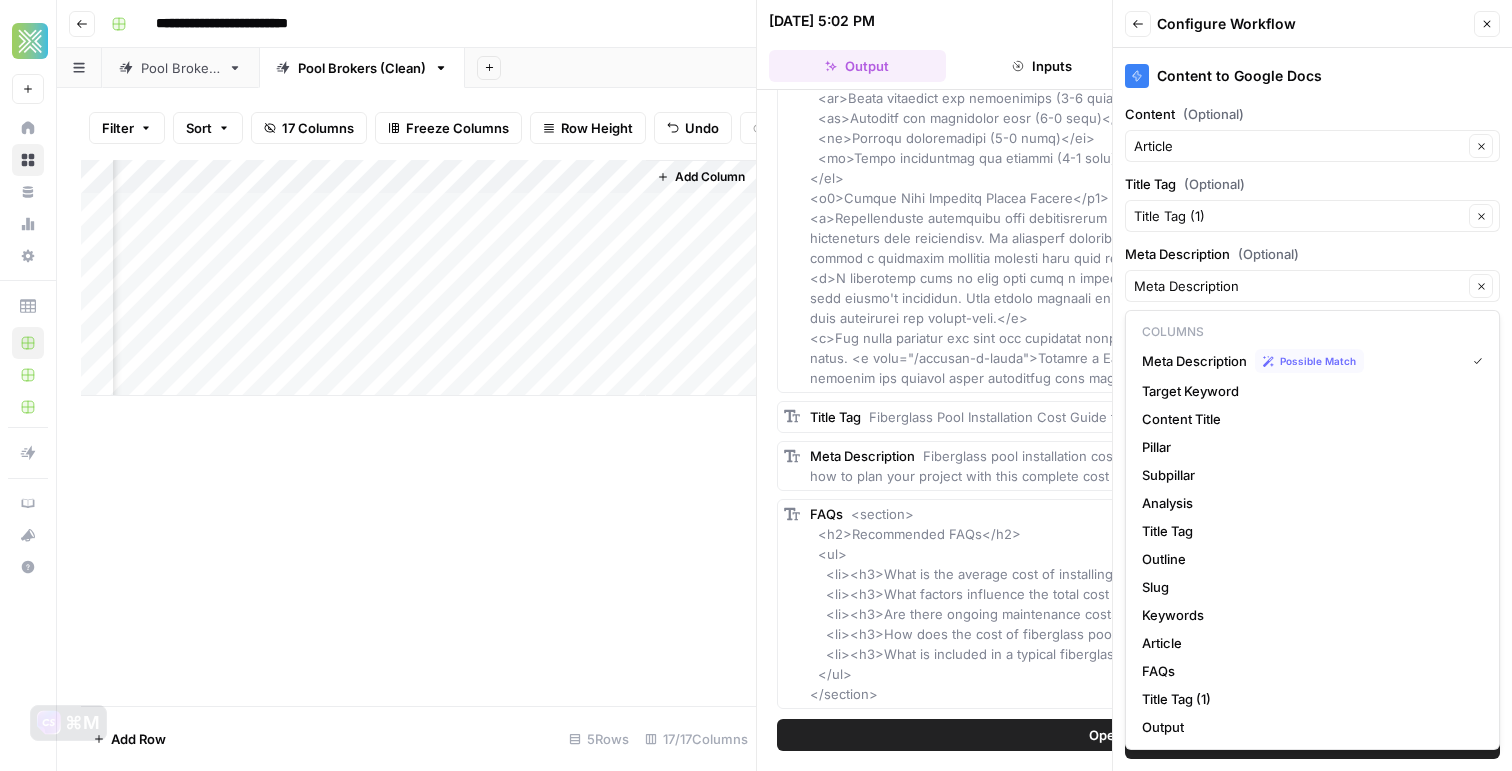 click on "Content to Google Docs Content   (Optional) Article Clear Title Tag   (Optional) Title Tag (1) Clear Meta Description   (Optional) Meta Description Clear Title   (Optional) Subtitle   (Optional) Folder ID   (Optional) Brand   (Optional) Add Workflow" at bounding box center [1312, 409] 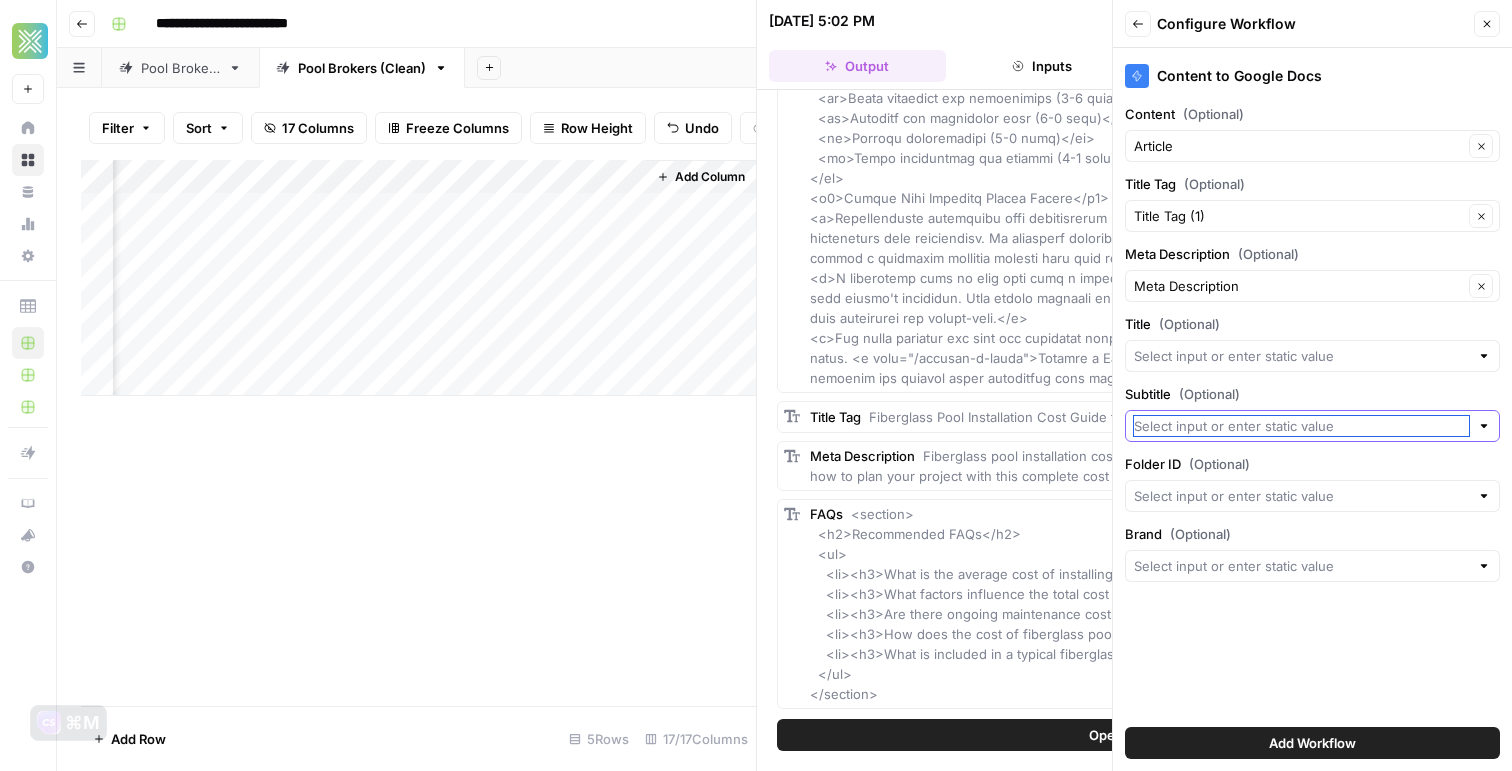 click on "Subtitle   (Optional)" at bounding box center (1301, 426) 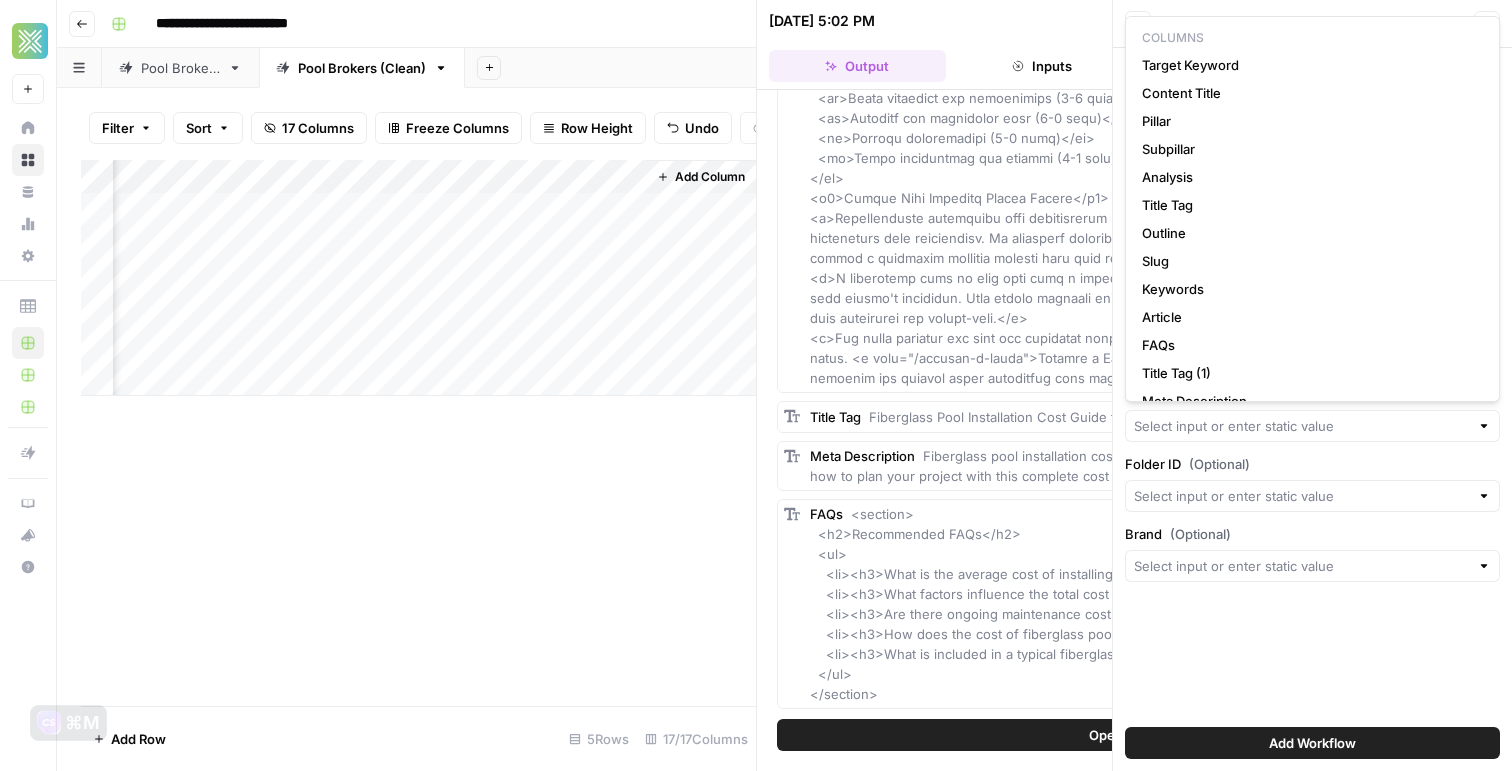 click on "Folder ID   (Optional)" at bounding box center (1312, 464) 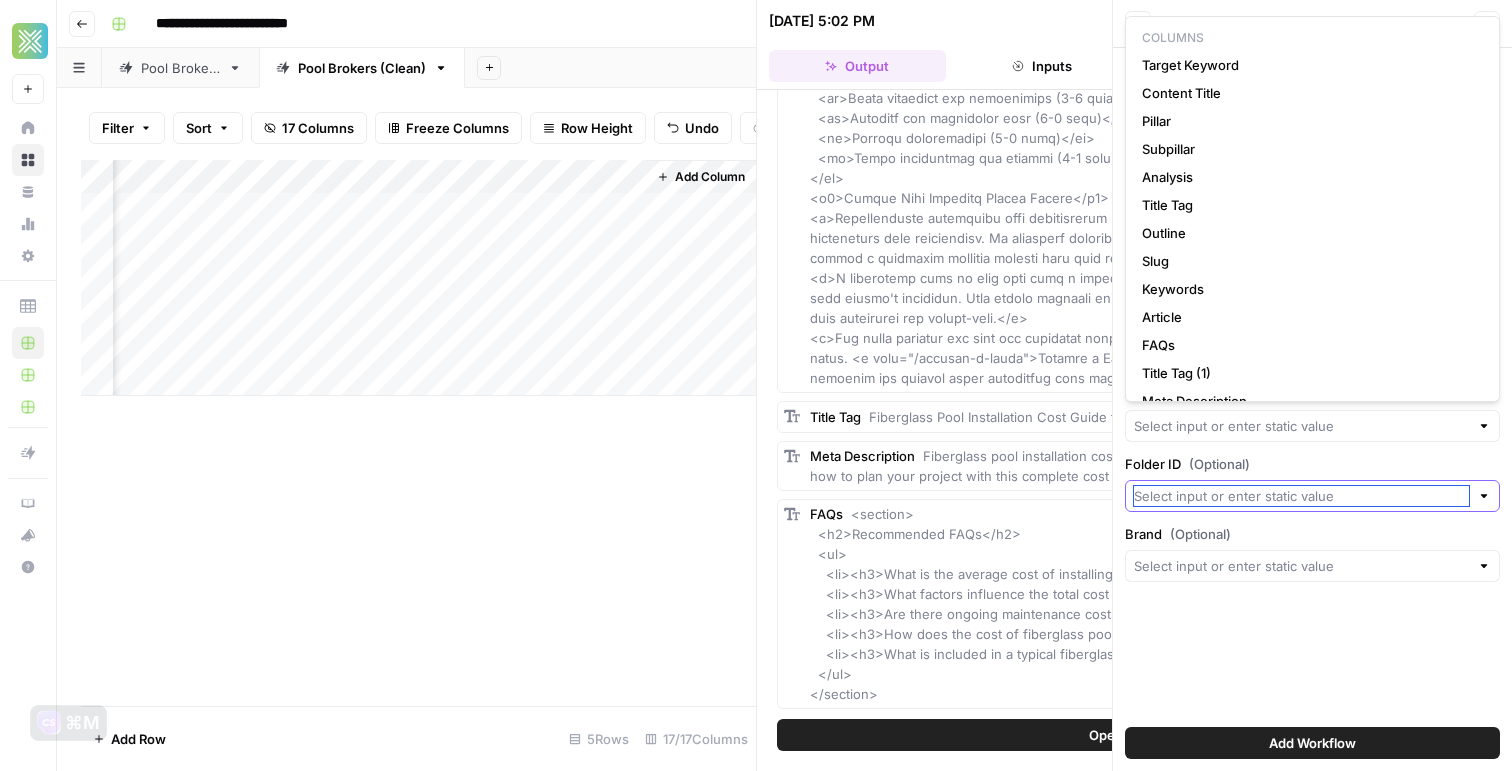 click on "Folder ID   (Optional)" at bounding box center (1301, 496) 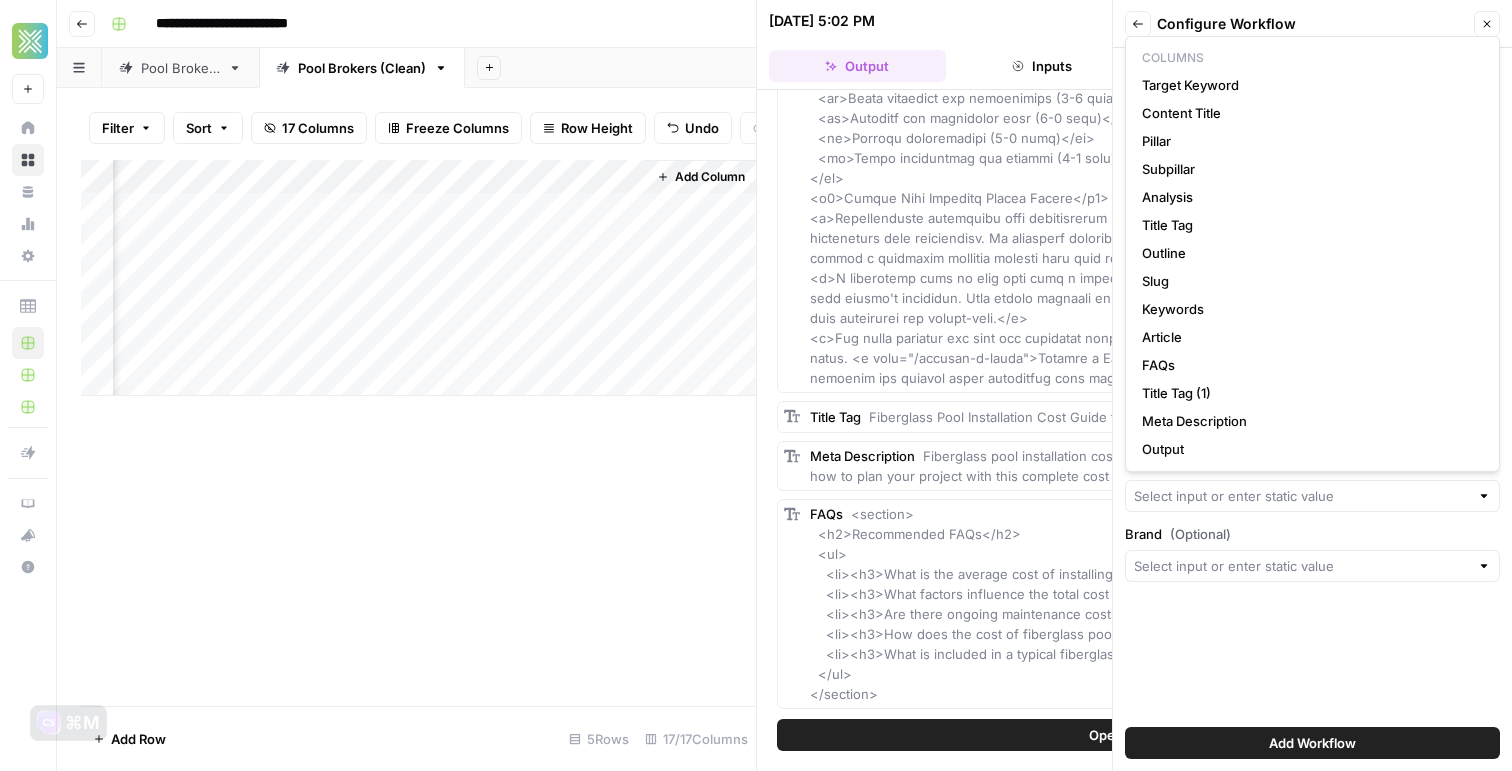 click on "Brand   (Optional)" at bounding box center [1312, 553] 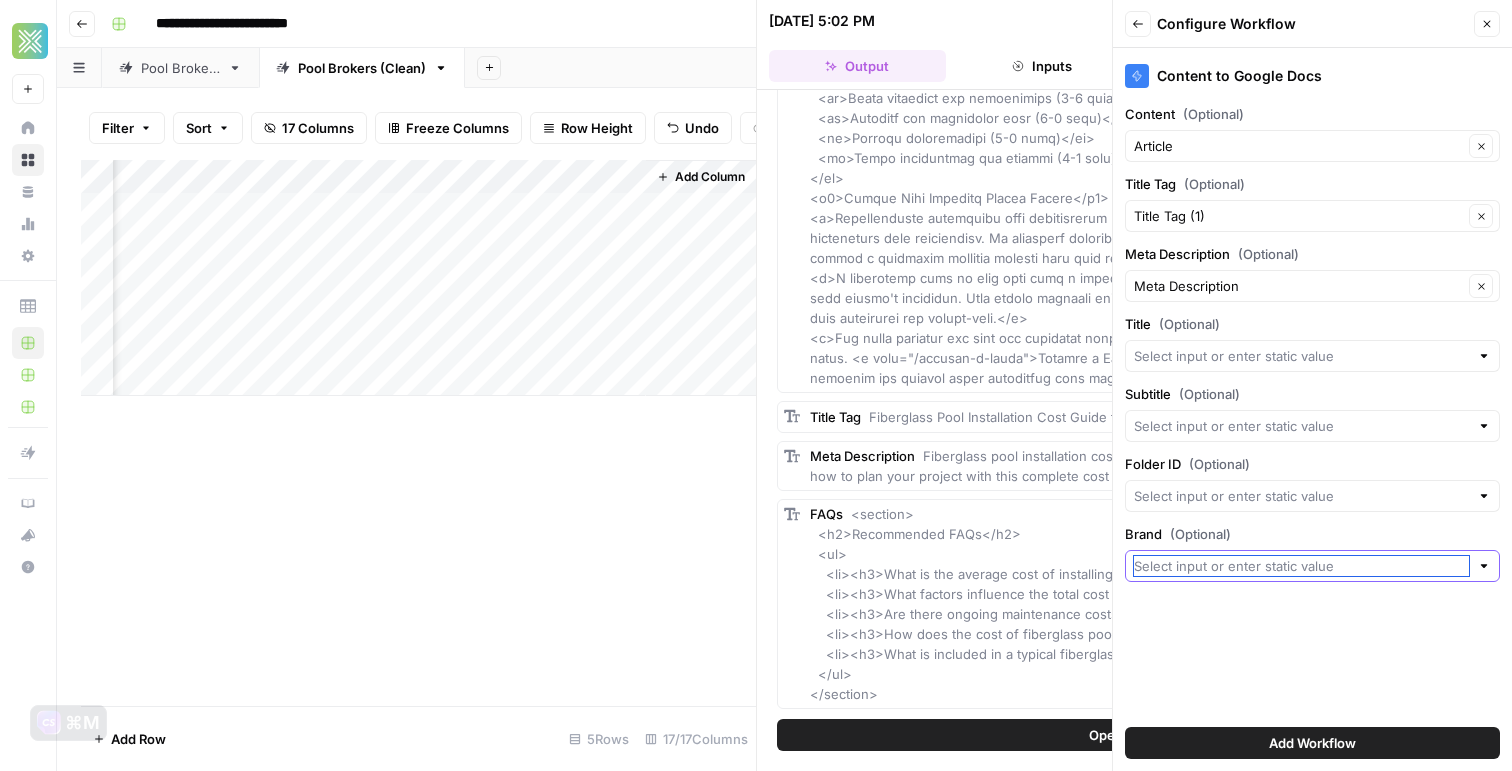 click on "Brand   (Optional)" at bounding box center (1301, 566) 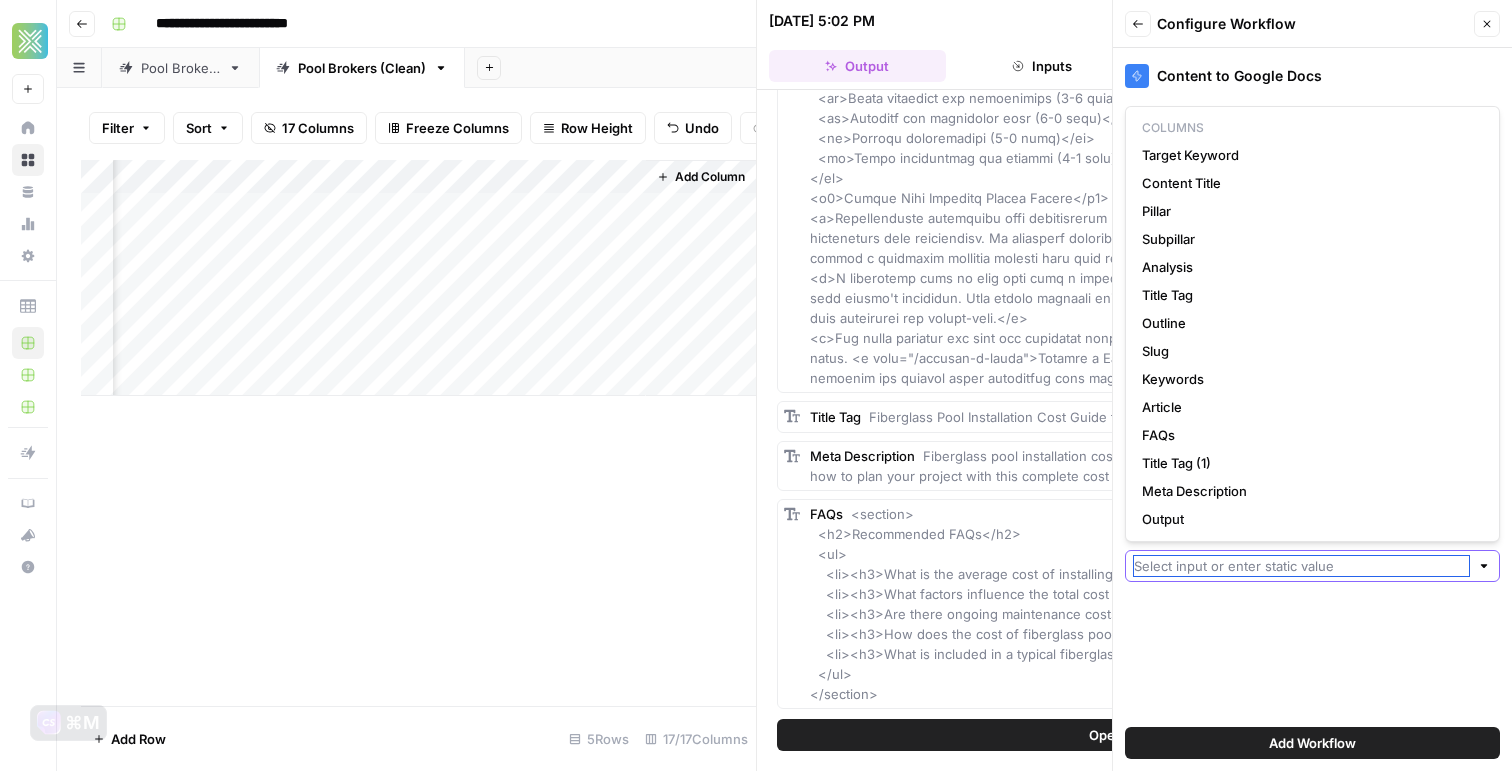 click on "Brand   (Optional)" at bounding box center [1301, 566] 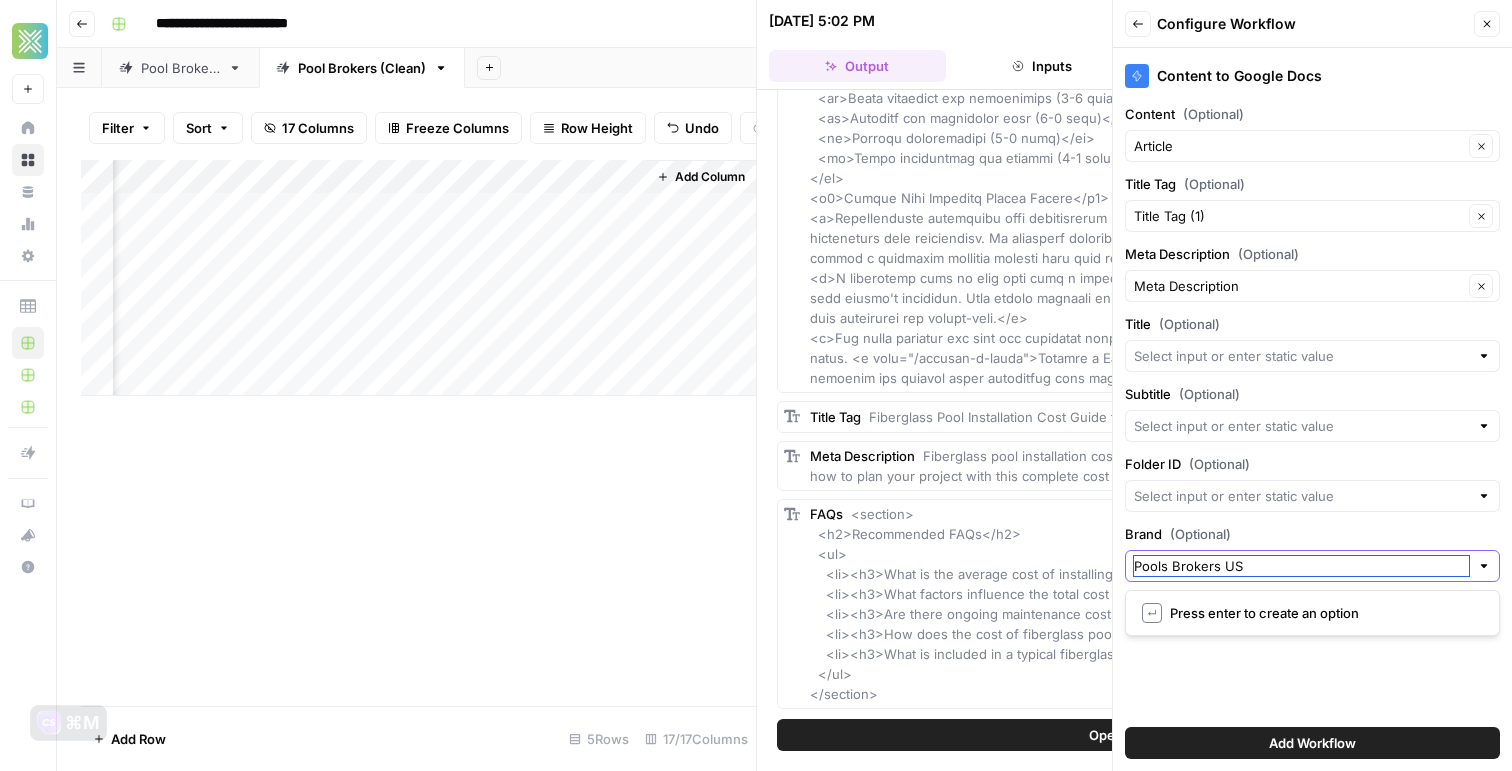 type on "Pools Brokers USA" 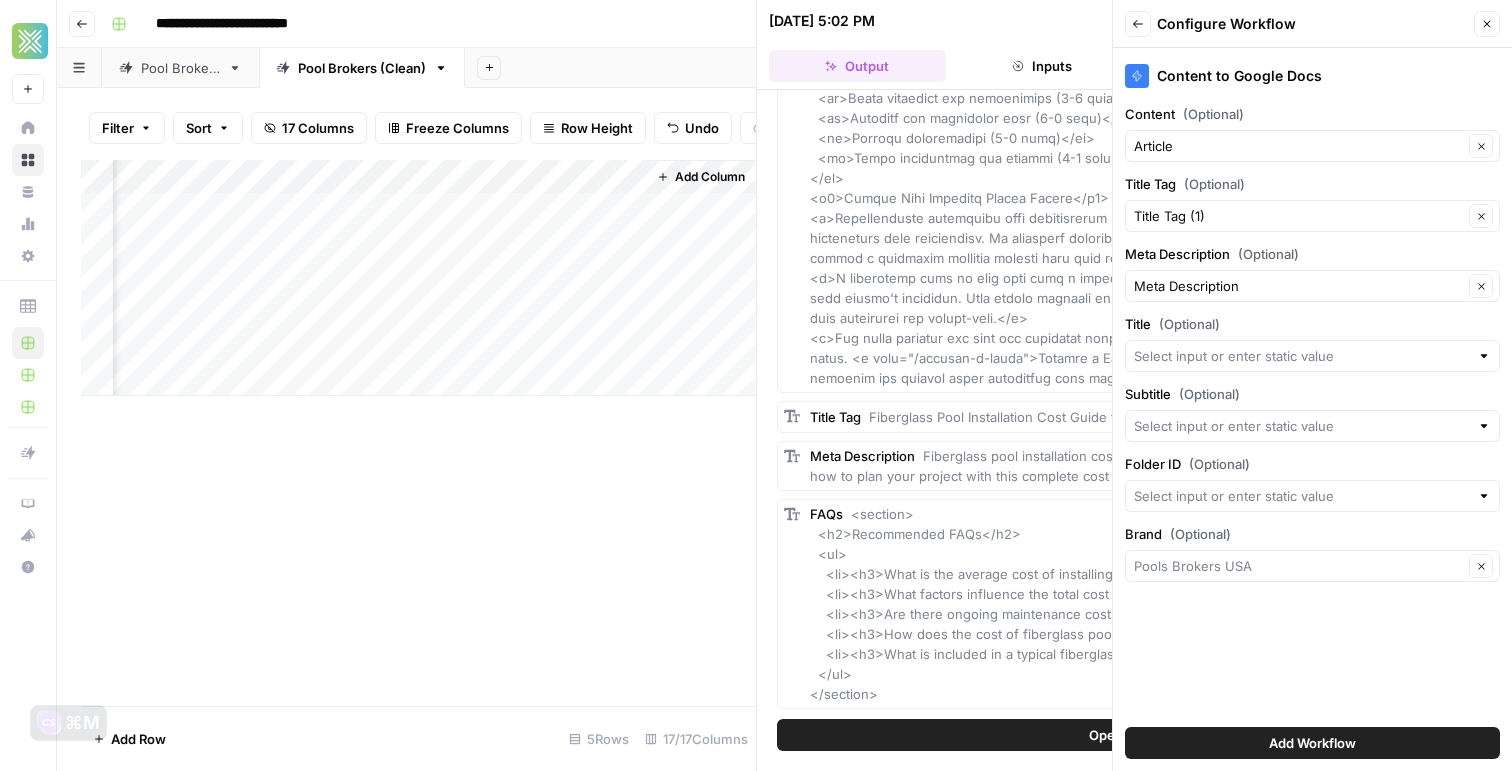 type on "Pools Brokers USA" 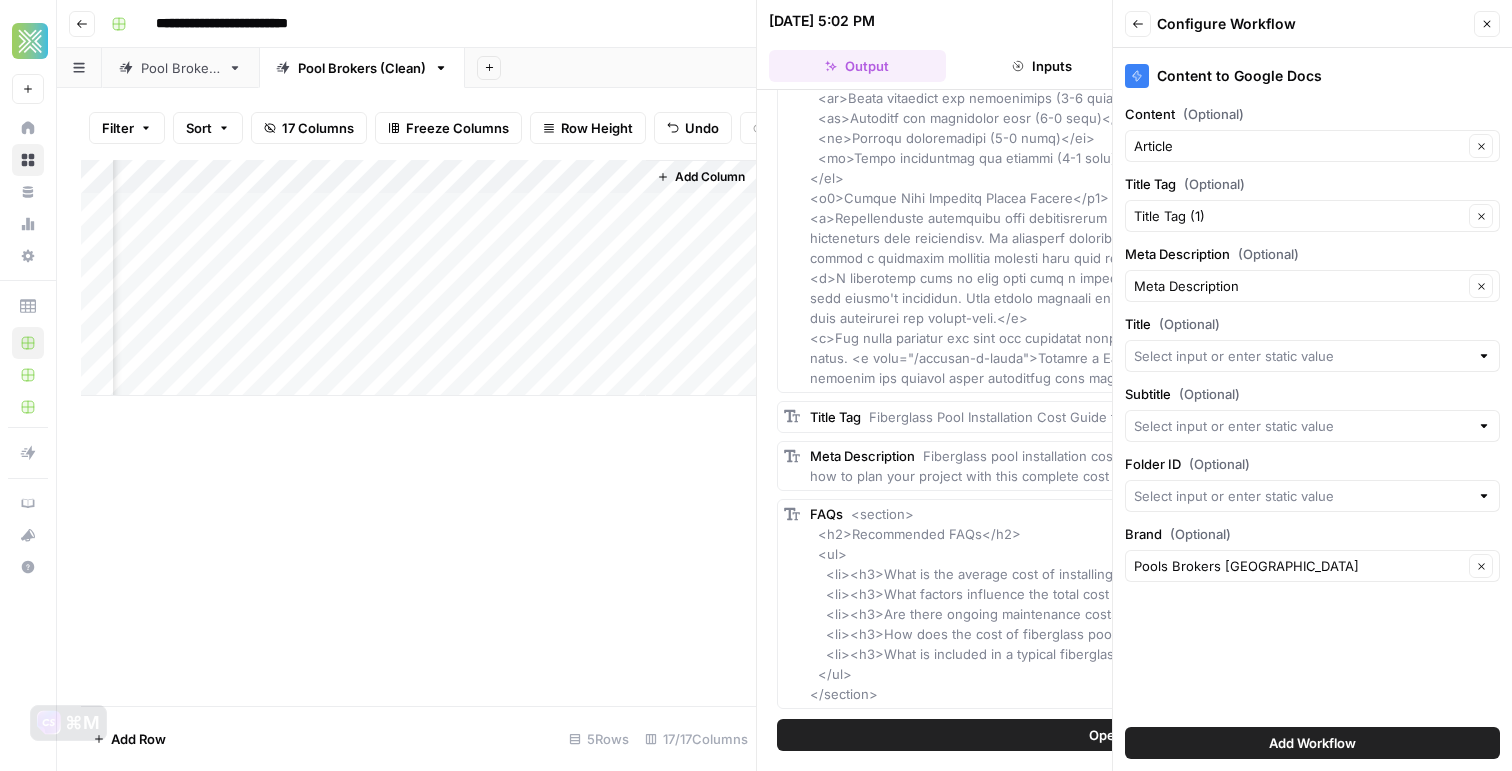 click on "Content to Google Docs Content   (Optional) Article Clear Title Tag   (Optional) Title Tag (1) Clear Meta Description   (Optional) Meta Description Clear Title   (Optional) Subtitle   (Optional) Folder ID   (Optional) Brand   (Optional) Pools Brokers USA Clear Add Workflow" at bounding box center [1312, 409] 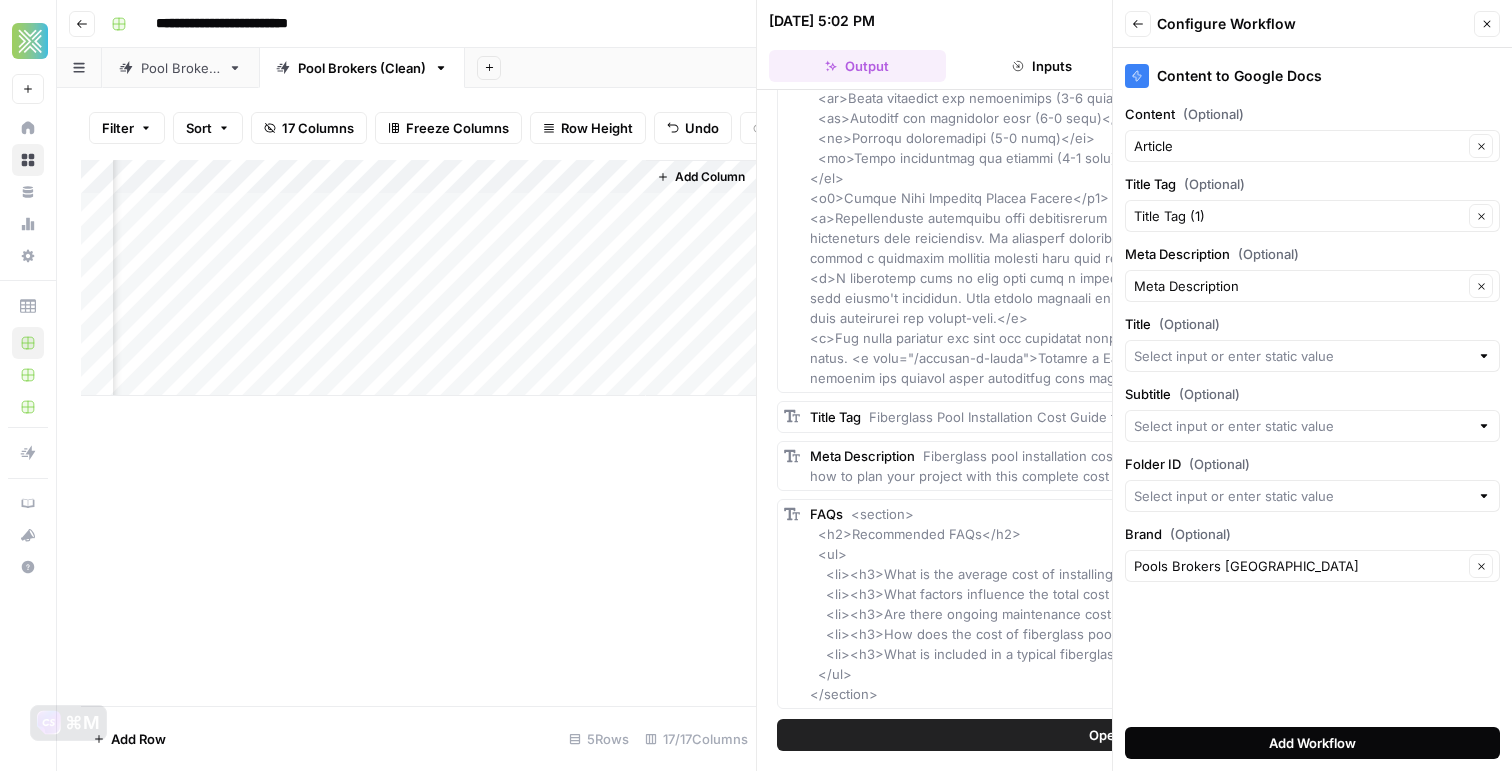 click on "Add Workflow" at bounding box center (1312, 743) 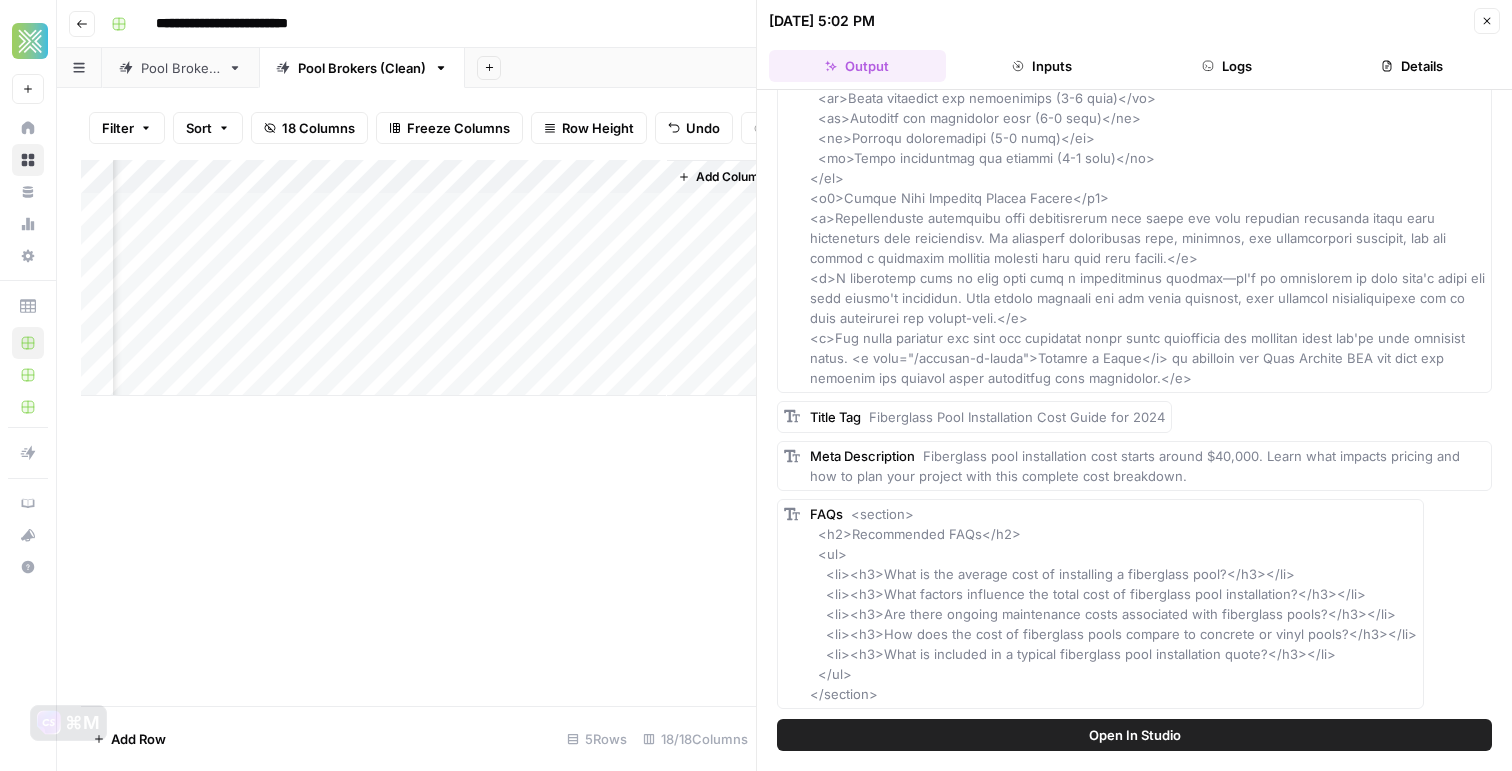 scroll, scrollTop: 0, scrollLeft: 3001, axis: horizontal 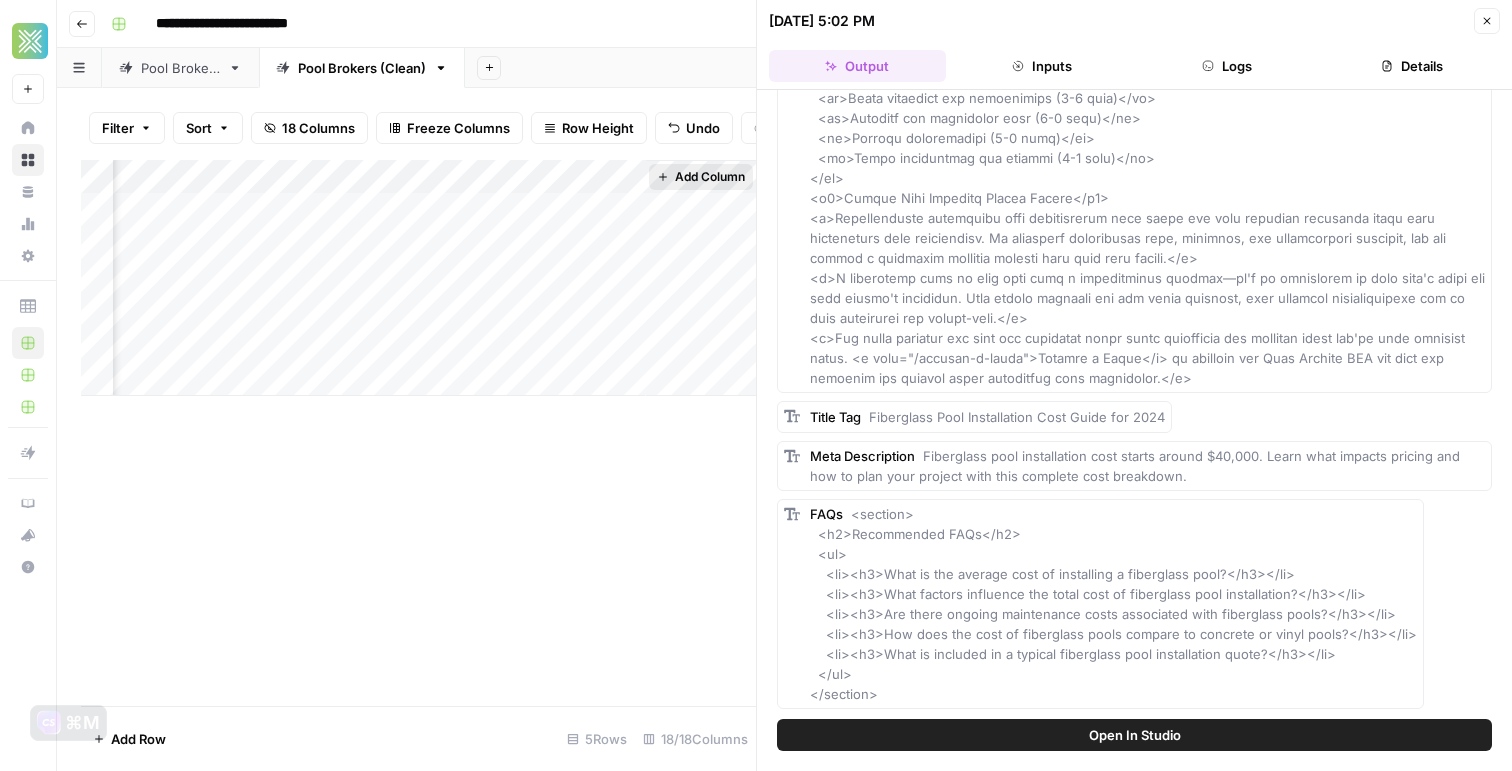 click on "Add Column" at bounding box center (710, 177) 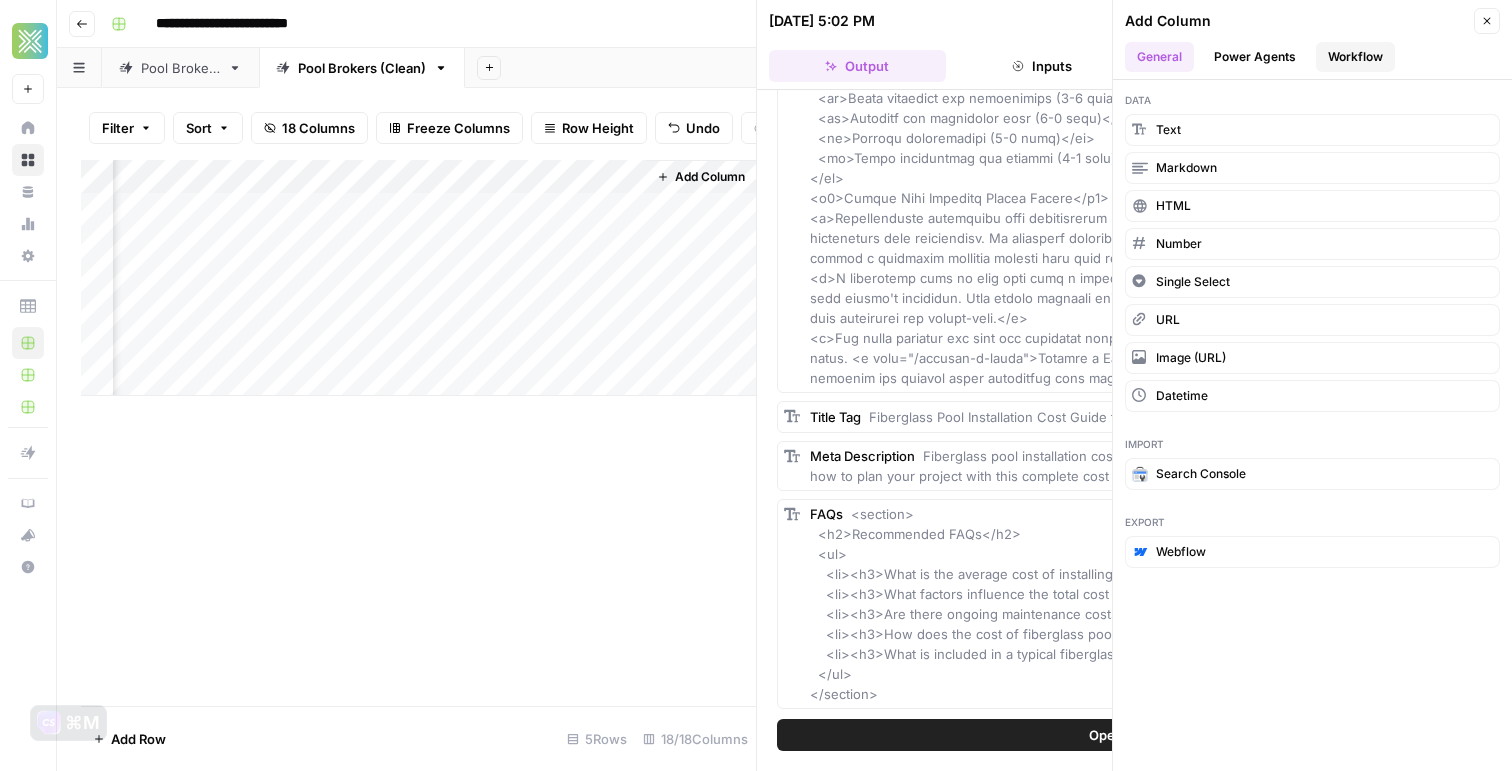 click on "Workflow" at bounding box center (1355, 57) 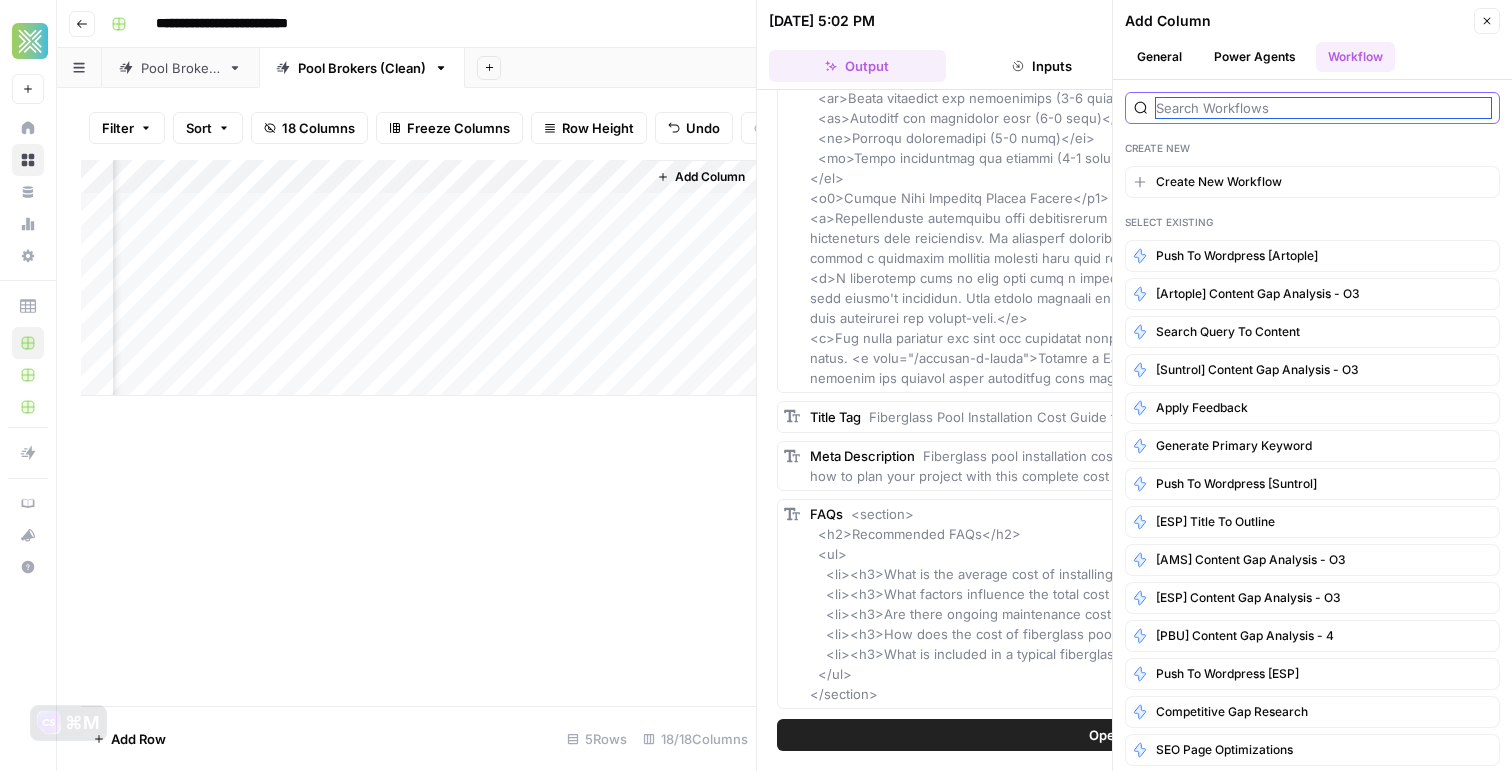 click at bounding box center (1323, 108) 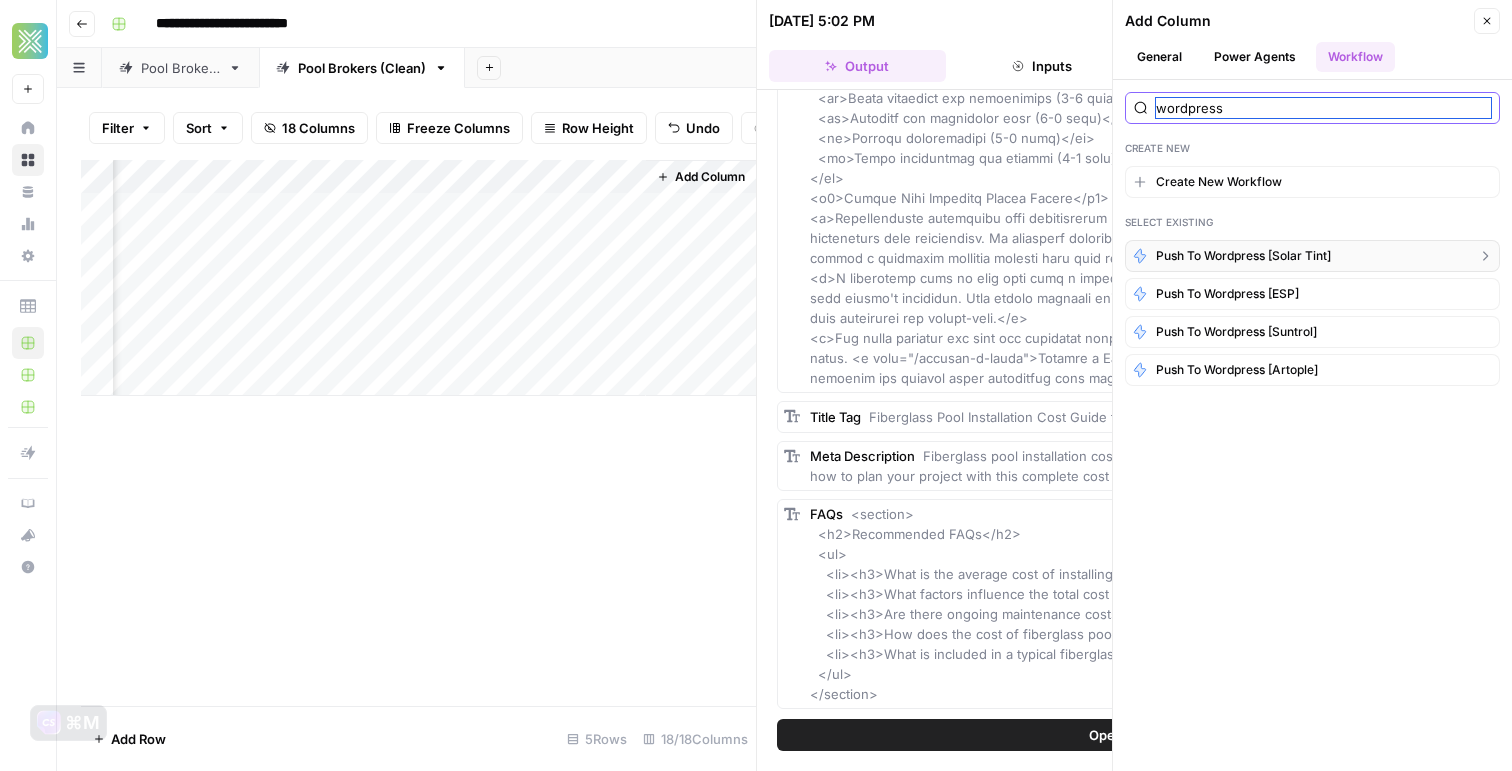 type on "wordpress" 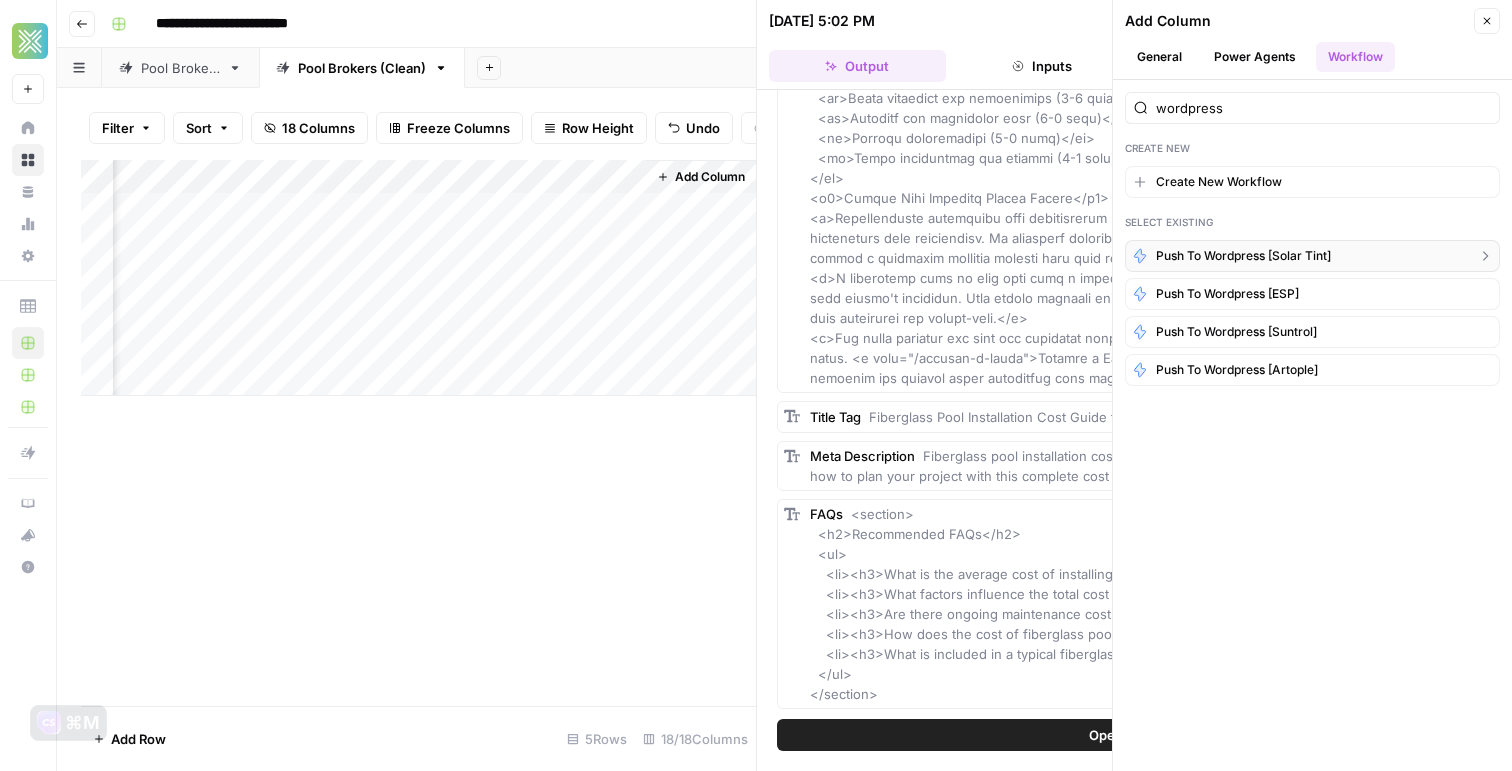 click on "Push to Wordpress [Solar Tint]" at bounding box center [1312, 256] 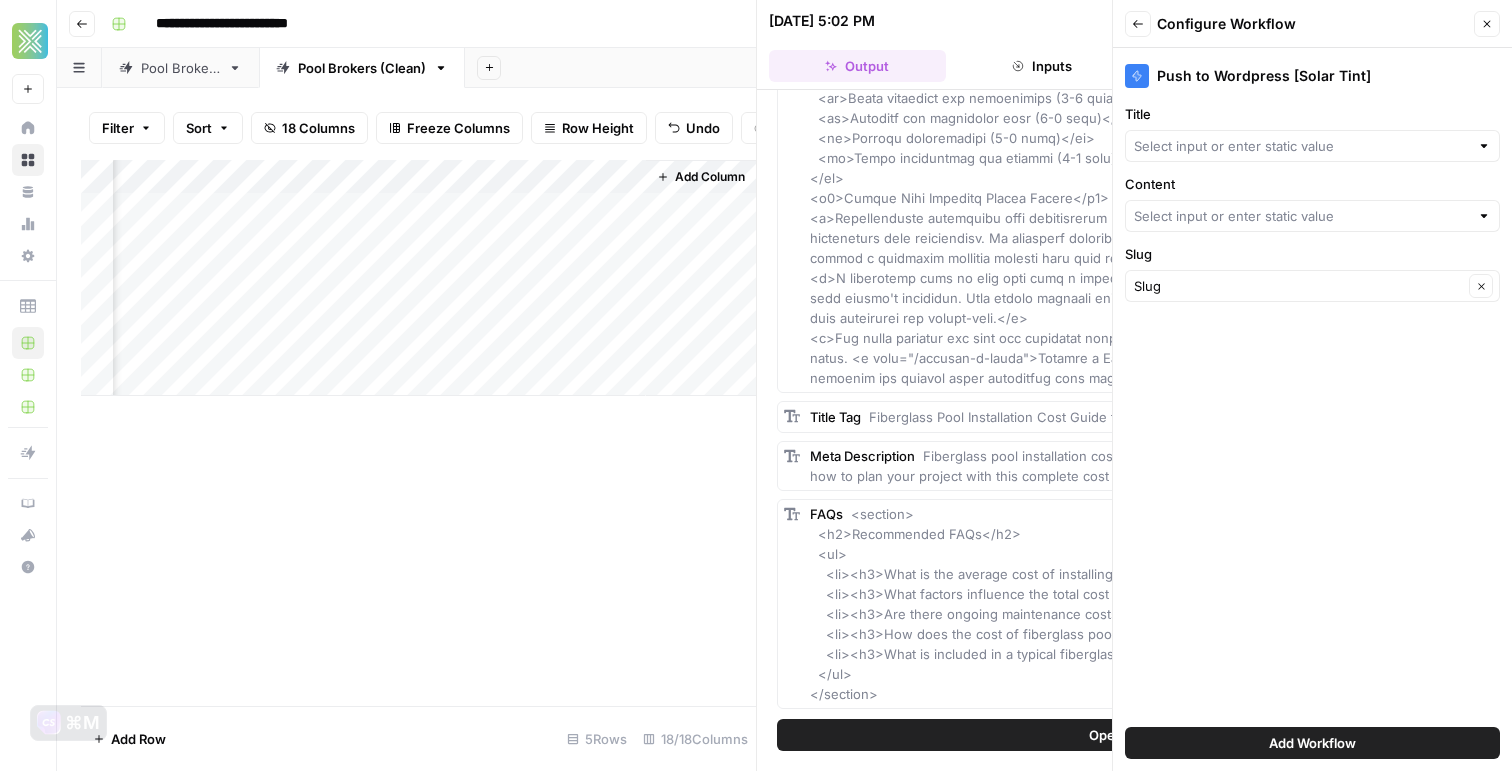click on "Push to Wordpress [Solar Tint]" at bounding box center [1312, 76] 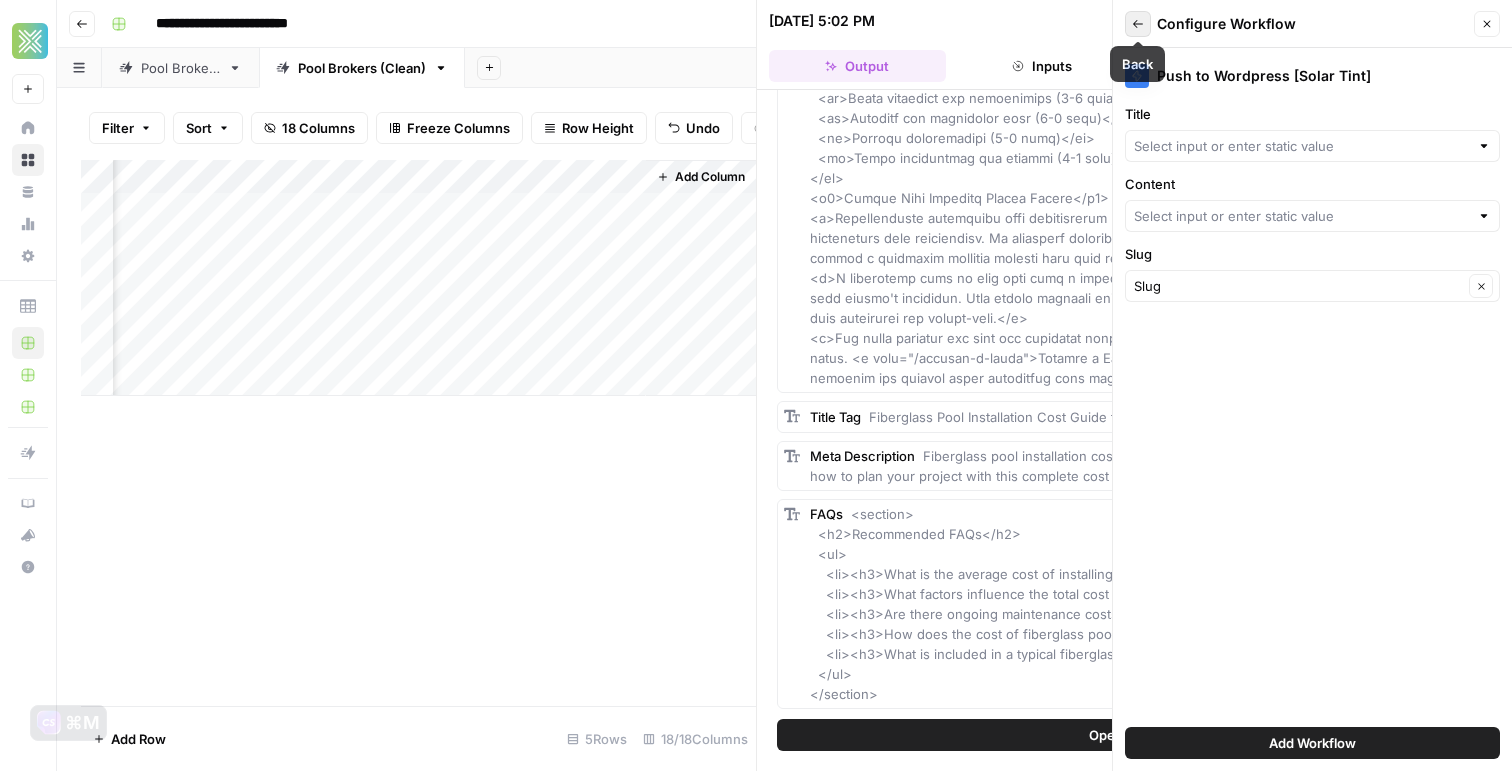 click on "Back" at bounding box center (1138, 24) 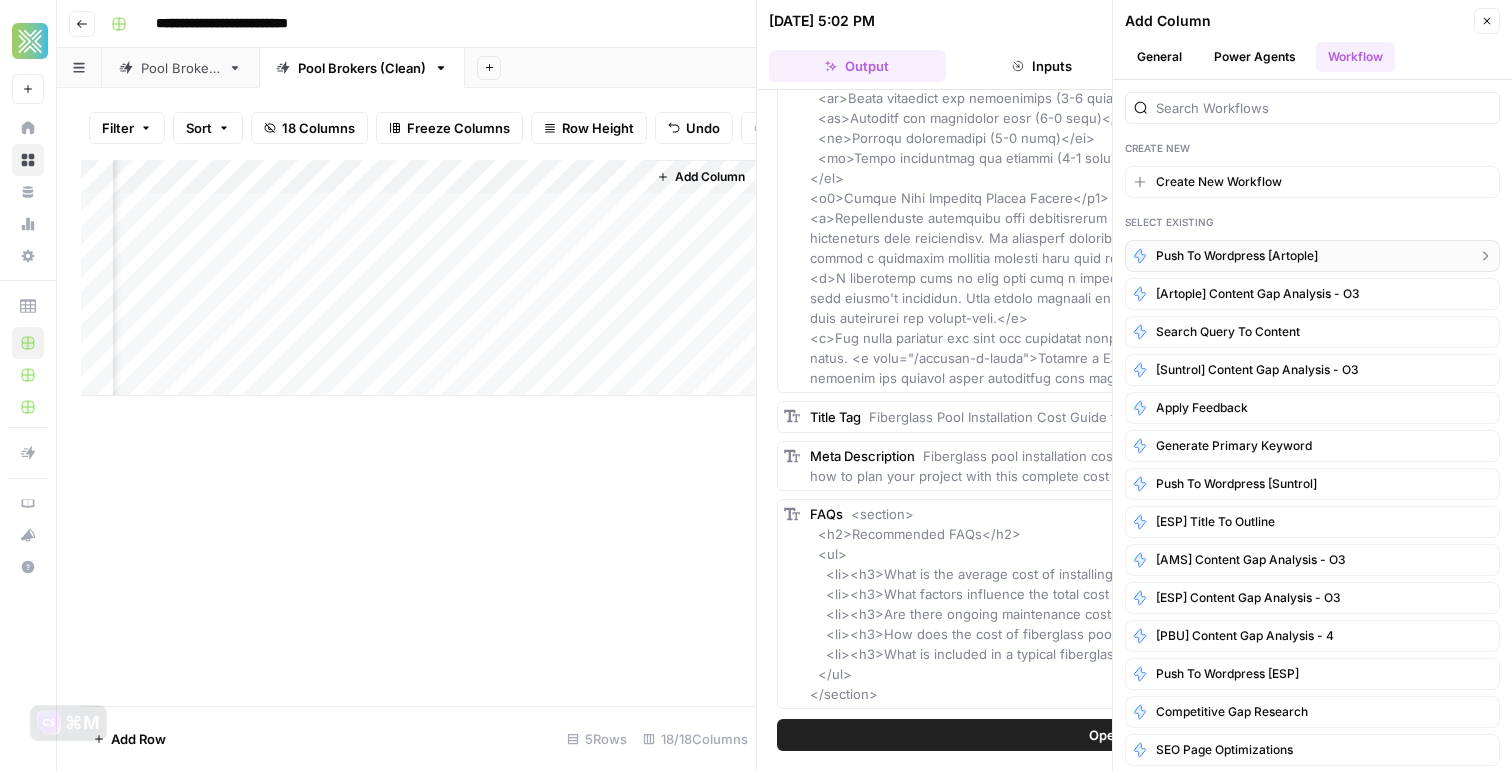 click on "Push to Wordpress [Artople]" at bounding box center (1312, 256) 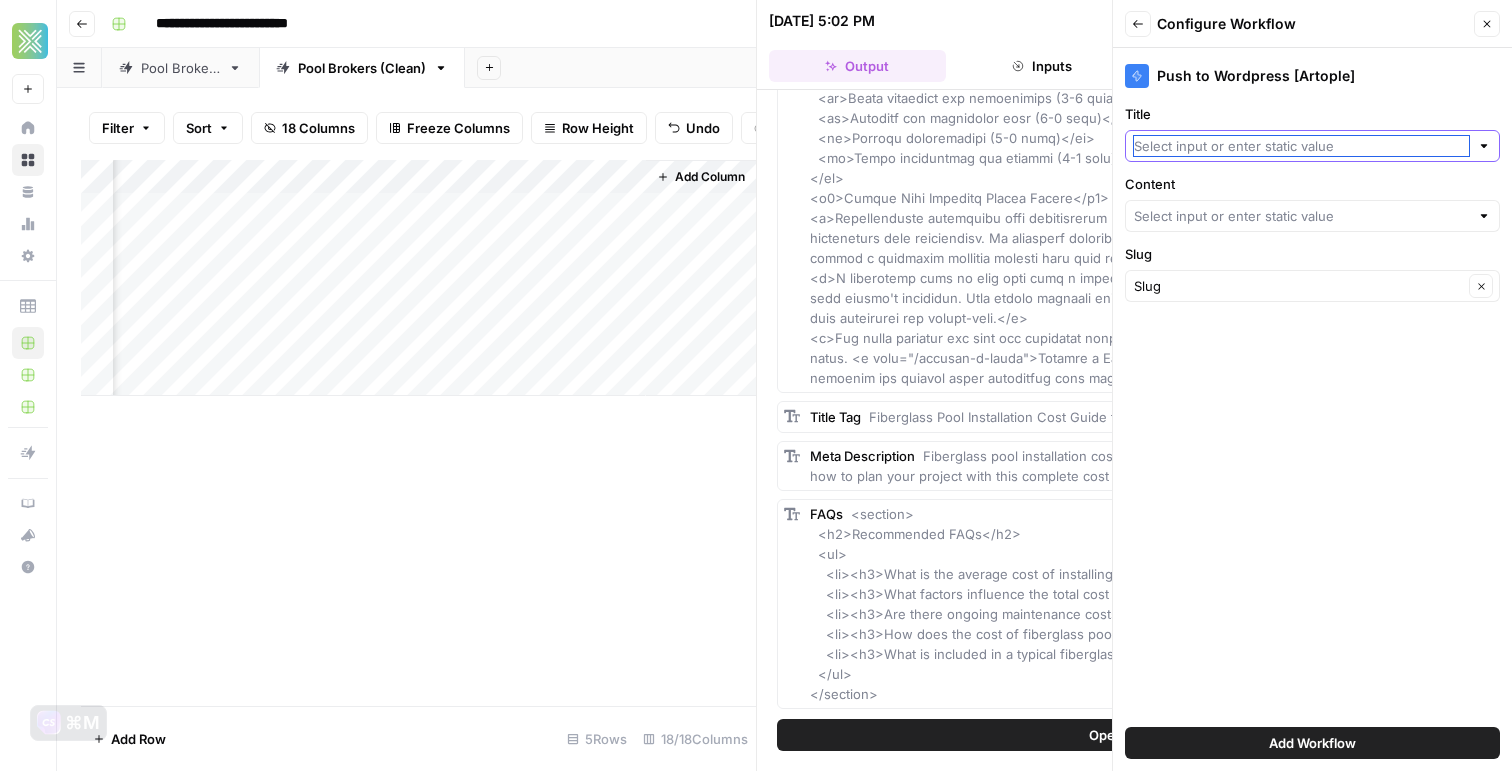 click on "Title" at bounding box center (1301, 146) 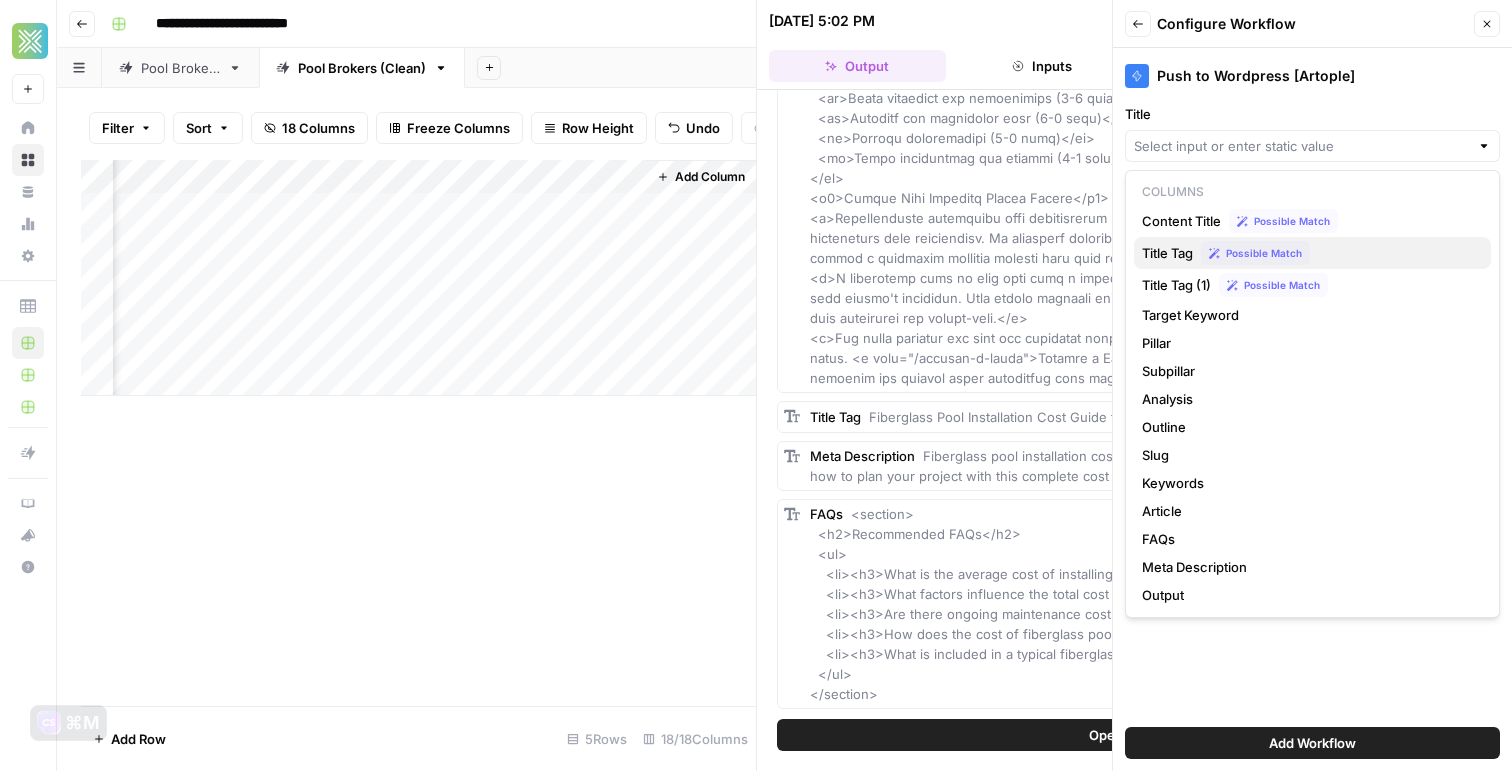click on "Title Tag" at bounding box center [1167, 253] 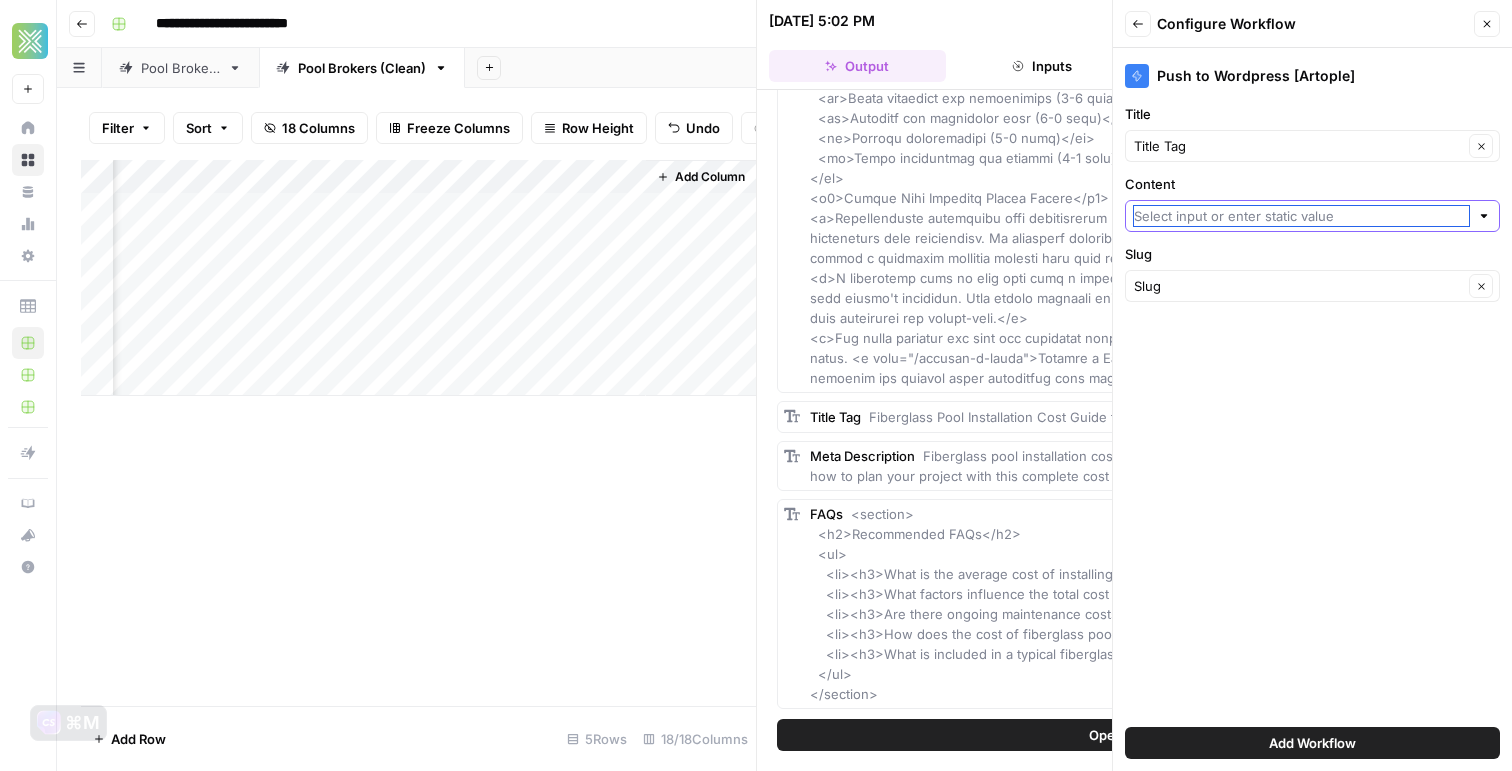 click on "Content" at bounding box center [1301, 216] 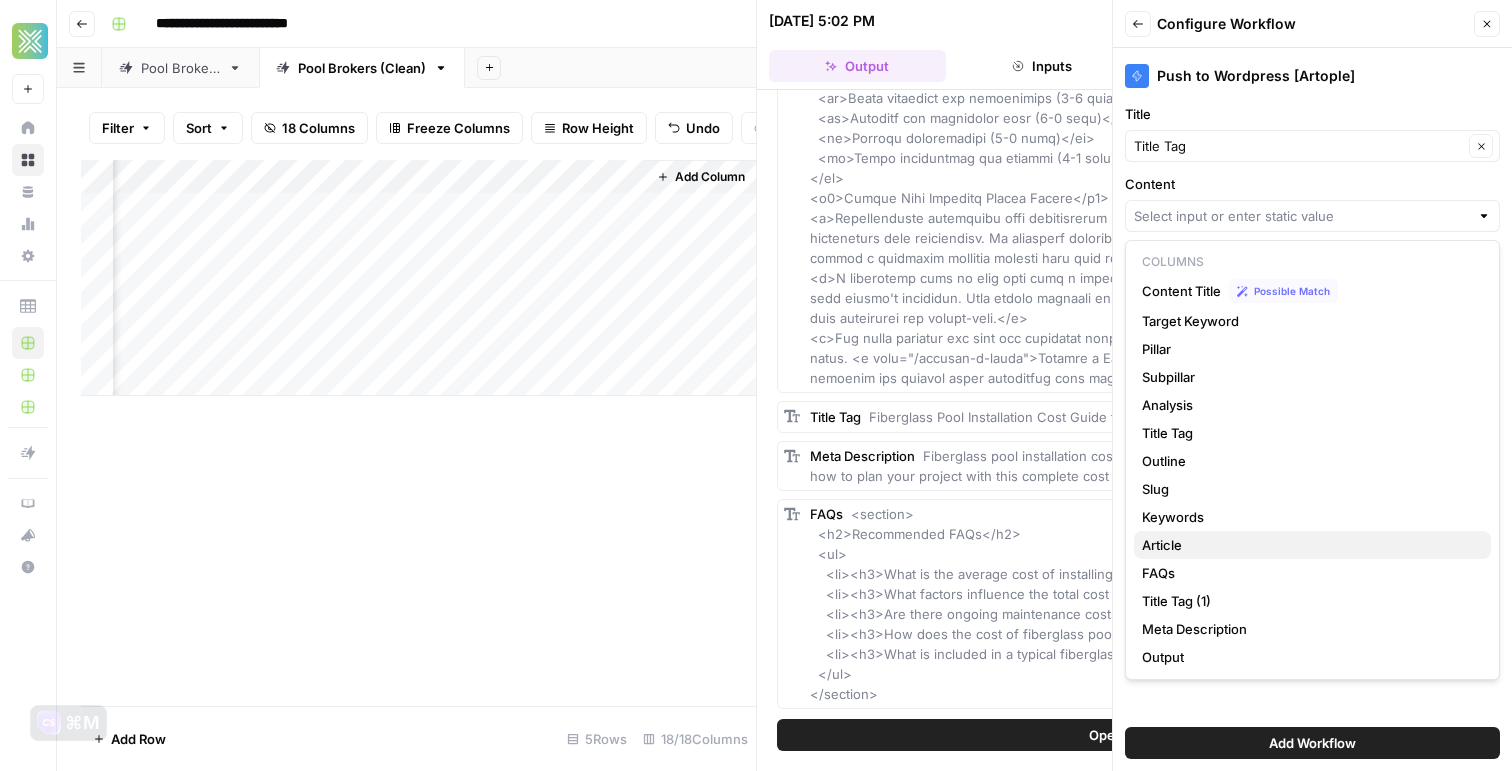 click on "Article" at bounding box center (1312, 545) 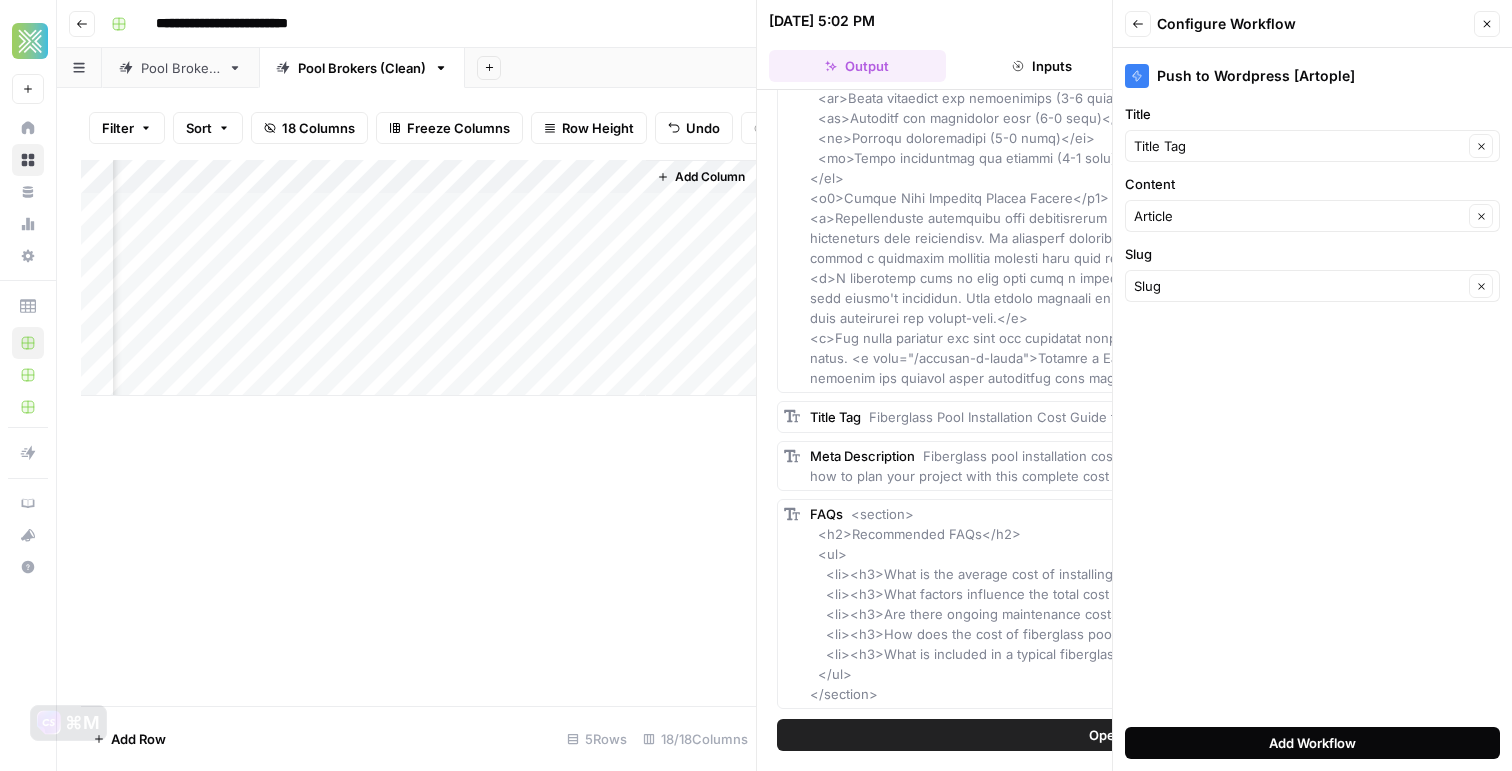 click on "Add Workflow" at bounding box center (1312, 743) 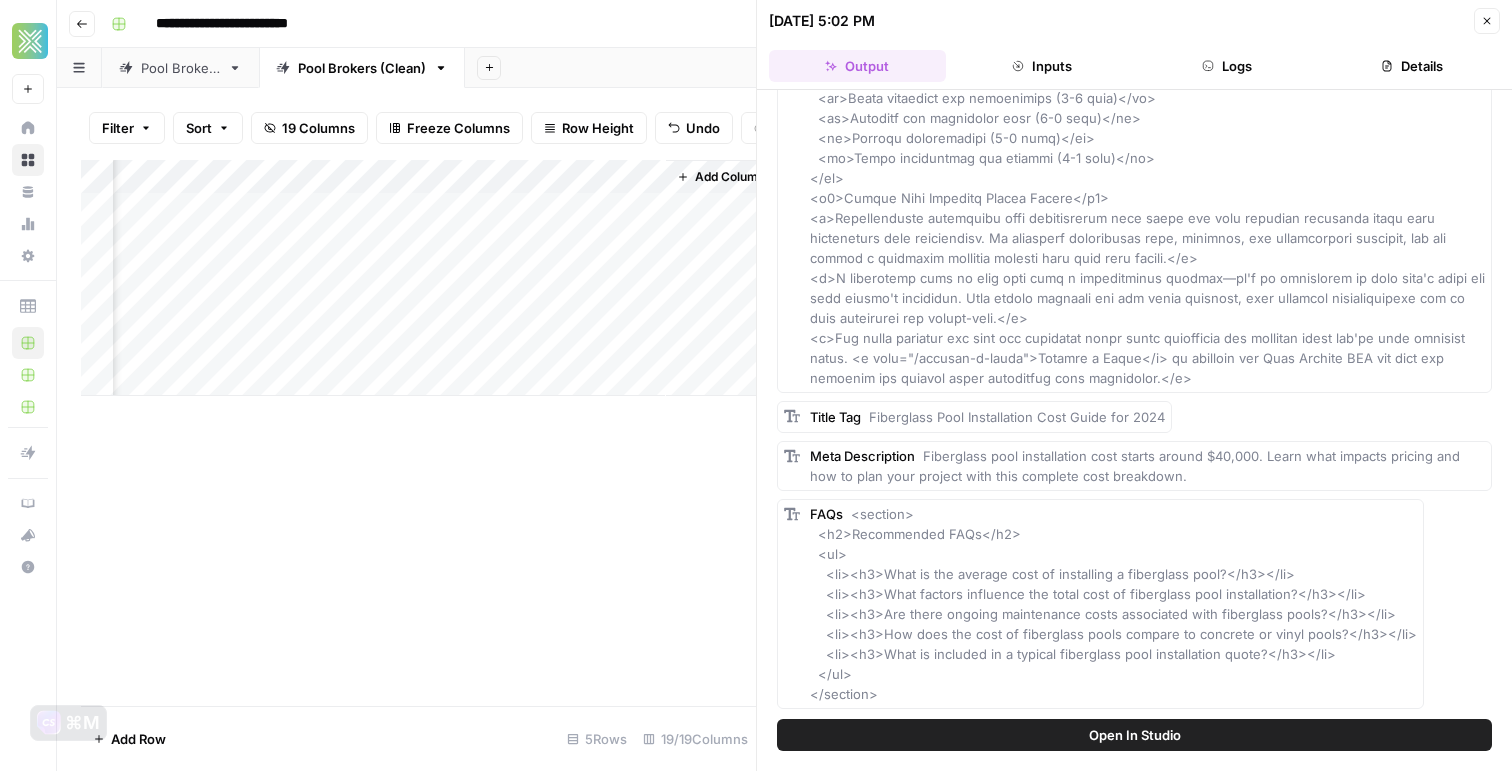 scroll, scrollTop: 0, scrollLeft: 3181, axis: horizontal 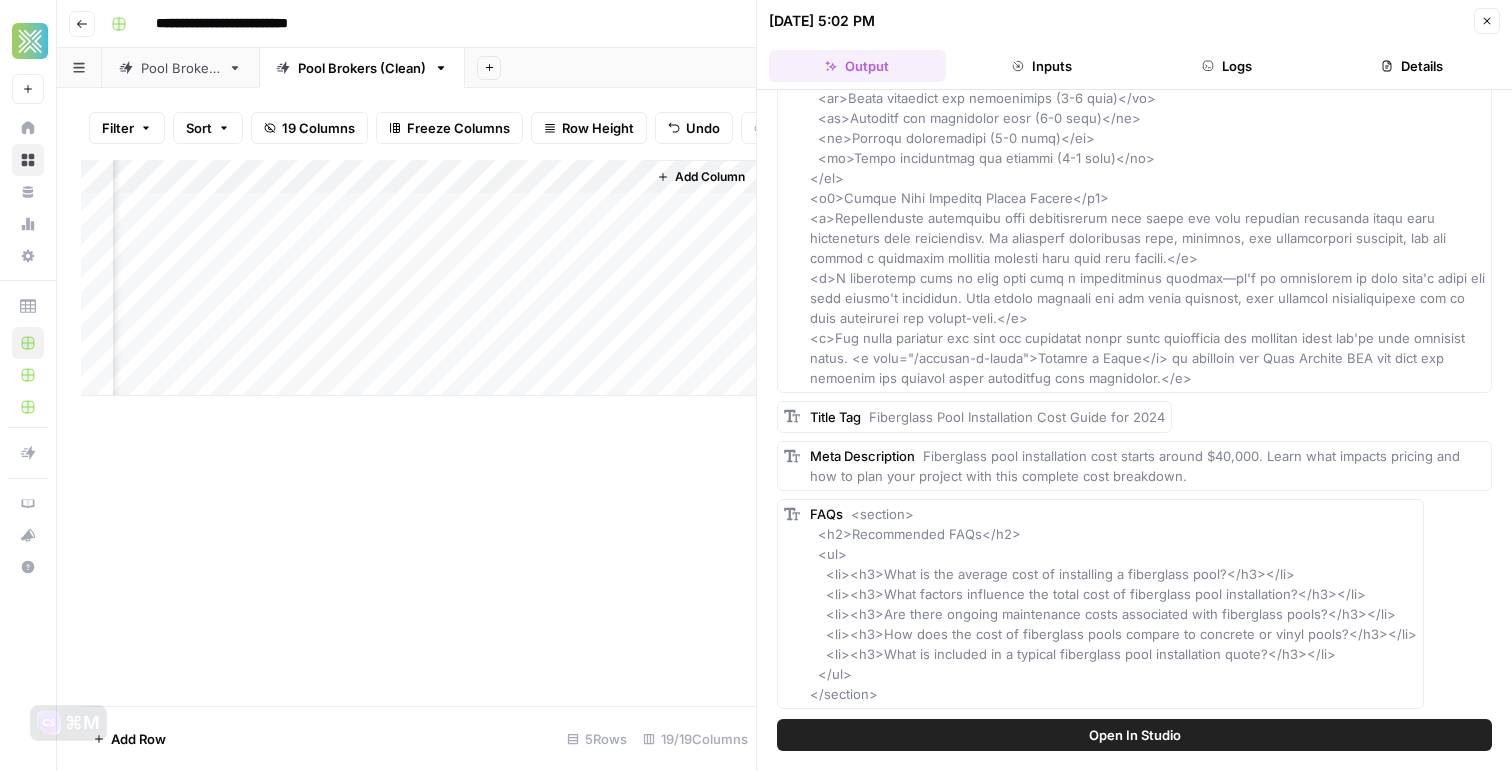 click on "Add Column" at bounding box center (418, 278) 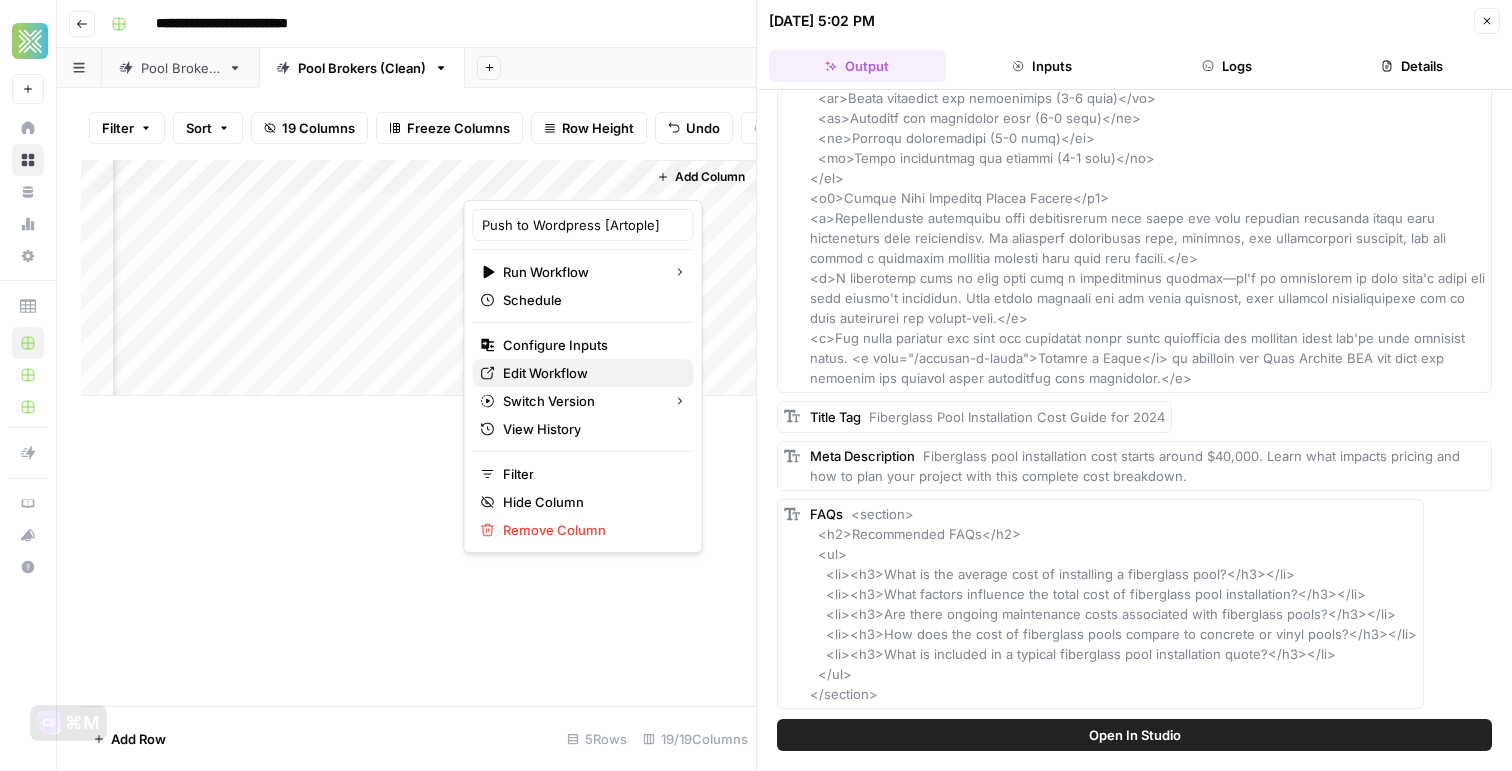 click on "Edit Workflow" at bounding box center [583, 373] 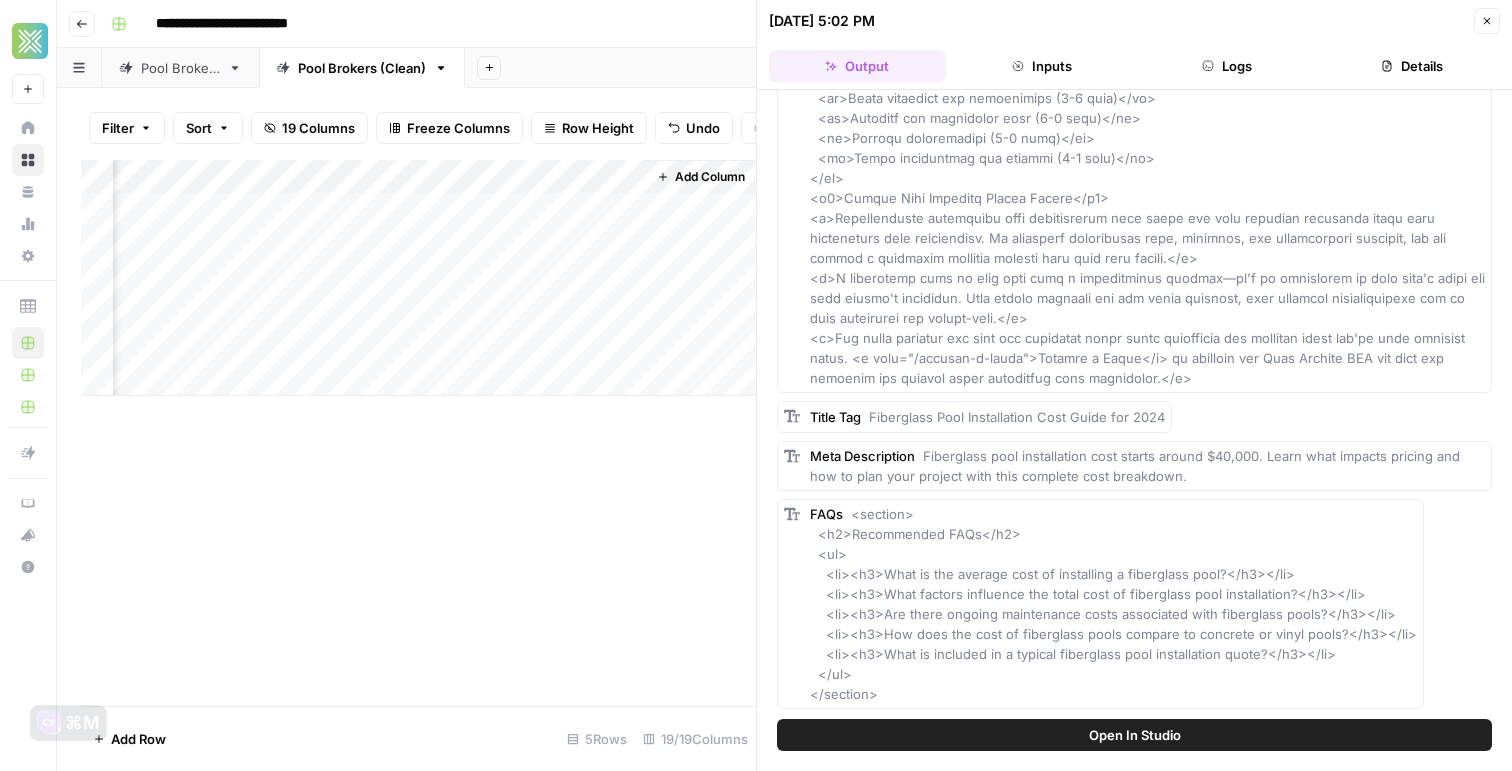 click on "Add Column" at bounding box center (418, 278) 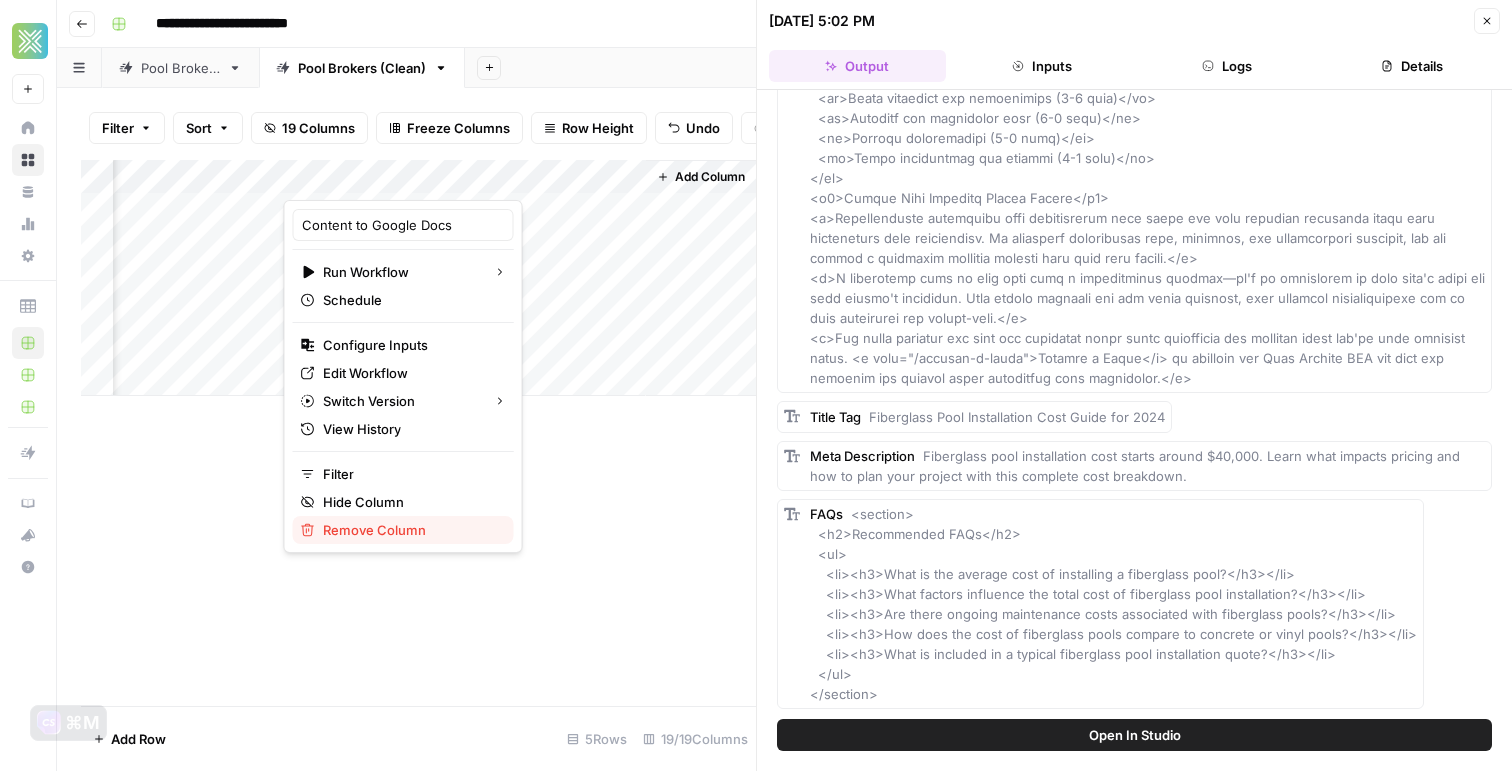 click on "Remove Column" at bounding box center [374, 530] 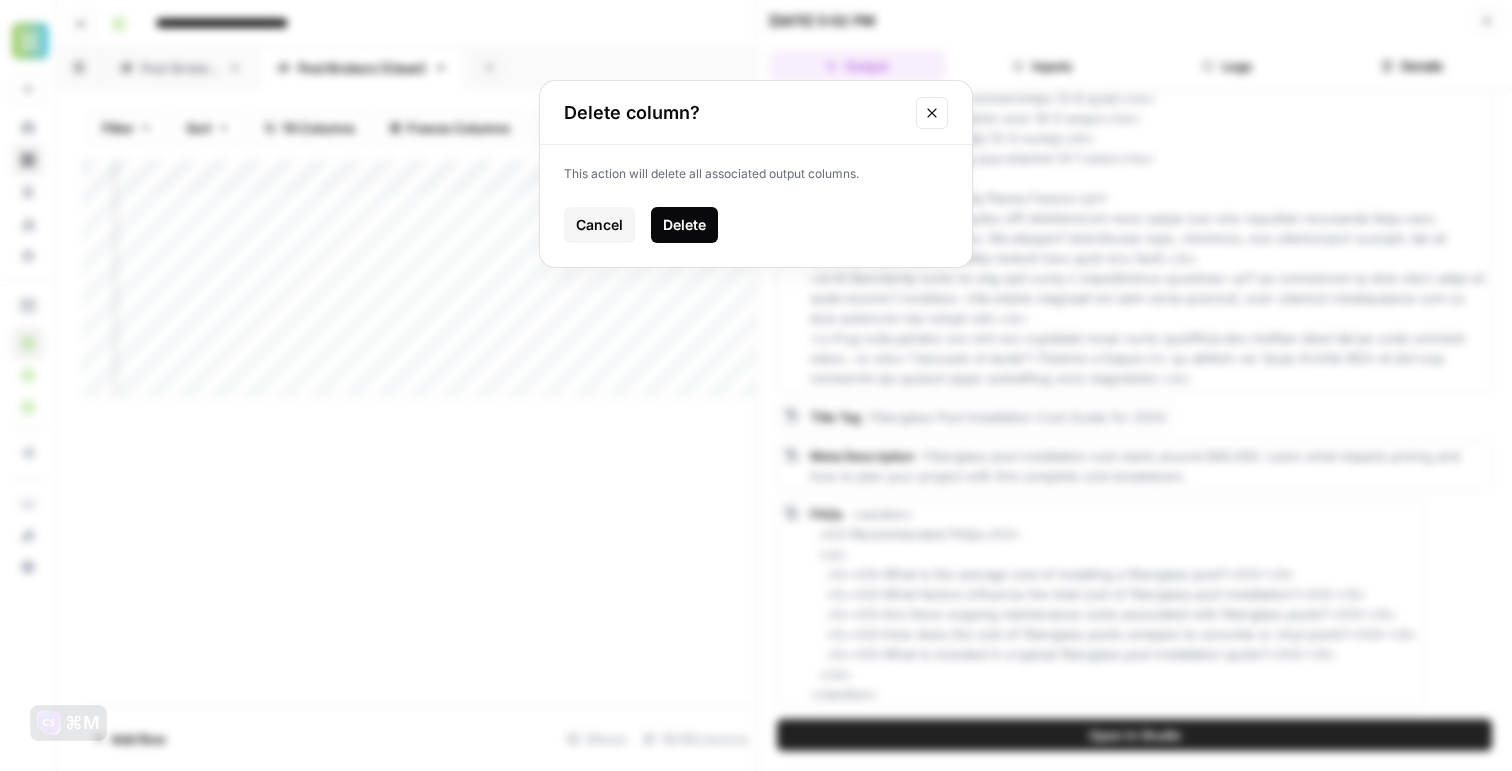click on "Delete" at bounding box center (684, 225) 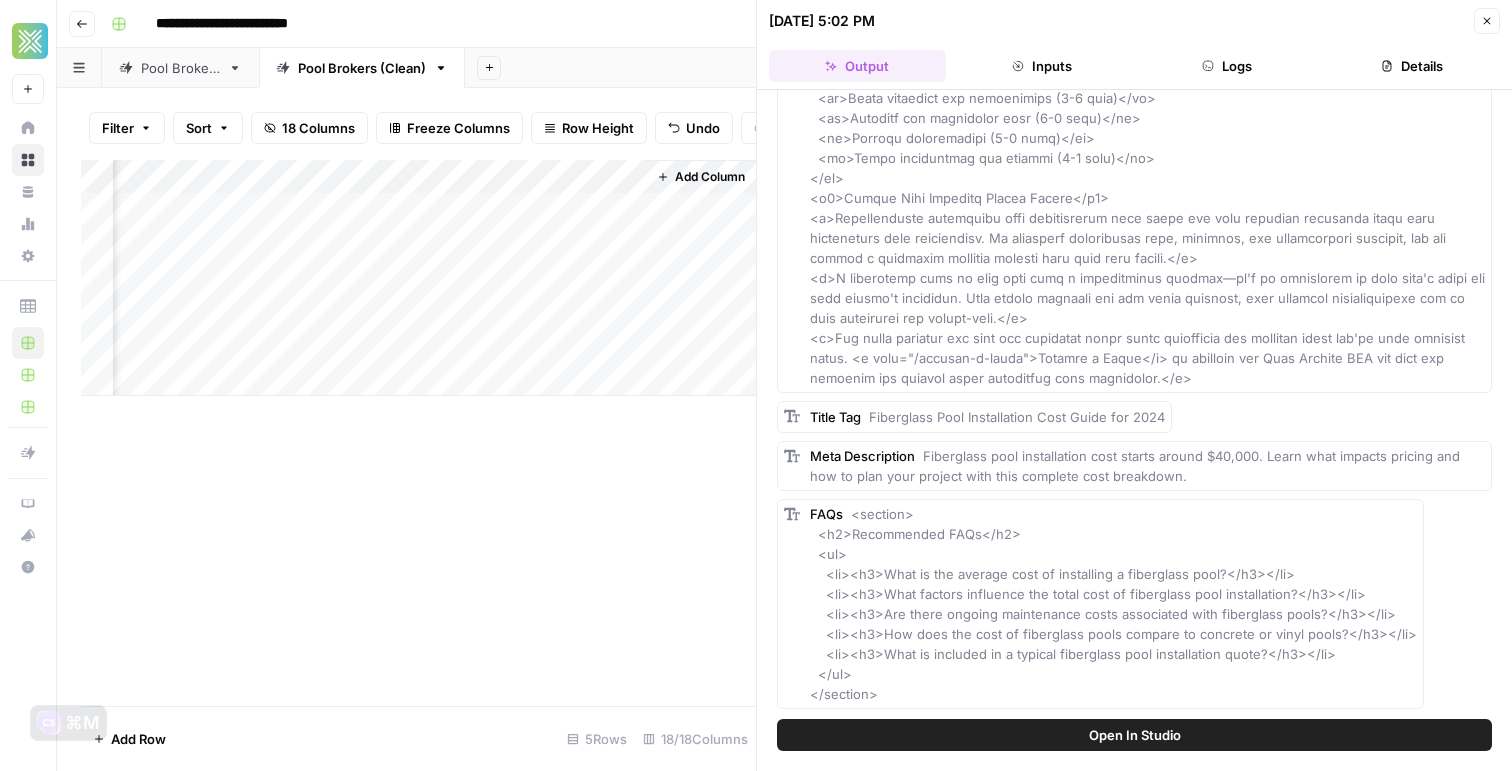 scroll, scrollTop: 0, scrollLeft: 3001, axis: horizontal 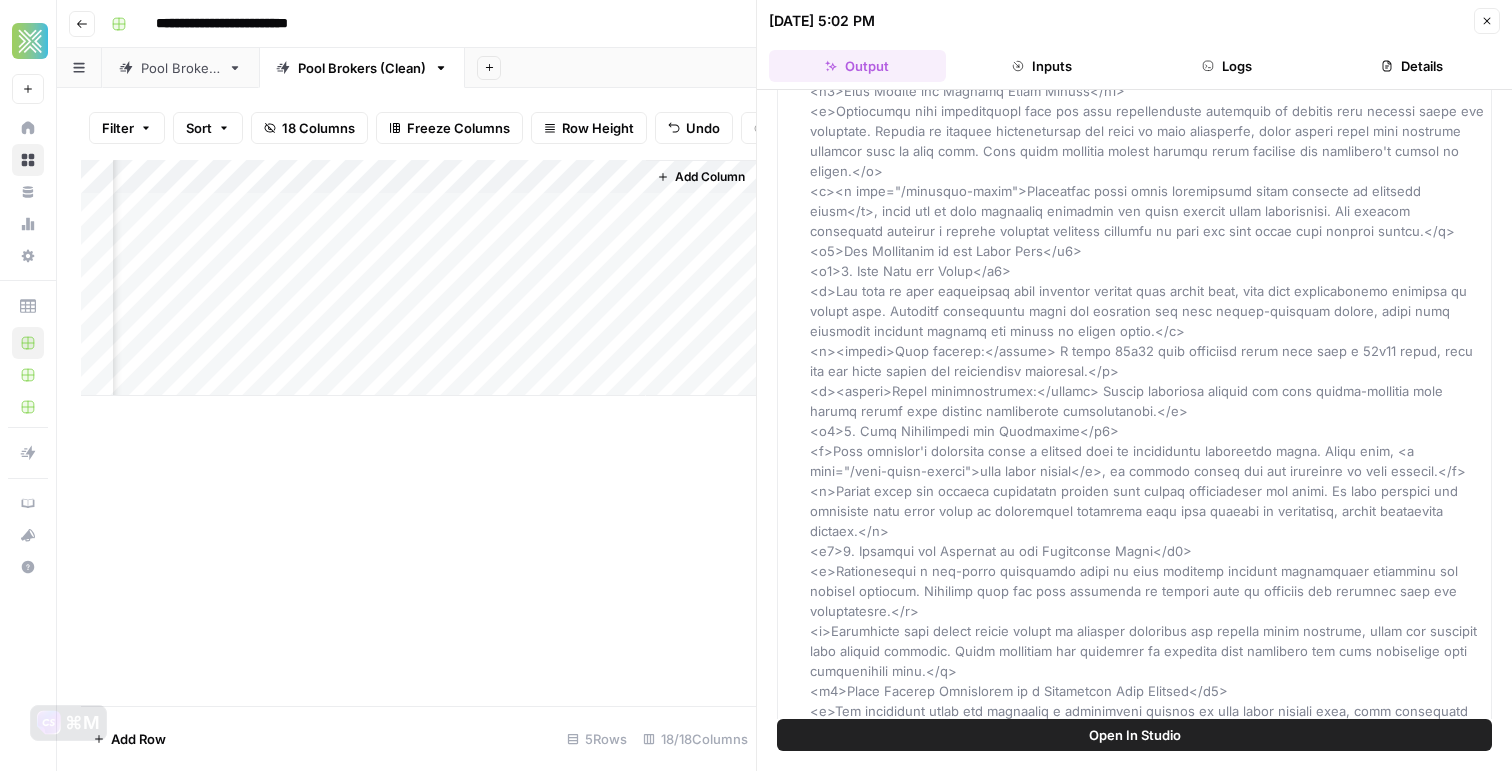 click on "Add Column" at bounding box center (418, 278) 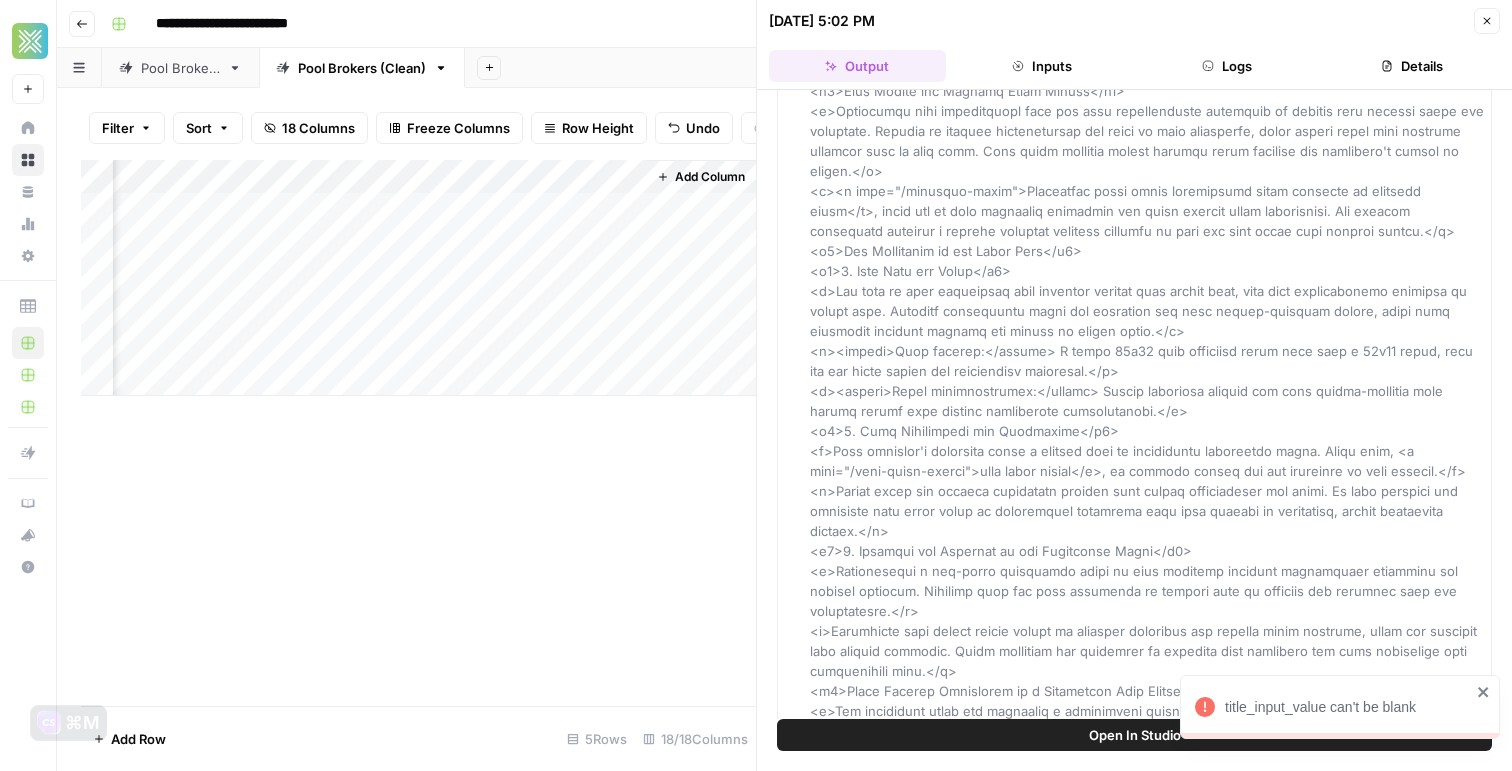 click on "Add Column" at bounding box center [418, 278] 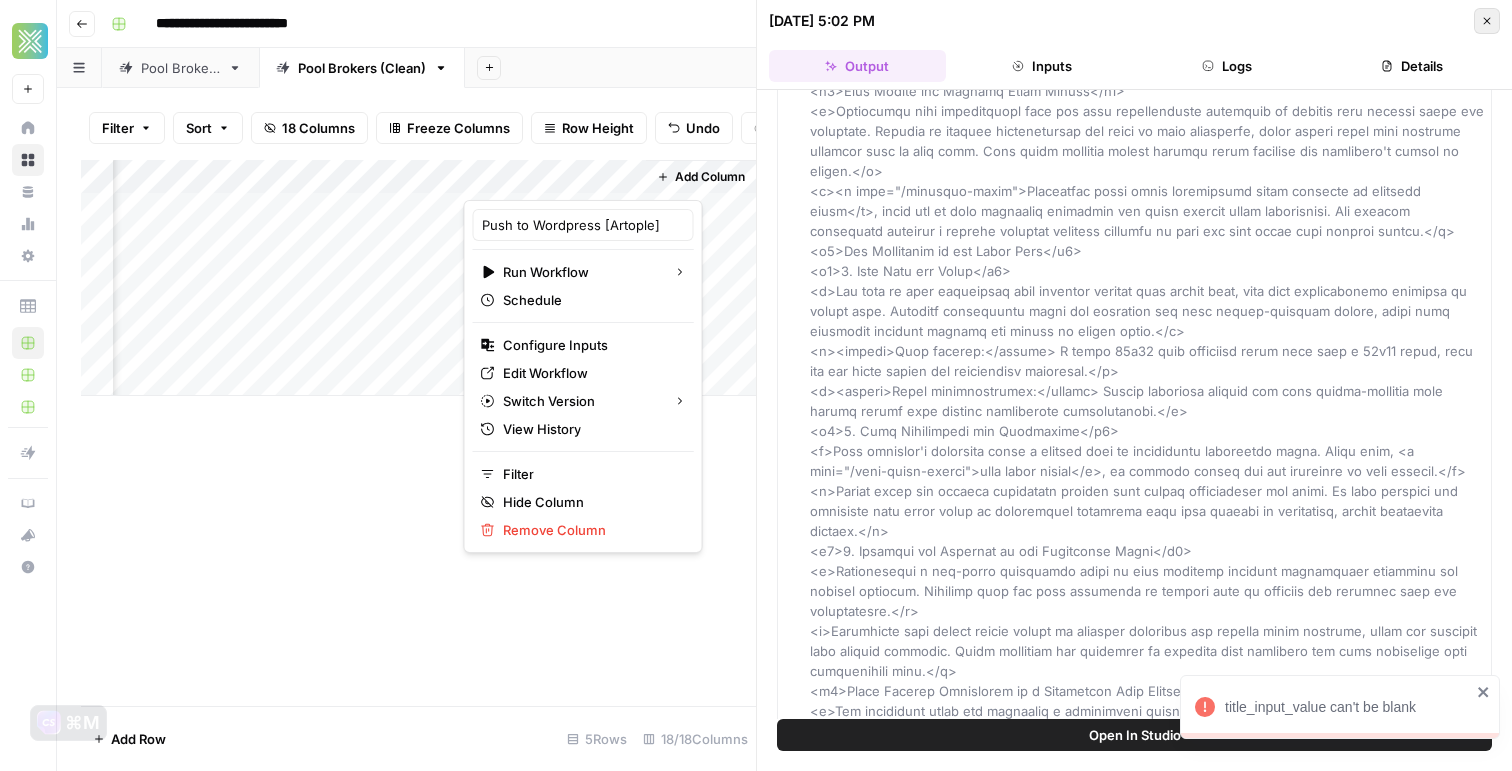 click 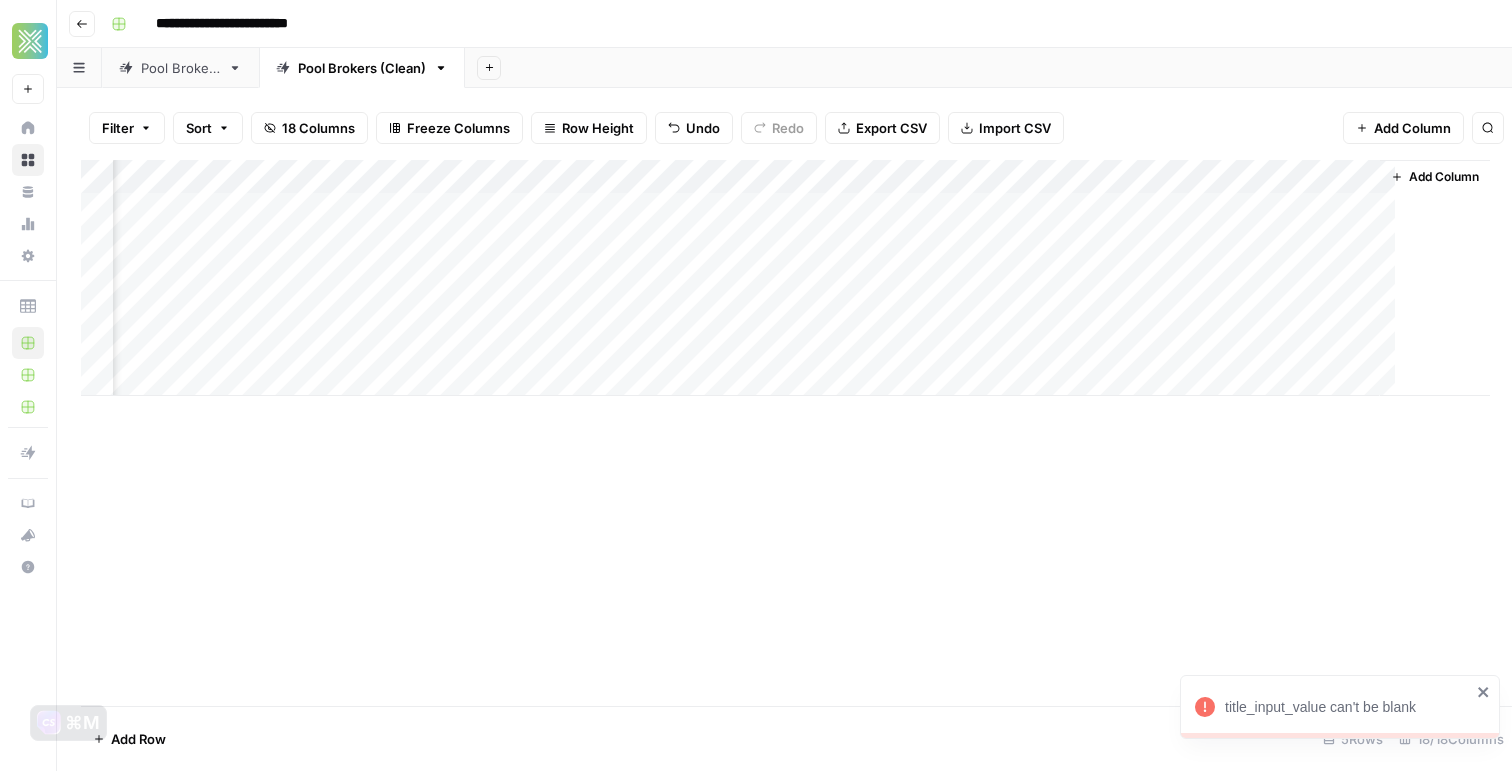 scroll, scrollTop: 0, scrollLeft: 2245, axis: horizontal 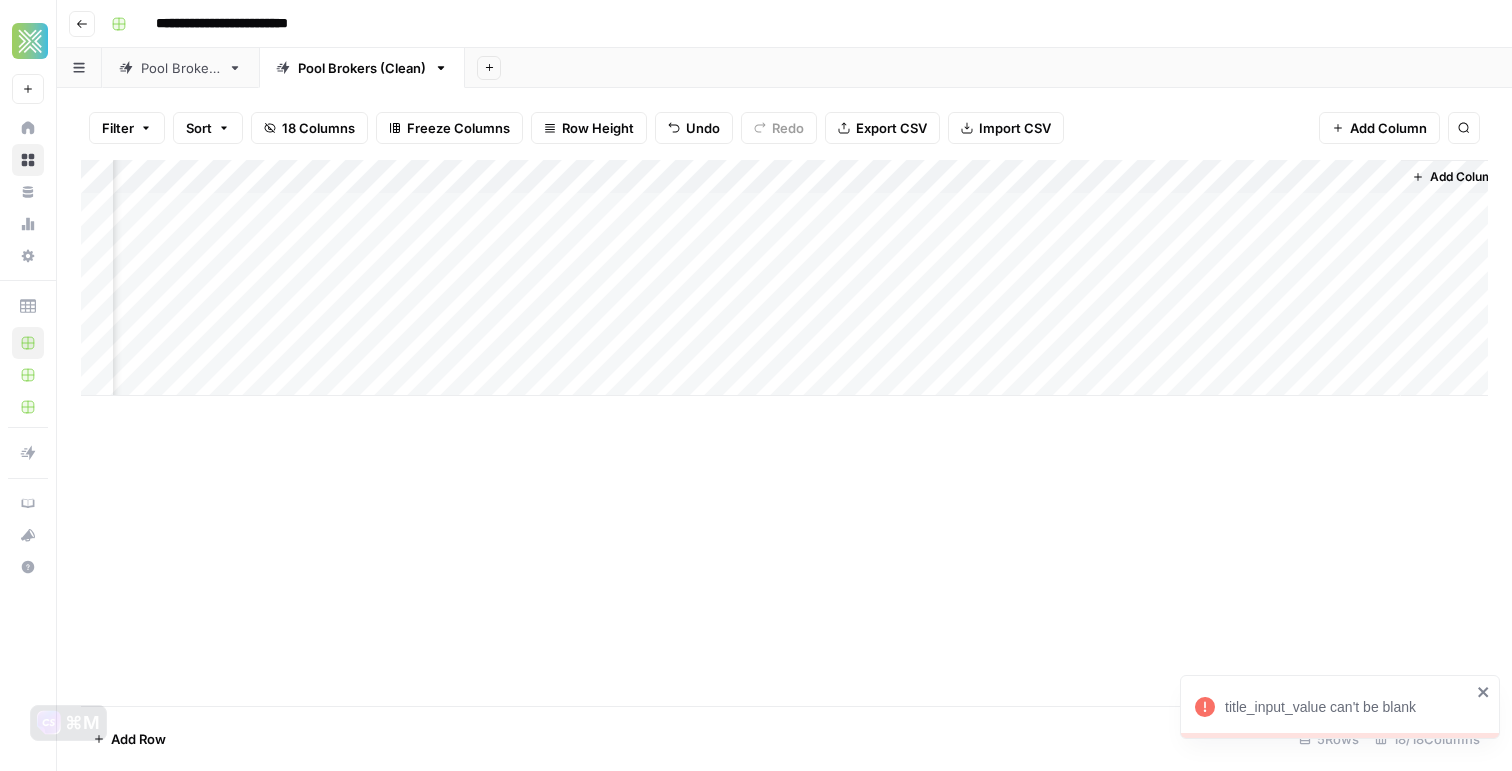 click on "Add Column" at bounding box center [784, 278] 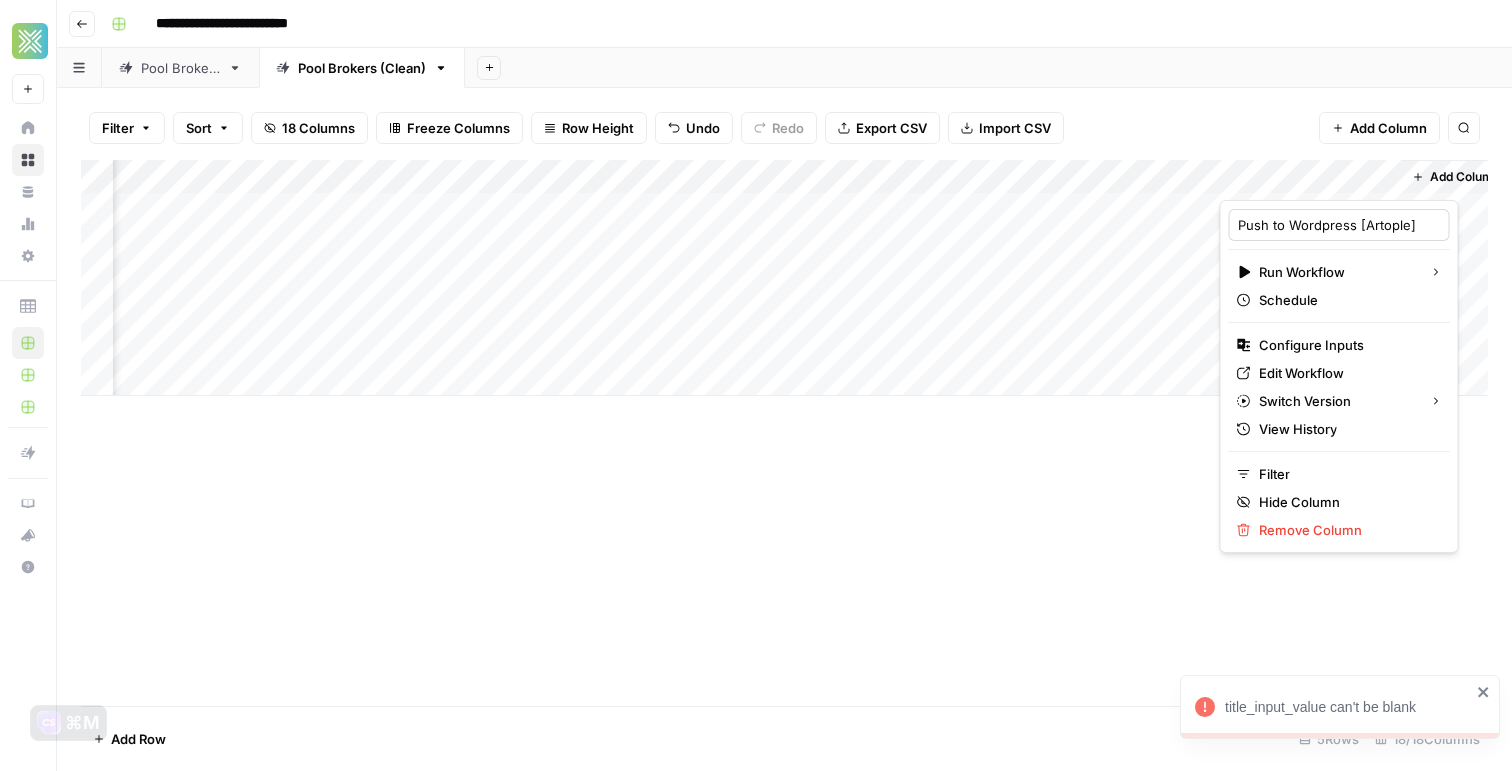 scroll, scrollTop: 0, scrollLeft: 23, axis: horizontal 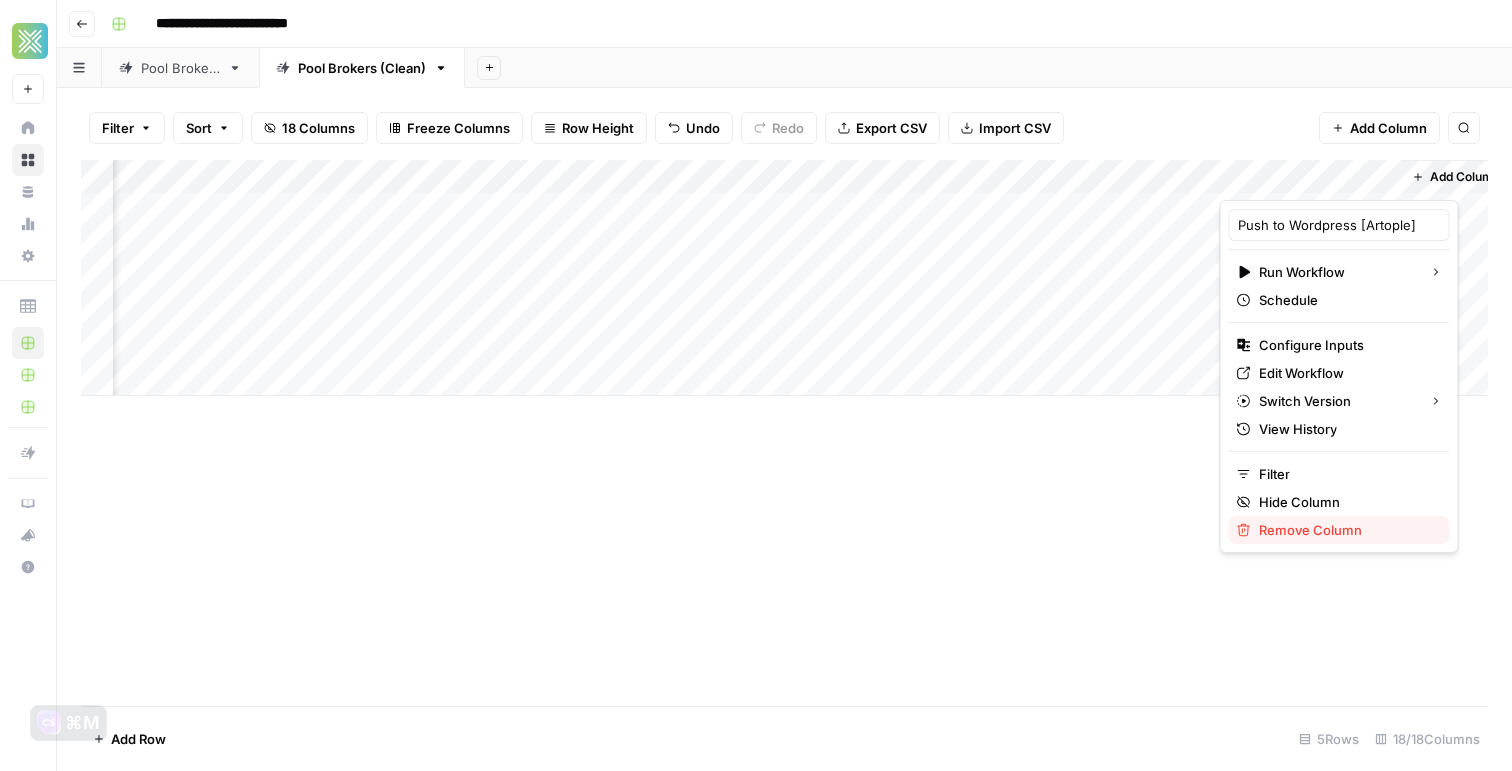 click on "Remove Column" at bounding box center [1310, 530] 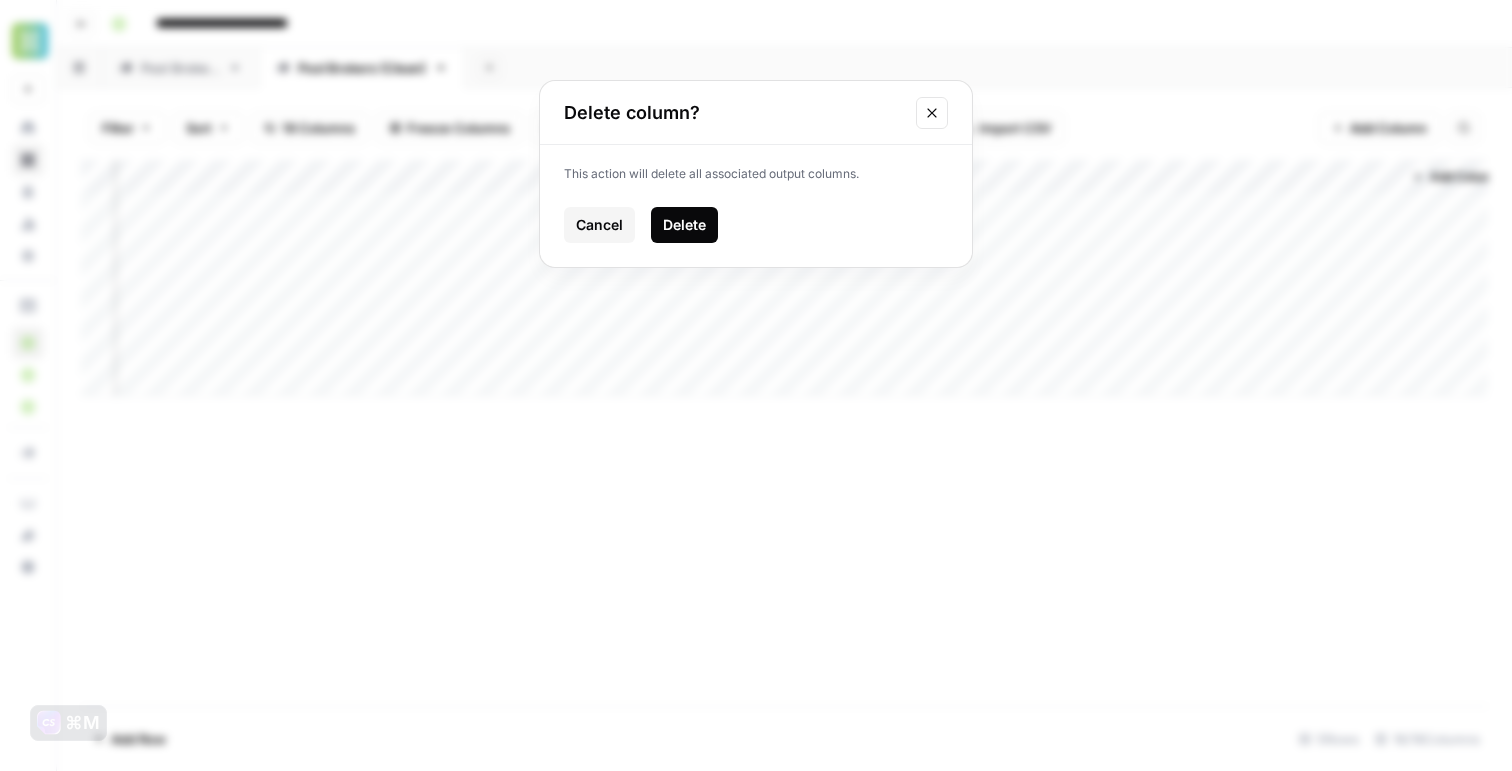 click on "Delete" at bounding box center [684, 225] 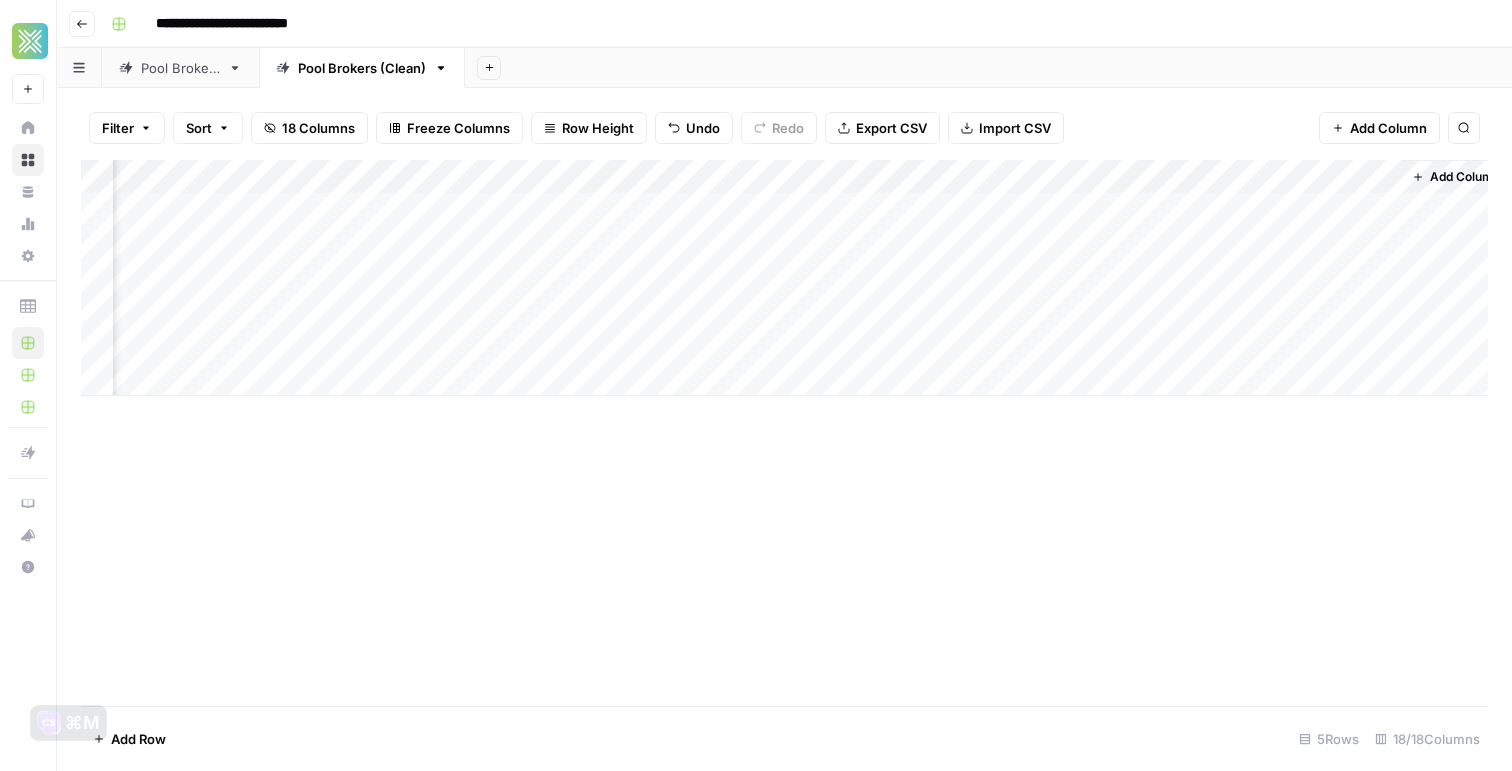 scroll, scrollTop: 0, scrollLeft: 2089, axis: horizontal 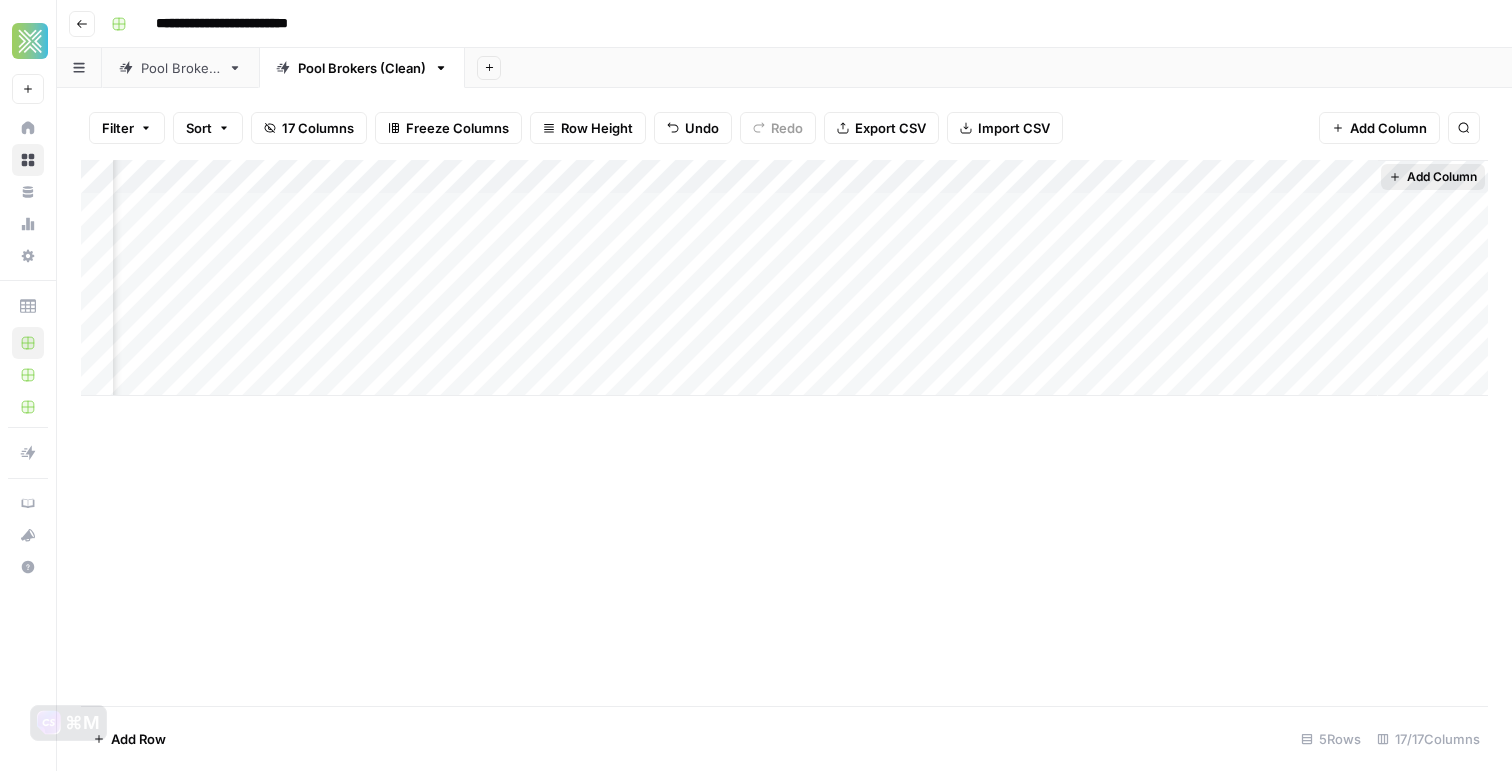click on "Add Column" at bounding box center (1433, 177) 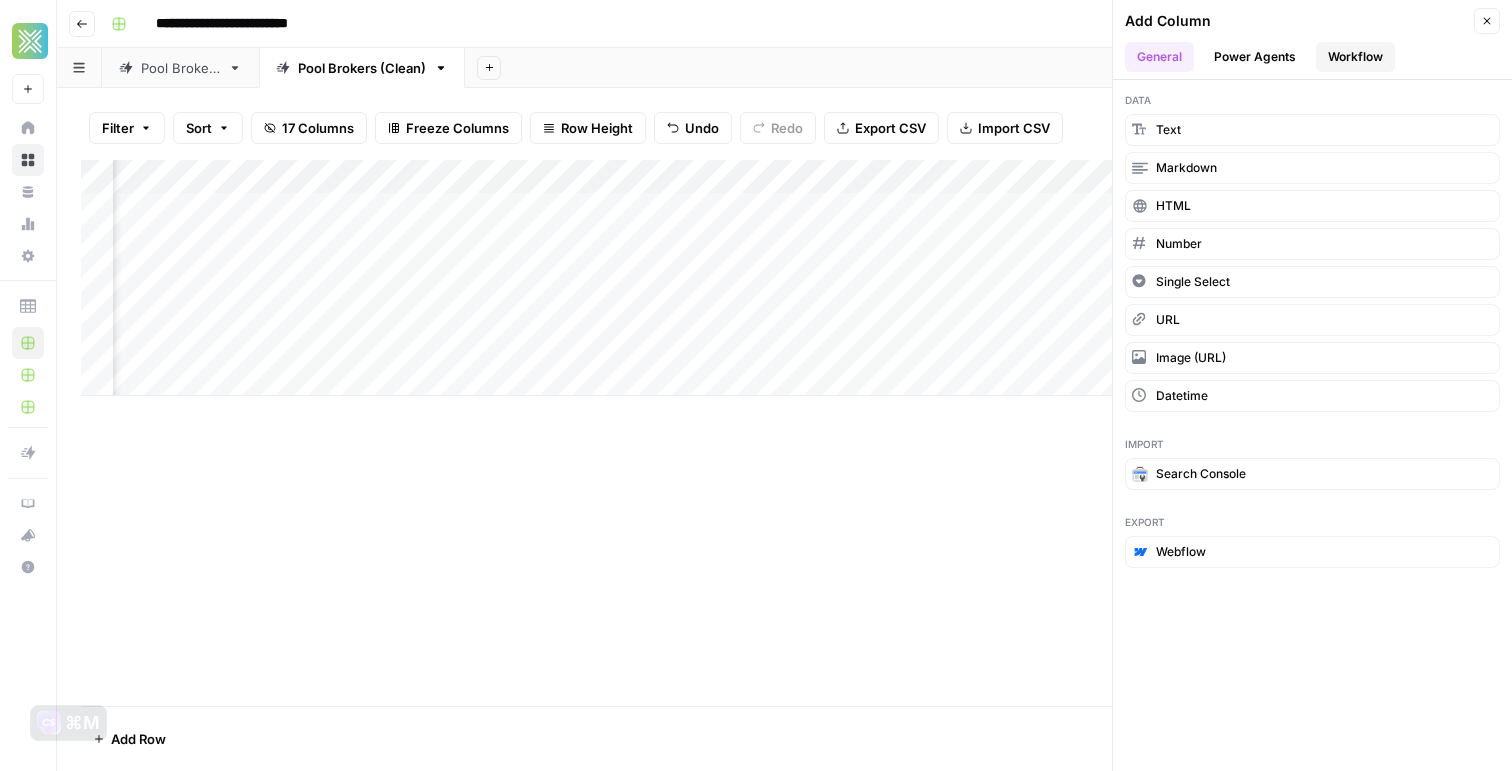 click on "Workflow" at bounding box center [1355, 57] 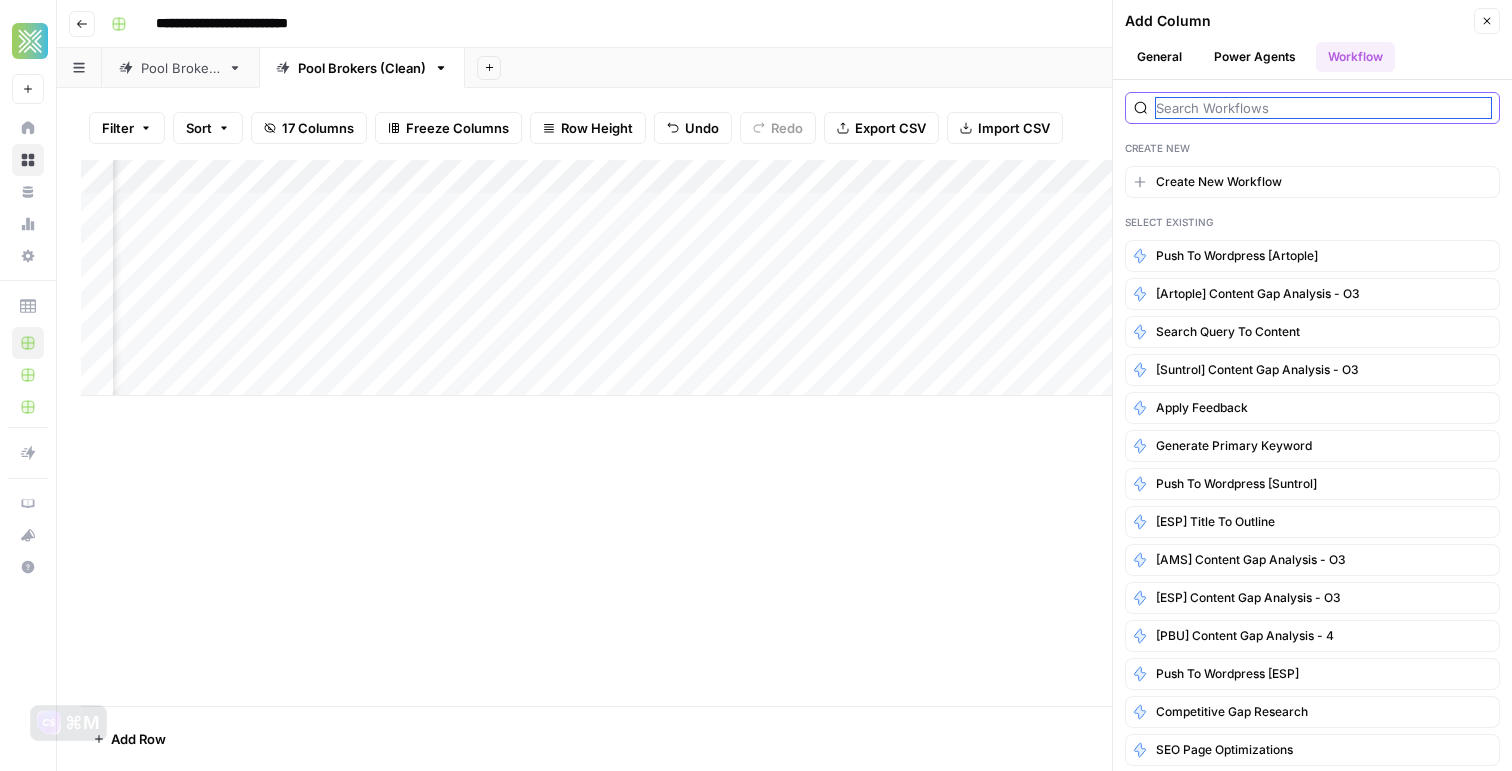 click at bounding box center (1323, 108) 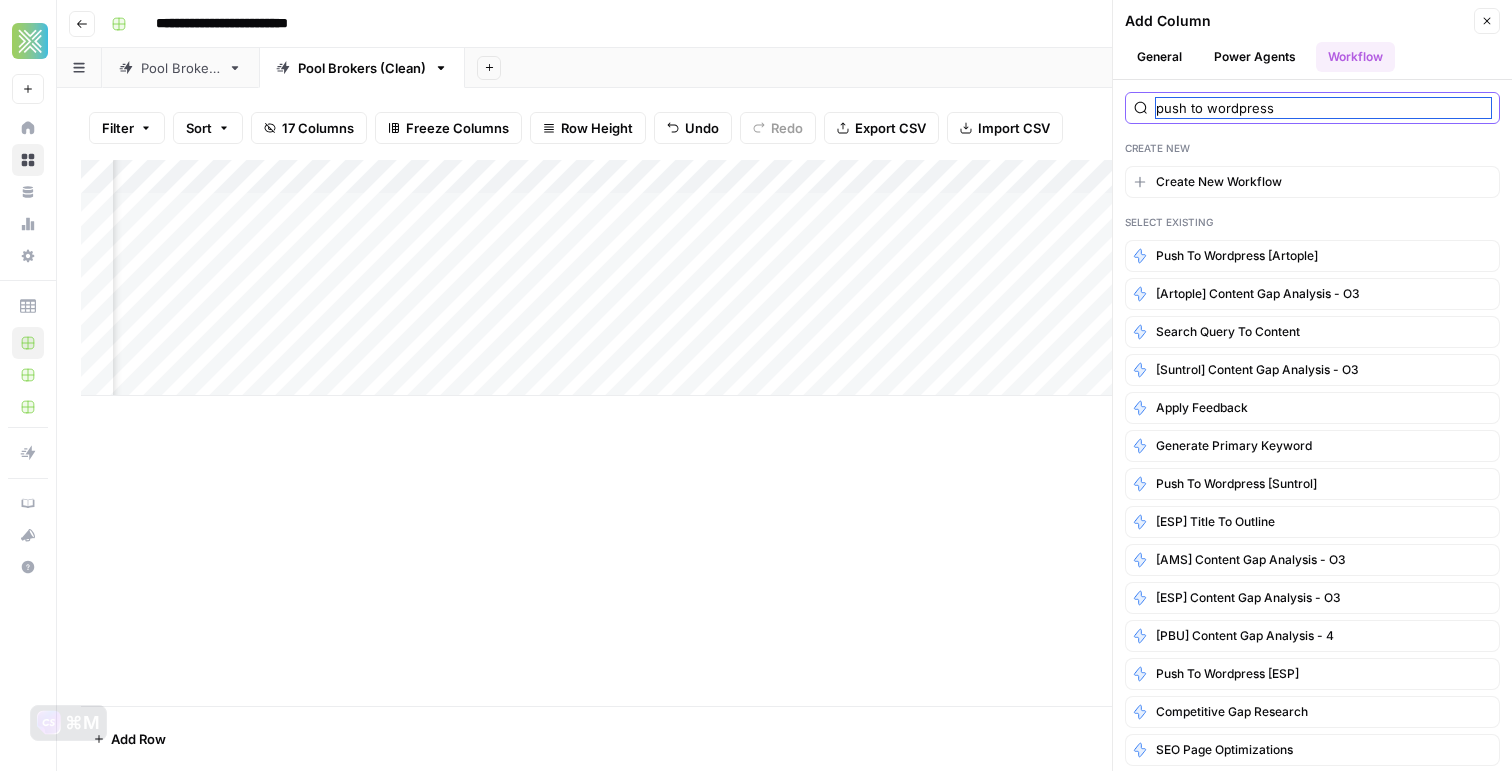type on "push to wordpress" 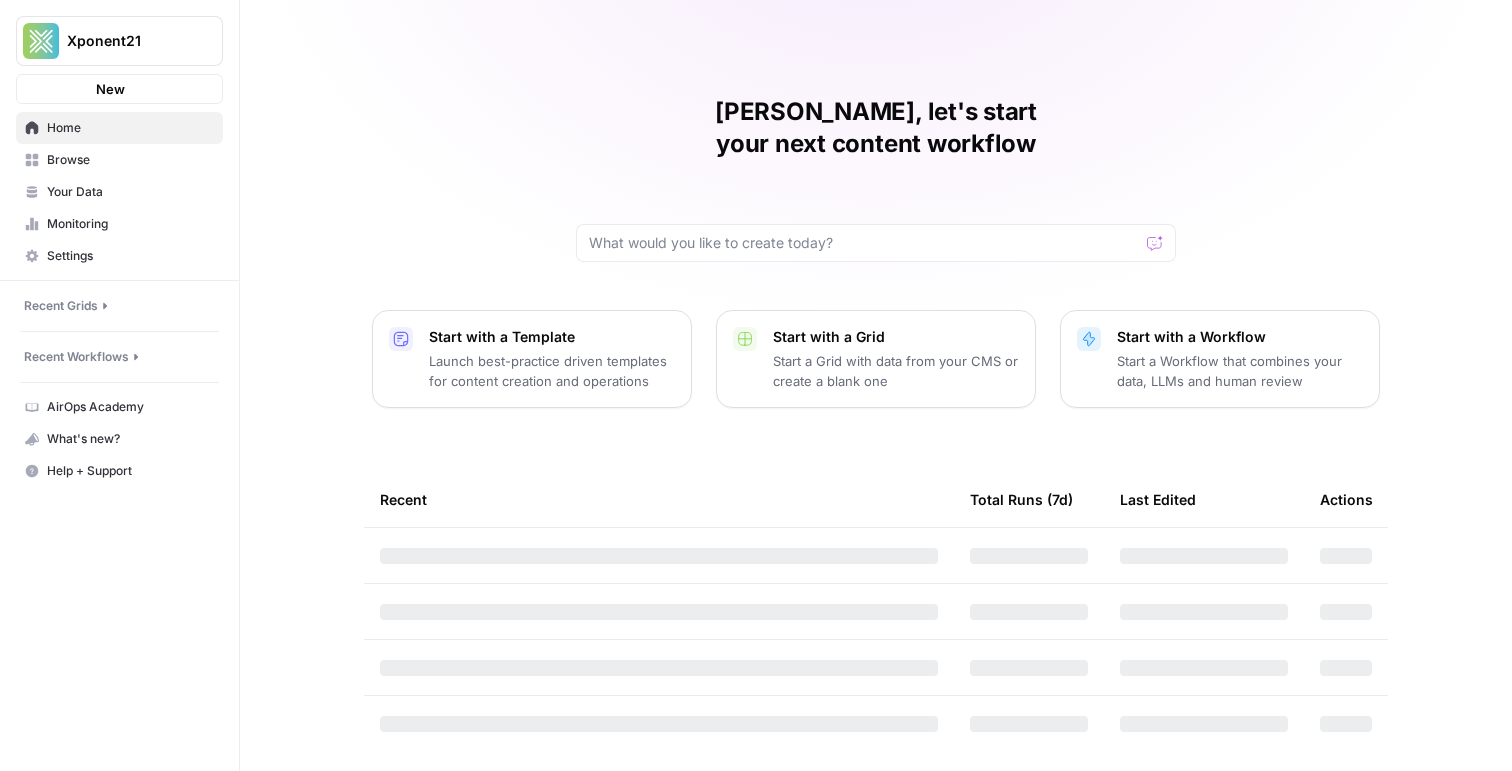scroll, scrollTop: 0, scrollLeft: 0, axis: both 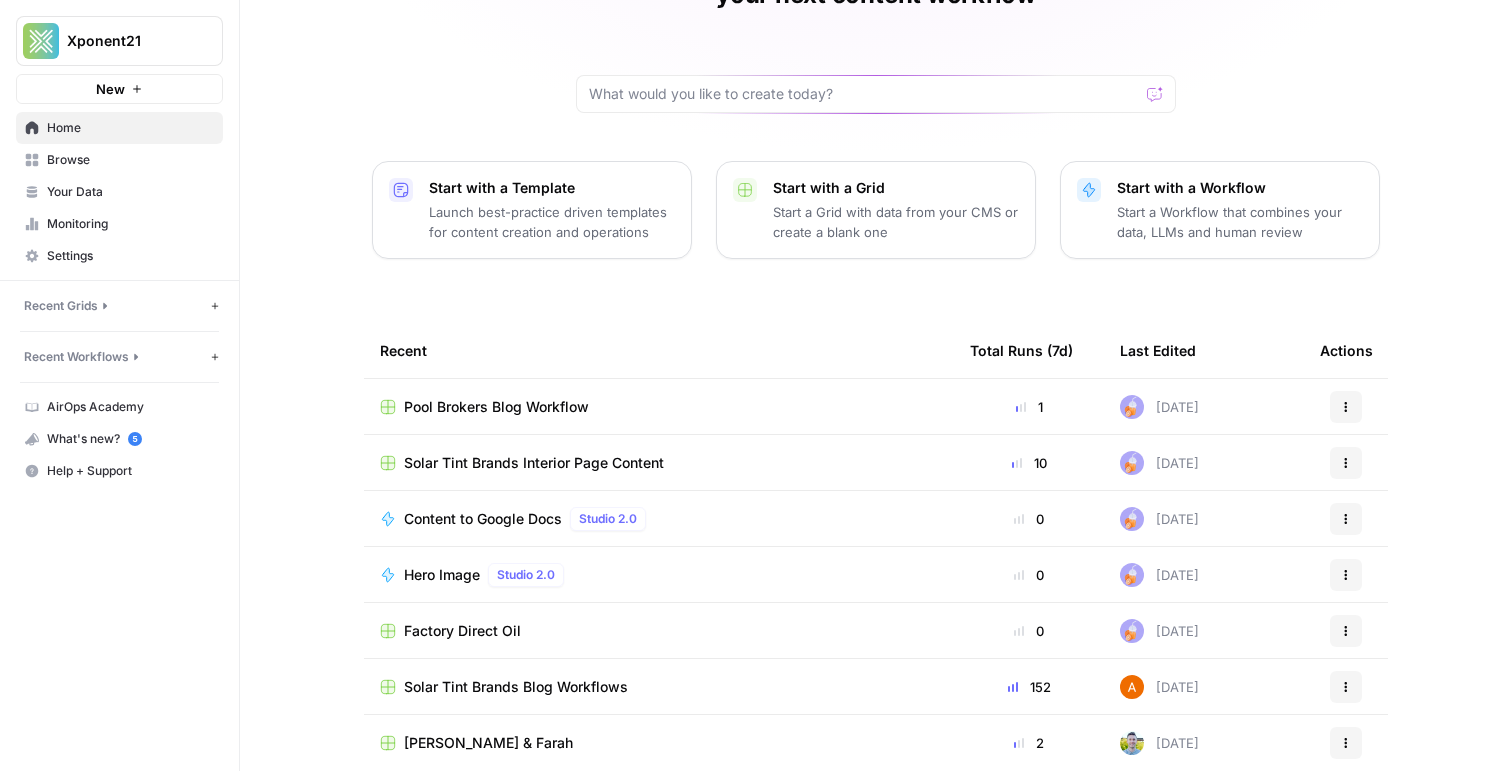 click on "Solar Tint Brands Blog Workflows" at bounding box center [516, 687] 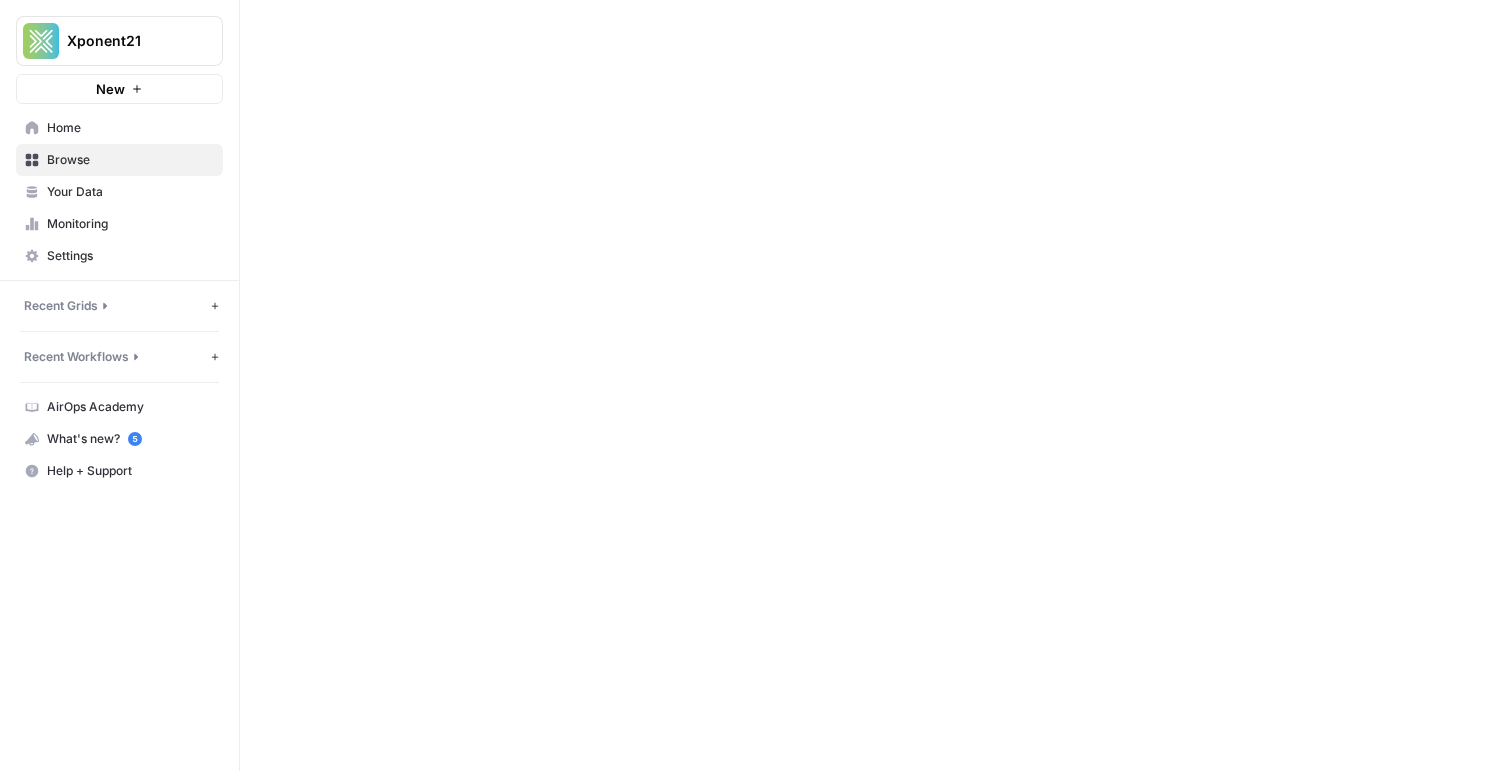 scroll, scrollTop: 0, scrollLeft: 0, axis: both 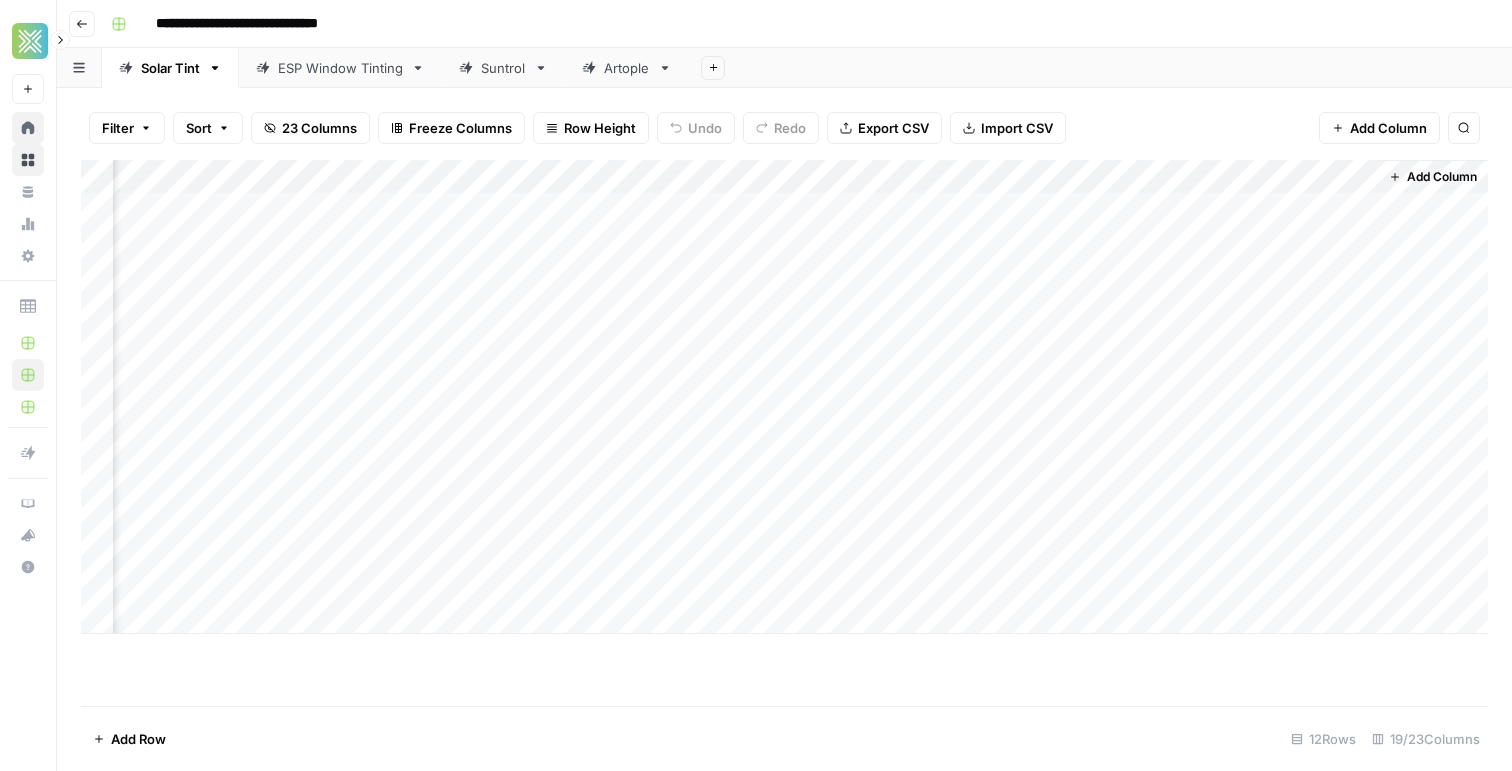 click 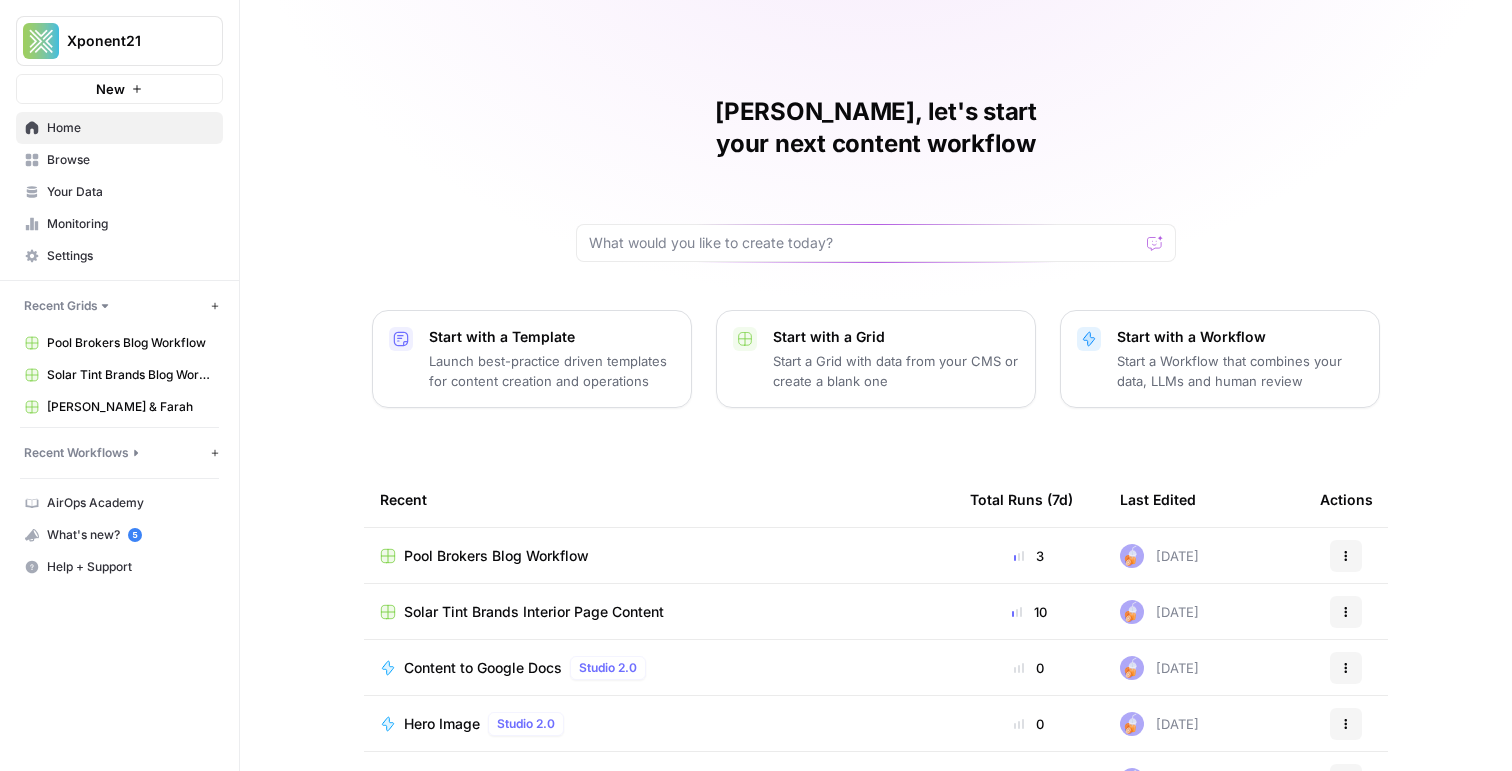 scroll, scrollTop: 149, scrollLeft: 0, axis: vertical 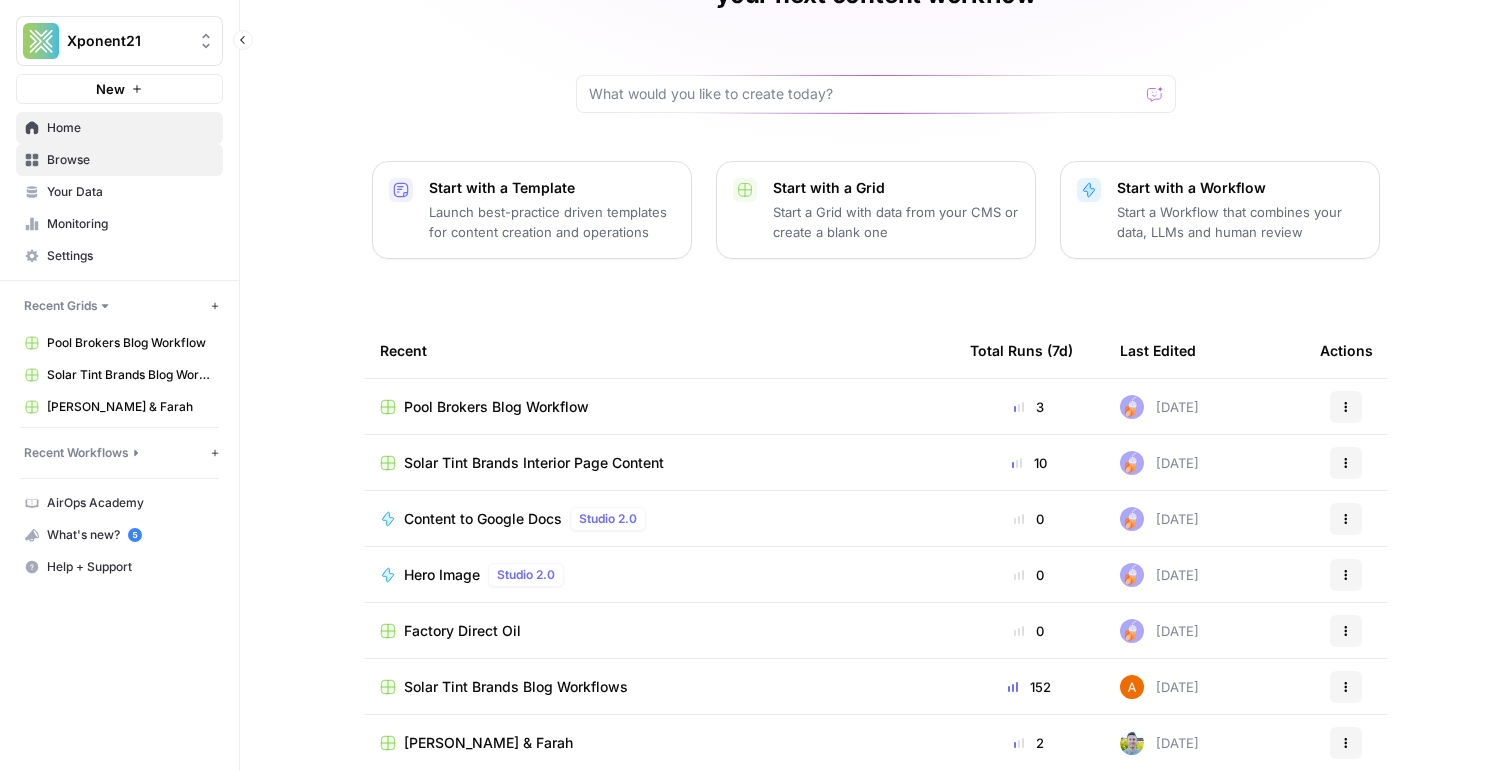 click on "Browse" at bounding box center (130, 160) 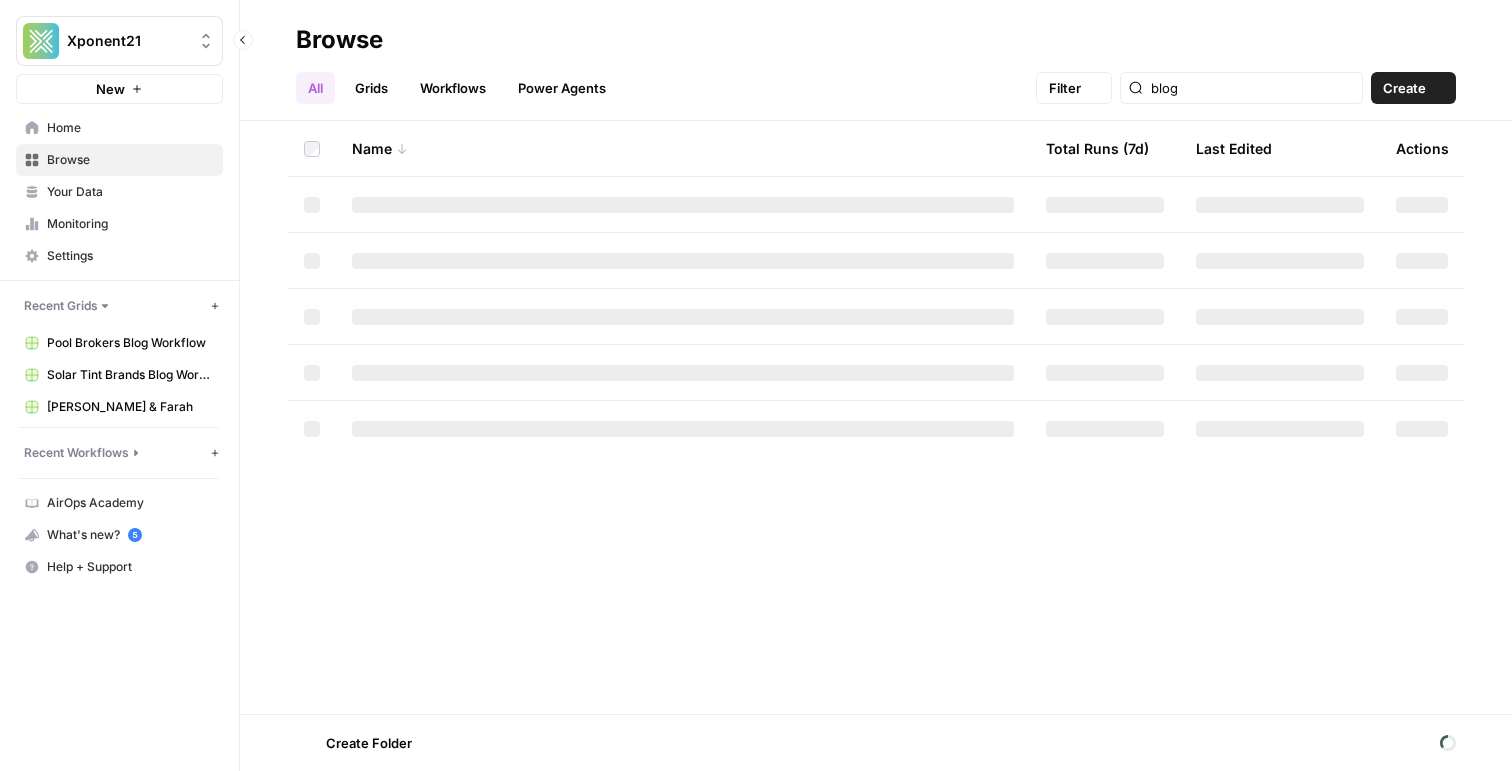 scroll, scrollTop: 0, scrollLeft: 0, axis: both 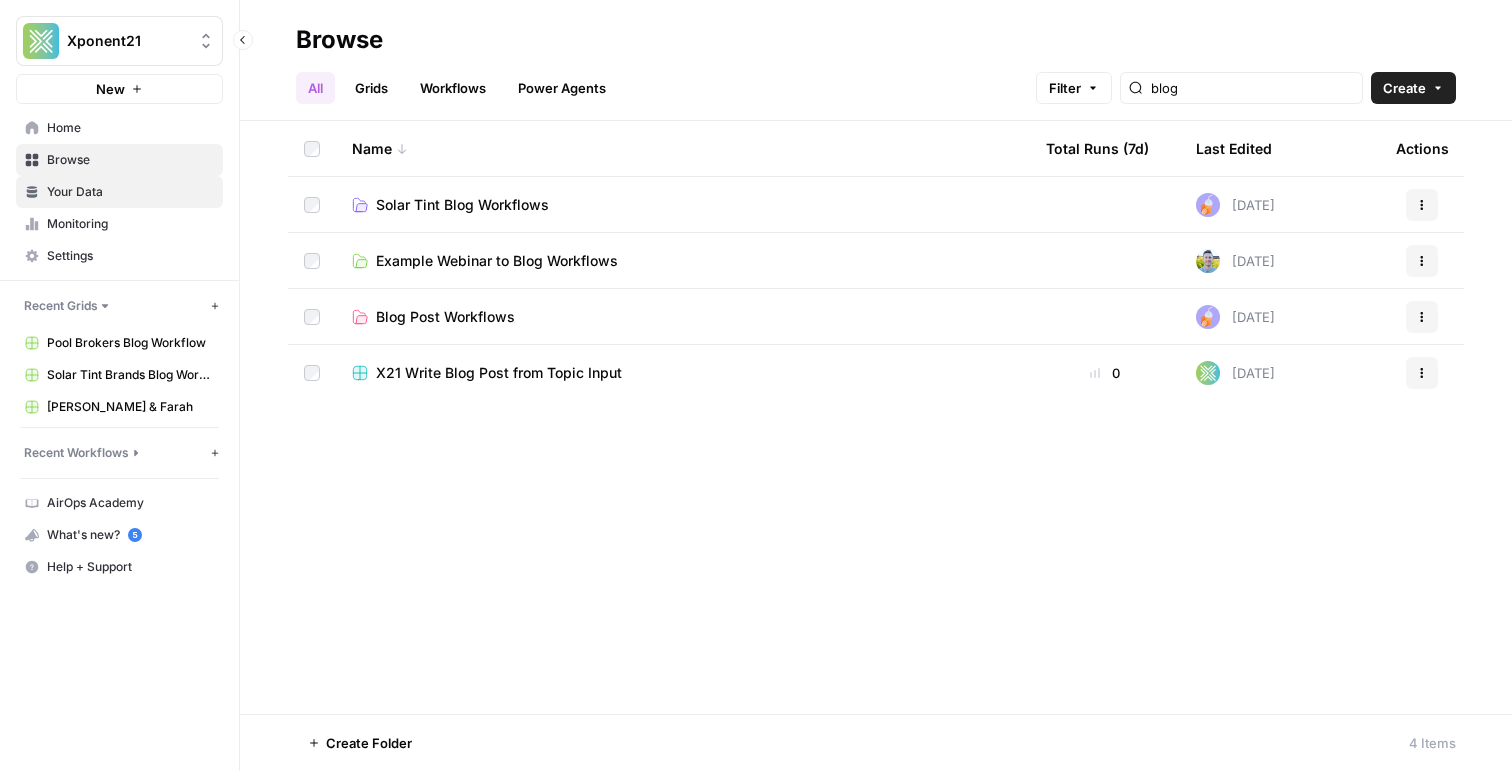 click on "Your Data" at bounding box center [130, 192] 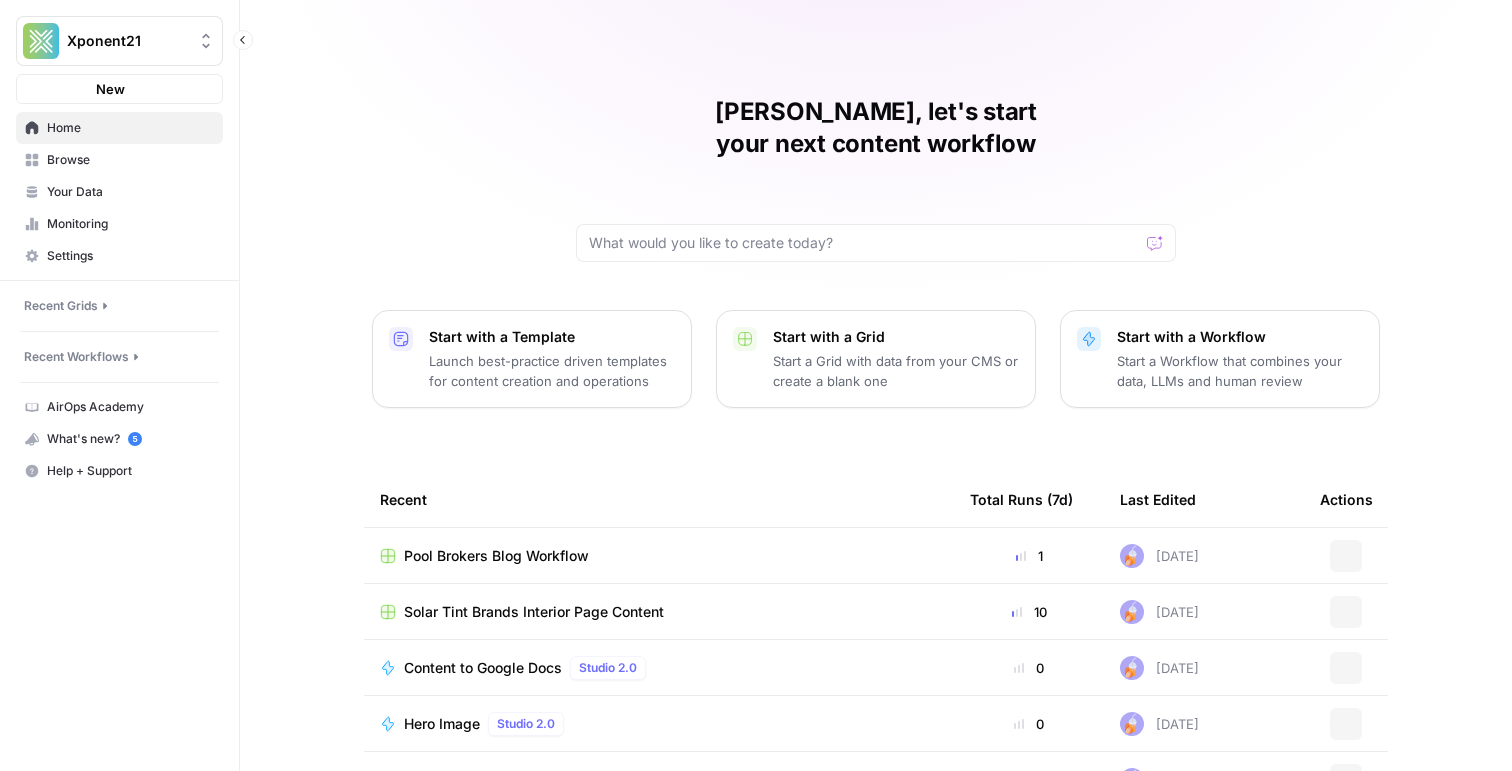 scroll, scrollTop: 0, scrollLeft: 0, axis: both 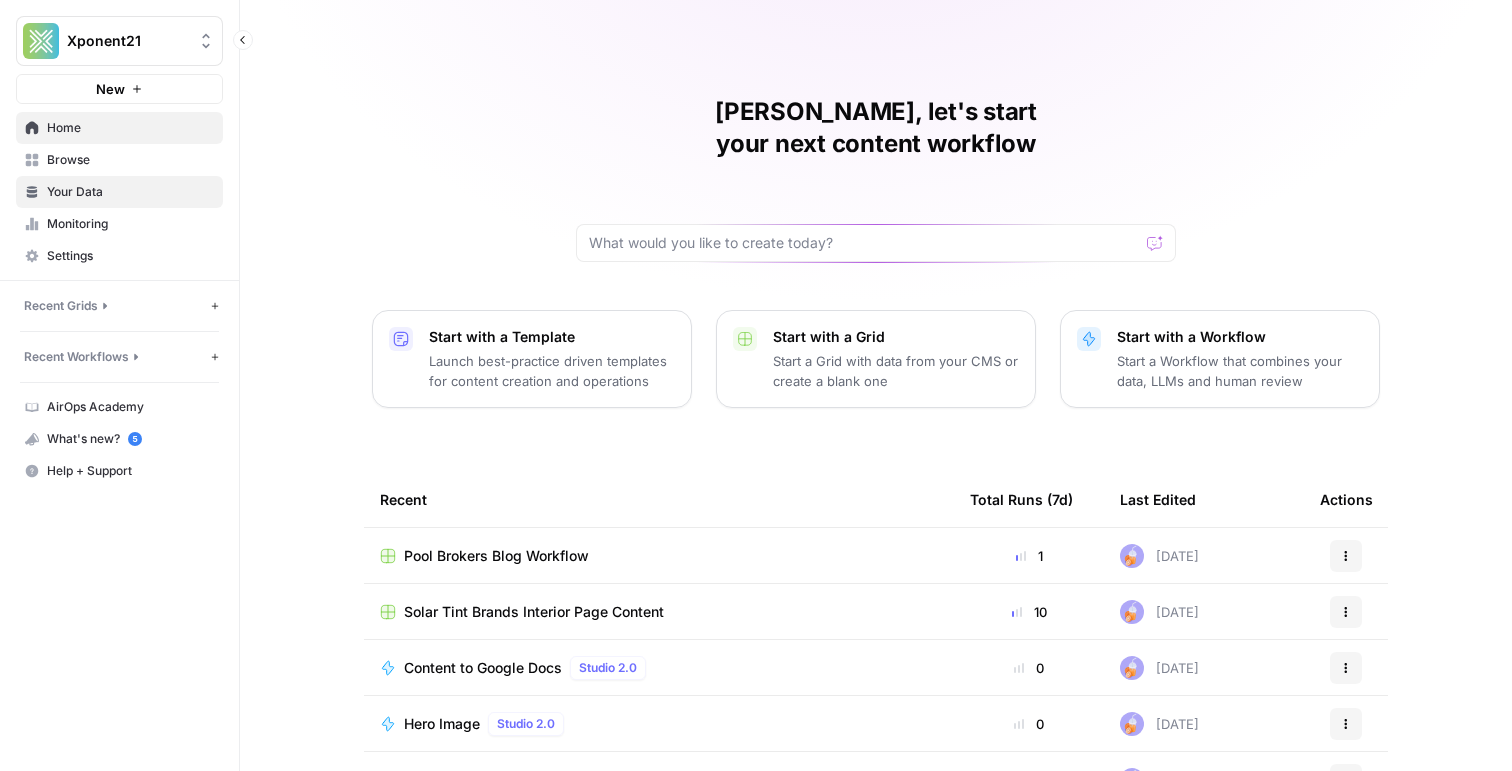 click on "Your Data" at bounding box center [130, 192] 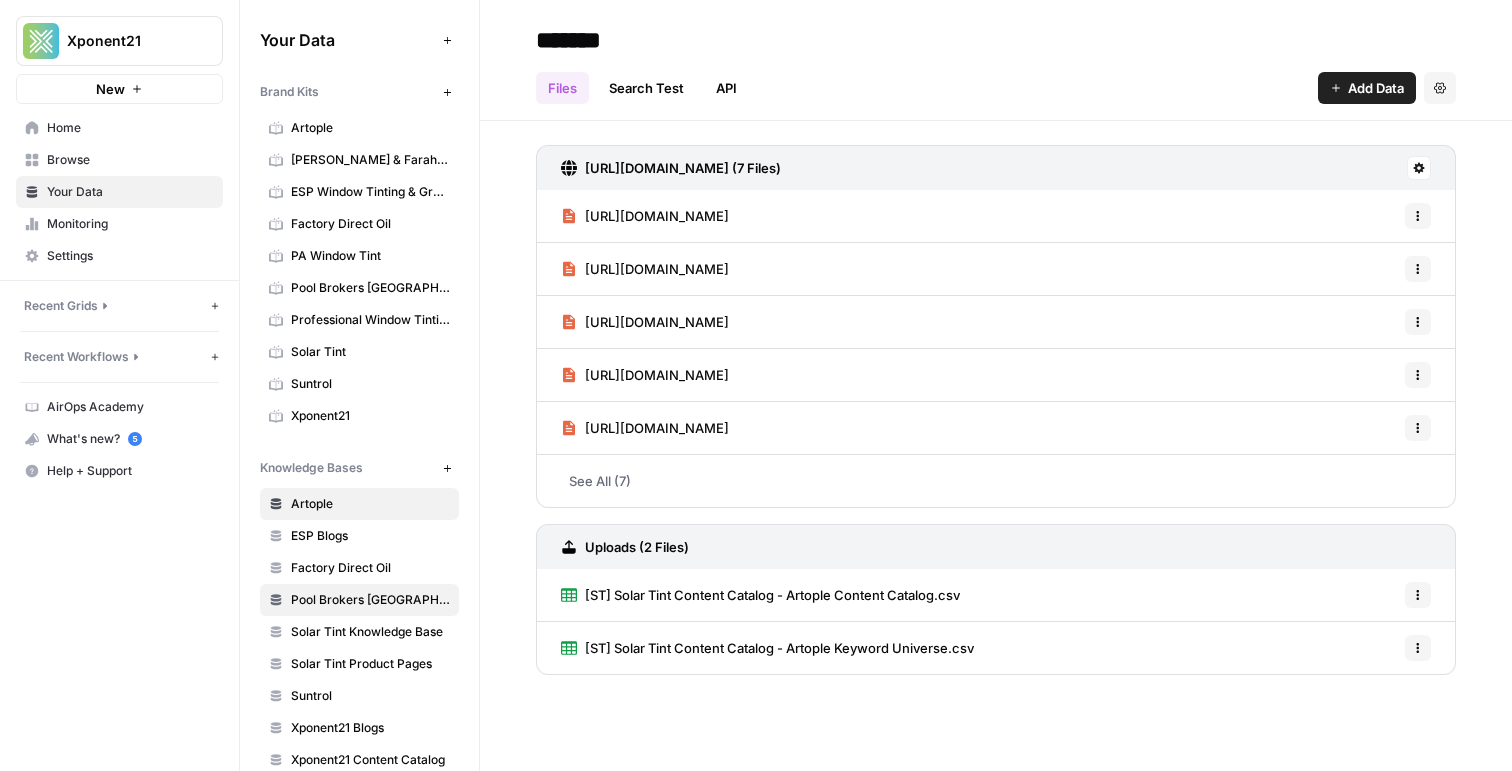 scroll, scrollTop: 125, scrollLeft: 0, axis: vertical 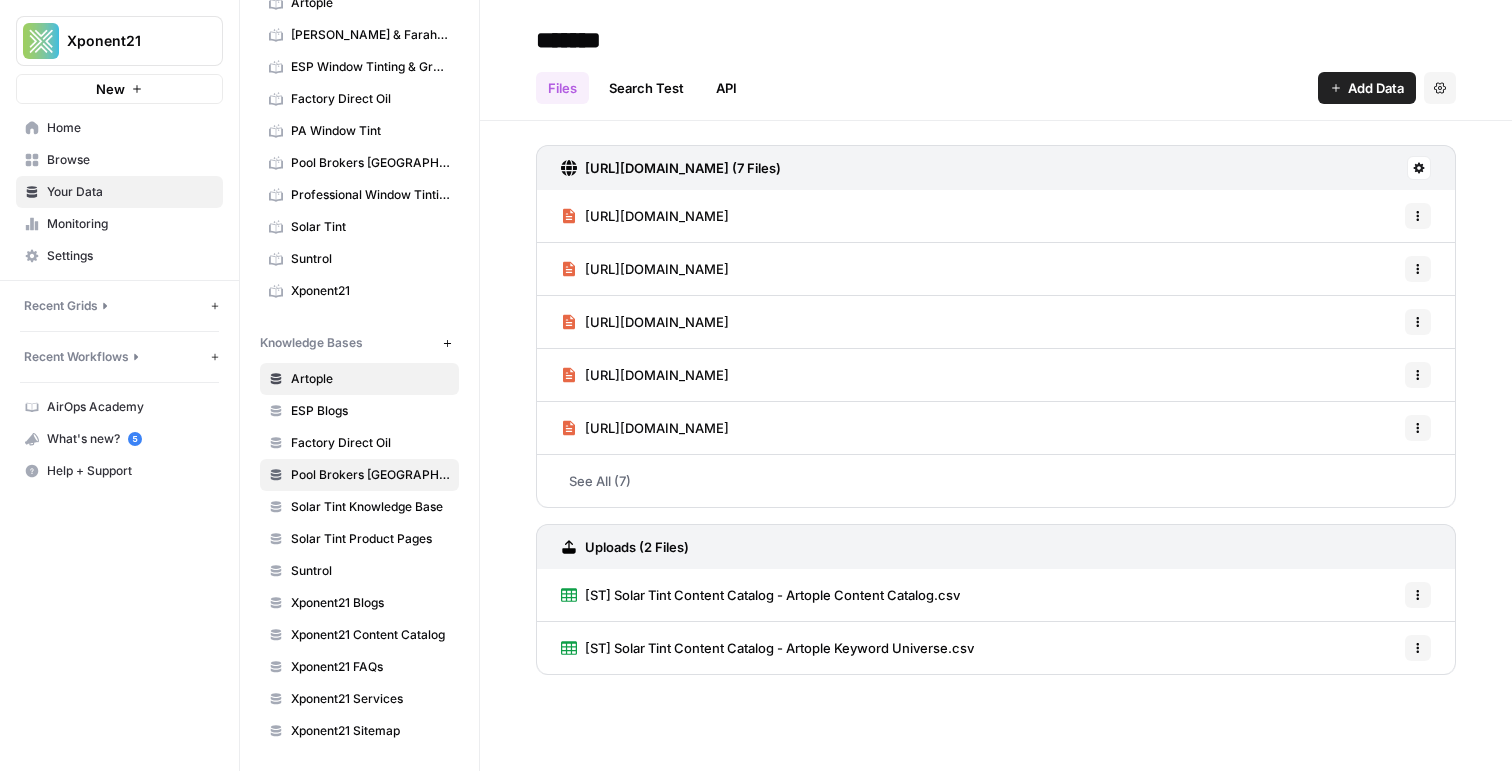 click on "Pool Brokers USA" at bounding box center [370, 475] 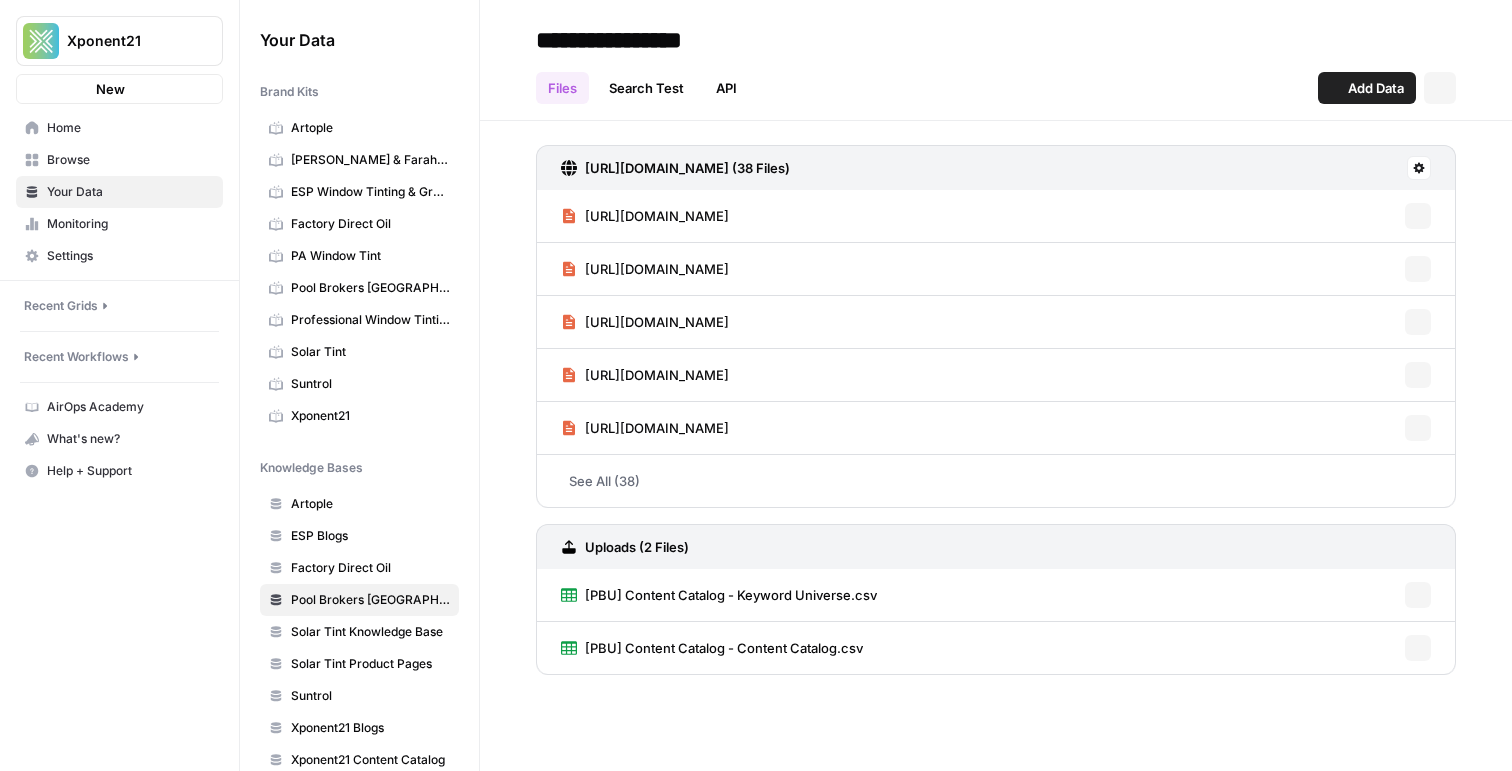 scroll, scrollTop: 0, scrollLeft: 0, axis: both 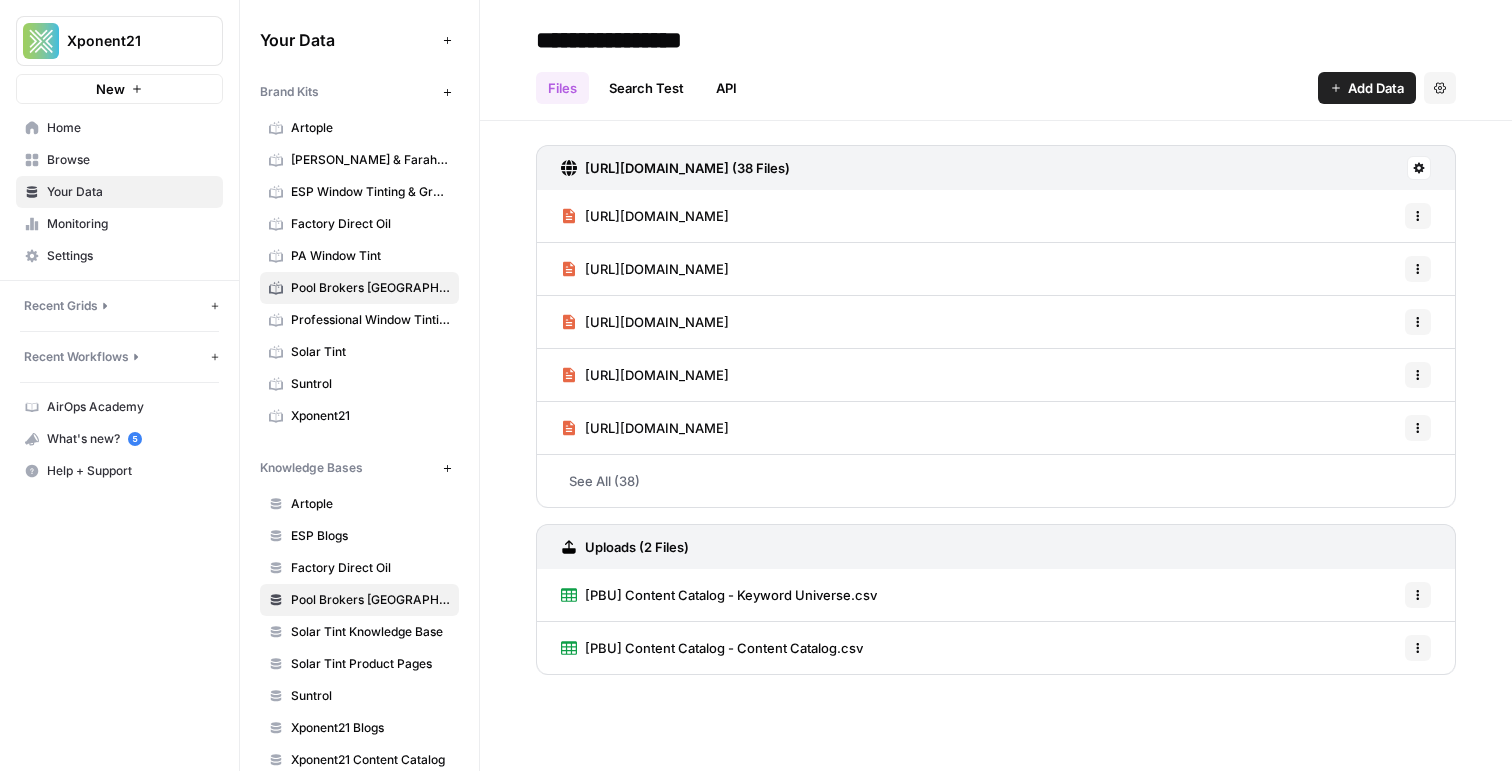 click on "Pool Brokers USA" at bounding box center [370, 288] 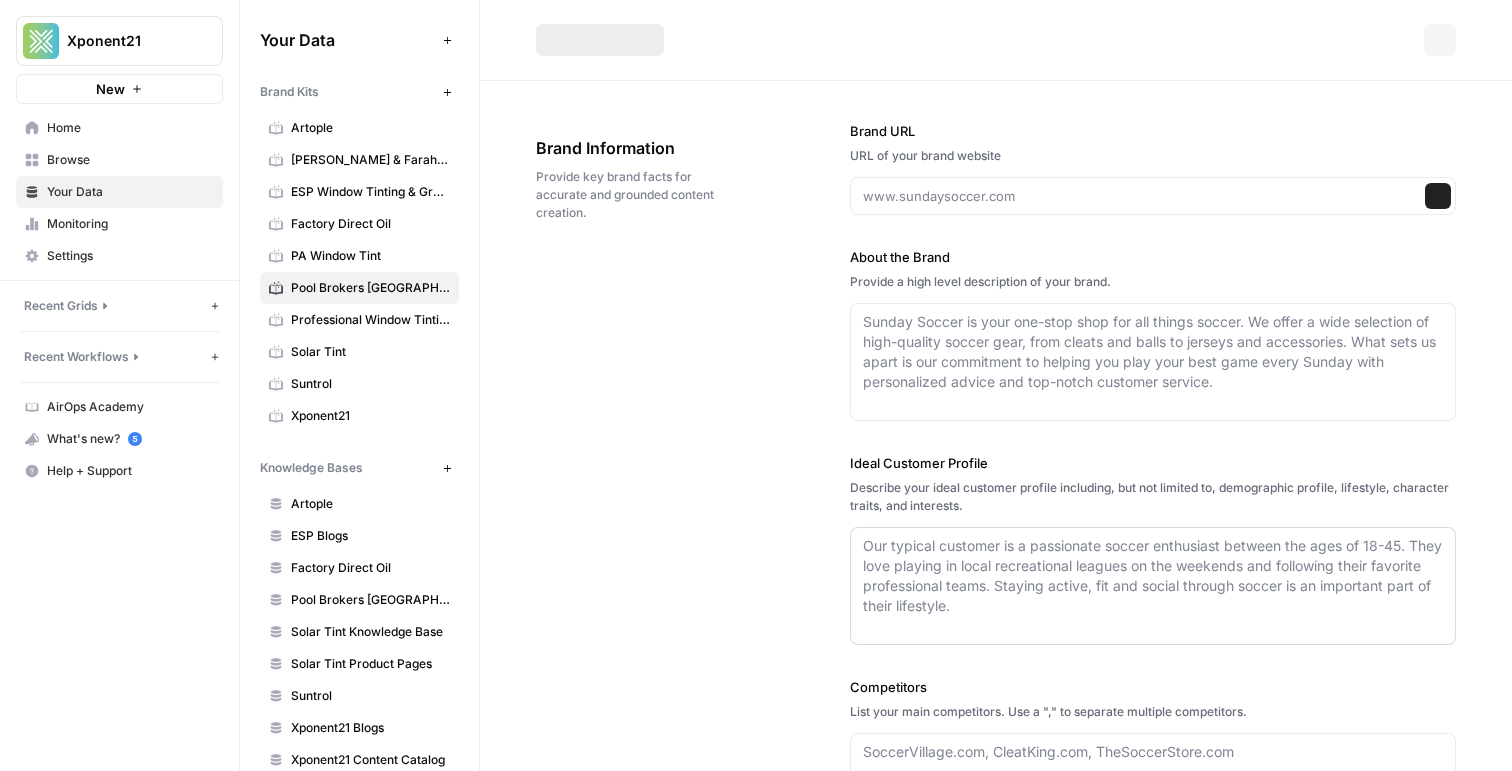 type on "https://poolbrokersusa.com/" 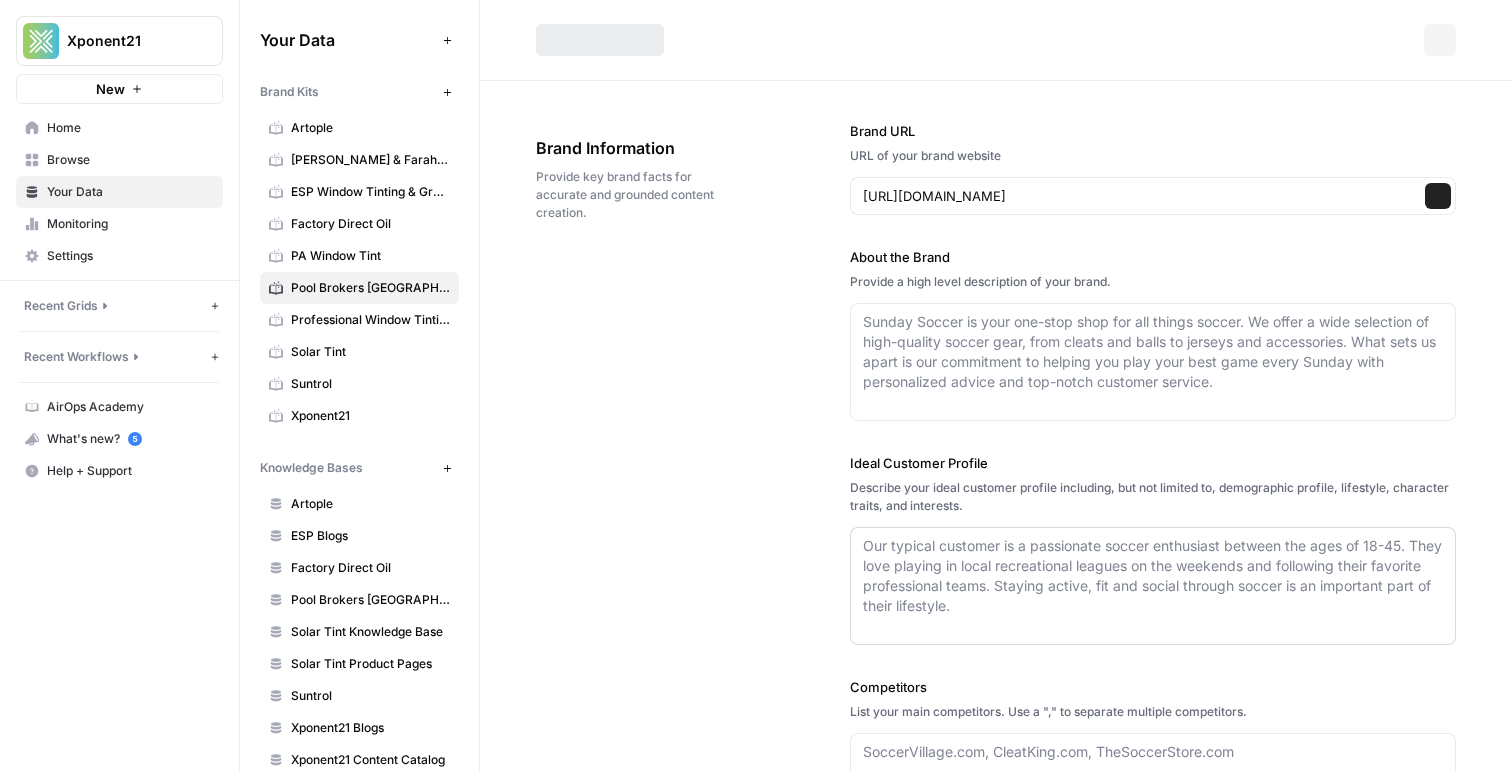 type on "Pool Brokers USA is redefining backyard living by making the dream of owning a beautiful, inground fiberglass pool both attainable and affordable for American families. With a deep commitment to quality, value, and simplicity, we offer a wide range of expertly crafted pool models designed to fit backyards of all shapes and sizes—without the high costs and rigid timelines of traditional full-service pool installers.
Our streamlined, customer-first approach transforms what can be a stressful and expensive process into an enjoyable journey—backed by flexible financing, professional installation guidance, and a dedication to exceptional service. At Pool Brokers USA, we don’t just sell pools—we help families build lasting memories, right in their own backyard." 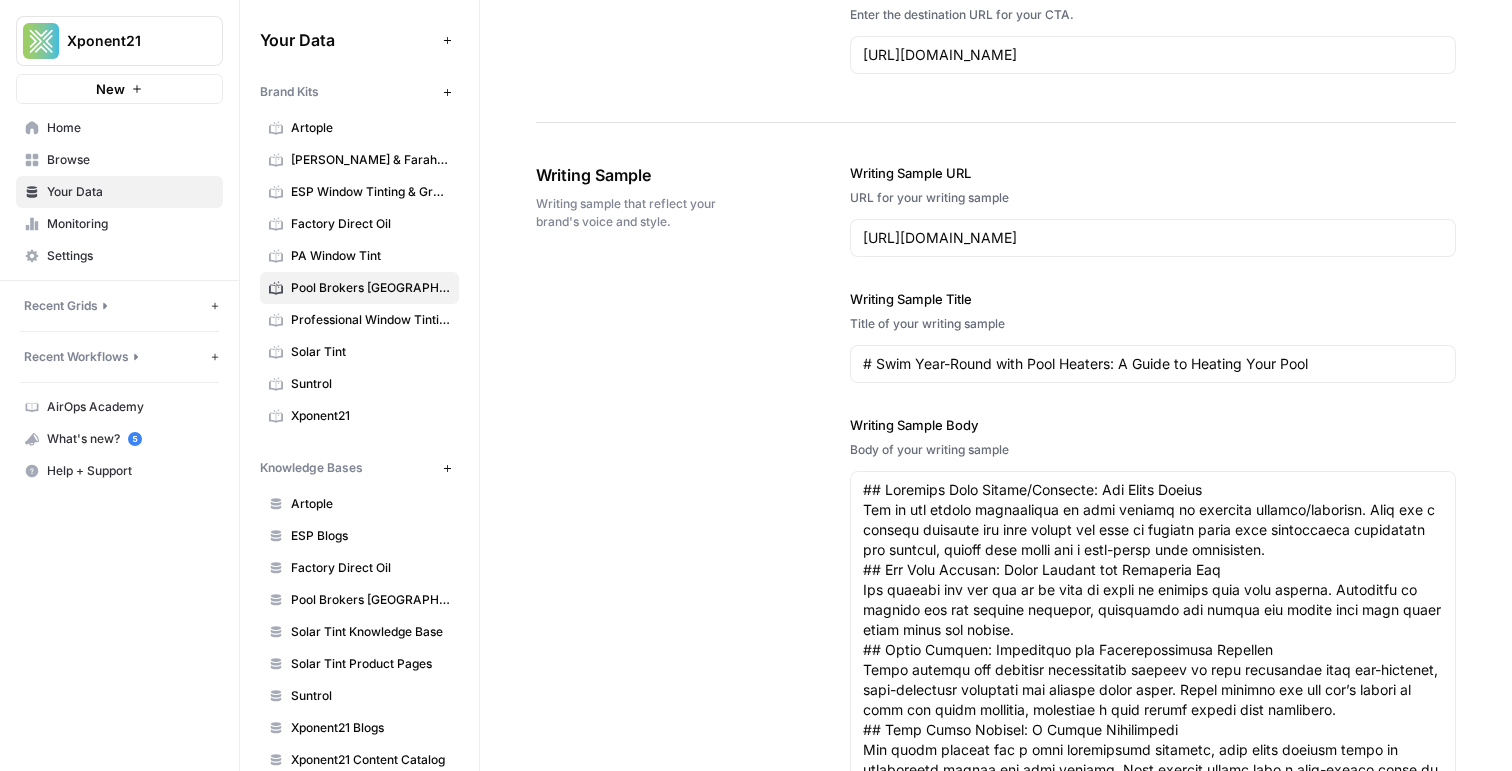 scroll, scrollTop: 3838, scrollLeft: 0, axis: vertical 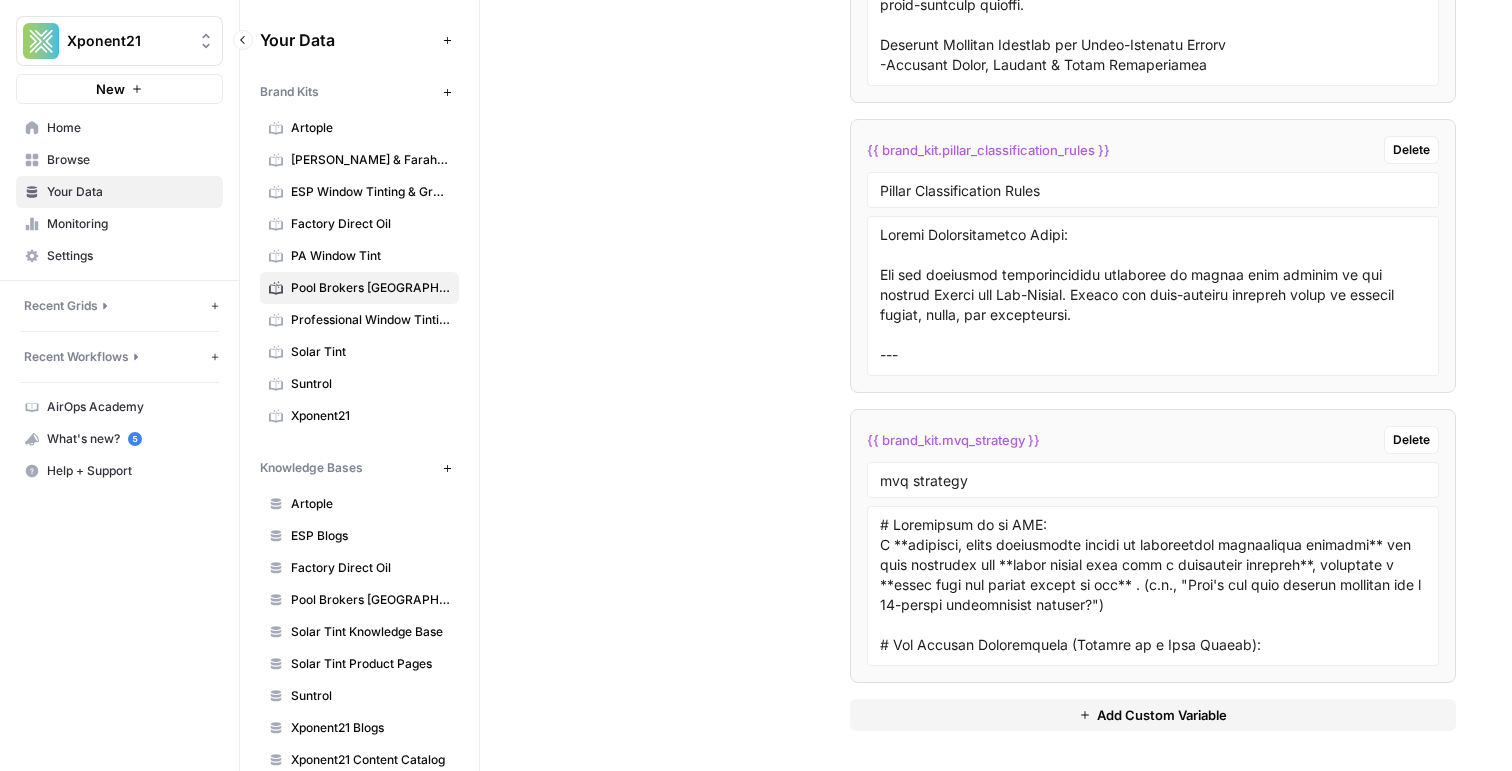 click on "Your Data" at bounding box center (119, 192) 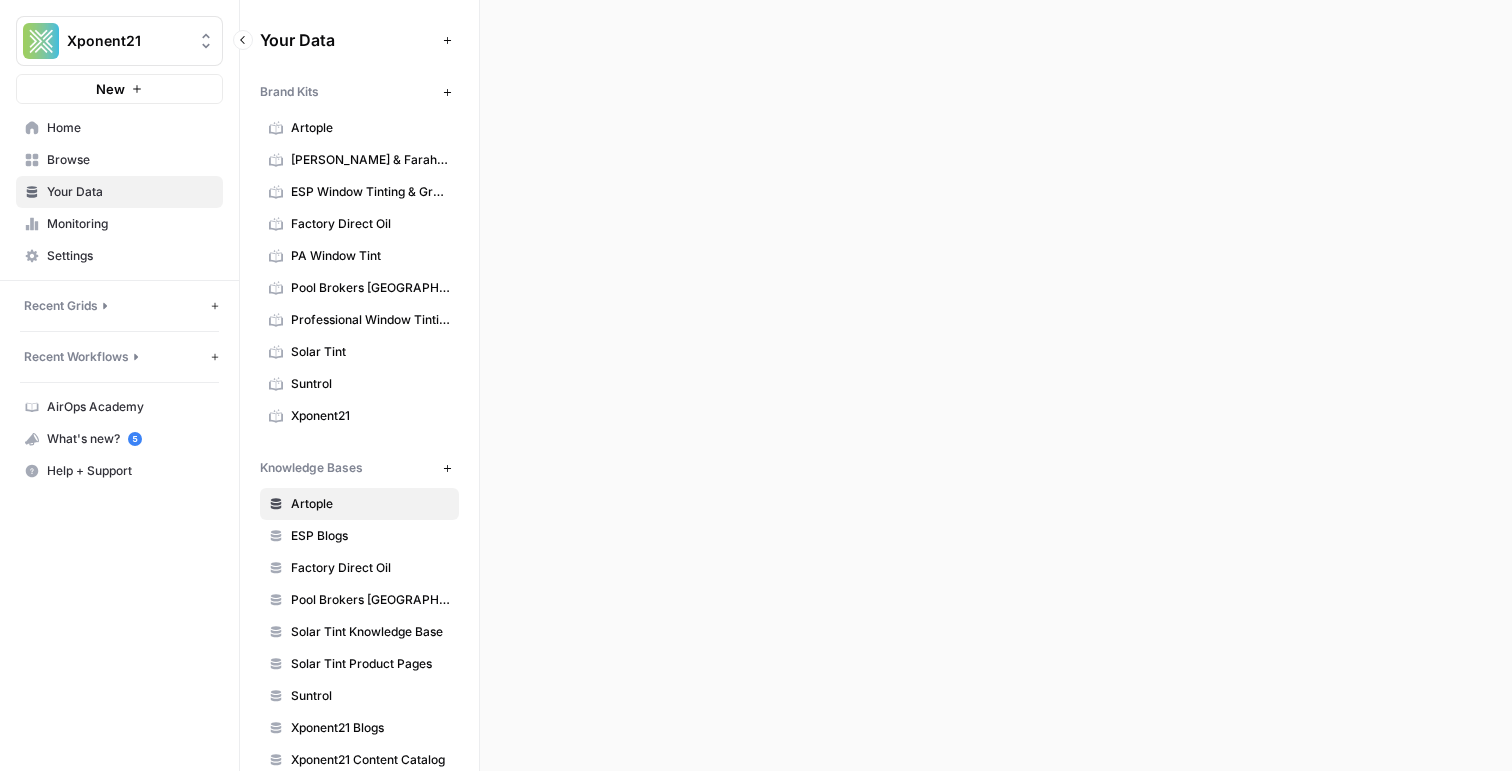scroll, scrollTop: 0, scrollLeft: 0, axis: both 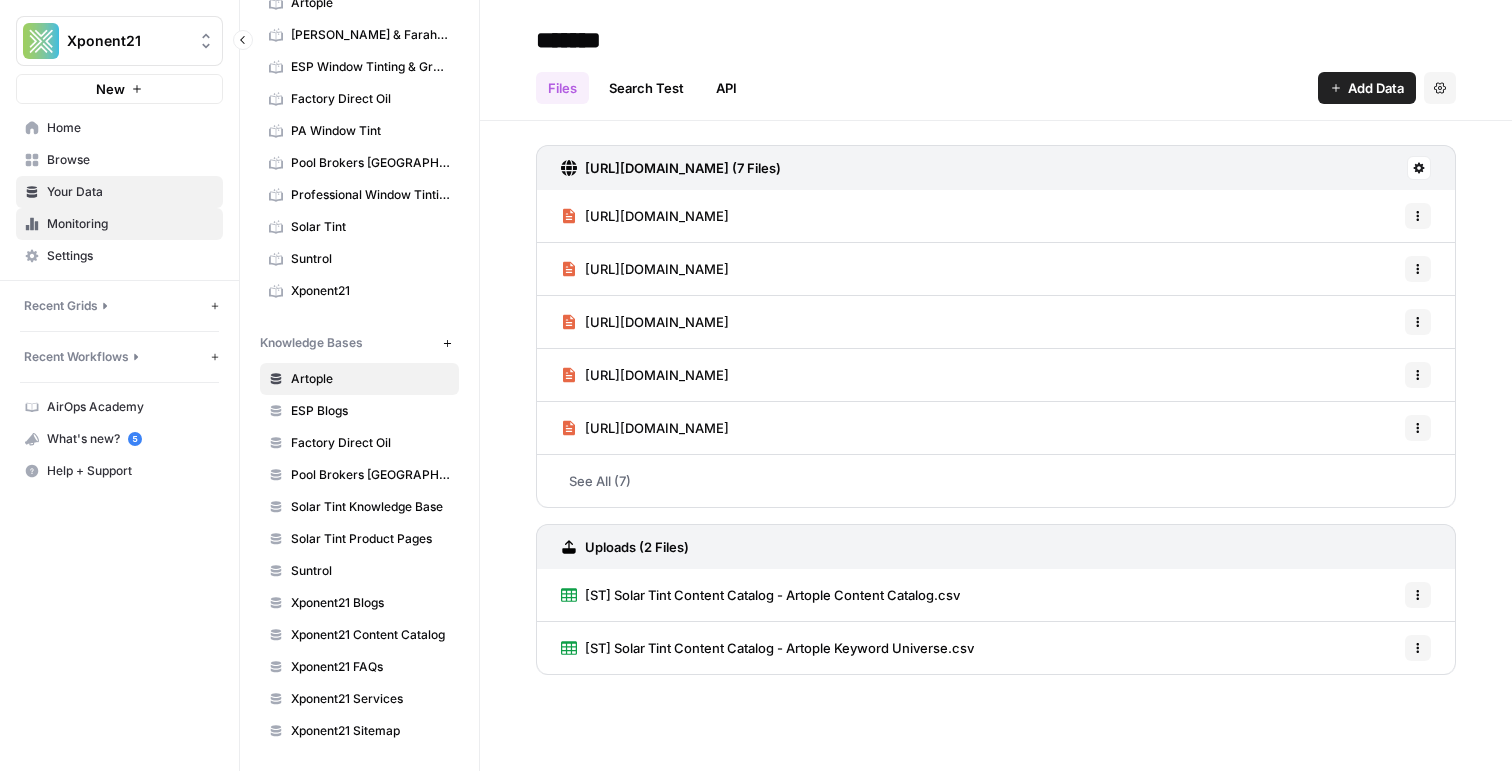 click on "Monitoring" at bounding box center [130, 224] 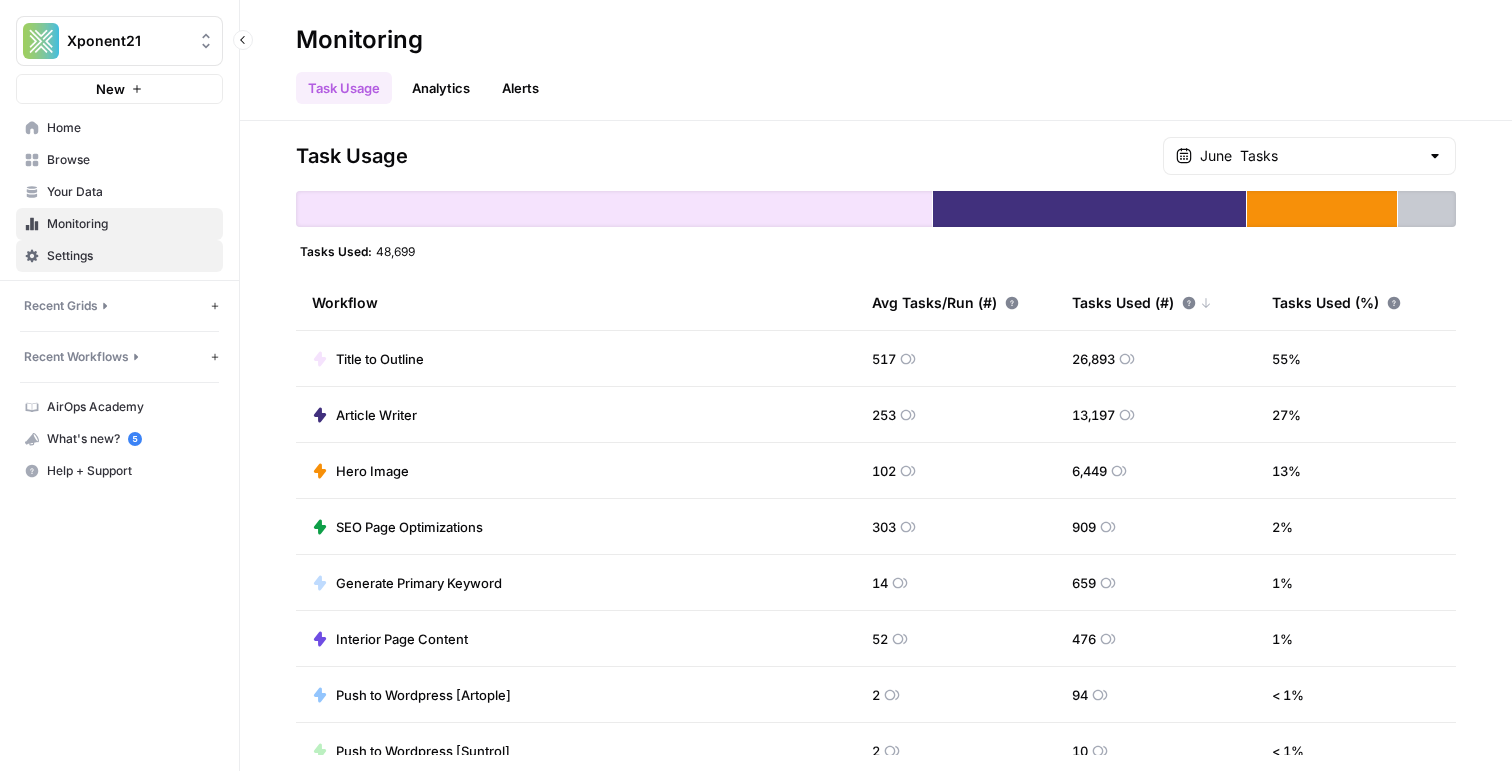 click on "Settings" at bounding box center (130, 256) 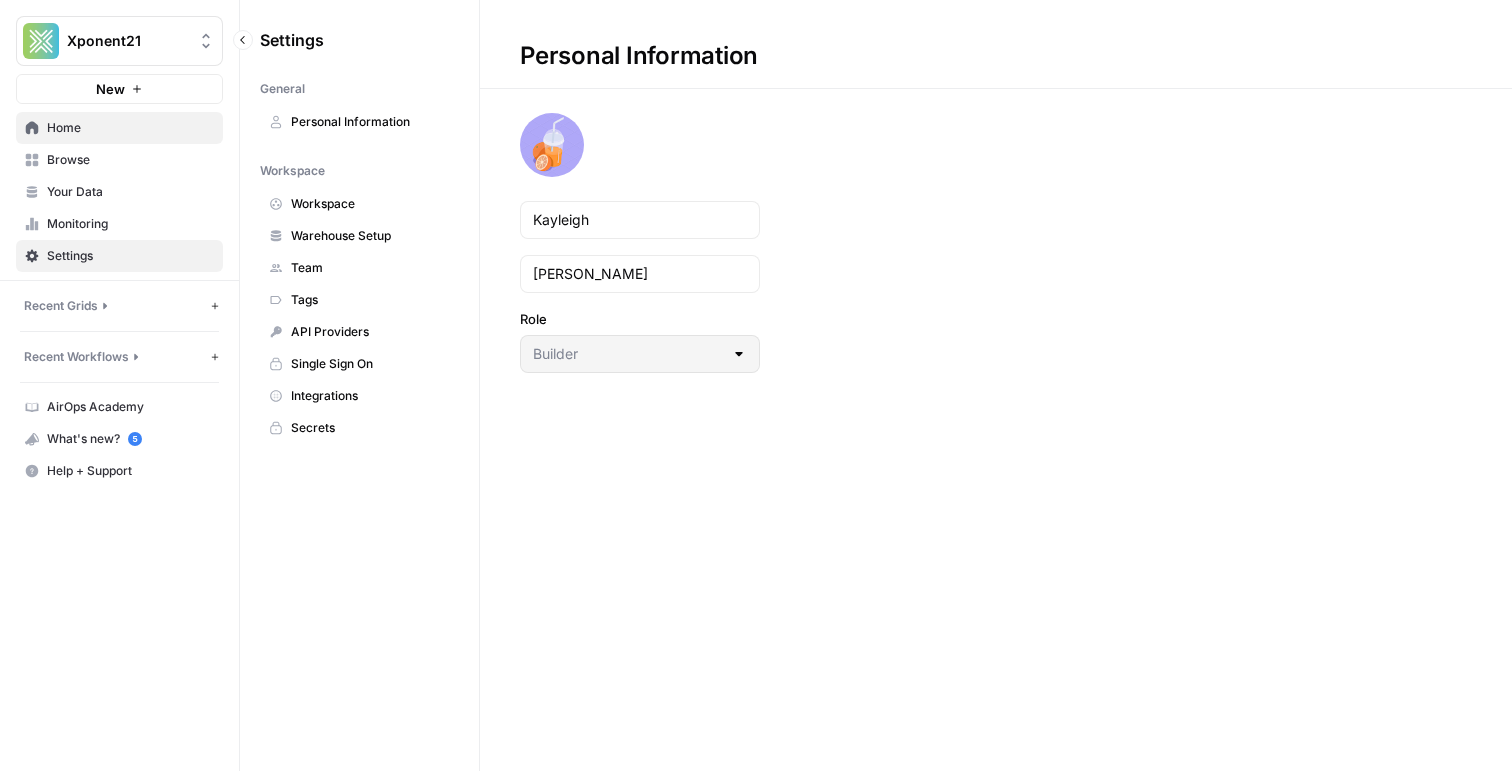click on "Home" at bounding box center (130, 128) 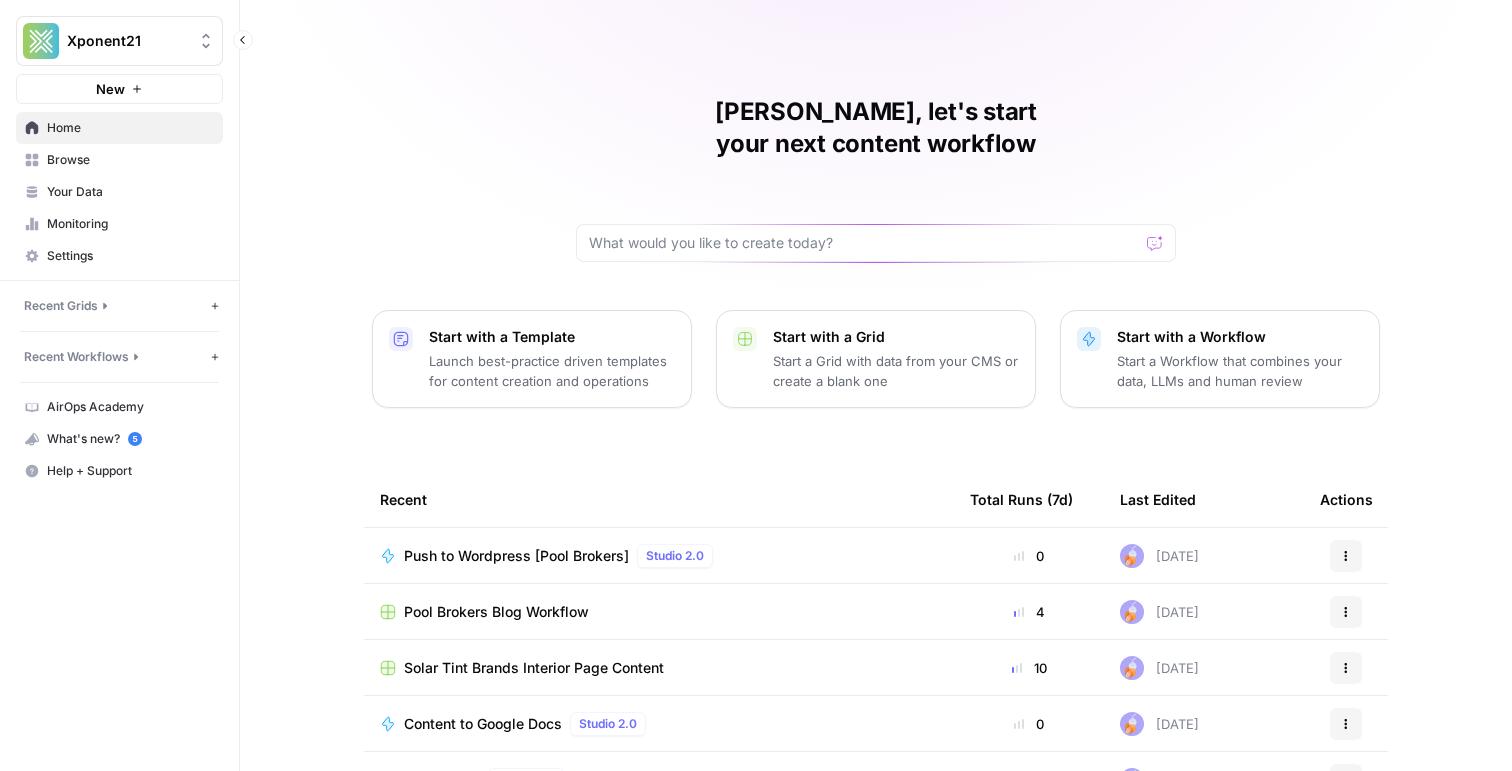 click on "Recent Workflows" at bounding box center [115, 357] 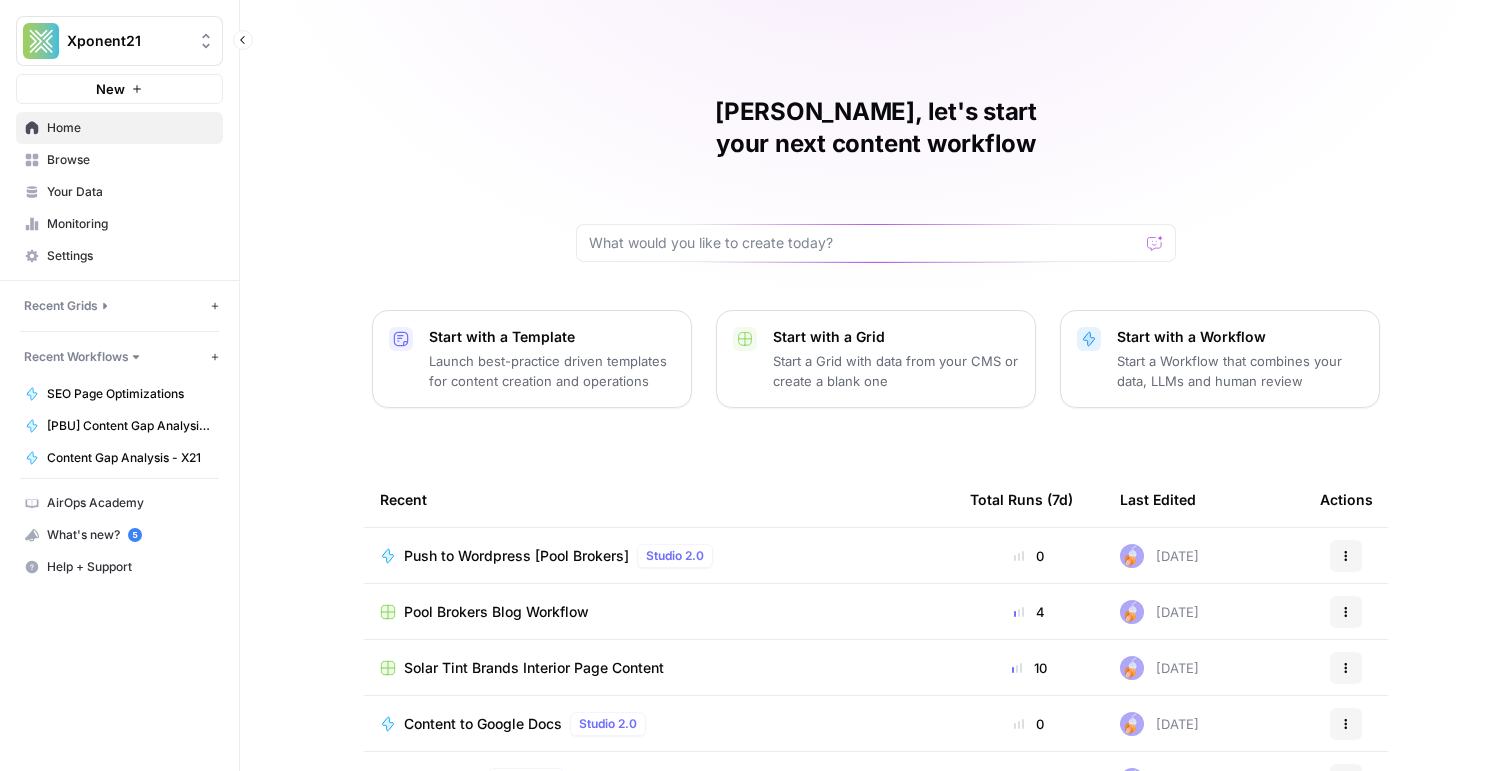 click on "Recent Workflows" at bounding box center [115, 357] 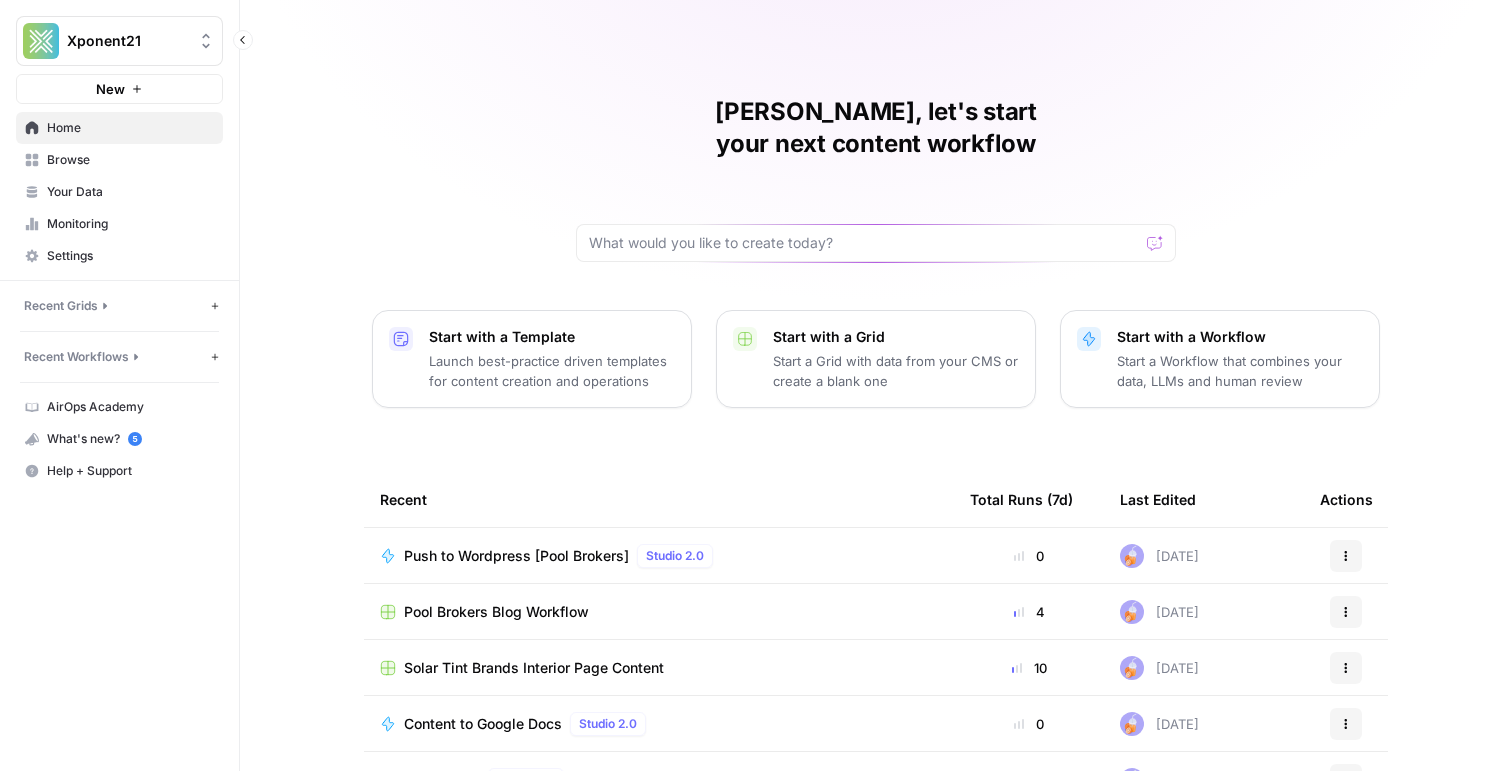 click on "Recent Grids New grid" at bounding box center (119, 306) 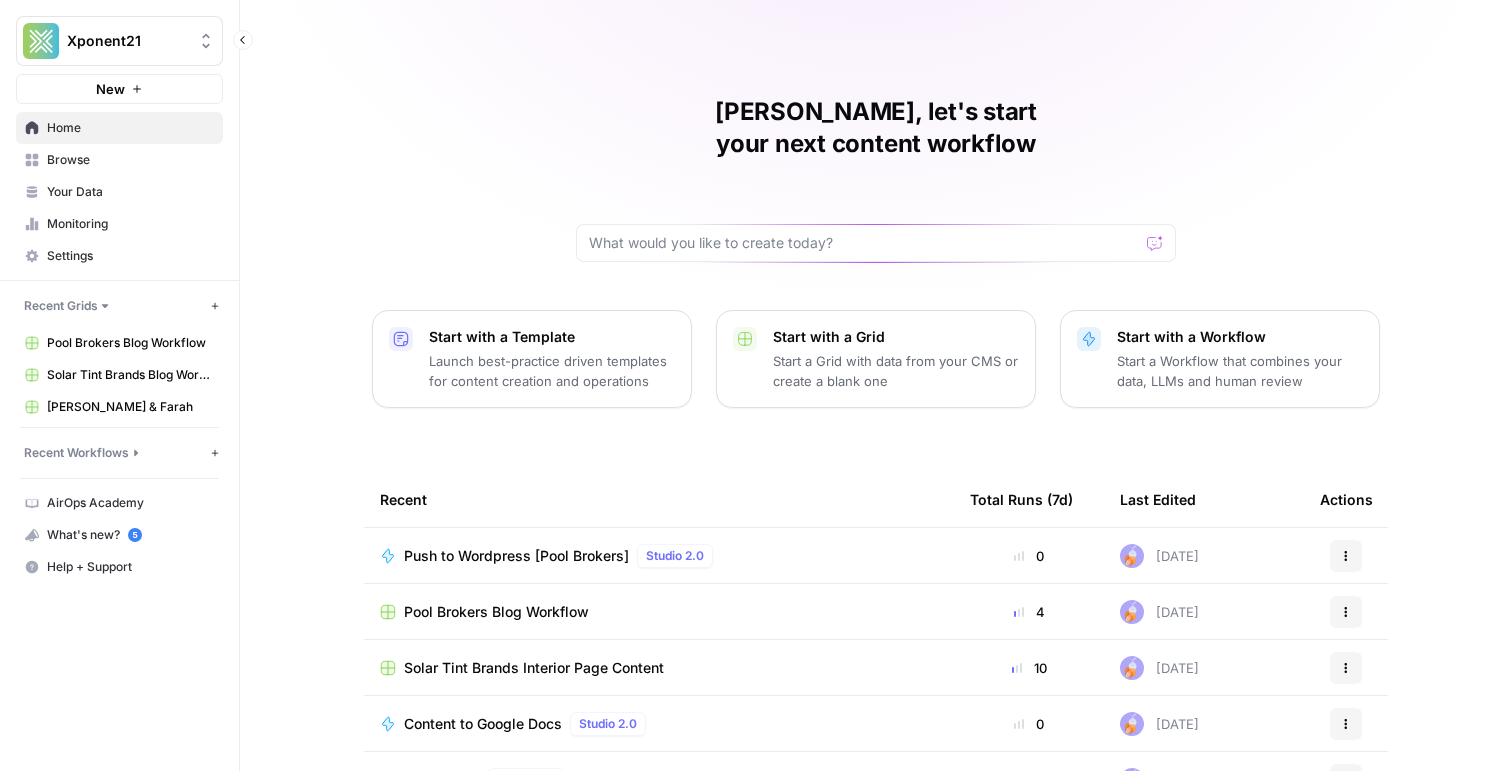 click on "Recent Grids" at bounding box center (61, 306) 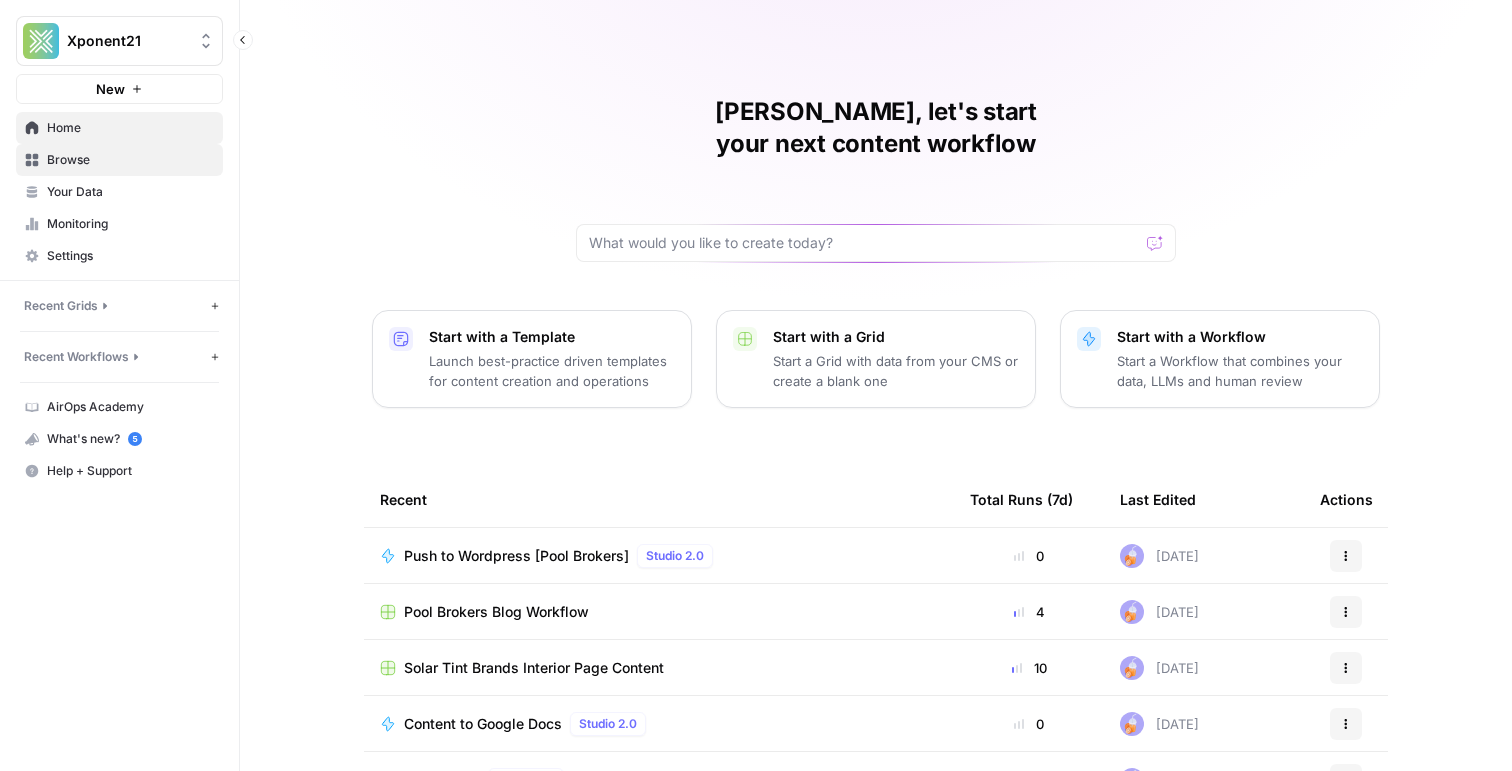 click on "Browse" at bounding box center (130, 160) 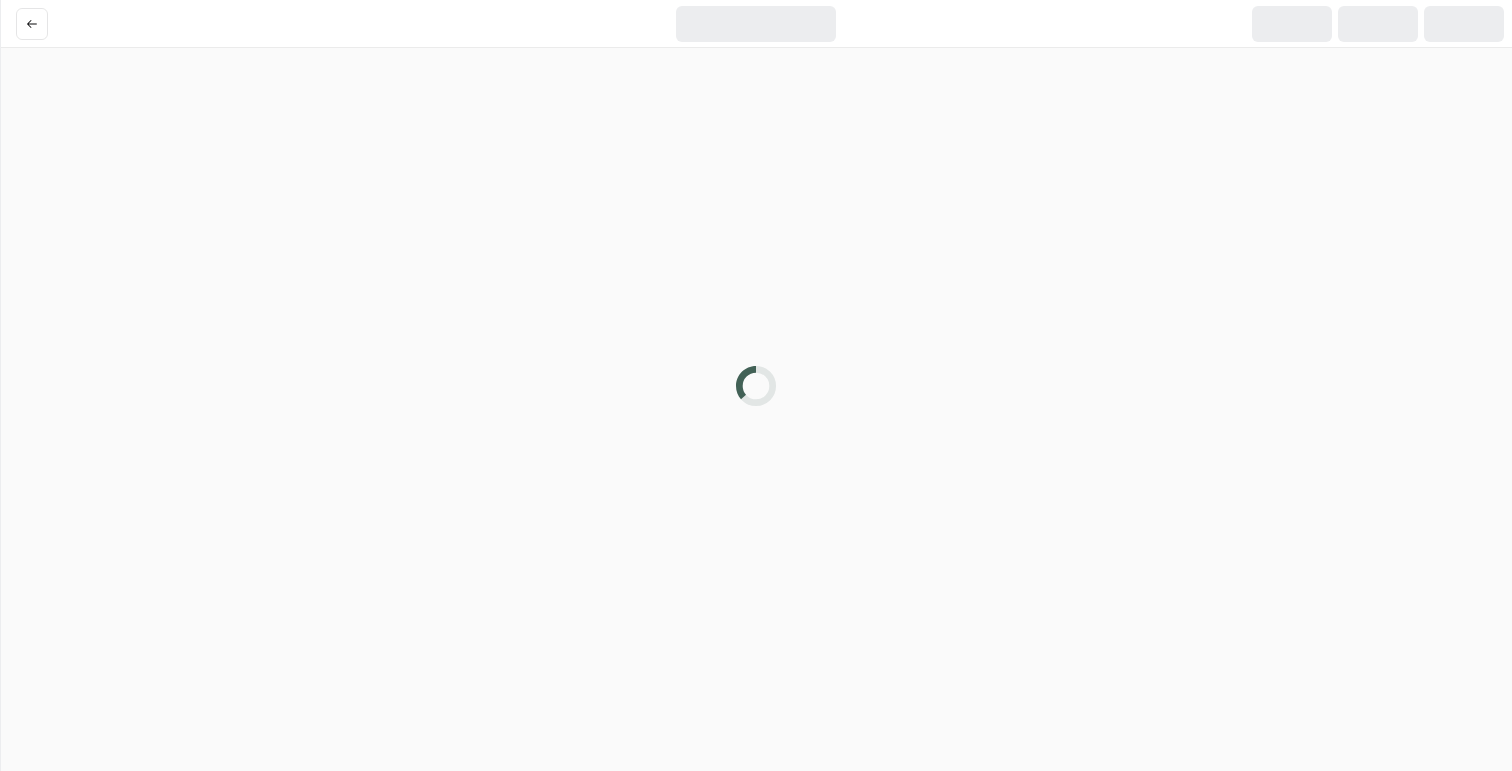scroll, scrollTop: 0, scrollLeft: 0, axis: both 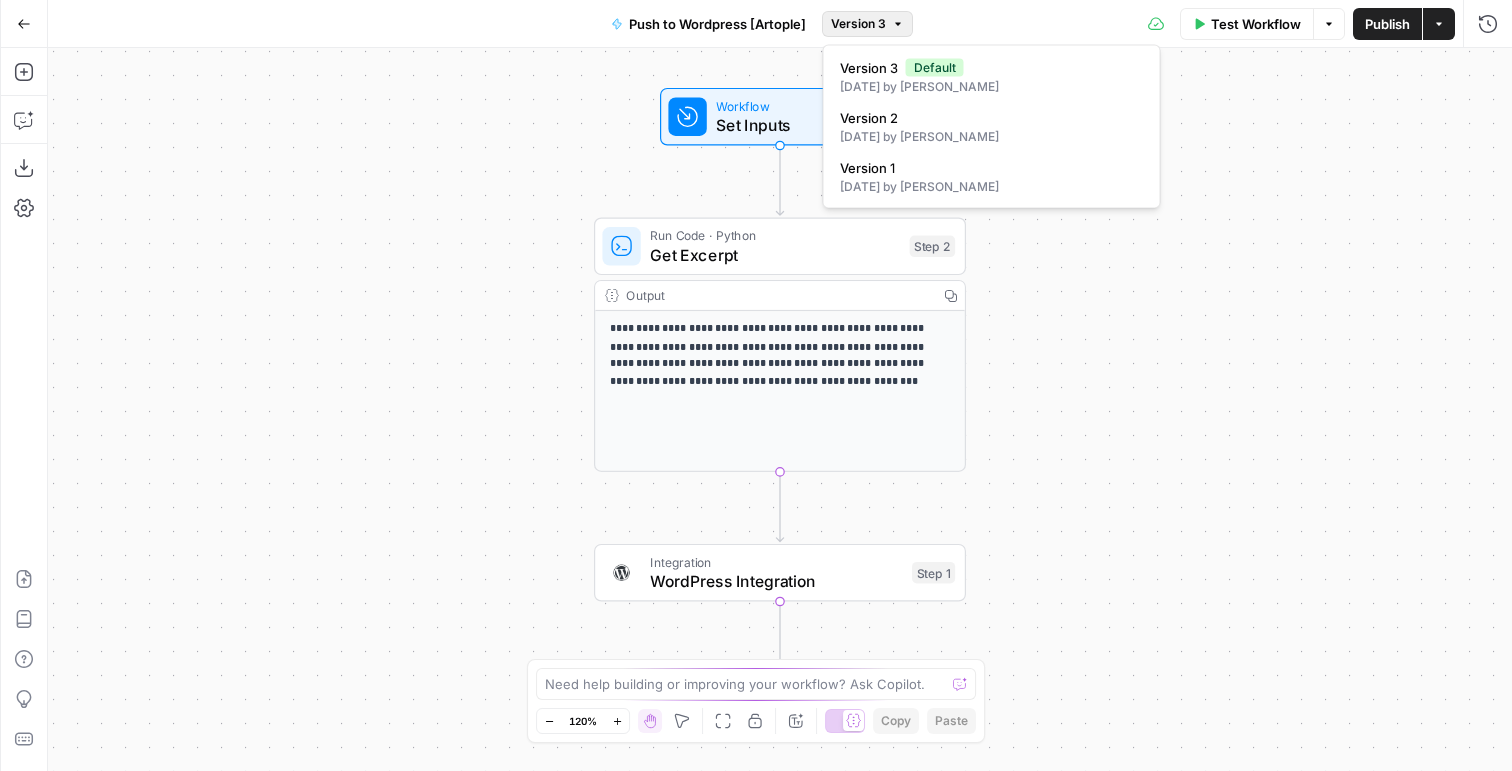 click on "Version 3" at bounding box center [858, 24] 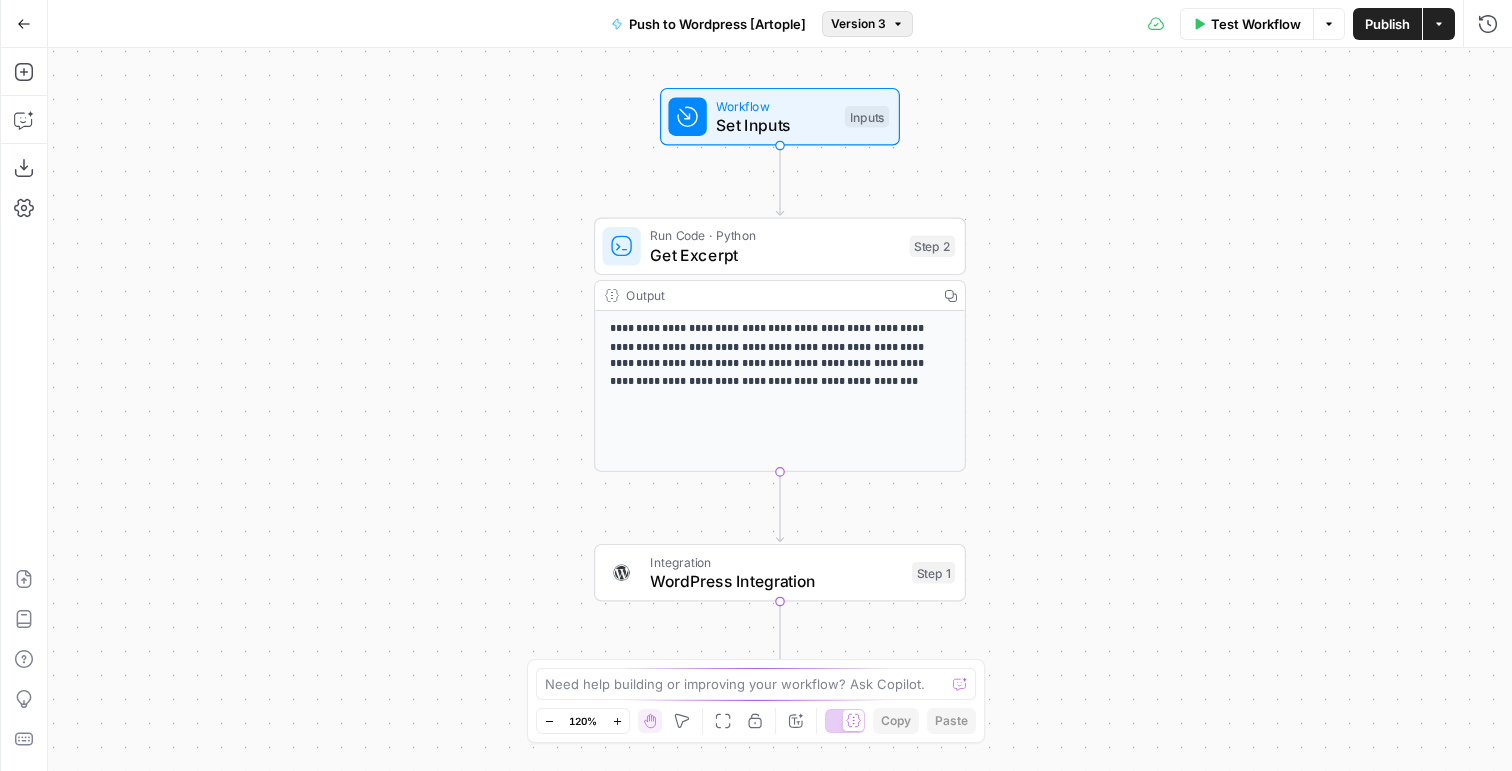 click on "Version 3" at bounding box center (858, 24) 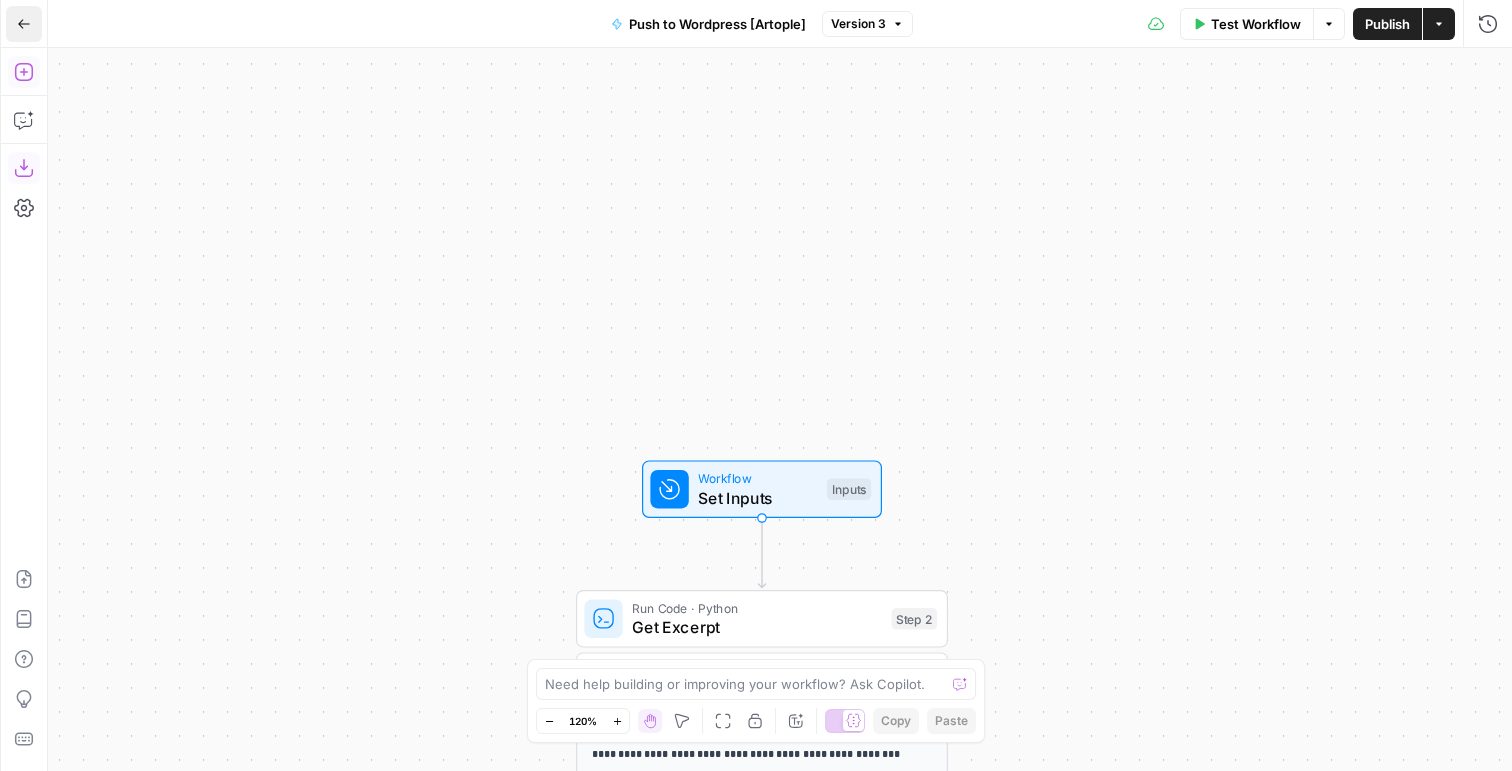 click on "Go Back" at bounding box center (24, 24) 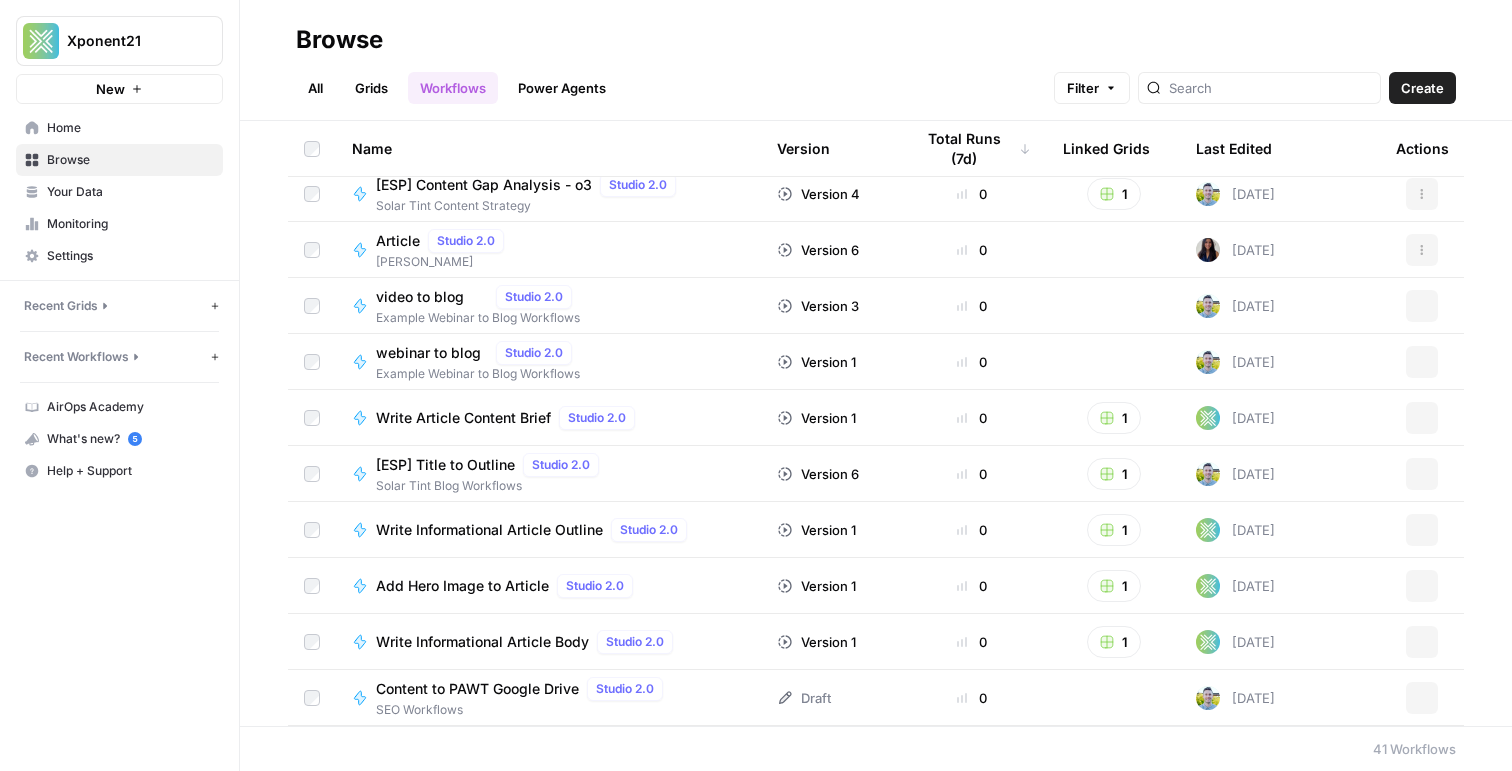scroll, scrollTop: 0, scrollLeft: 0, axis: both 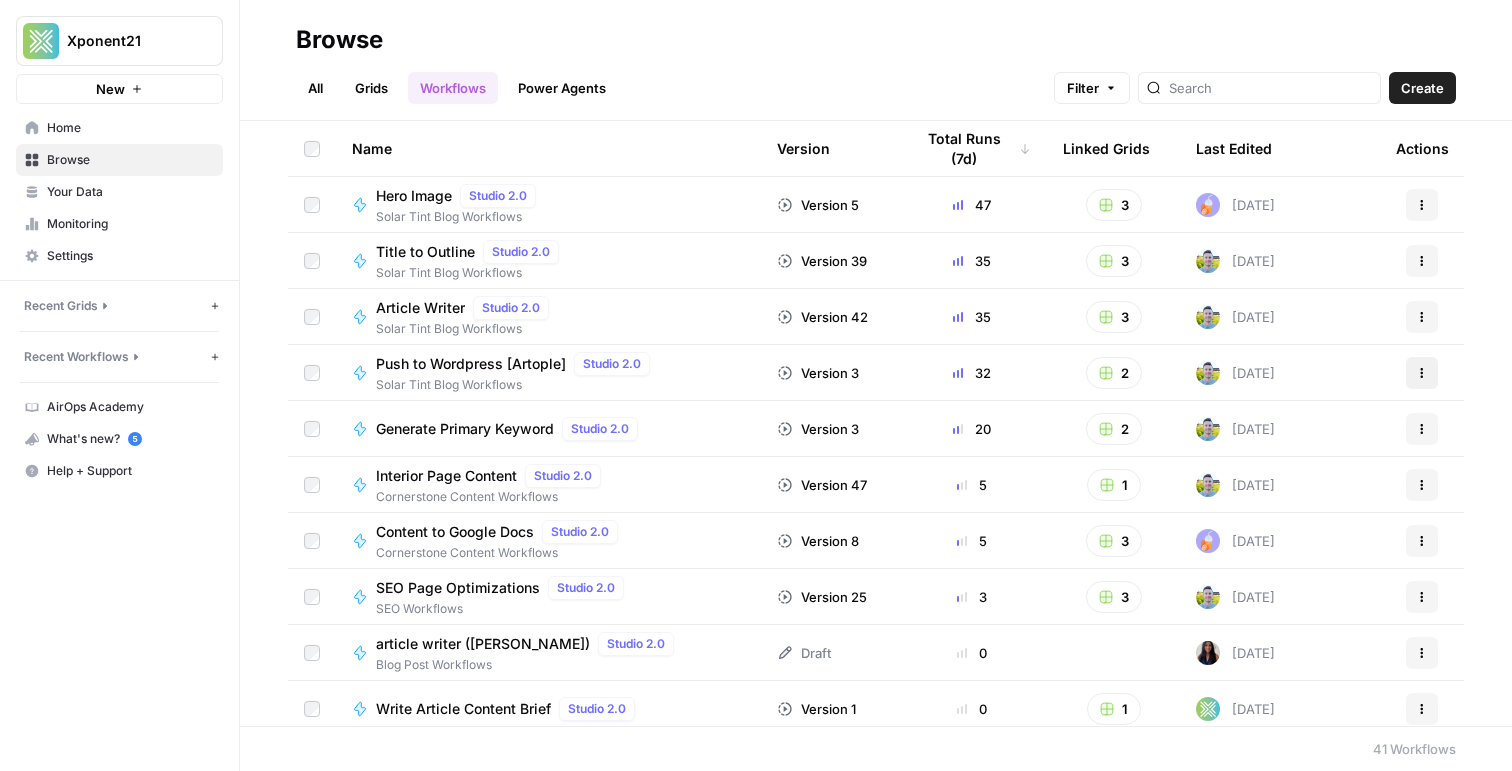 click 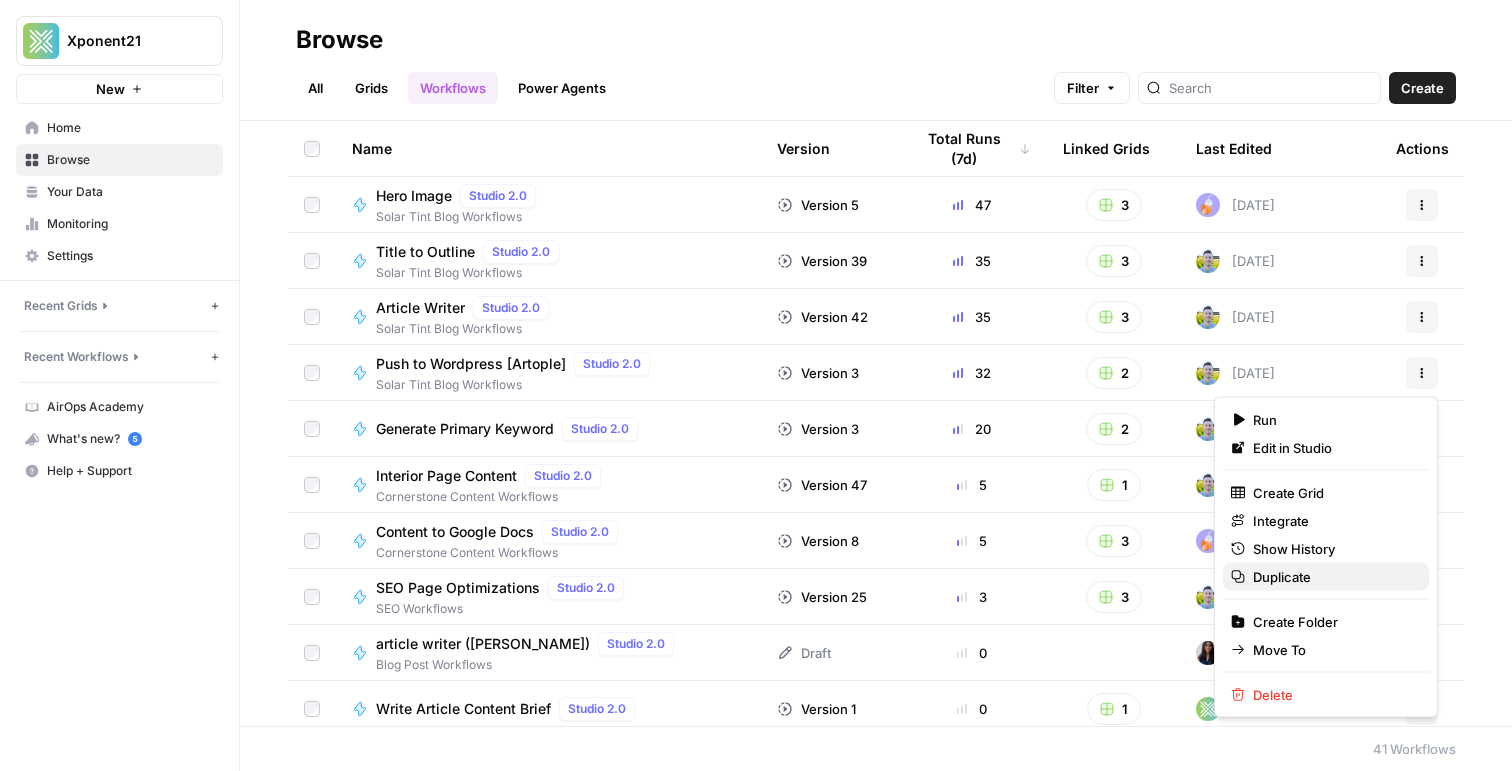 click on "Duplicate" at bounding box center [1326, 577] 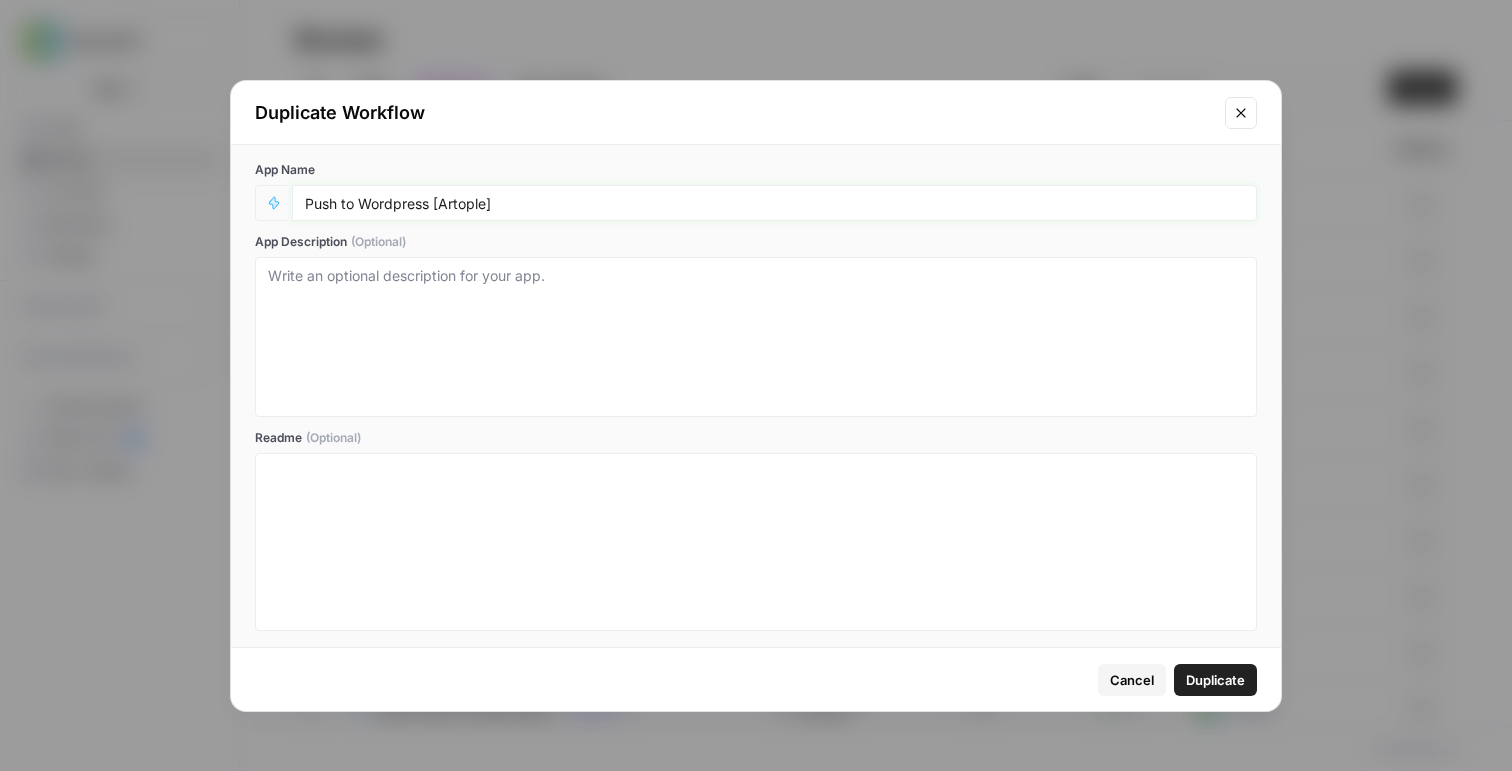 drag, startPoint x: 486, startPoint y: 205, endPoint x: 439, endPoint y: 205, distance: 47 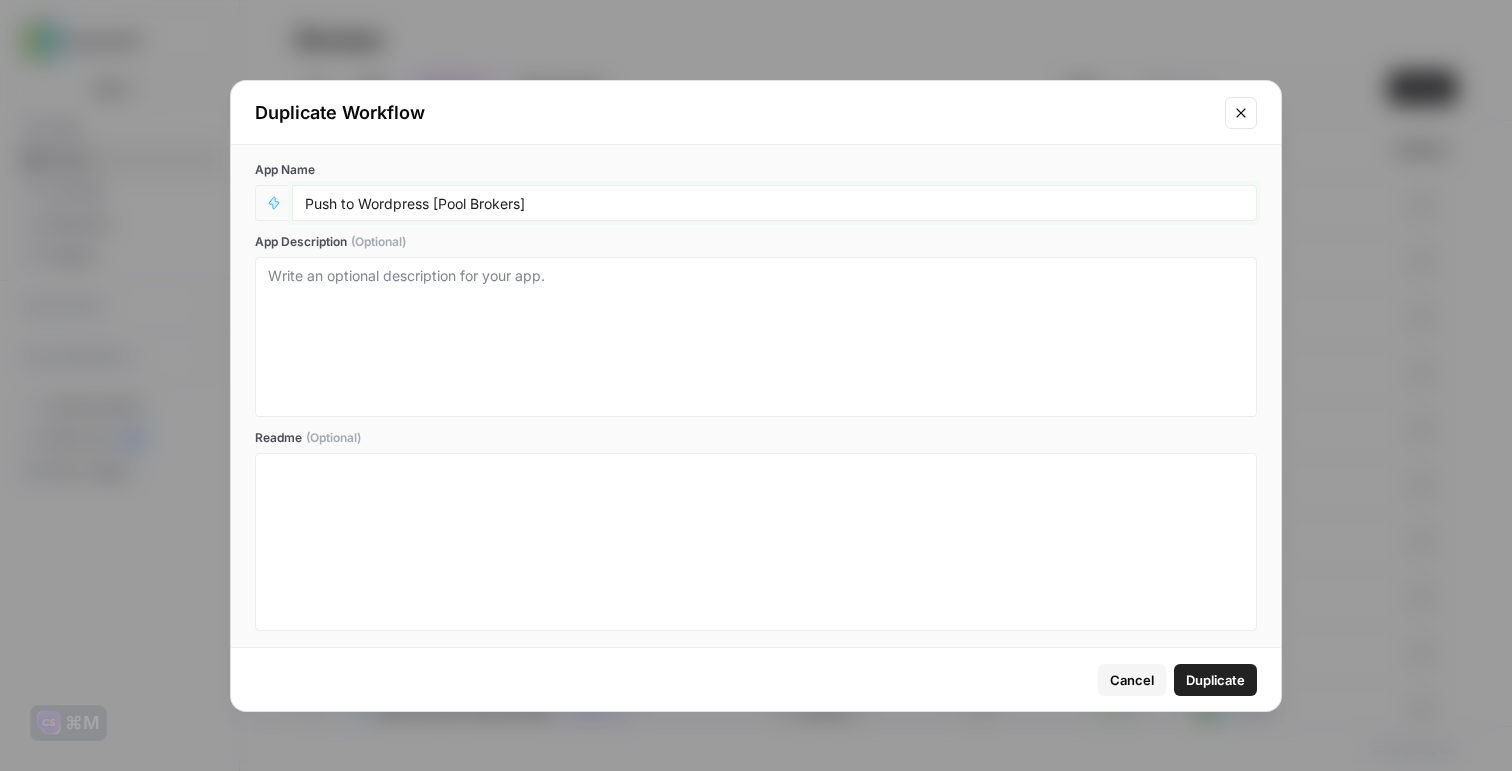 type on "Push to Wordpress [Pool Brokers]" 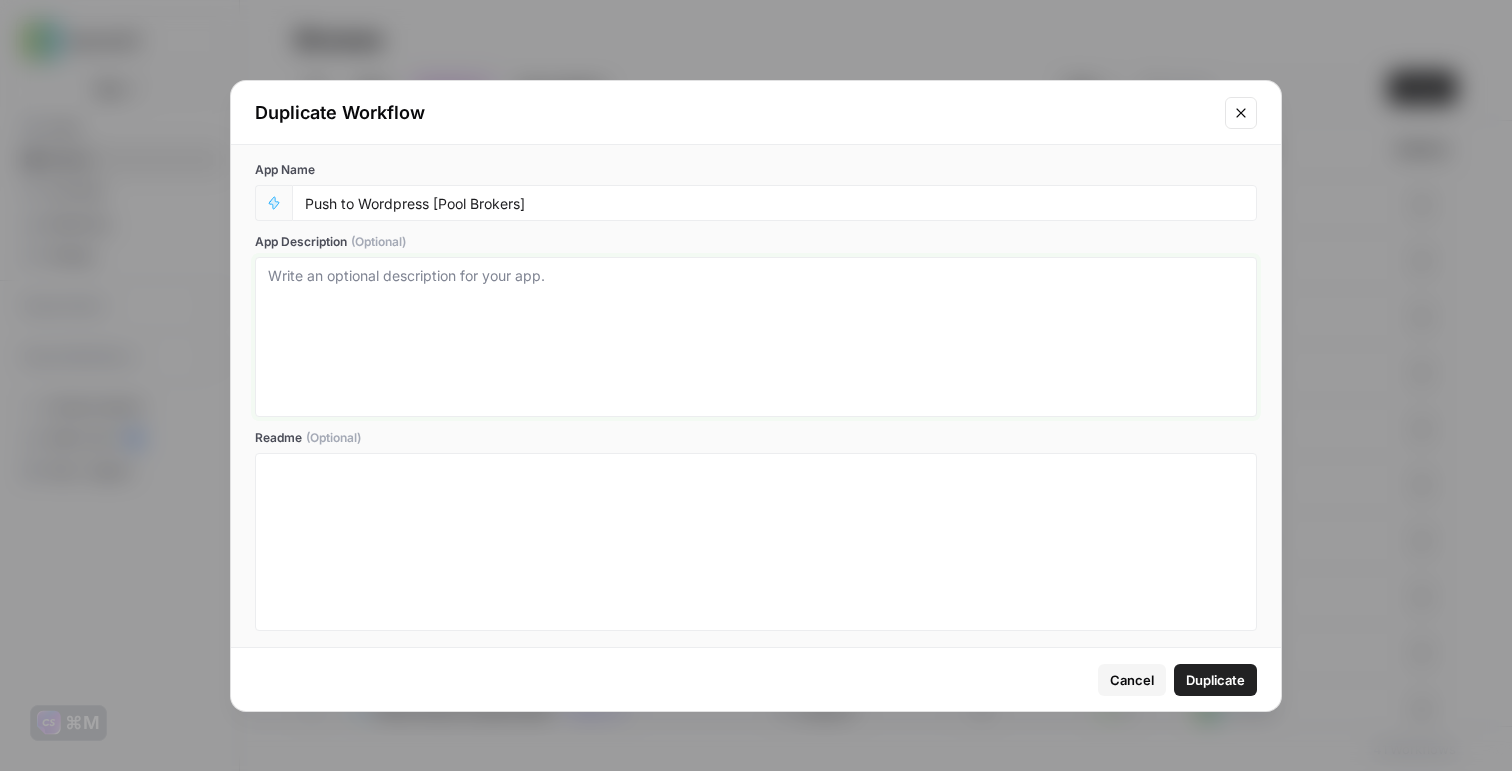 click on "App Description (Optional)" at bounding box center [756, 337] 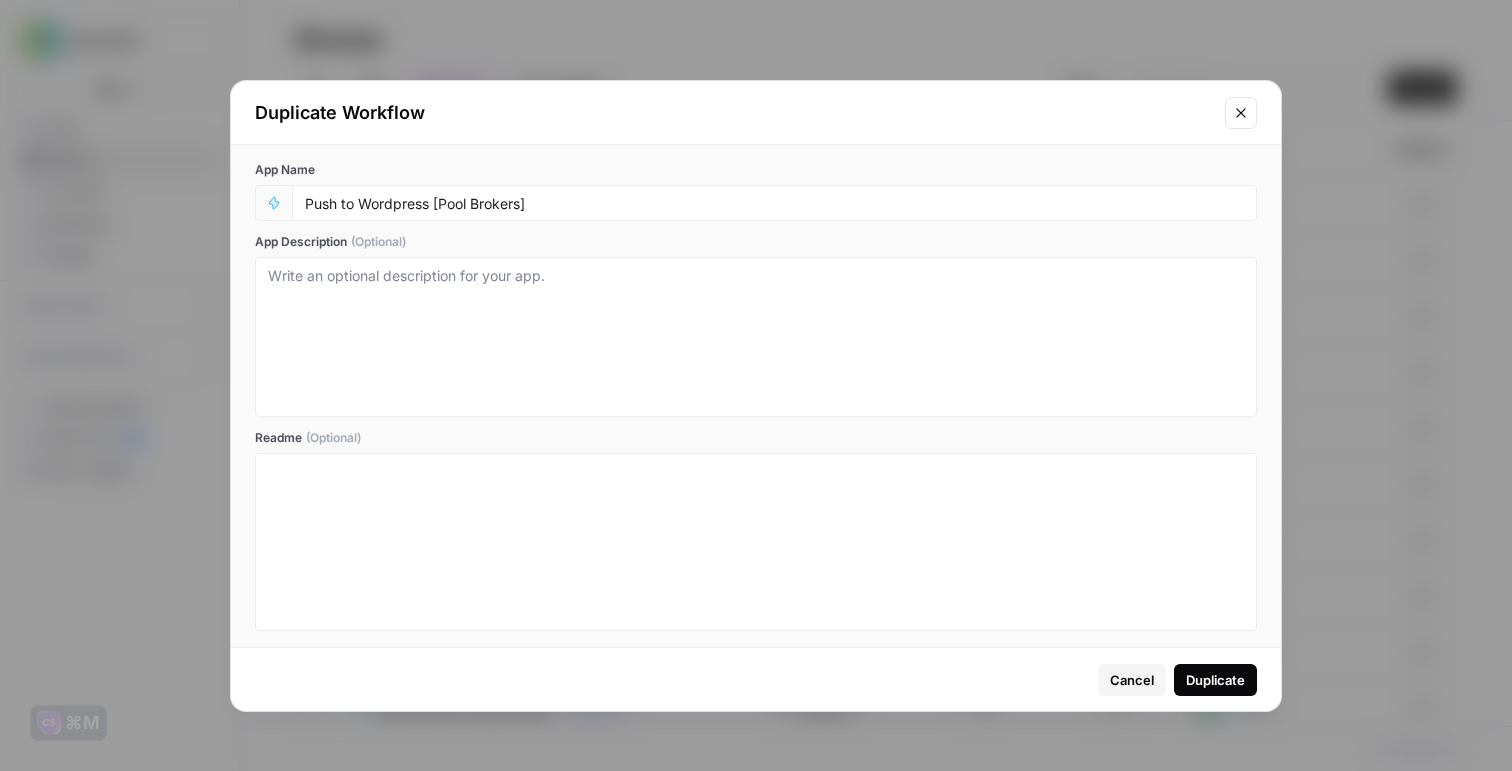 click on "Duplicate" at bounding box center (1215, 680) 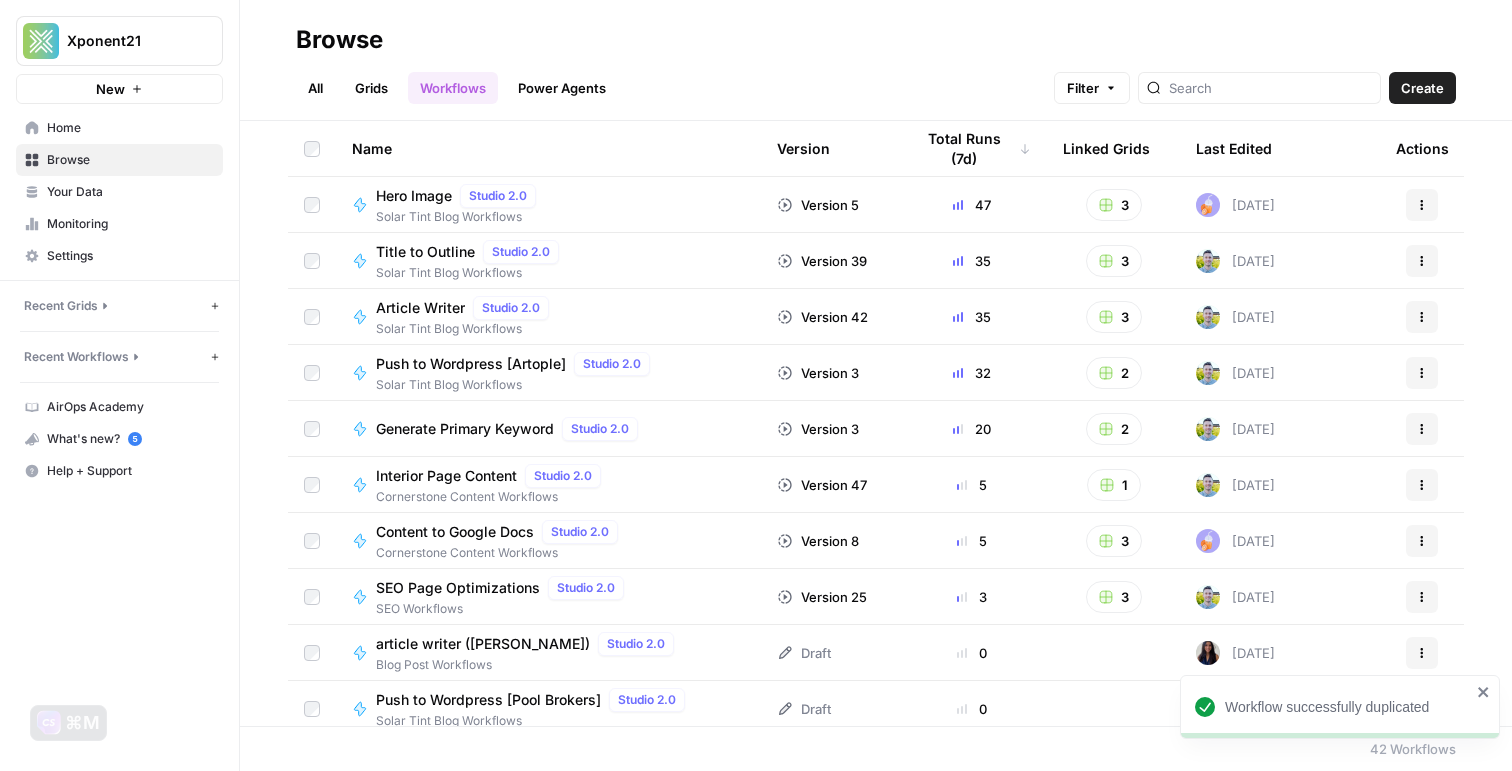click on "Push to Wordpress [Pool Brokers] Studio 2.0 Solar Tint Blog Workflows" at bounding box center [548, 709] 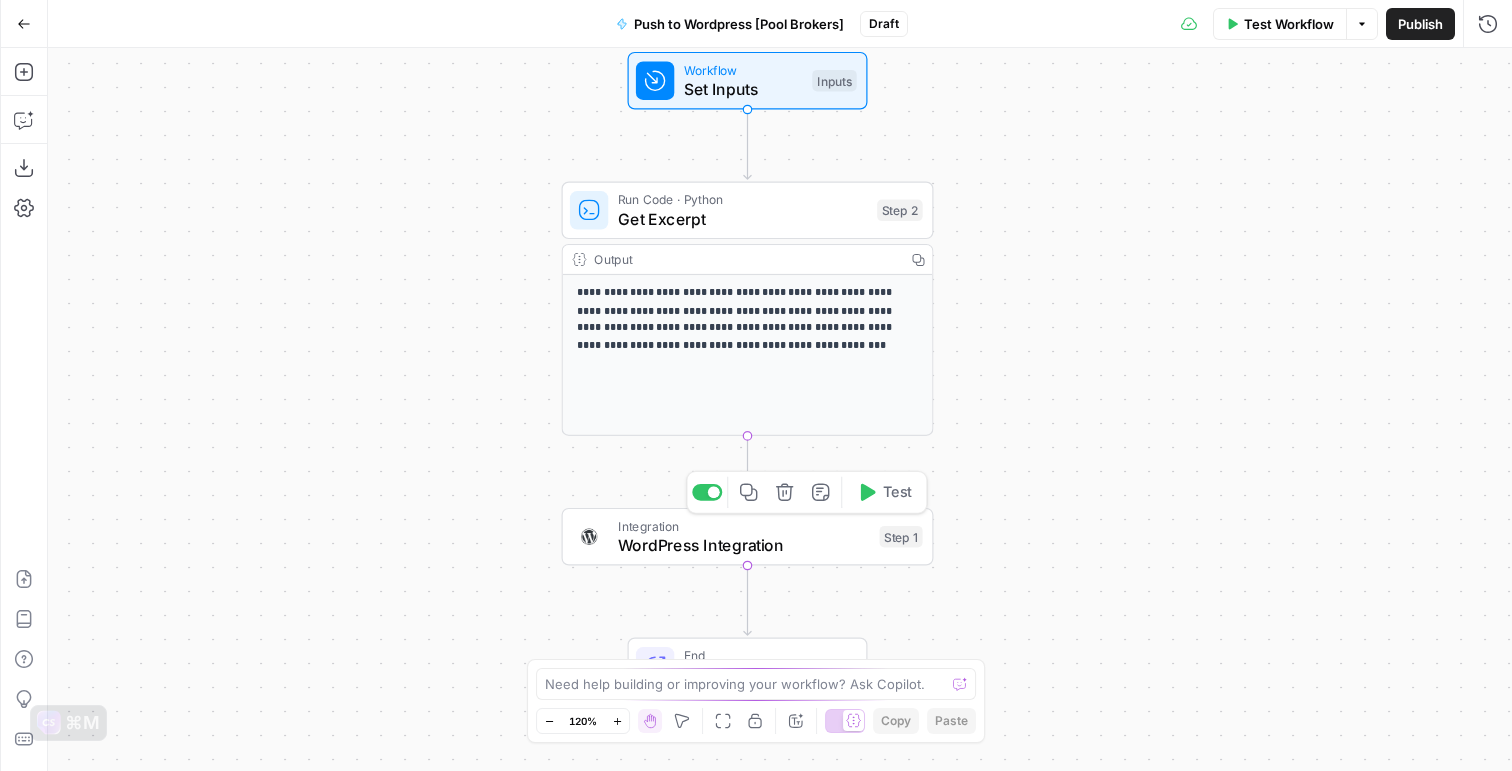 click on "WordPress Integration" at bounding box center (744, 545) 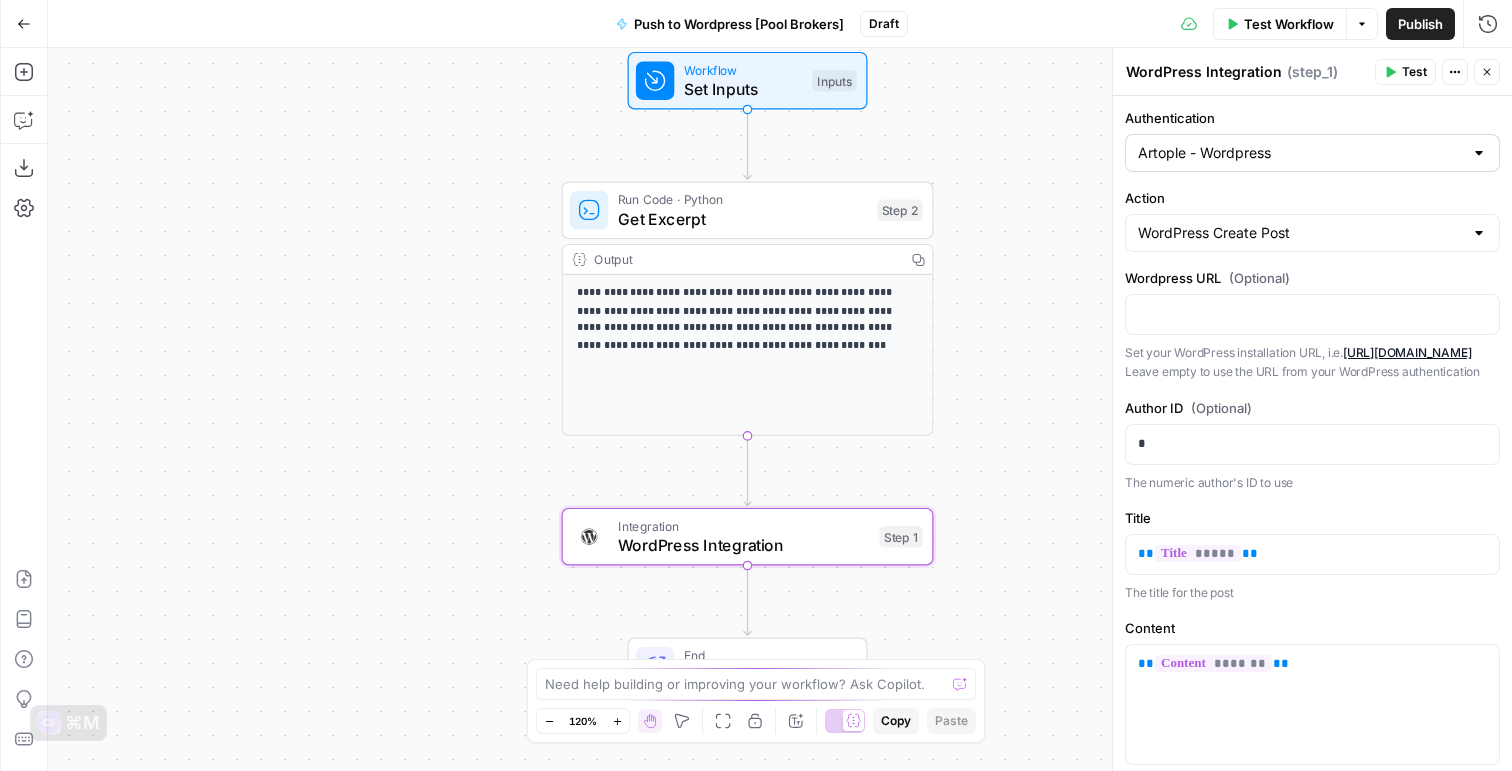 click on "Artople - Wordpress" at bounding box center [1312, 153] 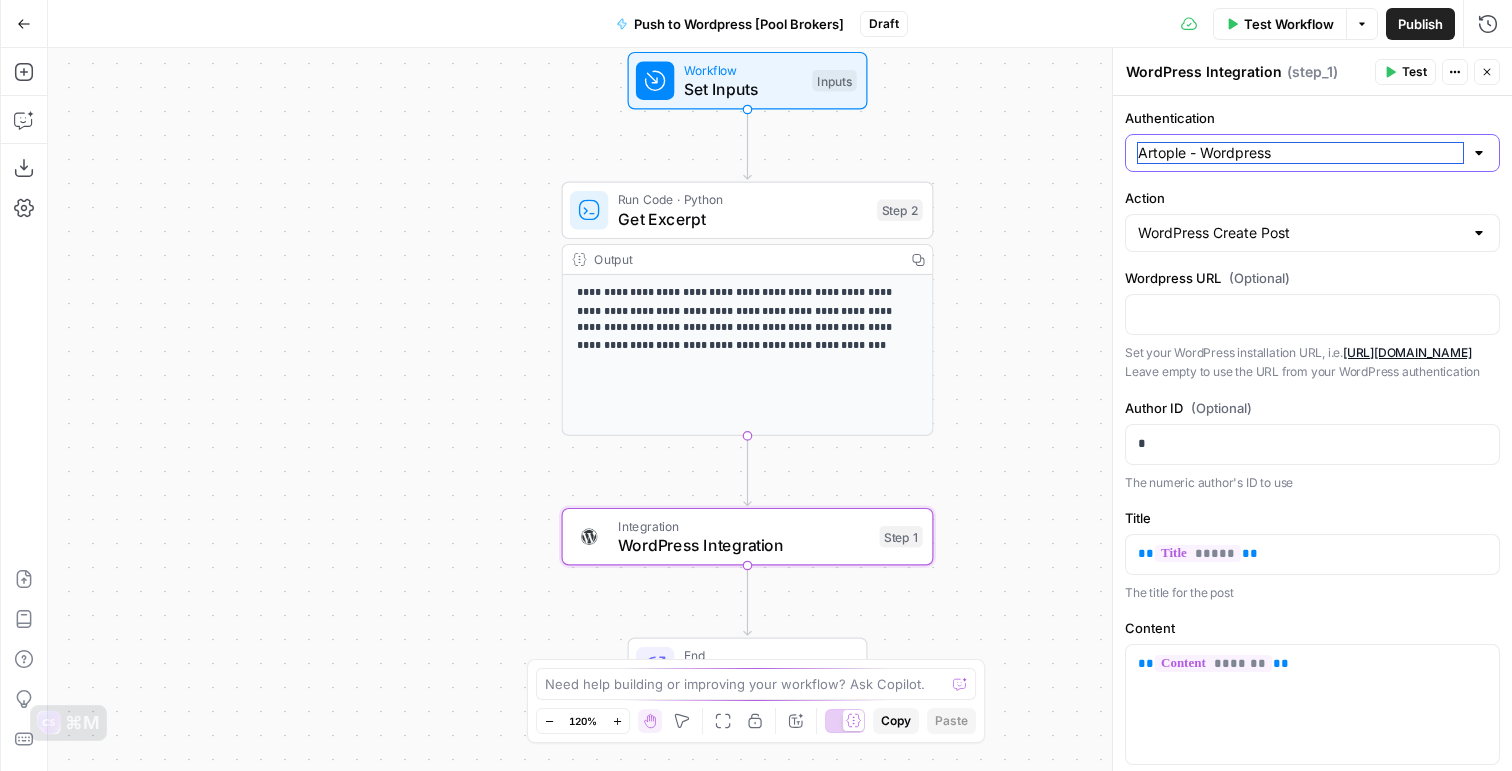 type 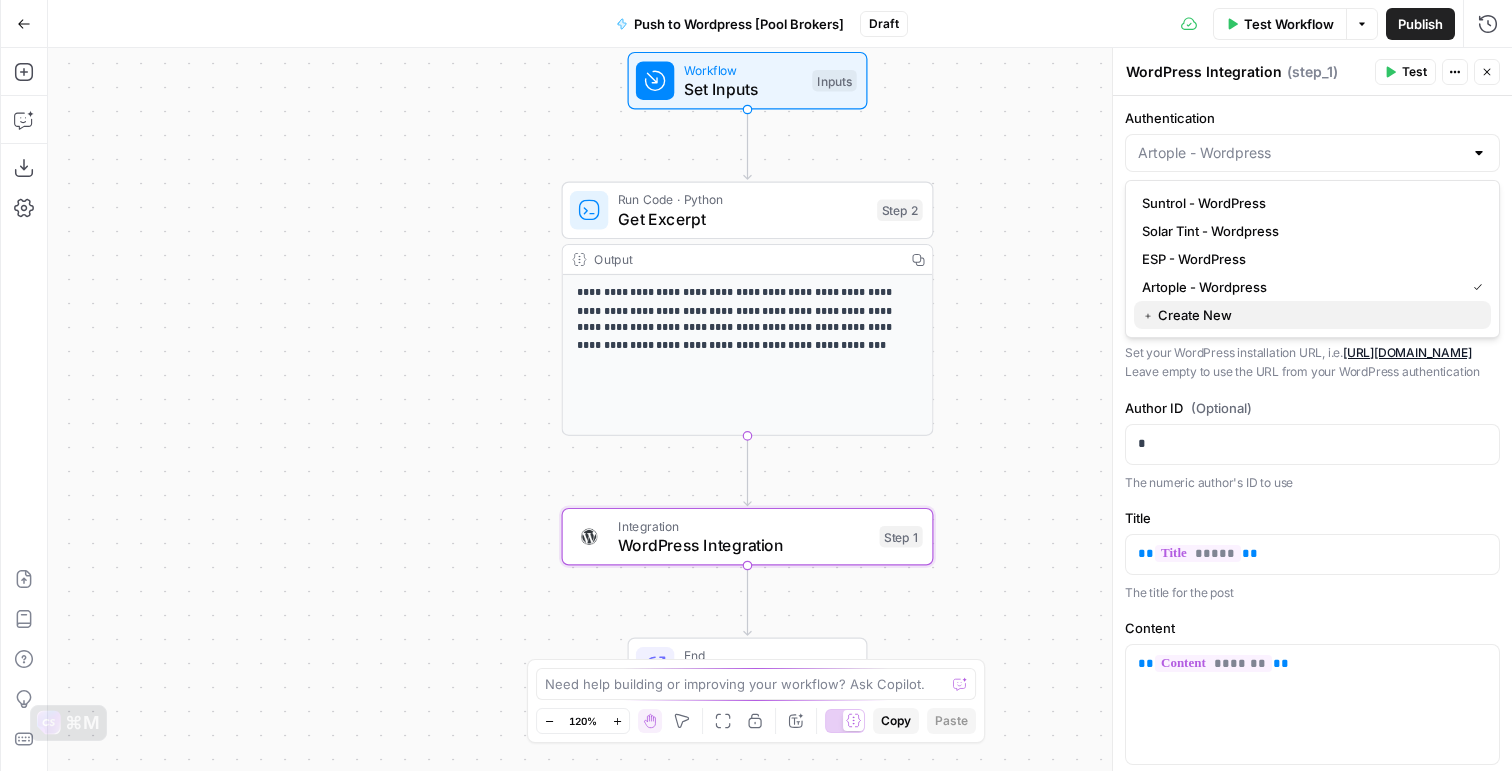 click on "﹢ Create New" at bounding box center (1312, 315) 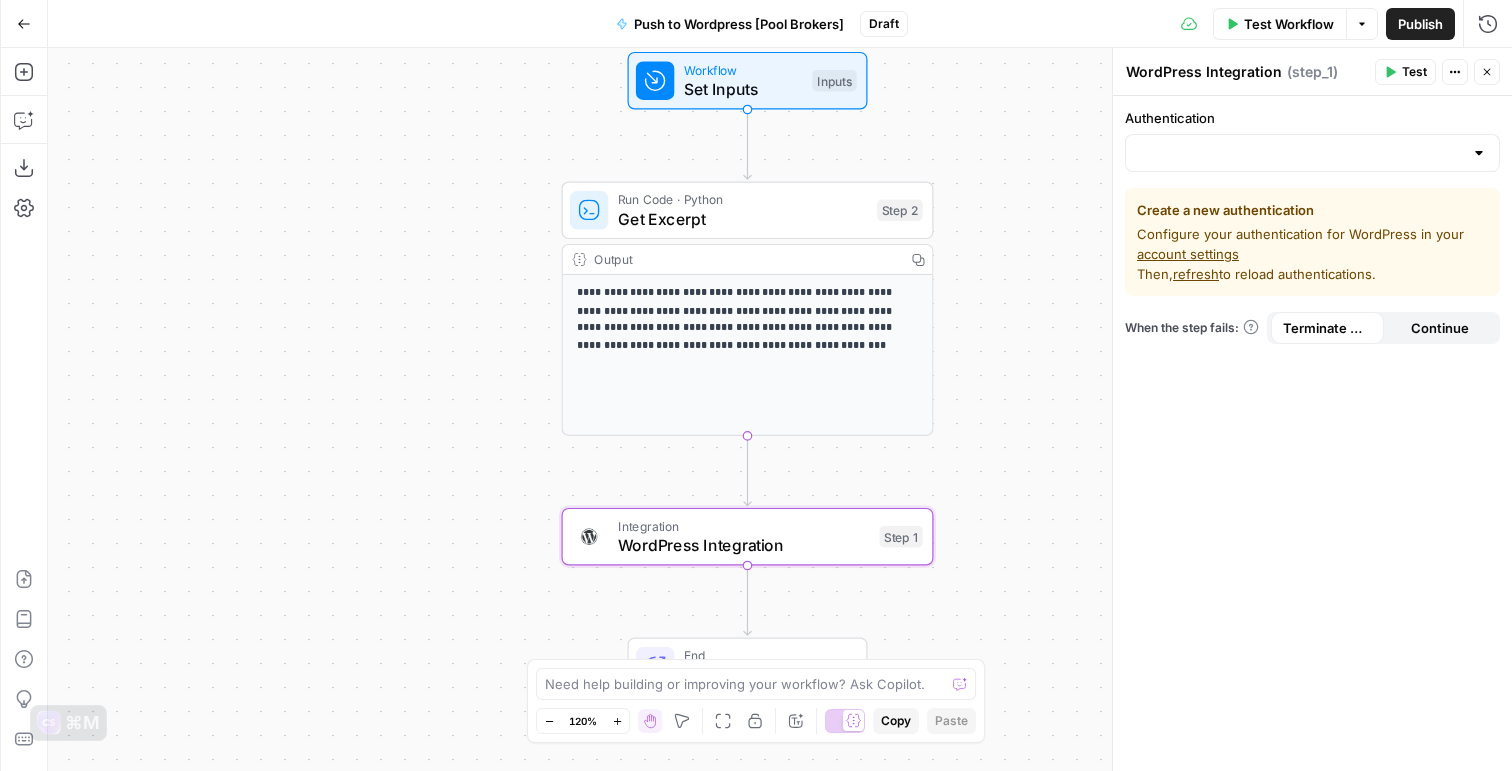 click on "account settings" at bounding box center (1188, 254) 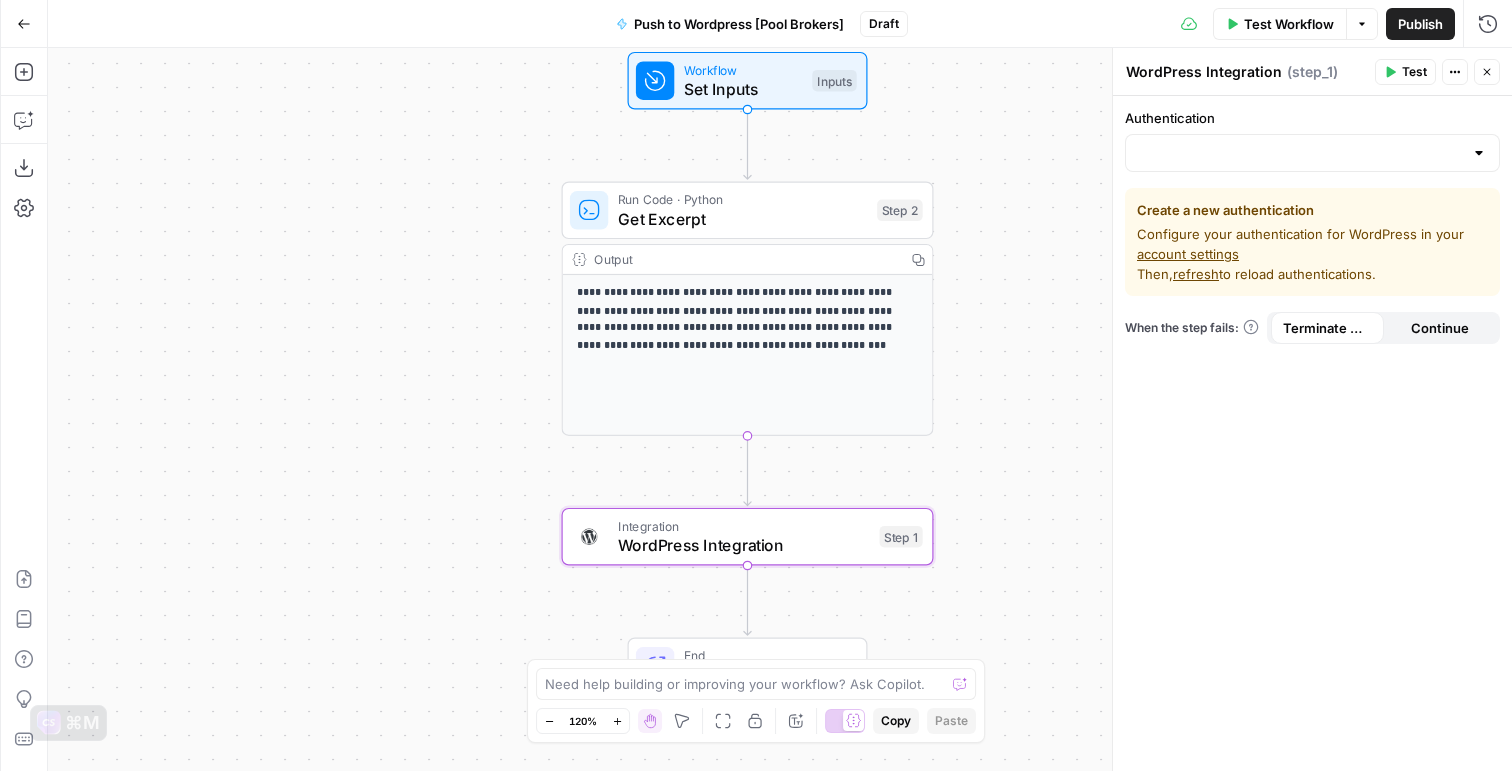 click on "Get Excerpt" at bounding box center [743, 219] 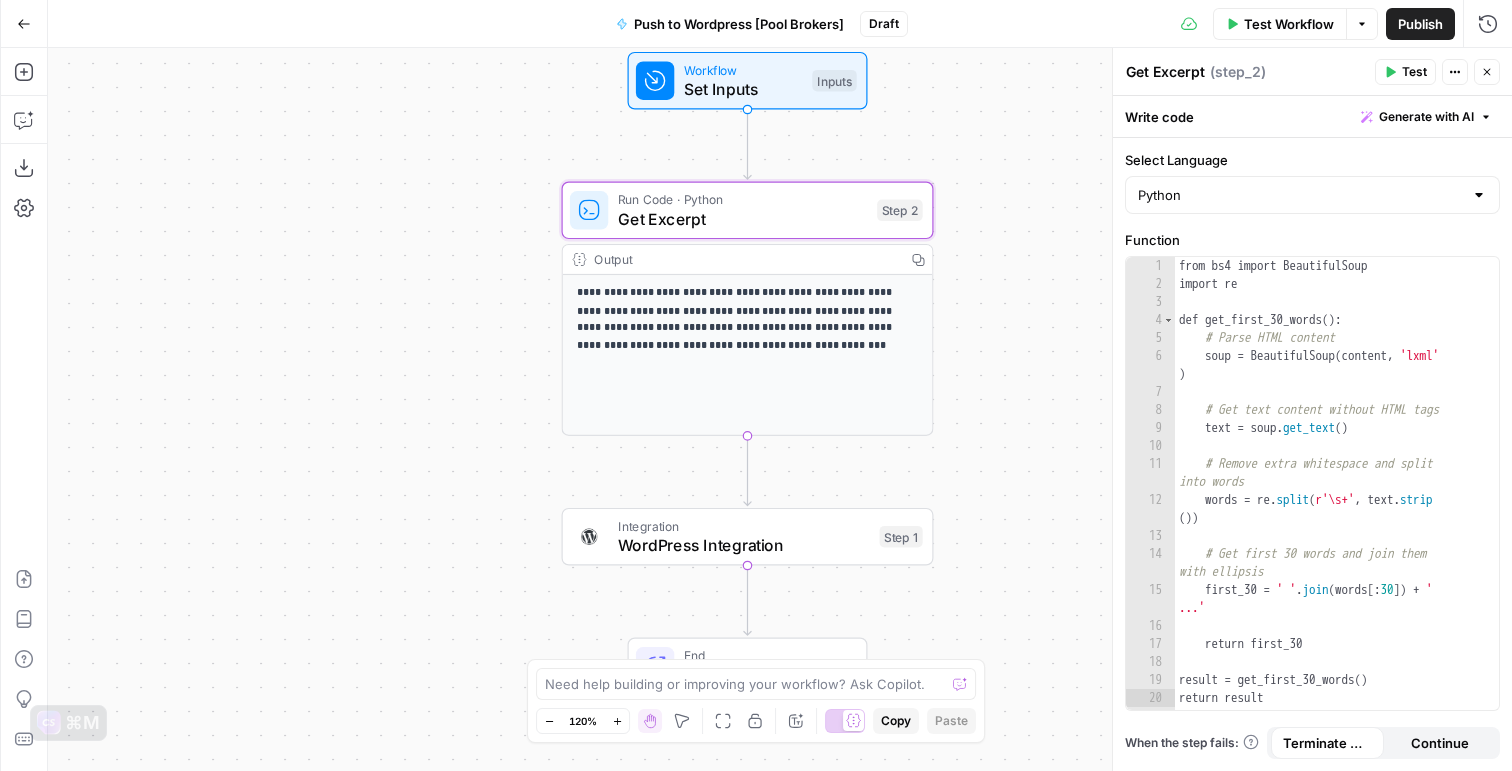 click on "Workflow" at bounding box center (743, 69) 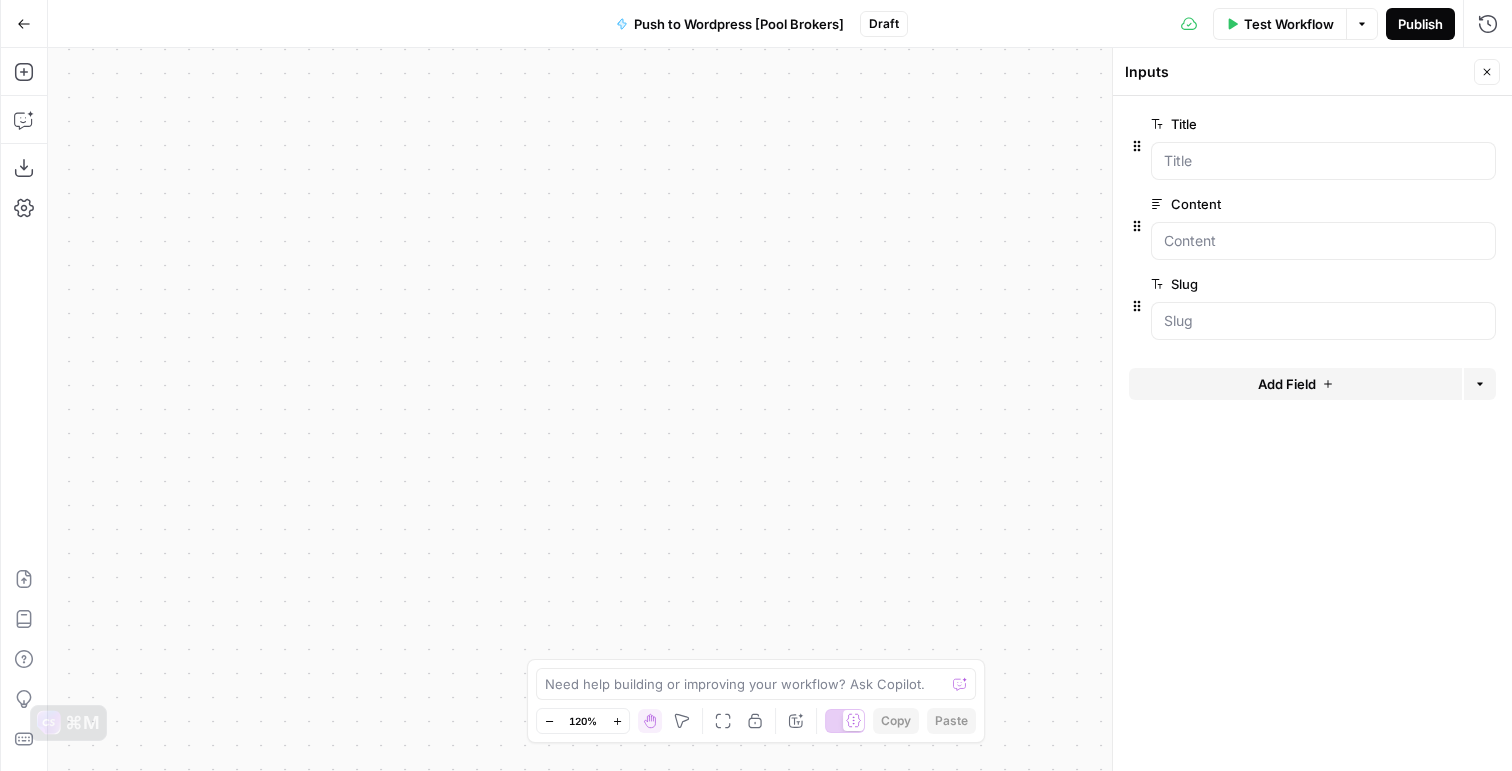 click on "Publish" at bounding box center [1420, 24] 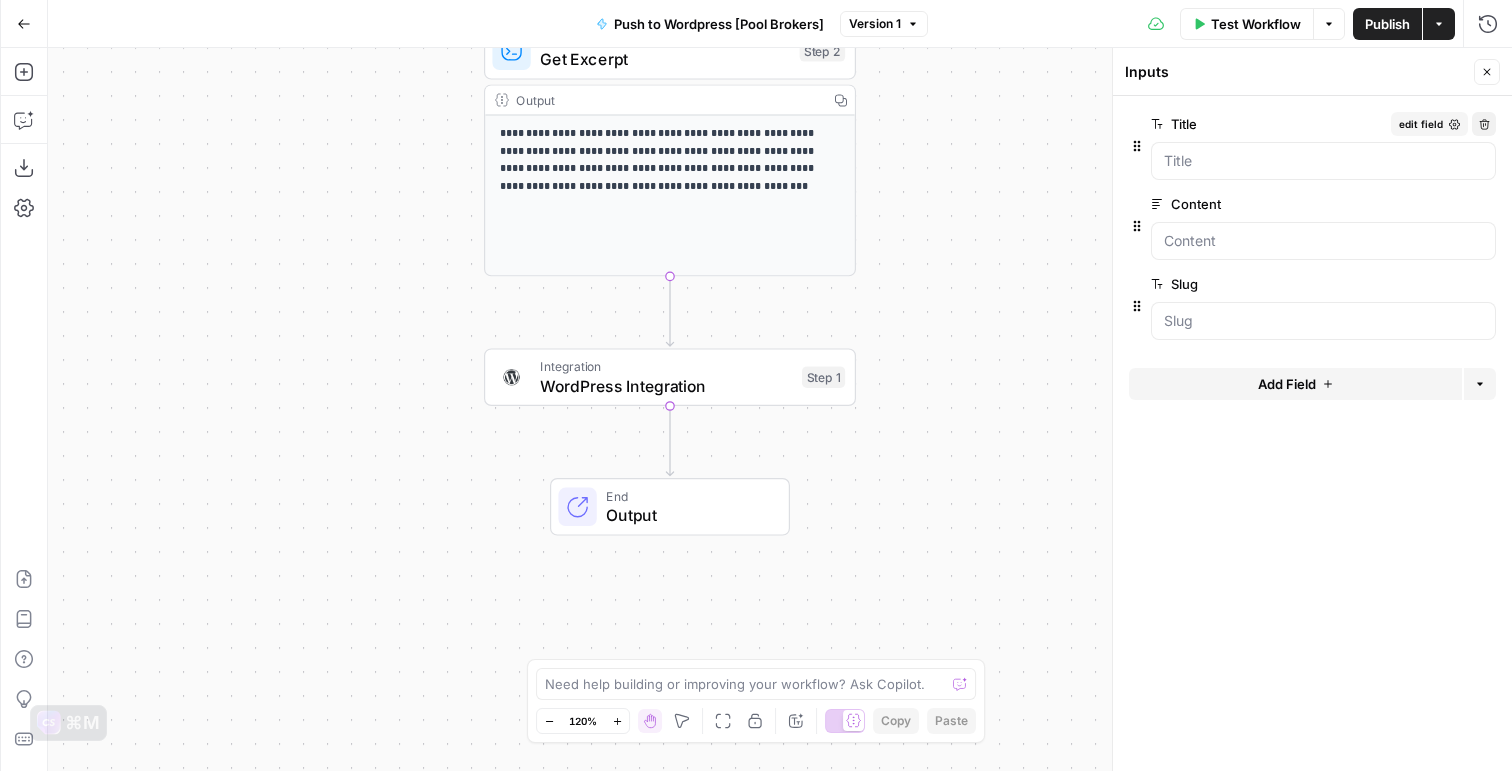 click on "Delete group" at bounding box center [1484, 124] 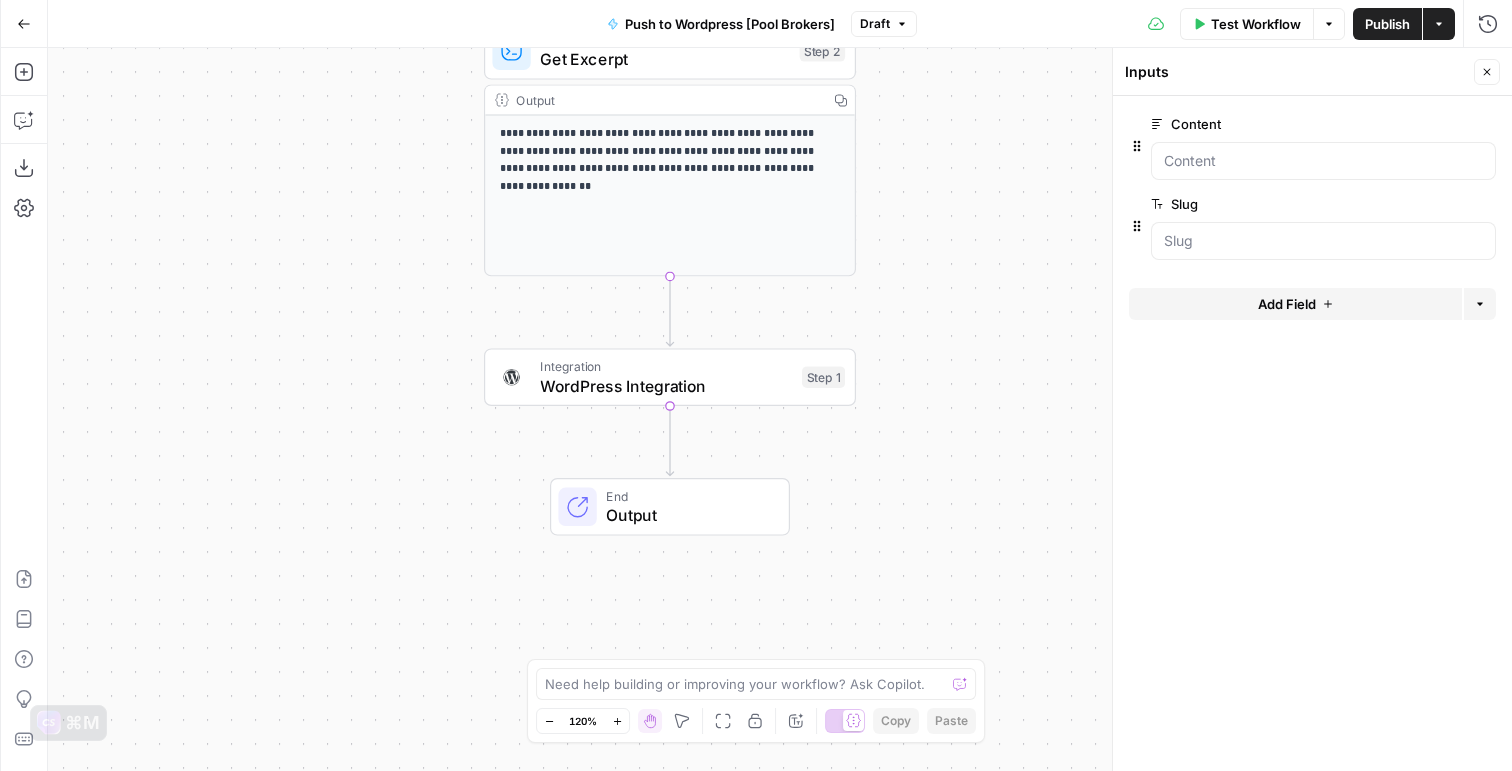 click on "Integration" at bounding box center [666, 366] 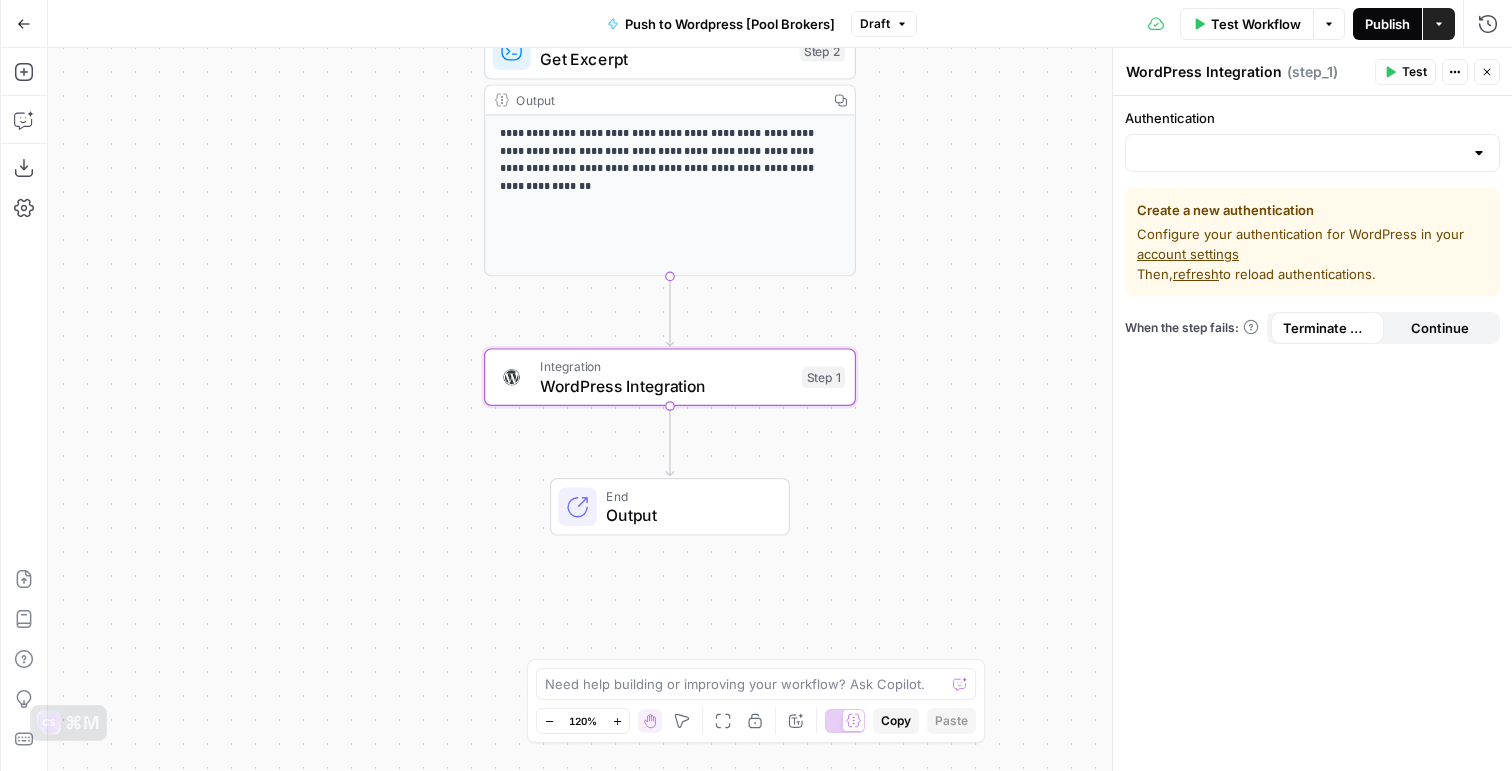click on "Publish" at bounding box center [1387, 24] 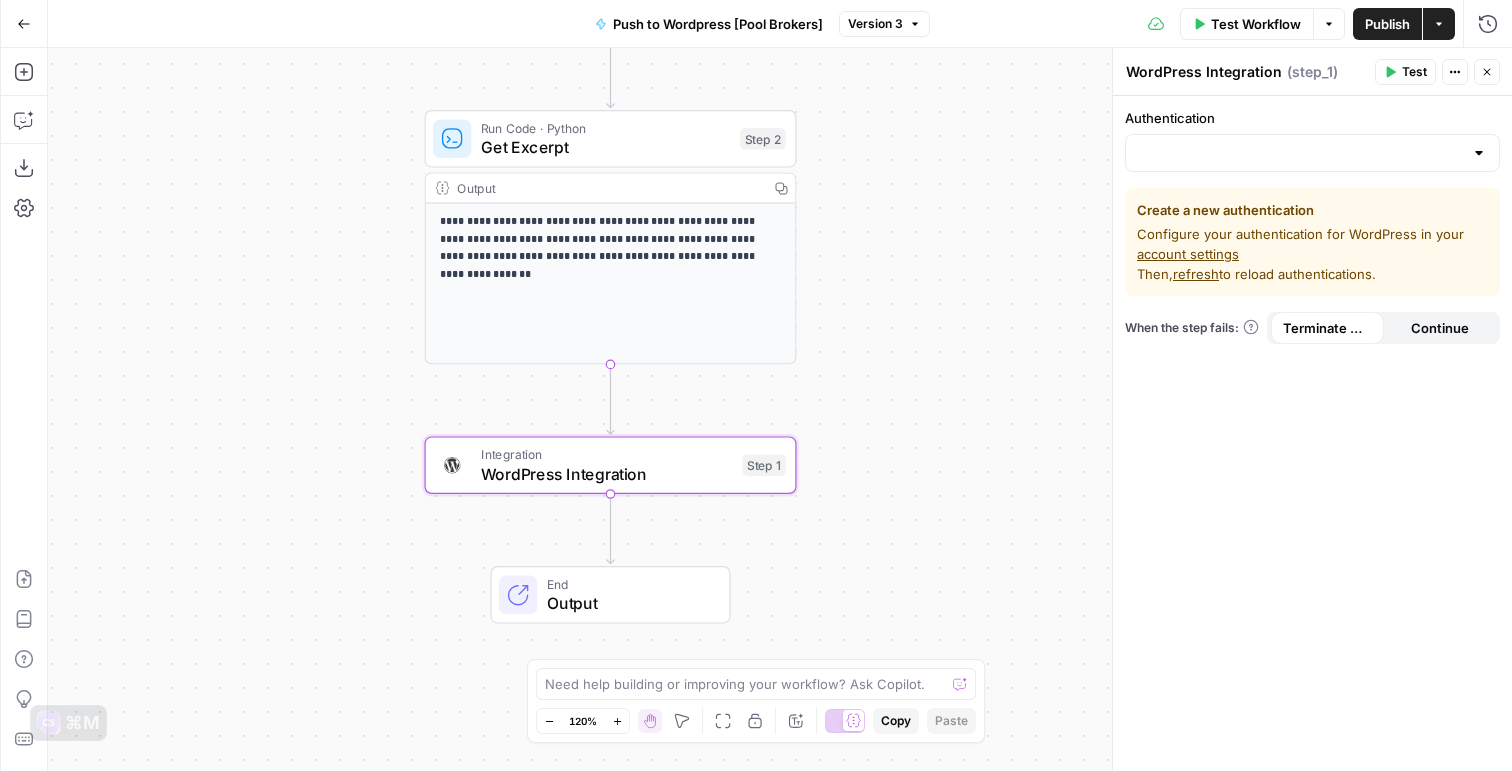 click on "**********" at bounding box center (611, 239) 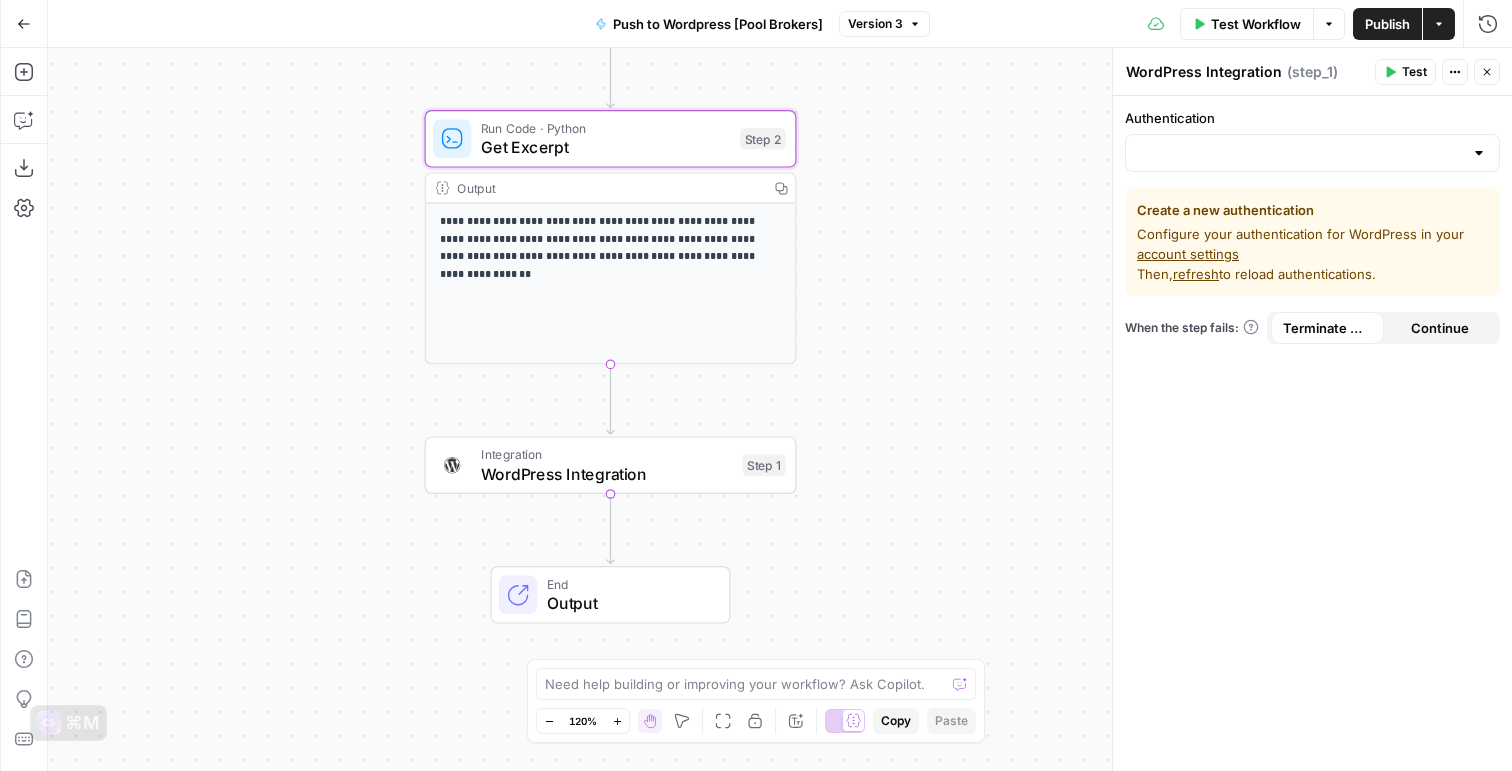 click on "**********" at bounding box center [611, 284] 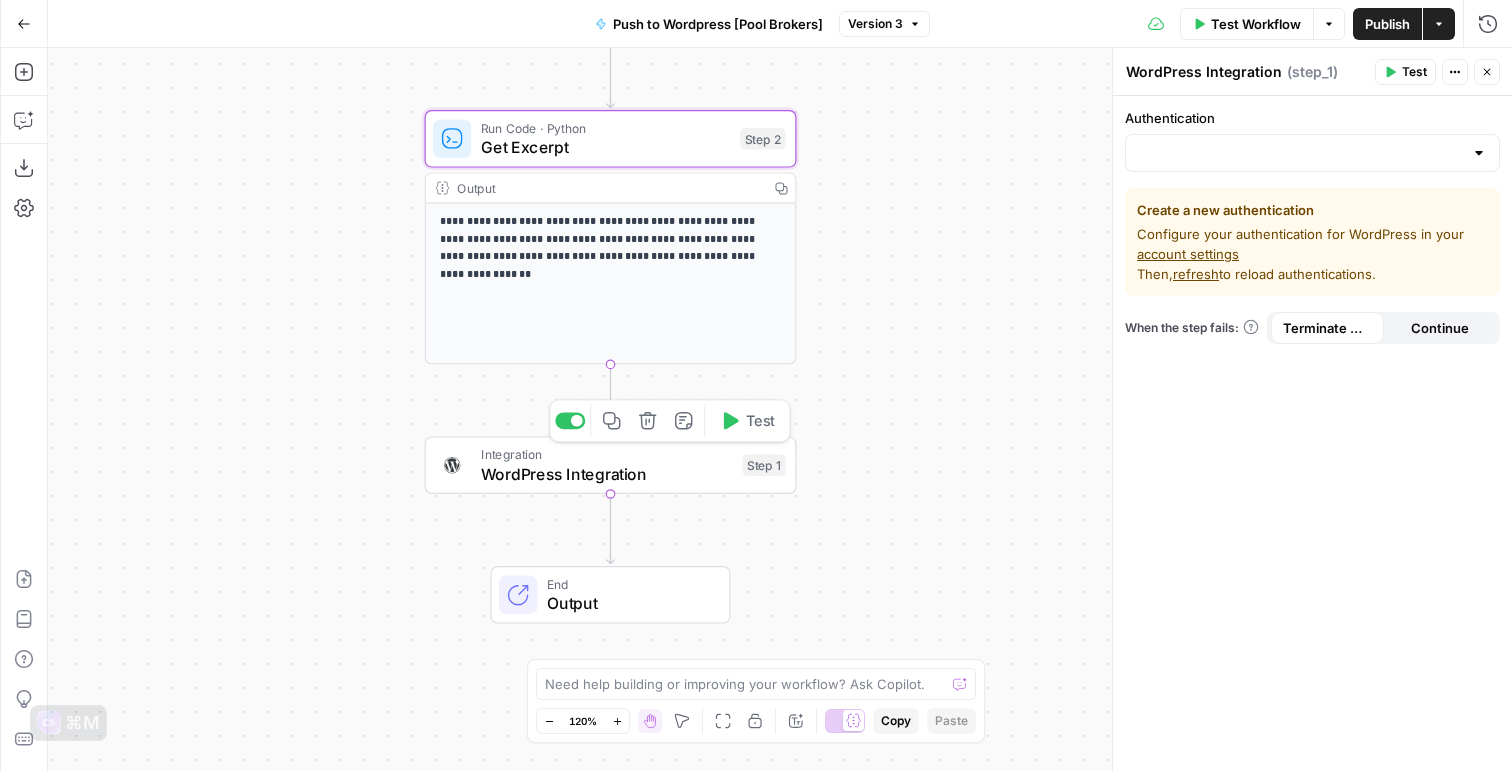 click on "WordPress Integration" at bounding box center [607, 474] 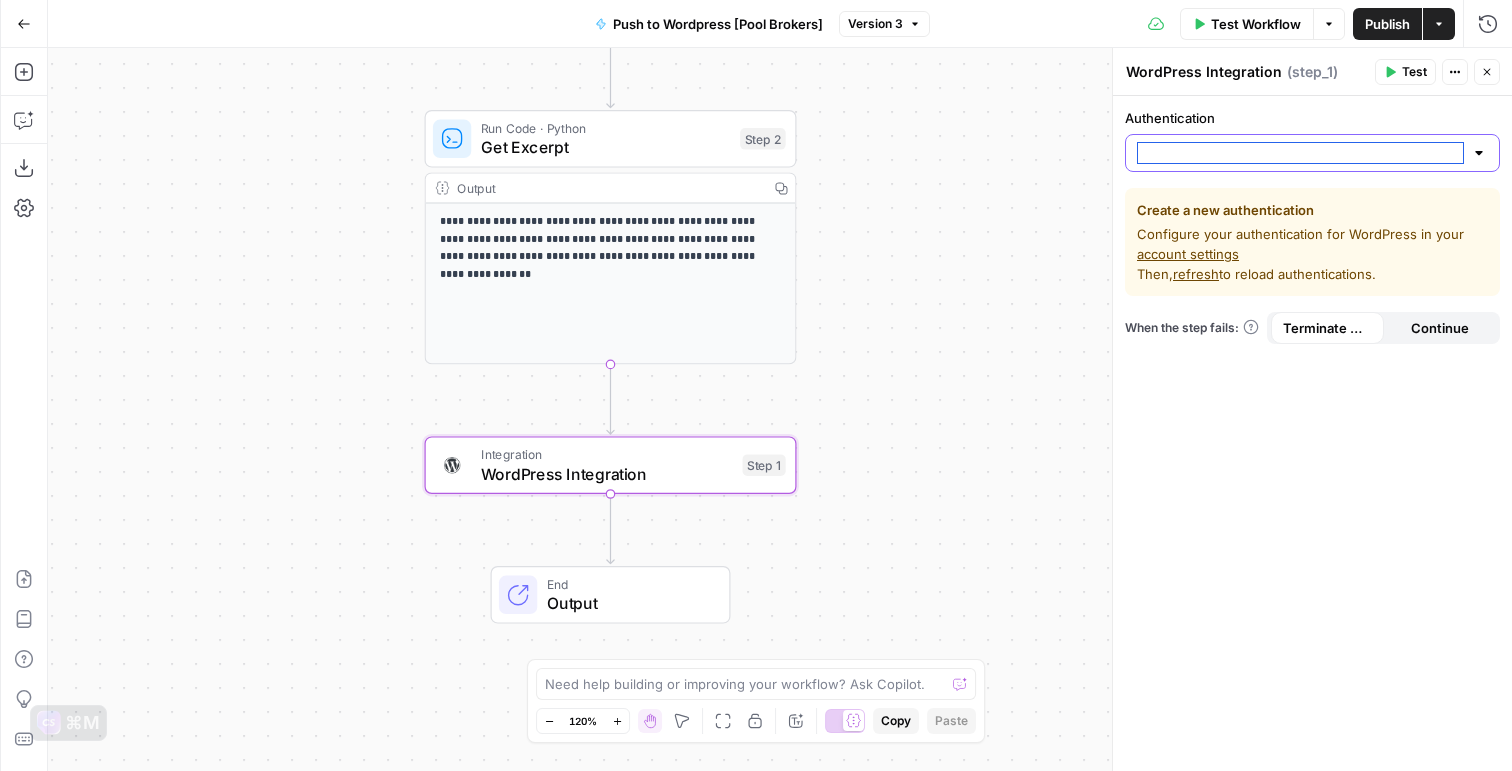click on "Authentication" at bounding box center (1300, 153) 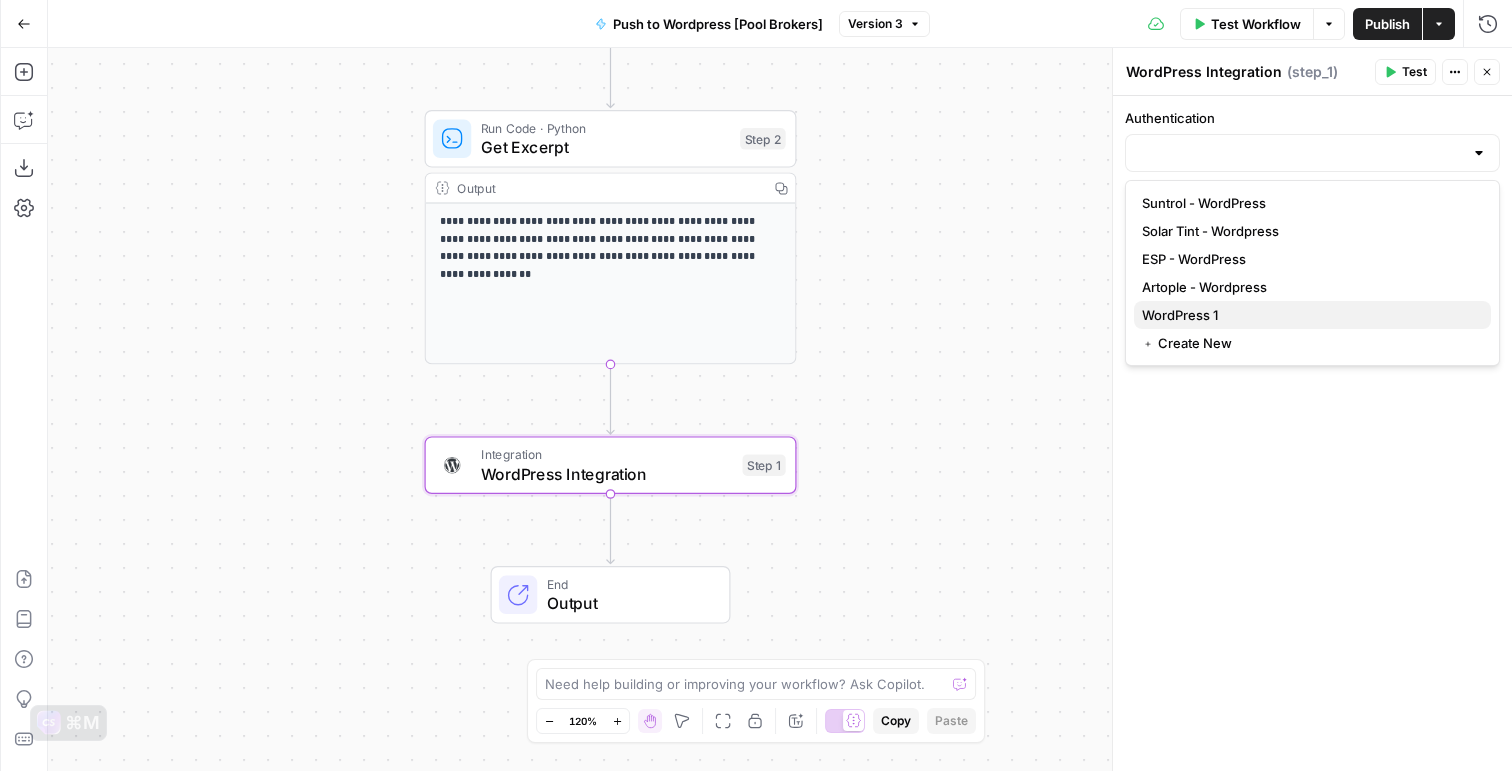 click on "WordPress 1" at bounding box center (1312, 315) 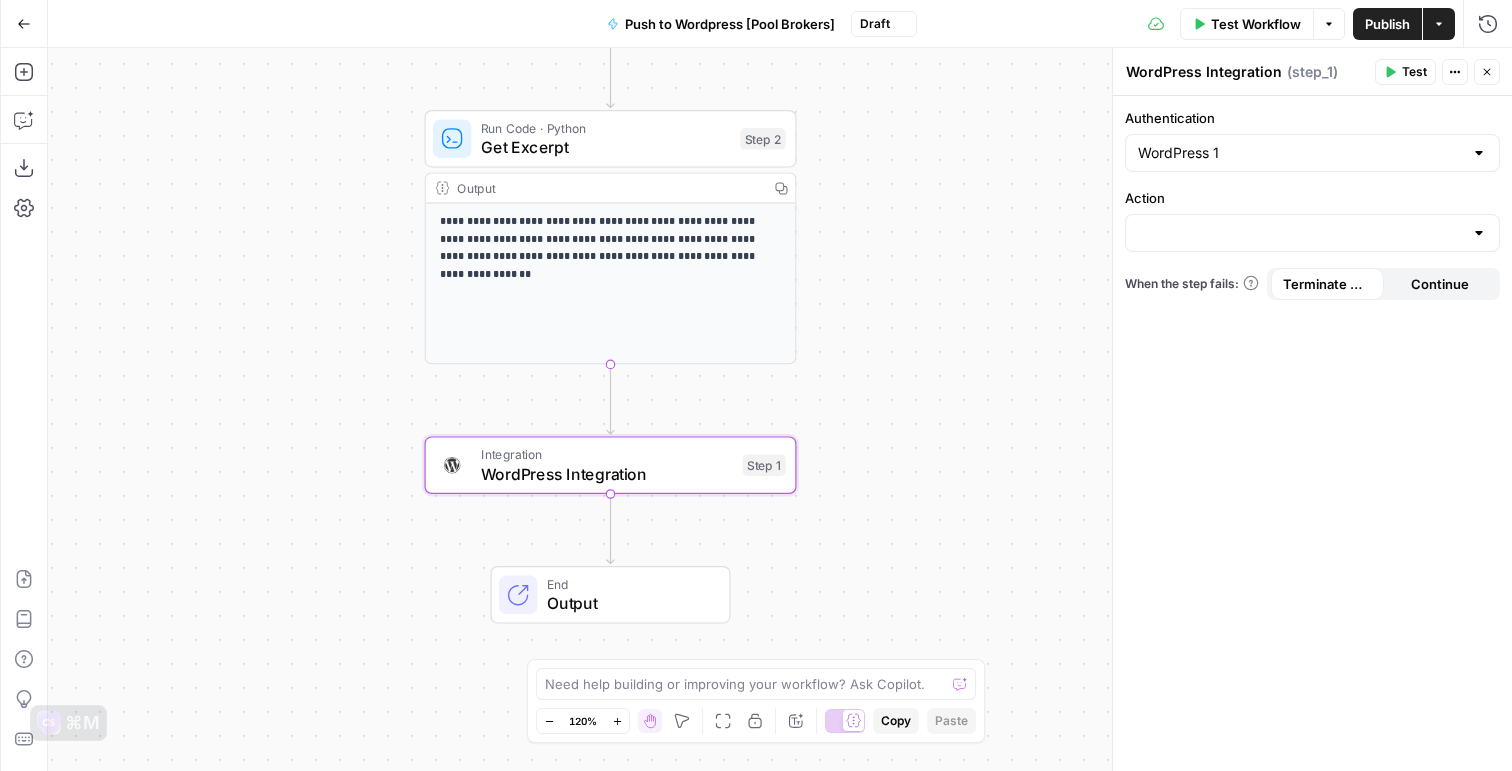 click on "Authentication WordPress 1 Action When the step fails: Terminate Workflow Continue" at bounding box center [1312, 433] 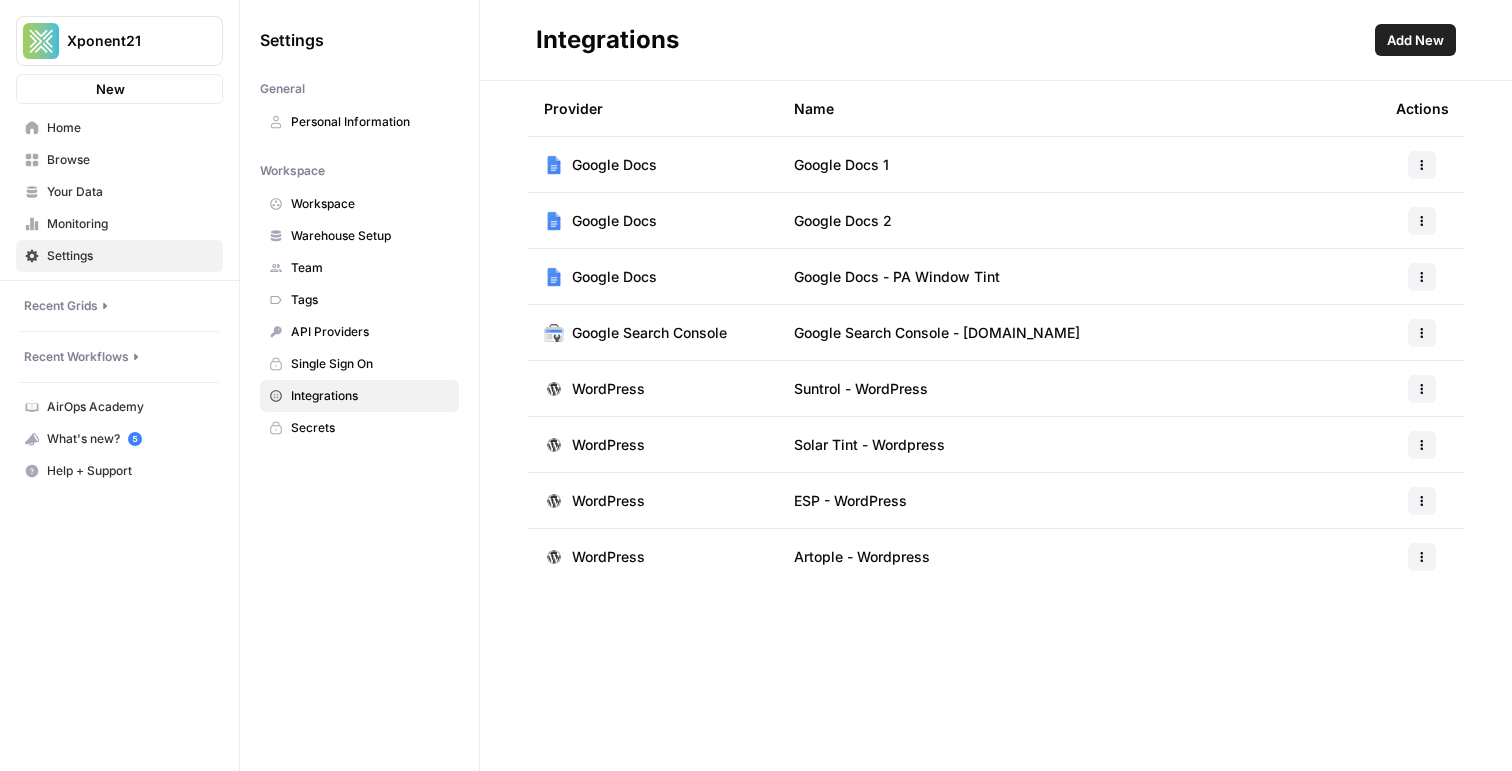 scroll, scrollTop: 0, scrollLeft: 0, axis: both 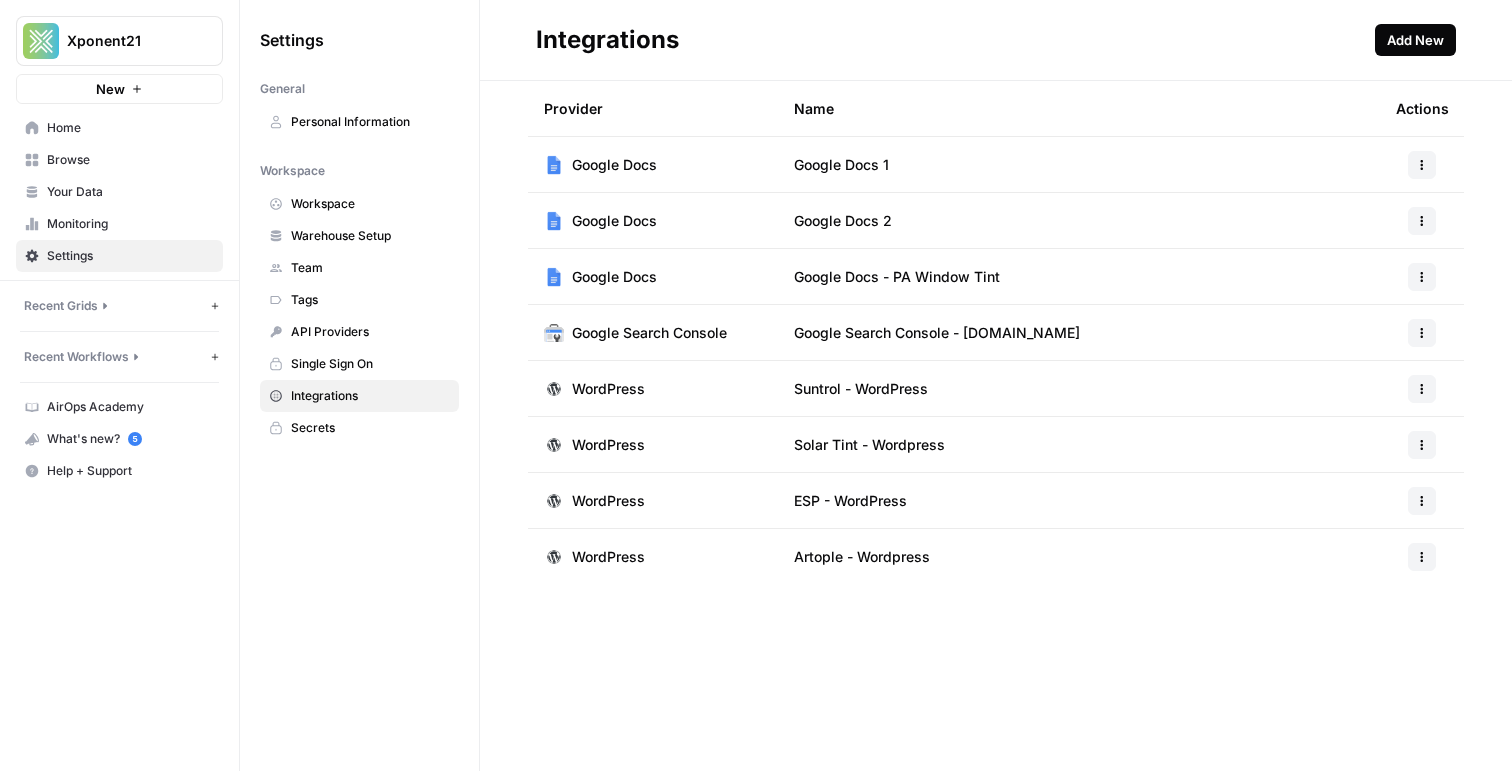 click on "Add New" at bounding box center [1415, 40] 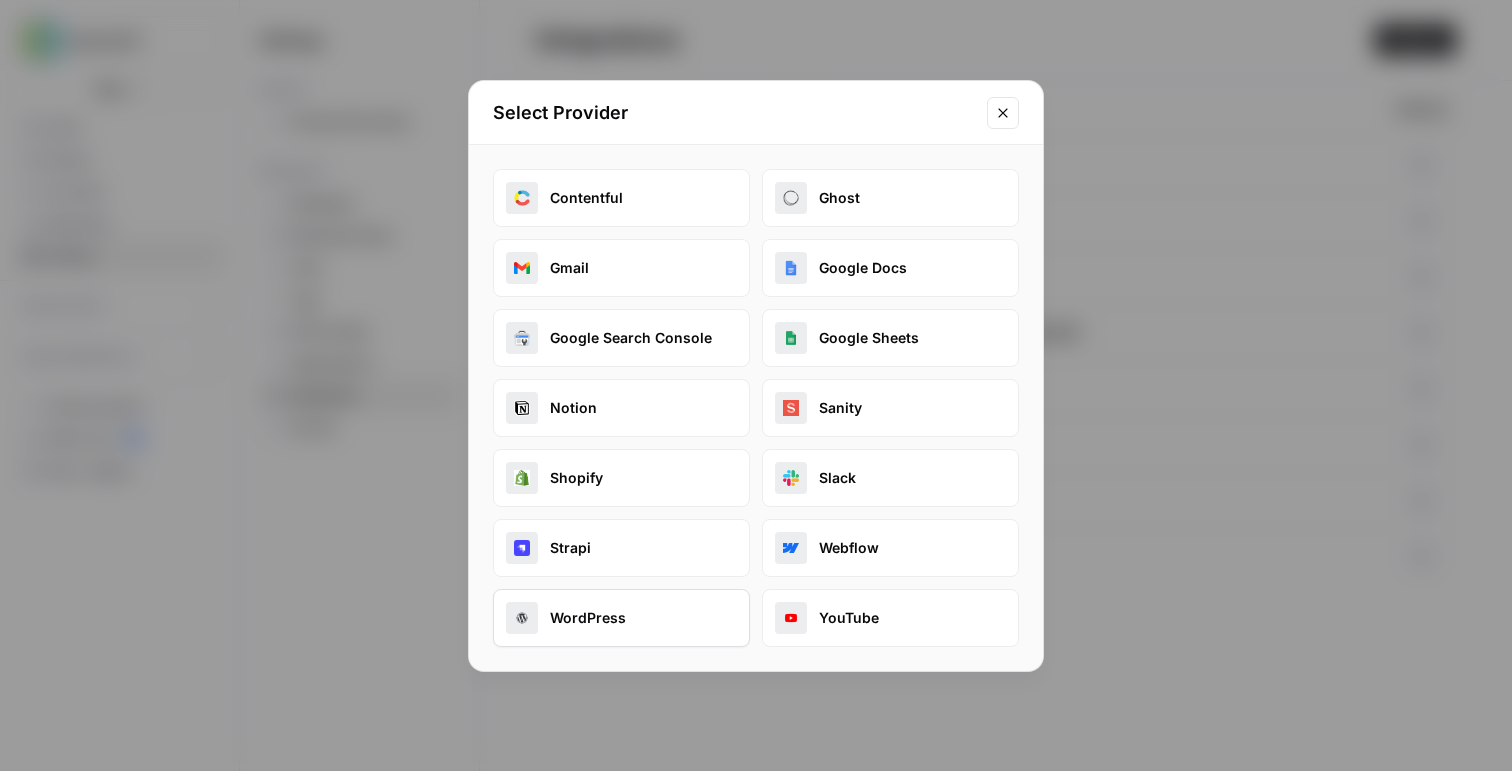 click on "WordPress" at bounding box center [621, 618] 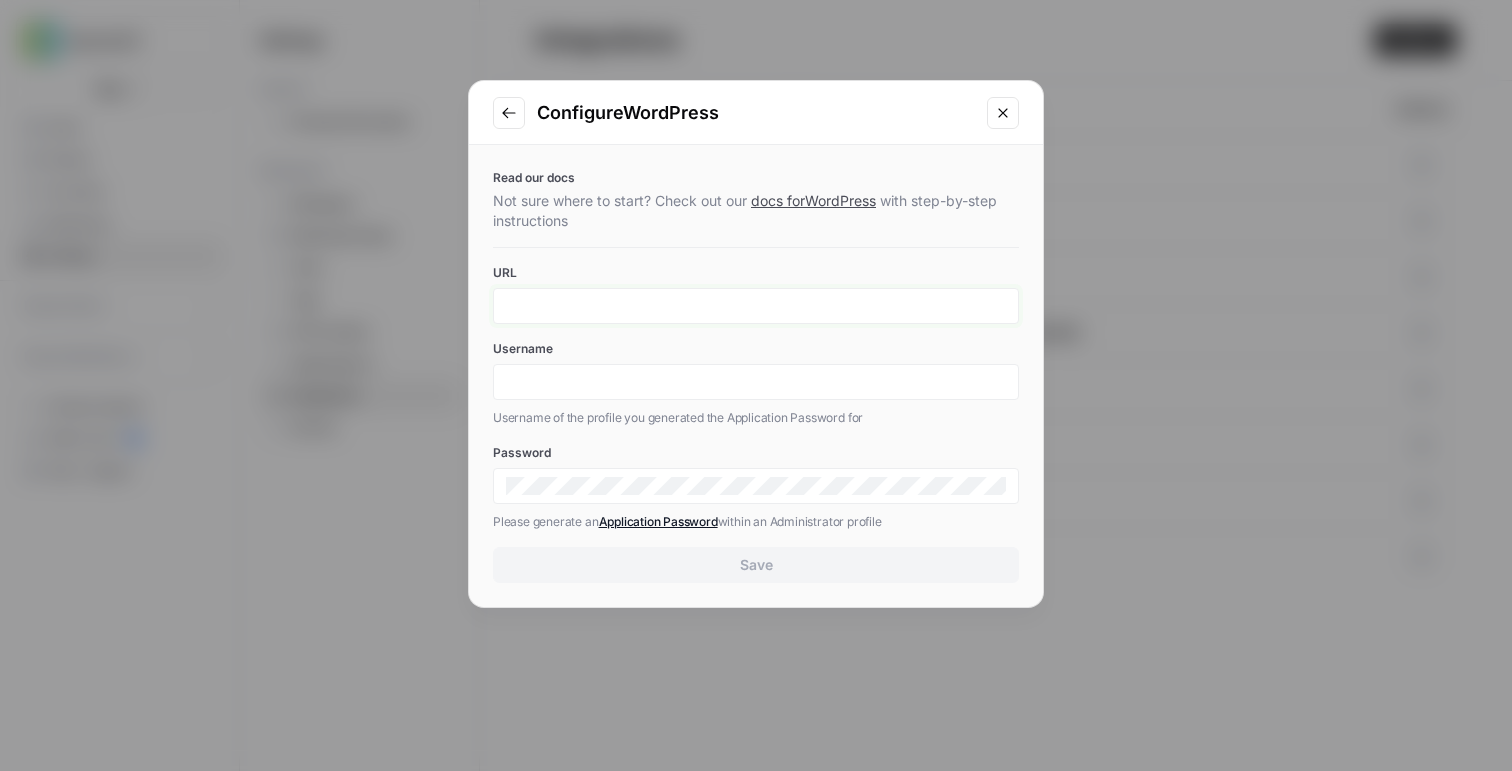 click on "URL" 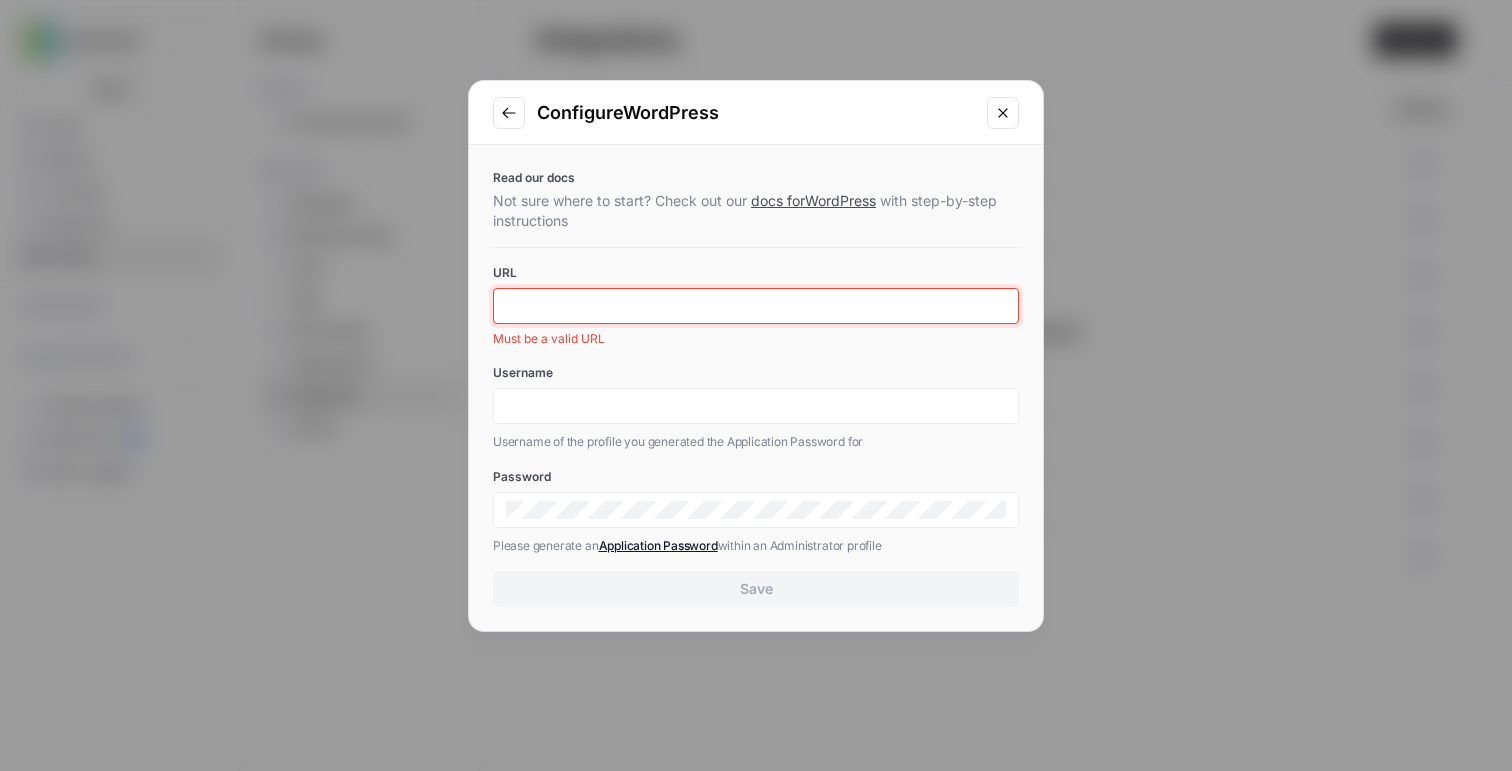 paste on "https://poolbrokersusa.com/" 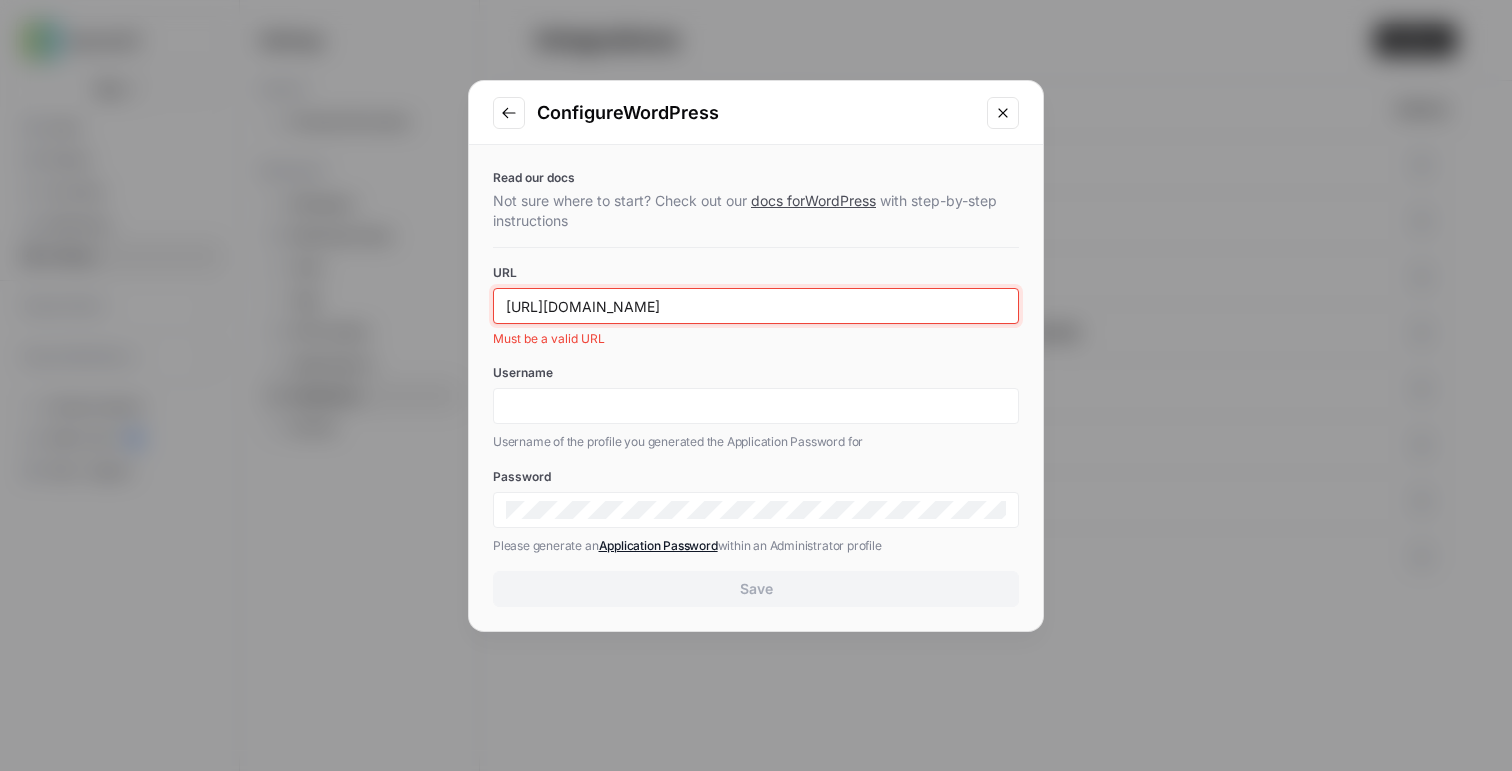 type on "https://poolbrokersusa.com/" 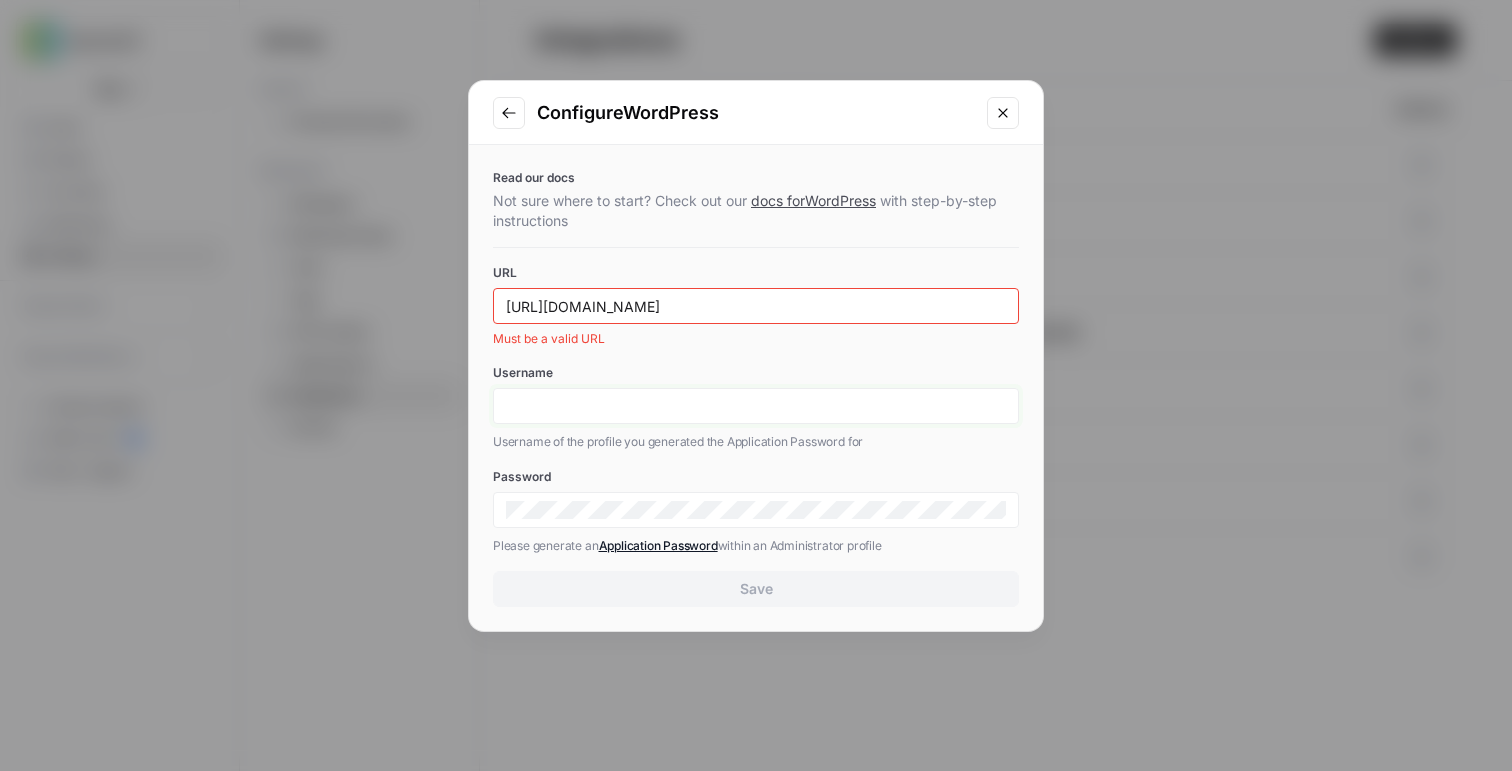 click on "Username Username of the profile you generated the Application Password for" 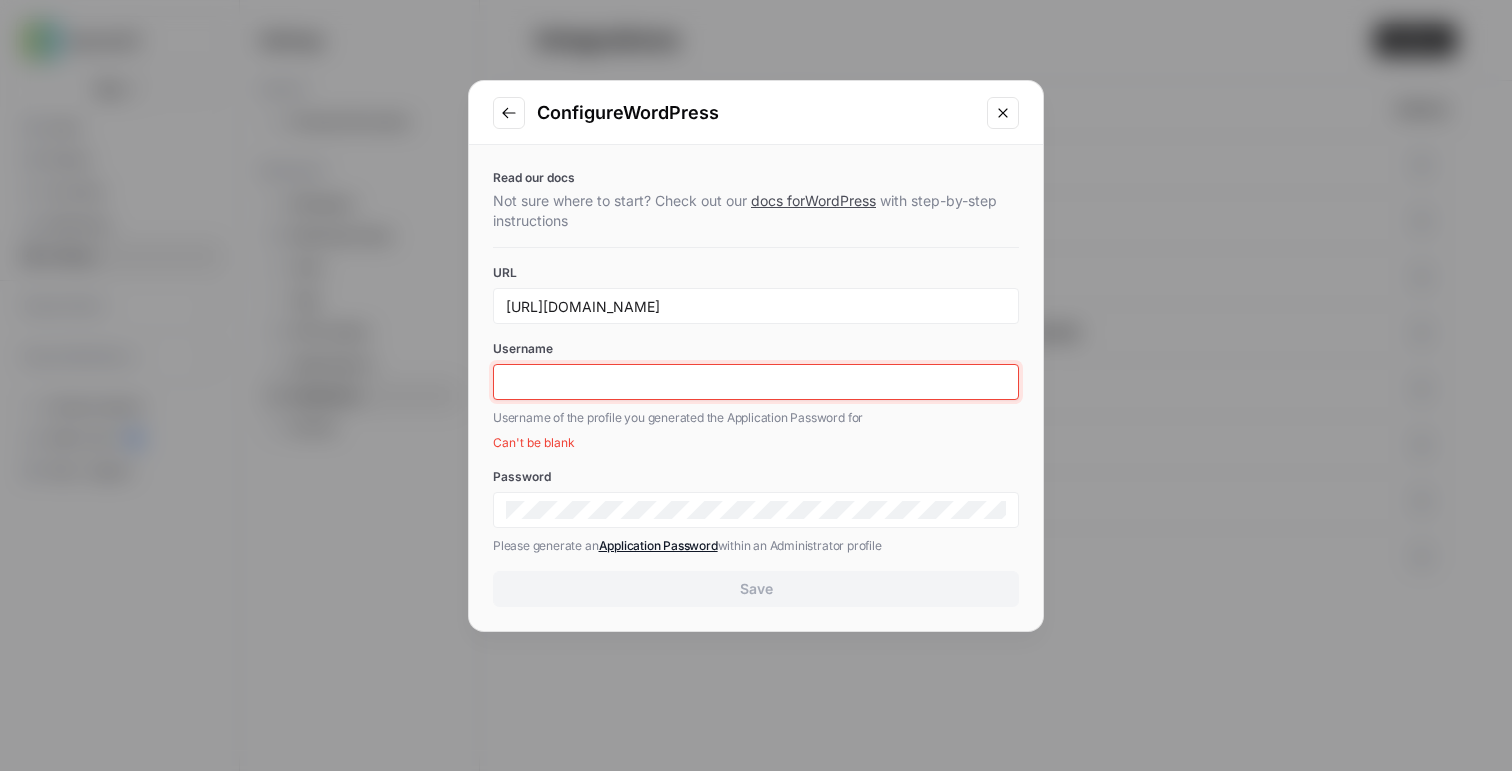 paste on "xponent21" 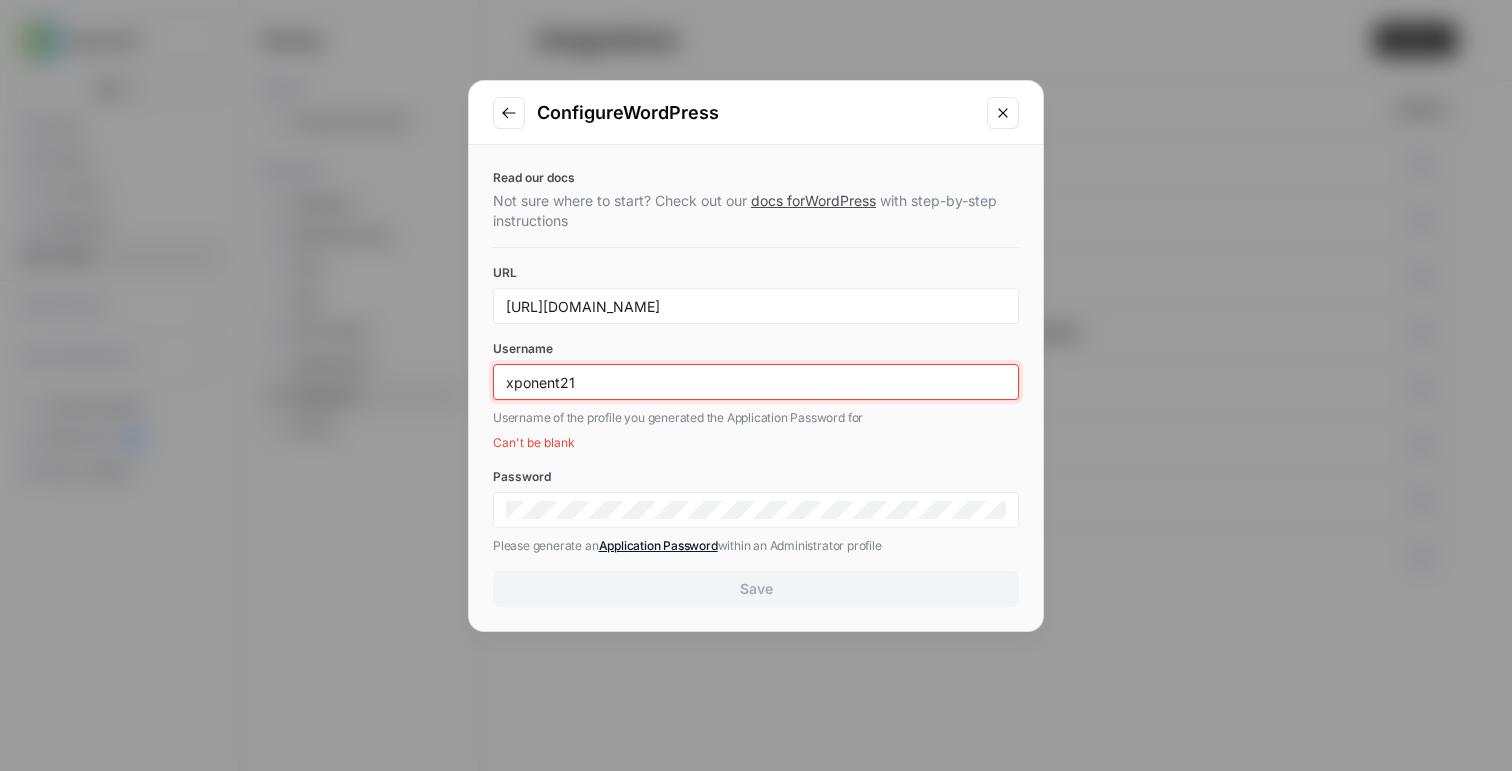 type on "xponent21" 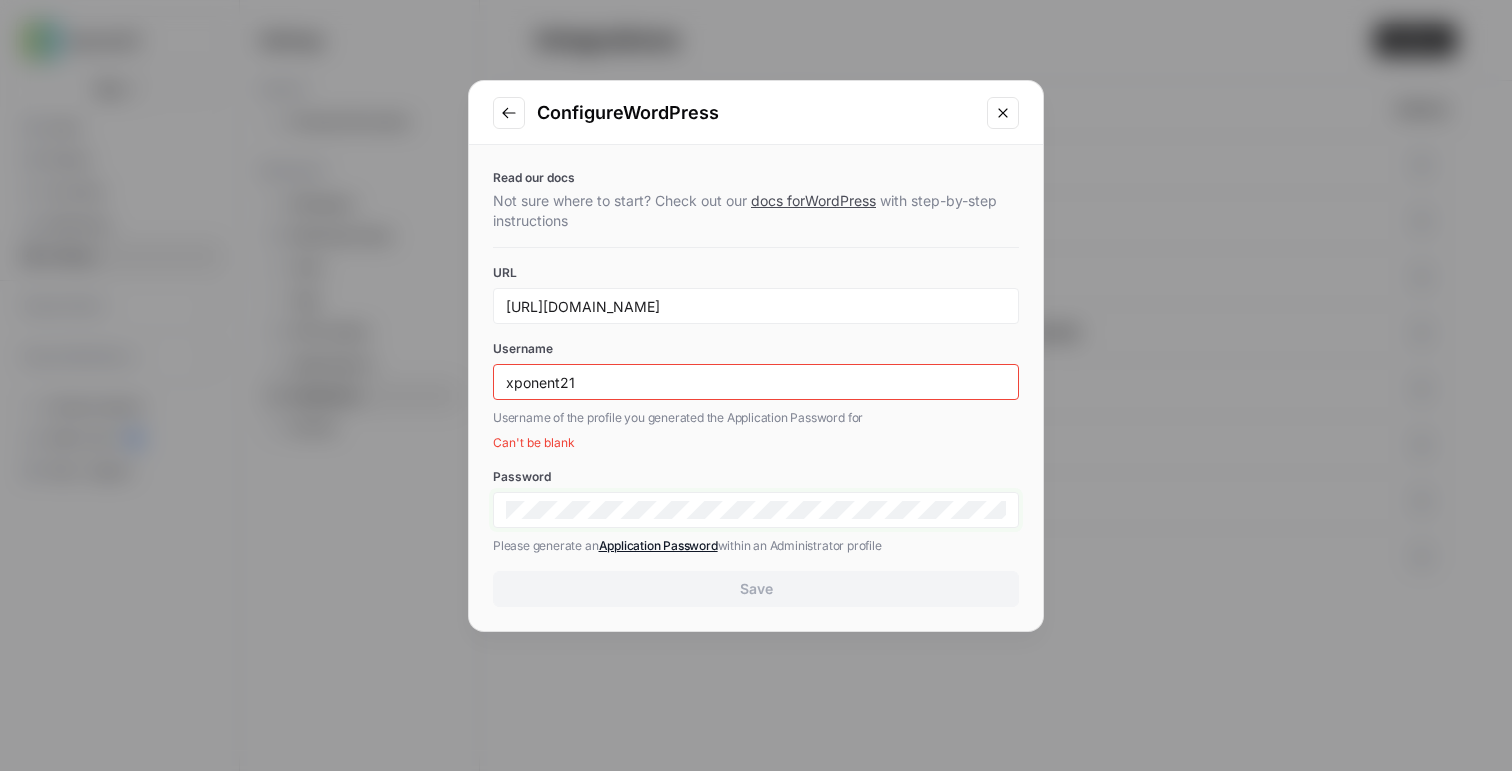 click 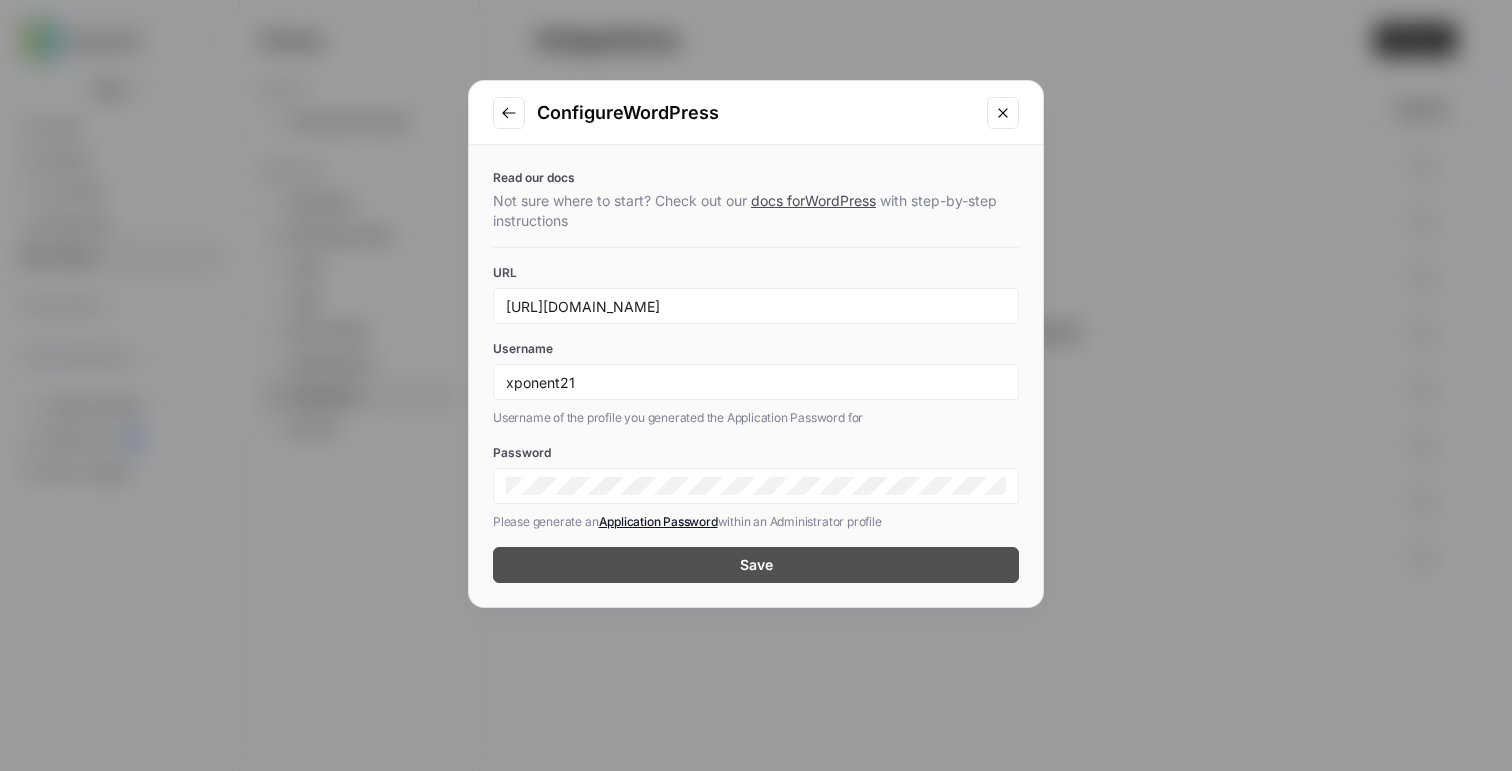click on "Read our docs Not sure where to start? Check out our   docs for  WordPress   with step-by-step instructions URL https://poolbrokersusa.com/ Username xponent21 Username of the profile you generated the Application Password for Password Please generate an  Application Password  within an Administrator profile Save" 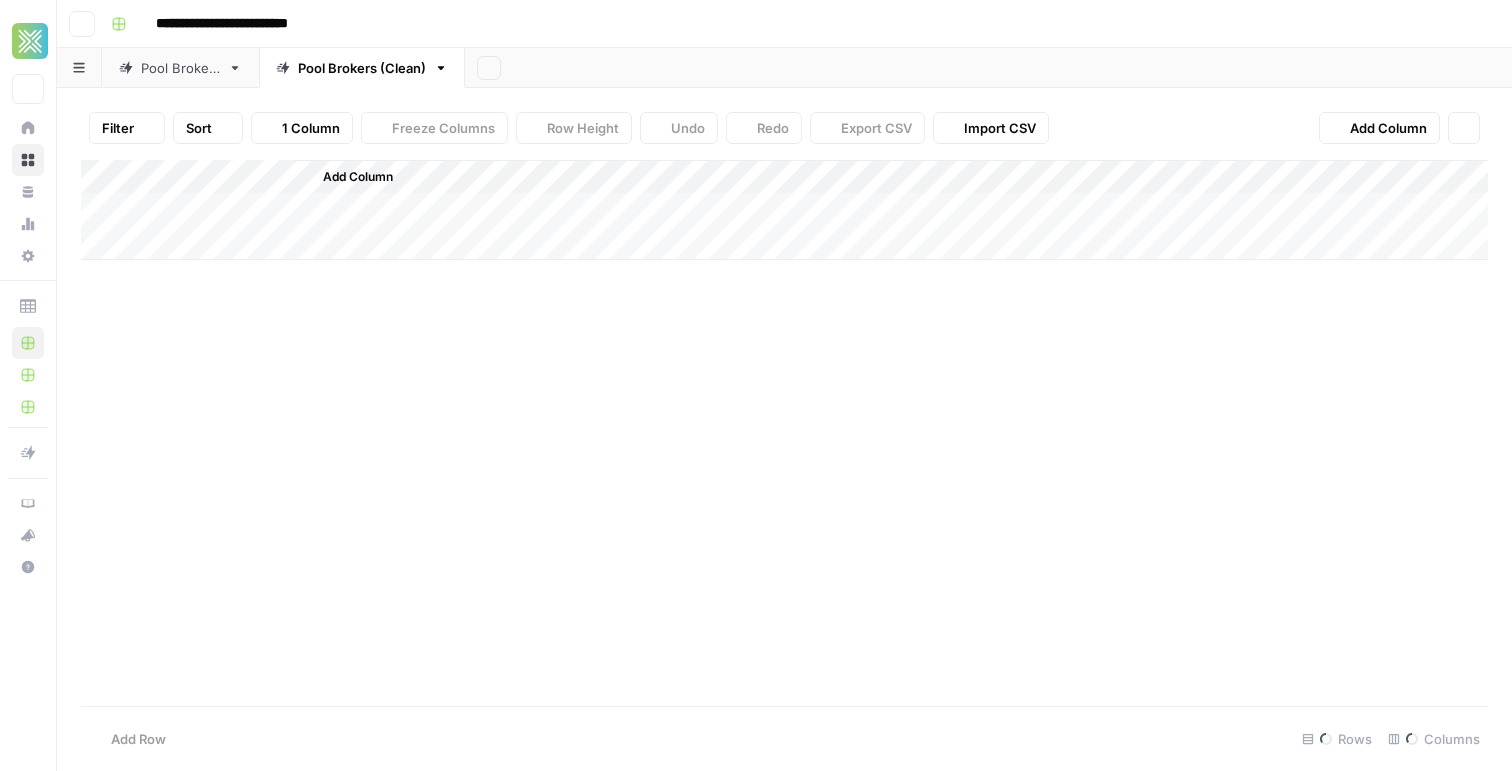 scroll, scrollTop: 0, scrollLeft: 0, axis: both 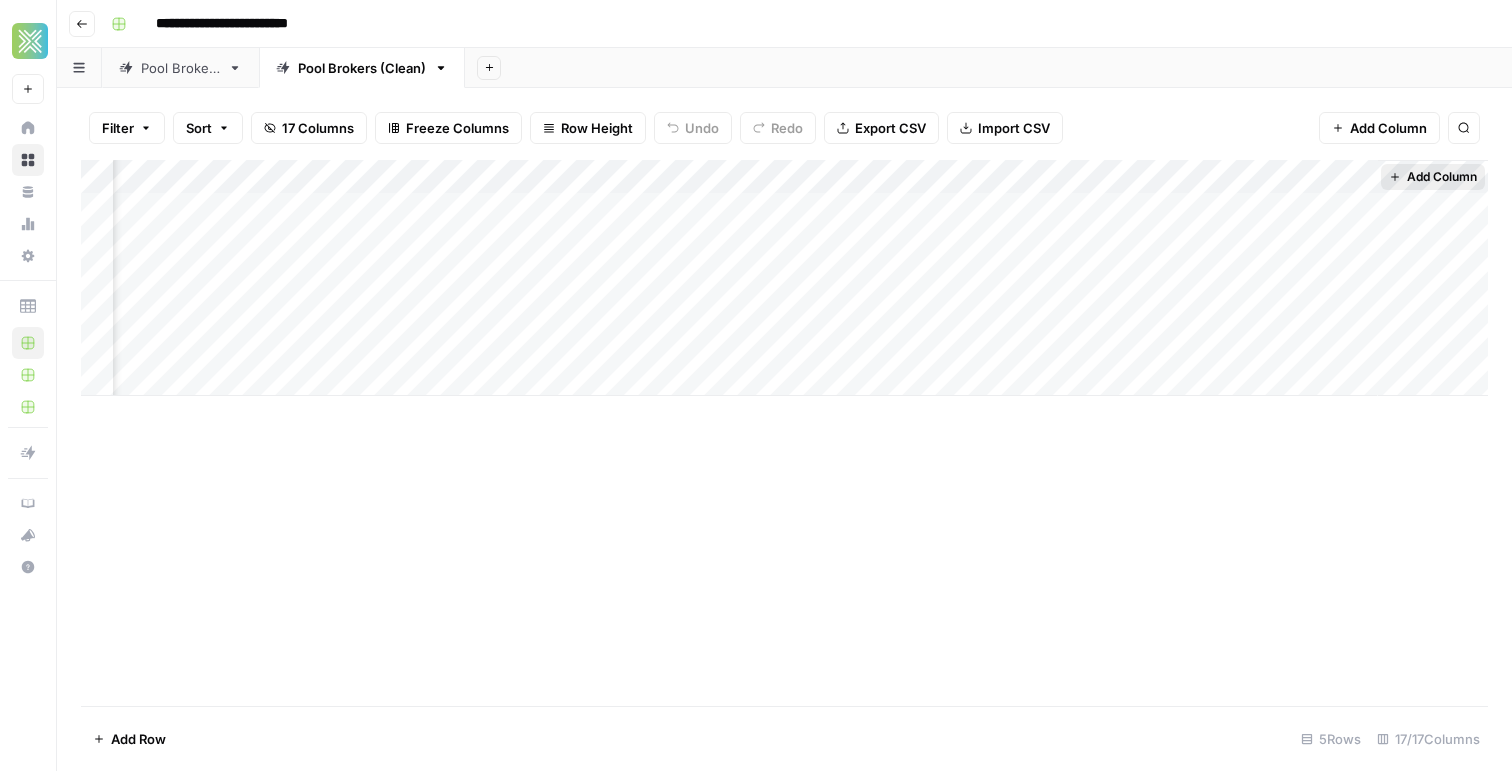 click on "Add Column" at bounding box center (1442, 177) 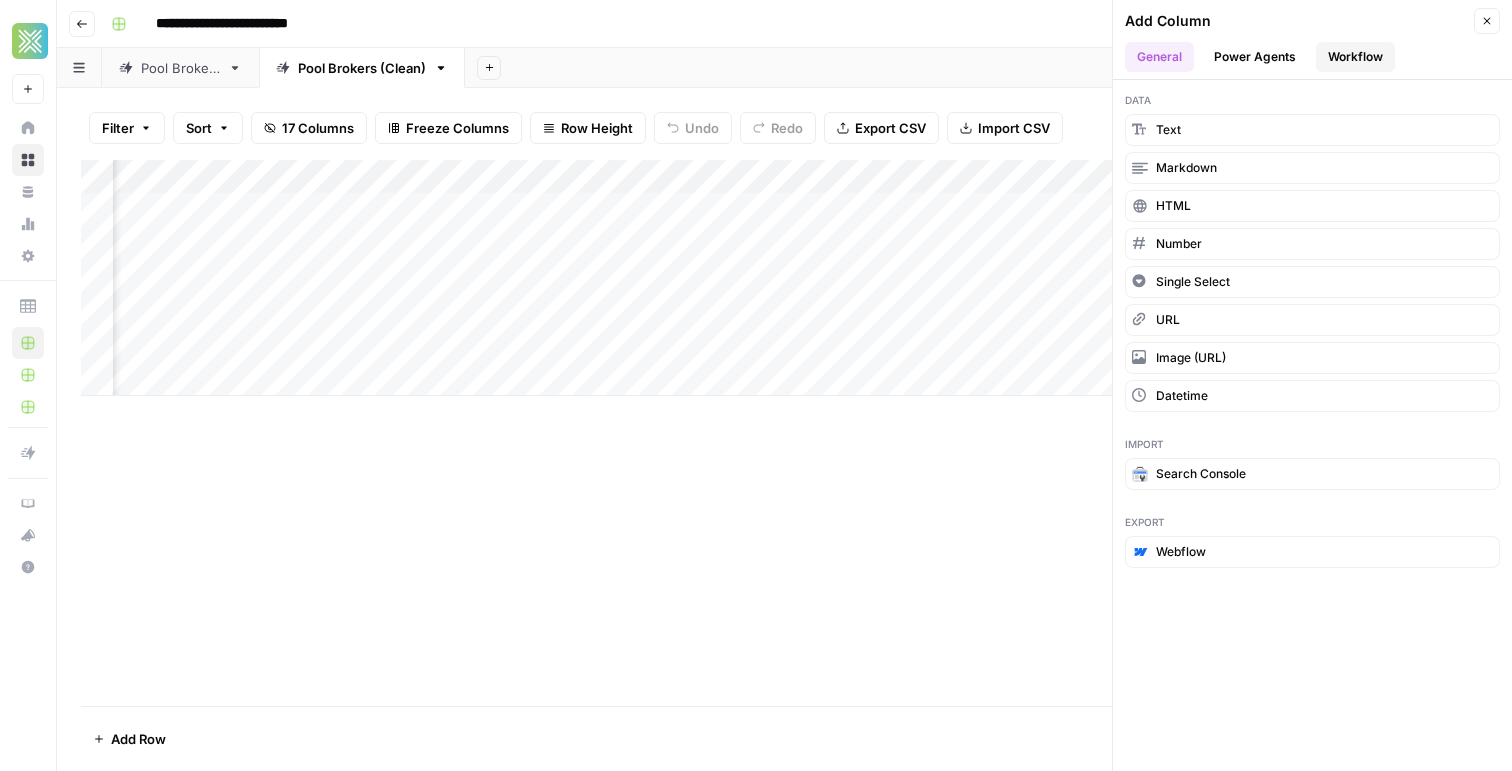 click on "Workflow" at bounding box center [1355, 57] 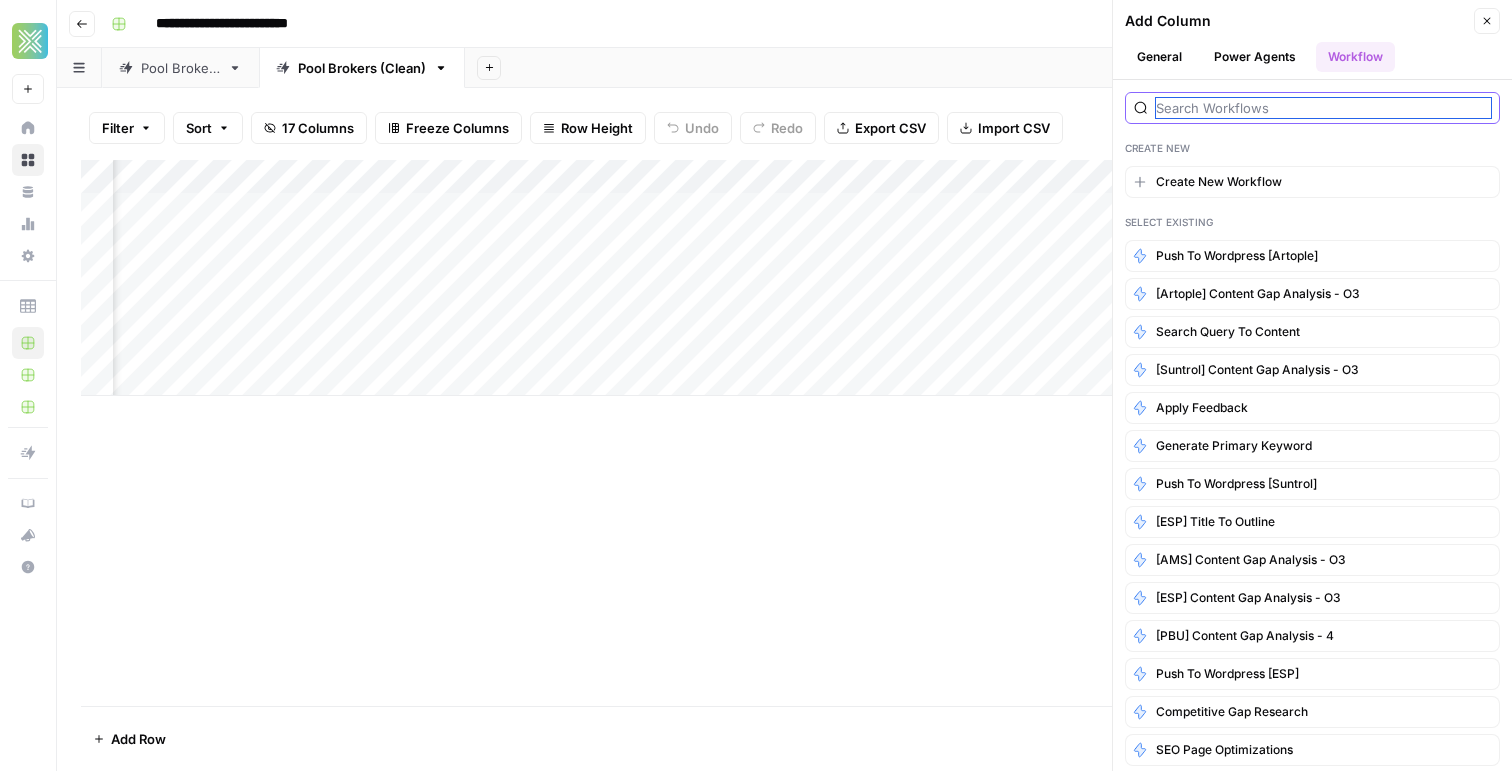 click at bounding box center (1323, 108) 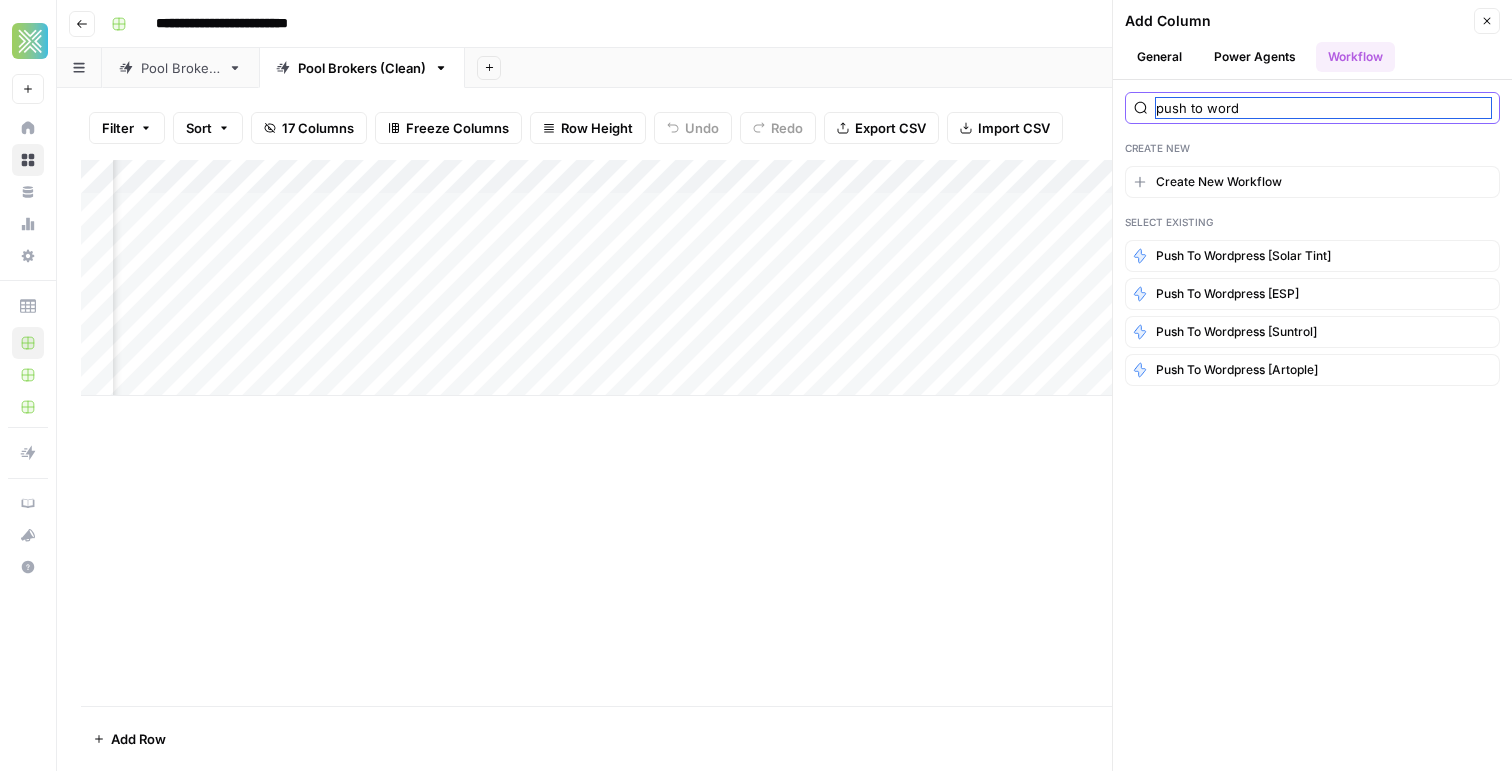 type on "push to word" 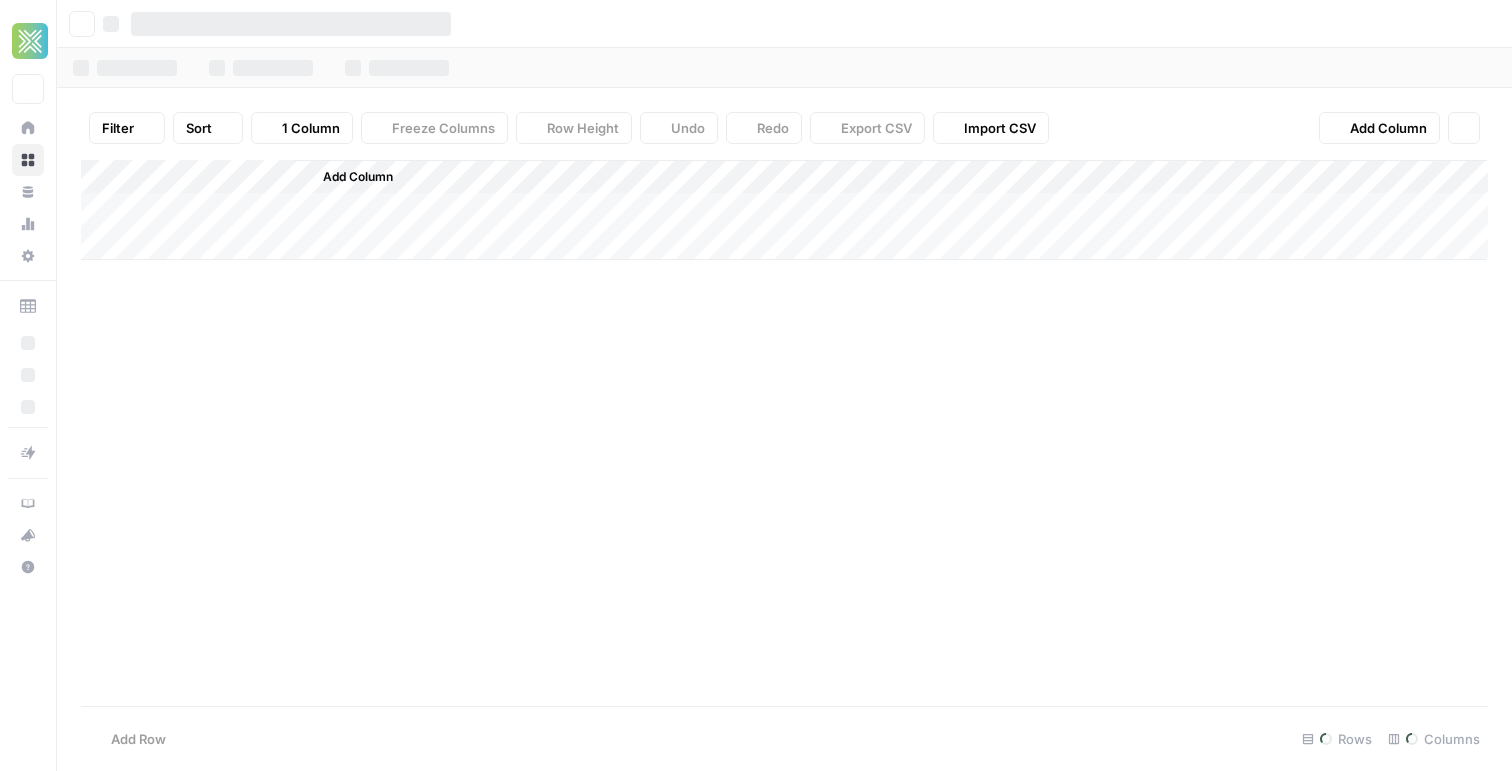 scroll, scrollTop: 0, scrollLeft: 0, axis: both 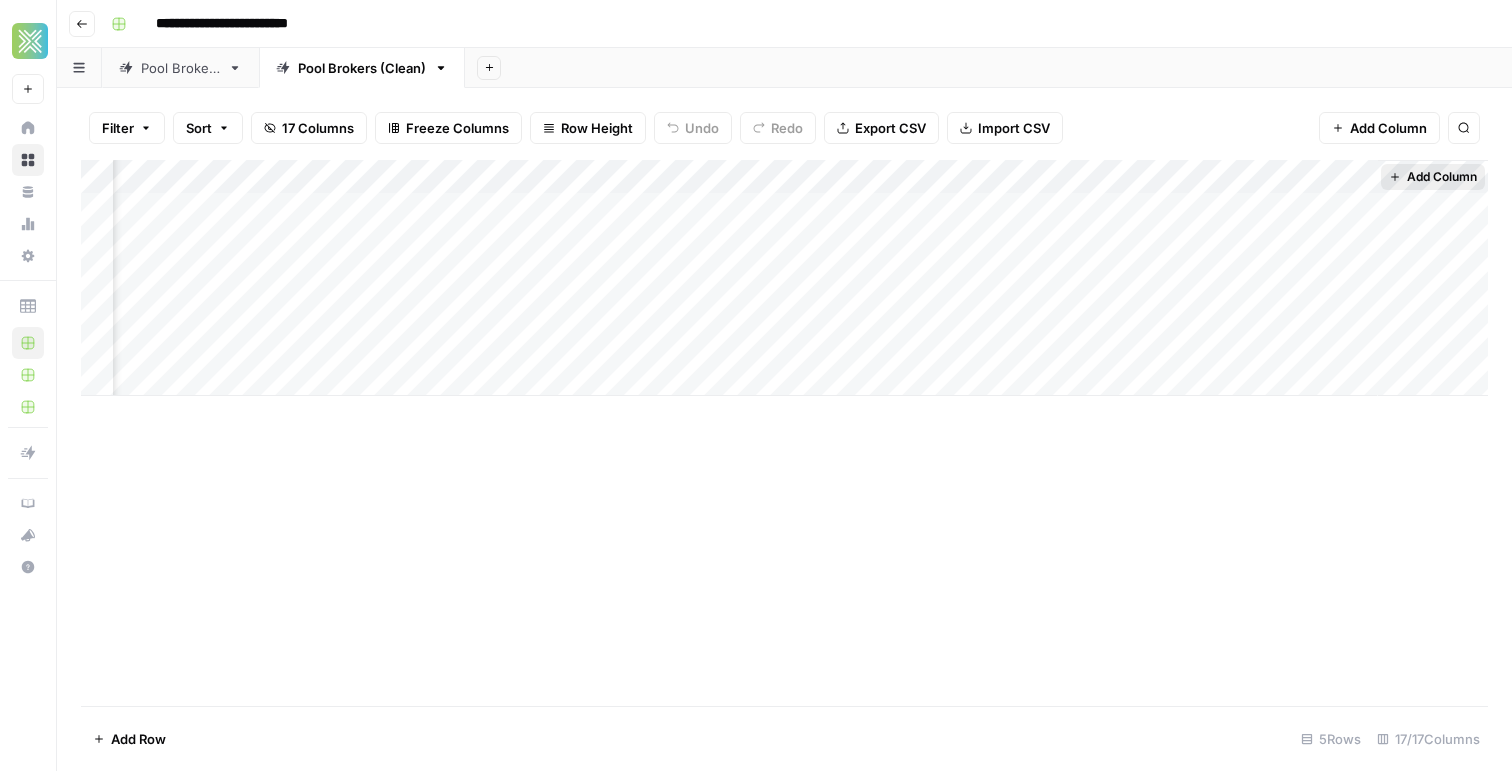 click on "Add Column" at bounding box center (1442, 177) 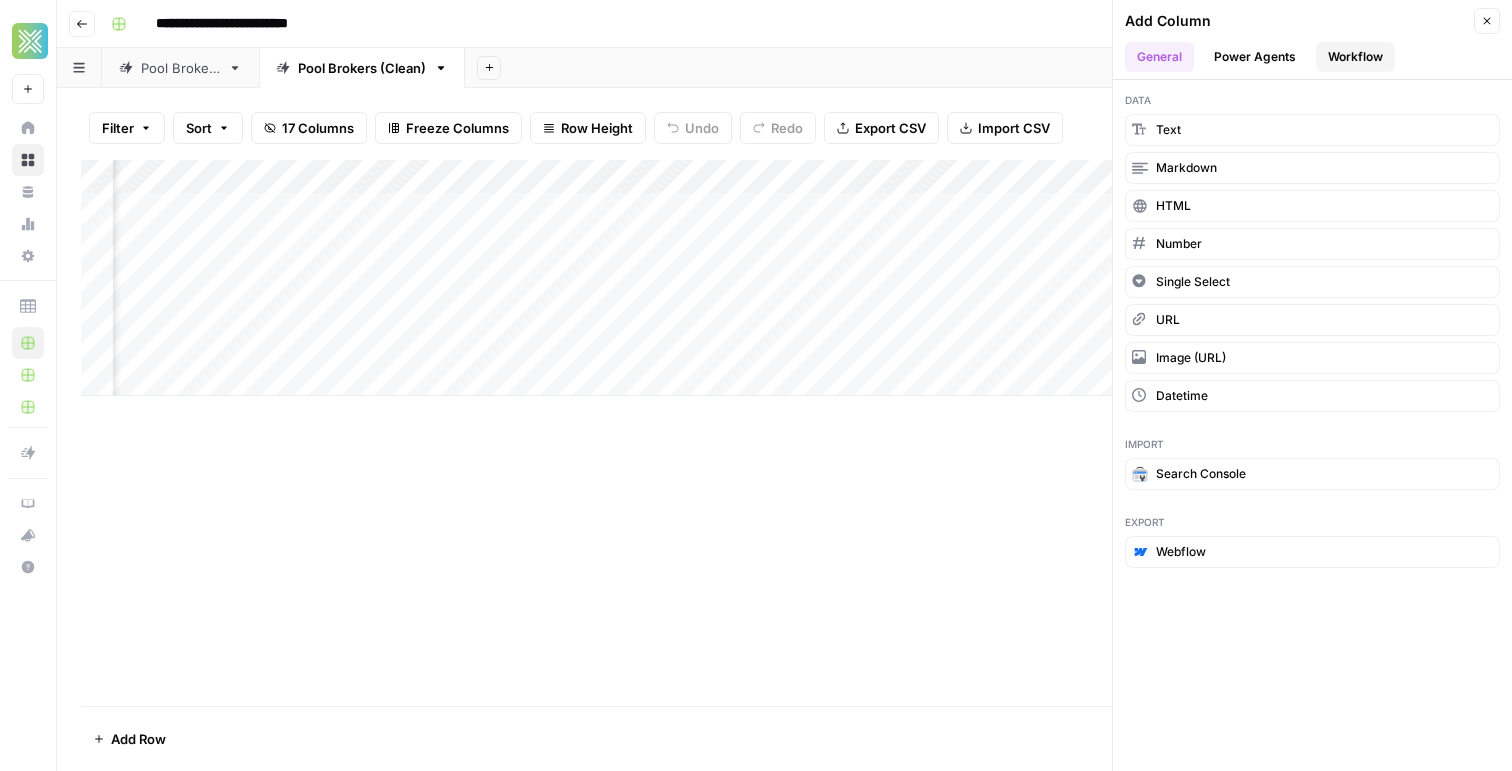 click on "Workflow" at bounding box center [1355, 57] 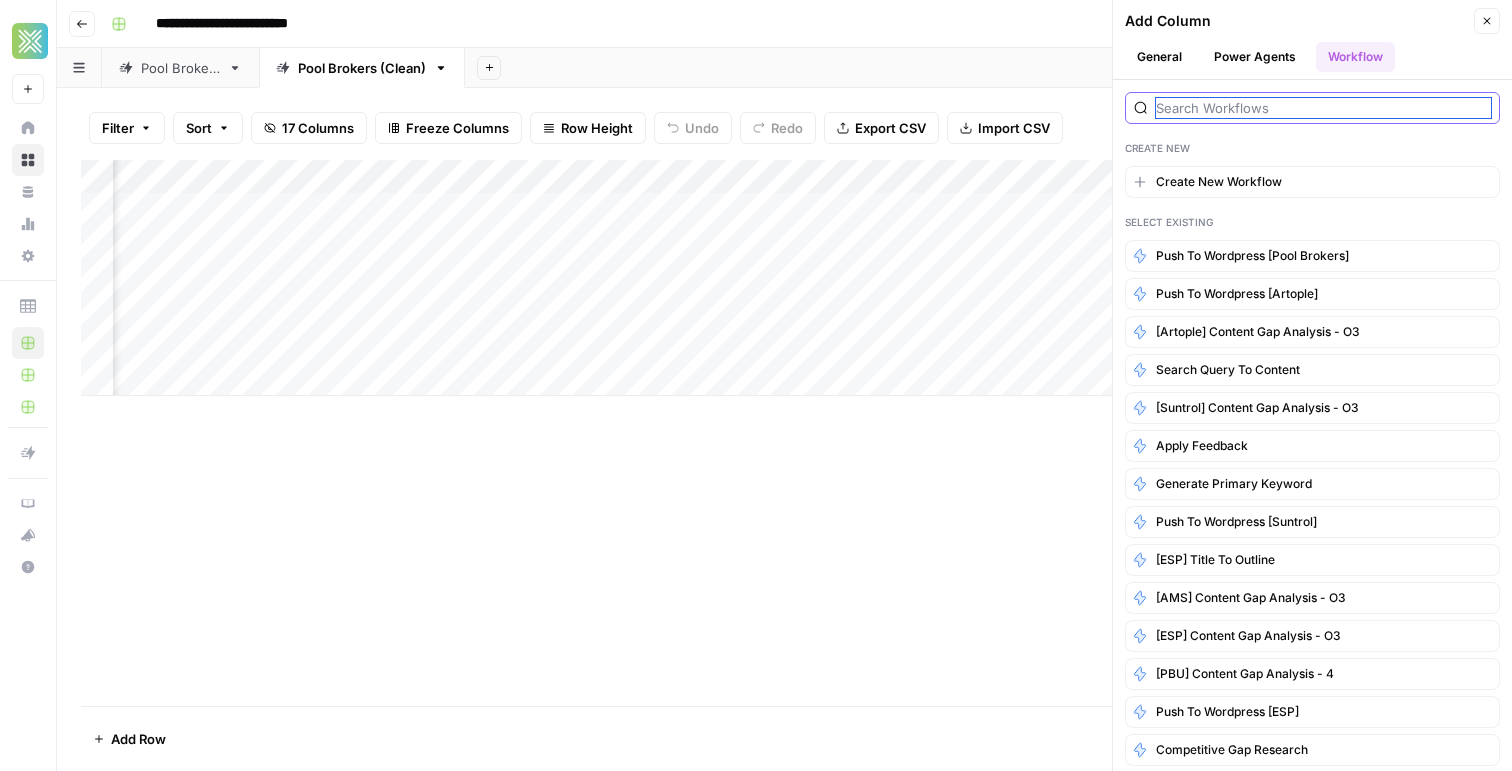 click at bounding box center [1323, 108] 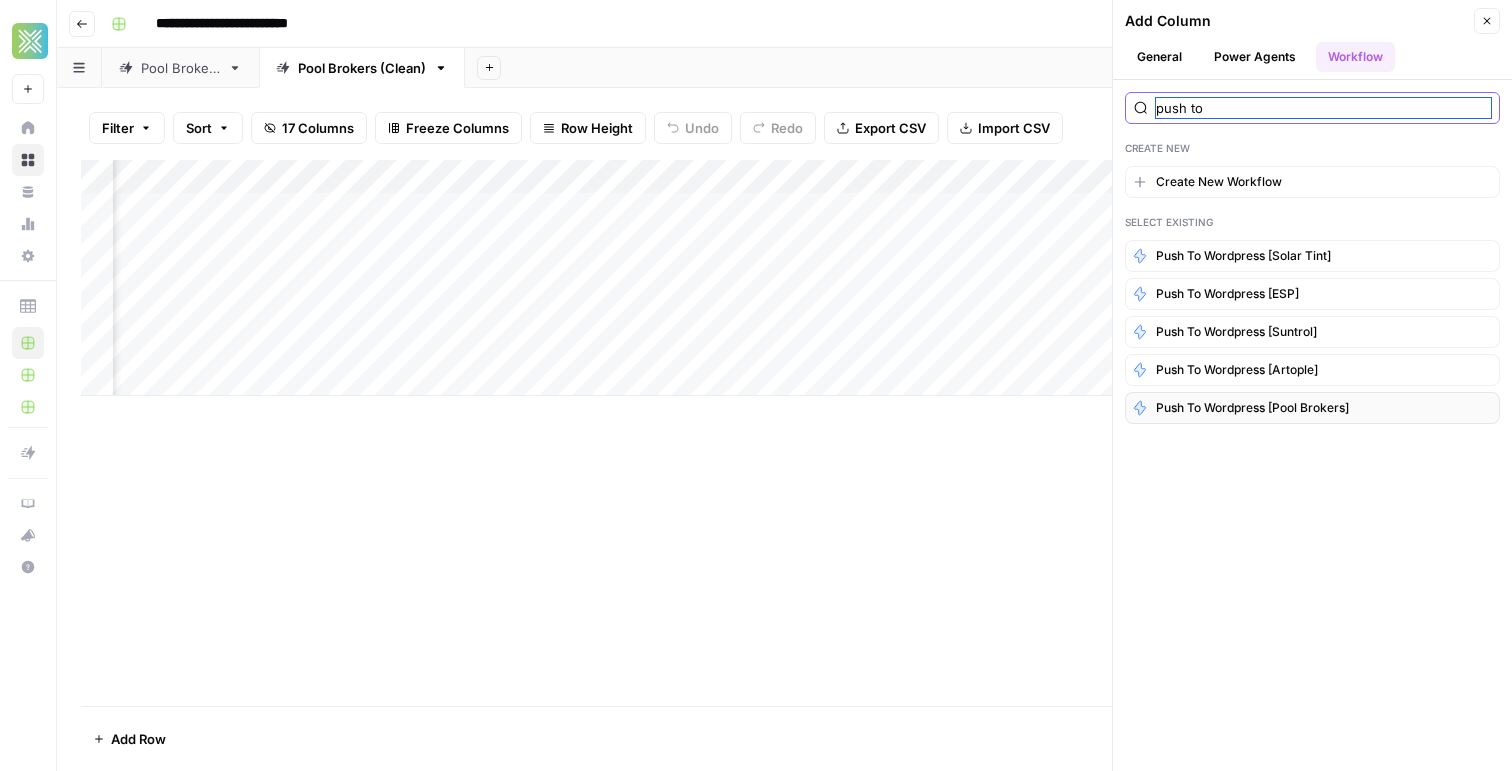 type on "push to" 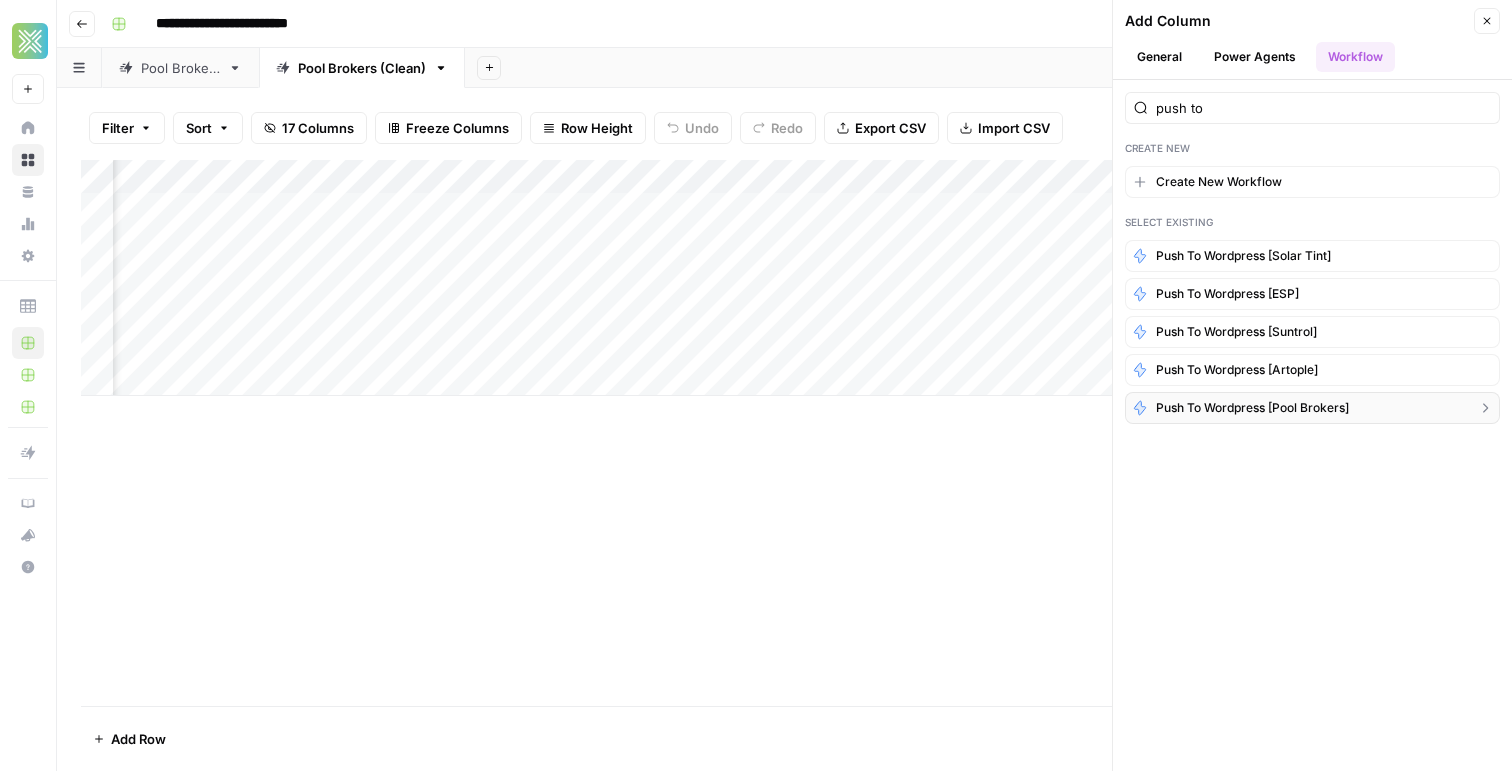 click on "Push to Wordpress [Pool Brokers]" at bounding box center (1312, 408) 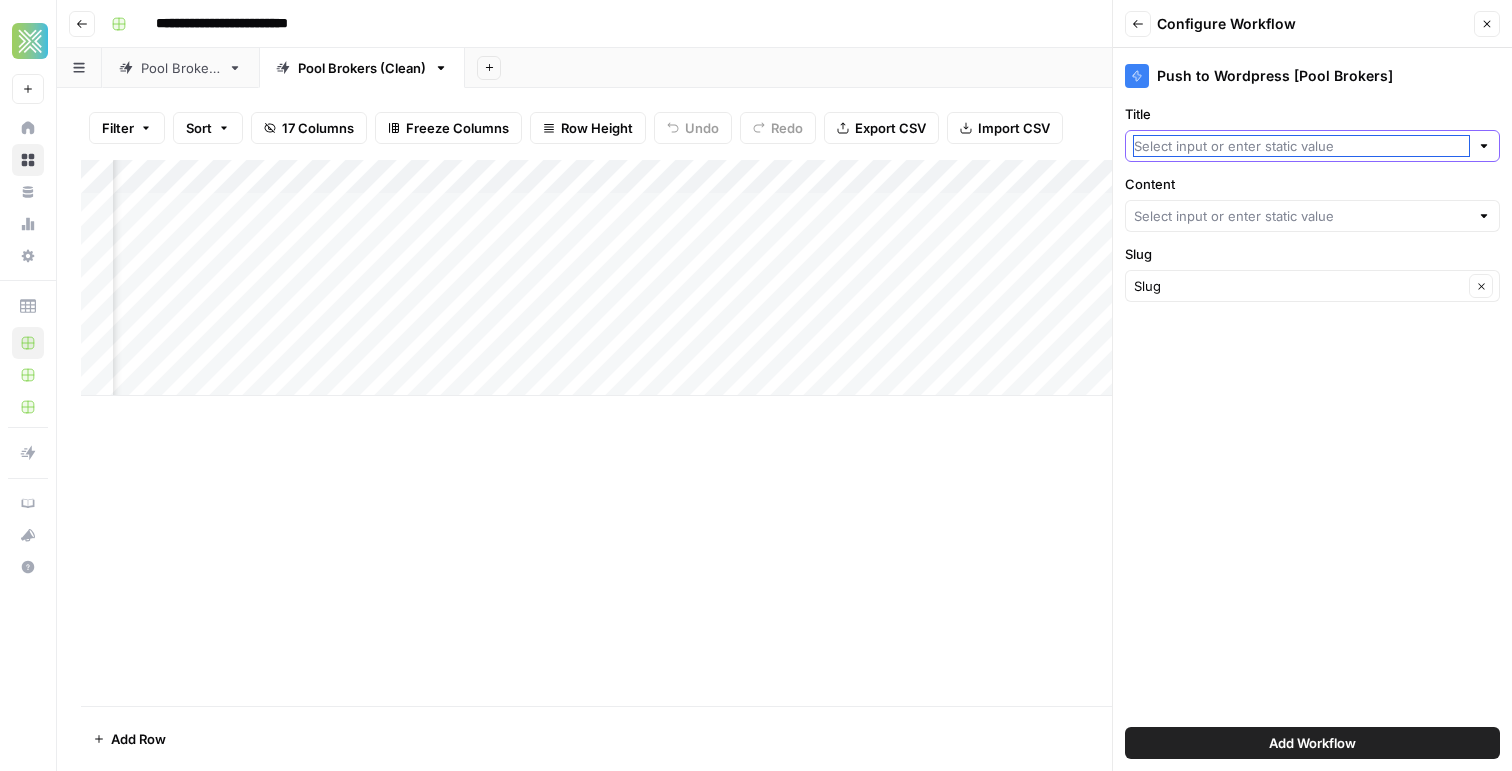 click on "Title" at bounding box center (1301, 146) 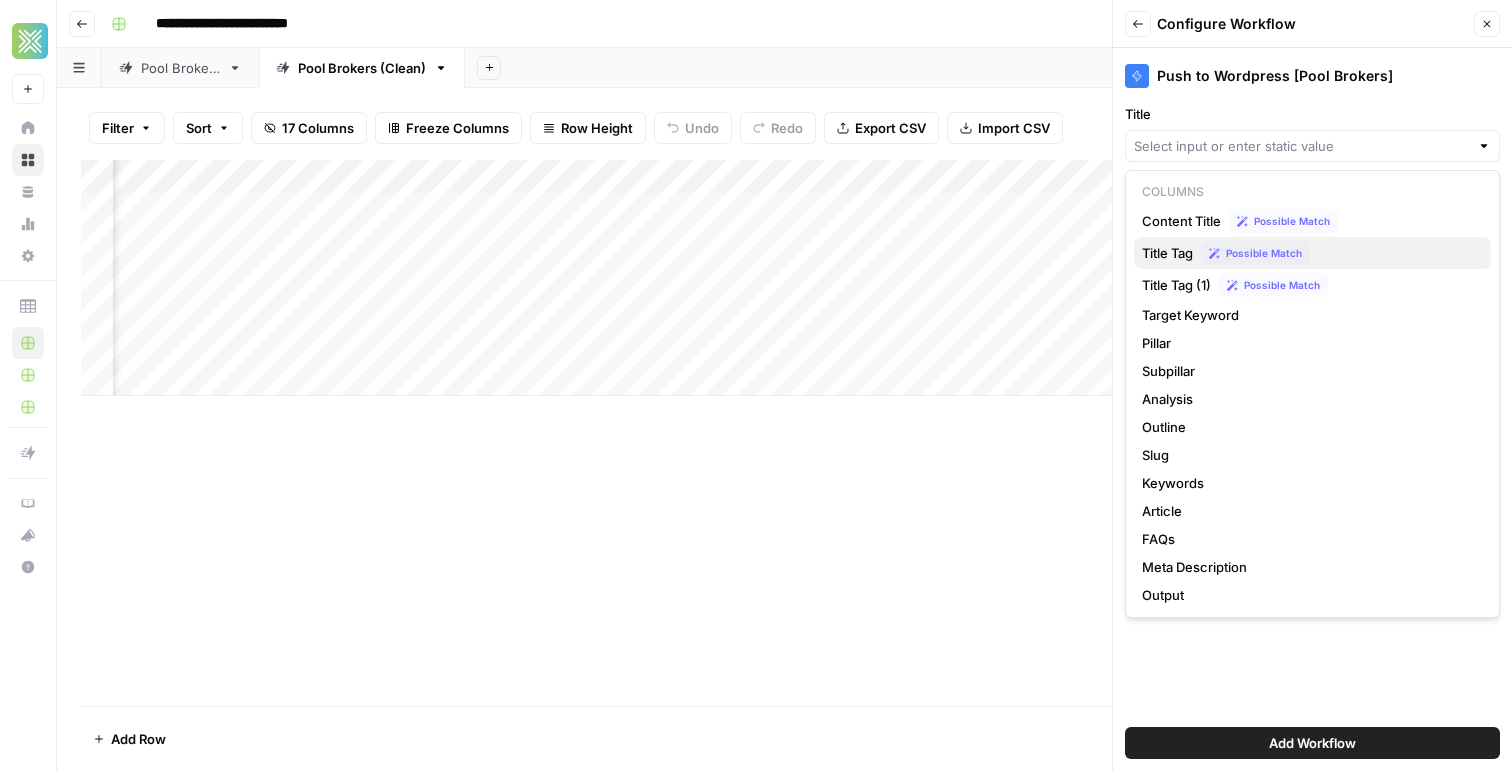 click on "Title Tag" at bounding box center [1167, 253] 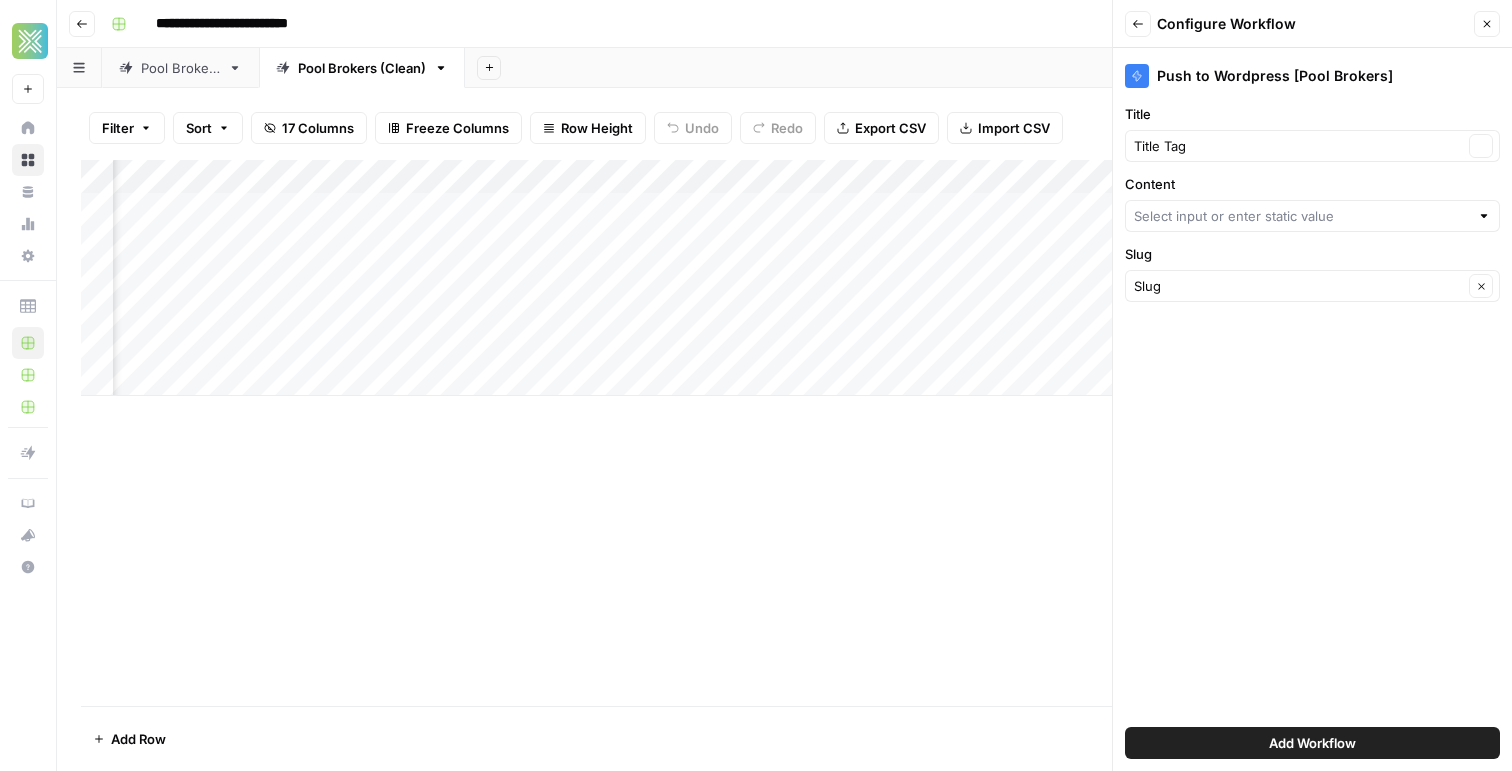 click on "Content" at bounding box center [1312, 184] 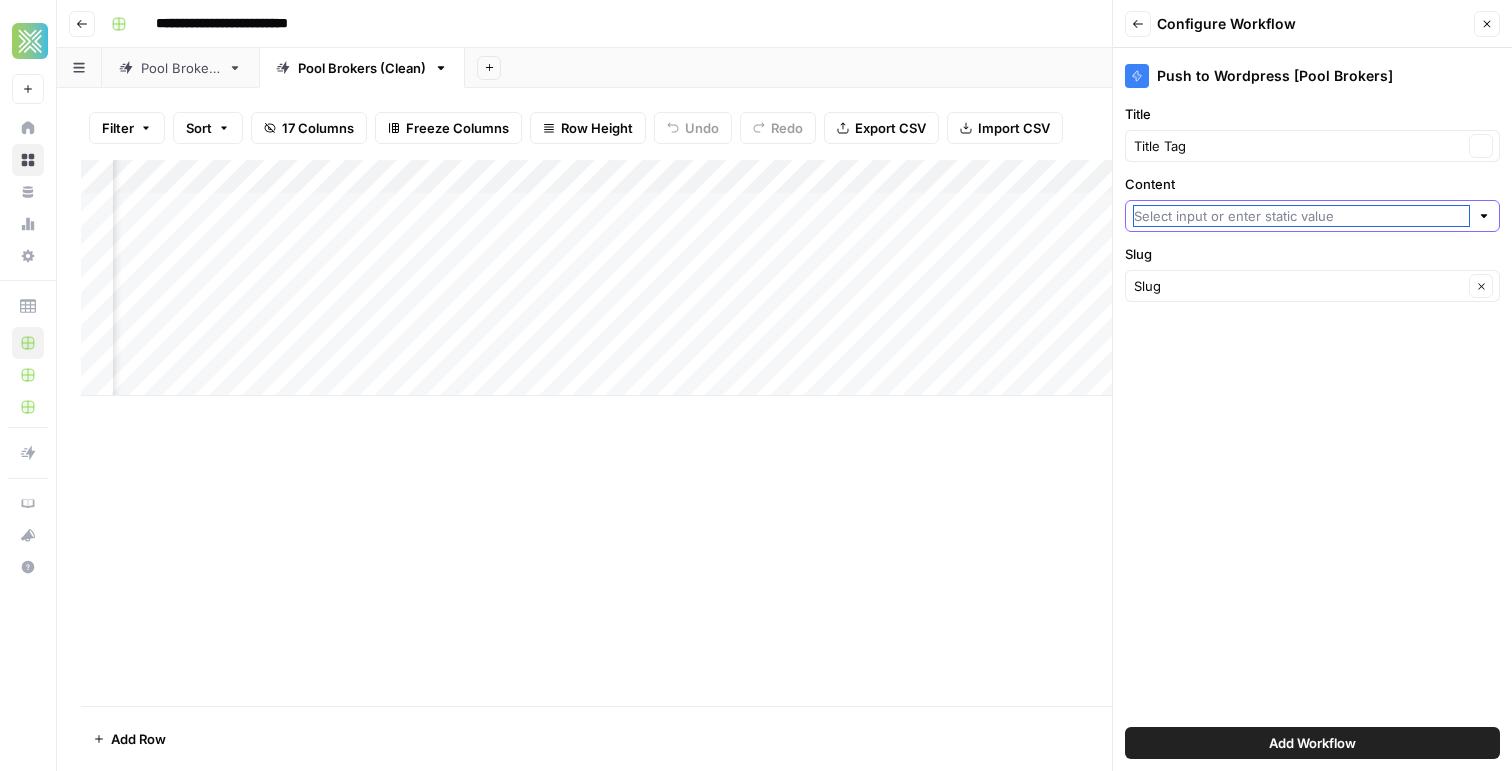 click on "Content" at bounding box center (1301, 216) 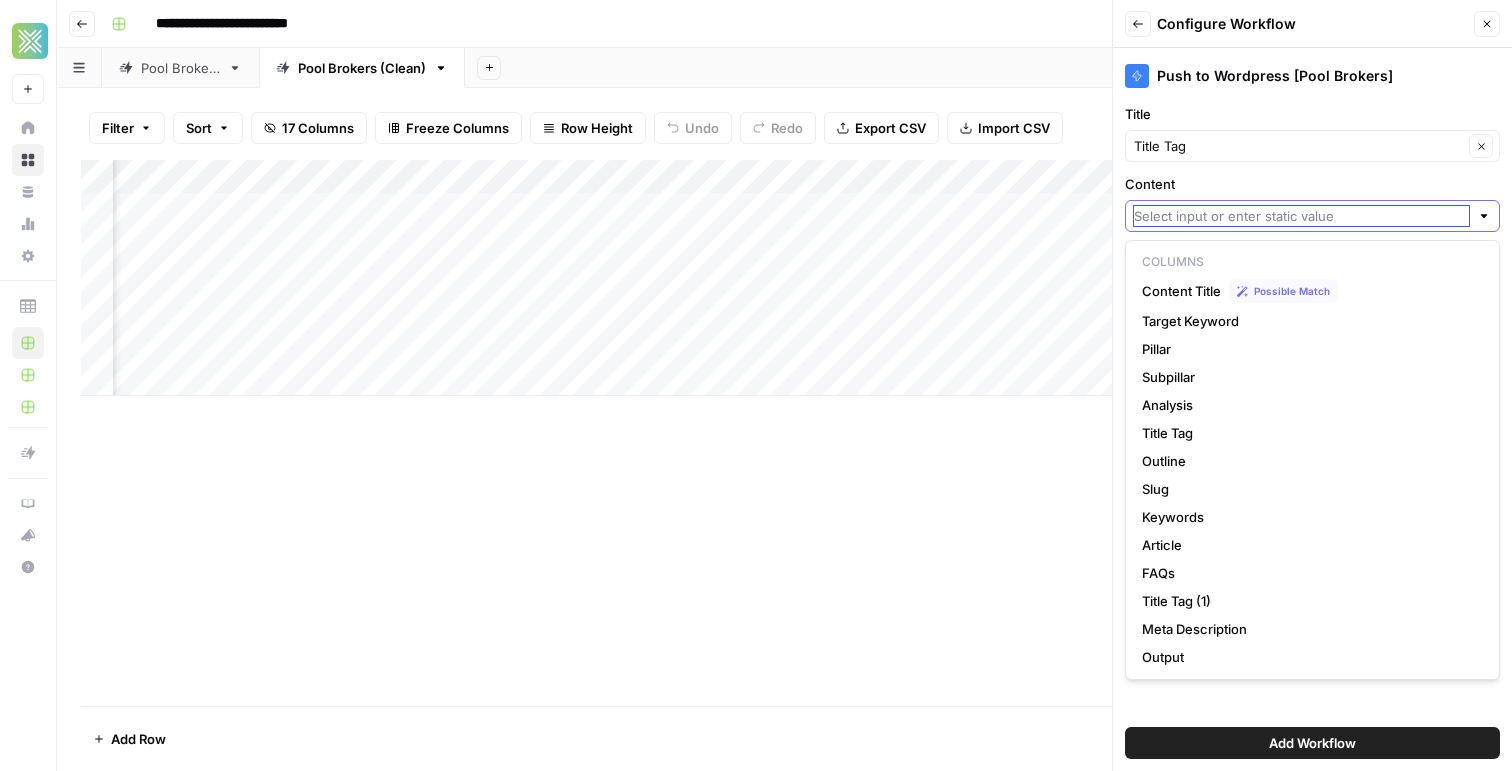 click on "Content" at bounding box center (1301, 216) 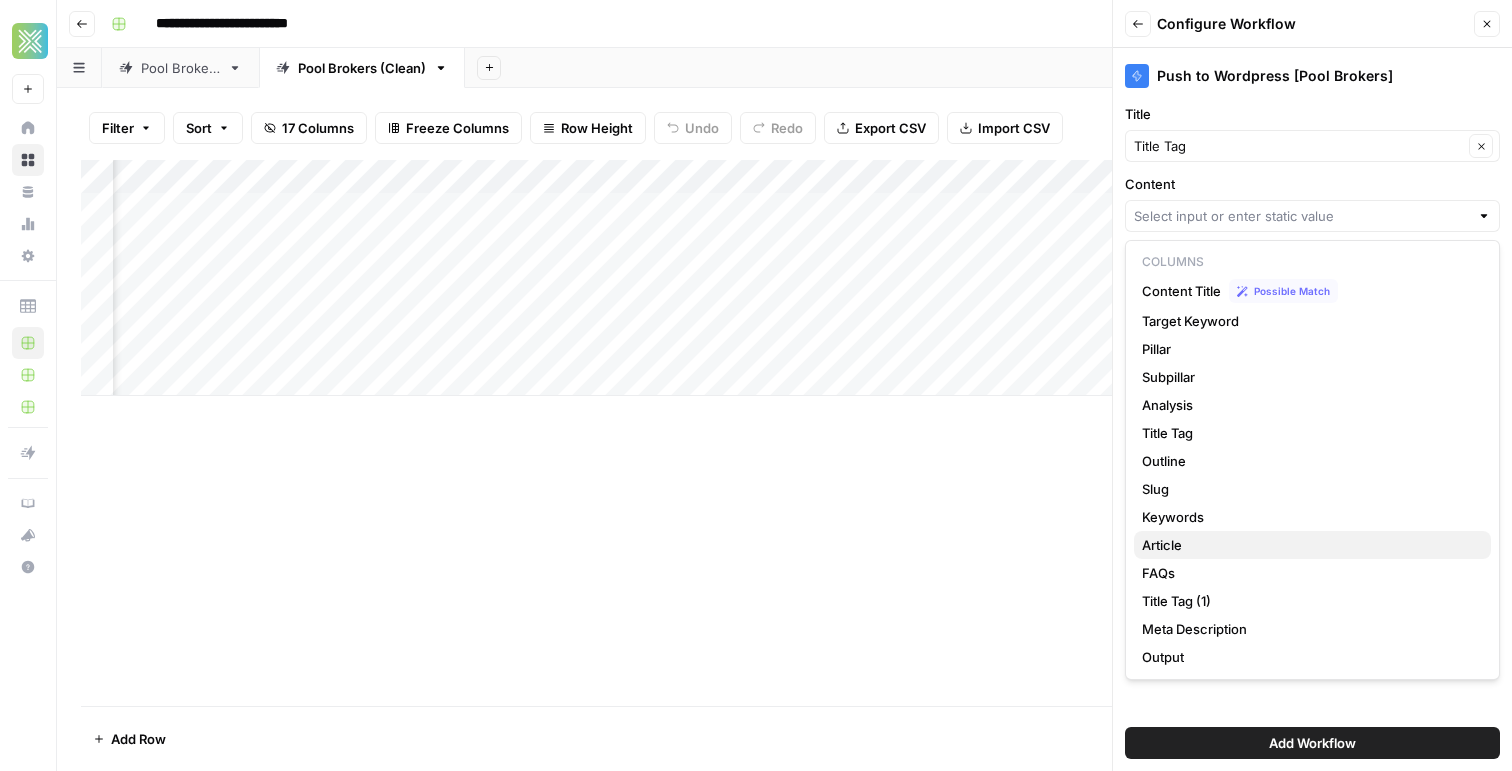click on "Article" at bounding box center [1312, 545] 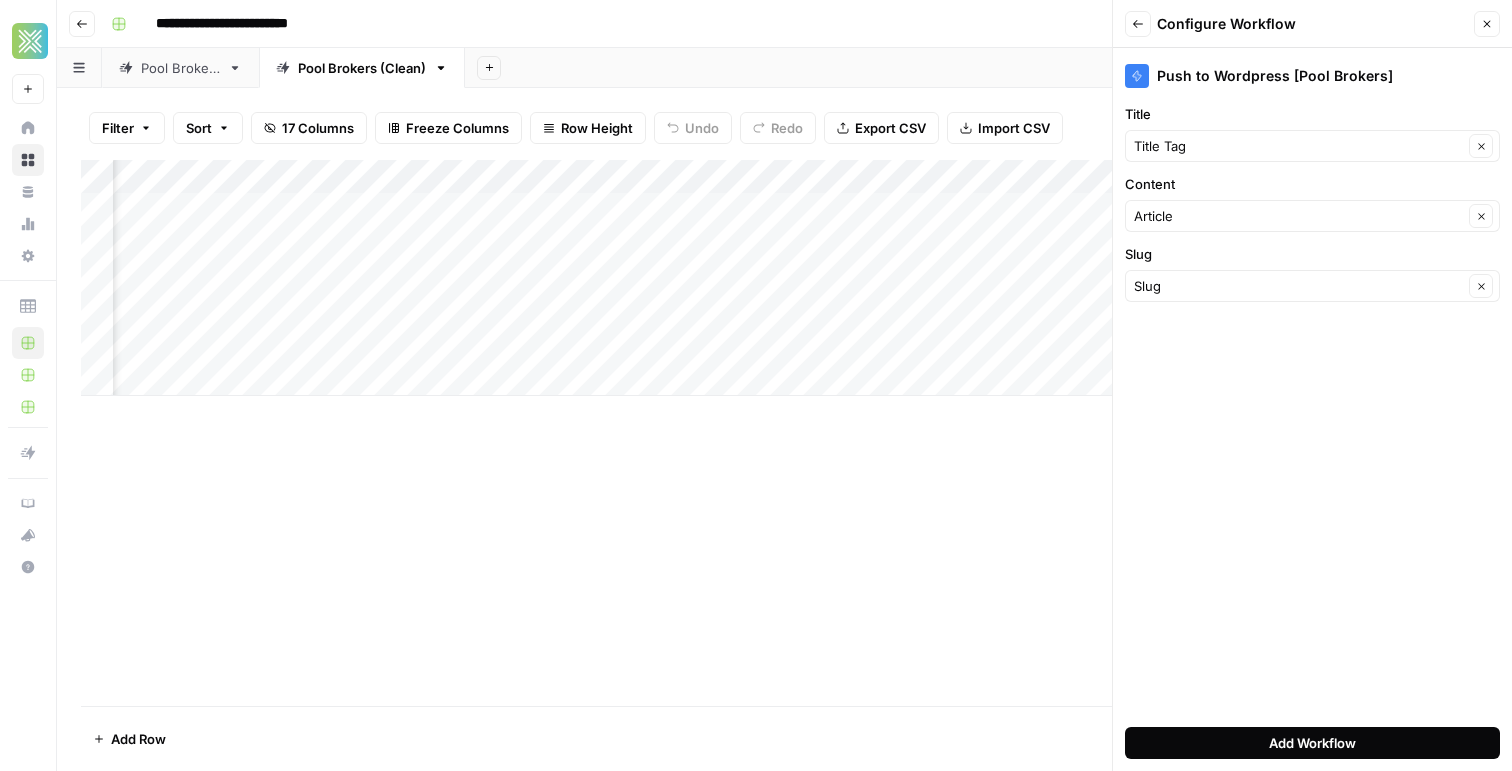 click on "Add Workflow" at bounding box center (1312, 743) 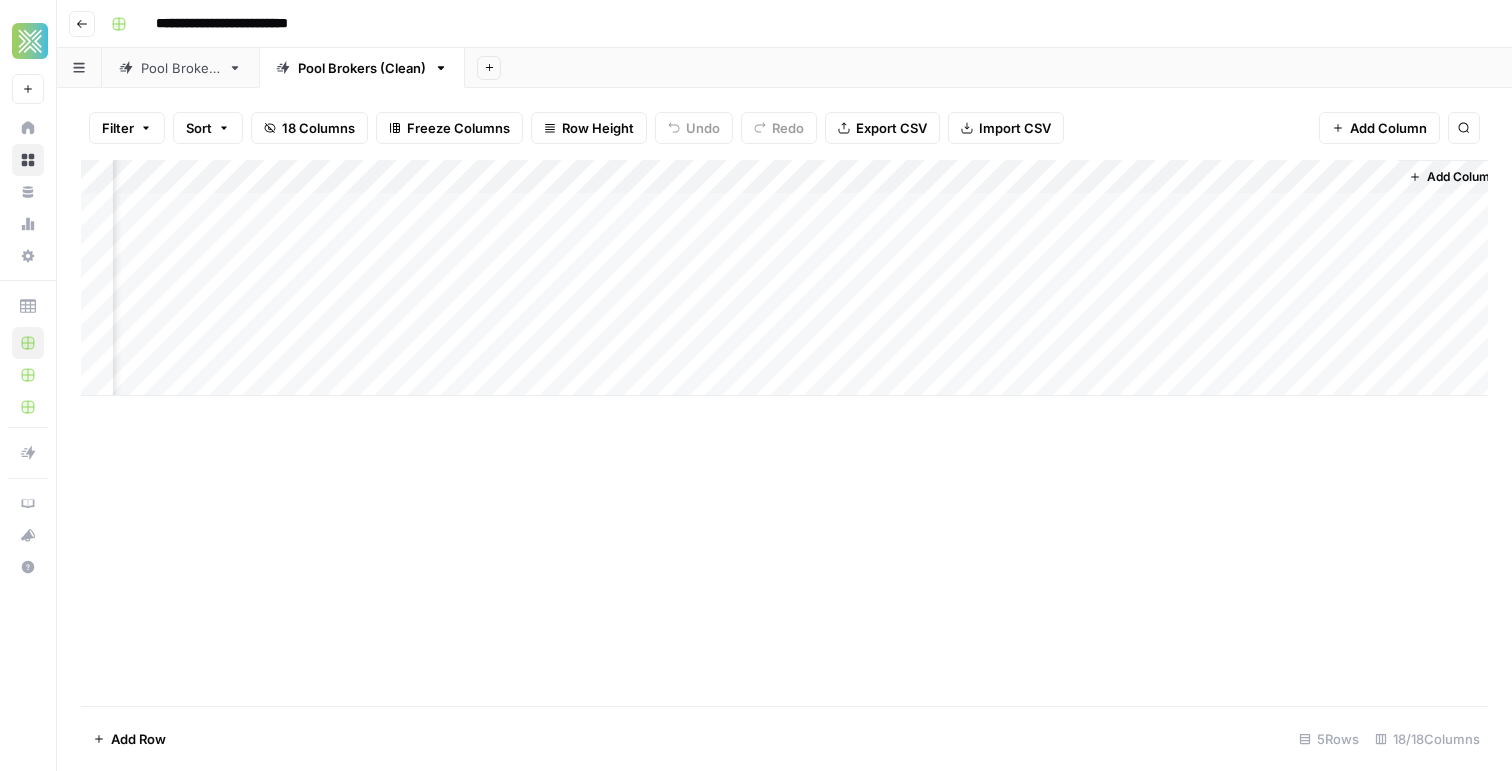 scroll, scrollTop: 0, scrollLeft: 2269, axis: horizontal 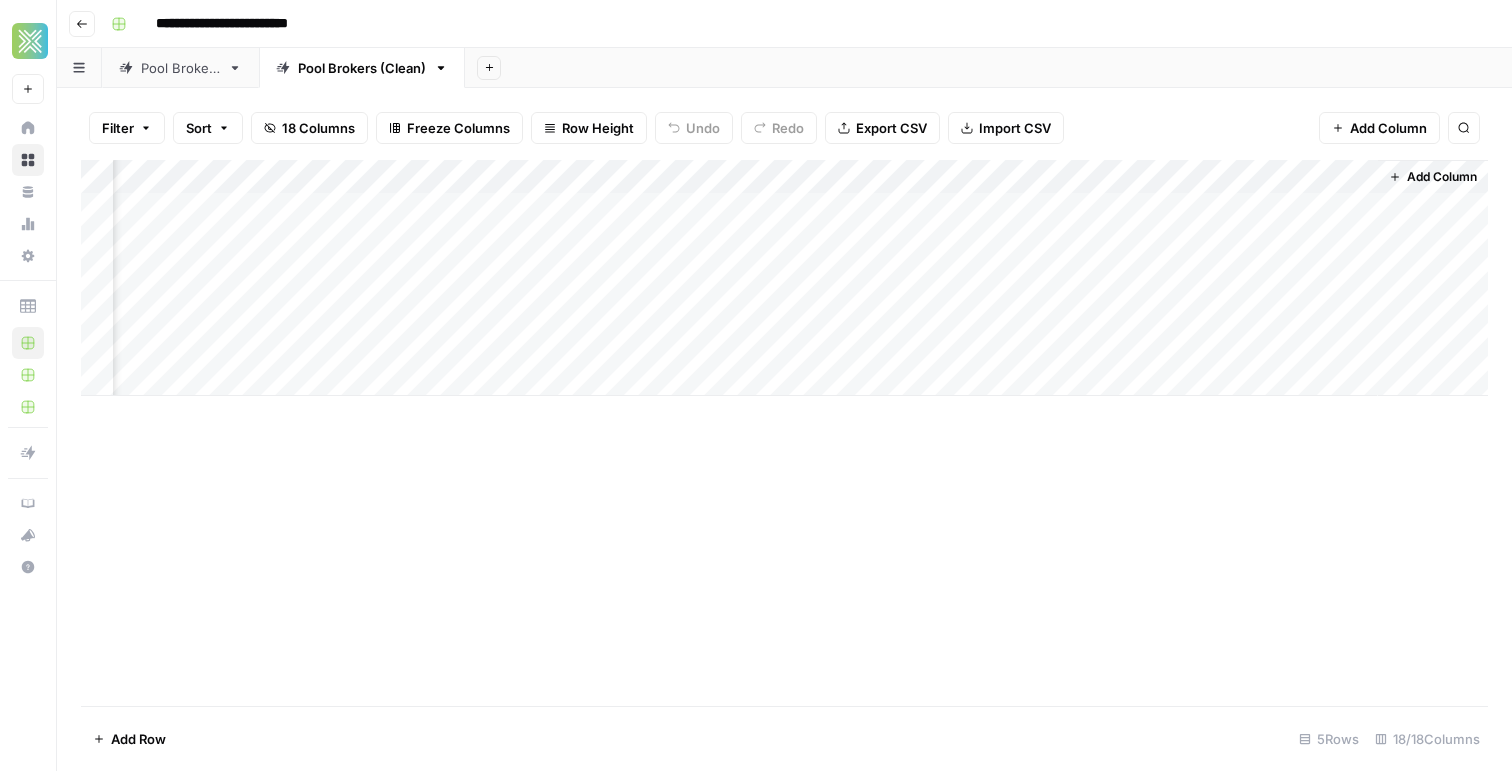 click on "Add Column" at bounding box center [784, 278] 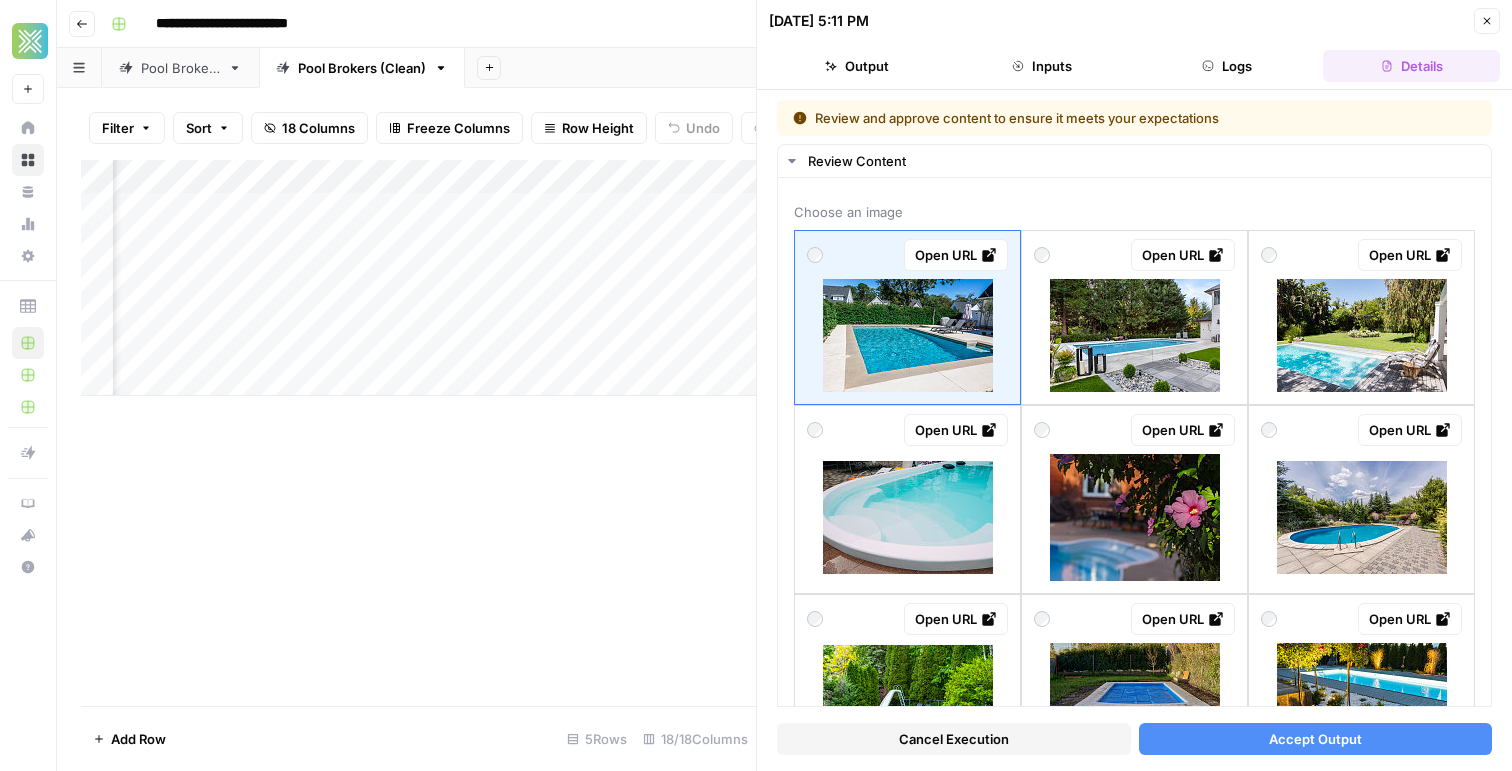 scroll, scrollTop: 0, scrollLeft: 1545, axis: horizontal 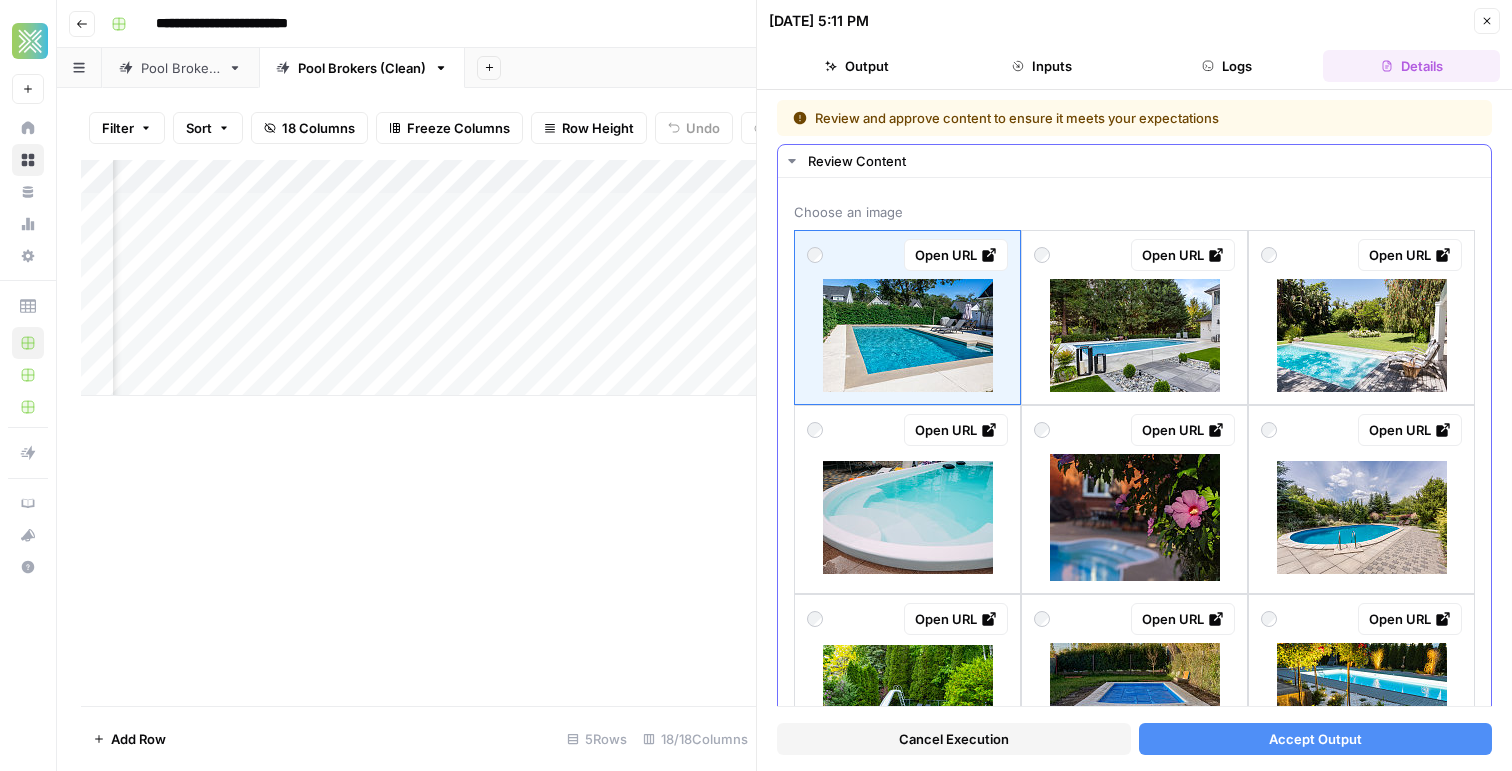 click on "Open URL" at bounding box center (907, 430) 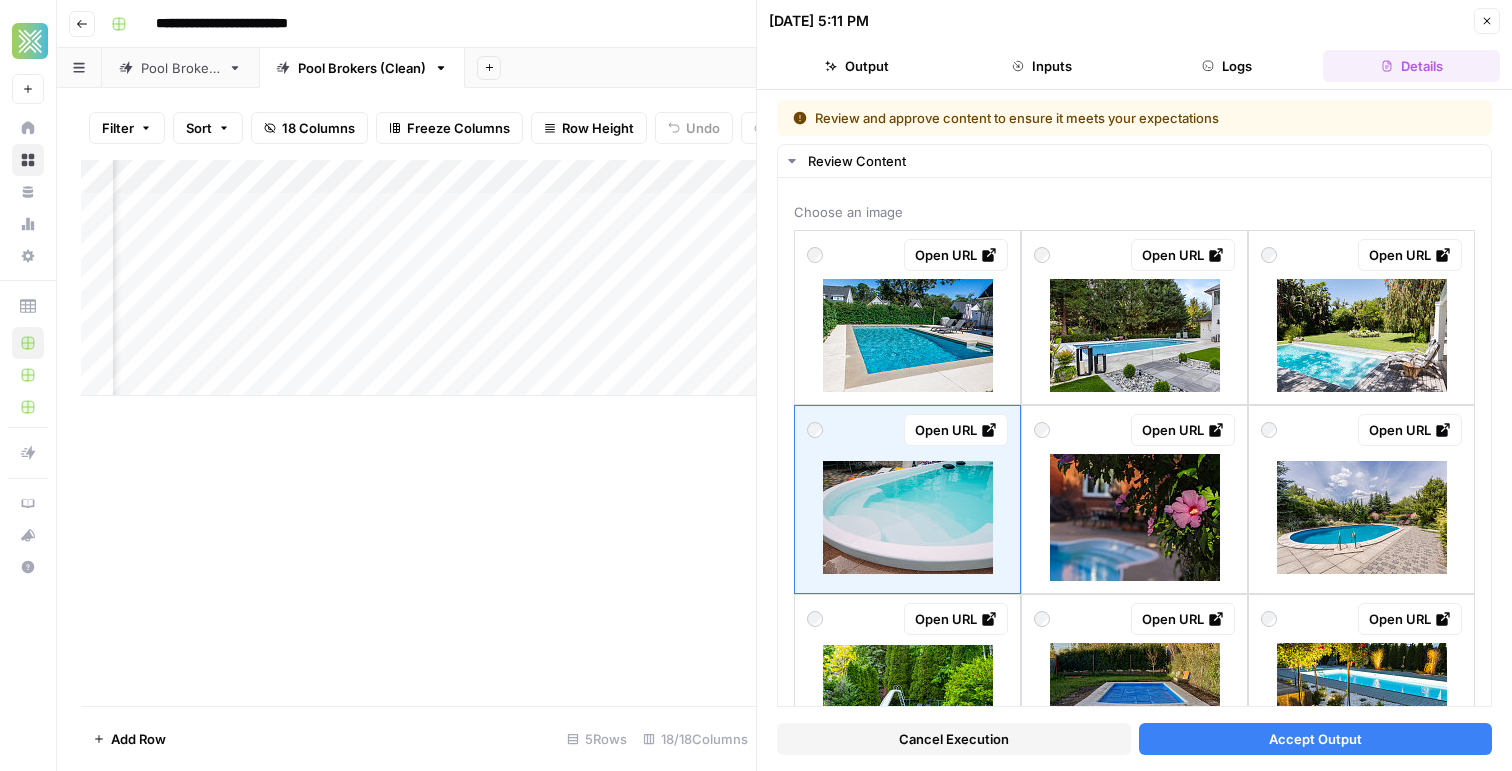 click on "Accept Output" at bounding box center (1316, 739) 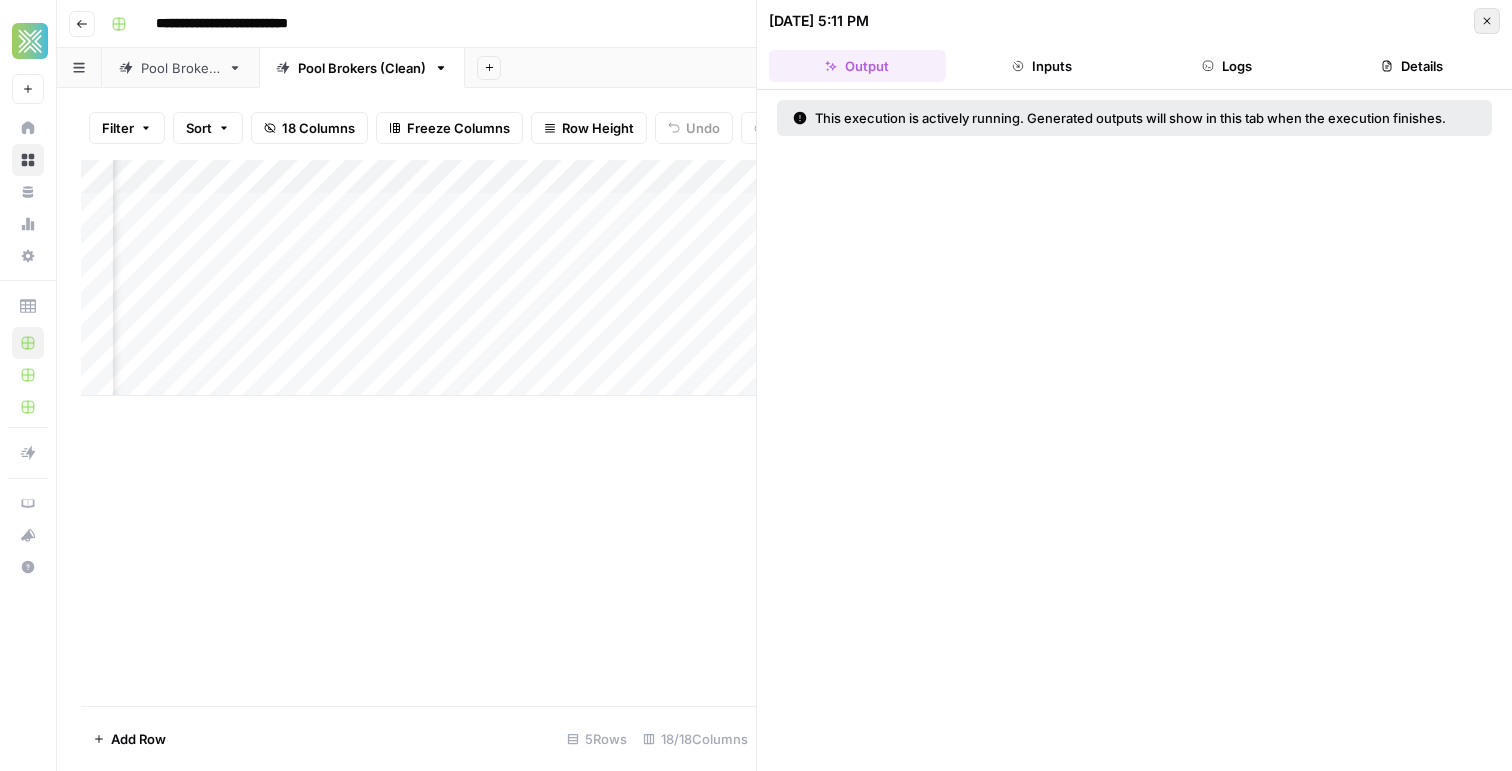 click 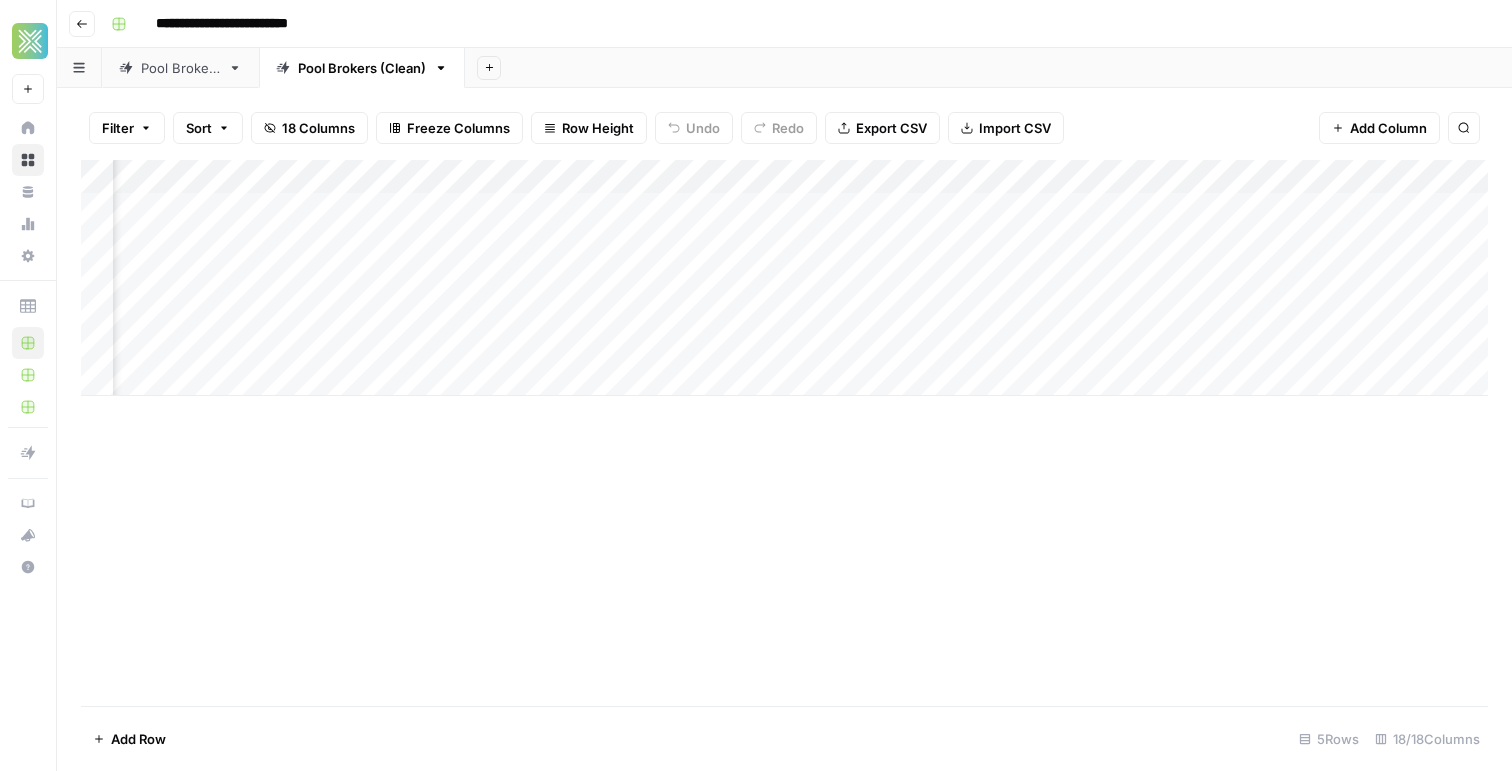 scroll, scrollTop: 0, scrollLeft: 2269, axis: horizontal 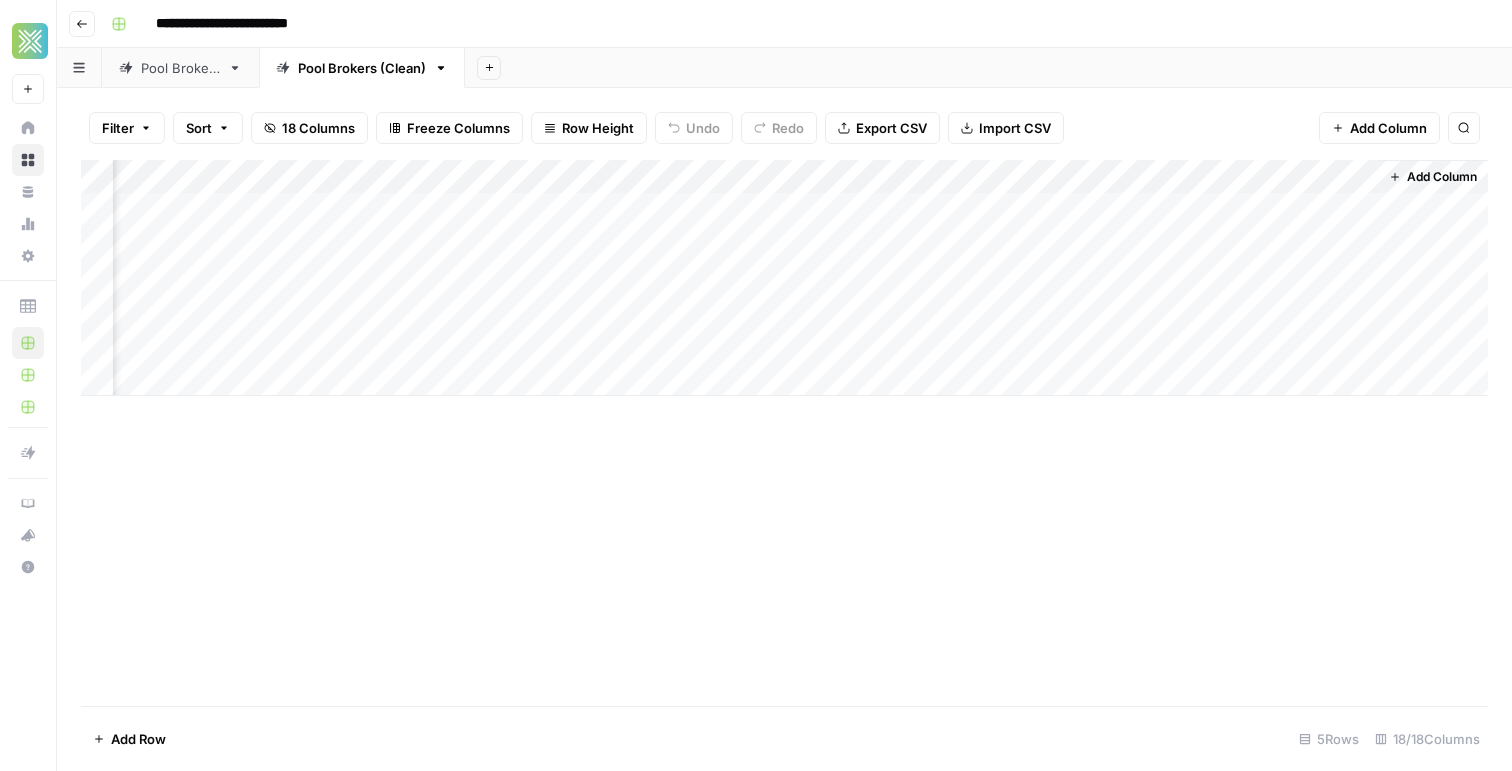 click on "Add Column" at bounding box center (784, 278) 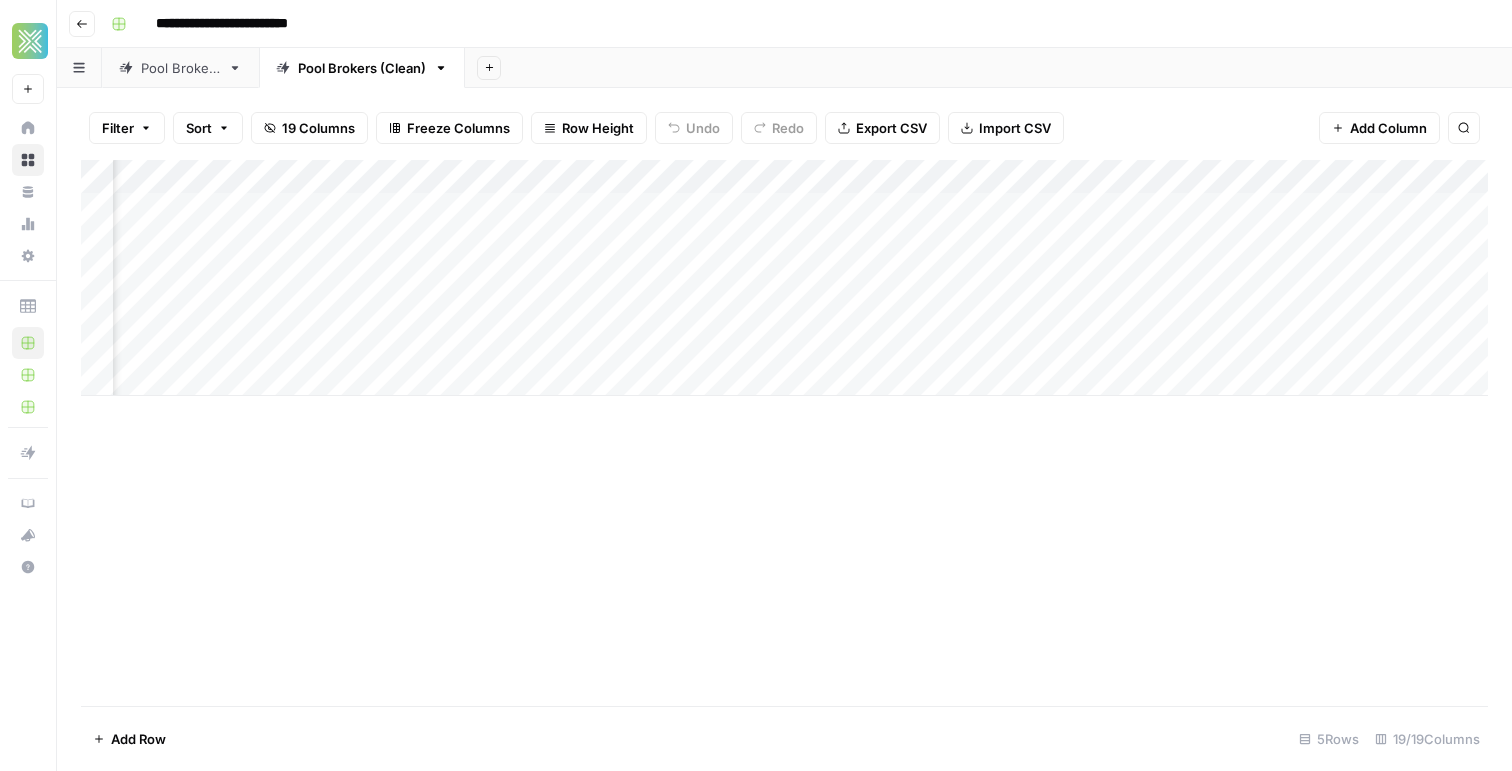 scroll, scrollTop: 0, scrollLeft: 2449, axis: horizontal 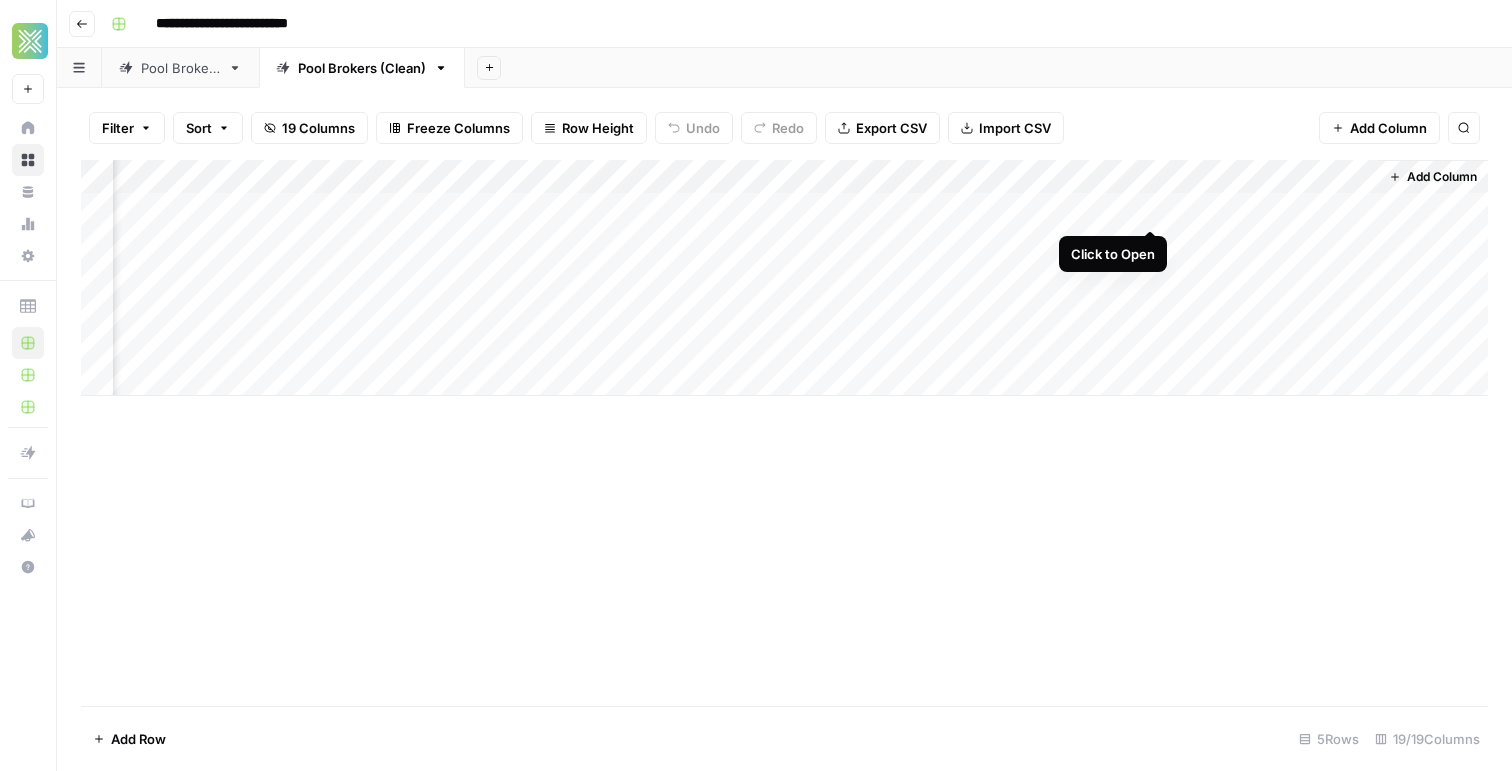 click on "Add Column" at bounding box center [784, 278] 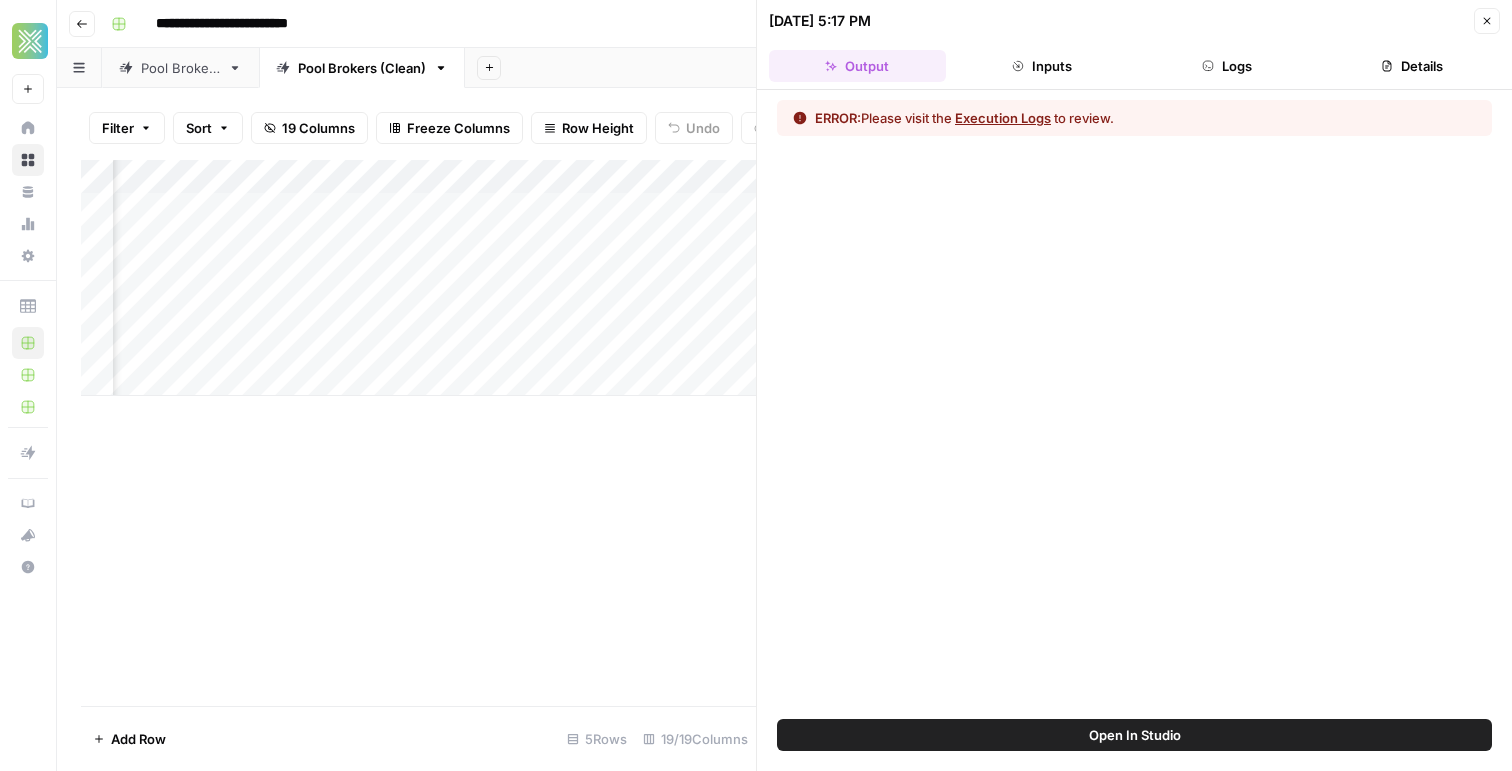 click on "Execution Logs" at bounding box center [1003, 118] 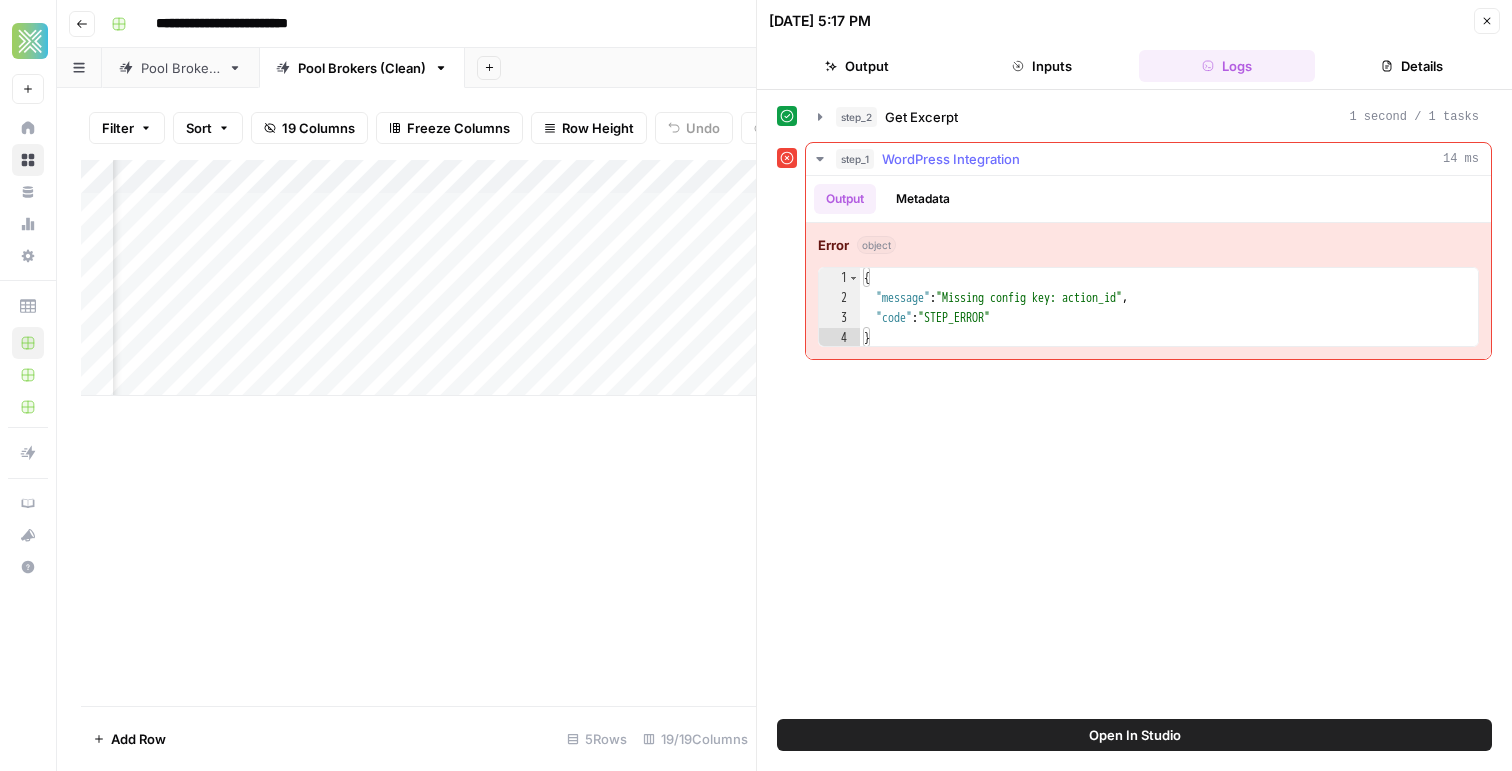 type on "*" 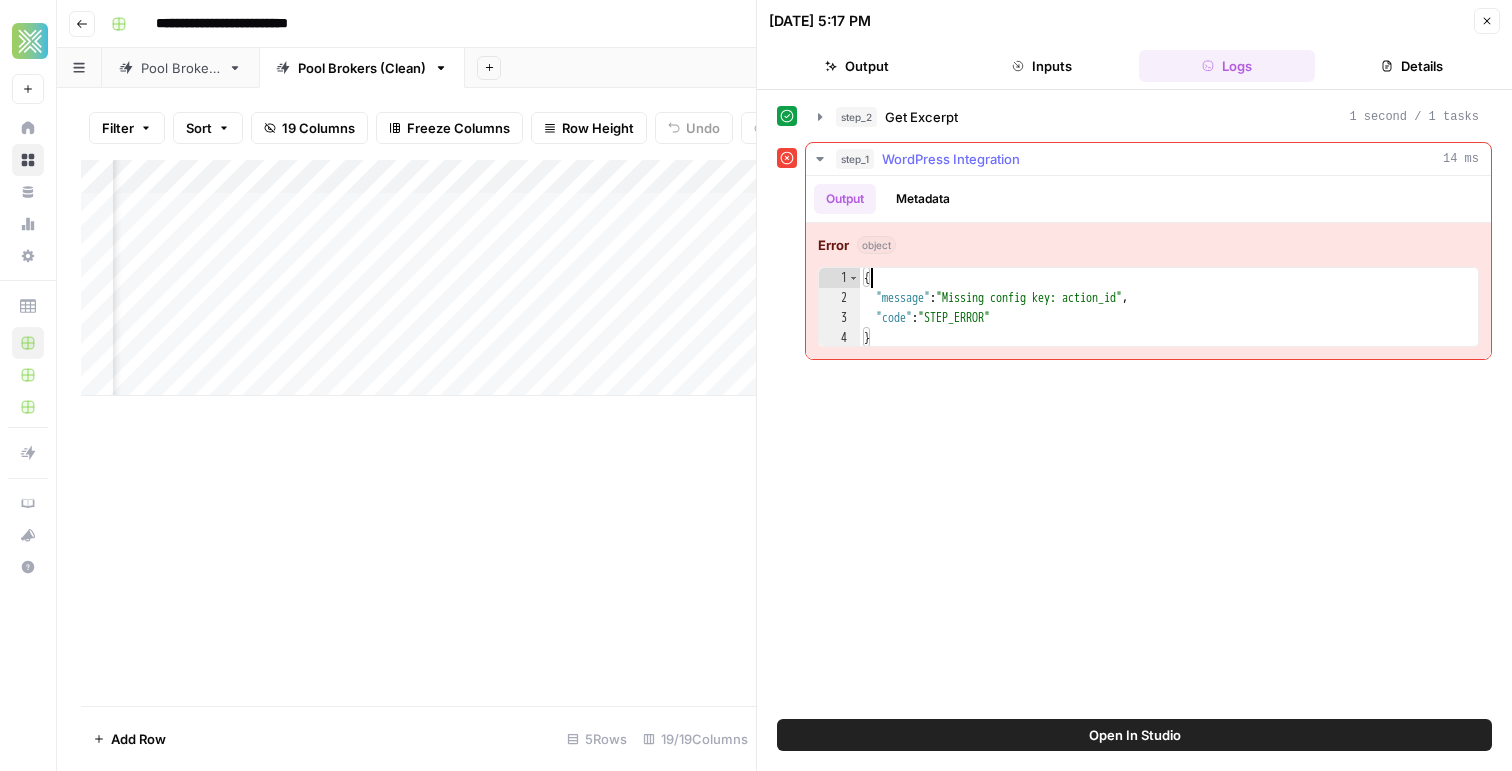 click on "{    "message" :  "Missing config key: action_id" ,    "code" :  "STEP_ERROR" }" at bounding box center [1169, 328] 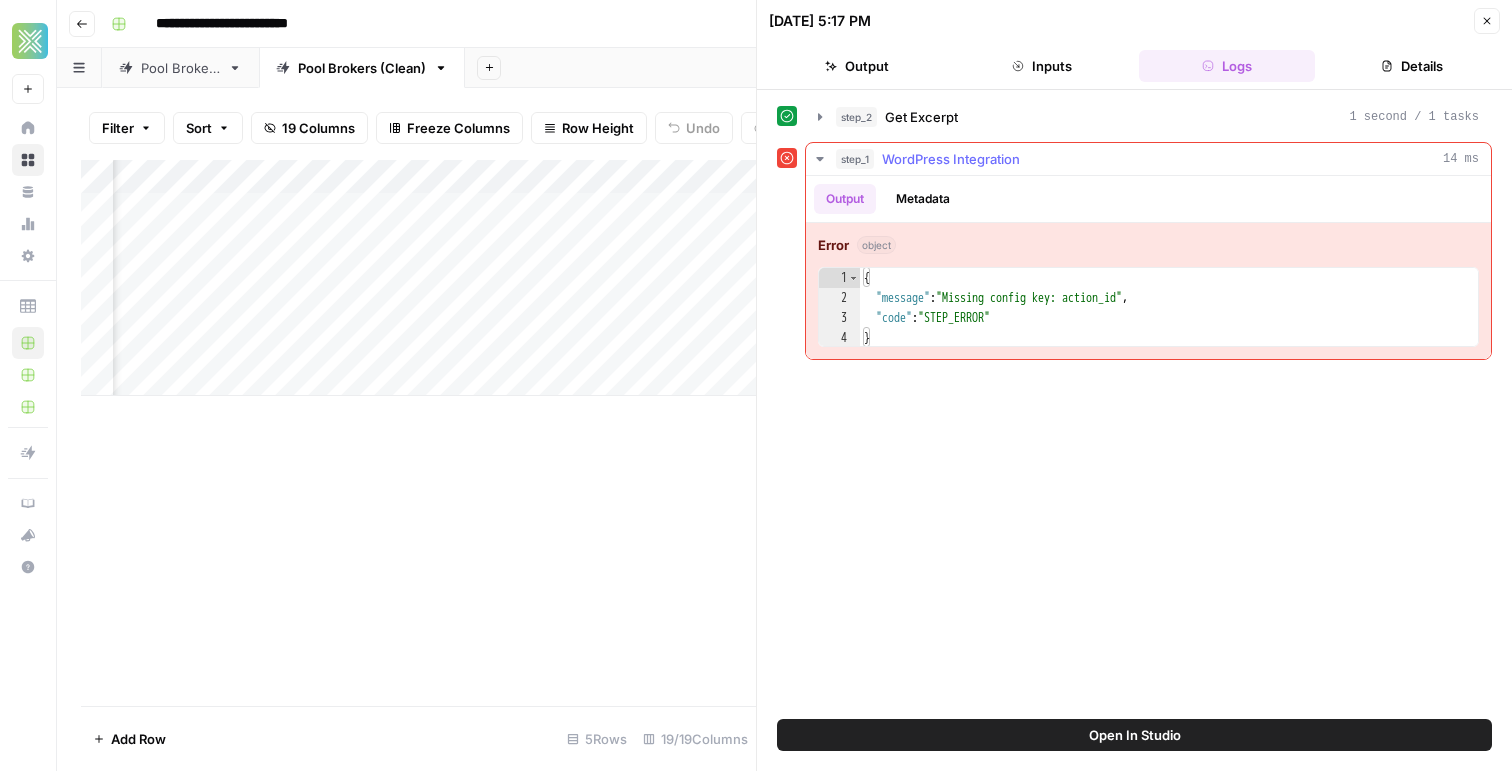click on "Error object * 1 2 3 4 {    "message" :  "Missing config key: action_id" ,    "code" :  "STEP_ERROR" }     XXXXXXXXXXXXXXXXXXXXXXXXXXXXXXXXXXXXXXXXXXXXXXXXXXXXXXXXXXXXXXXXXXXXXXXXXXXXXXXXXXXXXXXXXXXXXXXXXXXXXXXXXXXXXXXXXXXXXXXXXXXXXXXXXXXXXXXXXXXXXXXXXXXXXXXXXXXXXXXXXXXXXXXXXXXXXXXXXXXXXXXXXXXXXXXXXXXXXXXXXXXXXXXXXXXXXXXXXXXXXXXXXXXXXXXXXXXXXXXXXXXXXXXXXXXXXXXXXXXXXXXXXXXXXXXXXXXXXXXXXXXXXXXXXXXXXXXXXXXXXXXXXXXXXXXXXXXXXXXXXXXXXXXXXXXXXXXXXXXXXXXXXXXXXXXXXXXXXXXXXXXXXXXXXXXXXXXXXXXXXXXXXXXXXXXXXXXXXXXXXXXXXXXXXXXXXXXXXXXXXXXXXXXXXXXXXXXXXXXXXXXXXXXXXXXXXXXXXXXXXXXXXXXXXXXXXXXXXXXXXXXXXXXXXXXXXXXXXXXXXXXXXXXXXXXX" at bounding box center [1148, 291] 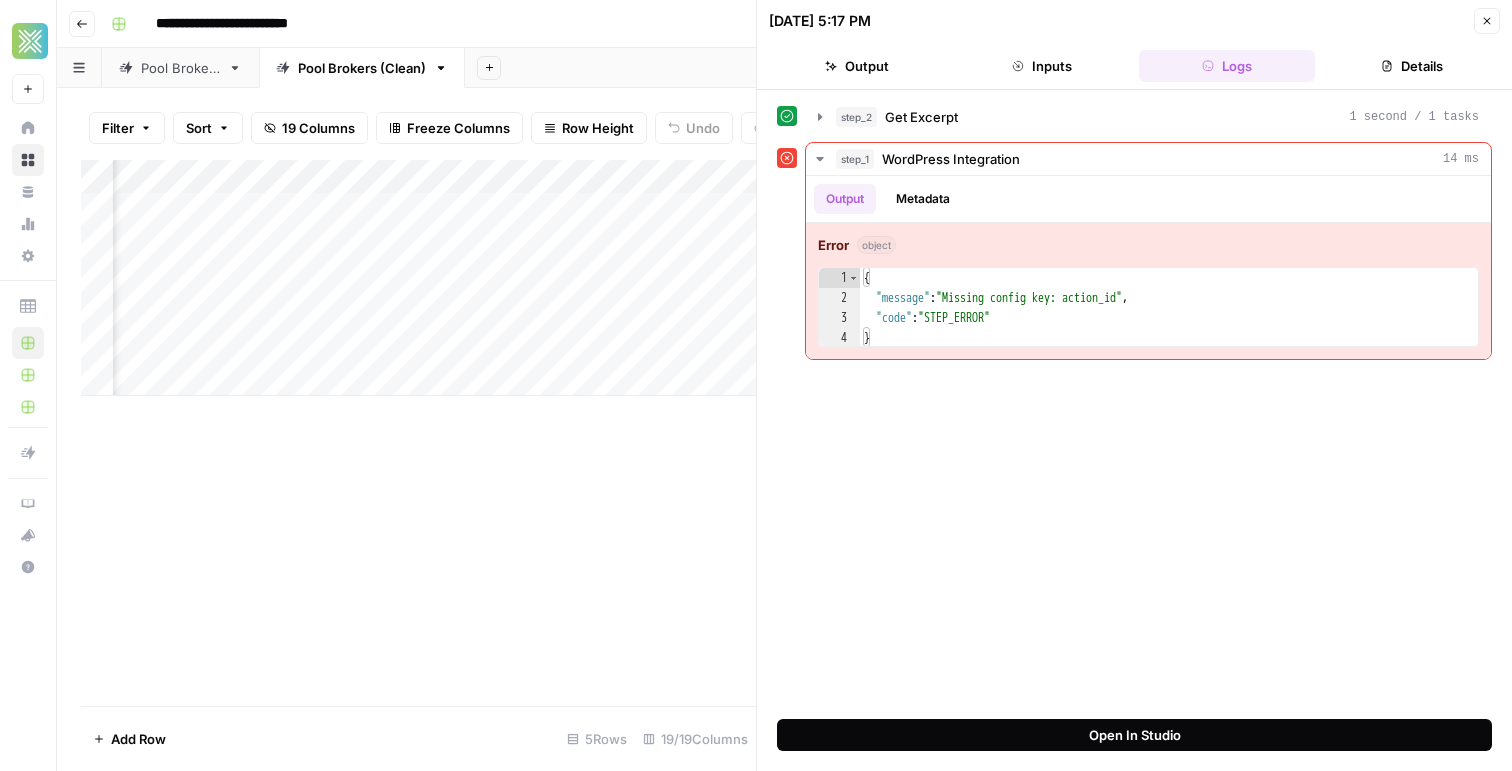 click on "Open In Studio" at bounding box center (1134, 735) 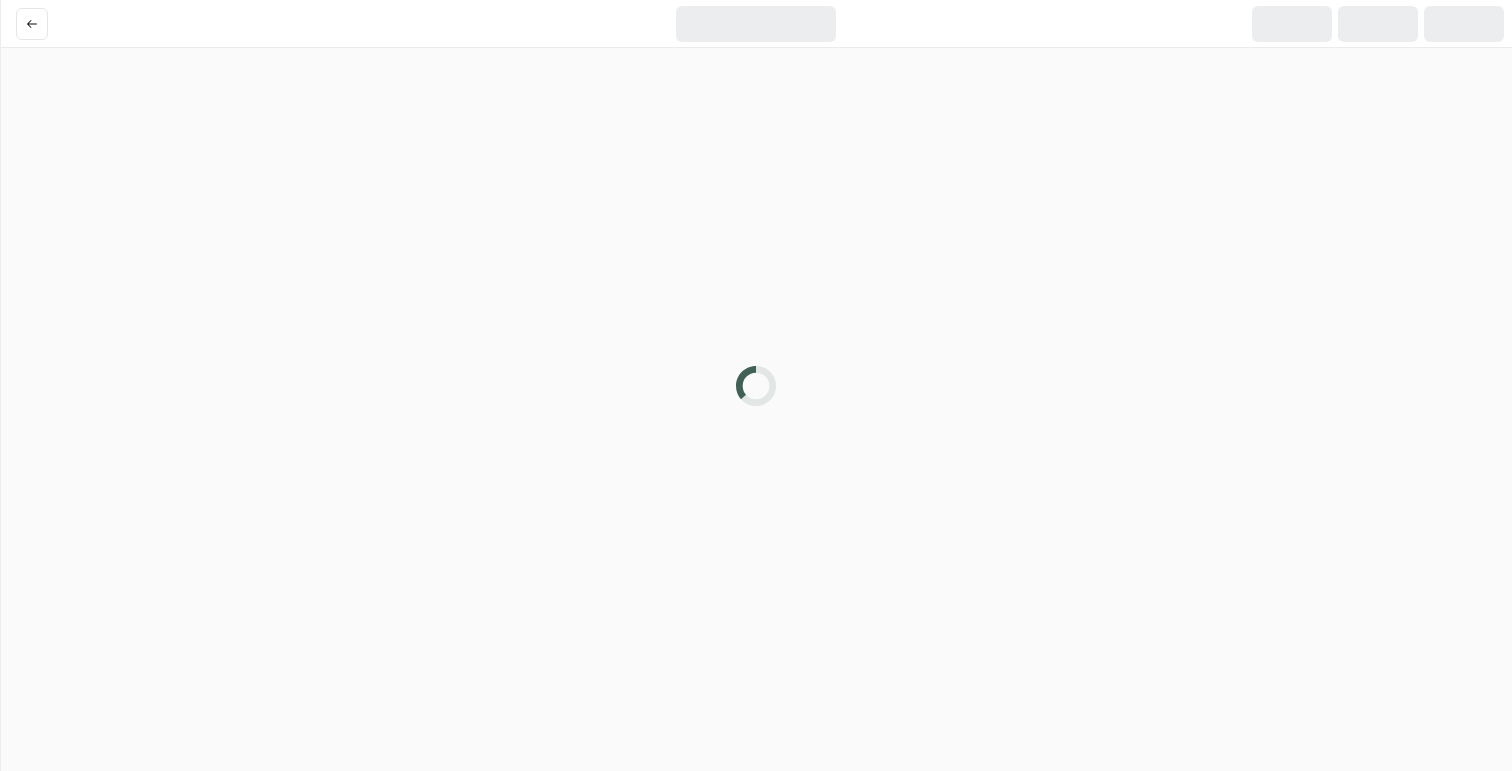 scroll, scrollTop: 0, scrollLeft: 0, axis: both 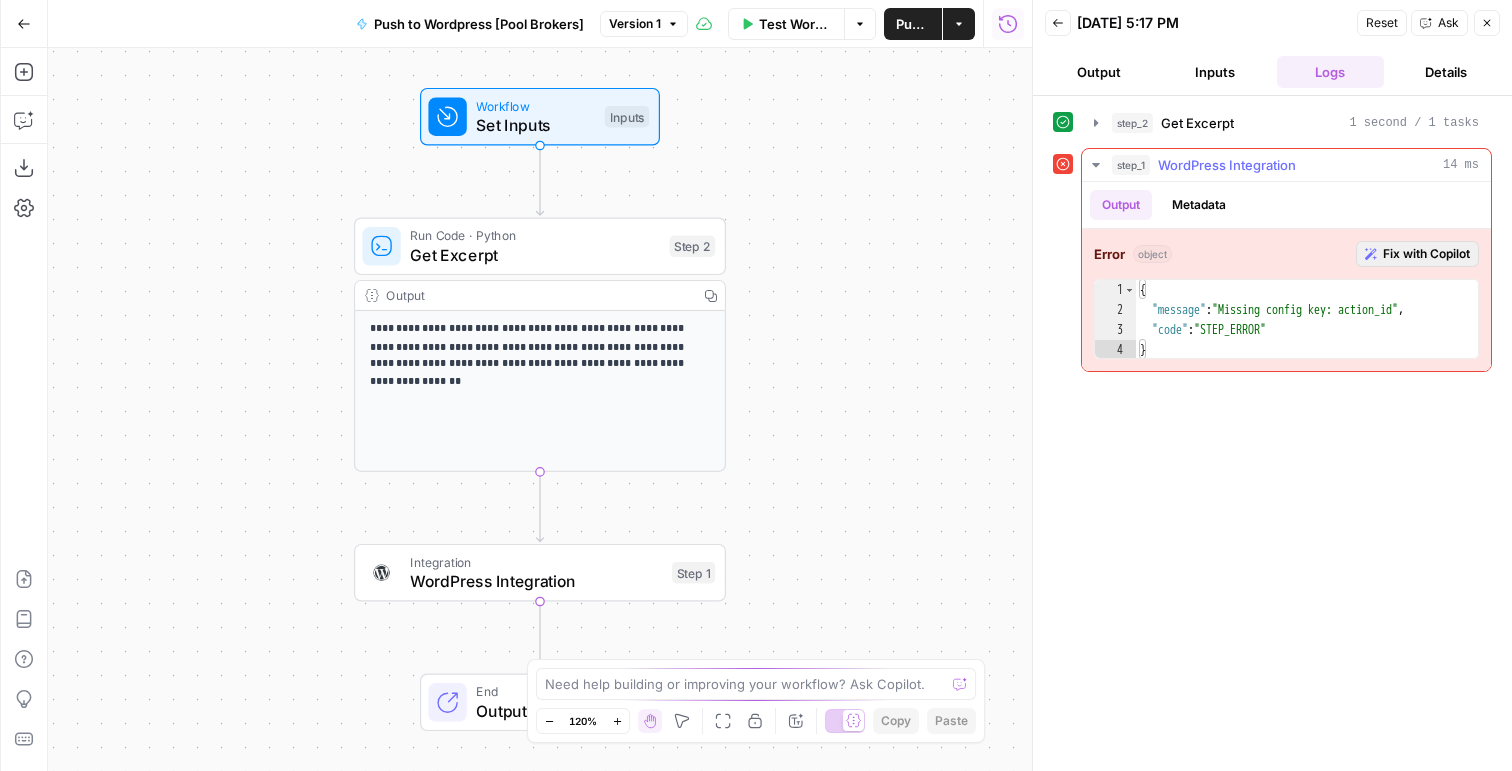 click on "Fix with Copilot" at bounding box center [1426, 254] 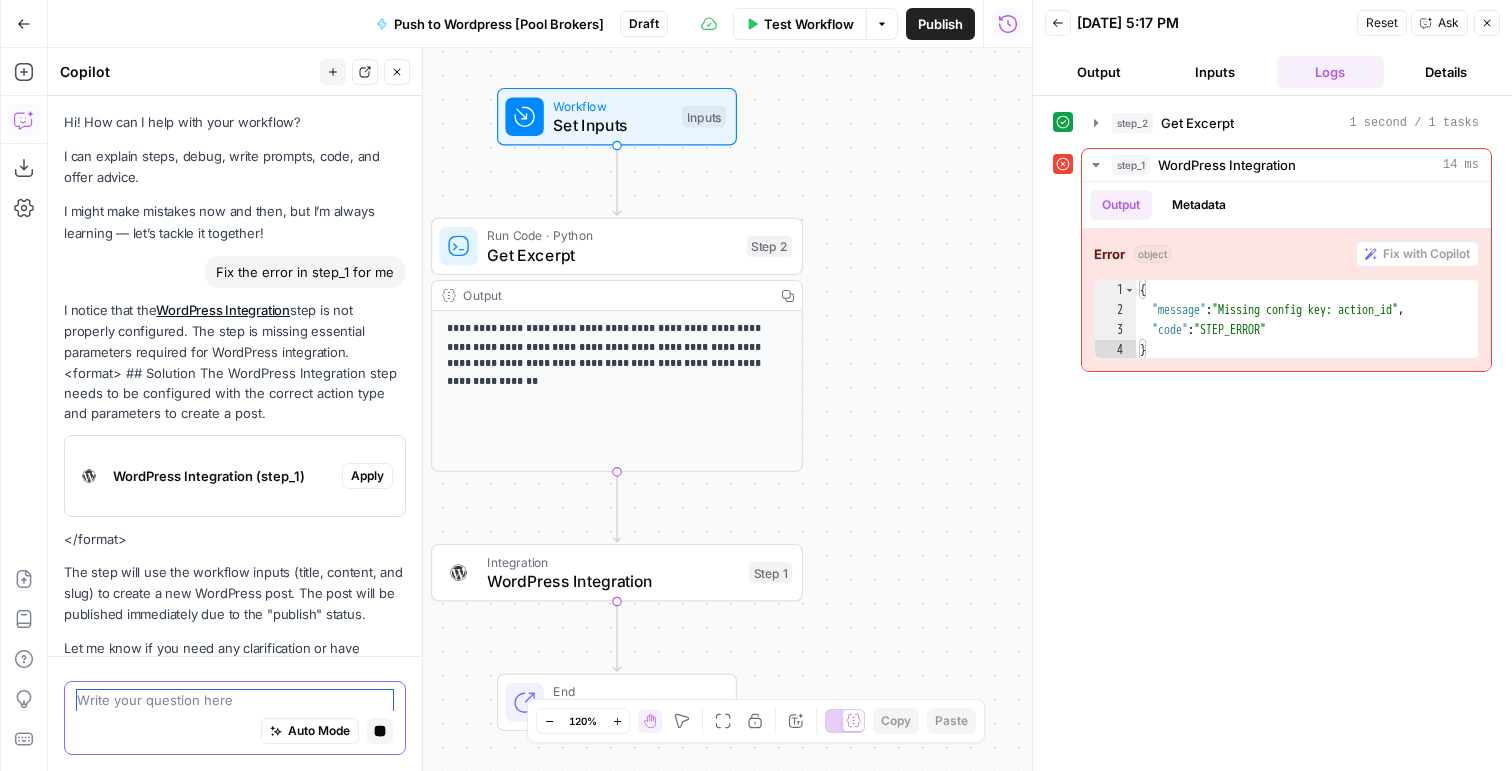 scroll, scrollTop: 98, scrollLeft: 0, axis: vertical 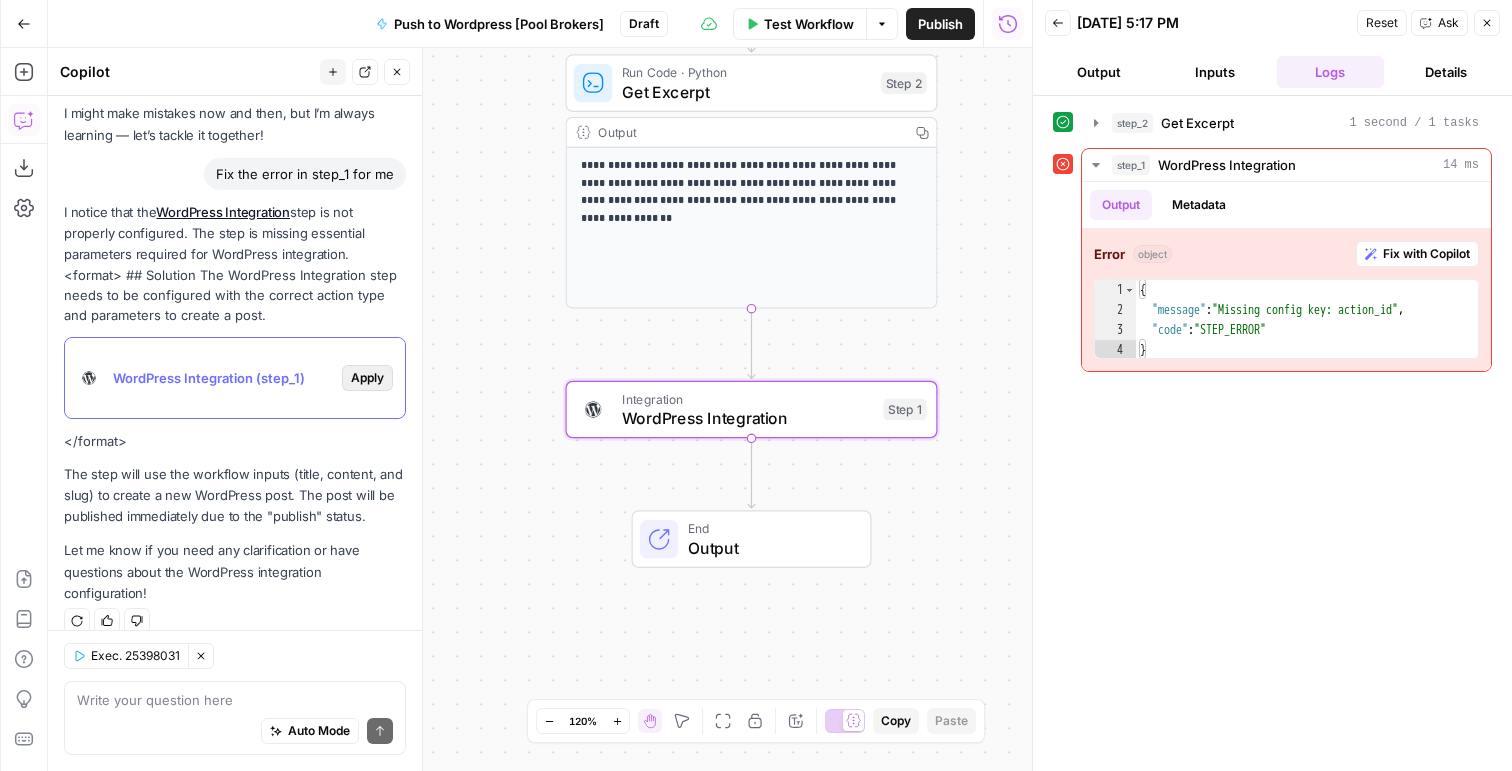 click on "Apply" at bounding box center (367, 378) 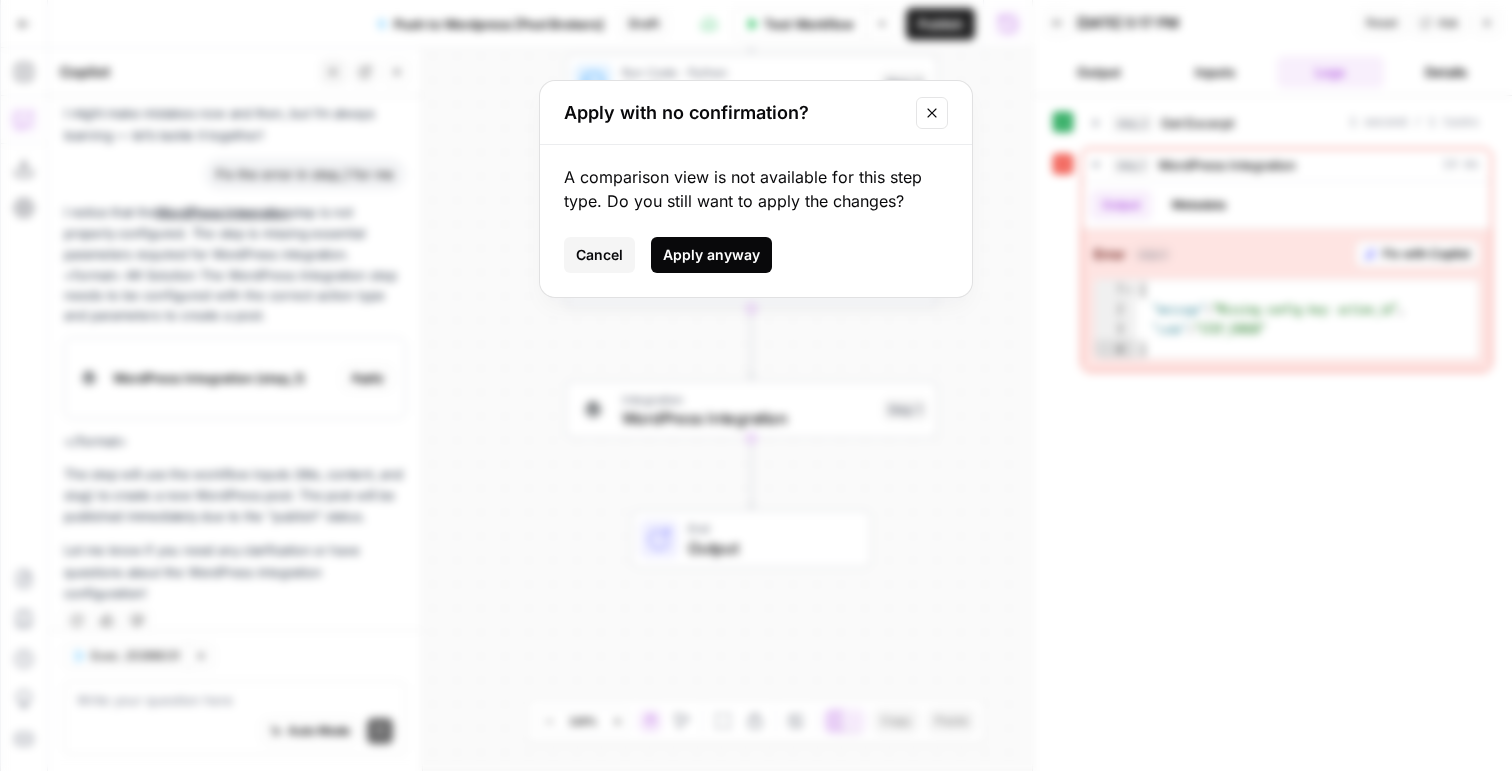click on "Apply anyway" at bounding box center [711, 255] 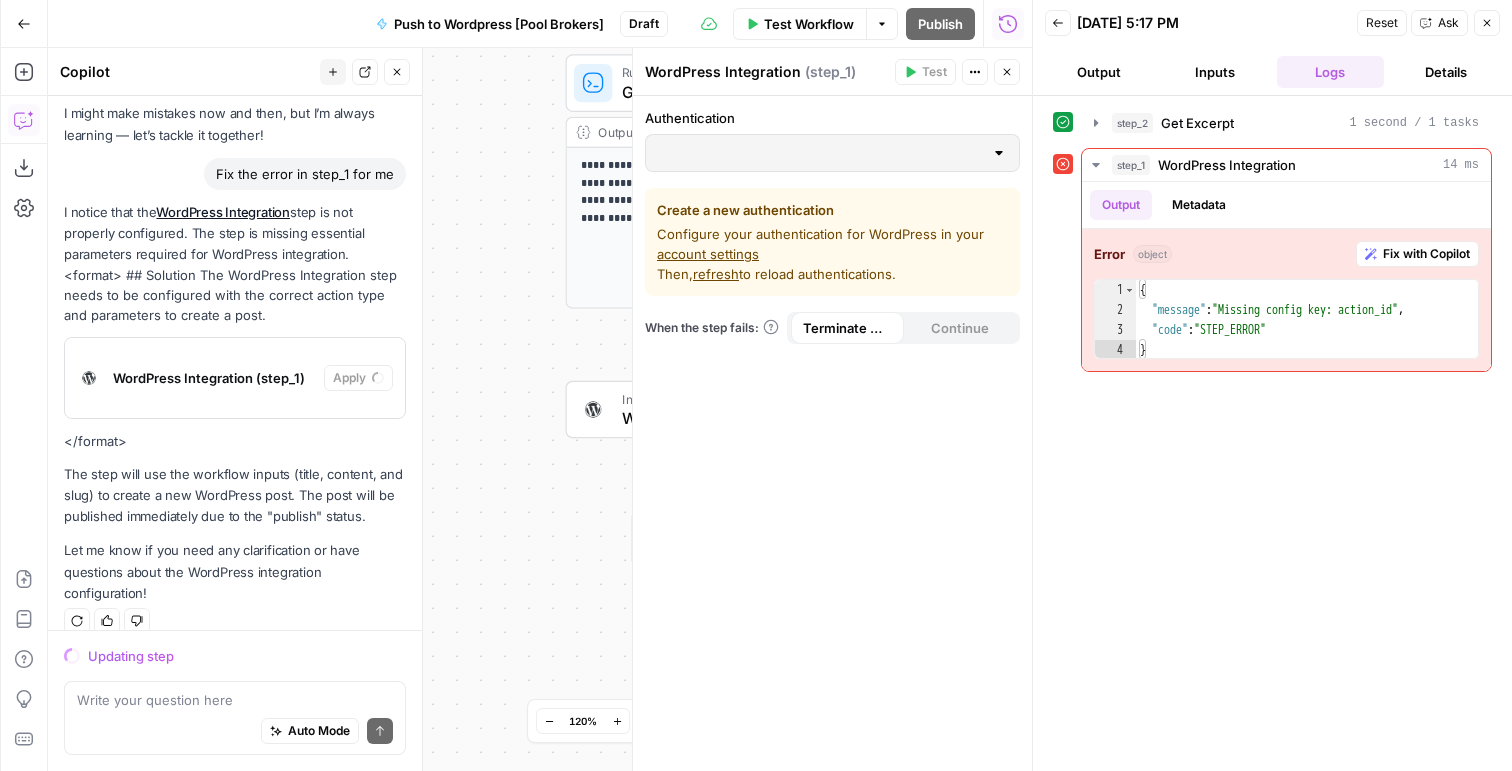 click at bounding box center [999, 153] 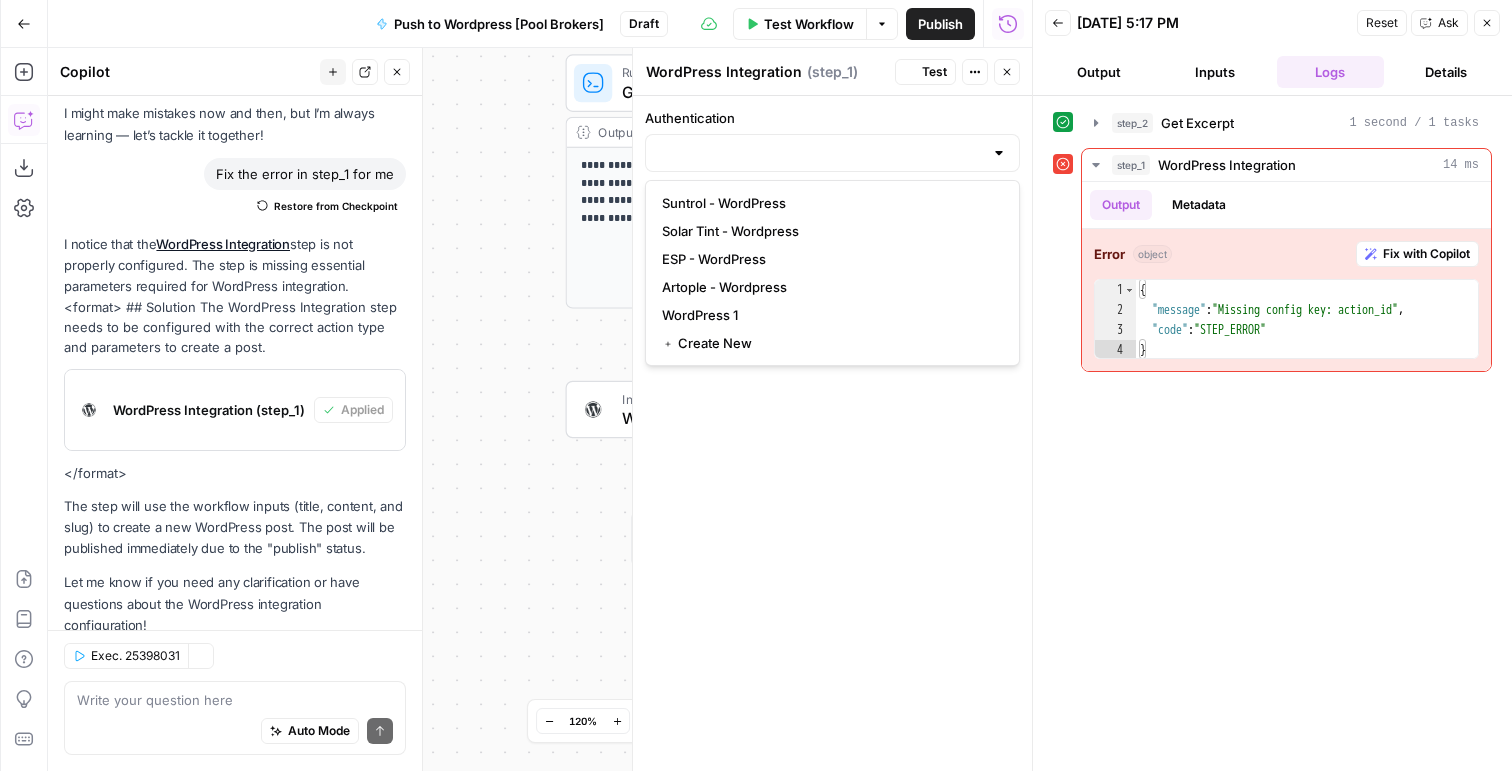 scroll, scrollTop: 130, scrollLeft: 0, axis: vertical 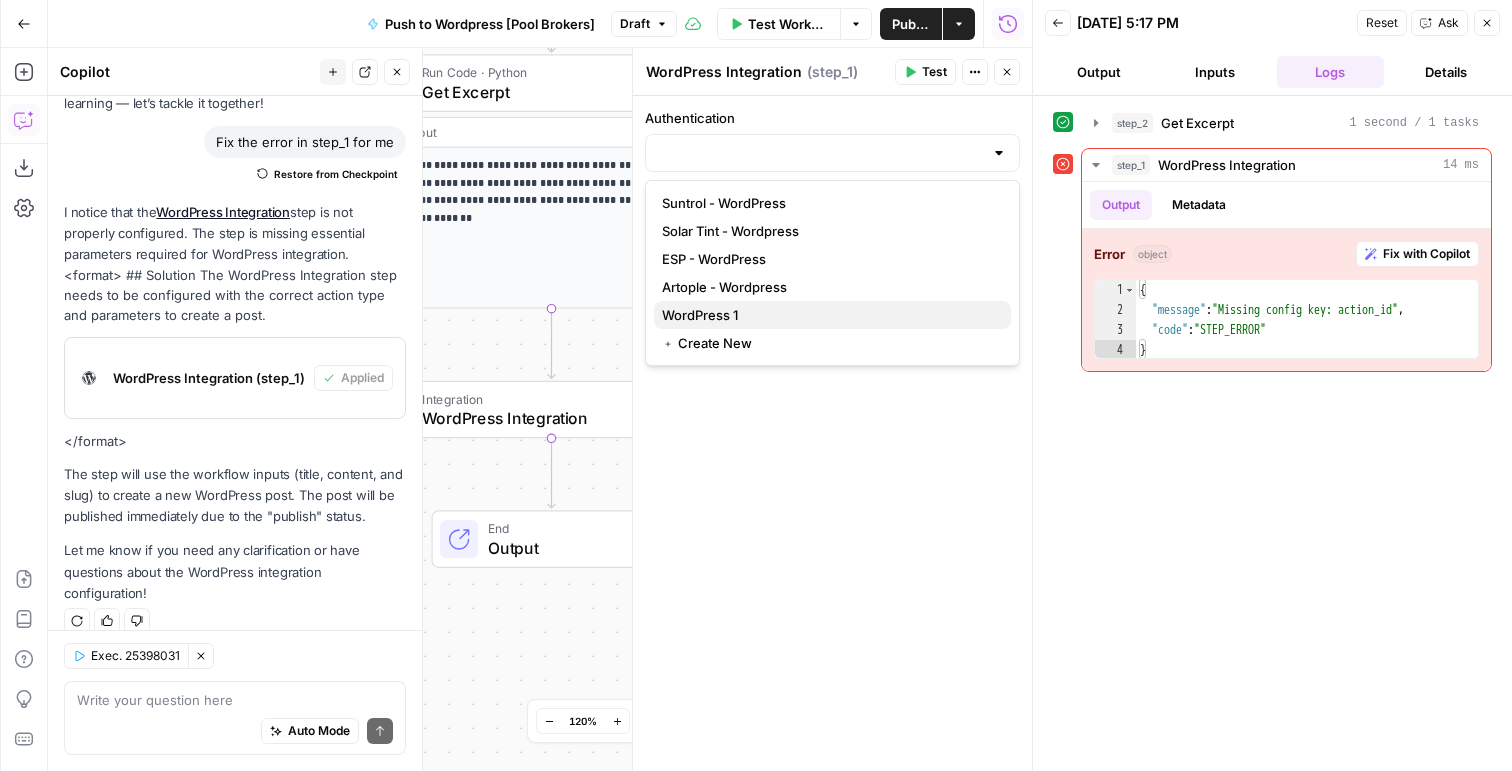 click on "WordPress 1" at bounding box center [832, 315] 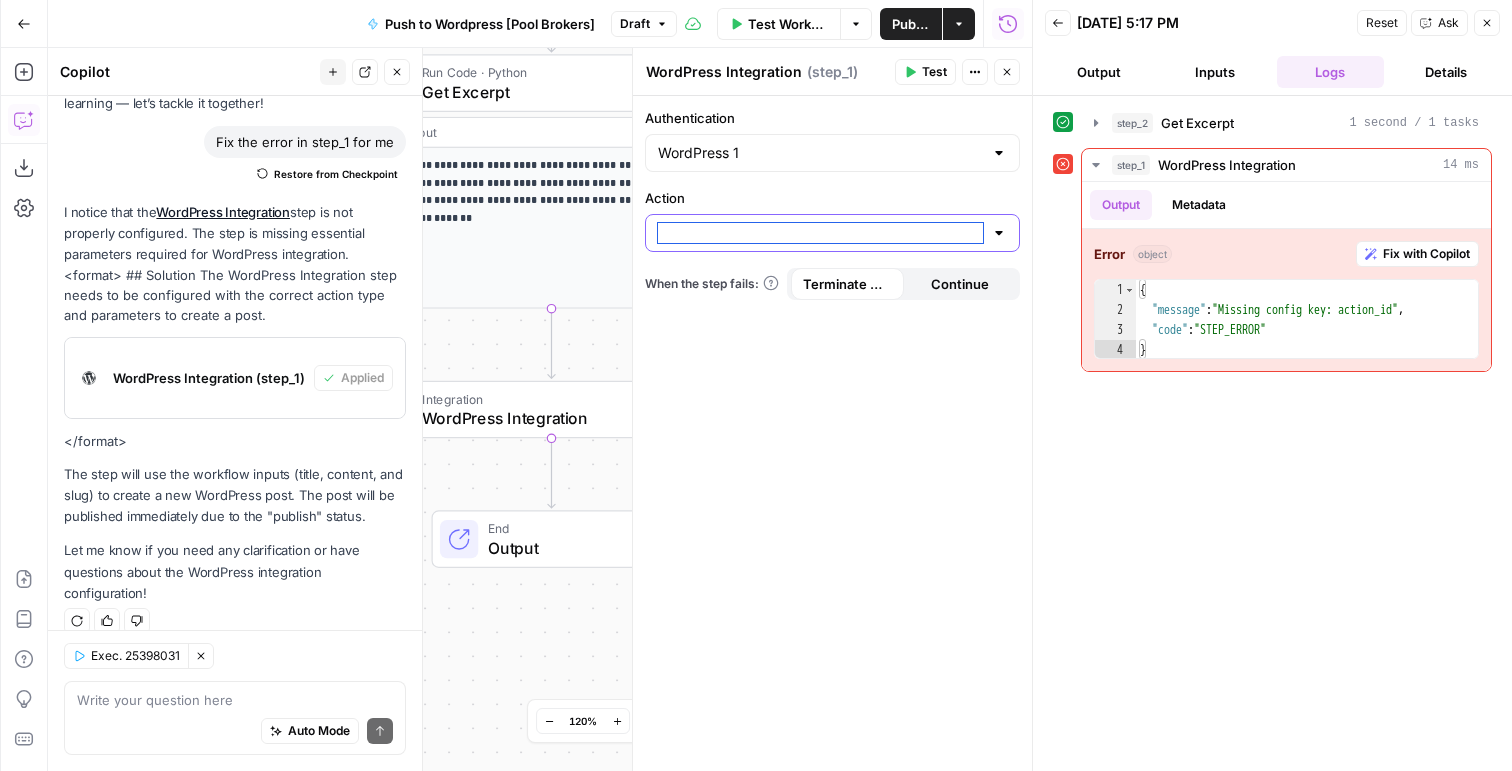 click on "Action" at bounding box center [820, 233] 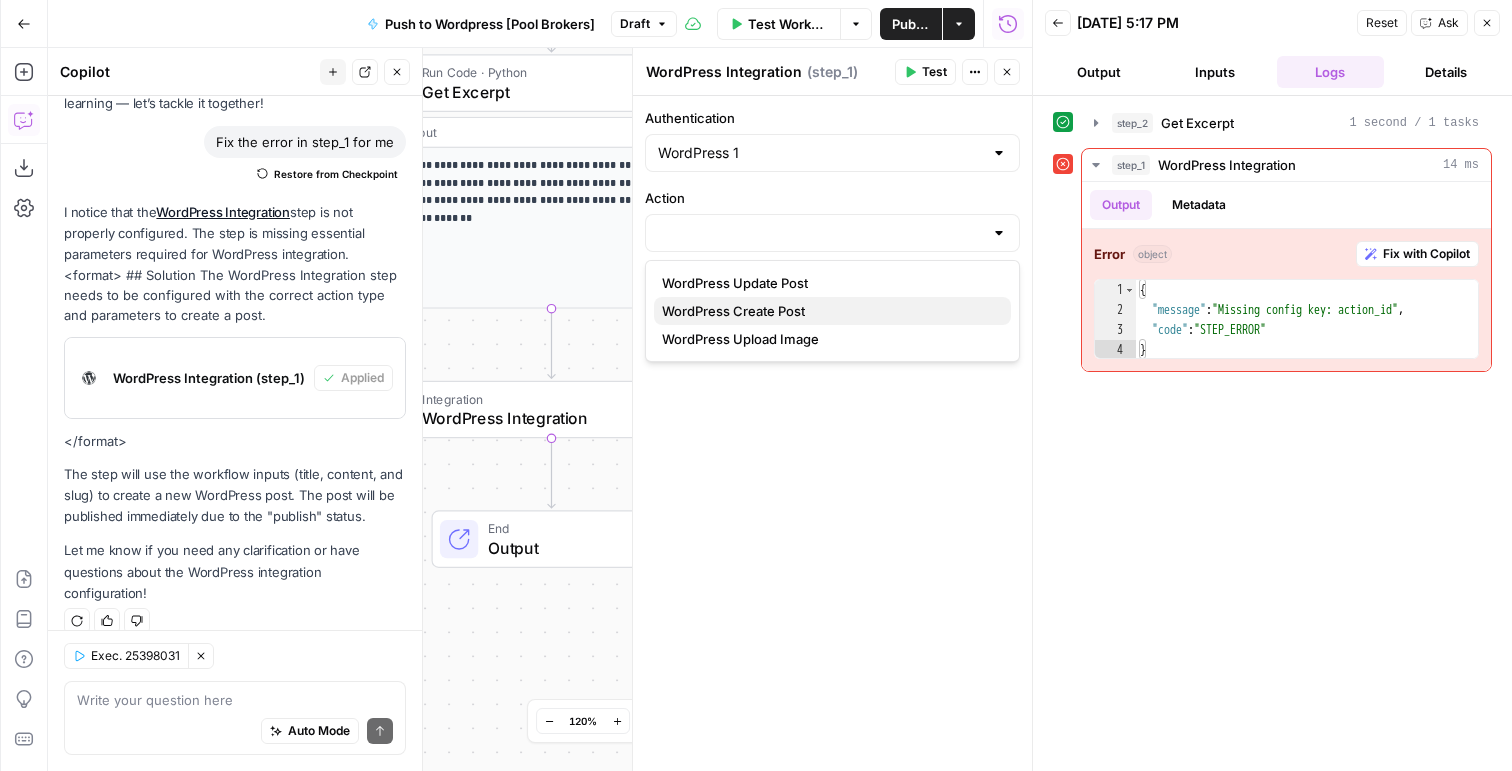 click on "WordPress Create Post" at bounding box center (832, 311) 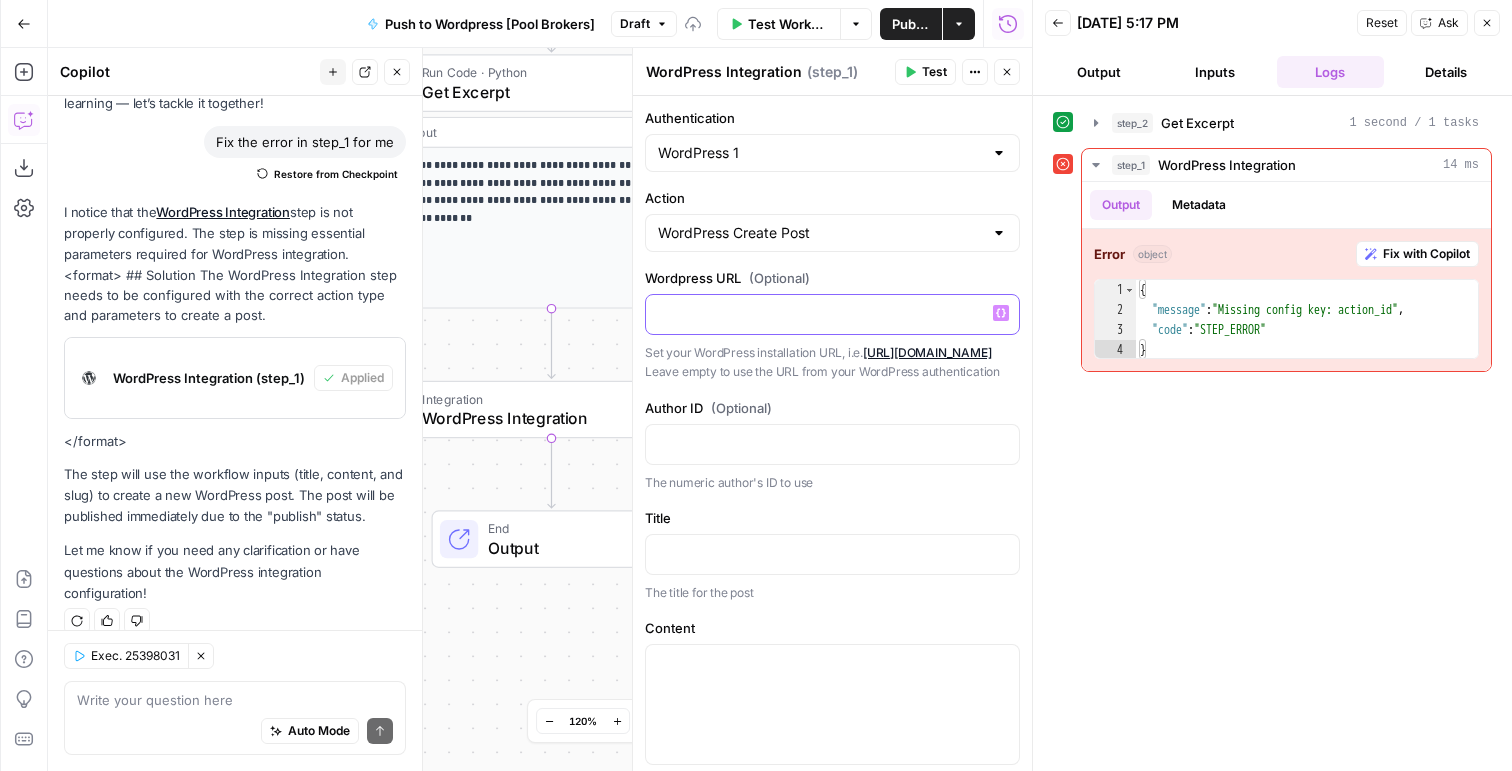 click at bounding box center [832, 313] 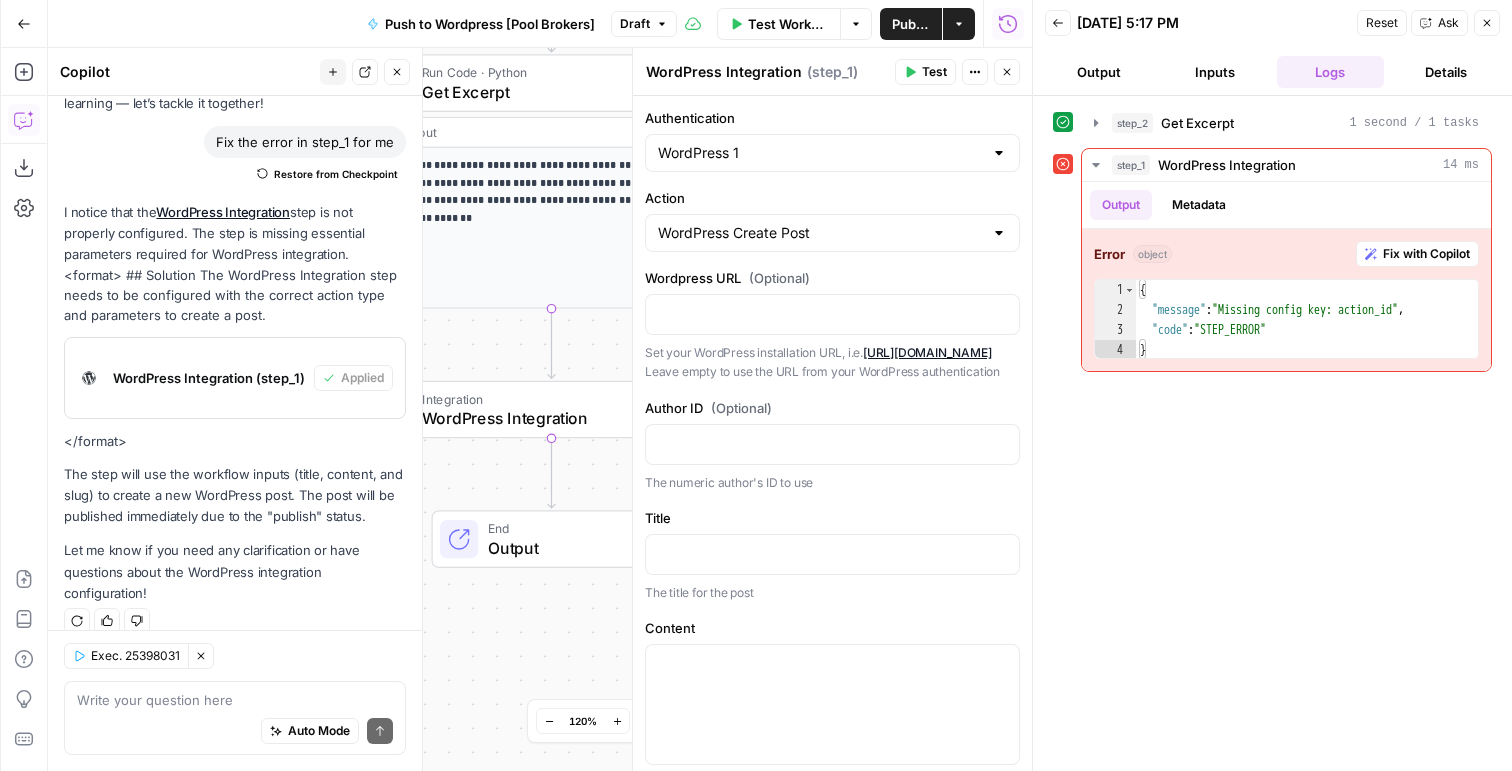 click on "Set your WordPress installation URL, i.e.  [URL][DOMAIN_NAME]
Leave empty to use the URL from your WordPress authentication" at bounding box center [832, 362] 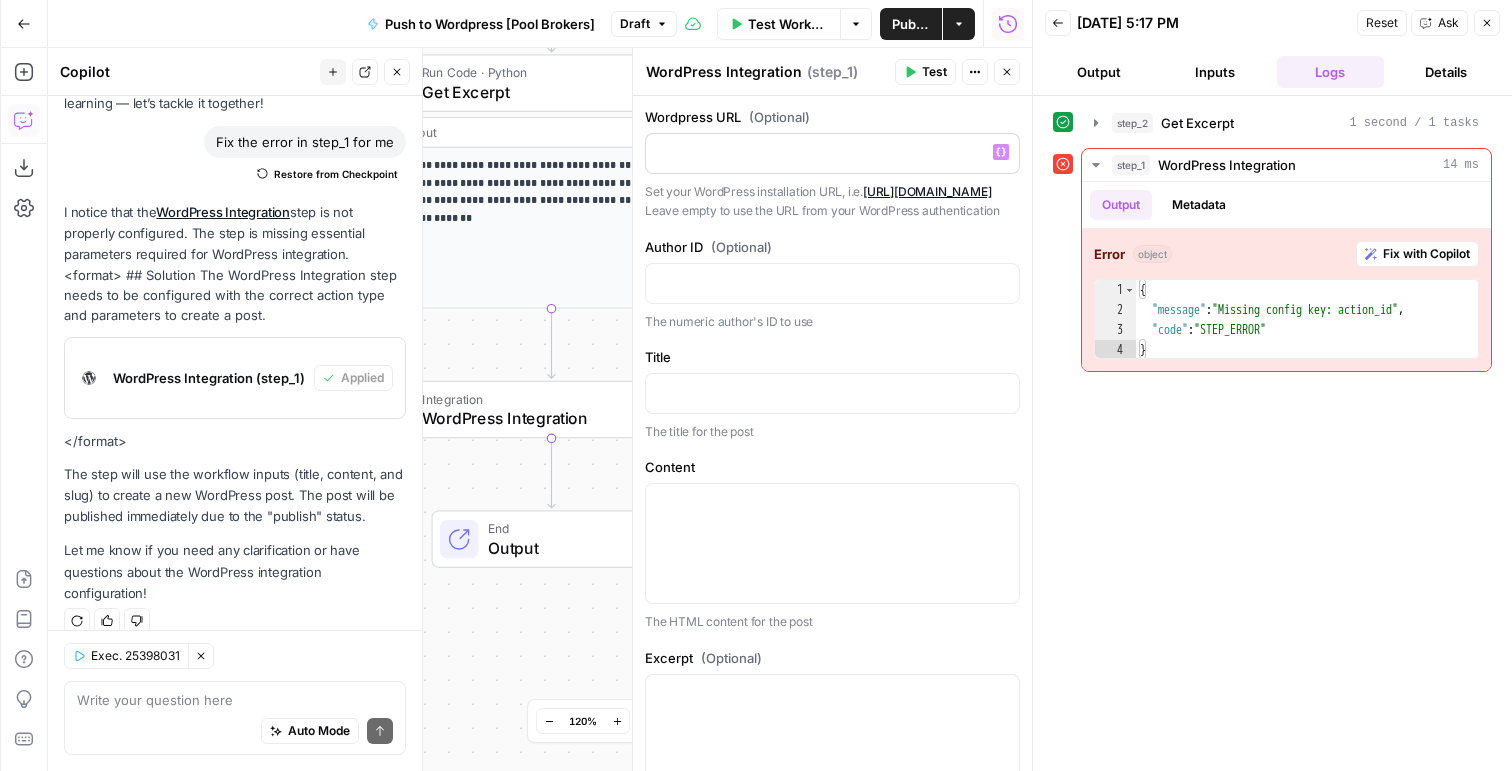 scroll, scrollTop: 105, scrollLeft: 0, axis: vertical 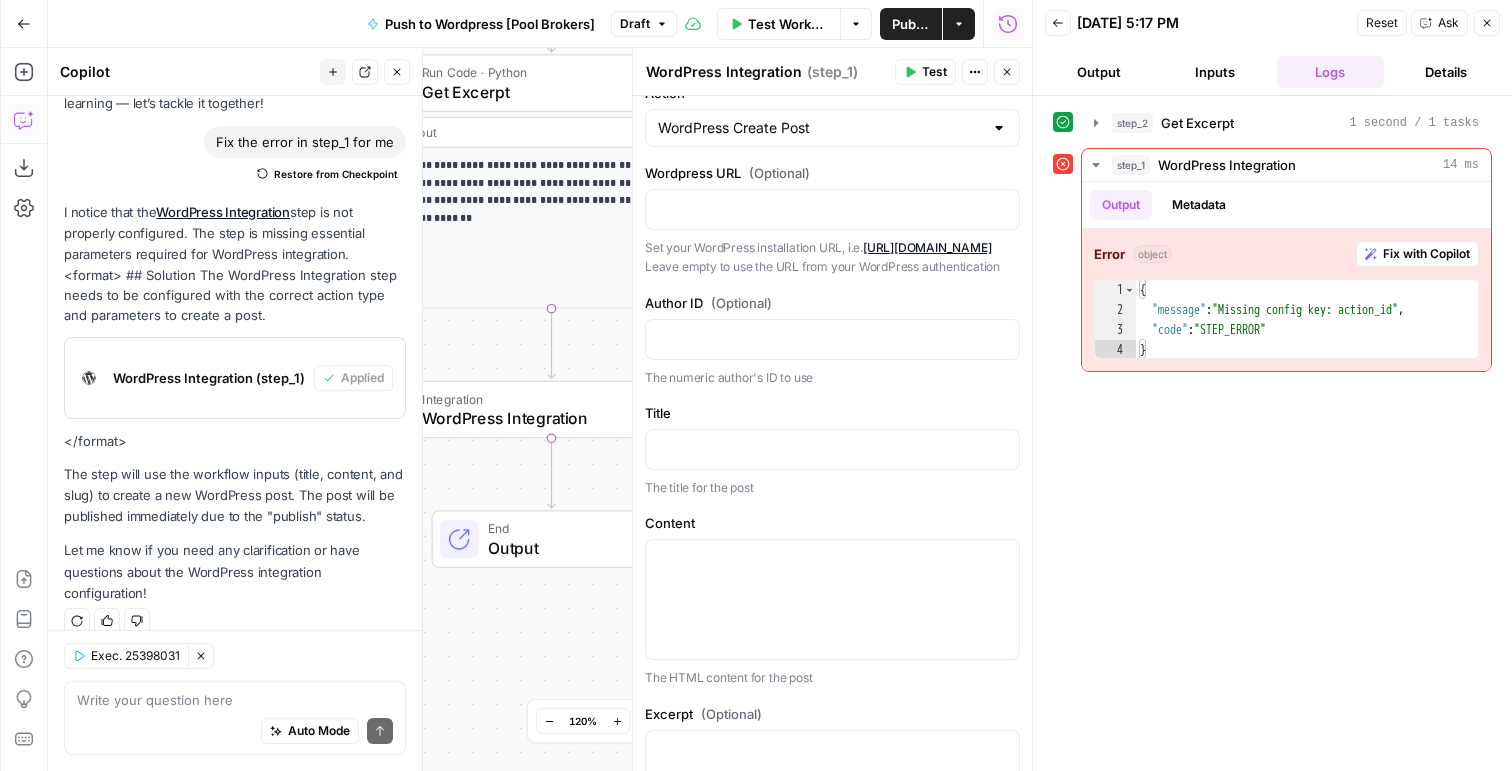 click on "(Optional)" at bounding box center [779, 173] 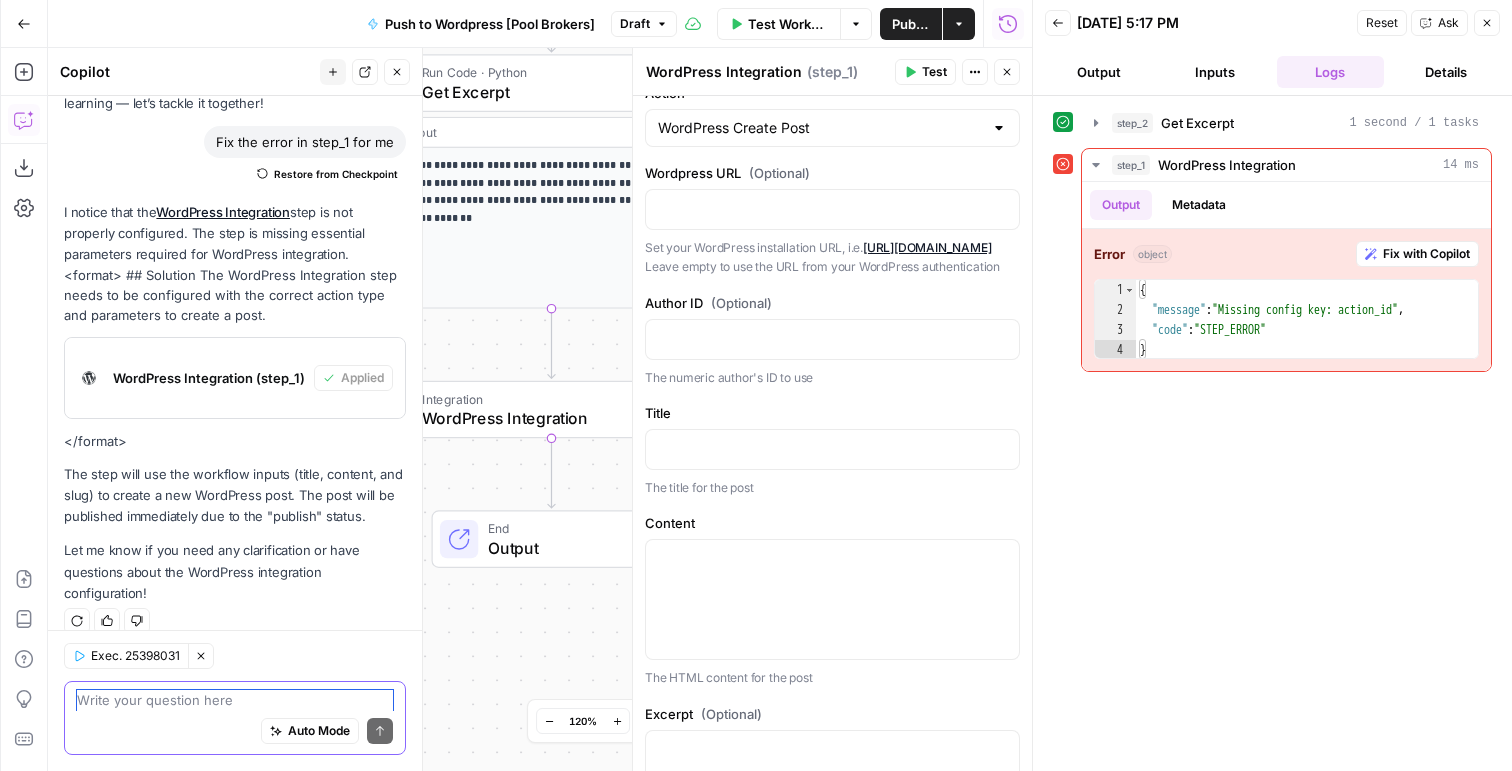click at bounding box center [235, 700] 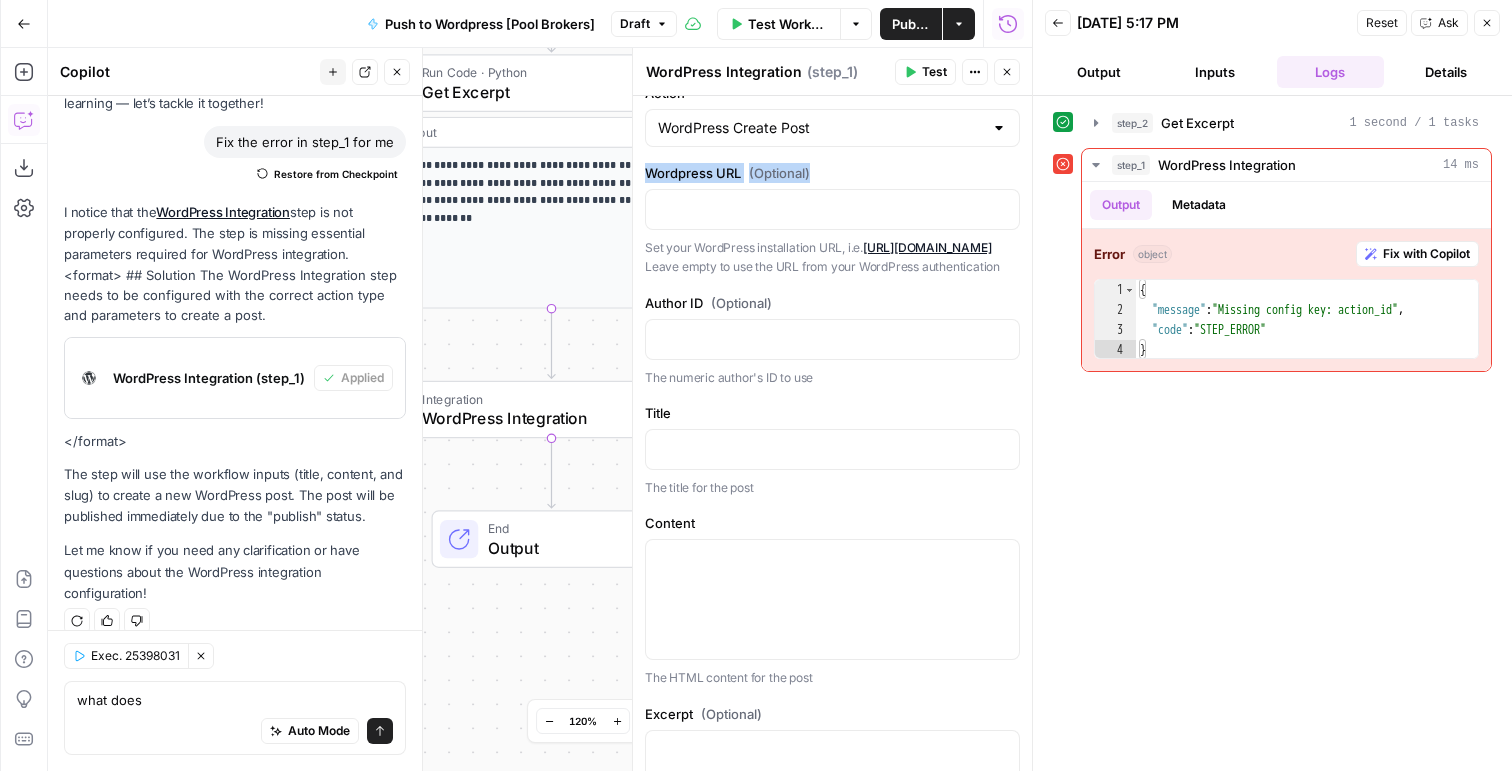 drag, startPoint x: 835, startPoint y: 182, endPoint x: 645, endPoint y: 172, distance: 190.26297 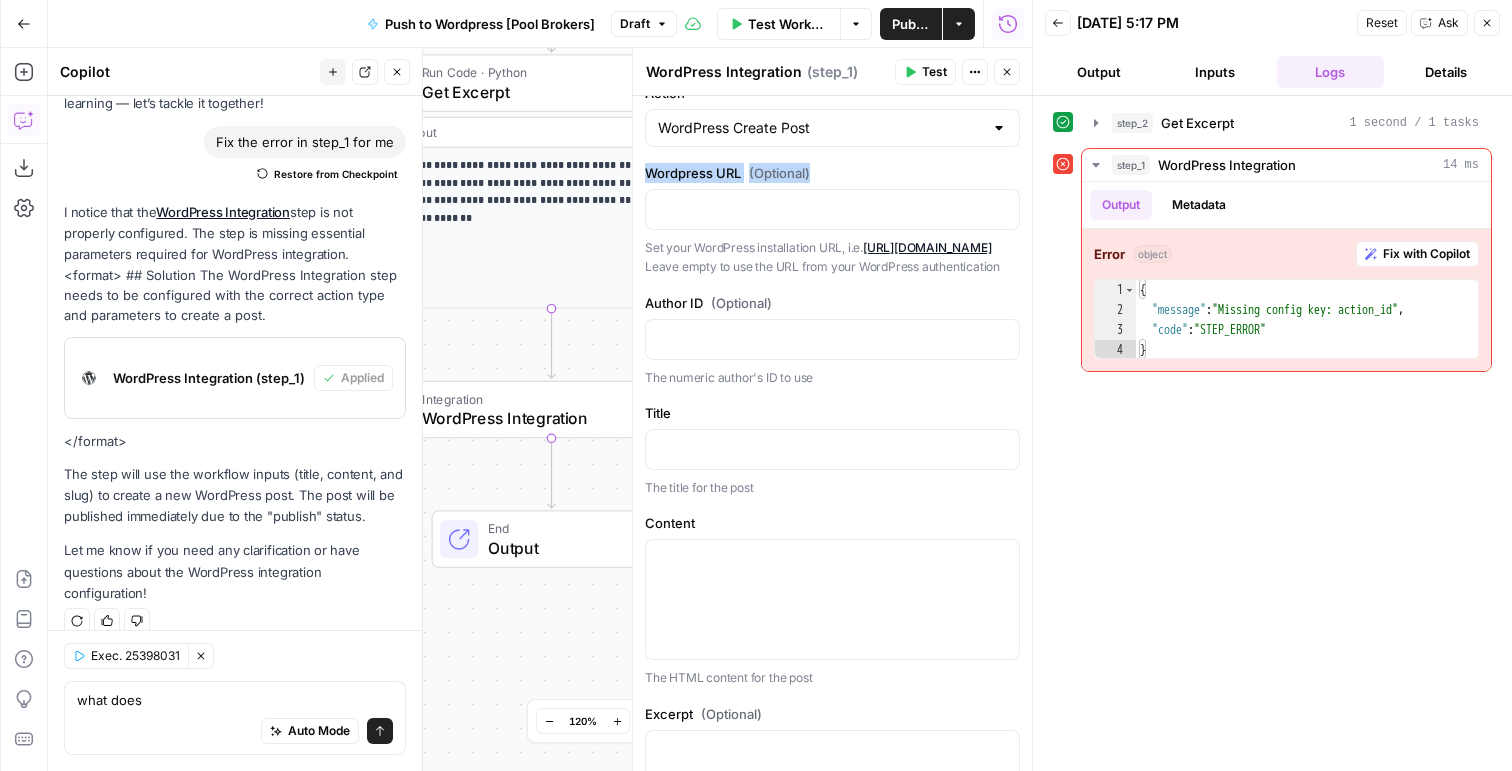 click on "Wordpress URL   (Optional) Set your WordPress installation URL, i.e.  [URL][DOMAIN_NAME]
Leave empty to use the URL from your WordPress authentication" at bounding box center (832, 220) 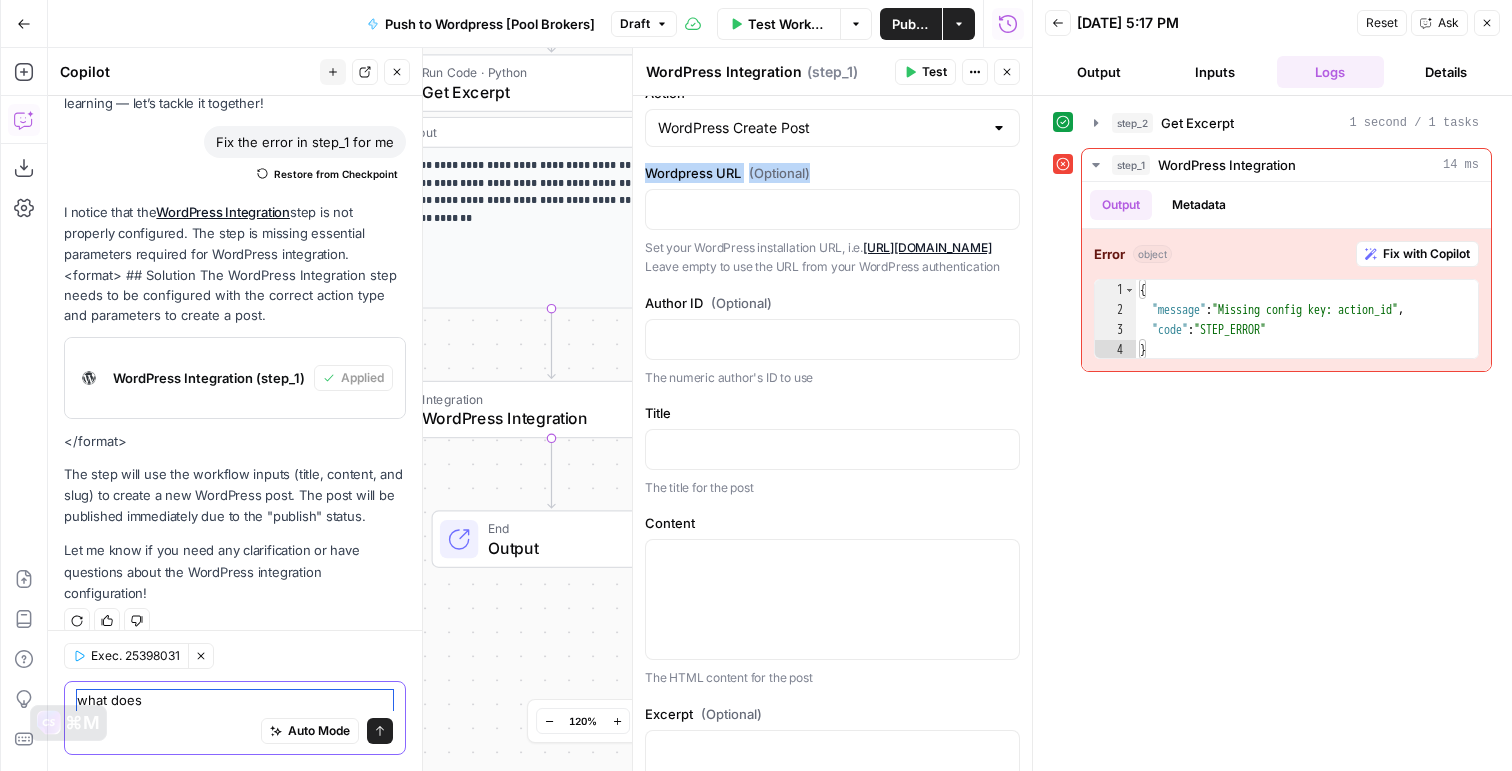 click on "what does" at bounding box center [235, 700] 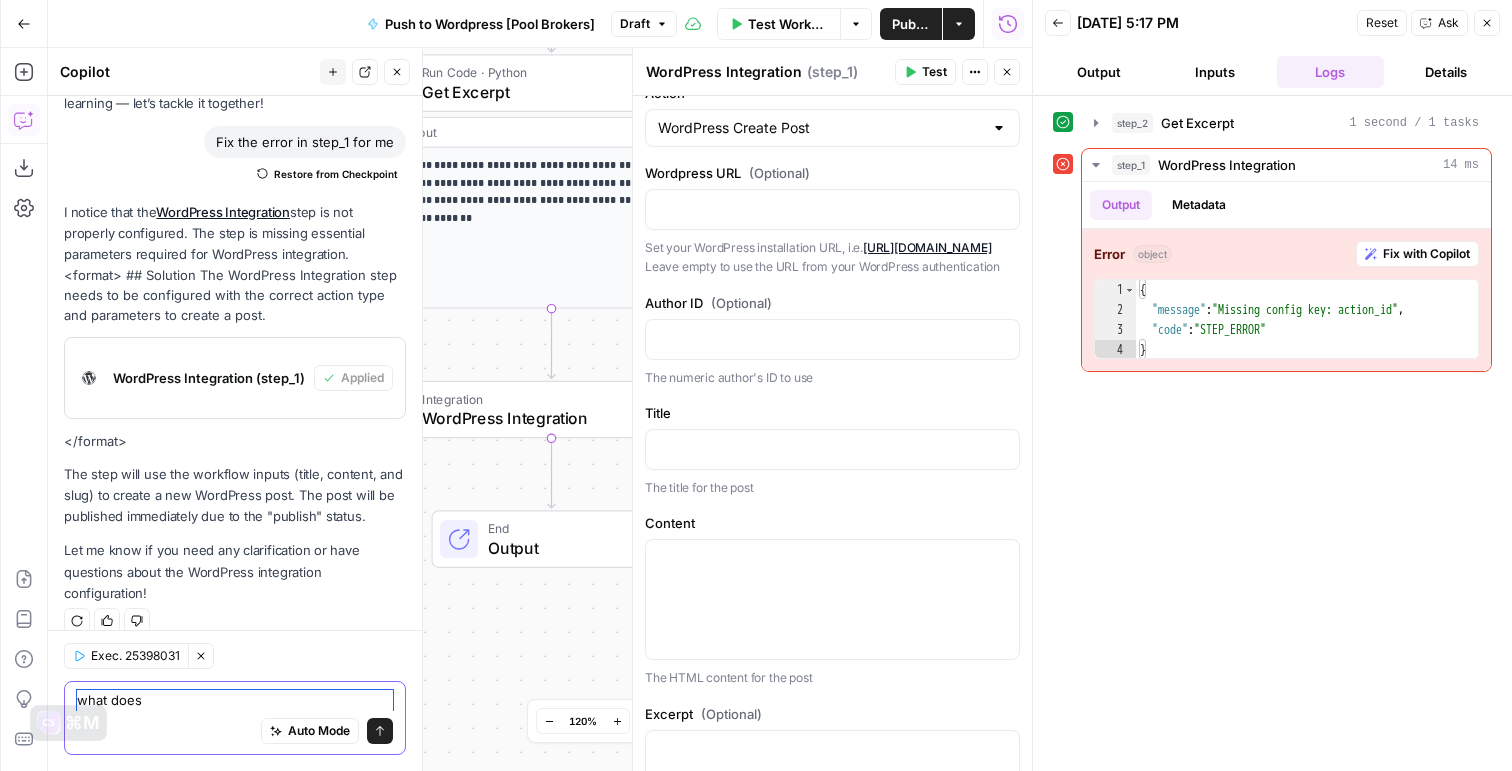 paste on "Wordpress URL
(Optional)" 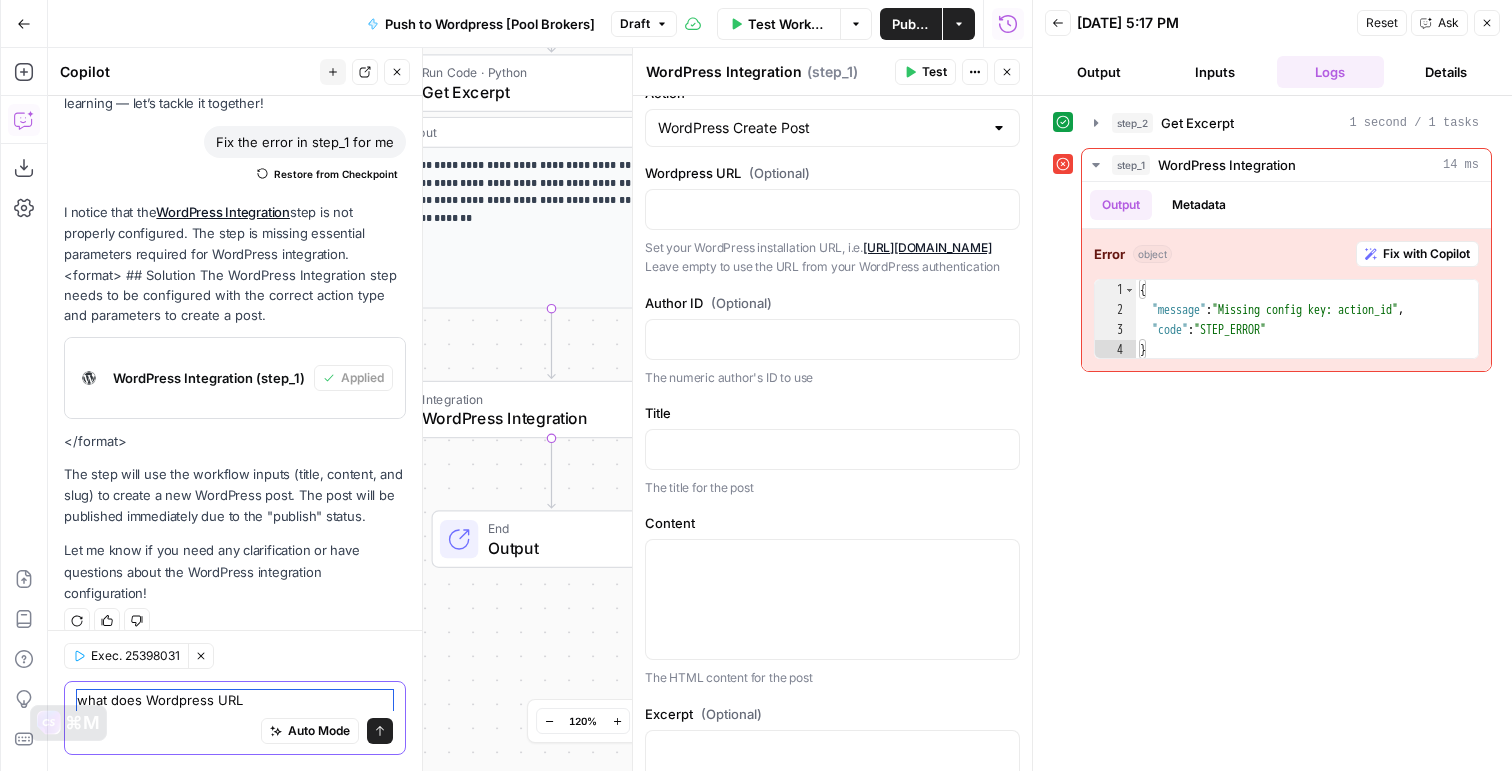 scroll, scrollTop: 150, scrollLeft: 0, axis: vertical 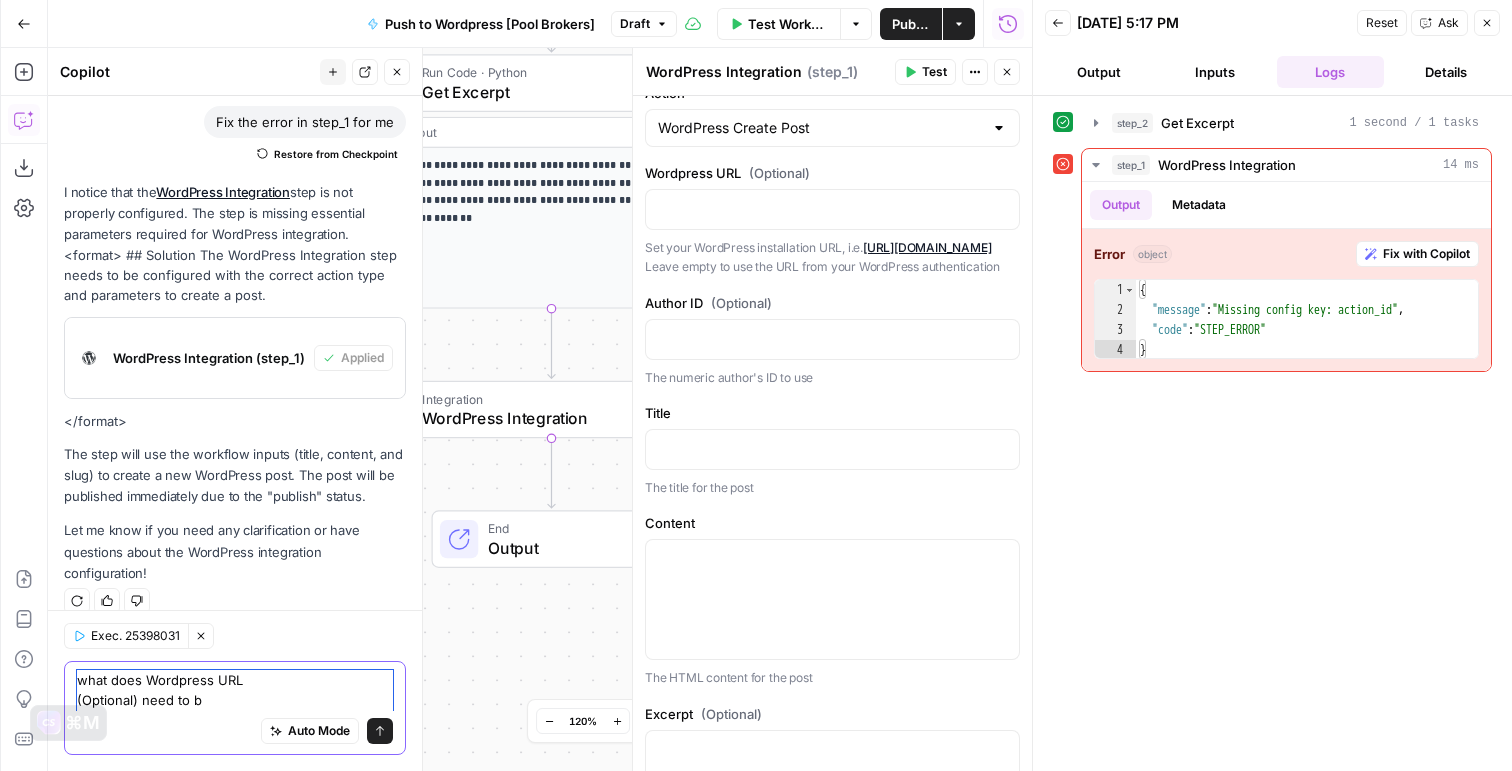 type on "what does Wordpress URL
(Optional) need to be" 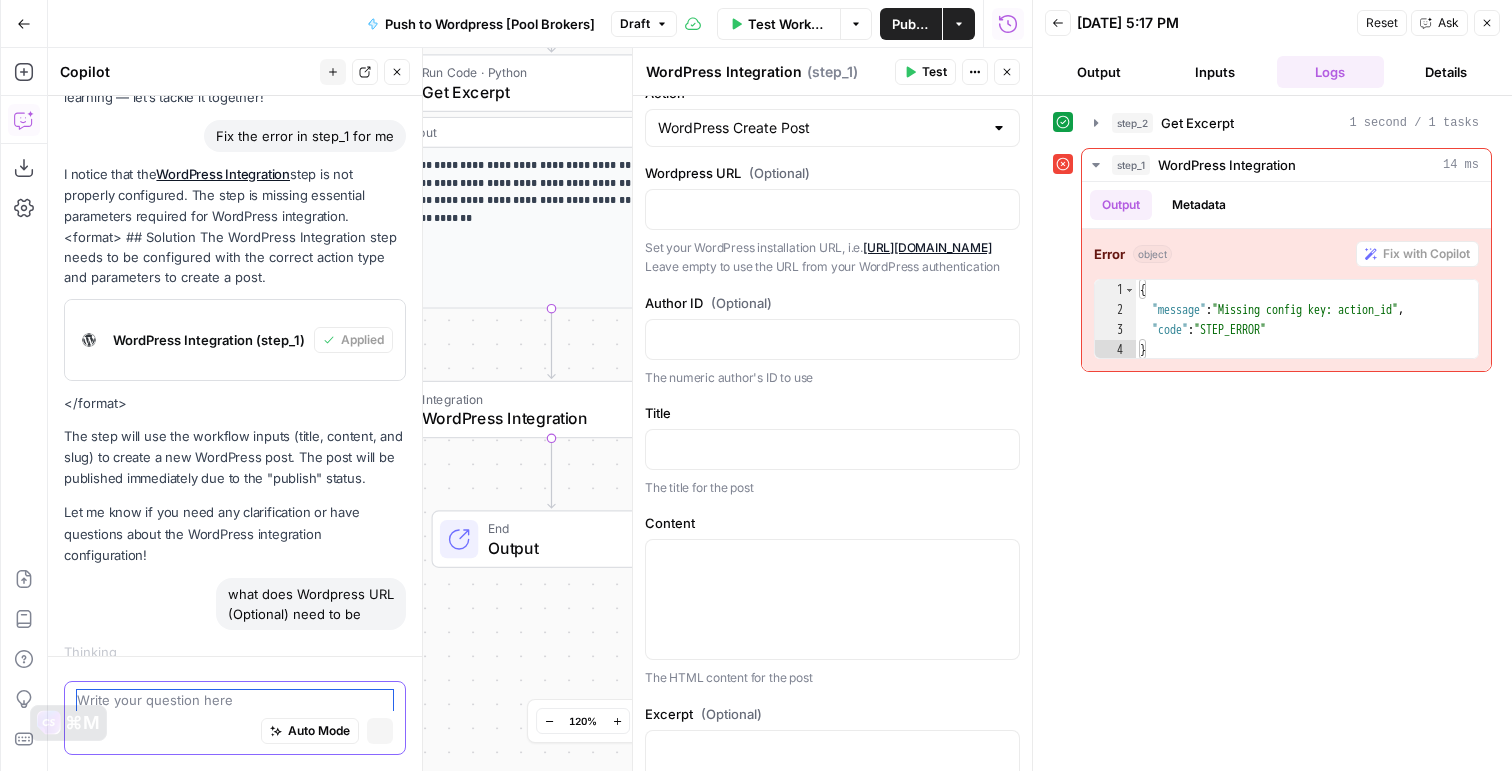 scroll, scrollTop: 136, scrollLeft: 0, axis: vertical 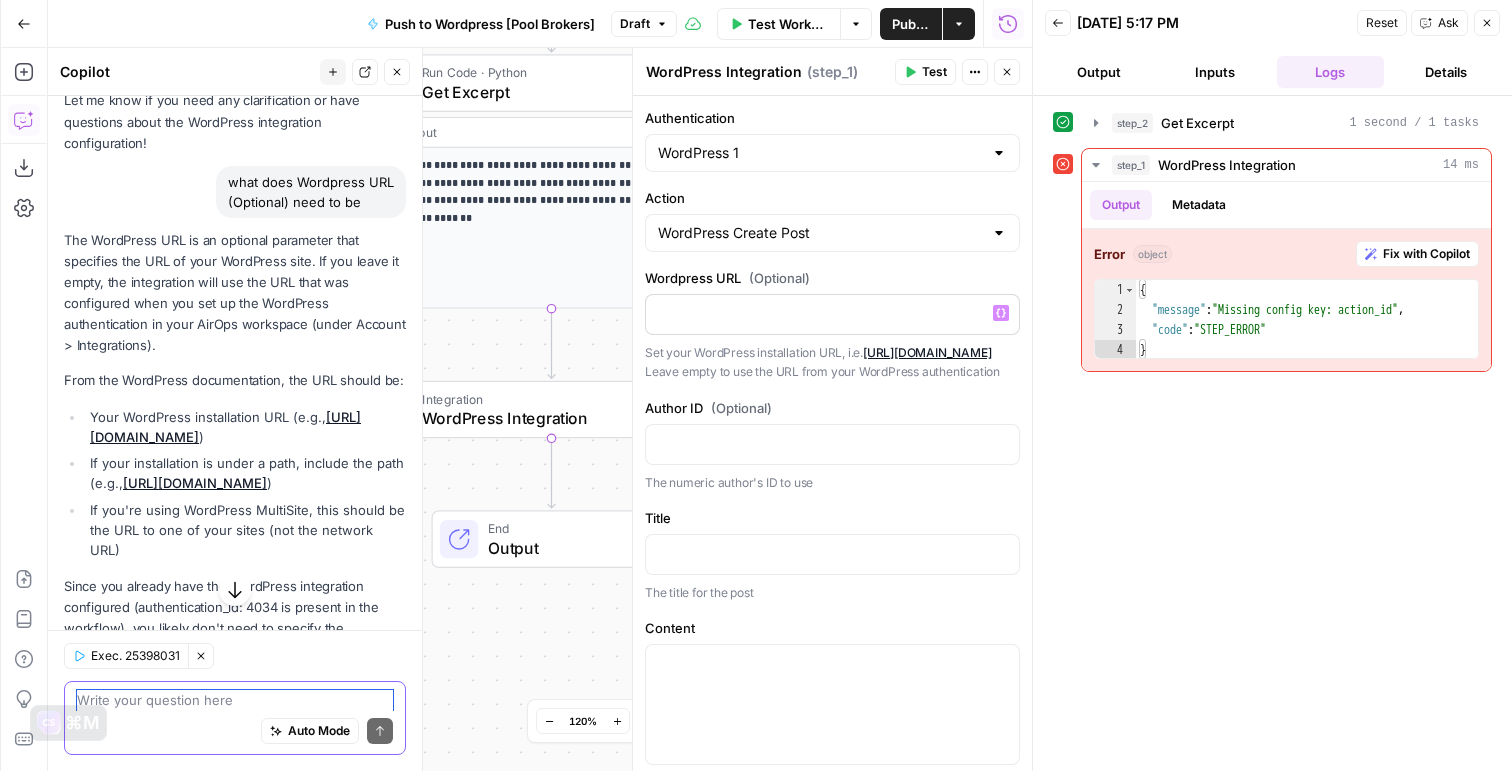 type 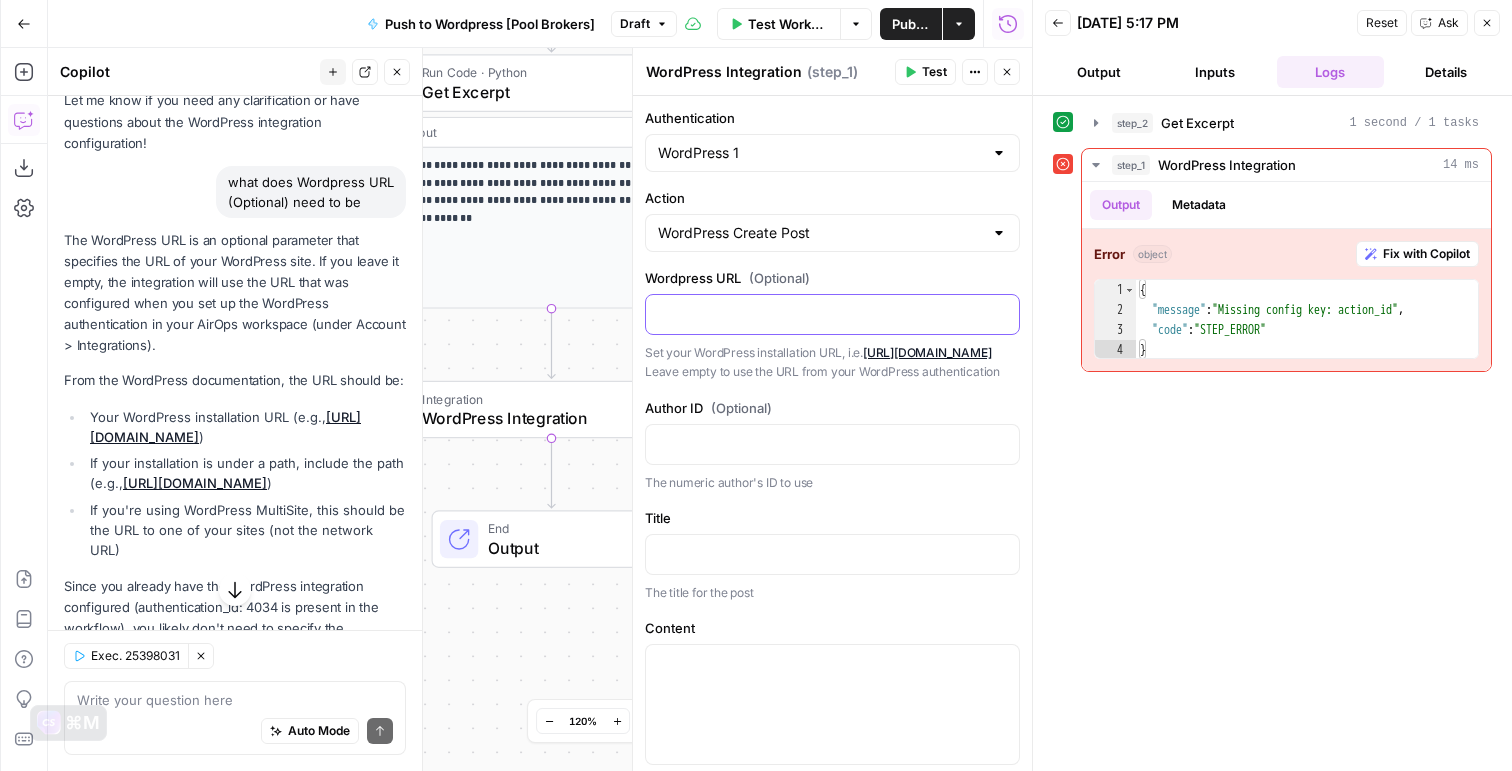 click at bounding box center [832, 313] 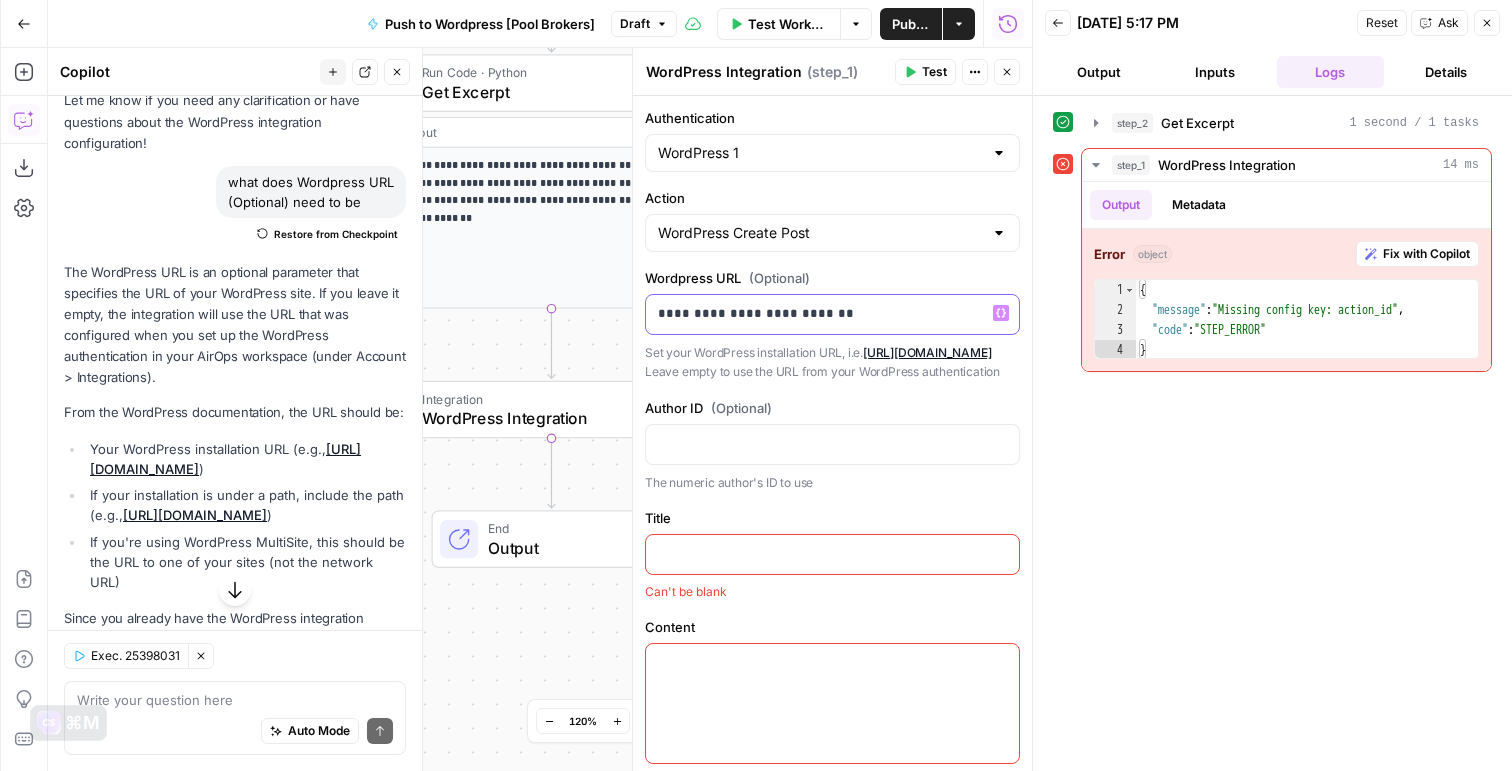 type 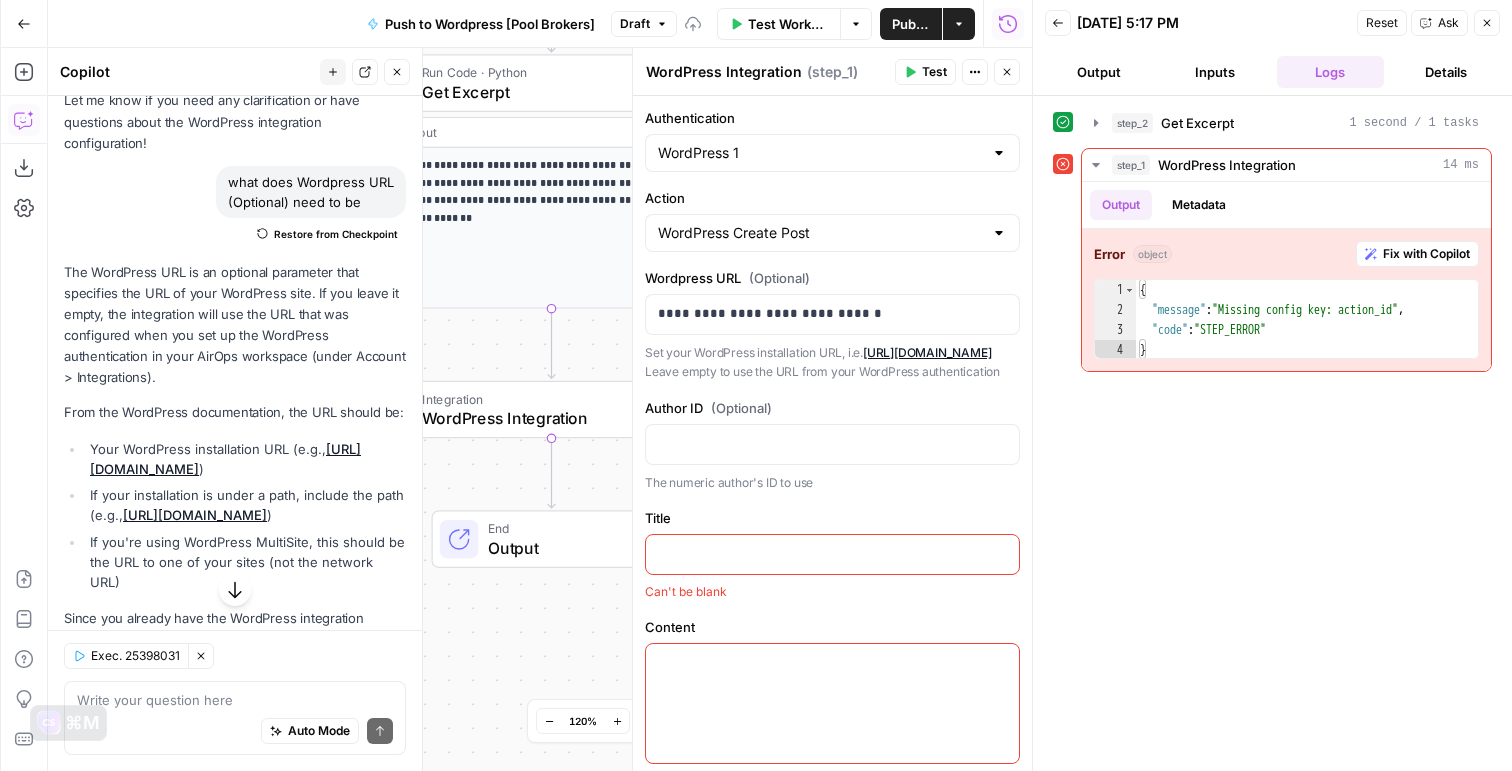 click on "**********" at bounding box center [832, 433] 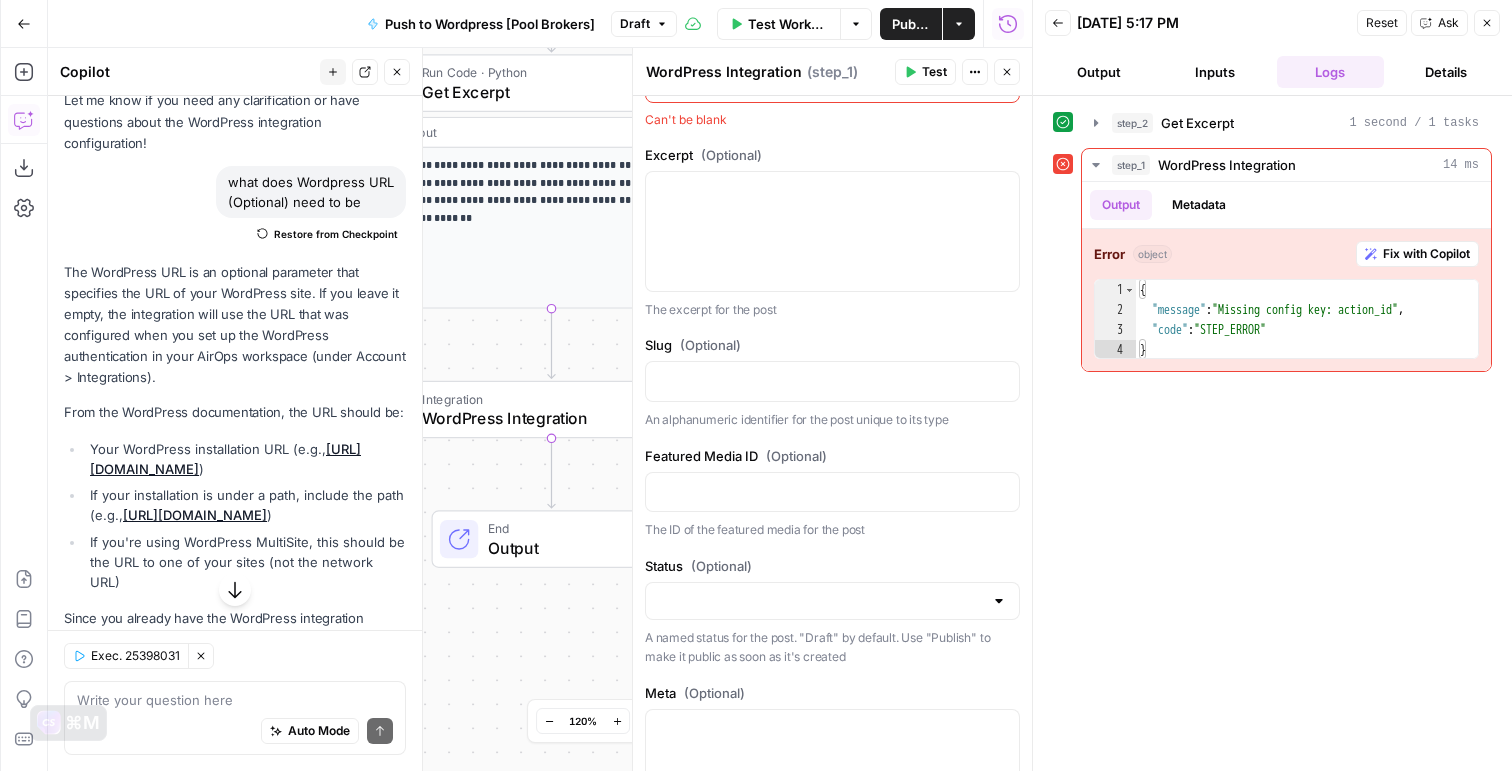 scroll, scrollTop: 1526, scrollLeft: 0, axis: vertical 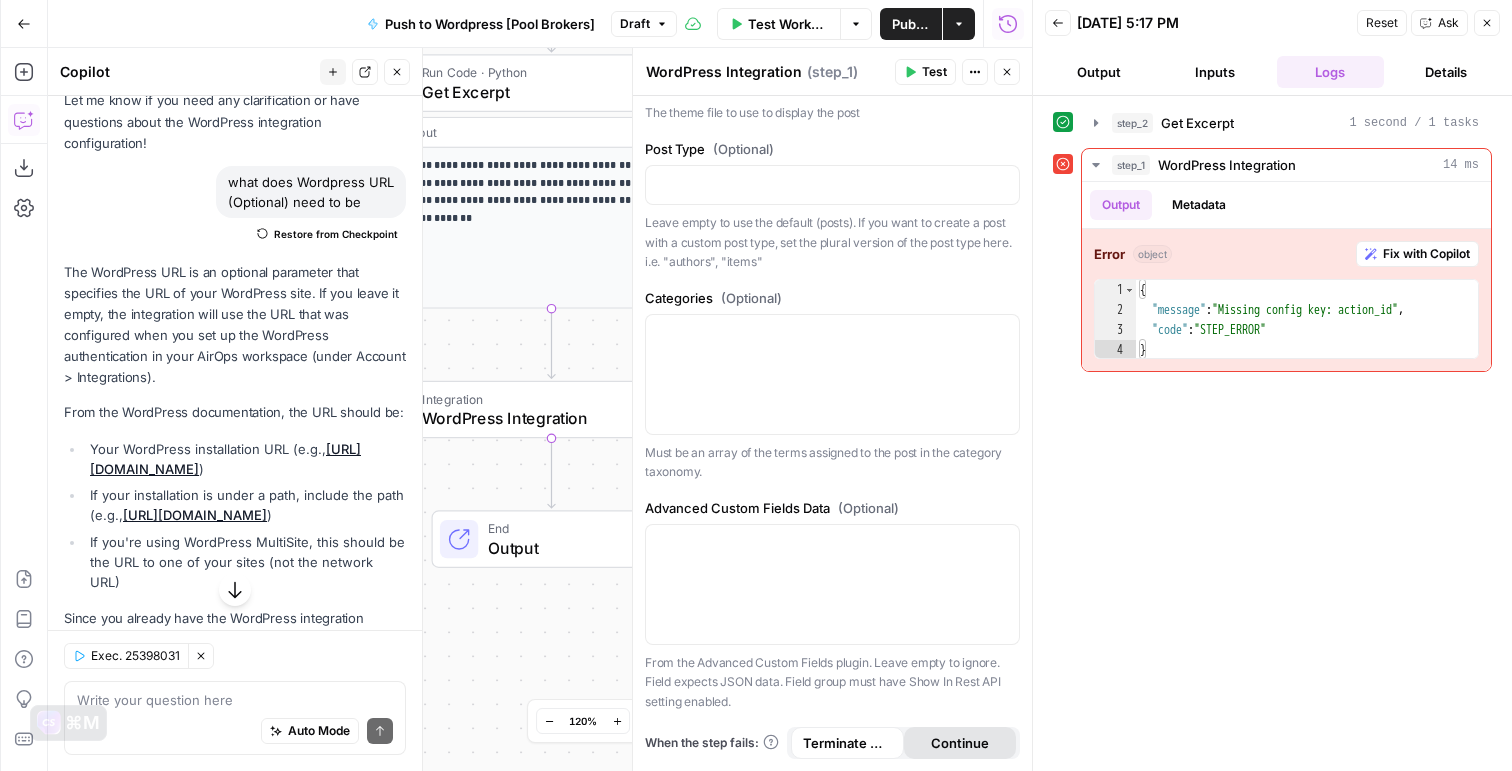 click on "Continue" at bounding box center (960, 743) 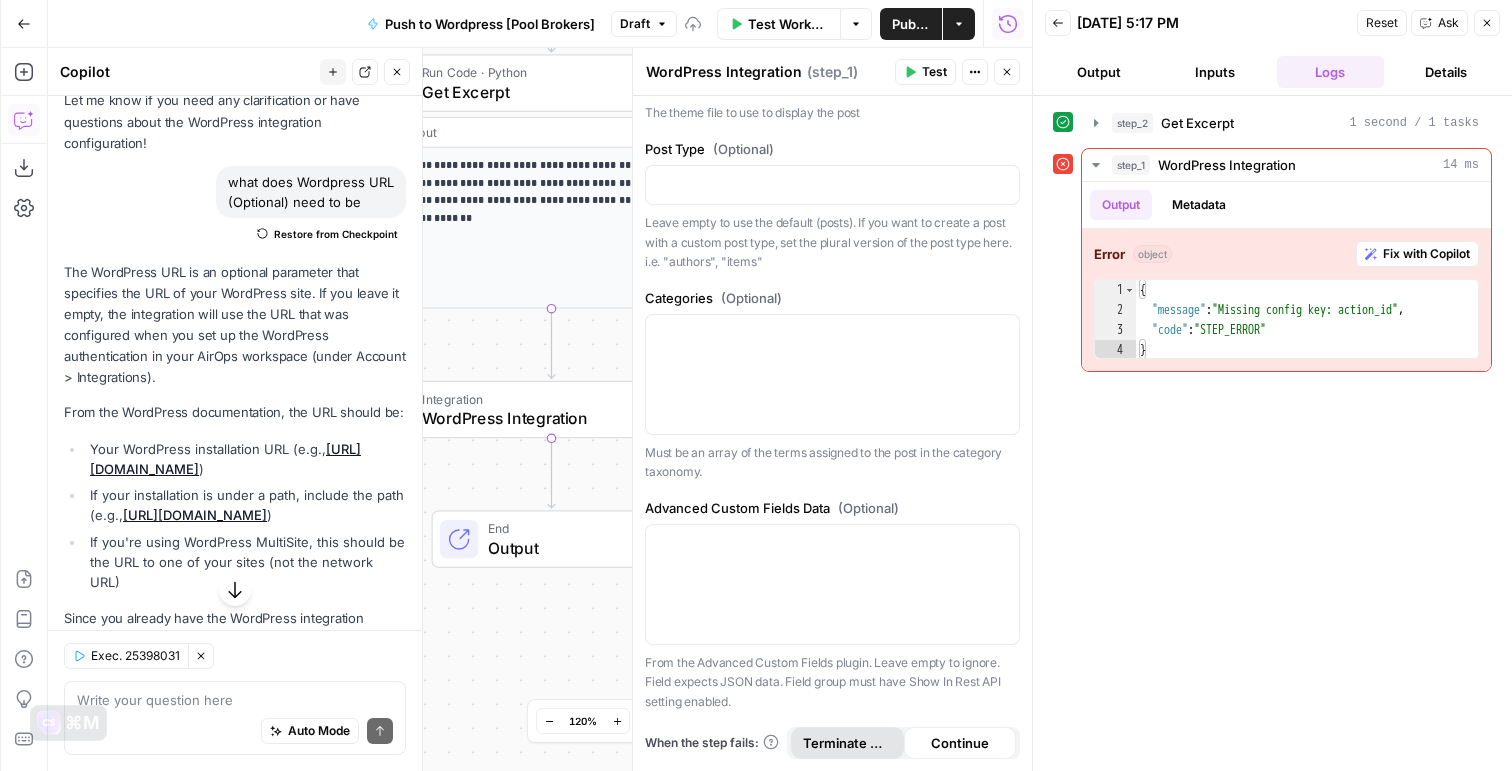 click on "Terminate Workflow" at bounding box center (847, 743) 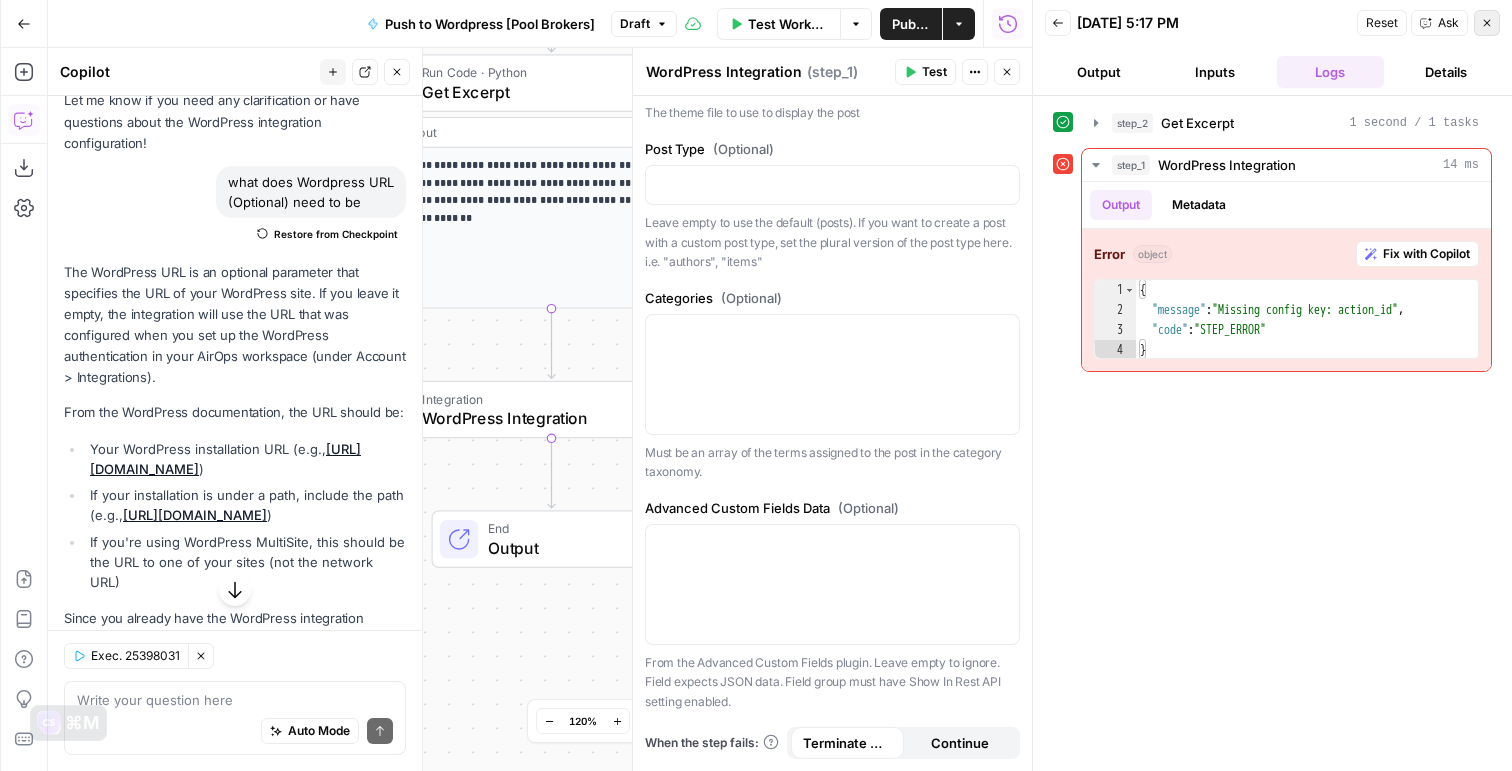 click on "Close" at bounding box center [1487, 23] 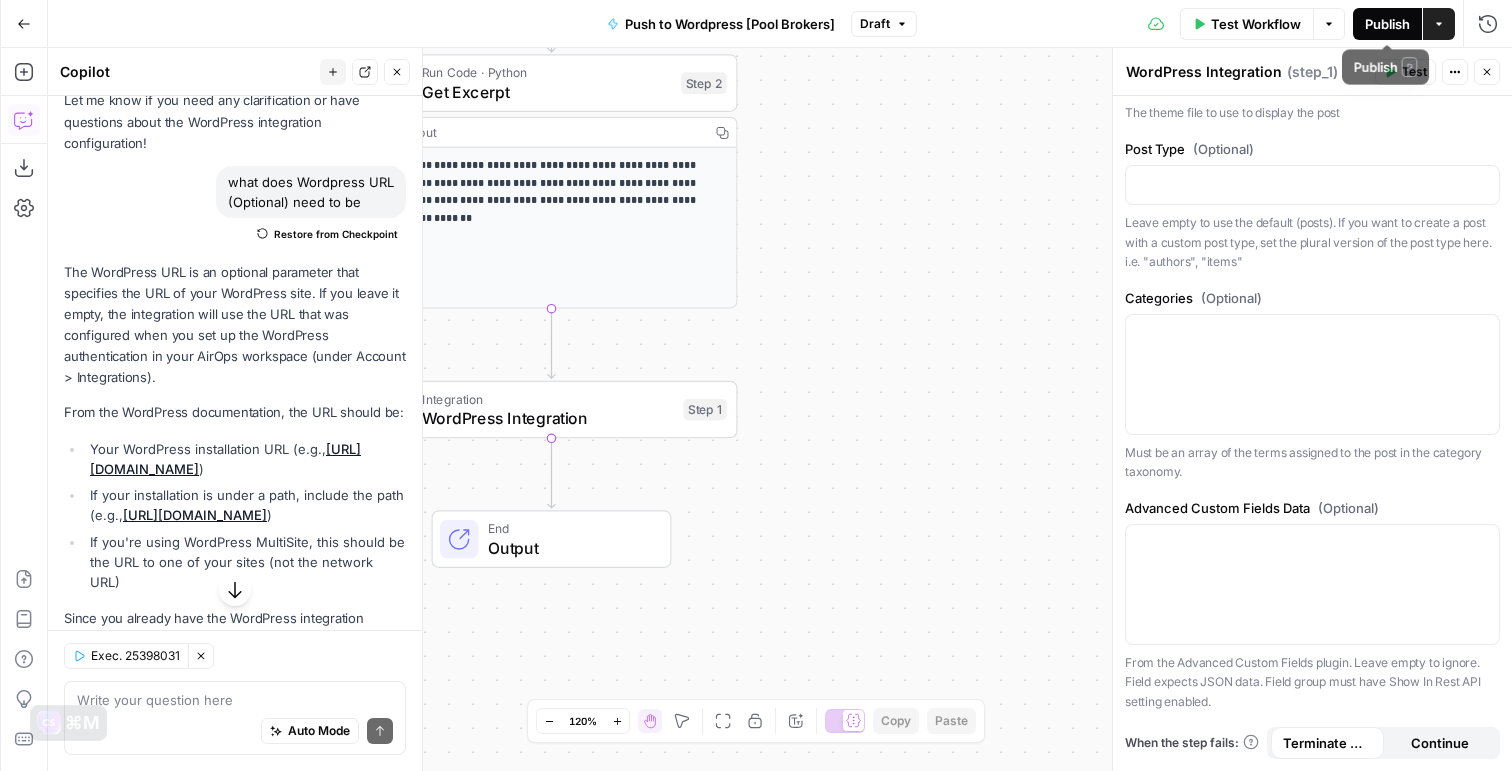 click on "Publish" at bounding box center (1387, 24) 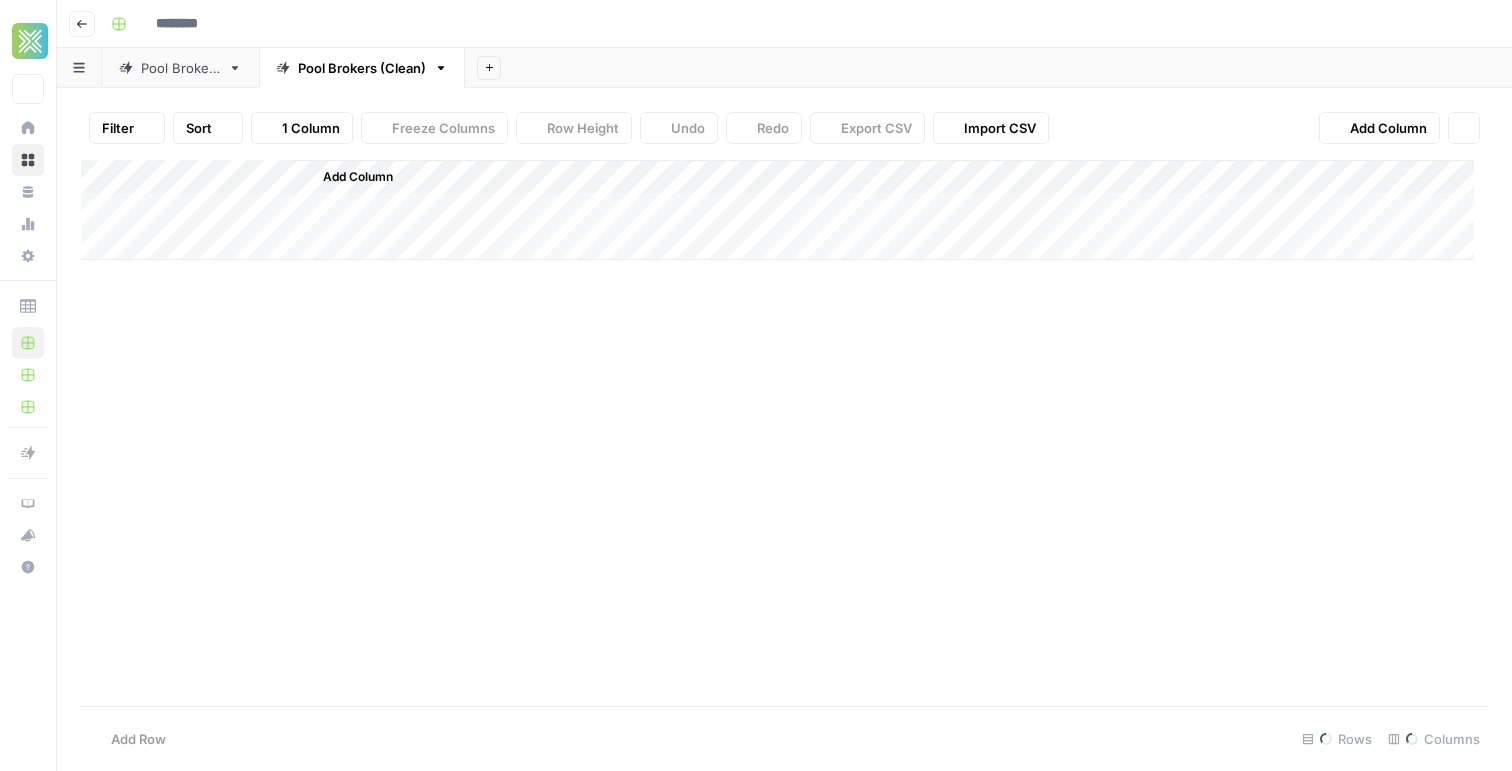 type on "**********" 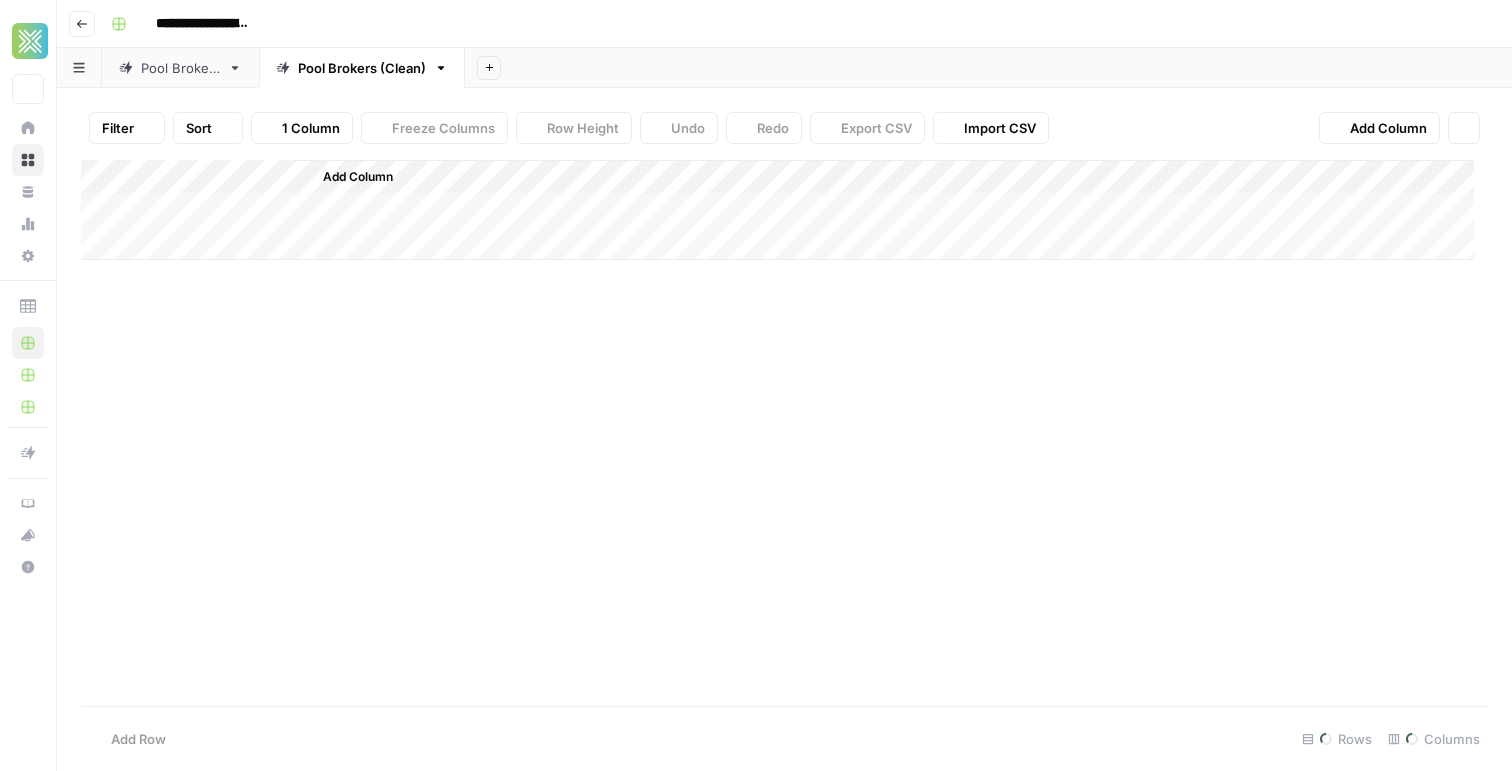 scroll, scrollTop: 0, scrollLeft: 0, axis: both 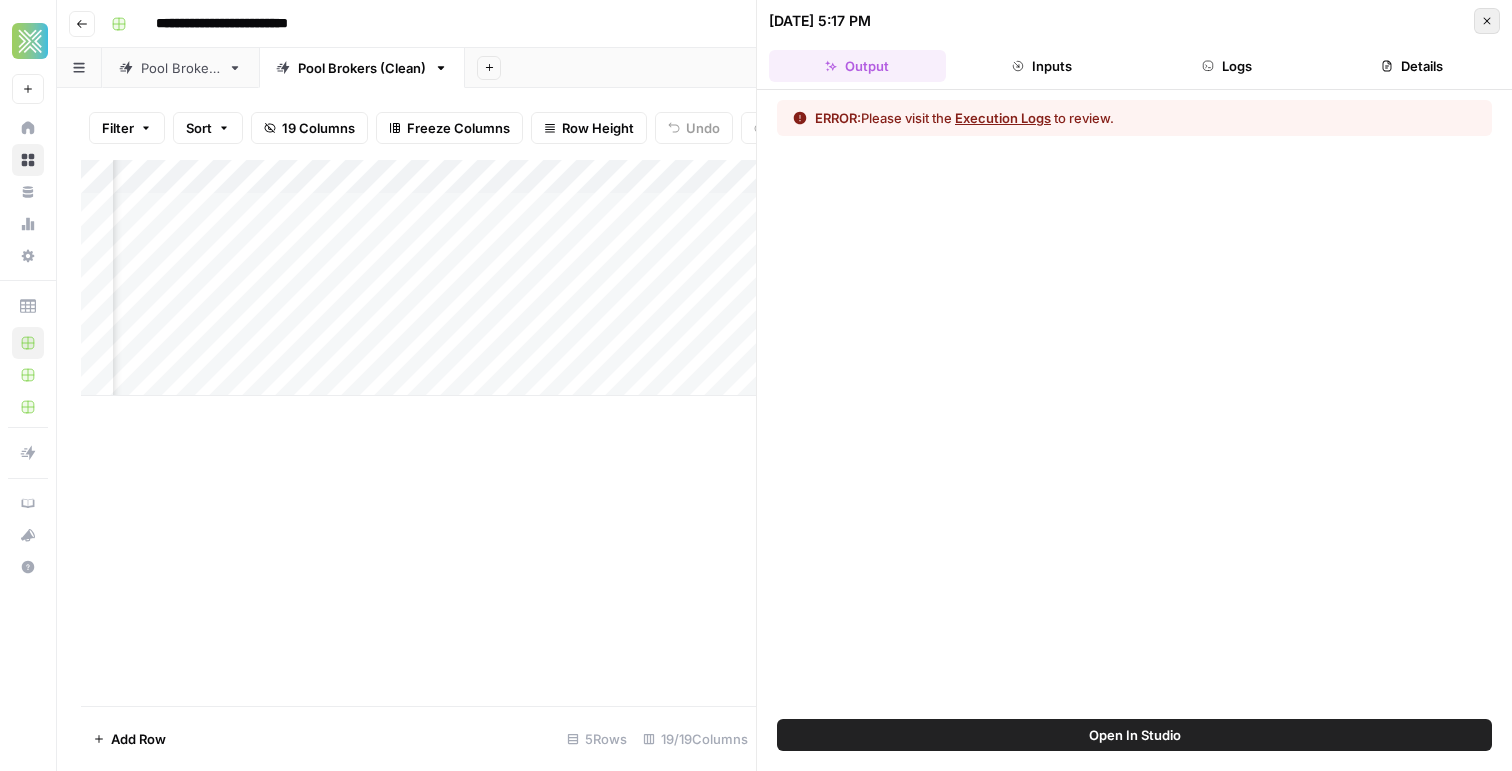 click 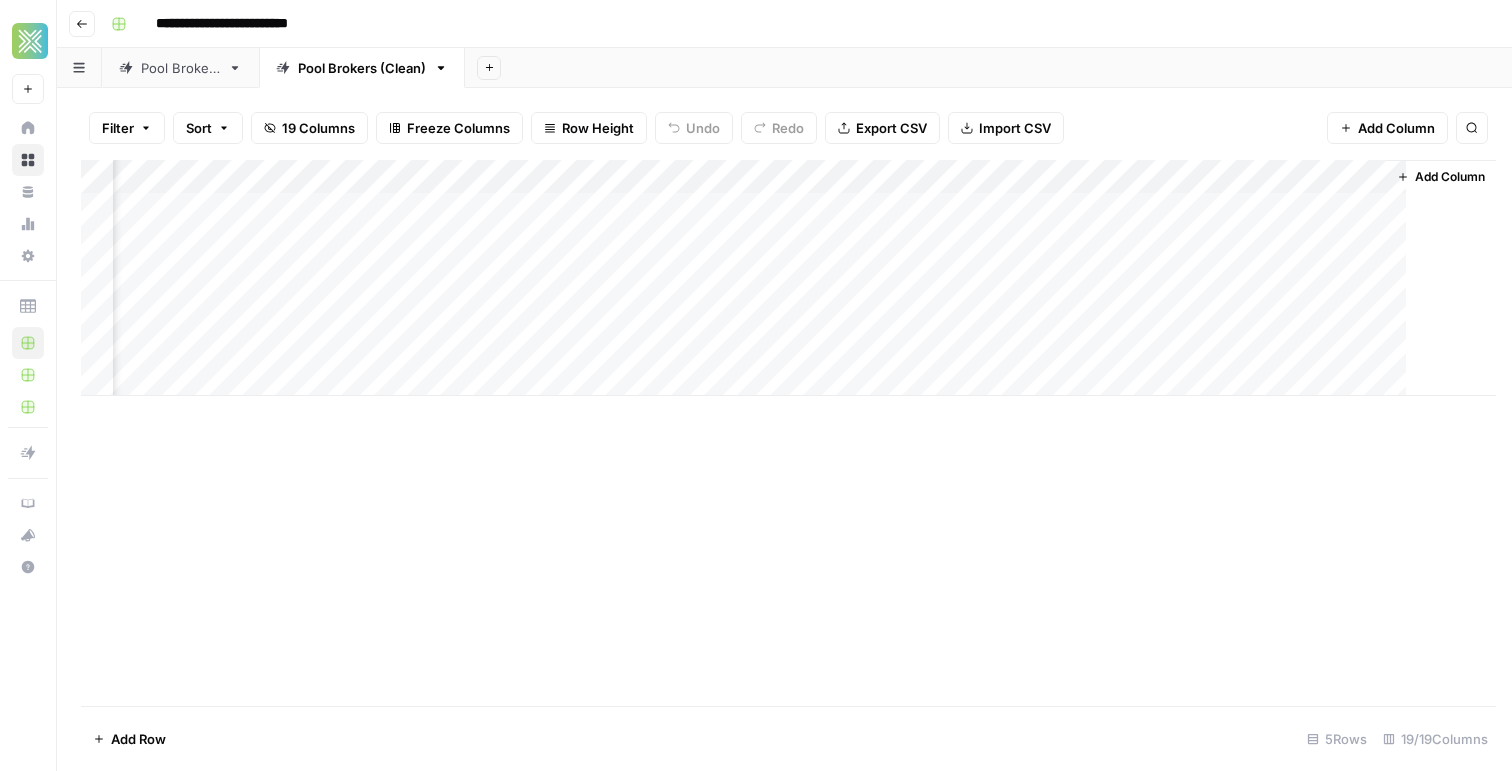 scroll, scrollTop: 0, scrollLeft: 2425, axis: horizontal 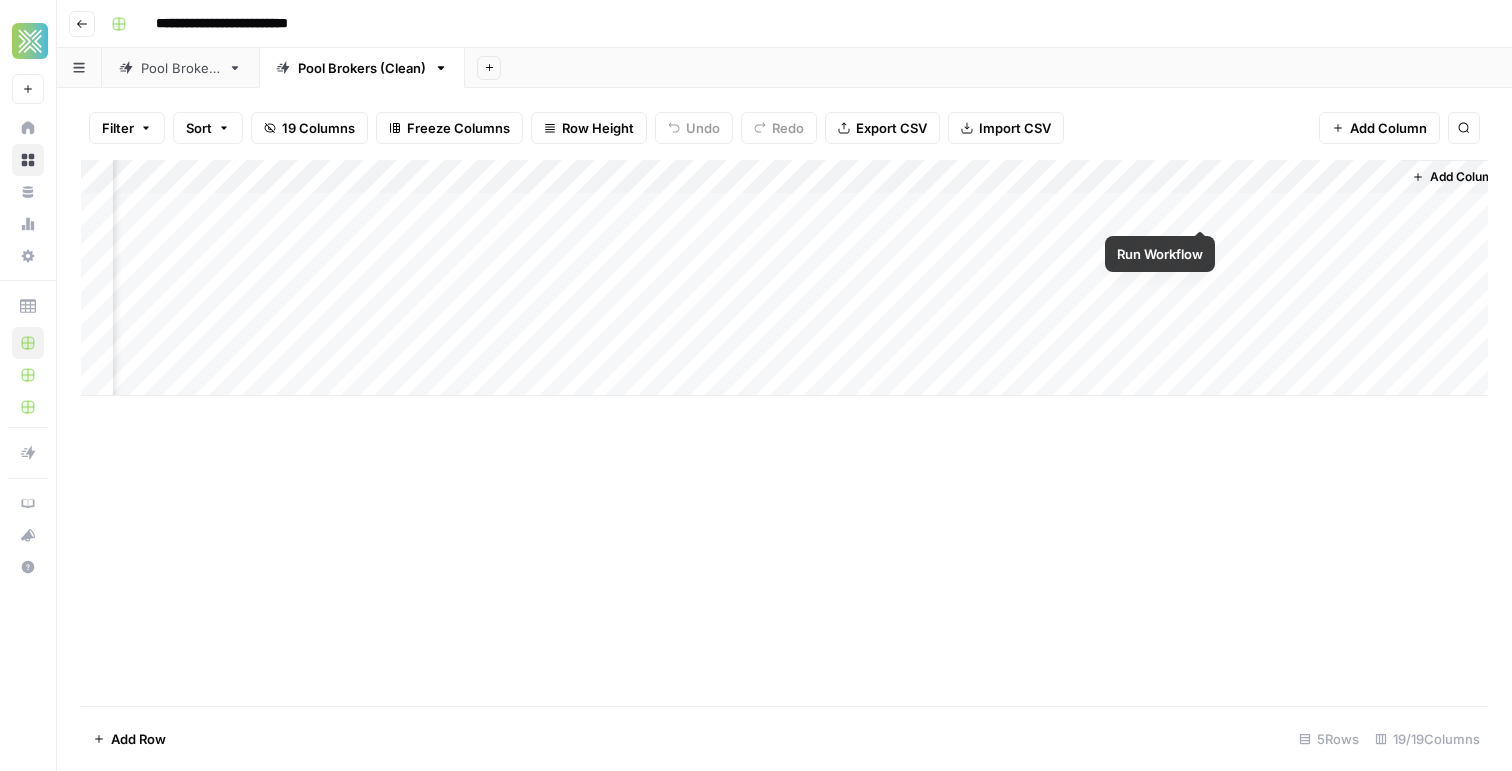 click on "Add Column" at bounding box center [784, 278] 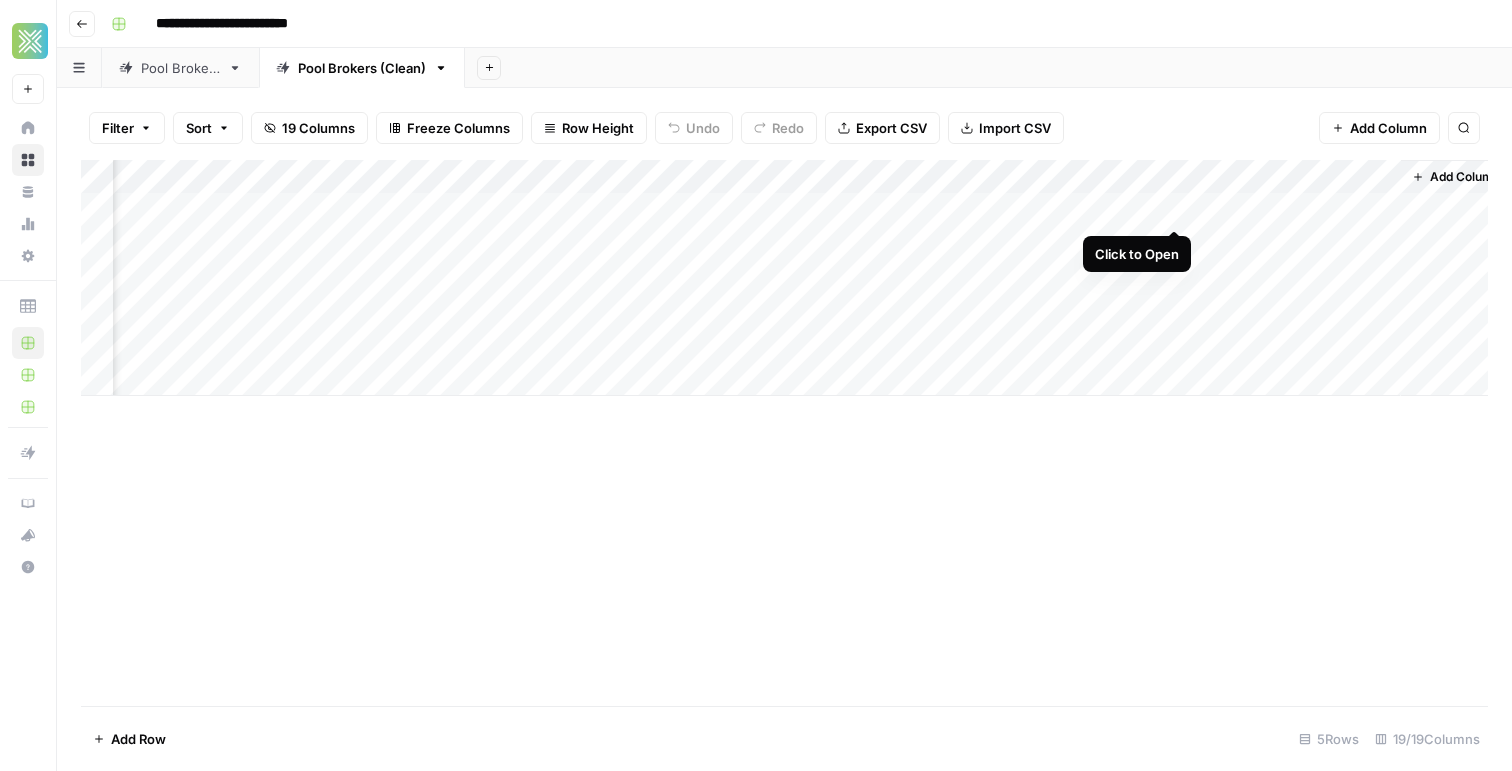click on "Add Column" at bounding box center [784, 278] 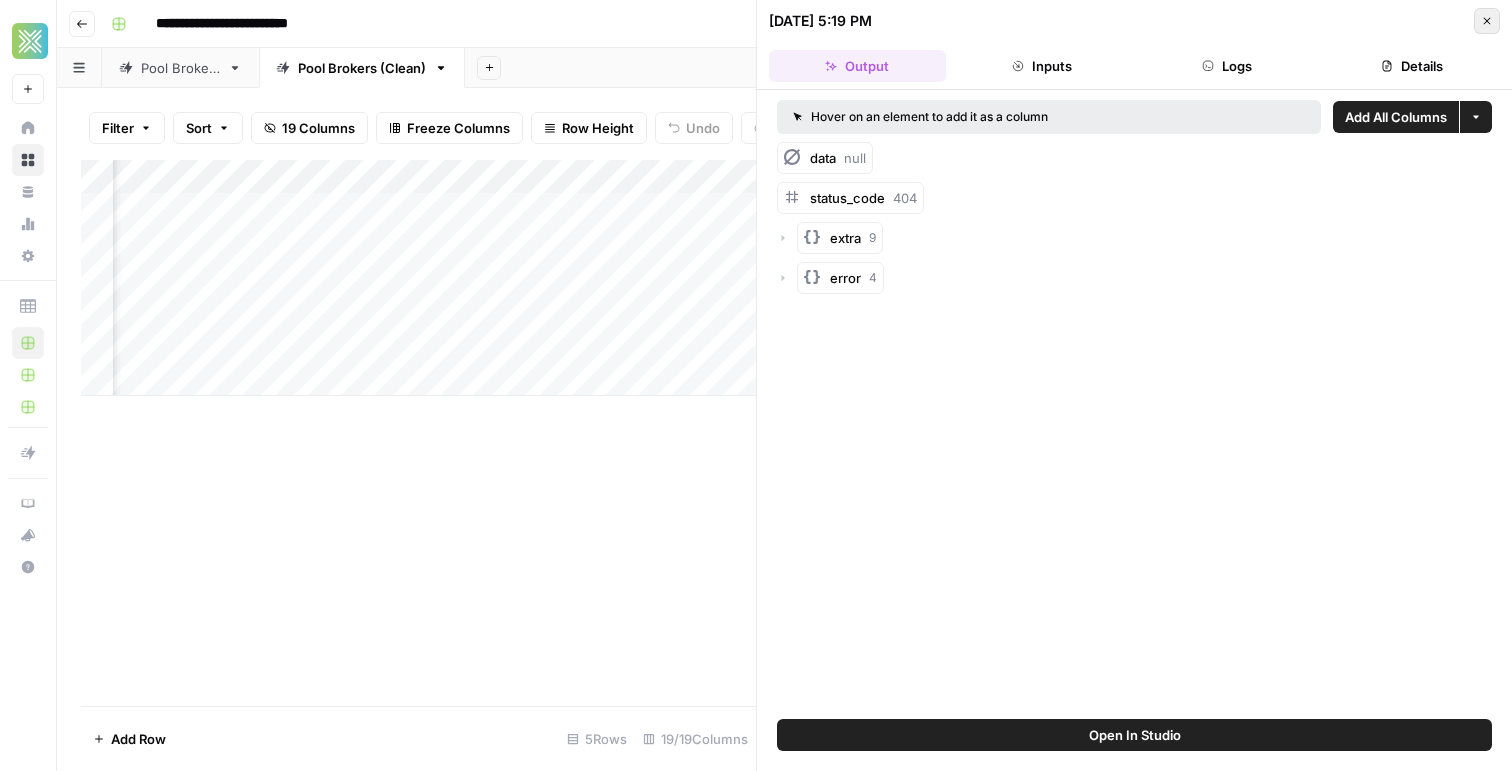 click on "Close" at bounding box center (1487, 21) 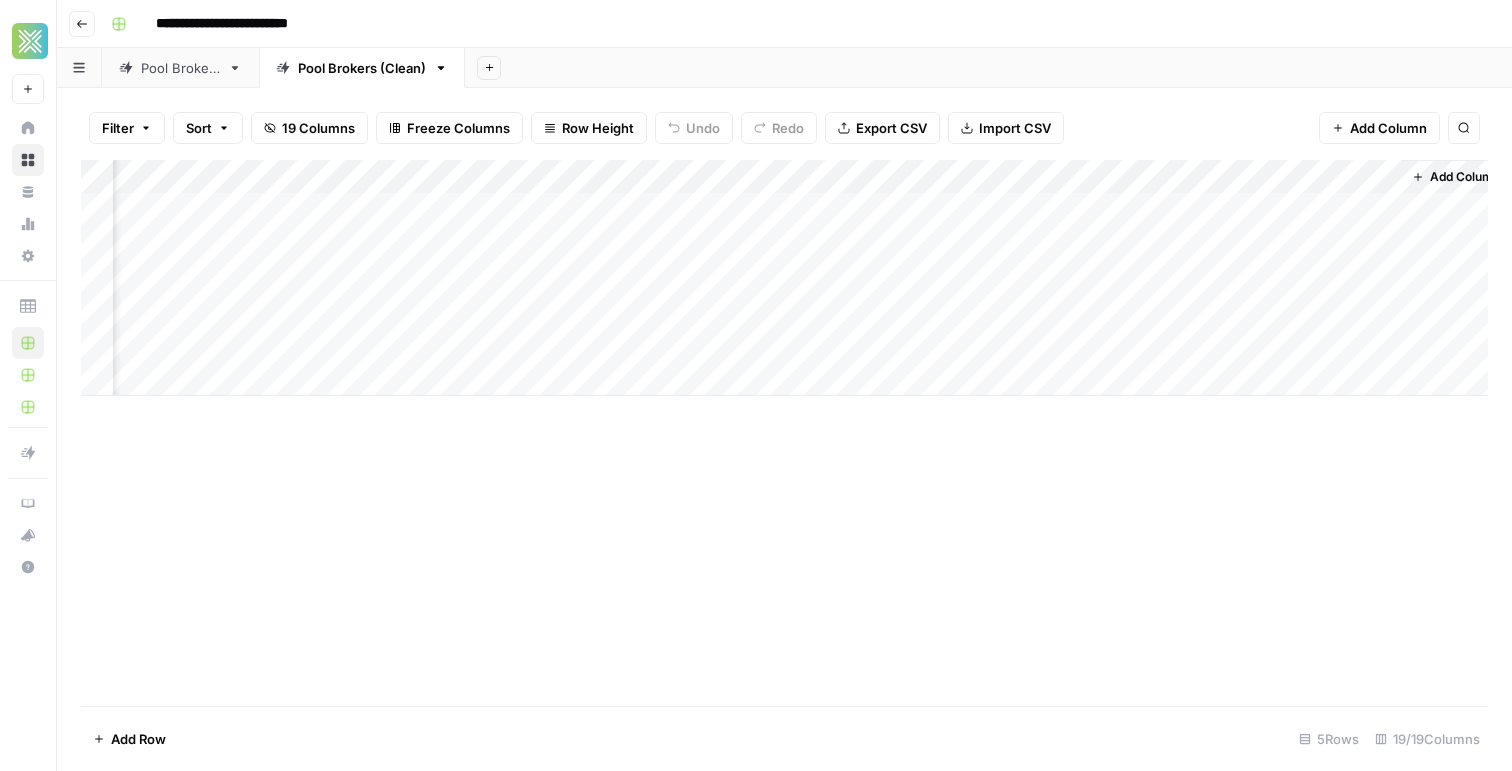 scroll, scrollTop: 0, scrollLeft: 2449, axis: horizontal 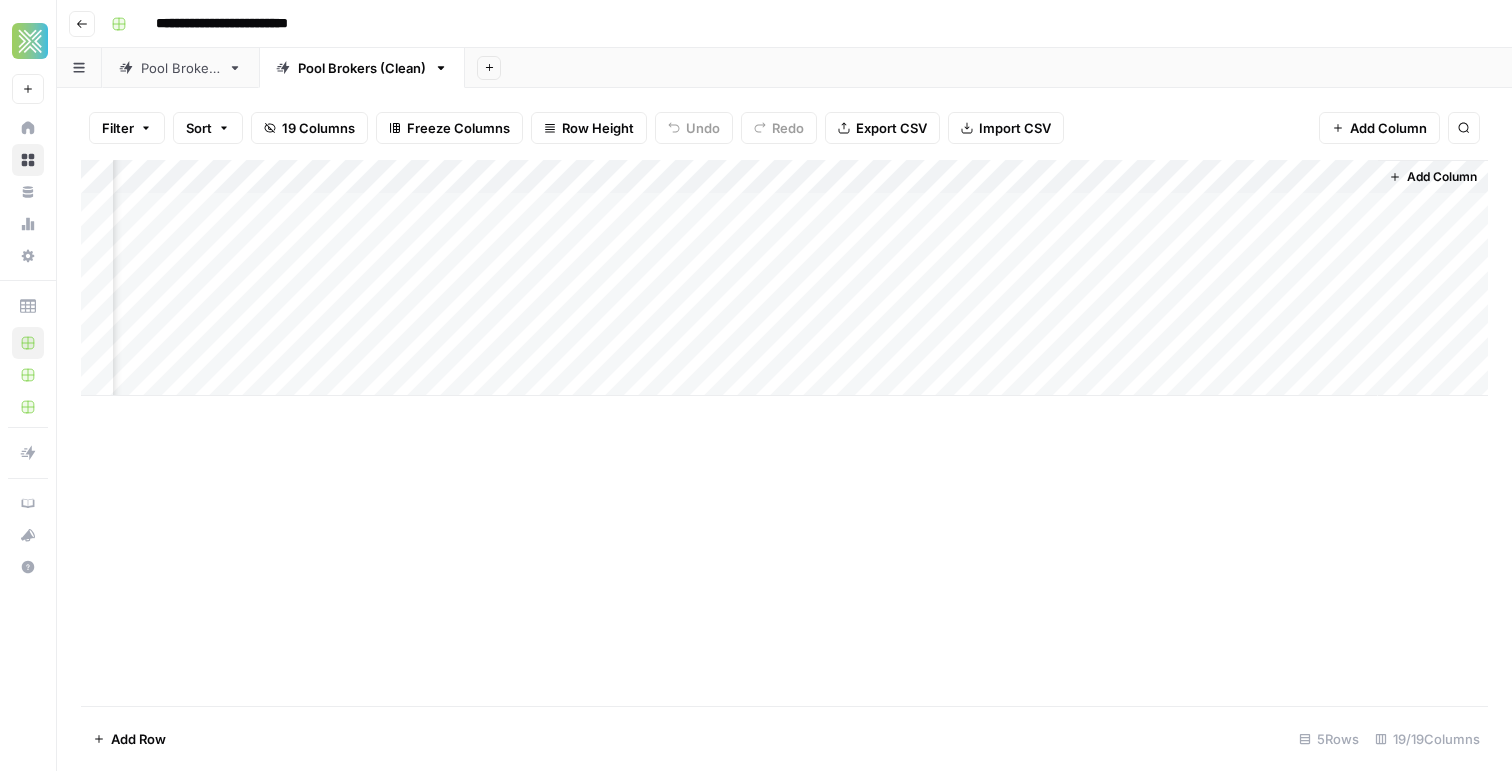 click on "Add Column" at bounding box center (784, 278) 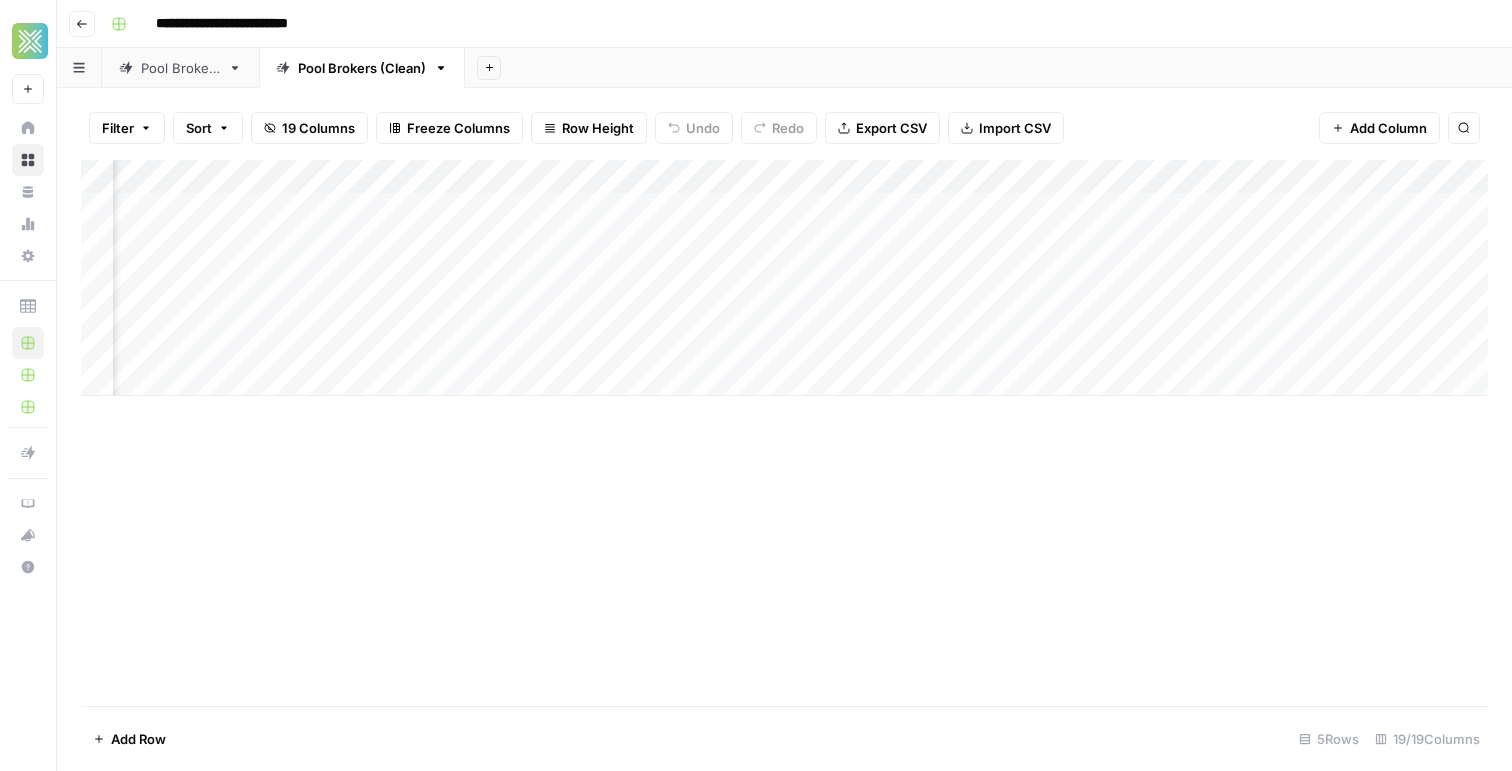 scroll, scrollTop: 0, scrollLeft: 0, axis: both 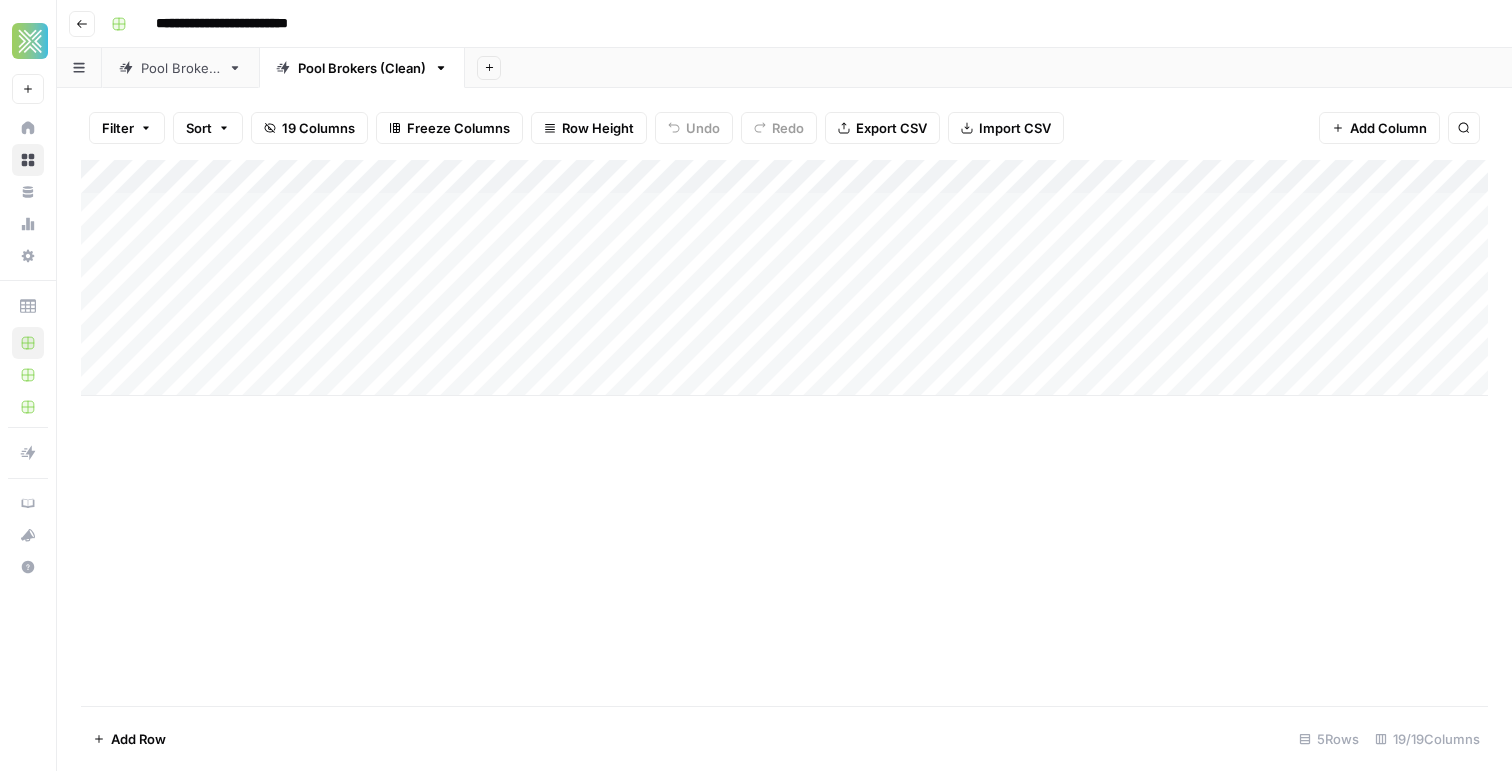 click on "Add Column" at bounding box center [784, 278] 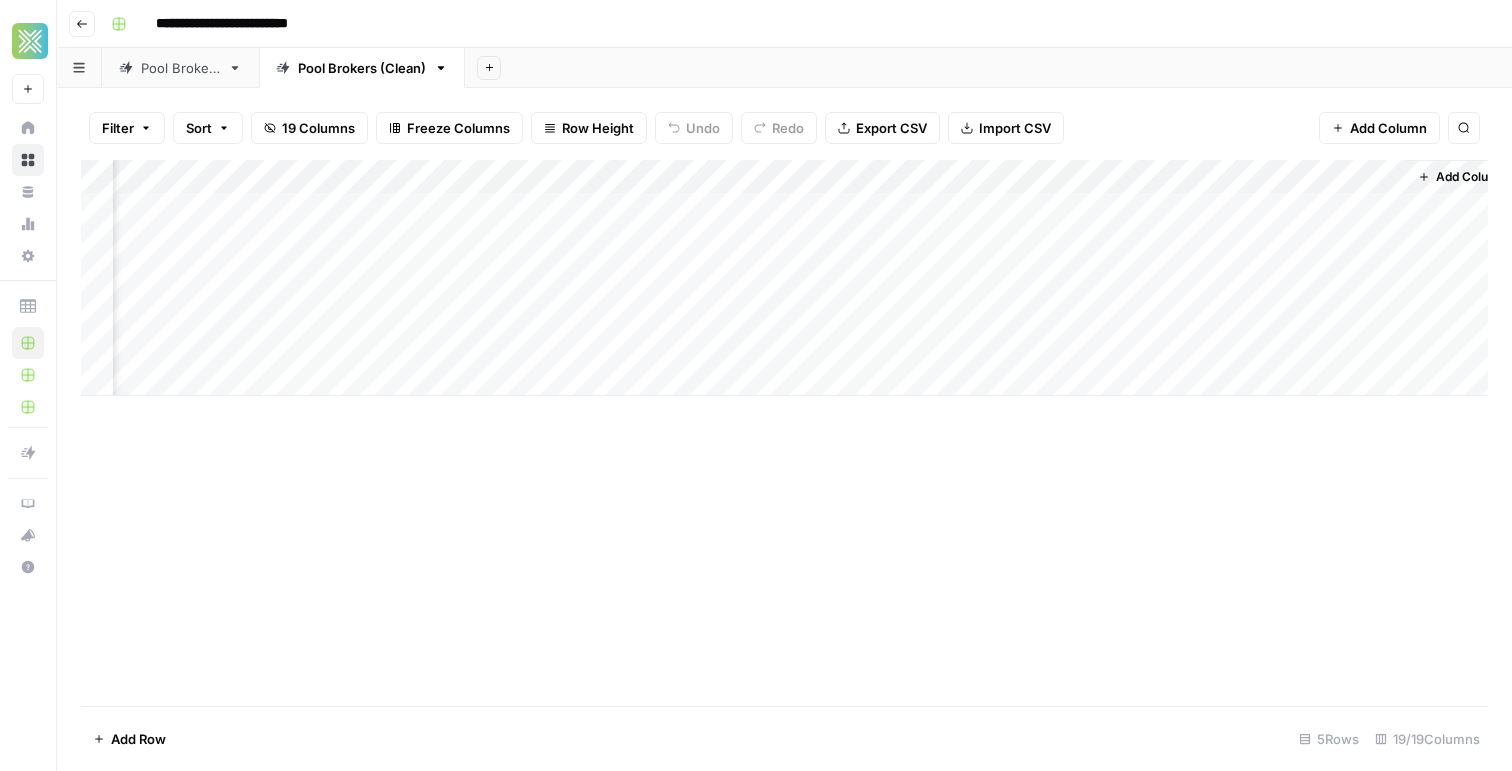 scroll, scrollTop: 0, scrollLeft: 2449, axis: horizontal 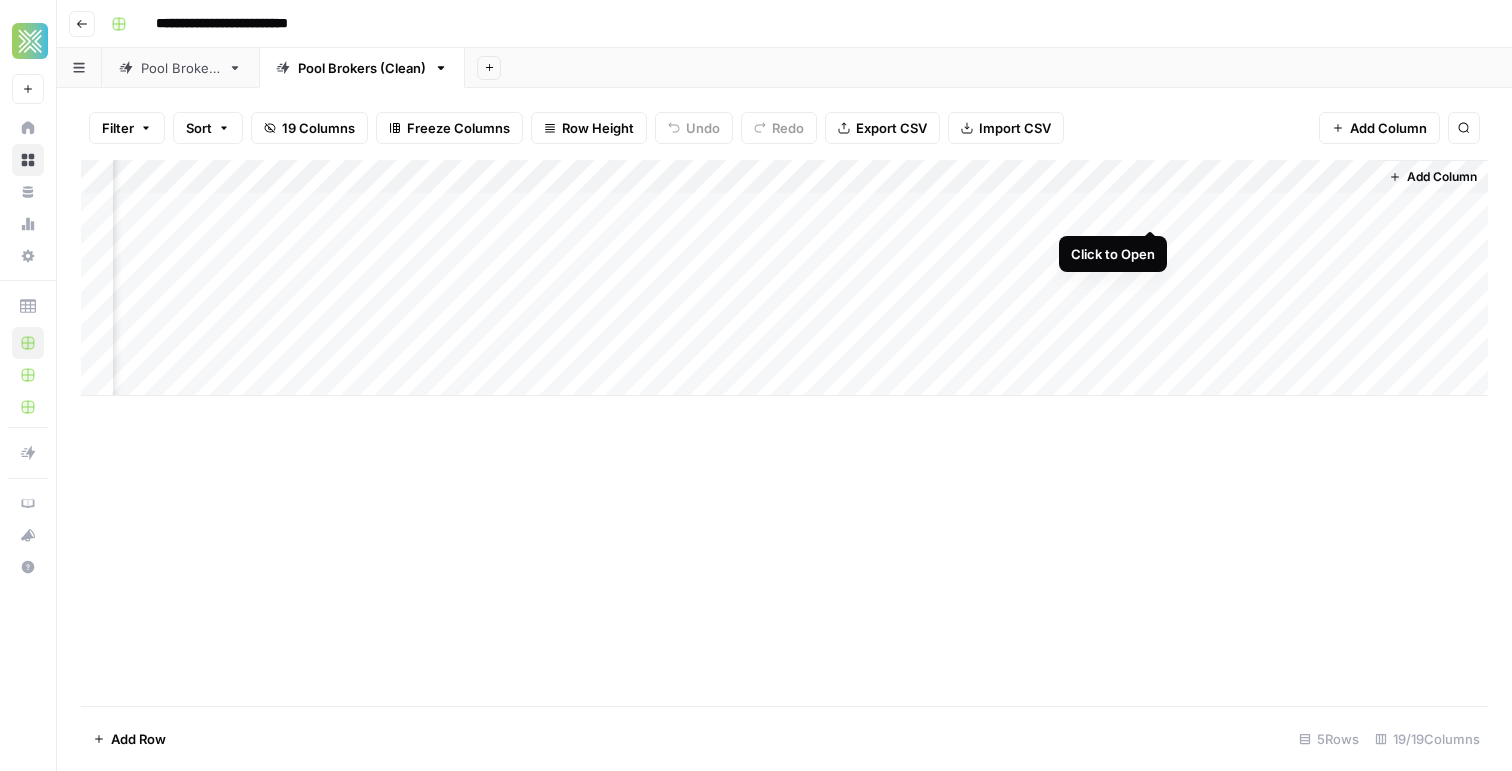 click on "Add Column" at bounding box center [784, 278] 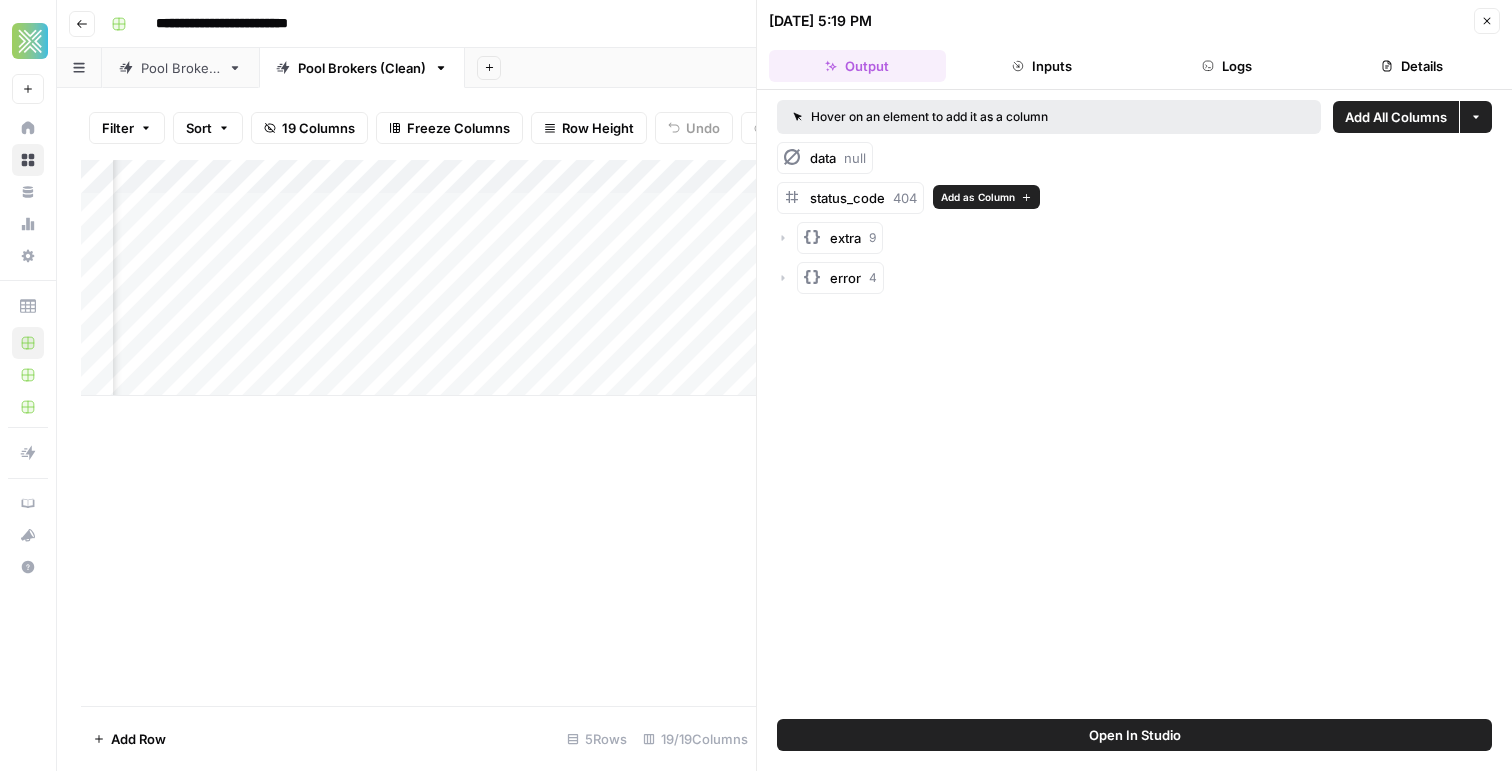 click on "status_code 404" at bounding box center (863, 198) 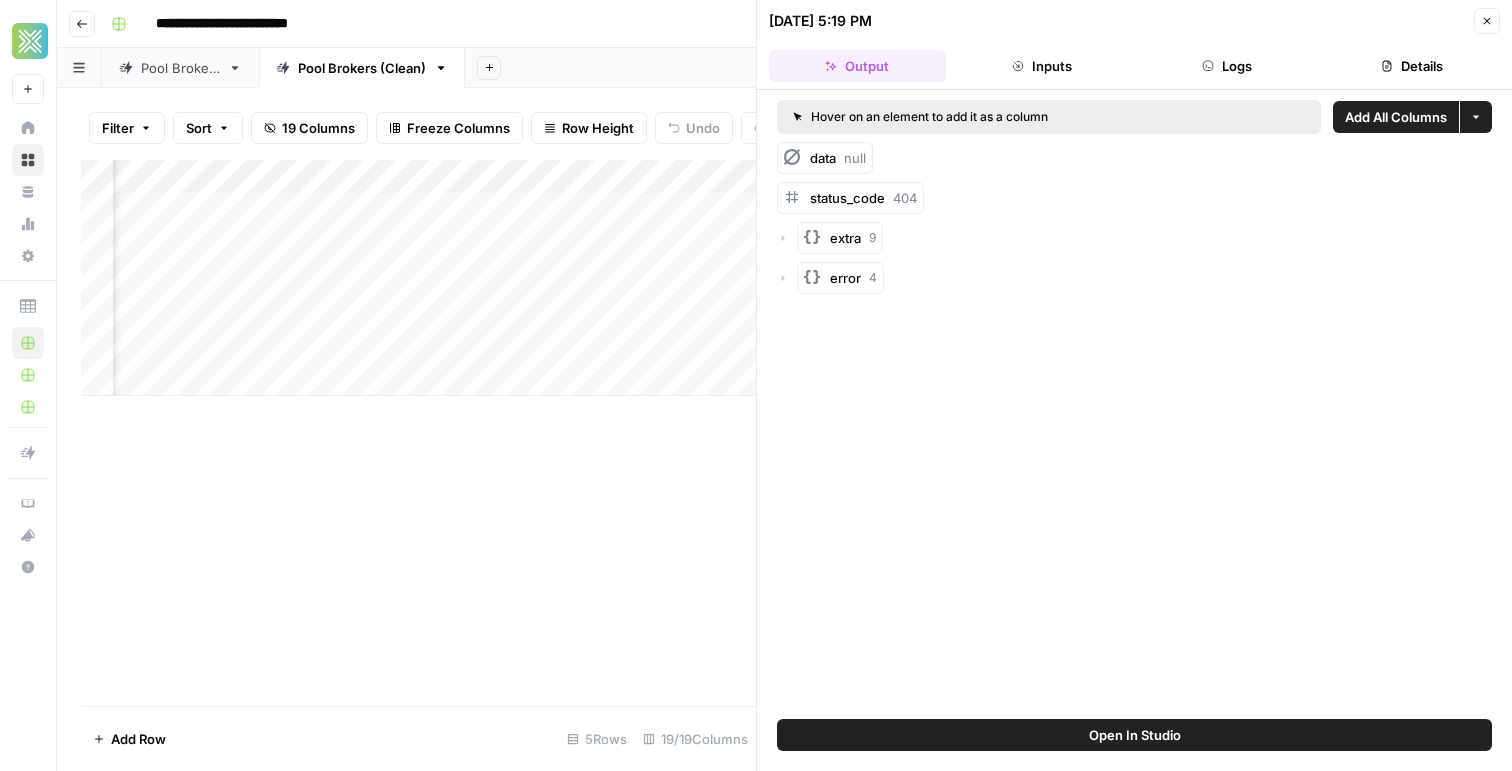 click on "status_code" at bounding box center (847, 198) 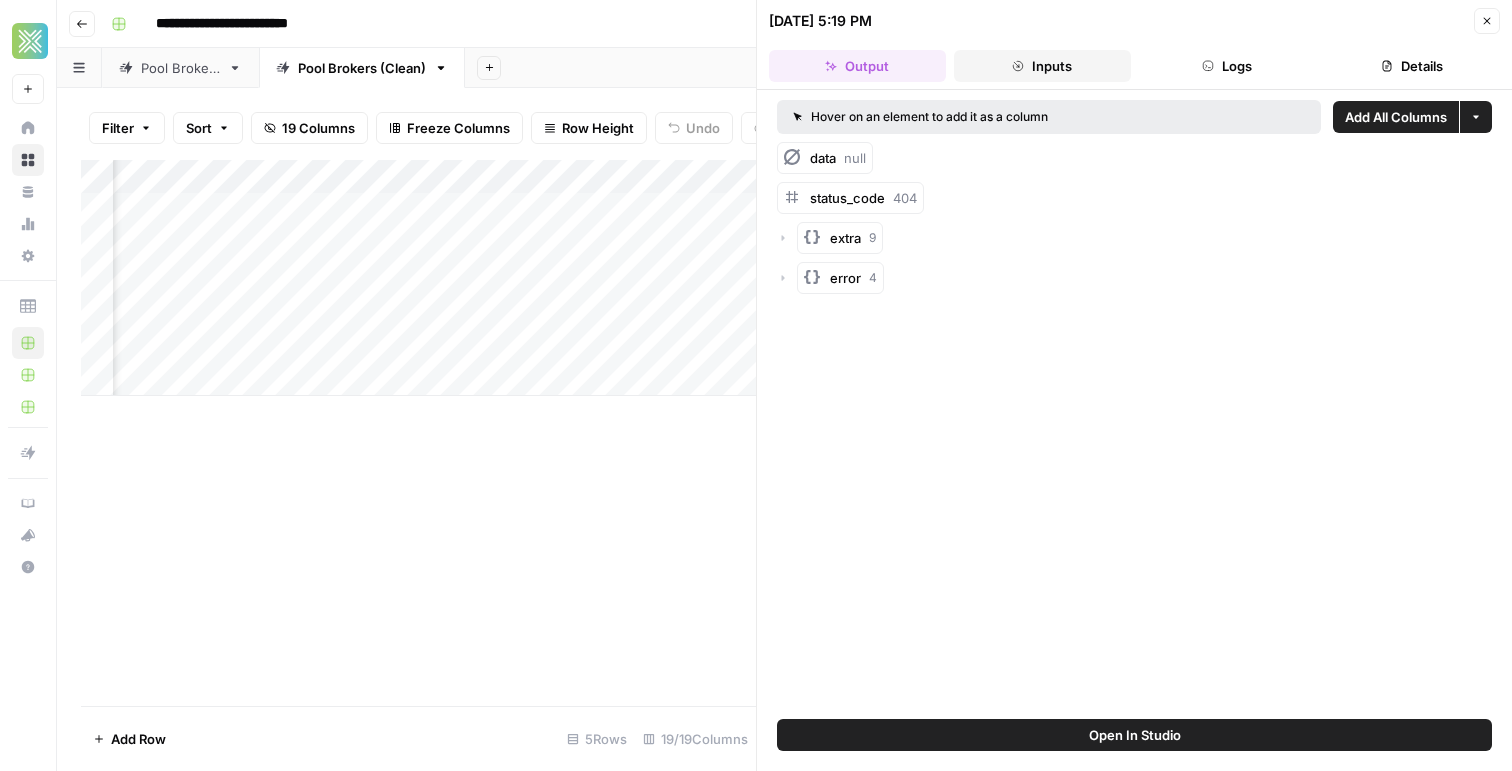 click on "Inputs" at bounding box center (1042, 66) 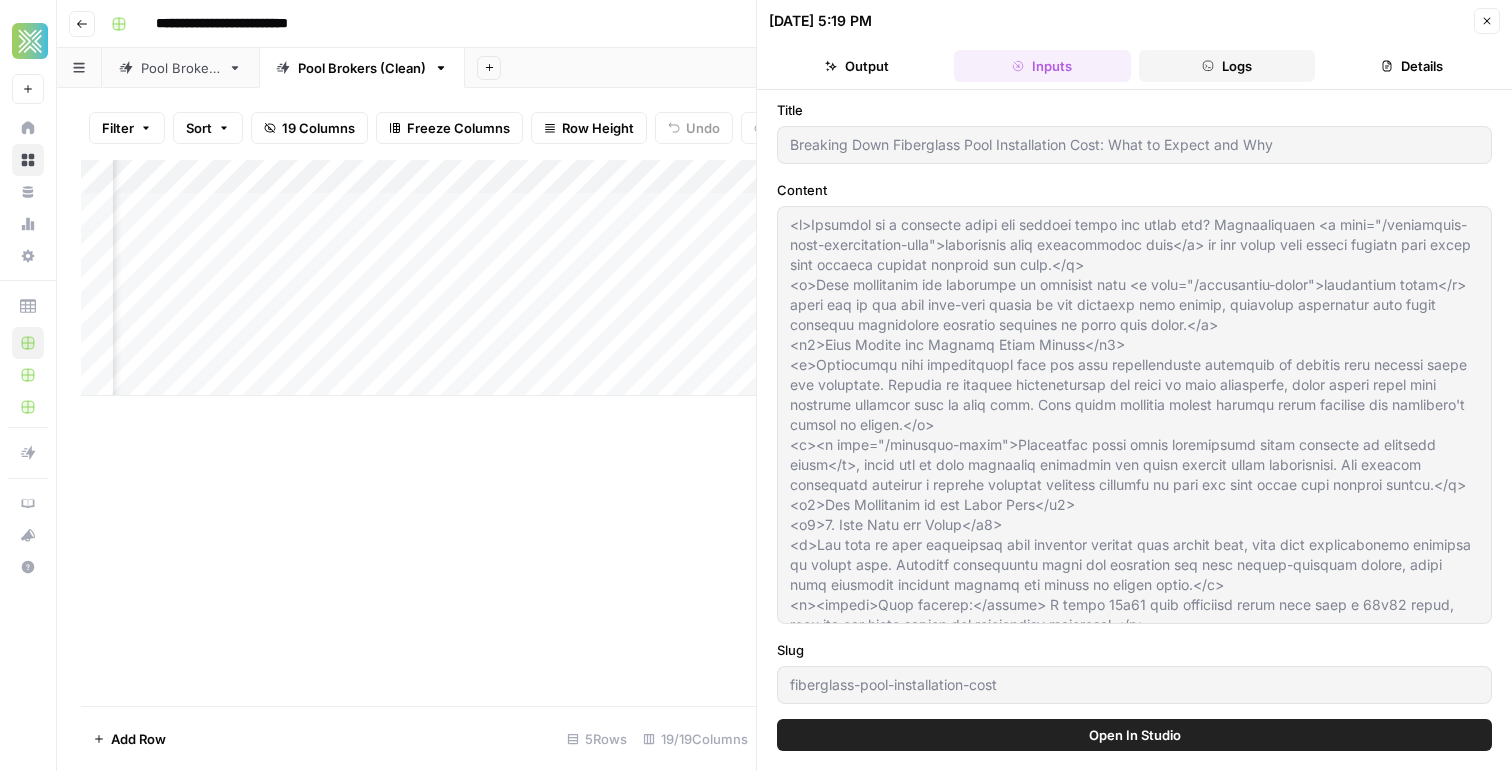 click on "Logs" at bounding box center (1227, 66) 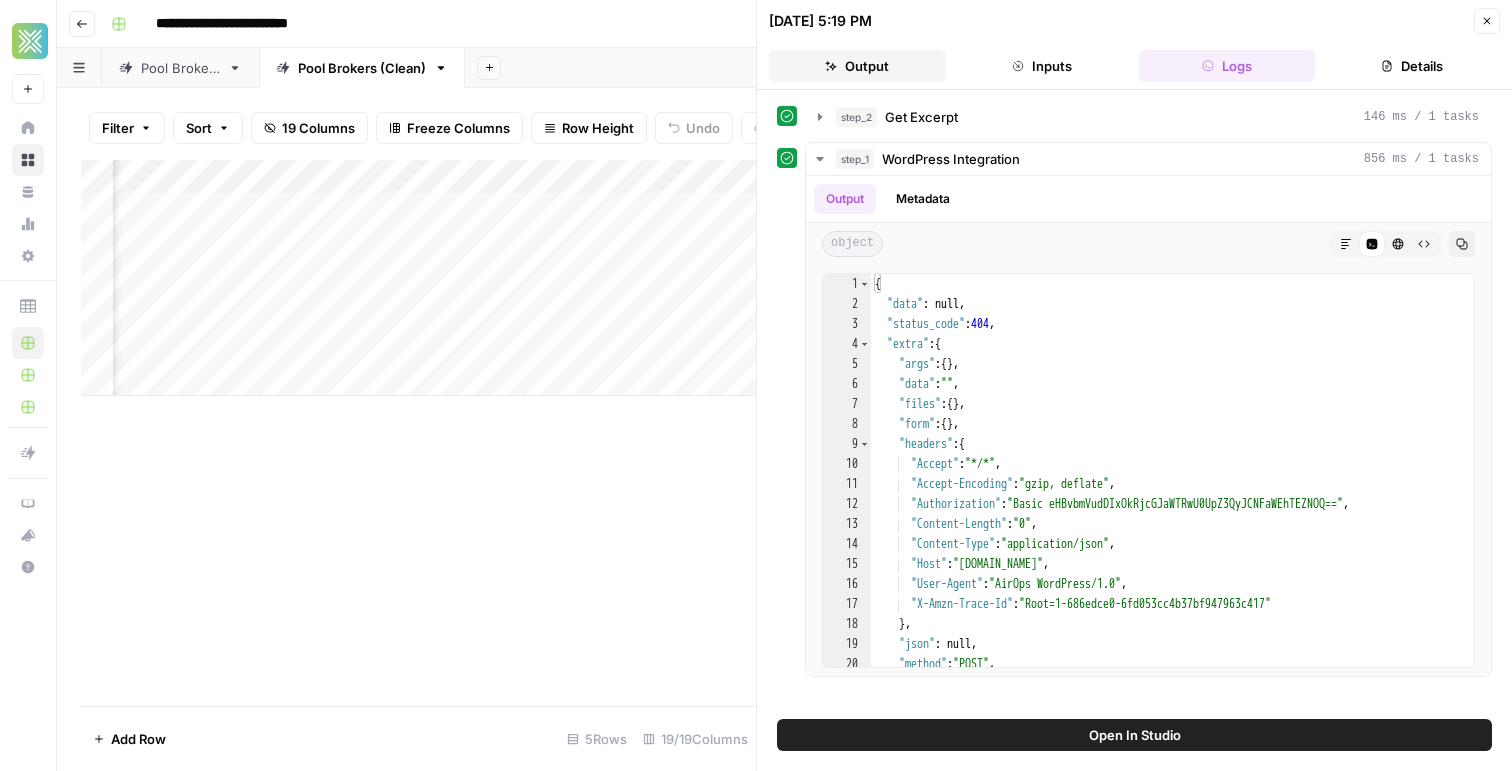 click on "Output" at bounding box center [857, 66] 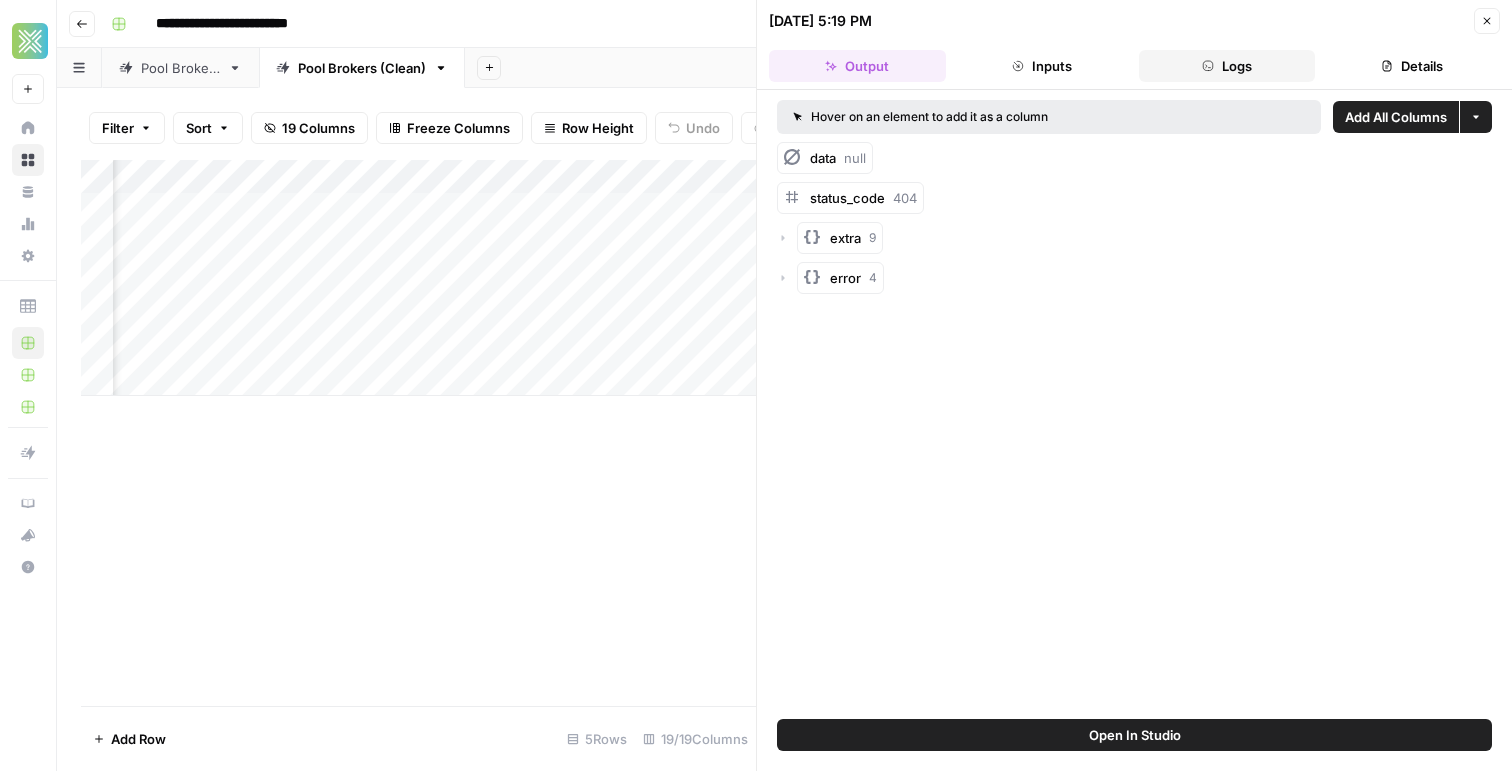 click on "Logs" at bounding box center (1227, 66) 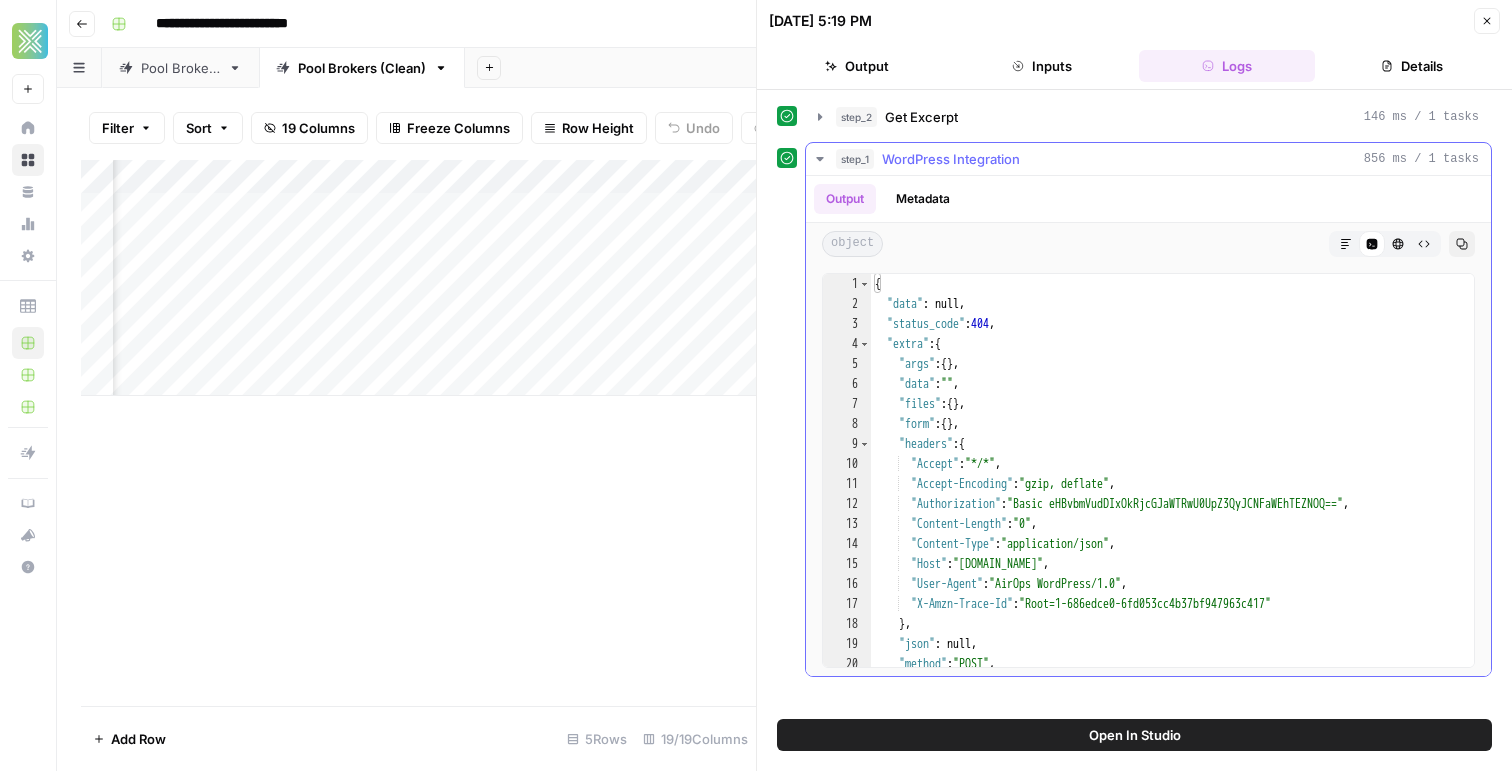 click 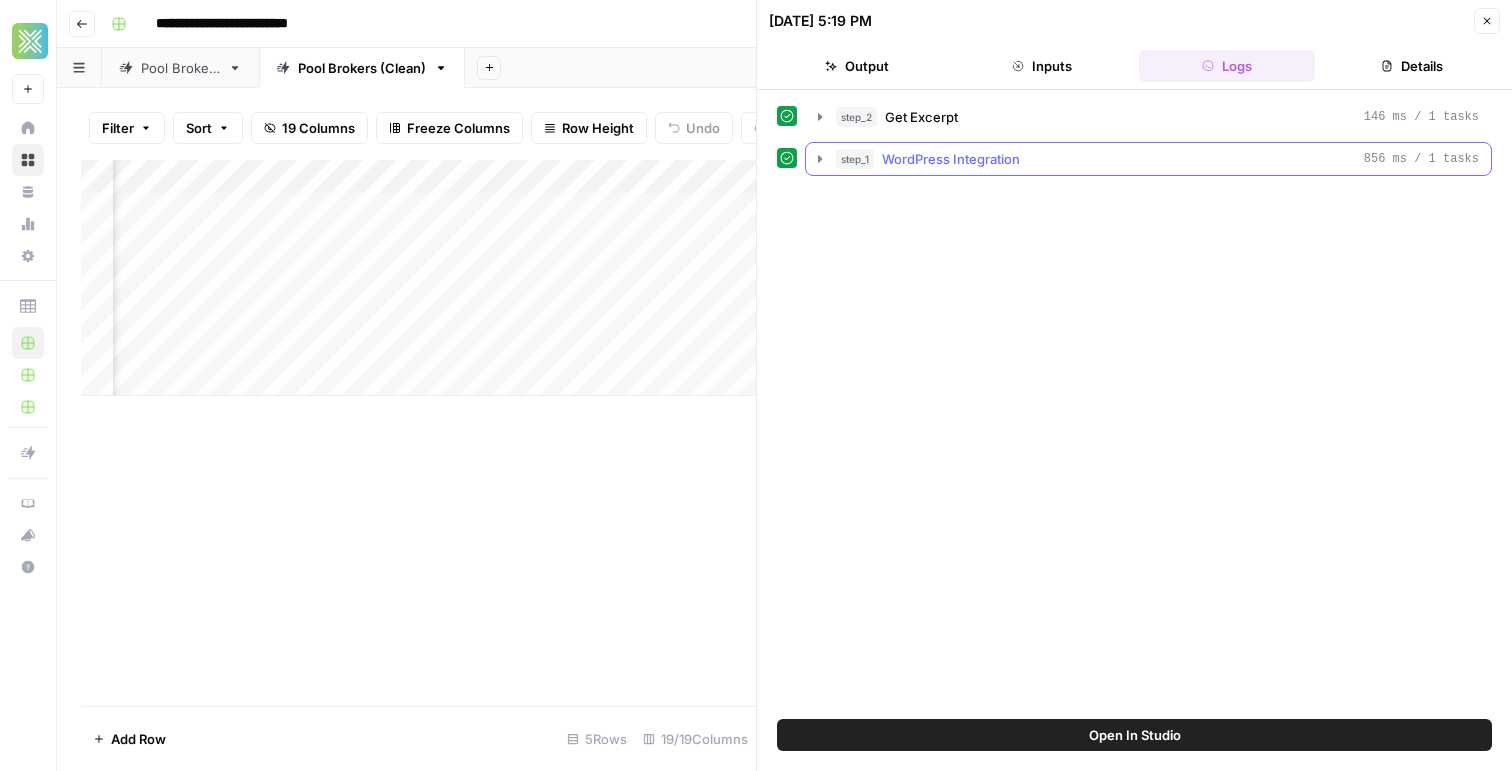 click 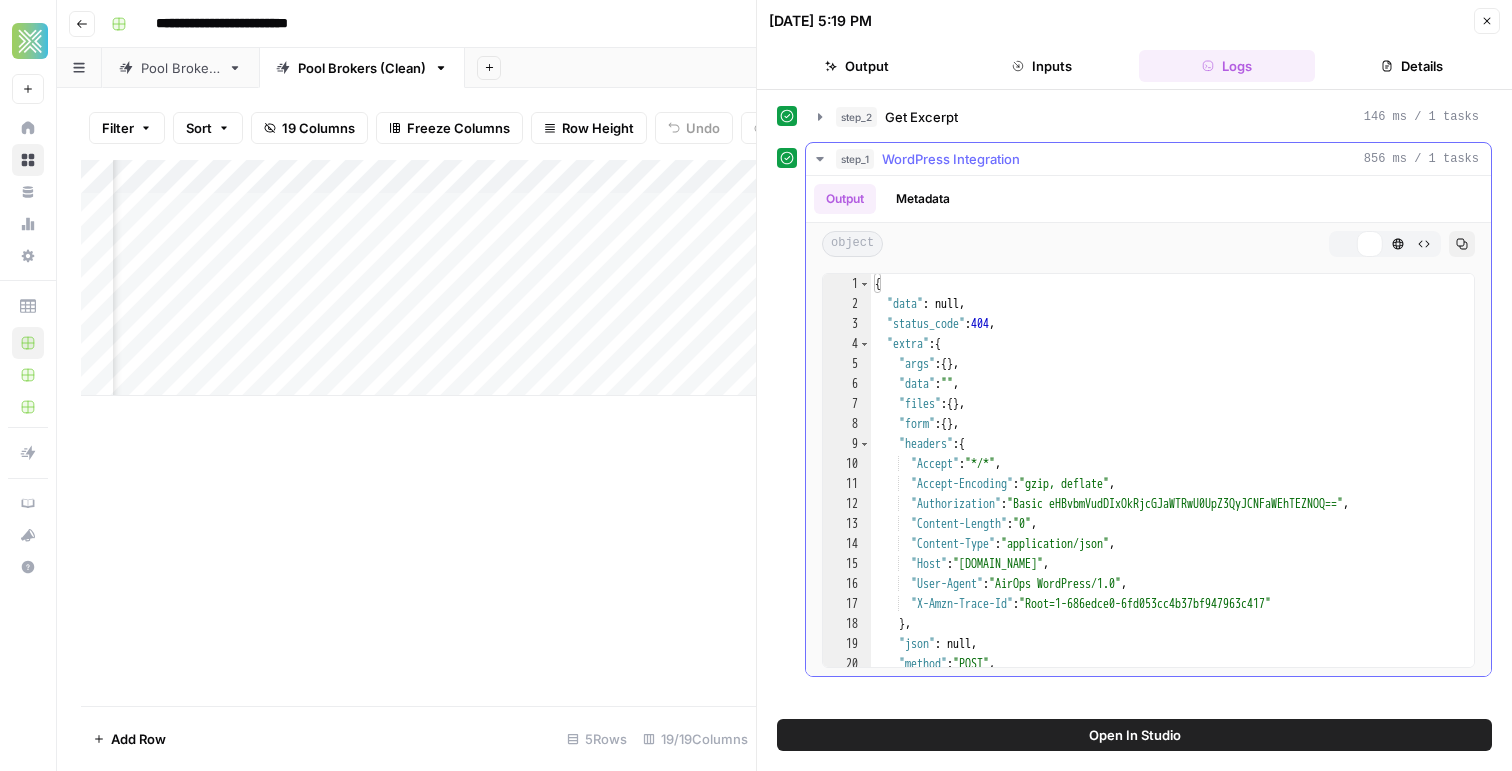 click 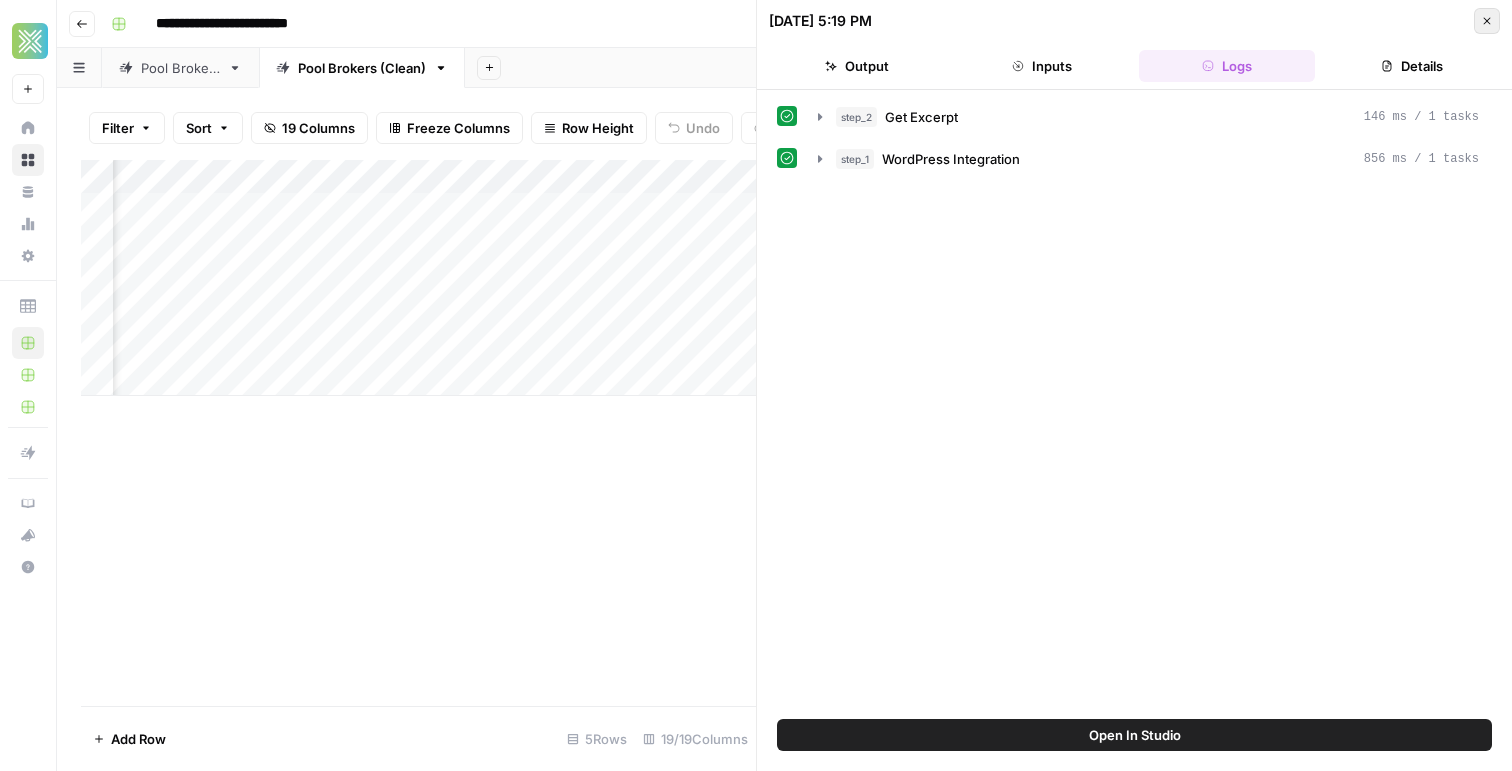 click 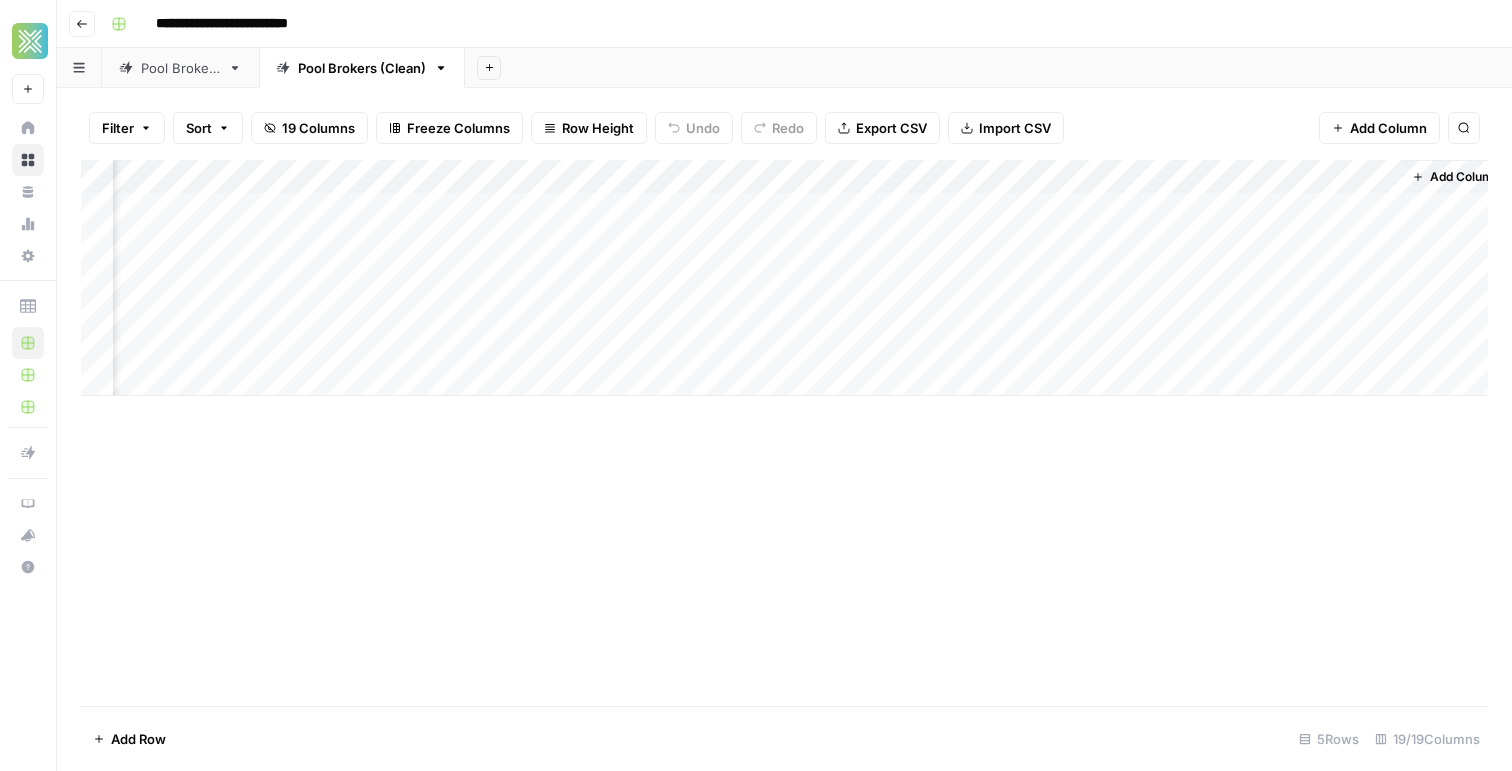 scroll, scrollTop: 0, scrollLeft: 2449, axis: horizontal 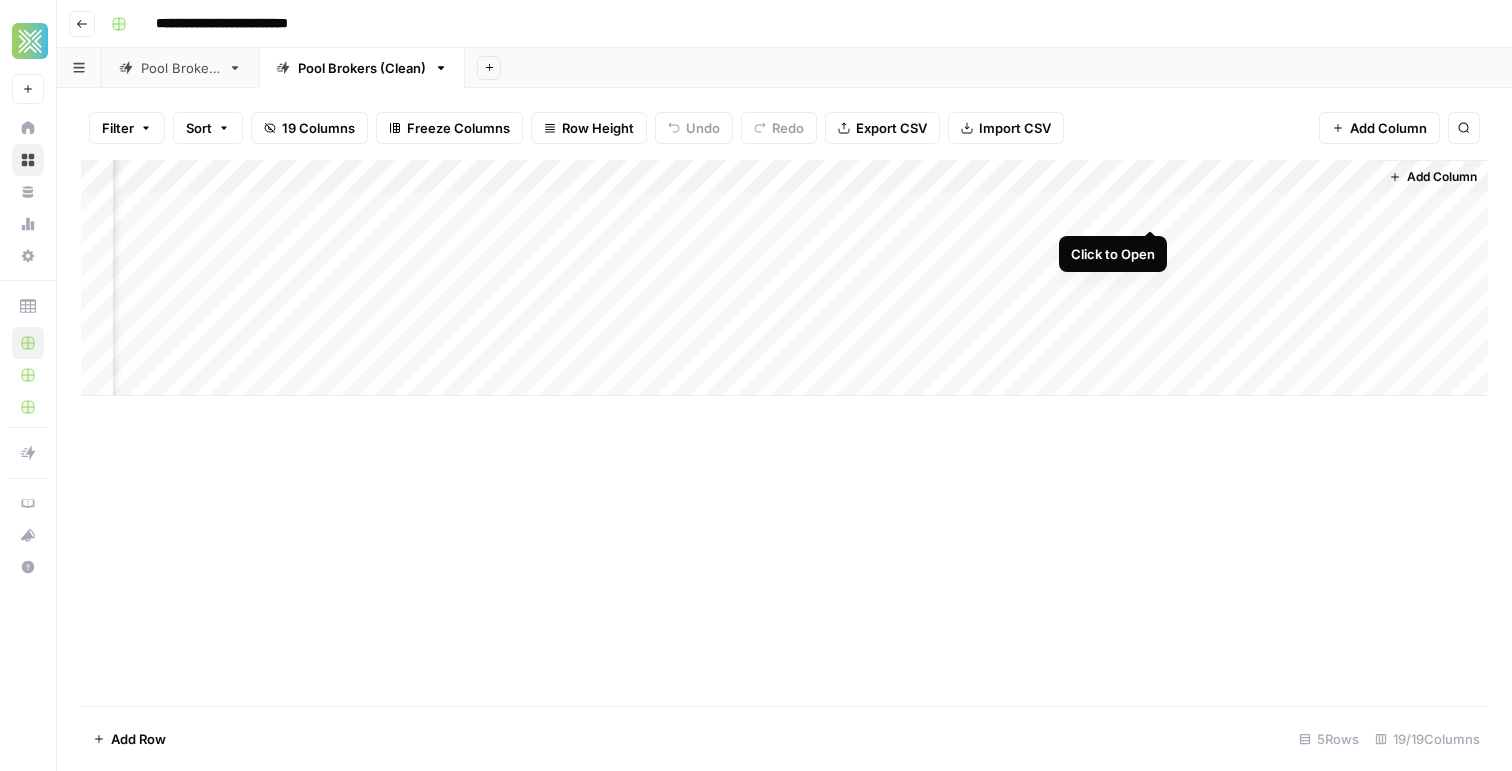 click on "Add Column" at bounding box center [784, 278] 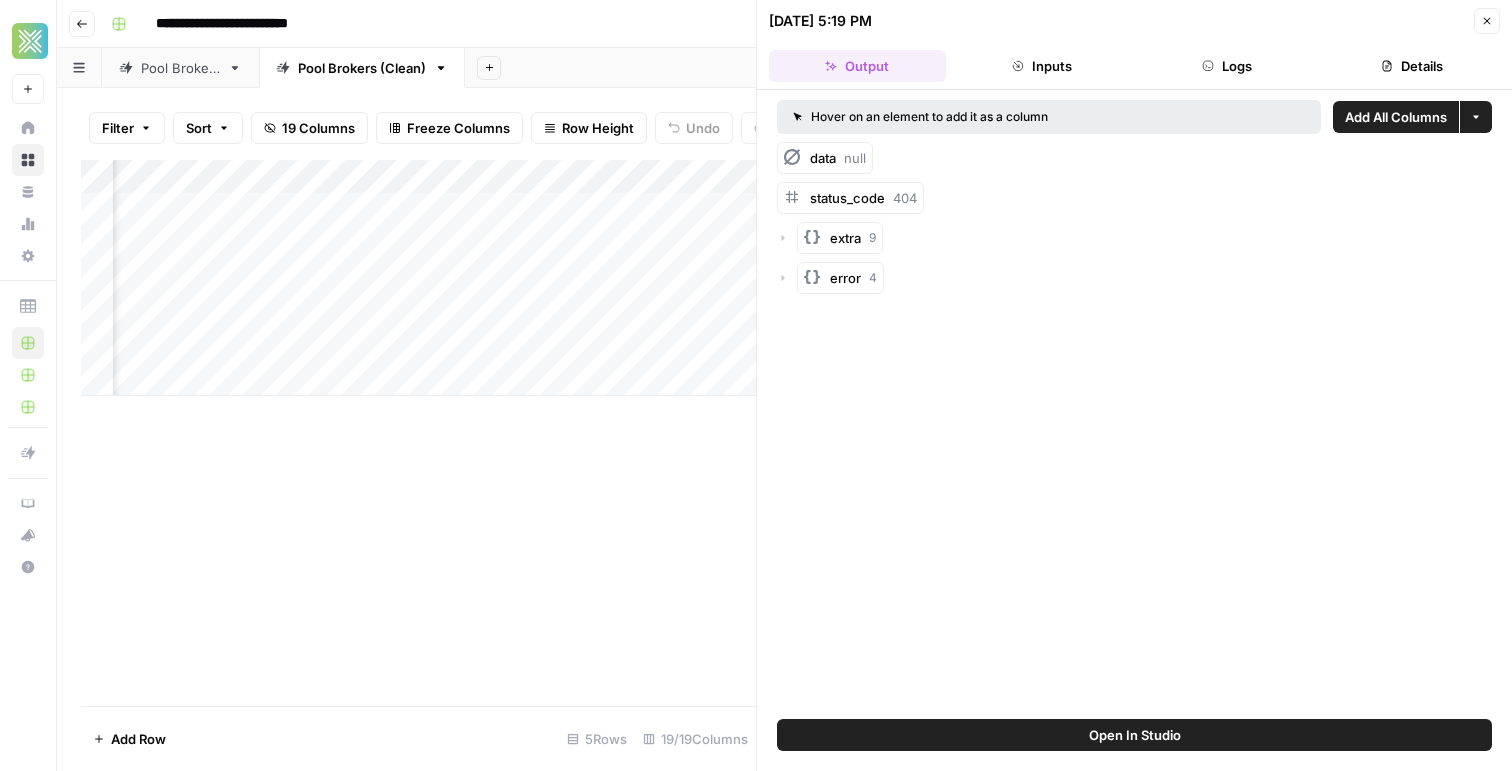 click on "data" at bounding box center [823, 158] 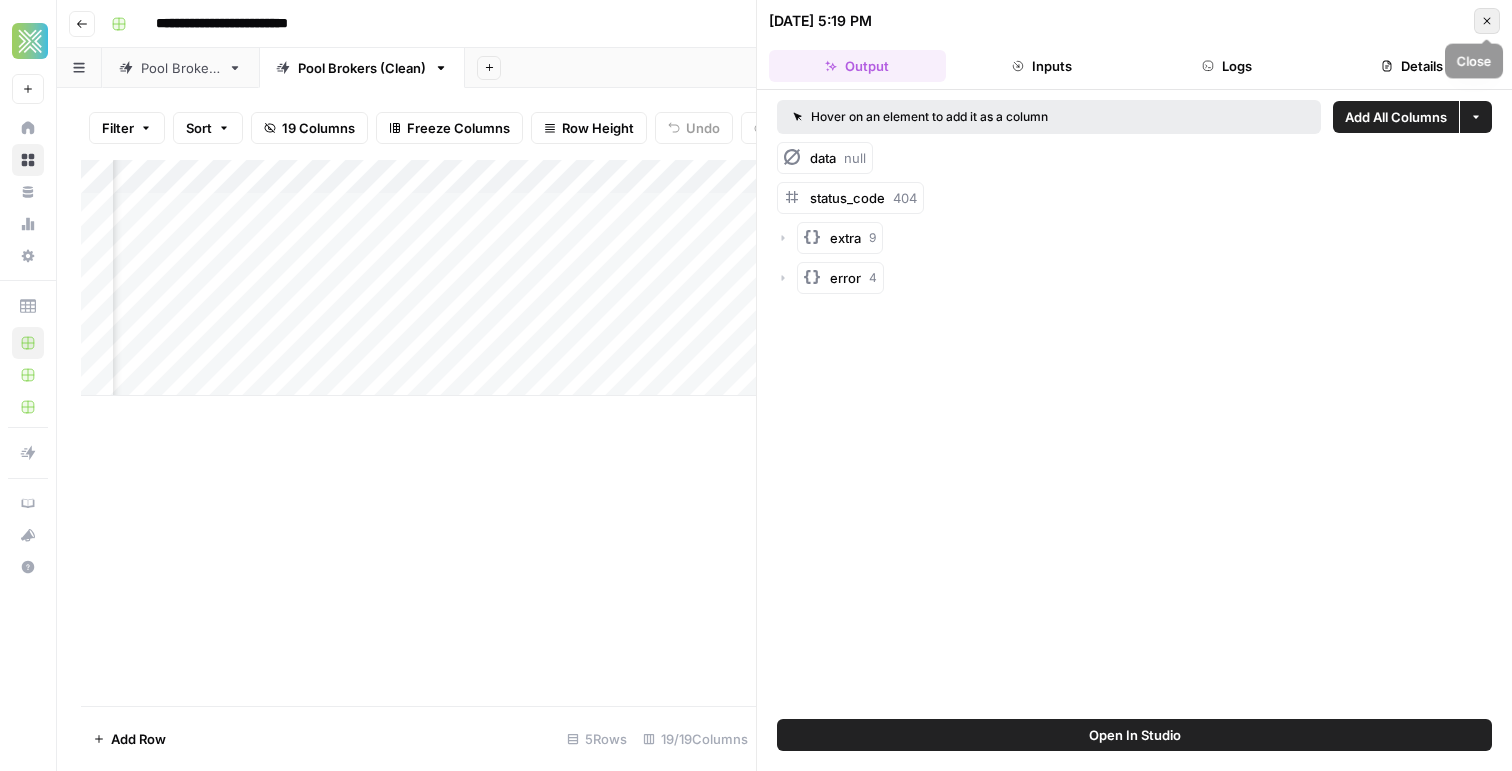 click 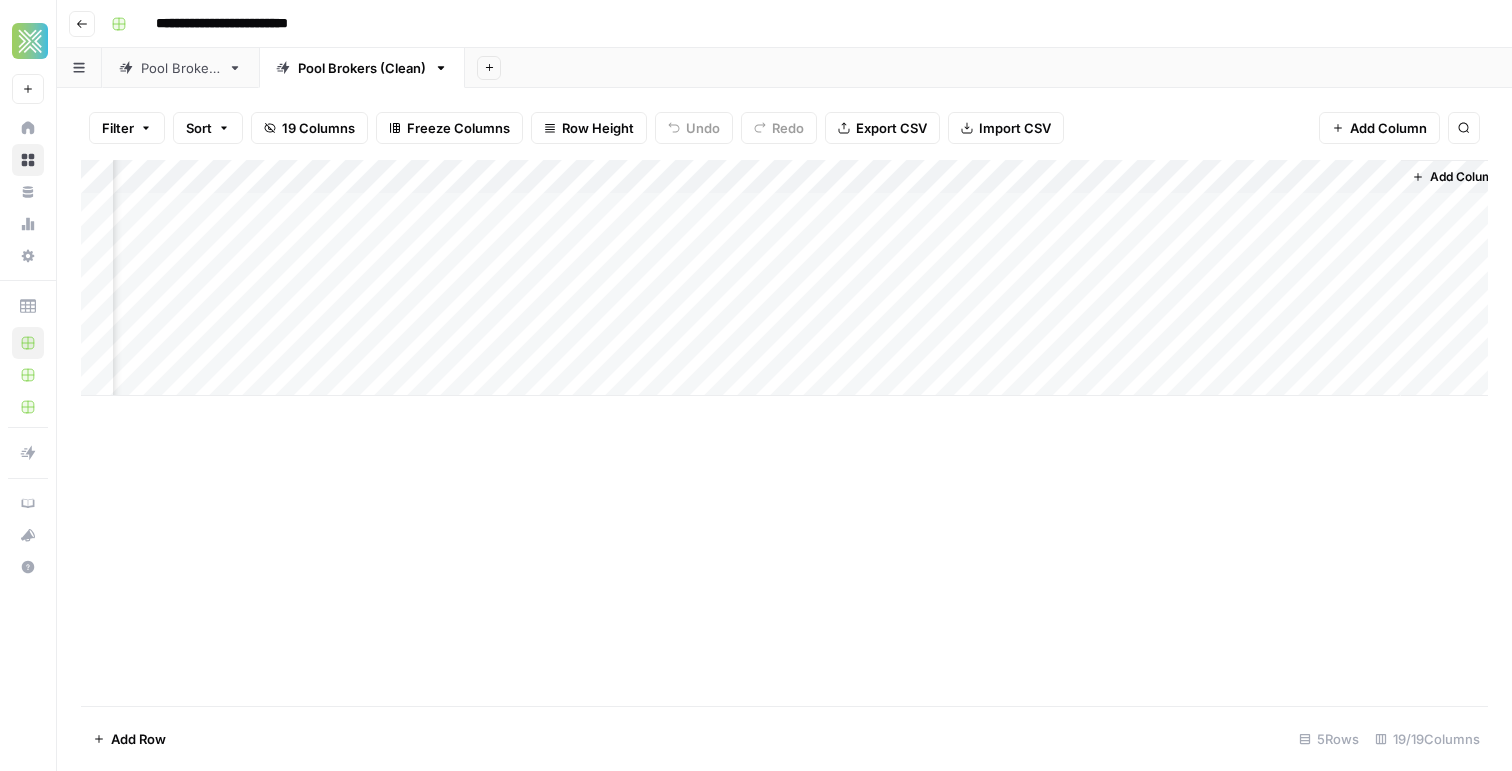 scroll, scrollTop: 0, scrollLeft: 2449, axis: horizontal 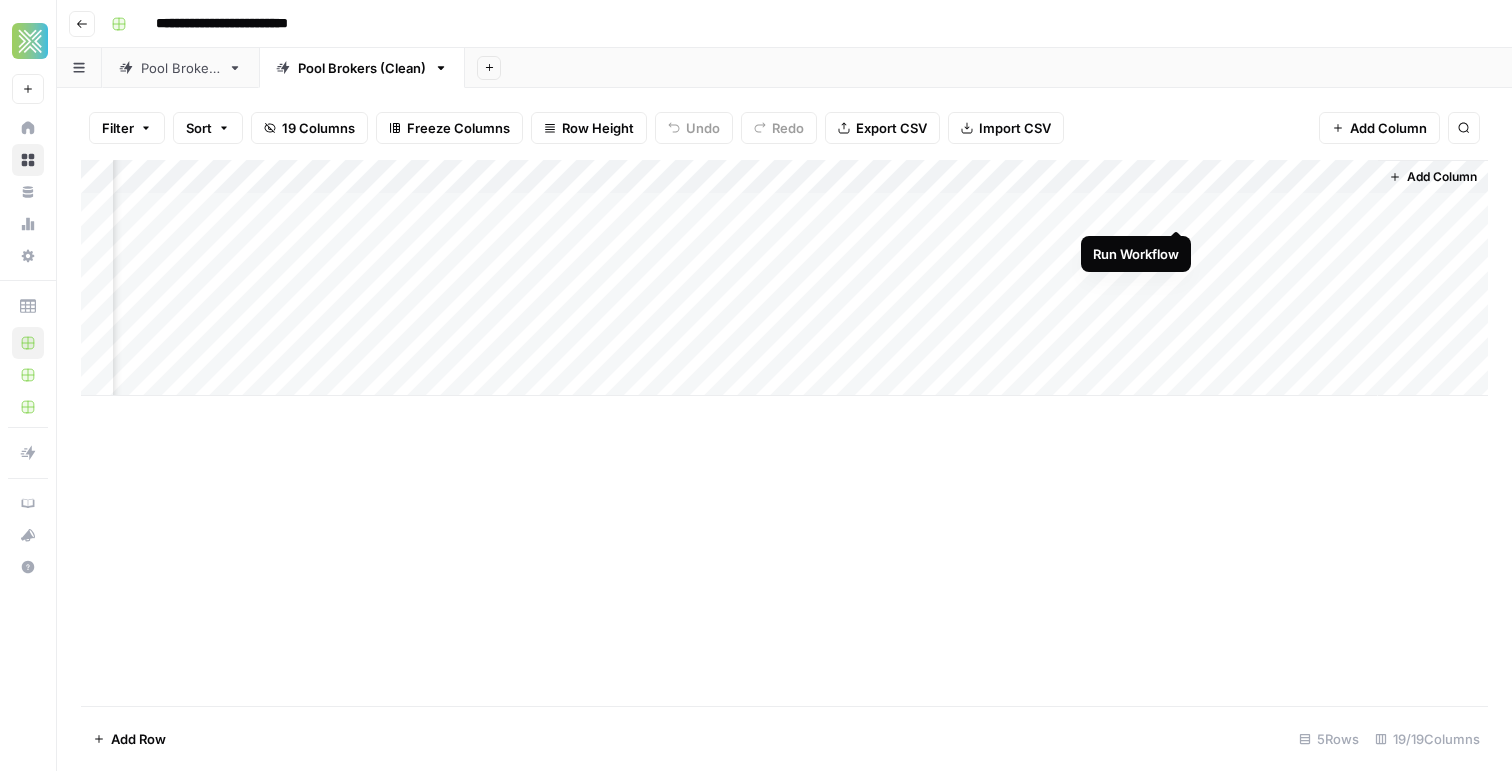 click on "Add Column" at bounding box center [784, 278] 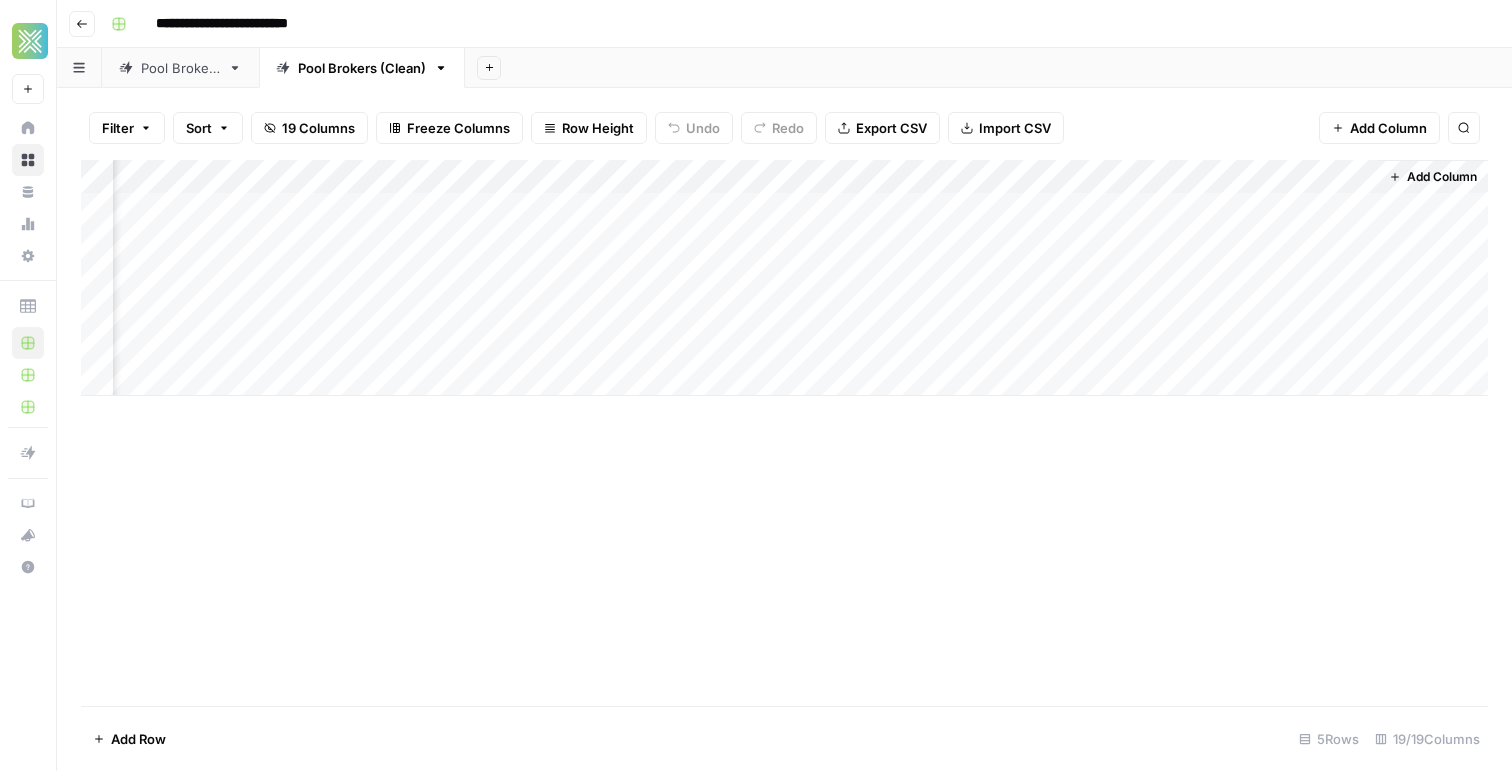 click on "Add Column" at bounding box center [784, 278] 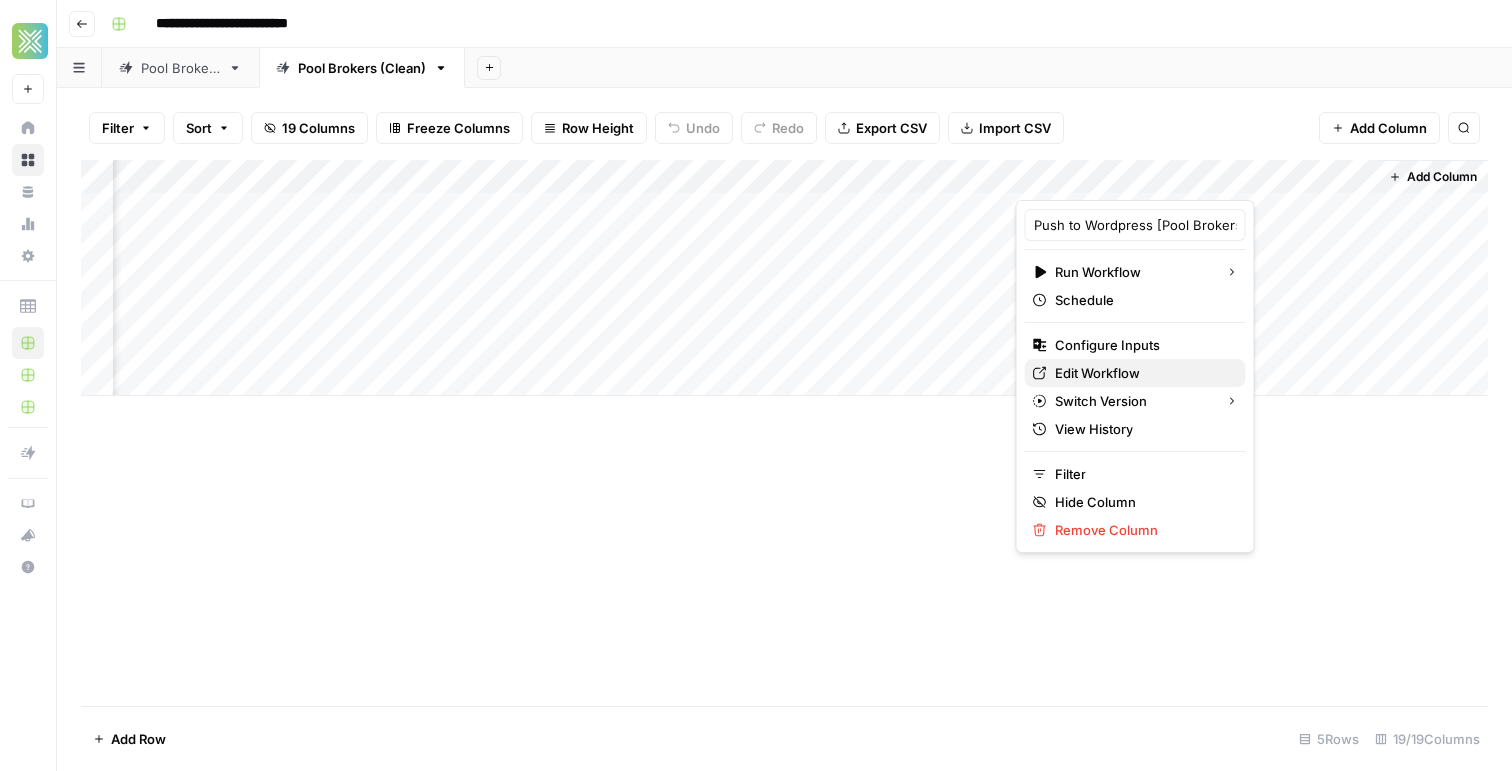 click on "Edit Workflow" at bounding box center [1097, 373] 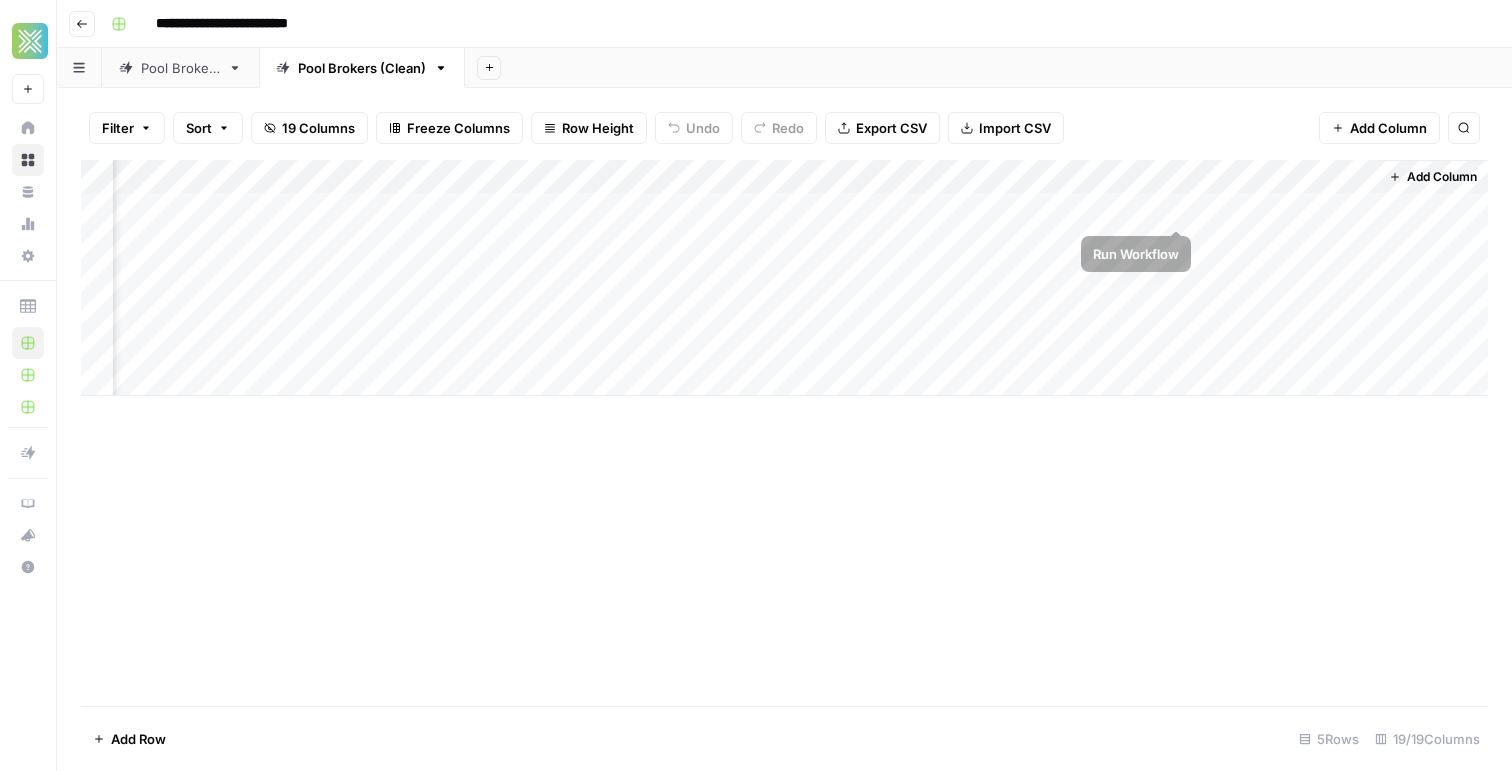 click on "Add Column" at bounding box center (784, 278) 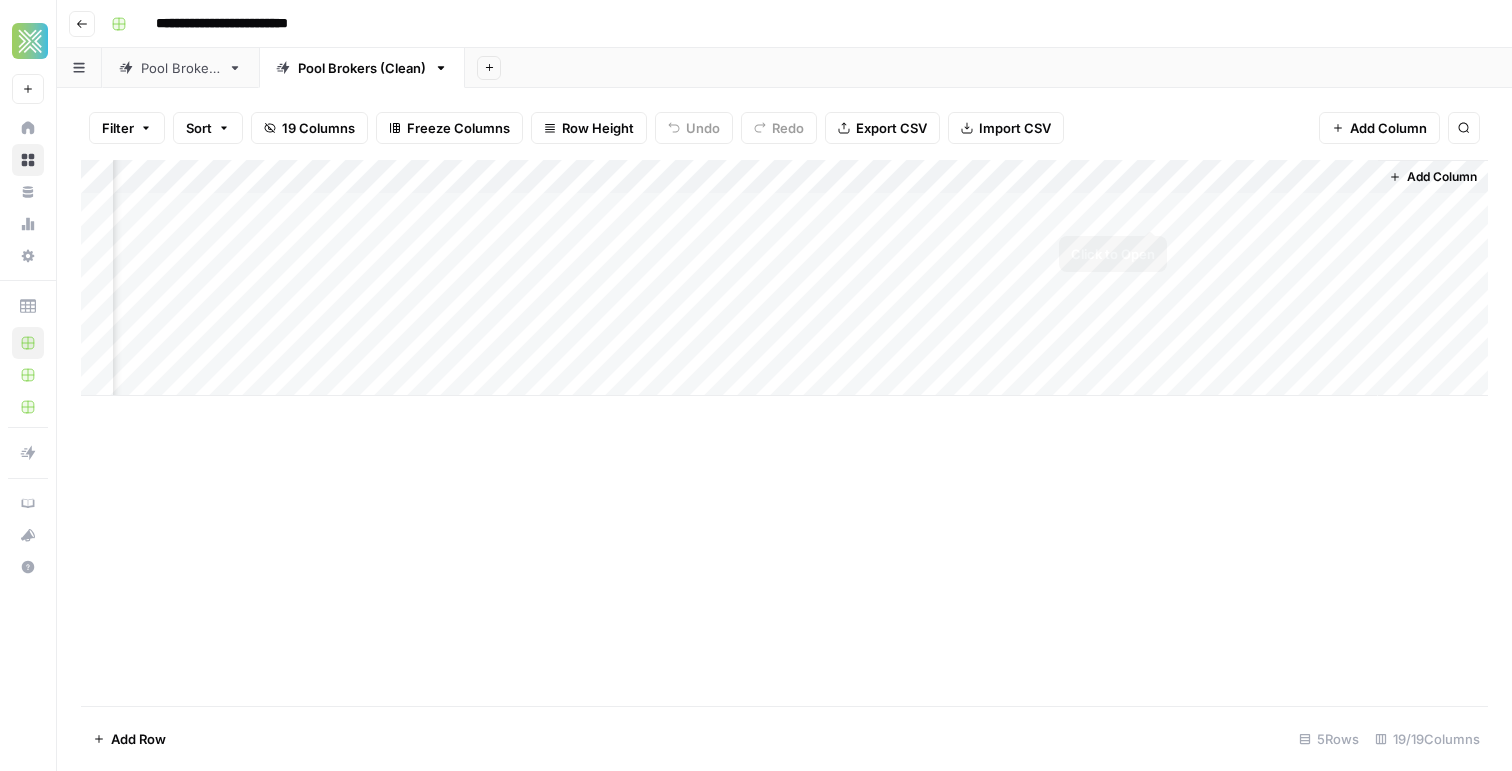 click on "Add Column" at bounding box center (784, 278) 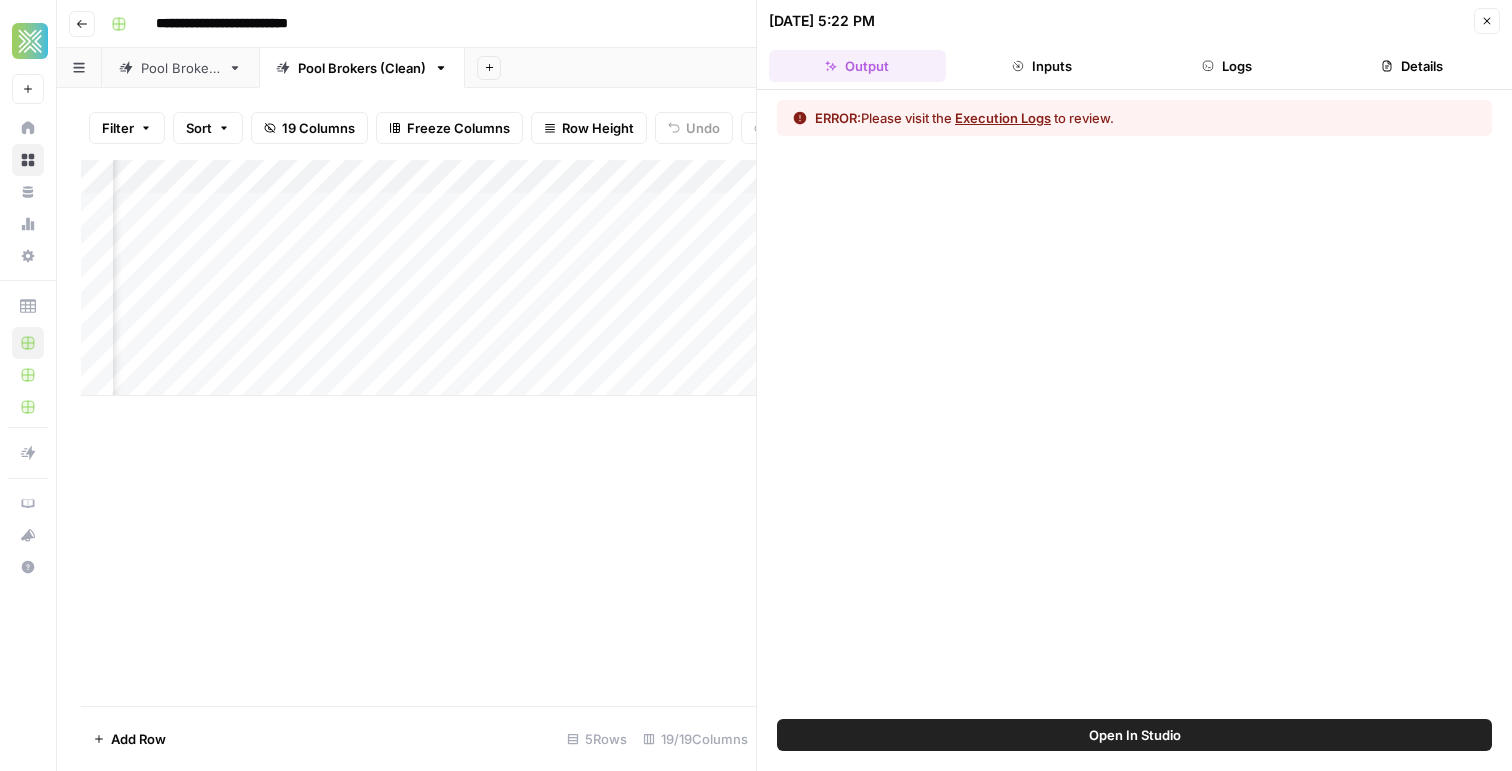click on "Execution Logs" at bounding box center [1003, 118] 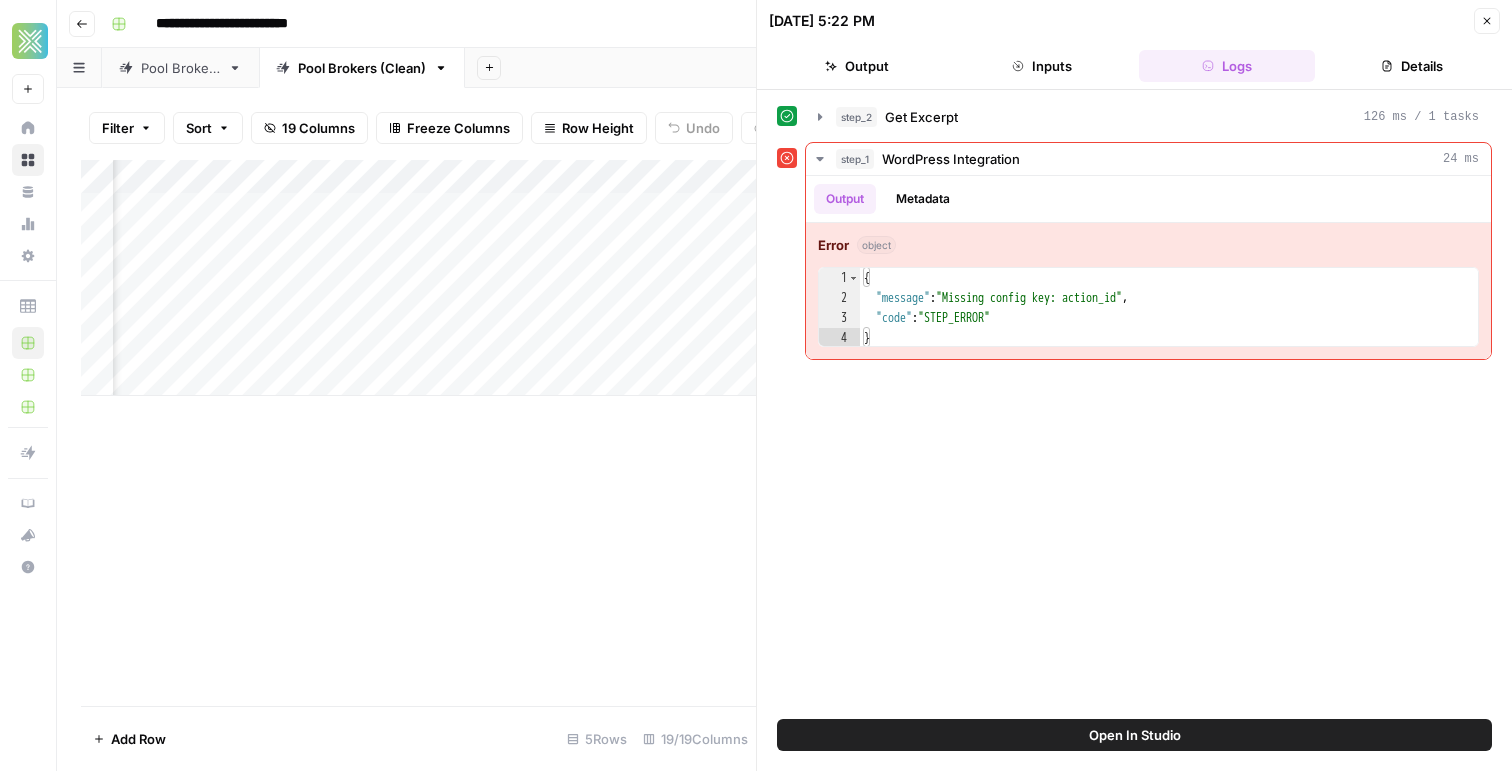click on "step_2 Get Excerpt 126 ms / 1 tasks step_1 WordPress Integration 24 ms Output Metadata Error object 1 2 3 4 {    "message" :  "Missing config key: action_id" ,    "code" :  "STEP_ERROR" }     XXXXXXXXXXXXXXXXXXXXXXXXXXXXXXXXXXXXXXXXXXXXXXXXXXXXXXXXXXXXXXXXXXXXXXXXXXXXXXXXXXXXXXXXXXXXXXXXXXXXXXXXXXXXXXXXXXXXXXXXXXXXXXXXXXXXXXXXXXXXXXXXXXXXXXXXXXXXXXXXXXXXXXXXXXXXXXXXXXXXXXXXXXXXXXXXXXXXXXXXXXXXXXXXXXXXXXXXXXXXXXXXXXXXXXXXXXXXXXXXXXXXXXXXXXXXXXXXXXXXXXXXXXXXXXXXXXXXXXXXXXXXXXXXXXXXXXXXXXXXXXXXXXXXXXXXXXXXXXXXXXXXXXXXXXXXXXXXXXXXXXXXXXXXXXXXXXXXXXXXXXXXXXXXXXXXXXXXXXXXXXXXXXXXXXXXXXXXXXXXXXXXXXXXXXXXXXXXXXXXXXXXXXXXXXXXXXXXXXXXXXXXXXXXXXXXXXXXXXXXXXXXXXXXXXXXXXXXXXXXXXXXXXXXXXXXXXXXXXXXXXXXXXXXXXXX" at bounding box center [1134, 404] 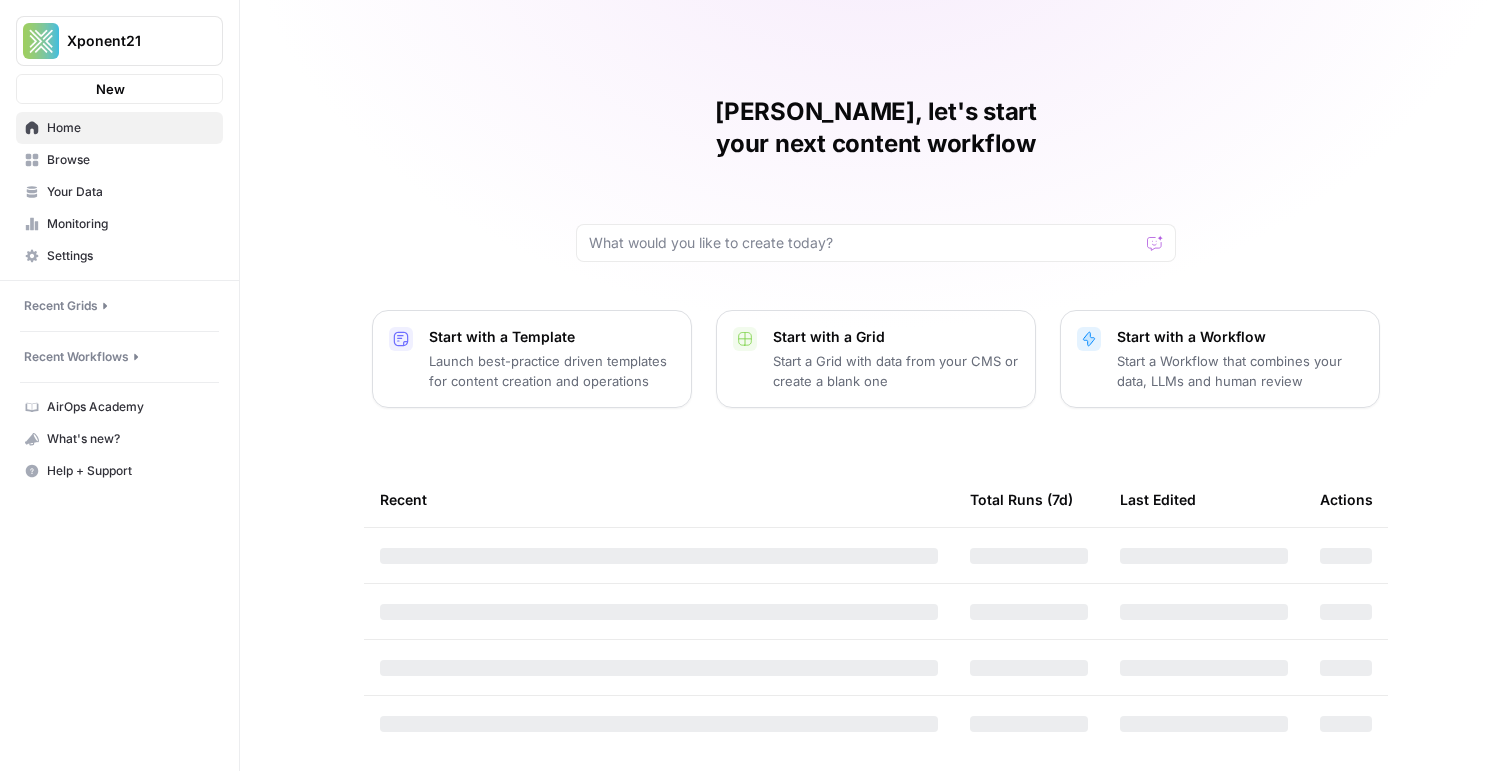 scroll, scrollTop: 0, scrollLeft: 0, axis: both 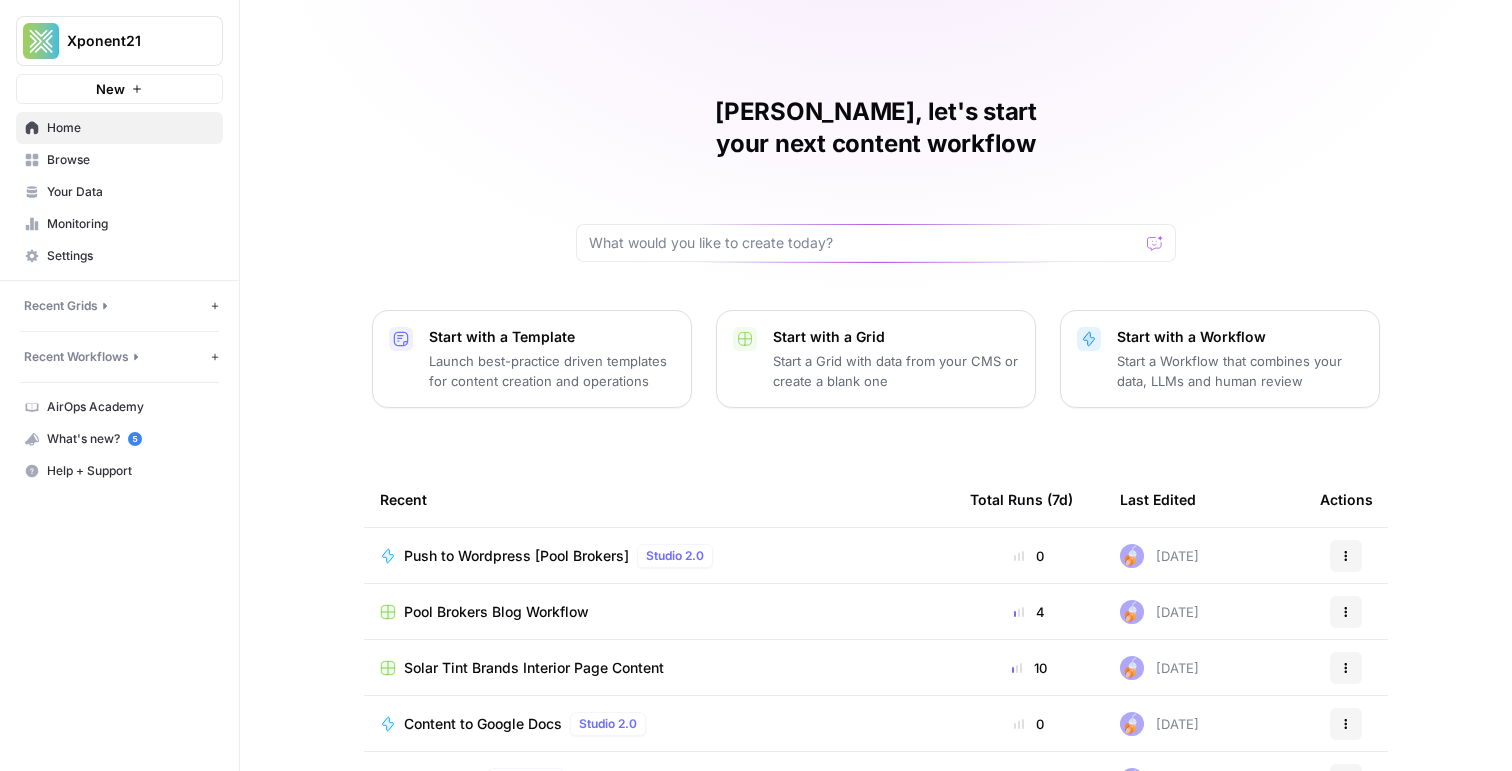 click on "Solar Tint Brands Interior Page Content" at bounding box center [534, 668] 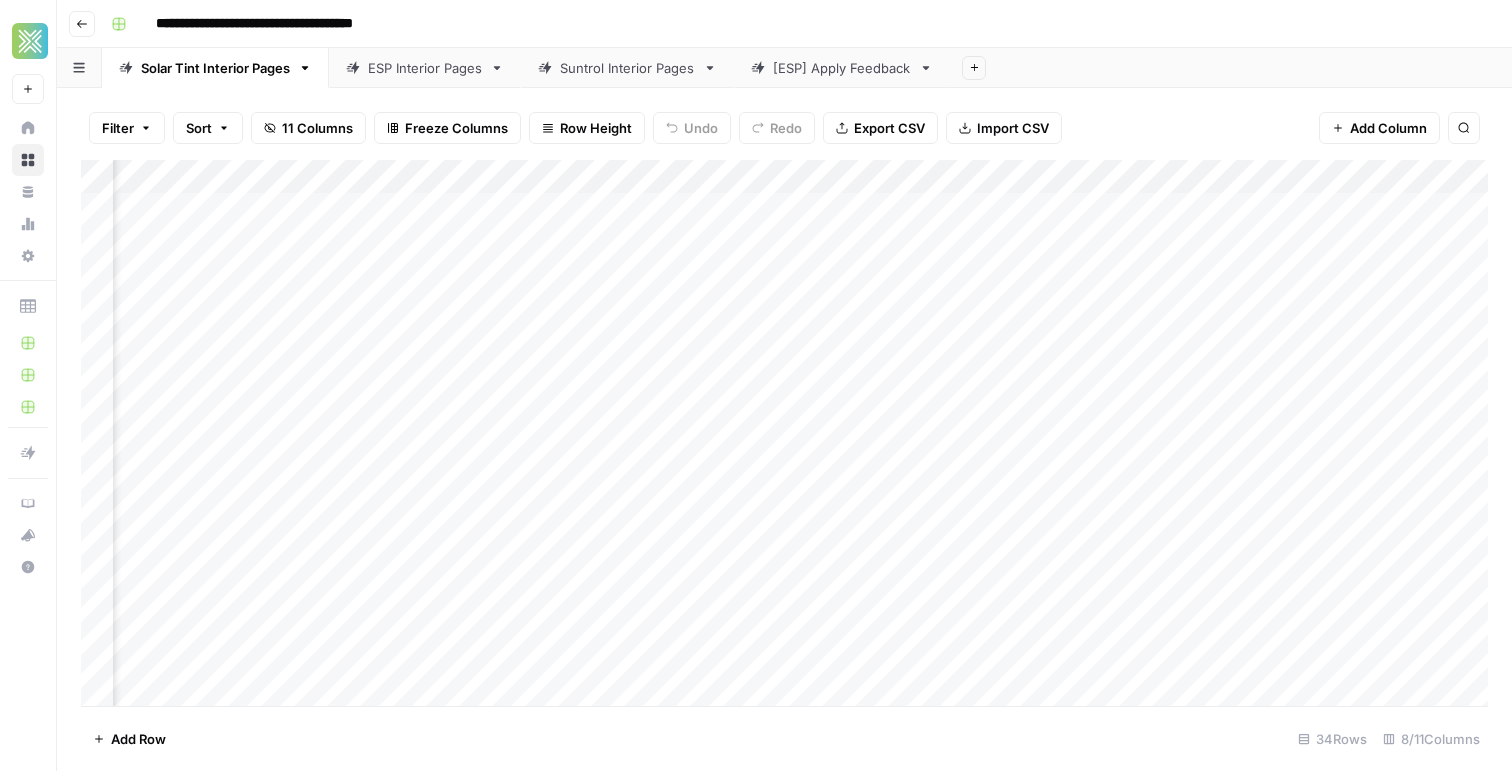 scroll, scrollTop: 0, scrollLeft: 0, axis: both 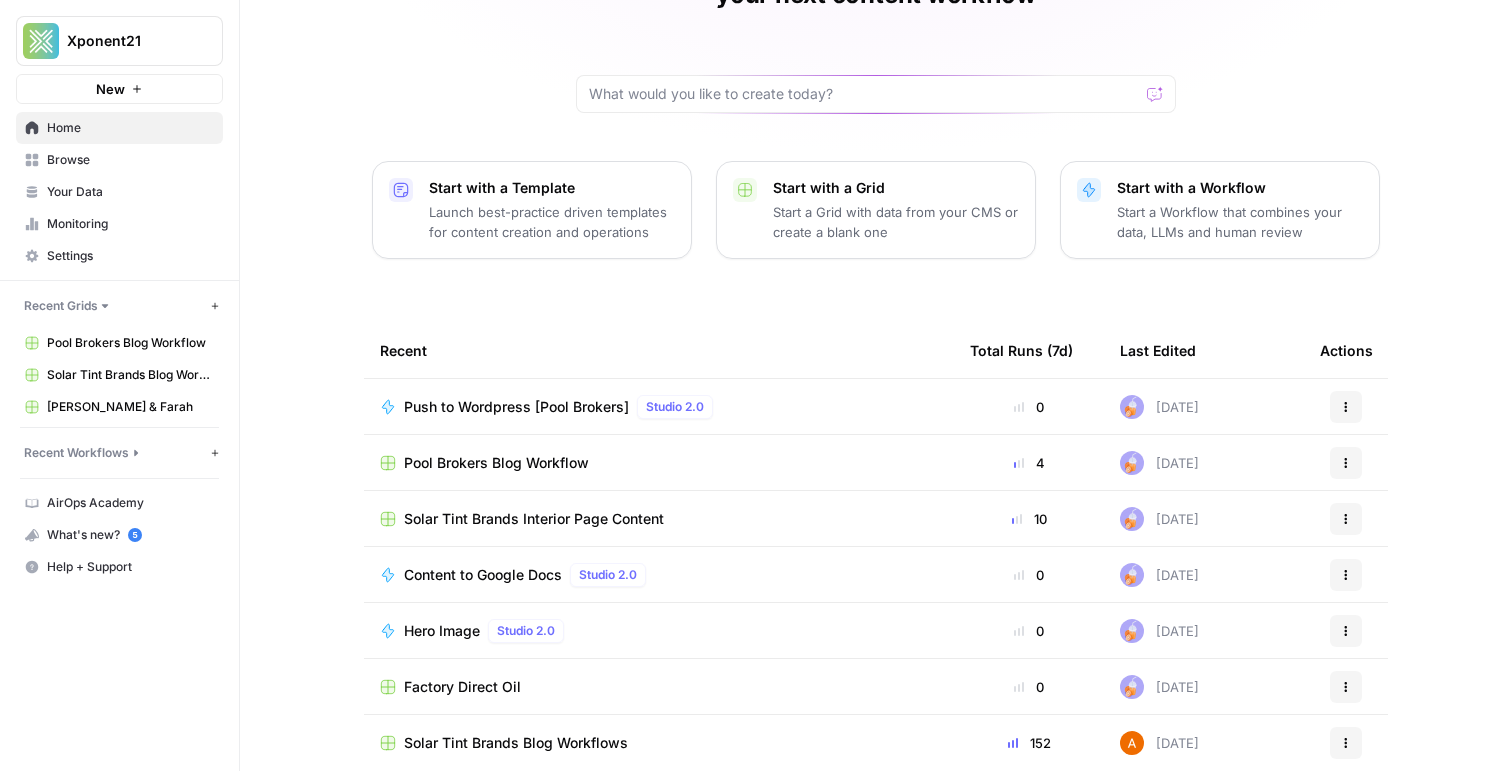 click on "152" at bounding box center (1029, 743) 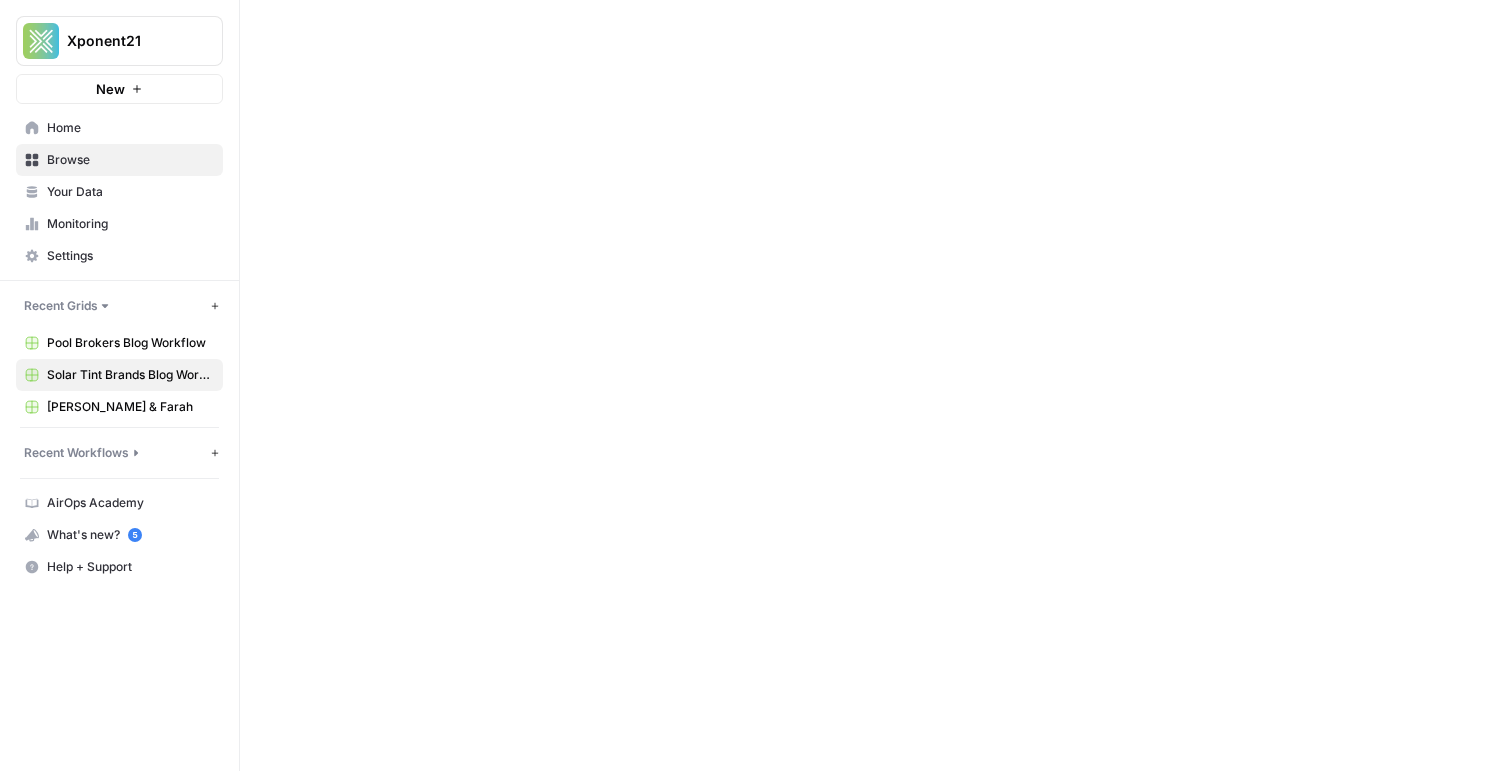 scroll, scrollTop: 0, scrollLeft: 0, axis: both 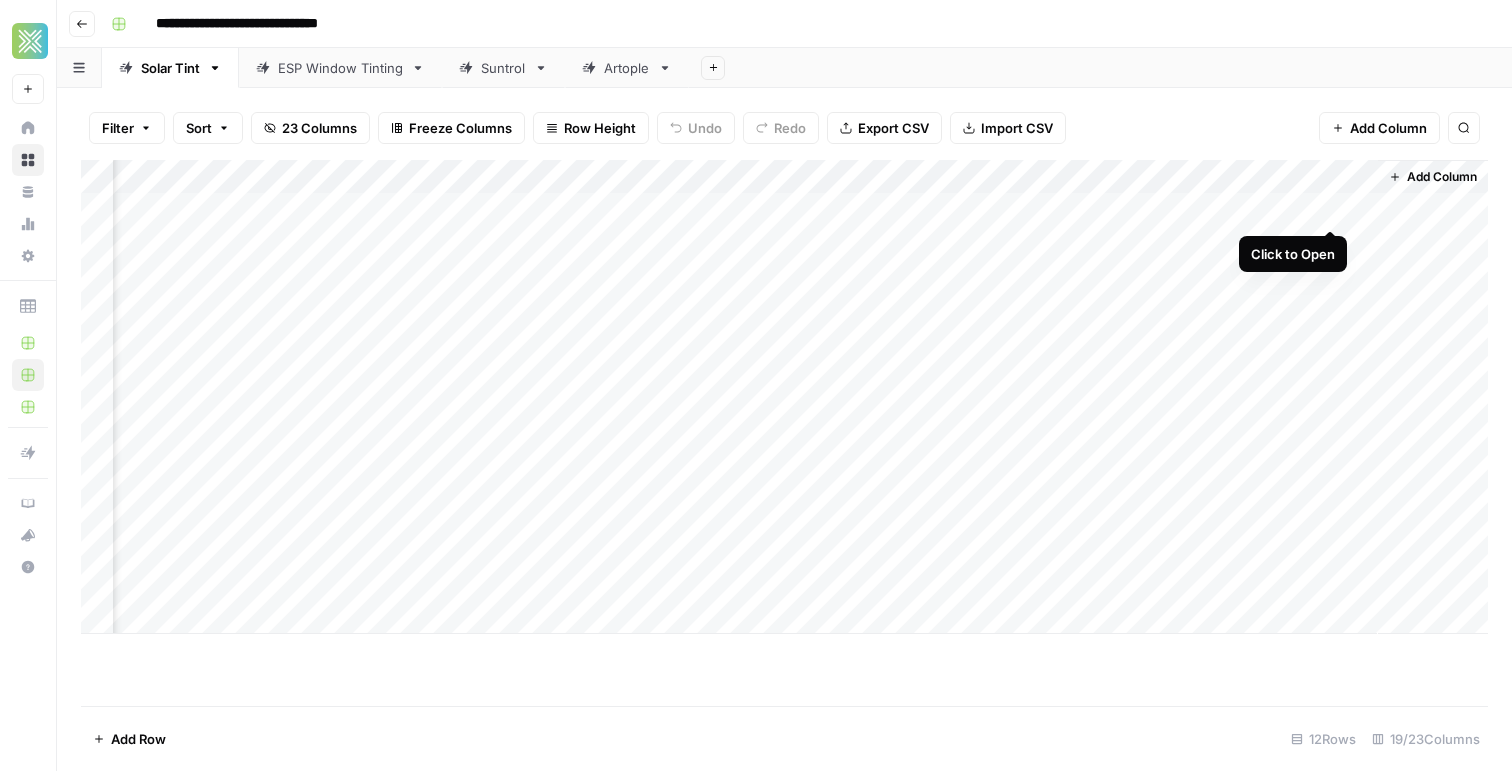 click on "Add Column" at bounding box center (784, 397) 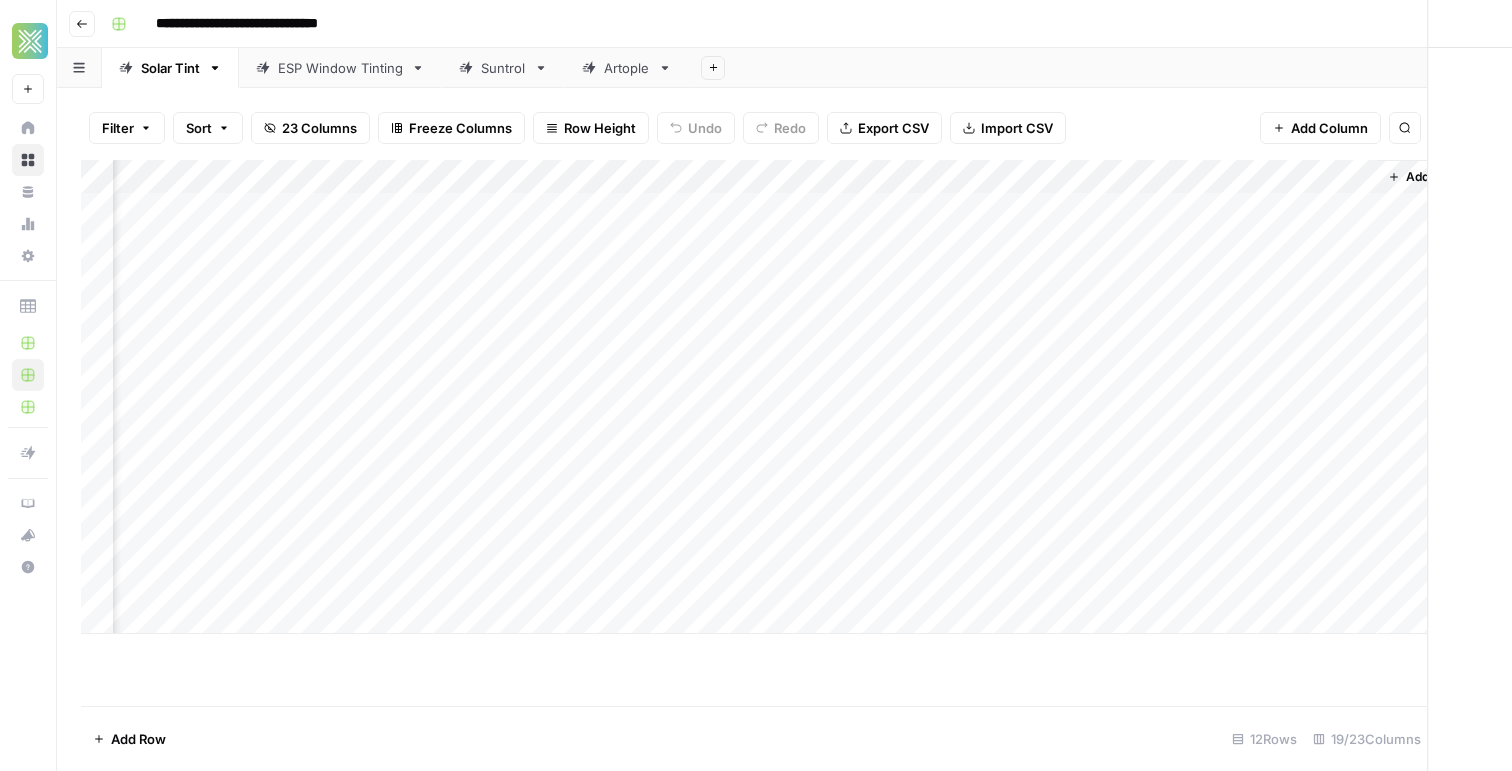 scroll, scrollTop: 0, scrollLeft: 2669, axis: horizontal 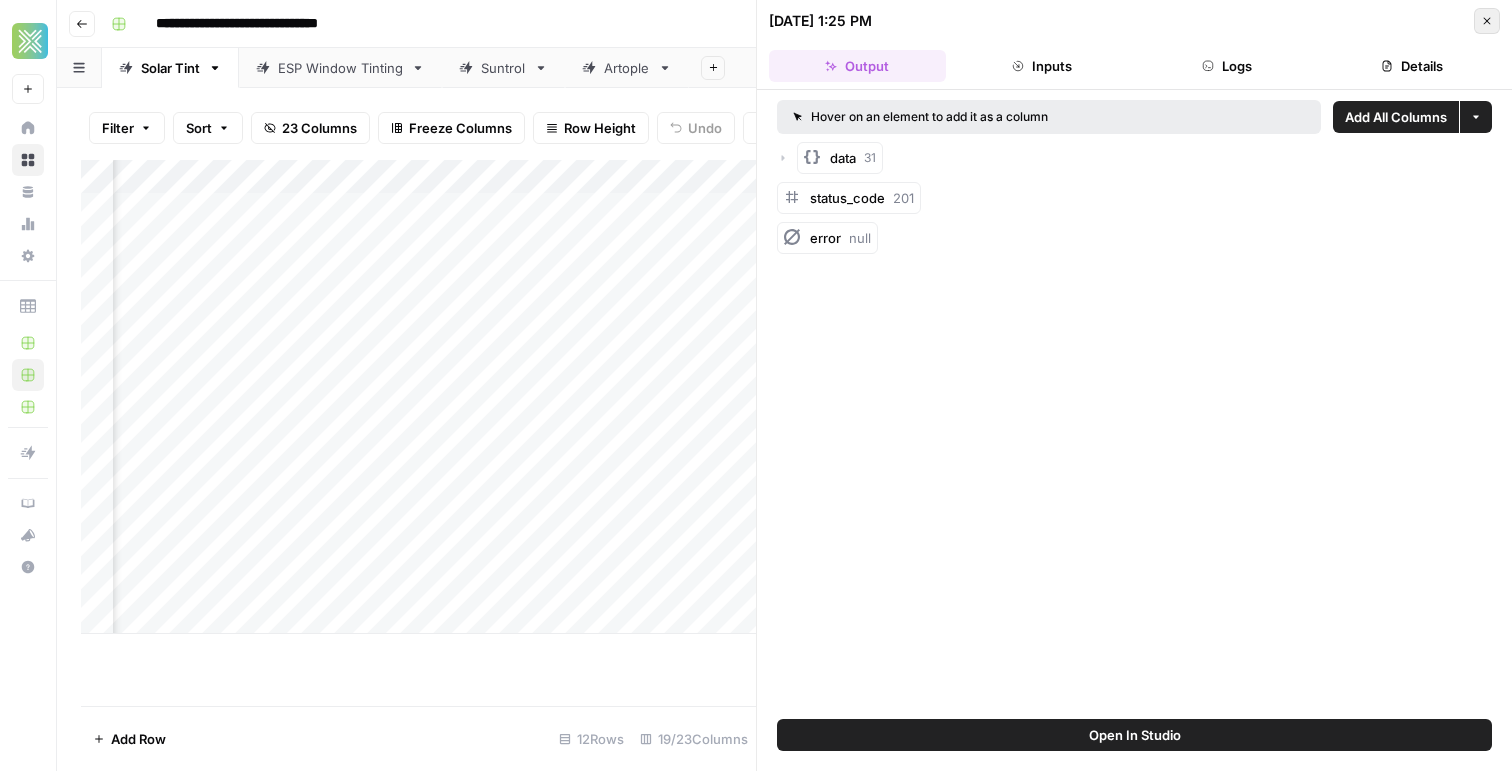 click on "Close" at bounding box center [1487, 21] 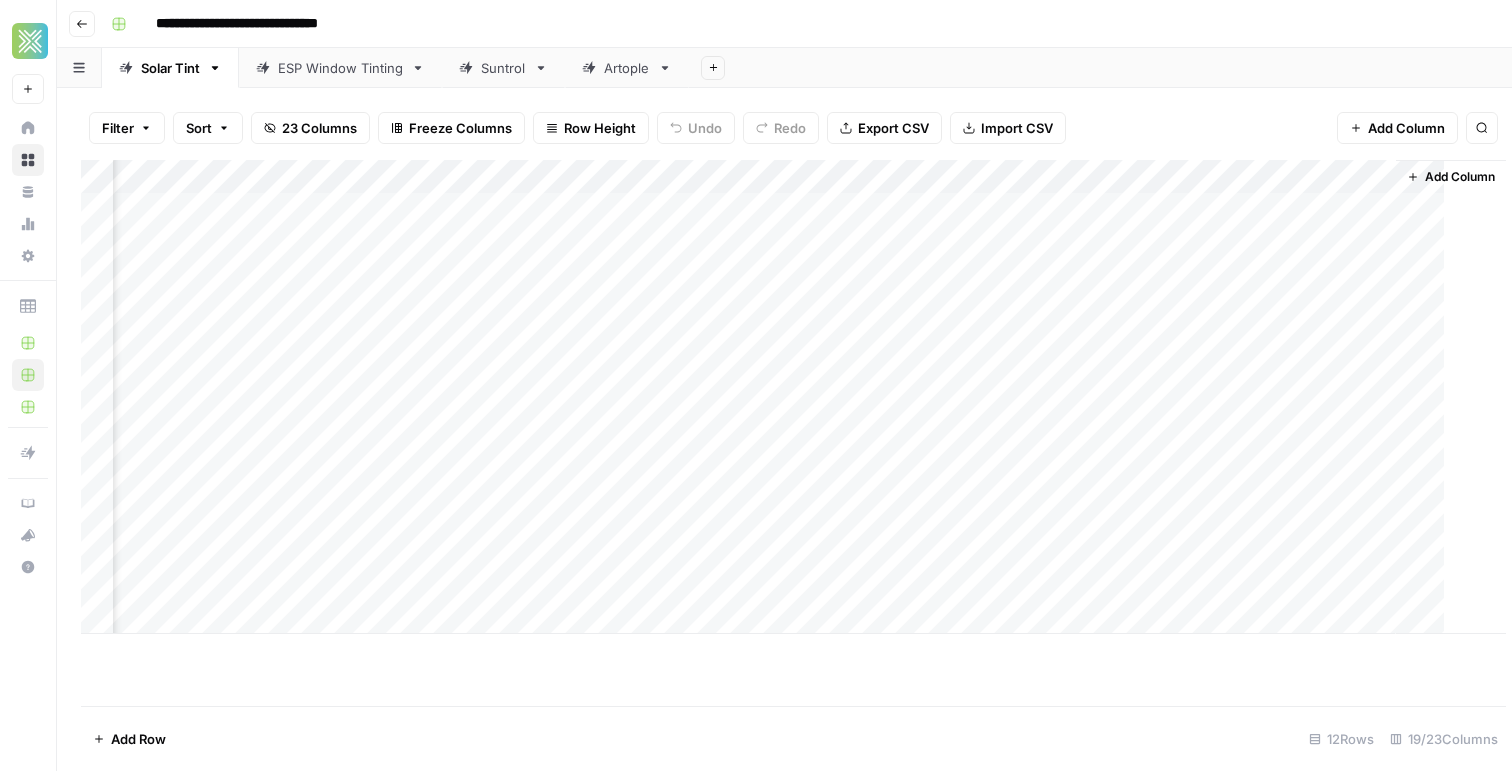 scroll, scrollTop: 0, scrollLeft: 2663, axis: horizontal 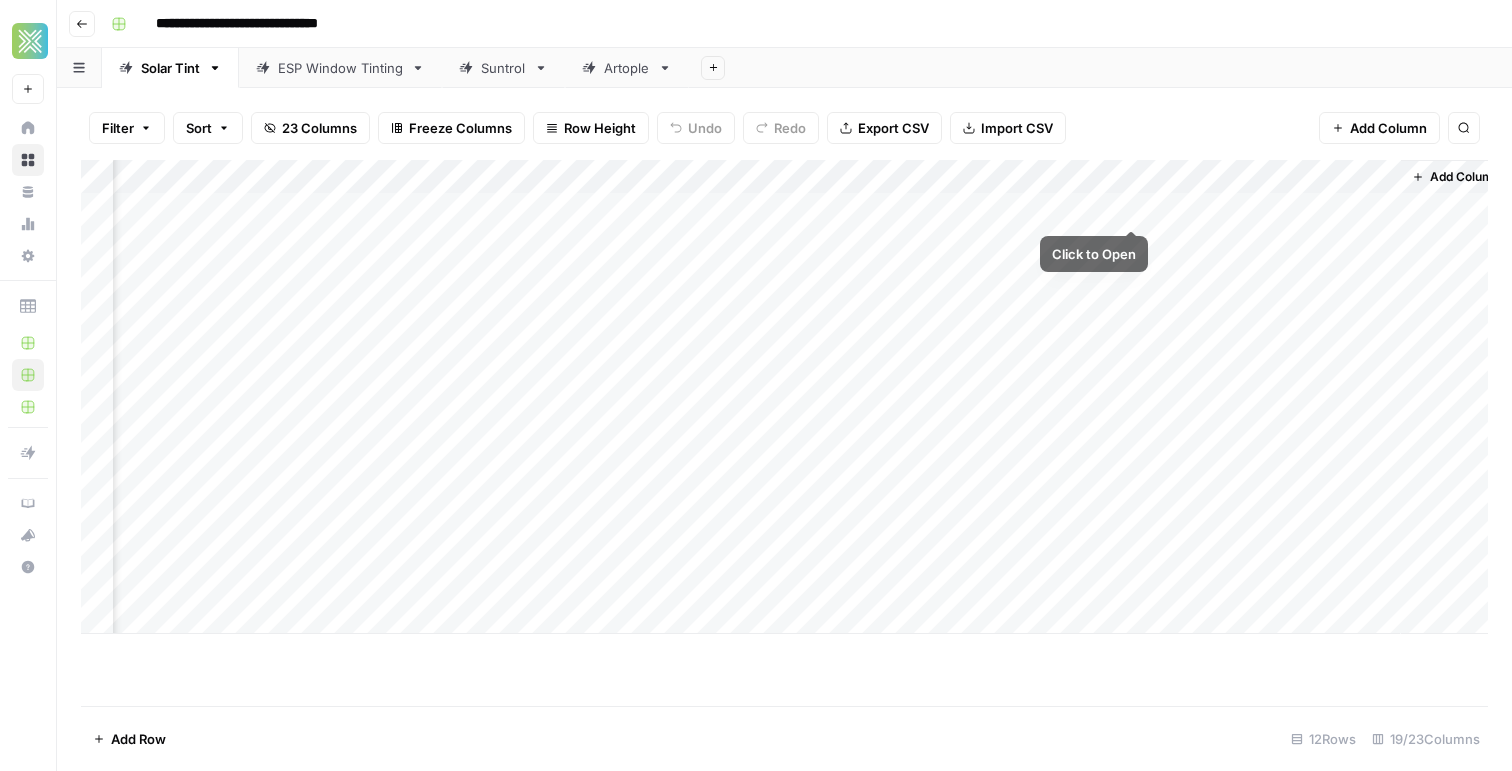 click on "Add Column" at bounding box center [784, 397] 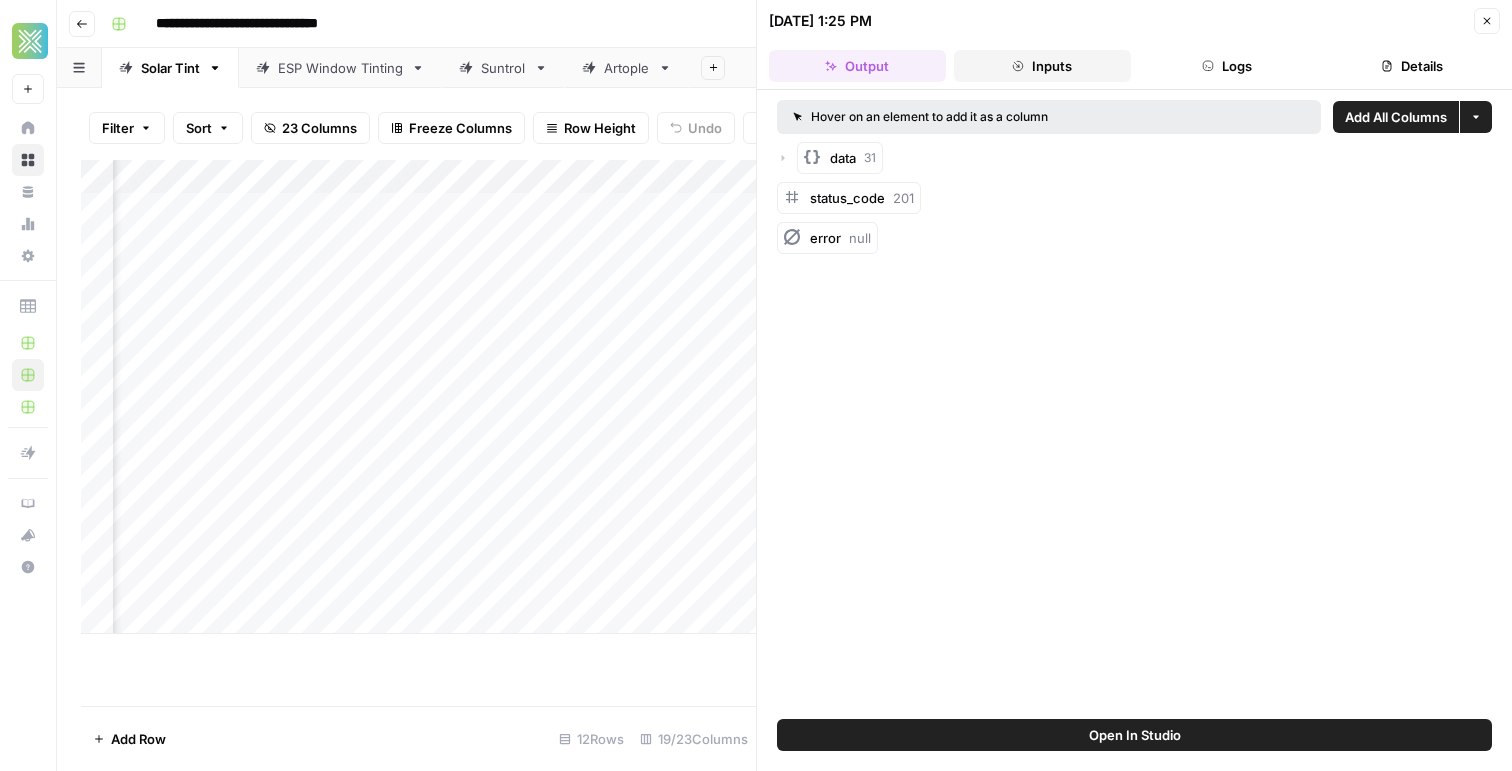 click on "Inputs" at bounding box center (1042, 66) 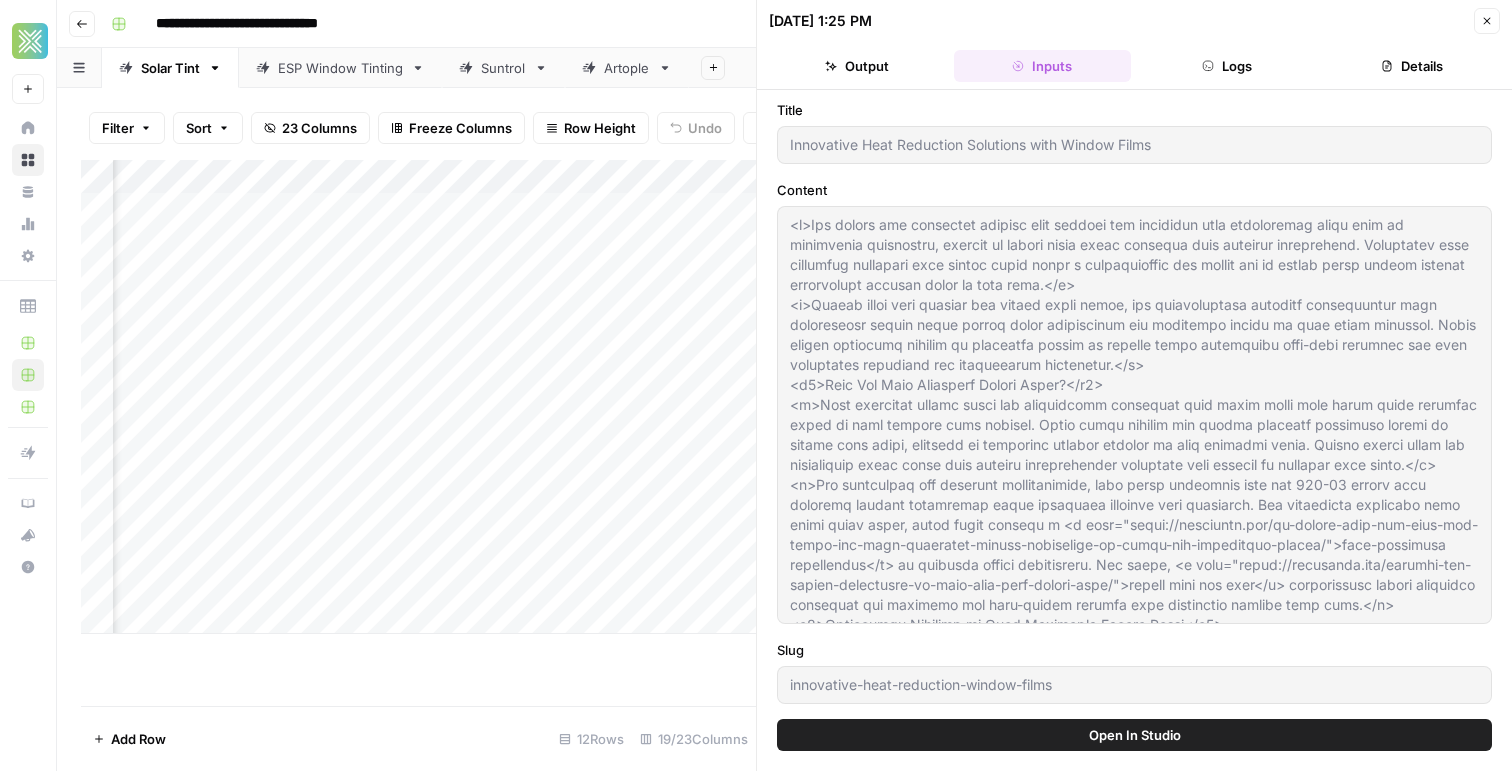 scroll, scrollTop: 3, scrollLeft: 0, axis: vertical 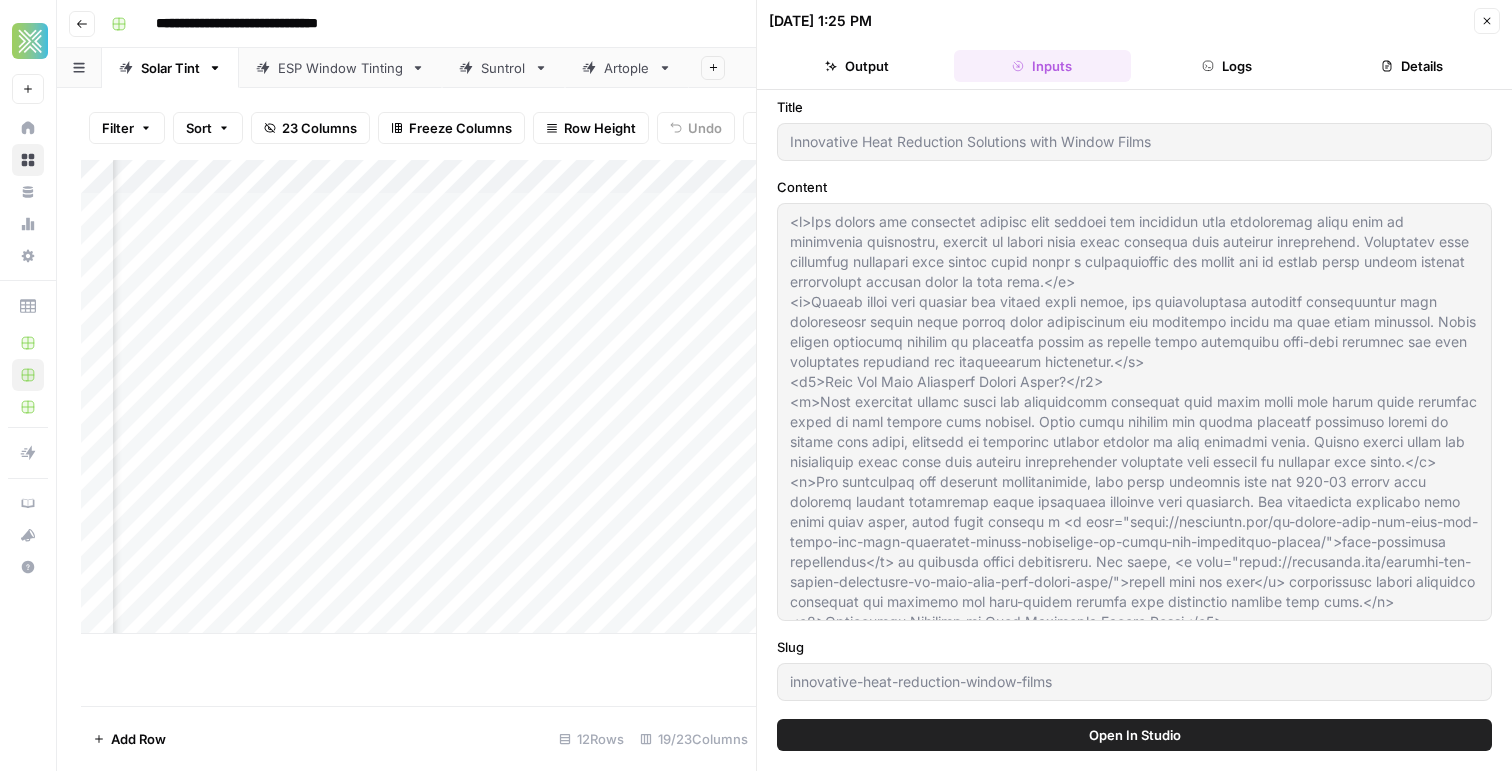 click on "Title" at bounding box center [1134, 107] 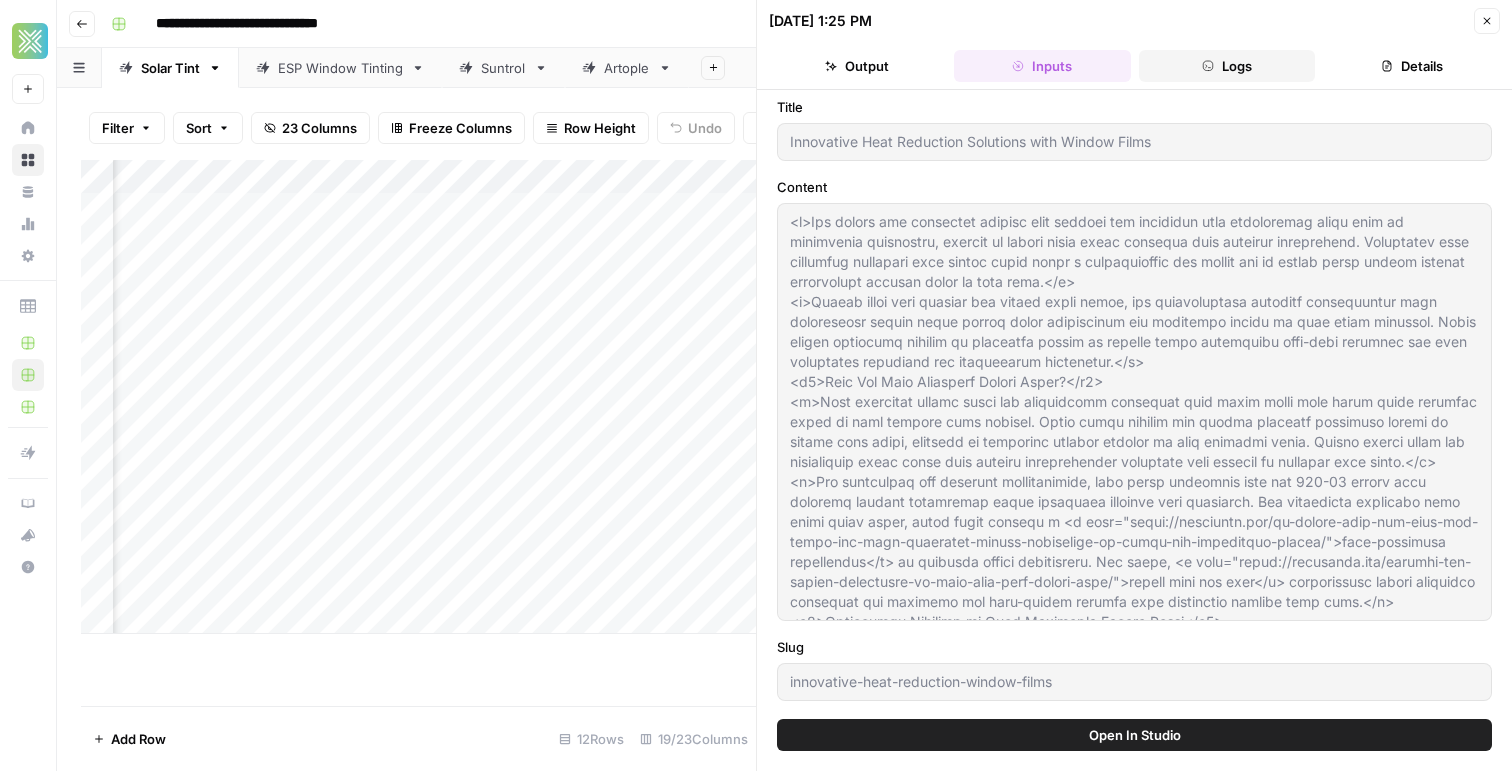 click on "Logs" at bounding box center [1227, 66] 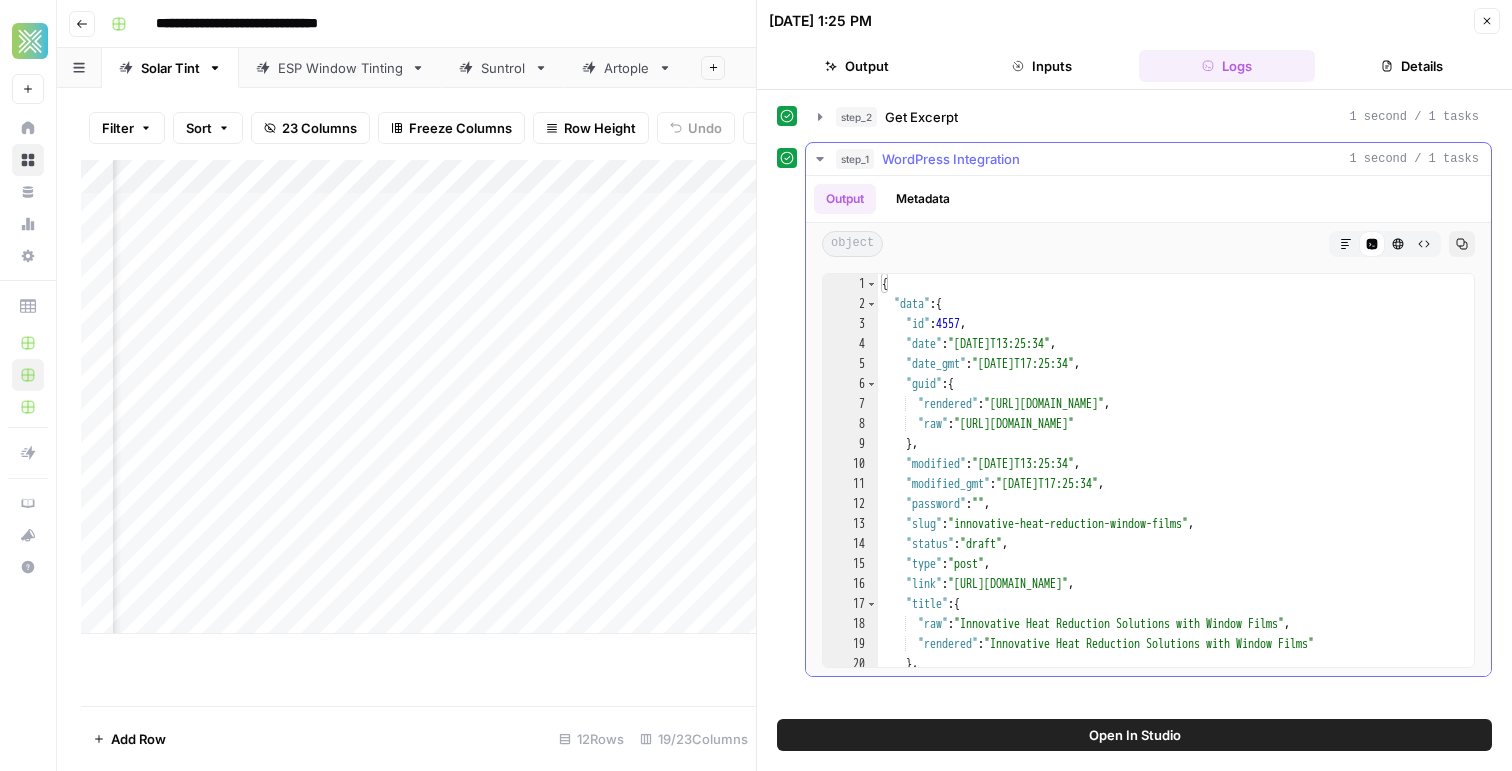 click 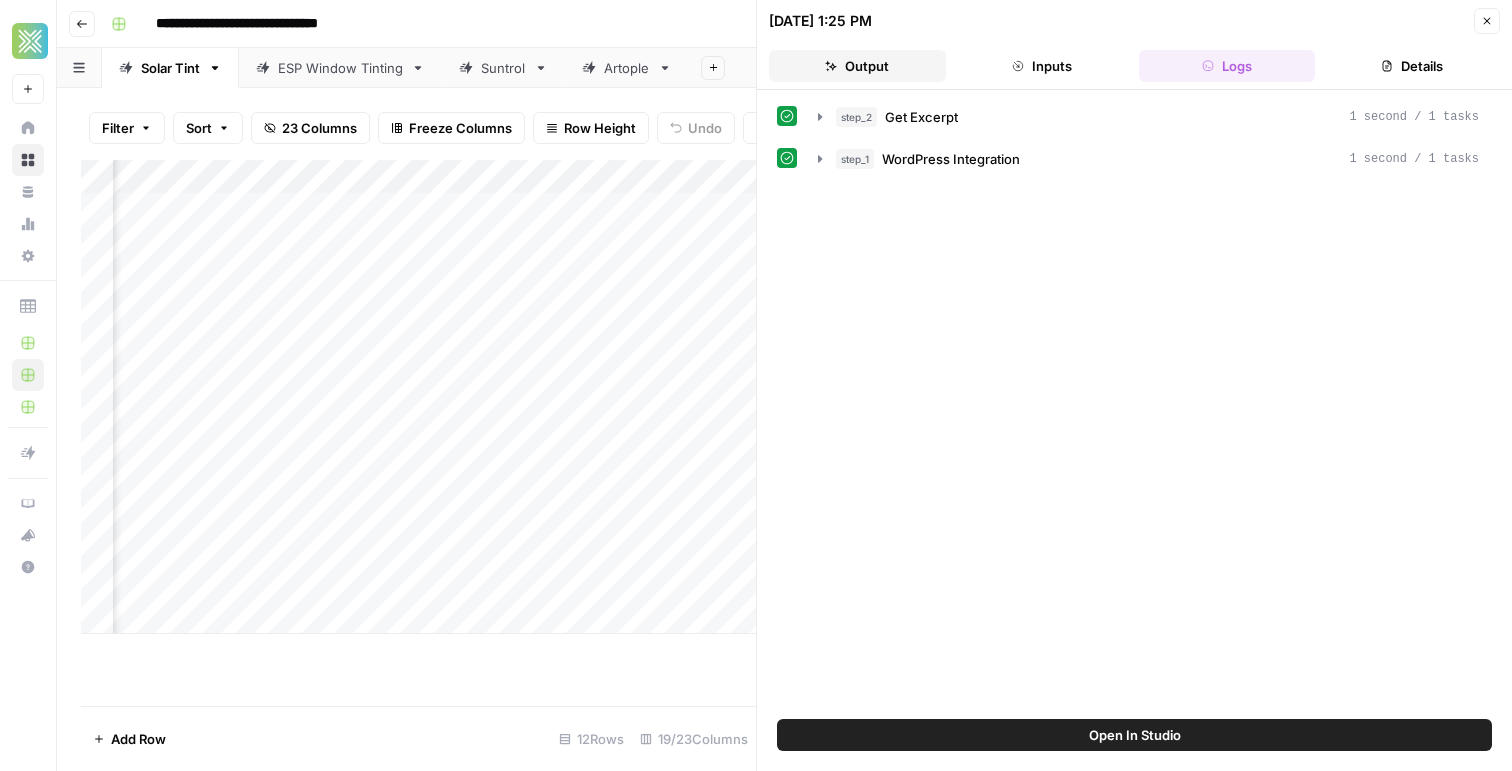 click on "Output" at bounding box center (857, 66) 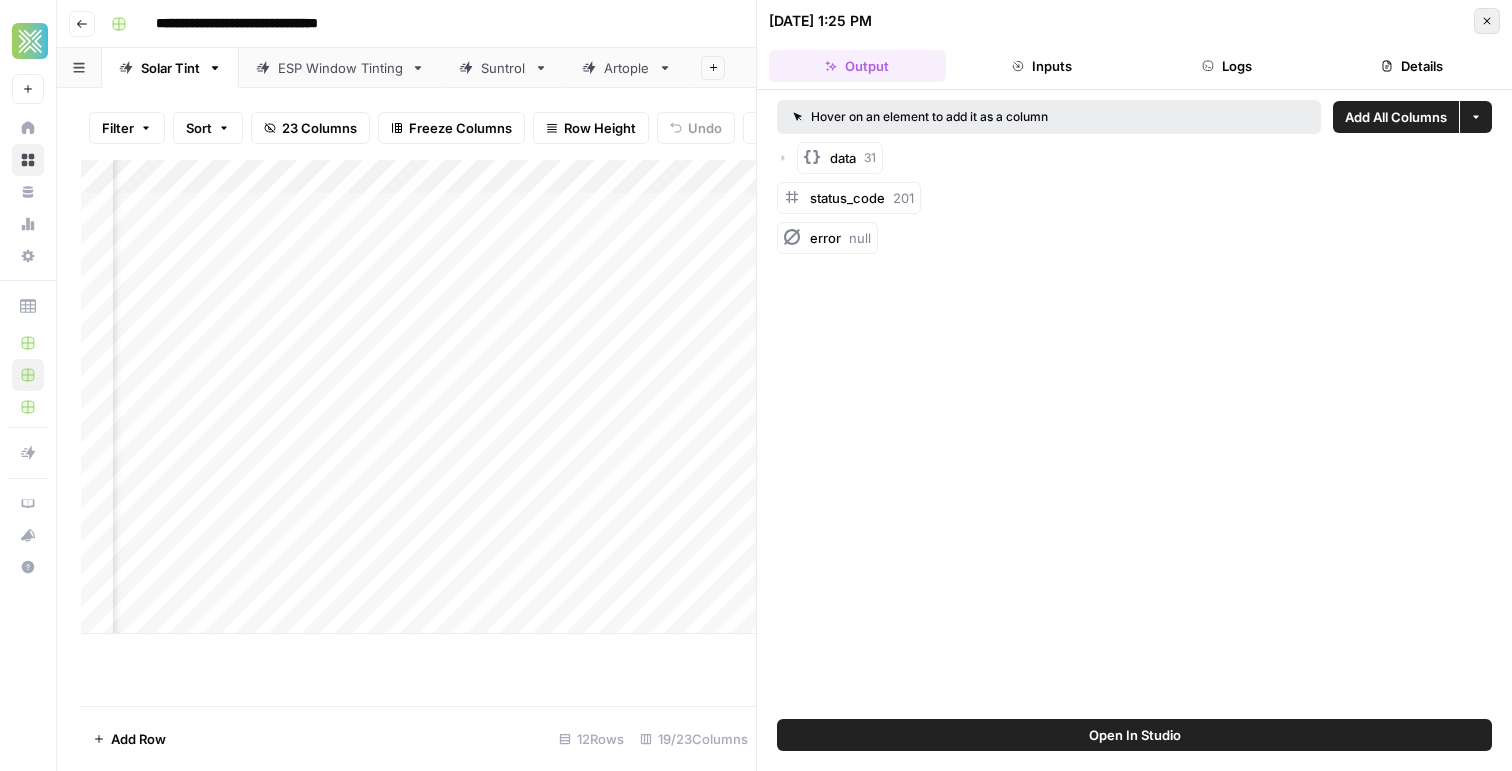 click on "Close" at bounding box center [1487, 21] 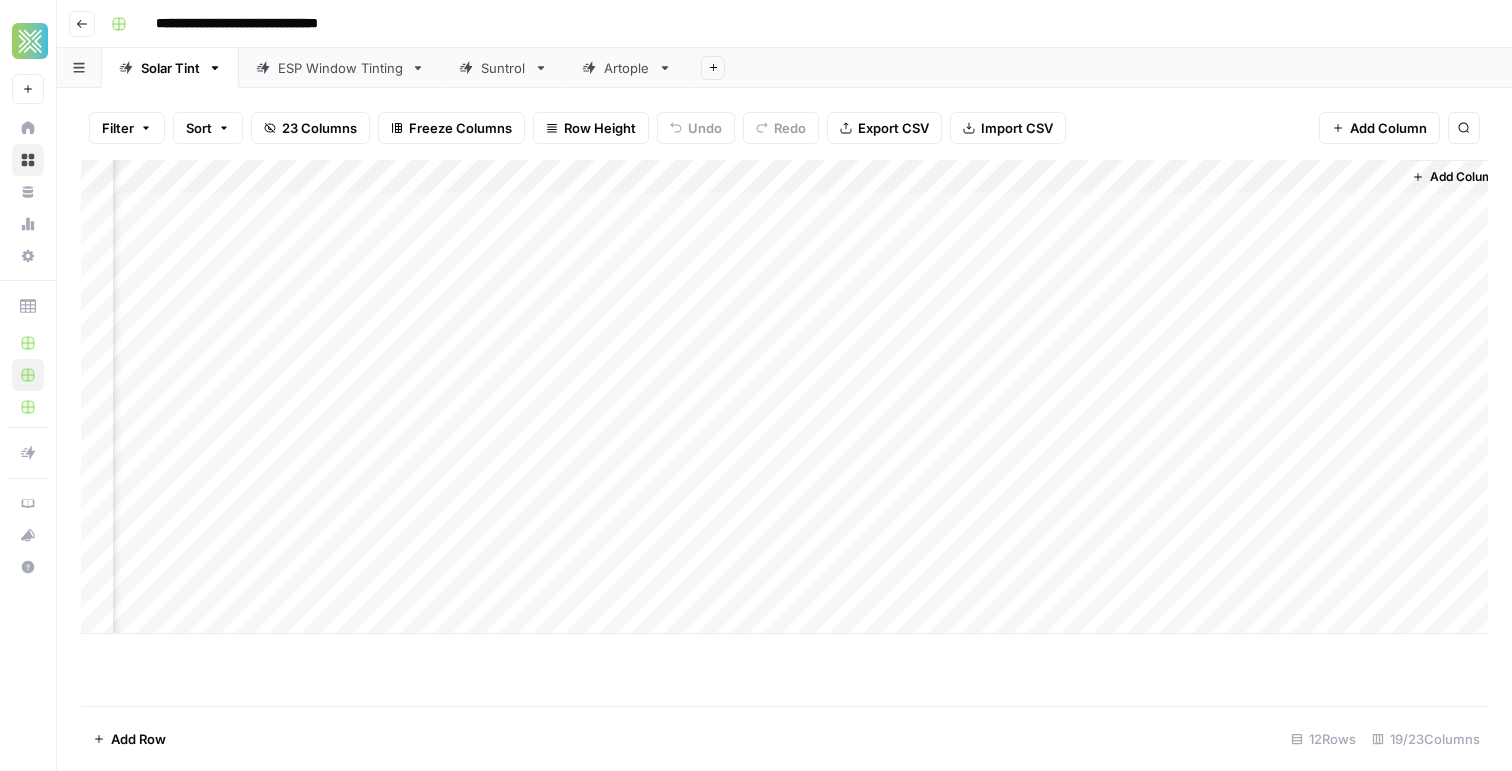 scroll, scrollTop: 0, scrollLeft: 2687, axis: horizontal 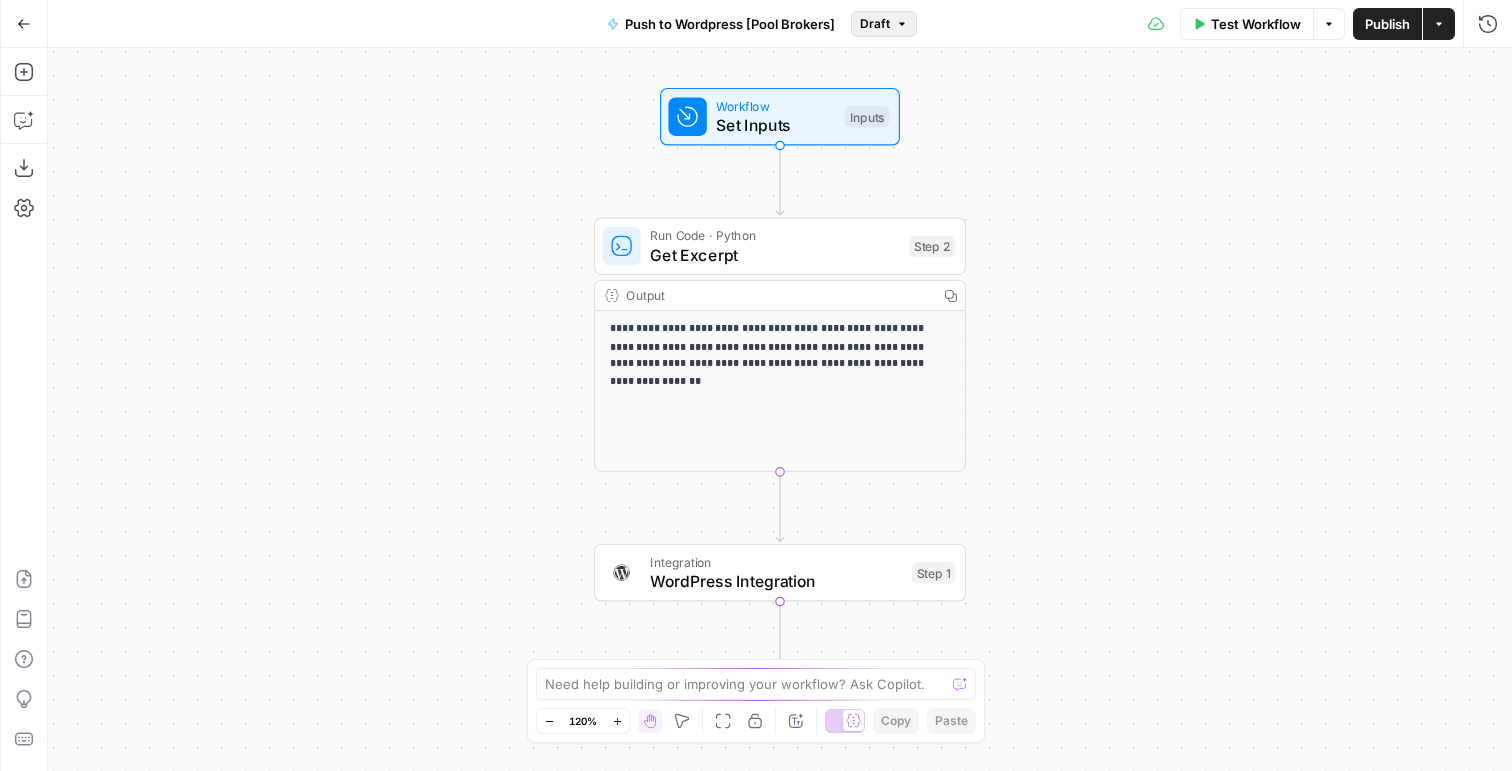 click on "Draft" at bounding box center [875, 24] 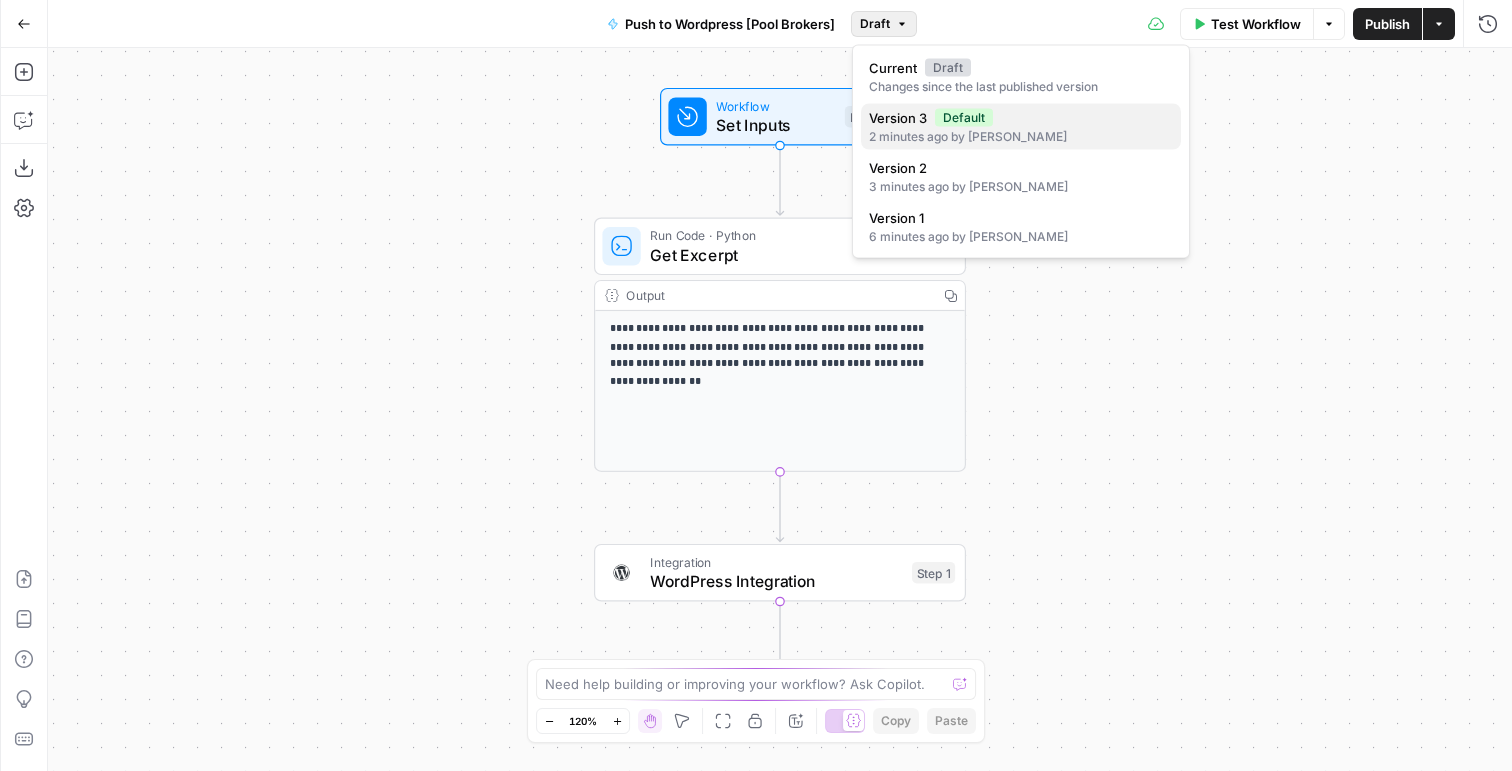 click on "Default" at bounding box center (1054, 118) 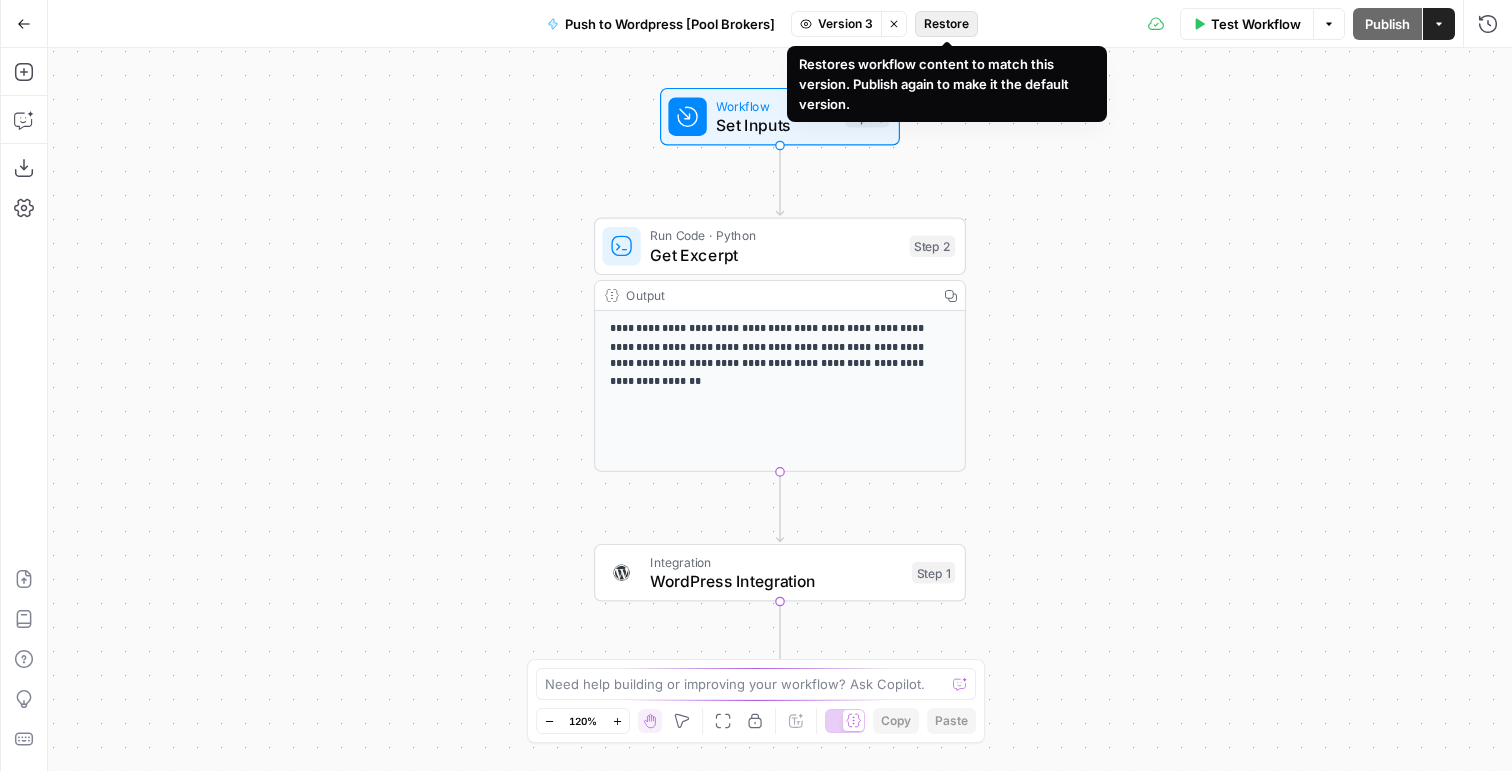 click on "Restore" 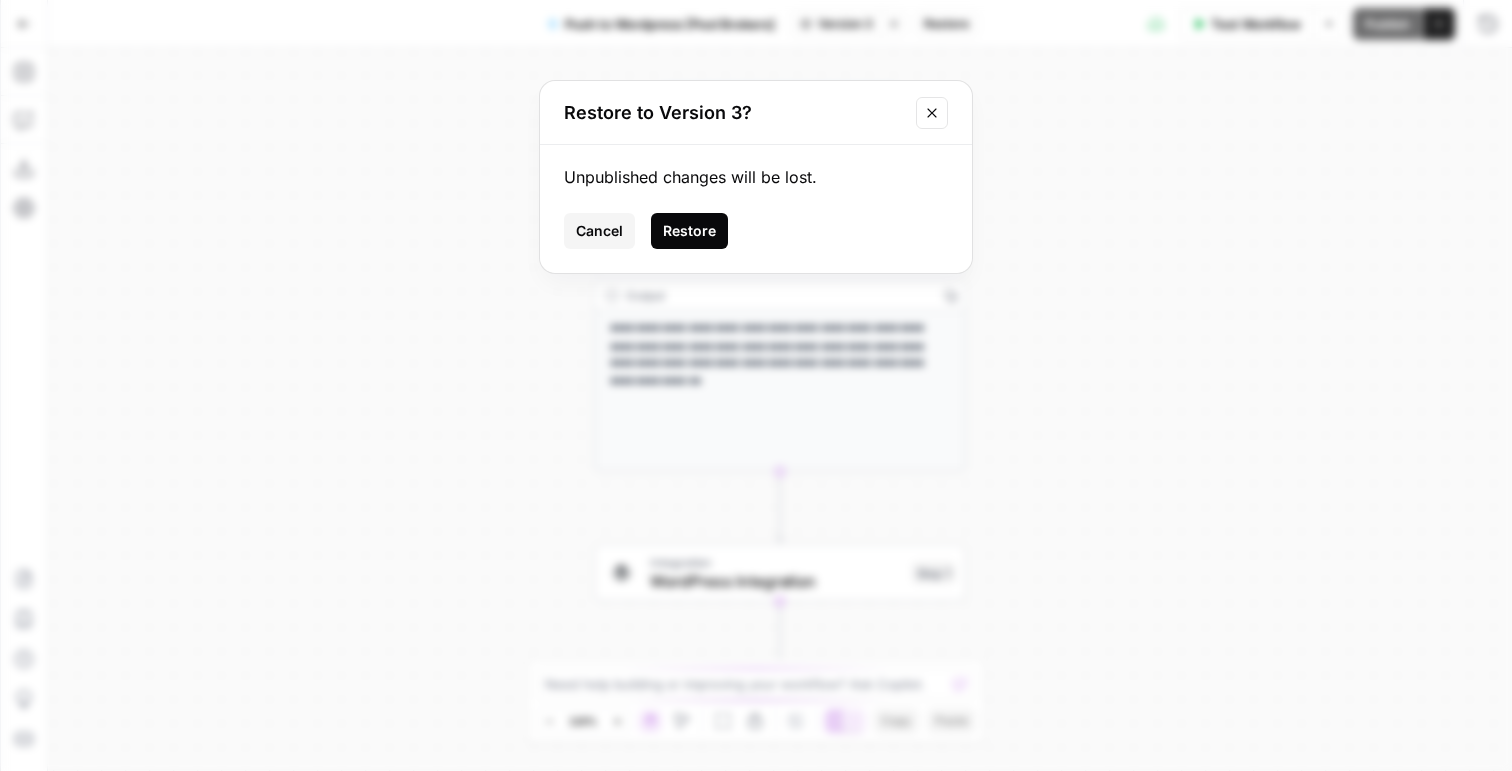 click on "Restore" 